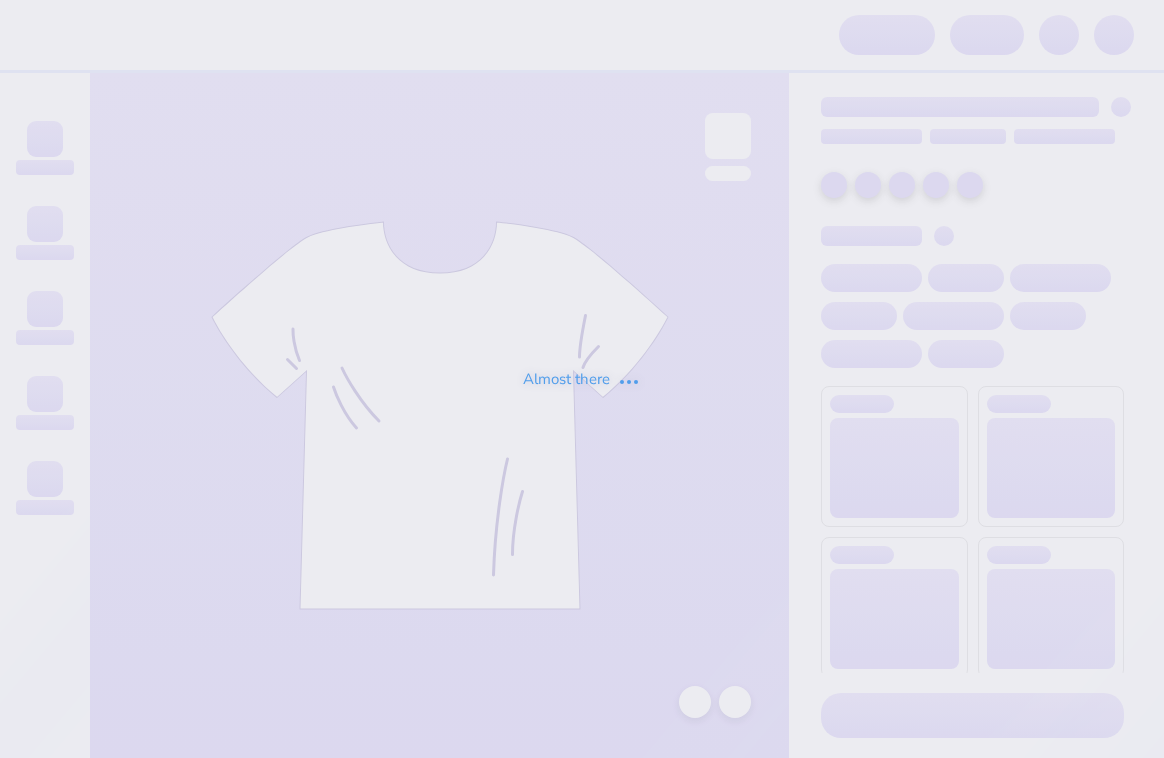 scroll, scrollTop: 0, scrollLeft: 0, axis: both 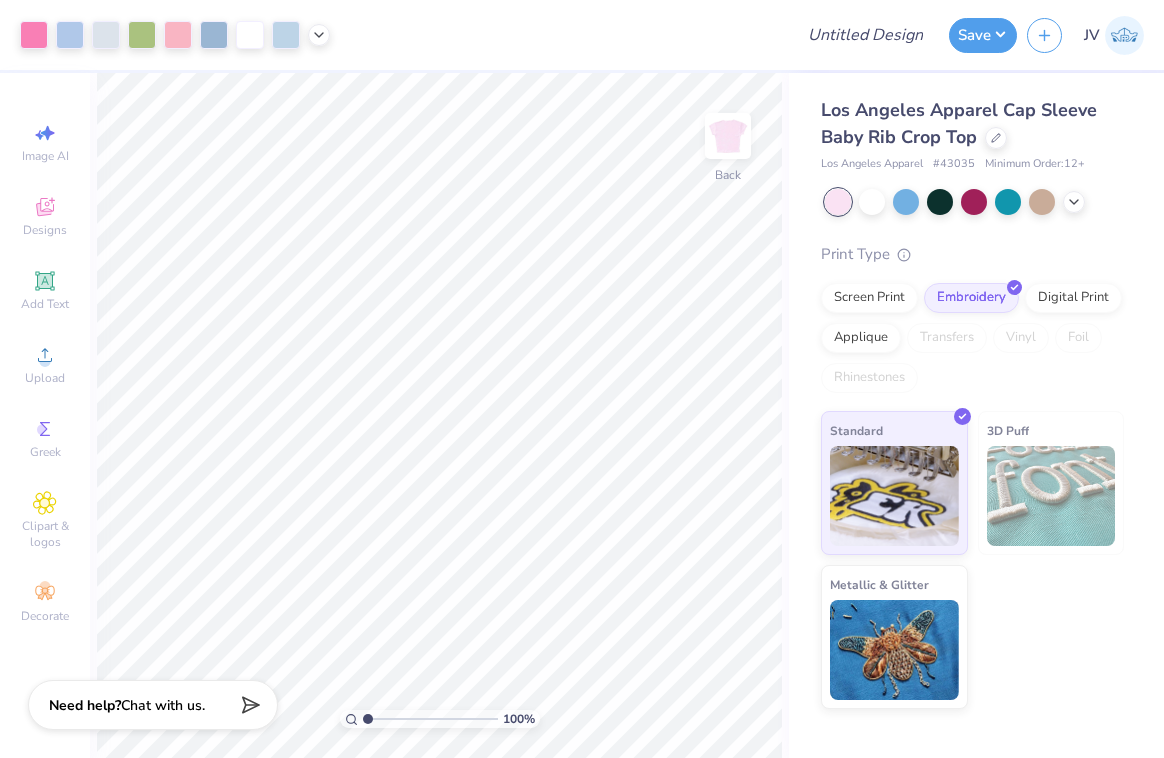 click at bounding box center (1051, 496) 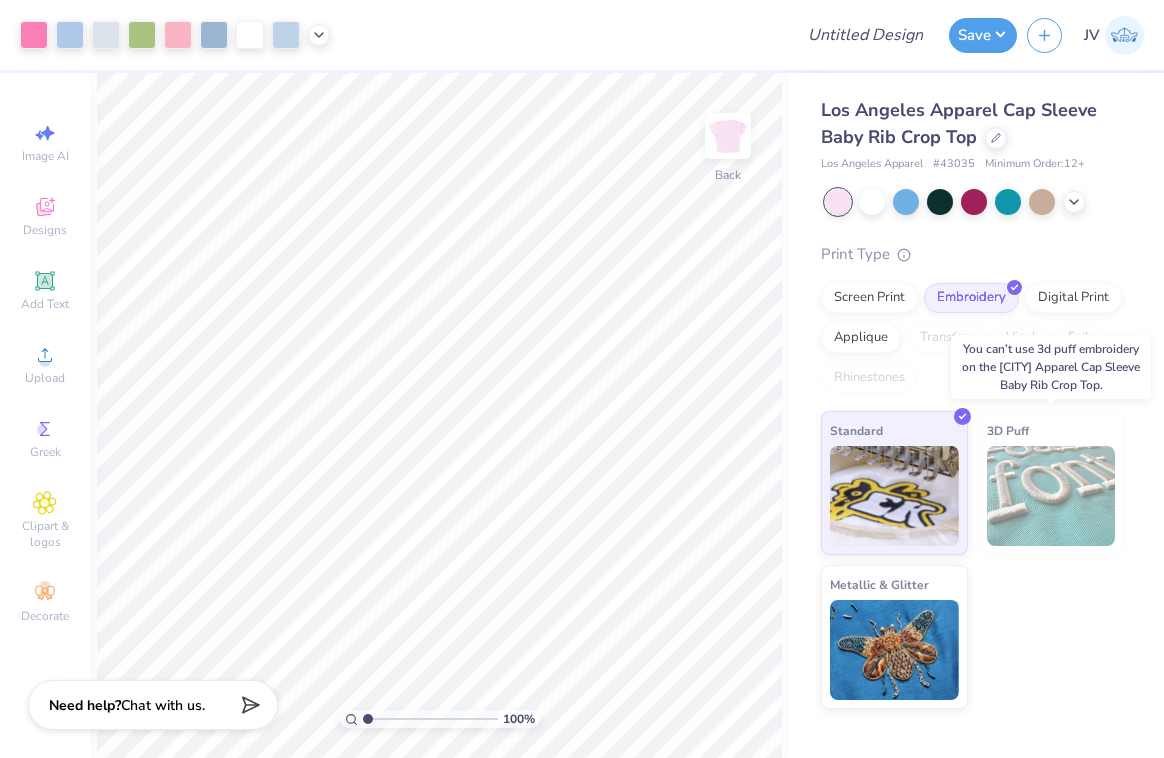 click at bounding box center (1051, 496) 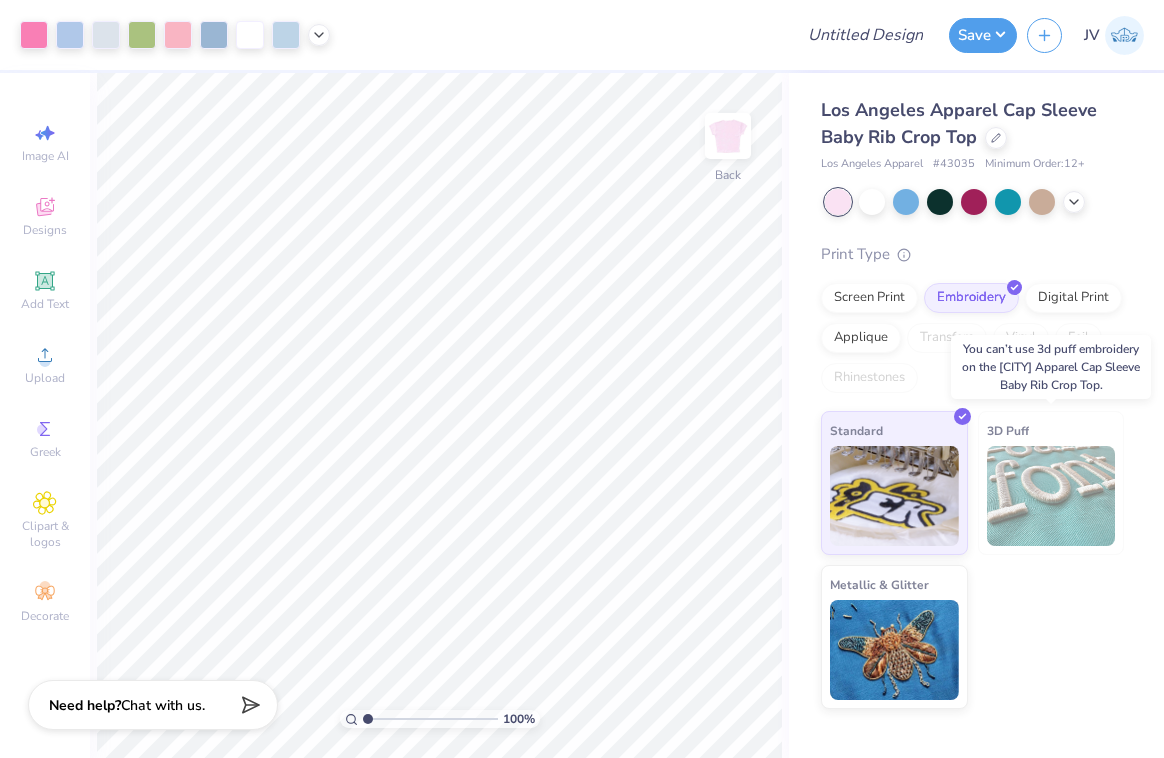 click on "3D Puff" at bounding box center (1051, 483) 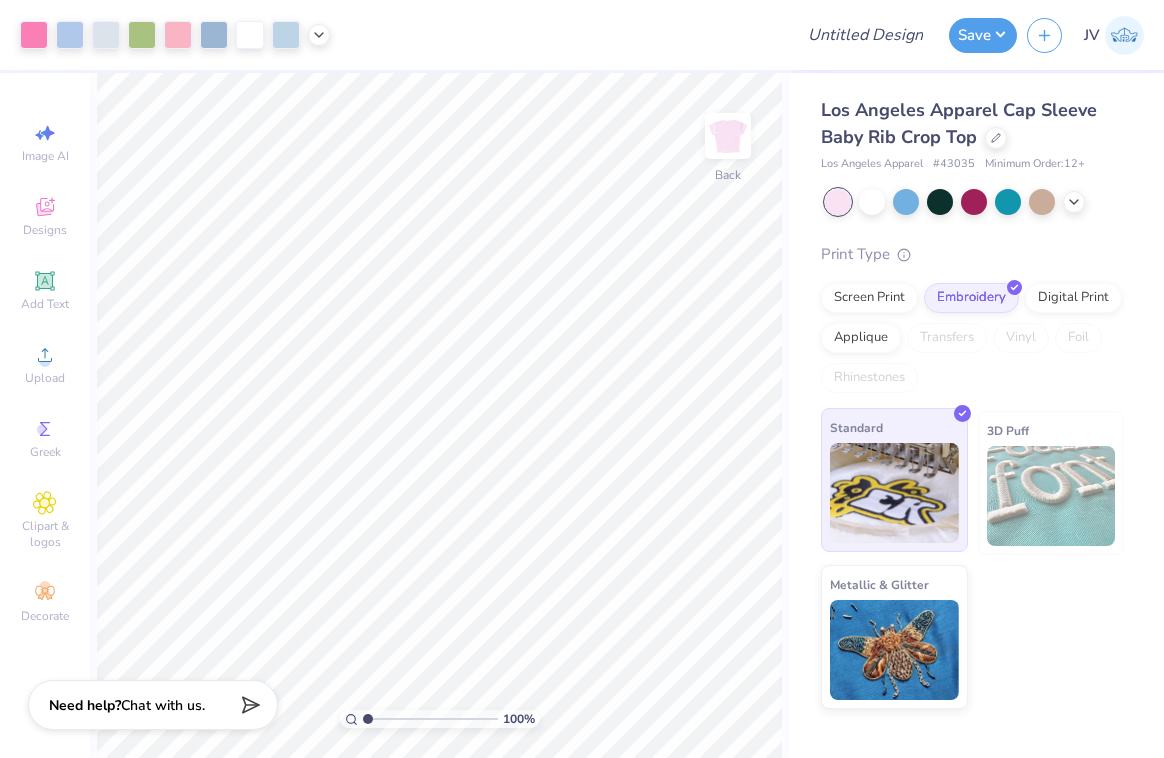 click at bounding box center [894, 493] 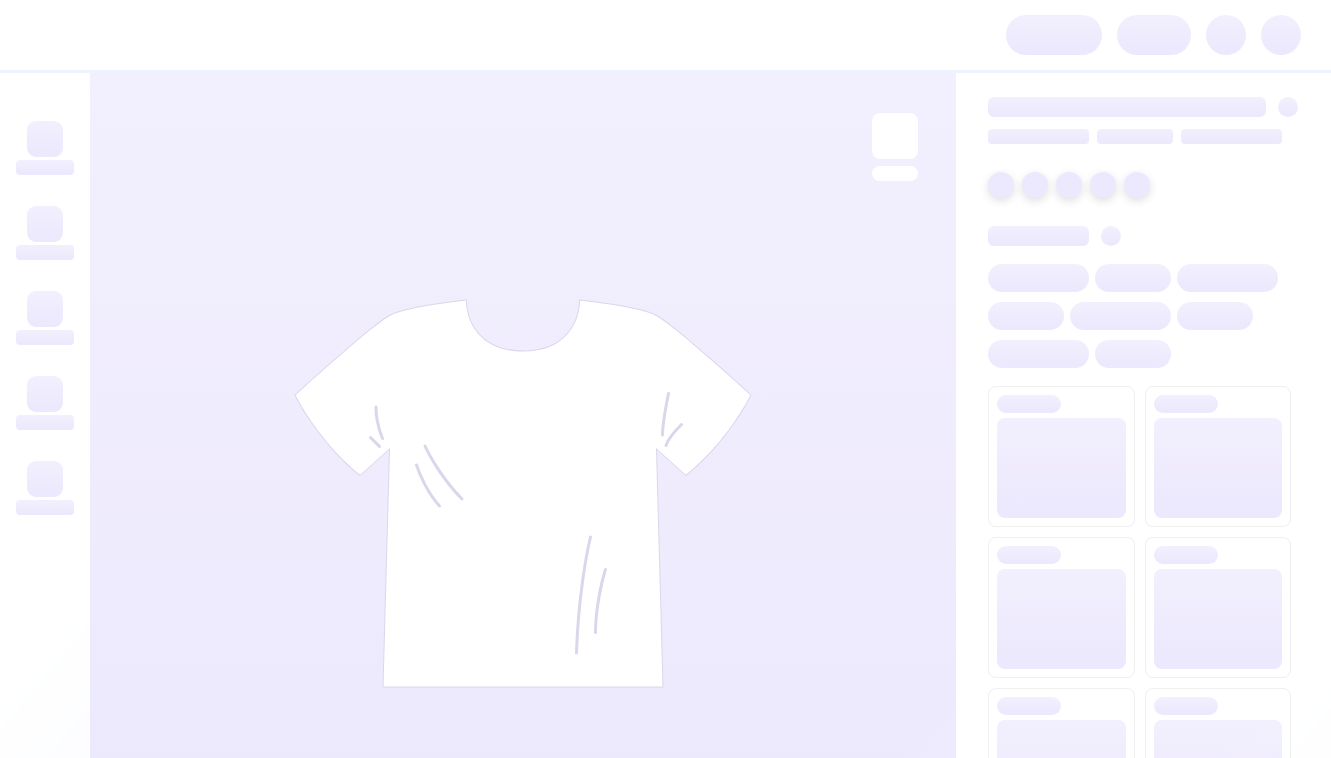 scroll, scrollTop: 0, scrollLeft: 0, axis: both 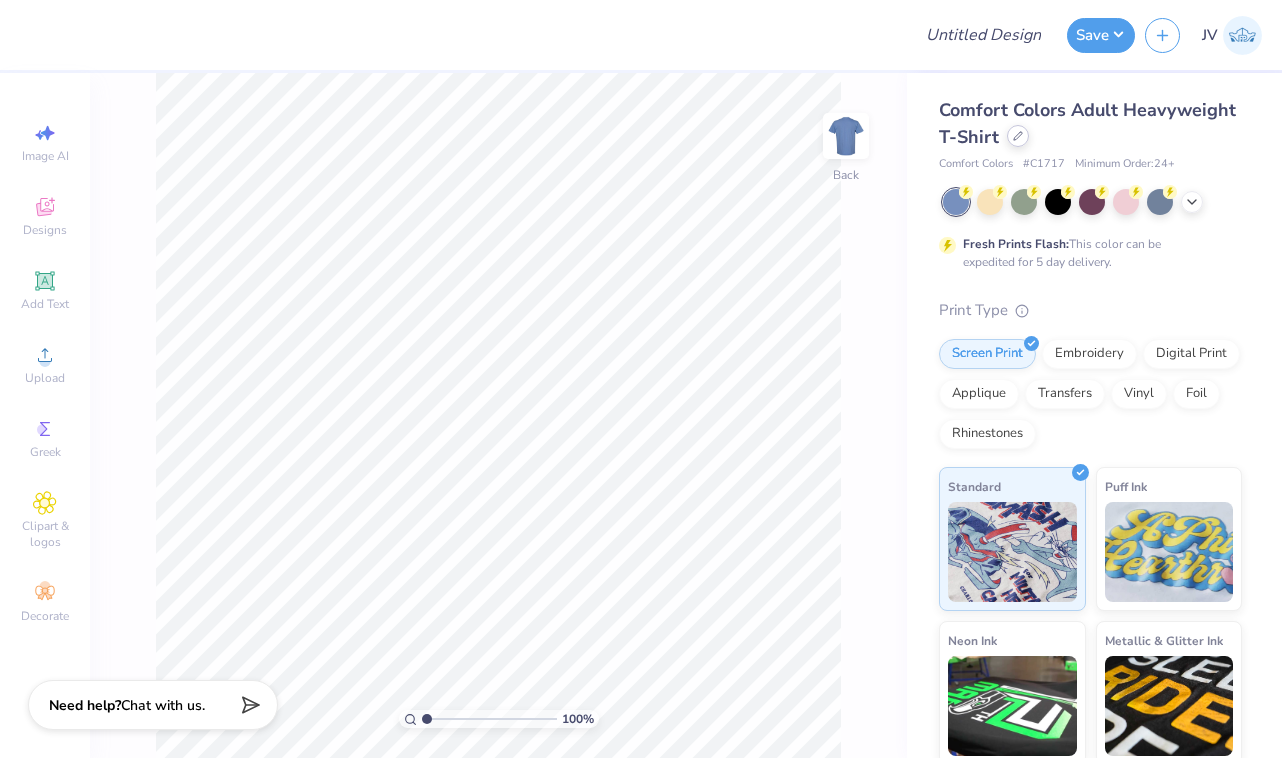 click 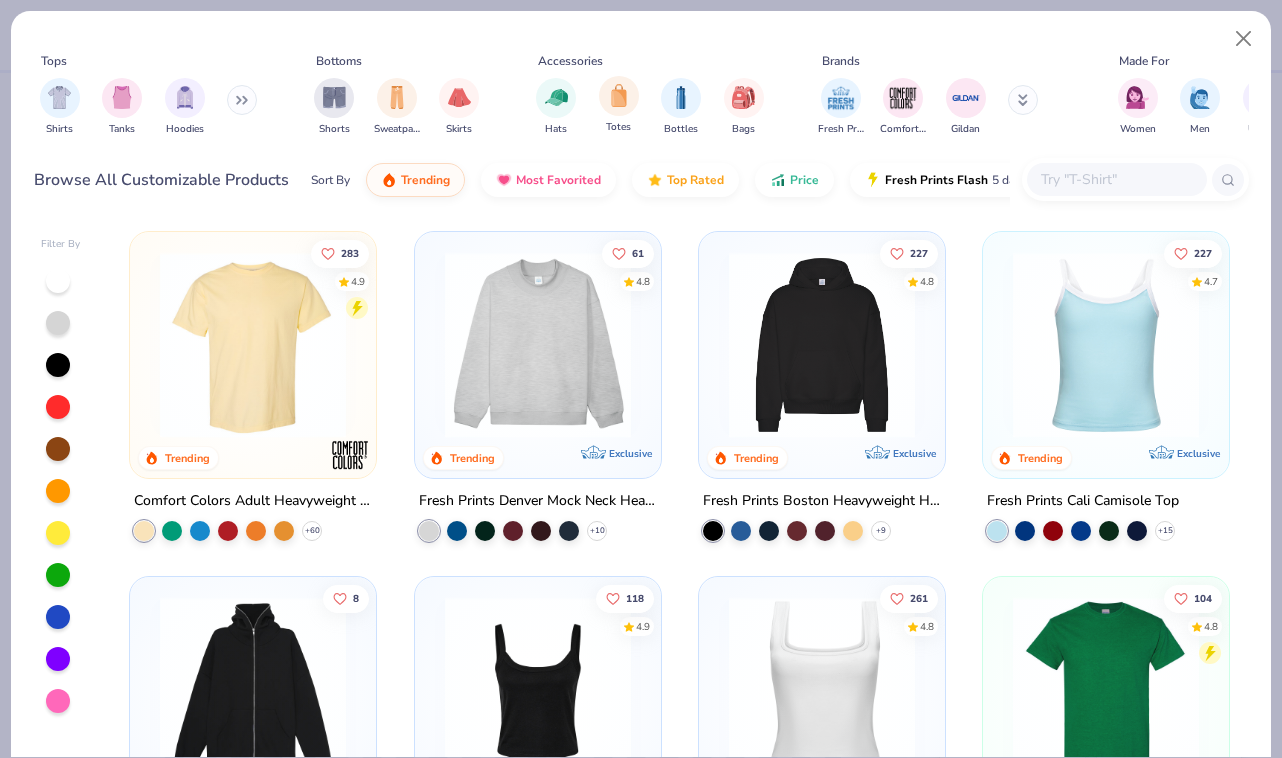 click on "Hats Totes Bottles Bags" at bounding box center (650, 107) 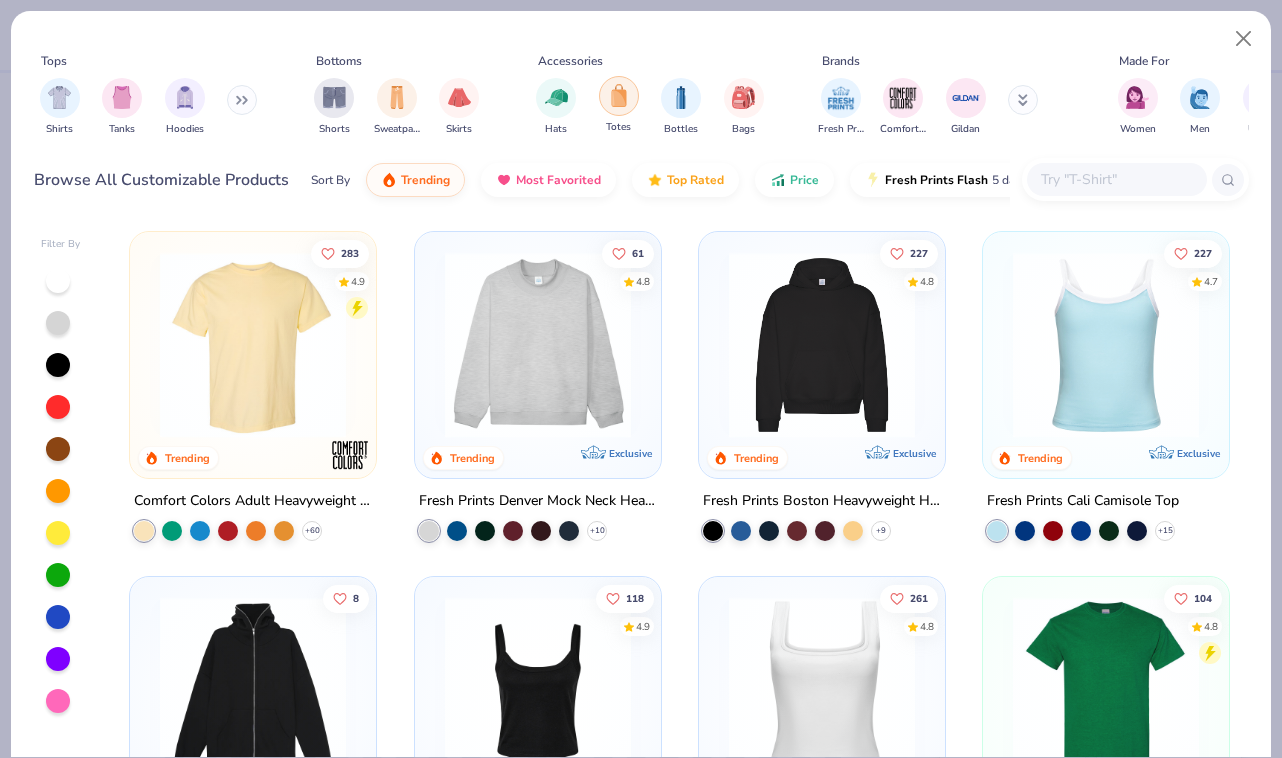 click at bounding box center [619, 96] 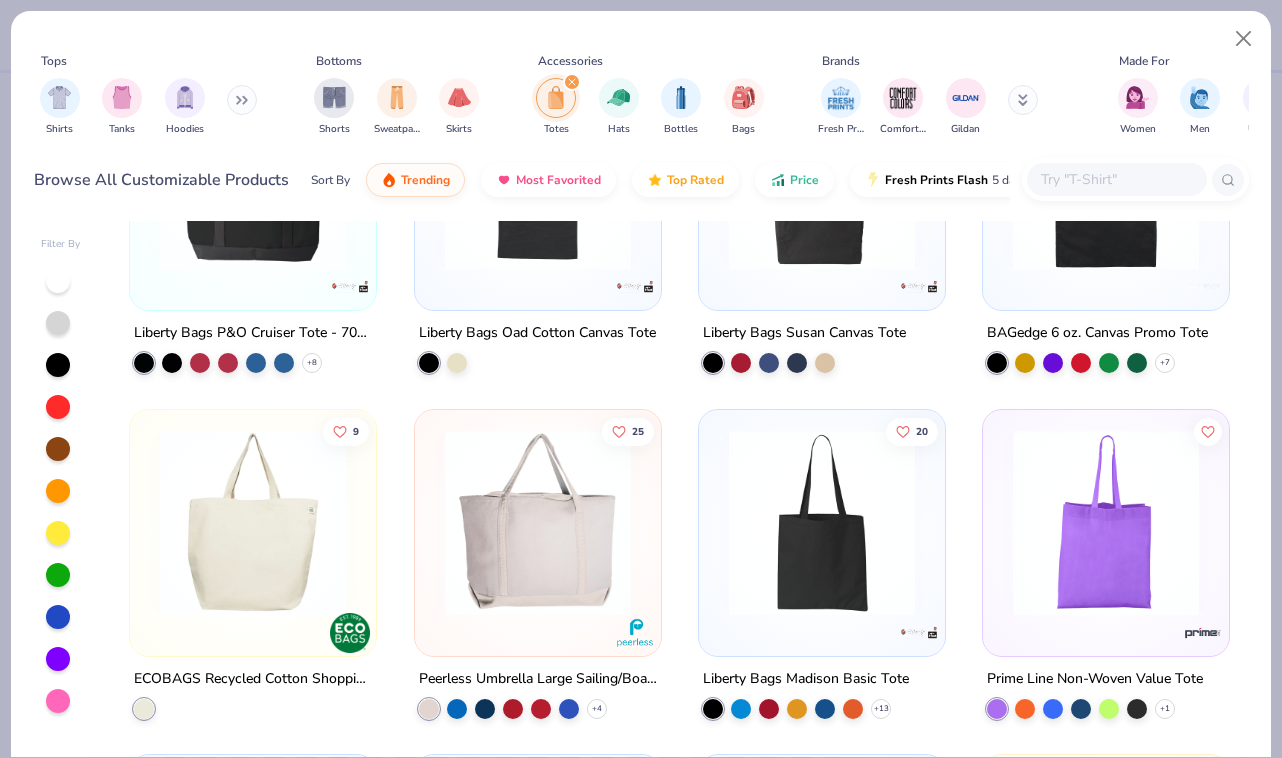 scroll, scrollTop: 0, scrollLeft: 0, axis: both 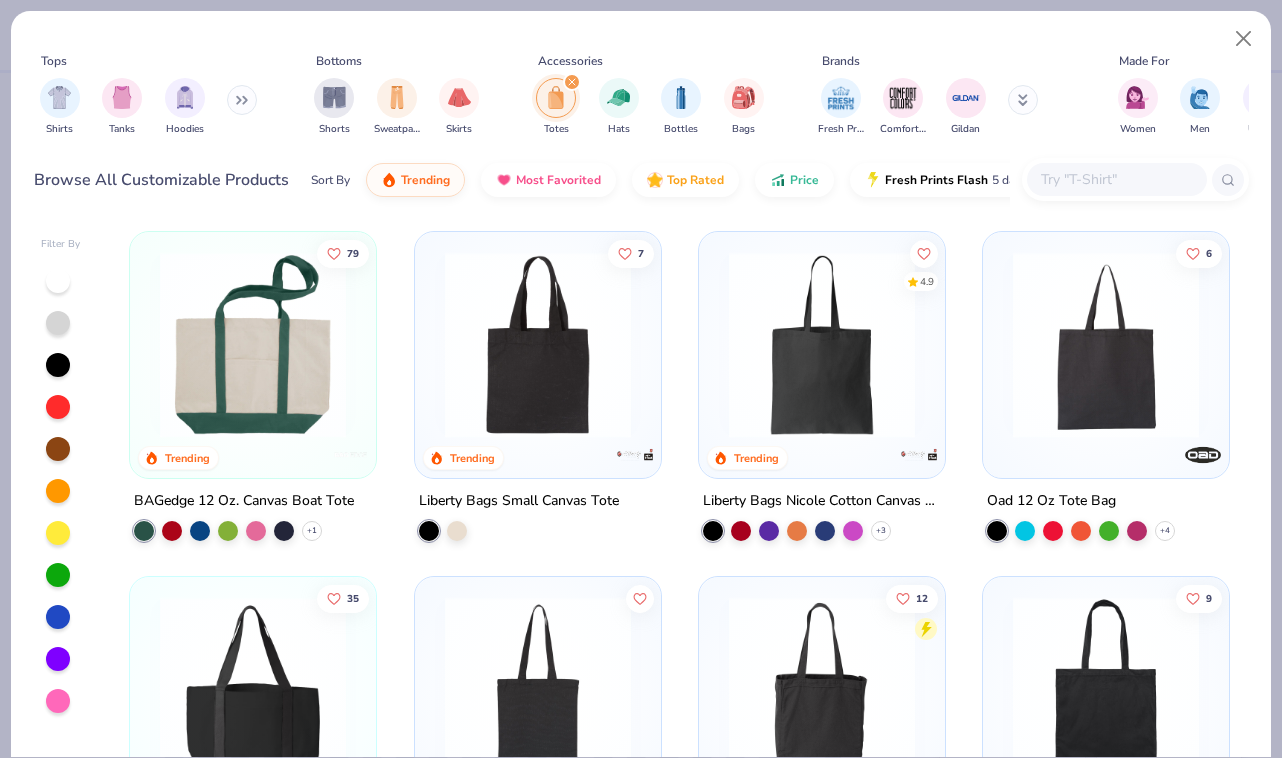 click at bounding box center (253, 345) 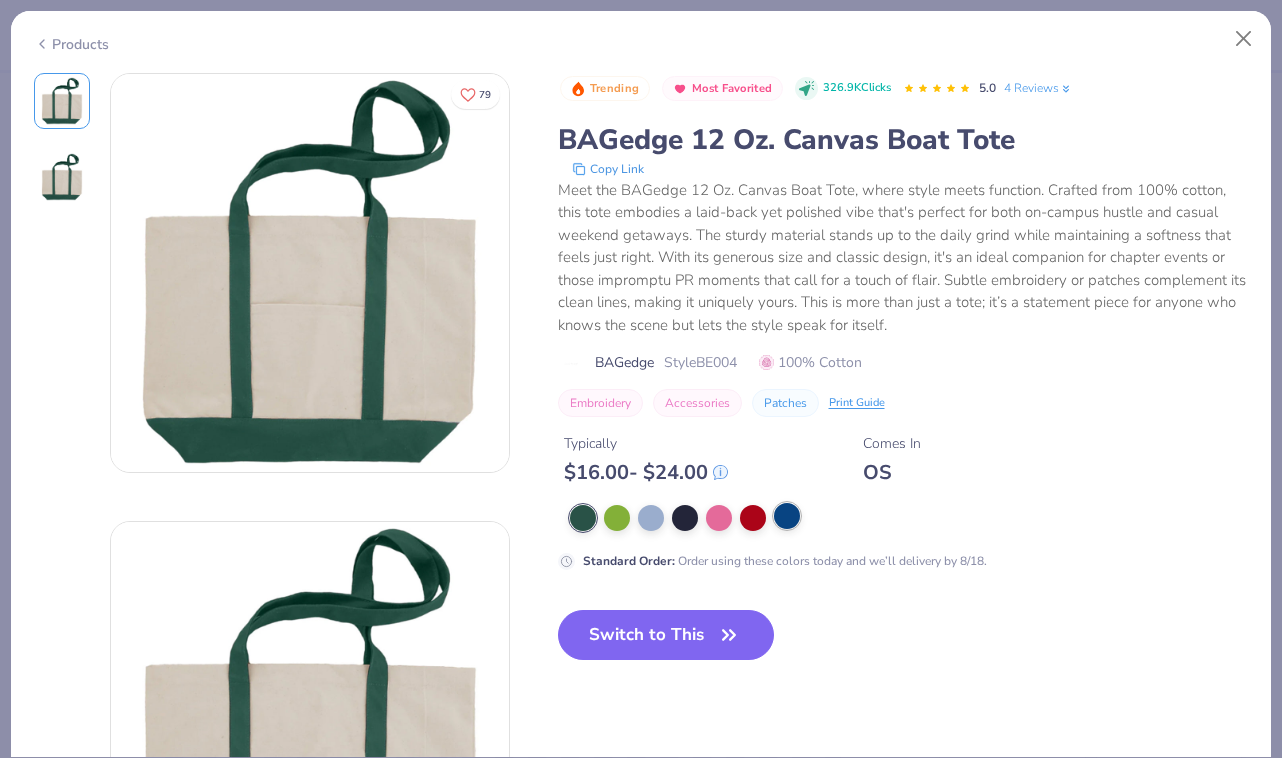 click at bounding box center (787, 516) 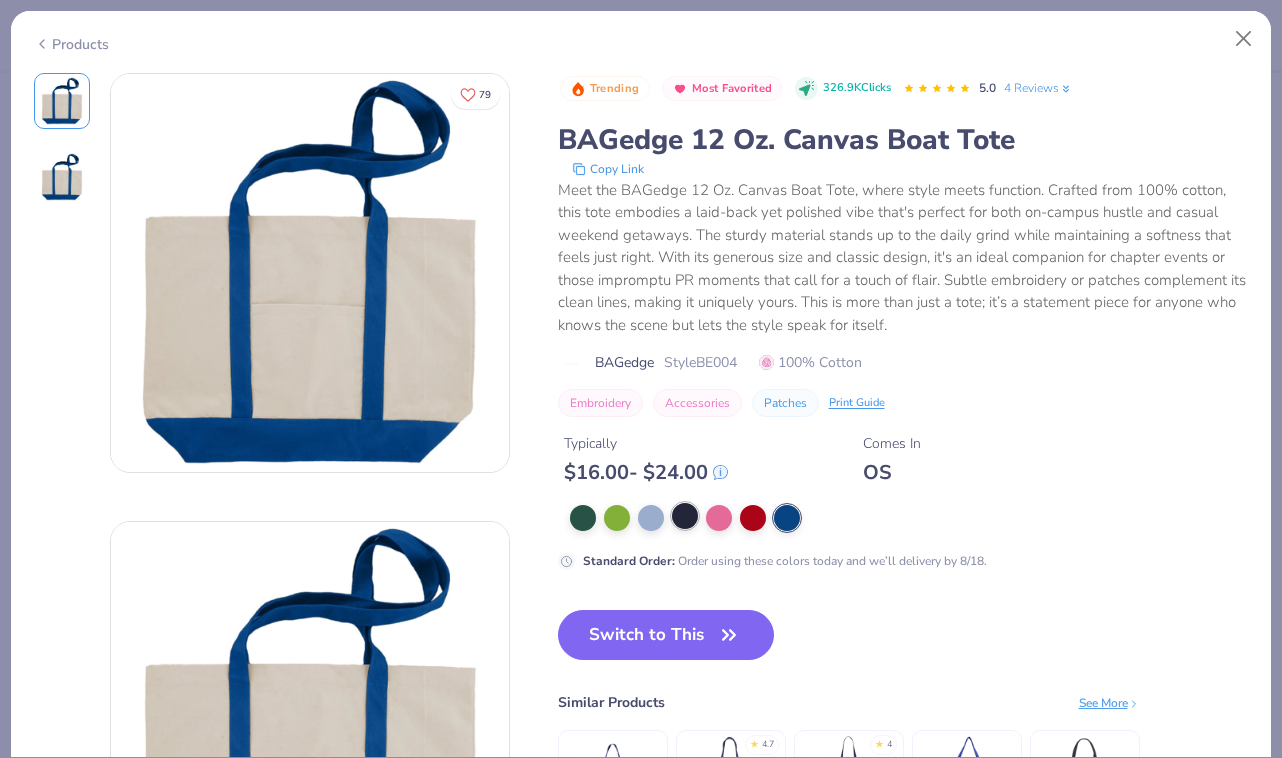 click at bounding box center (685, 516) 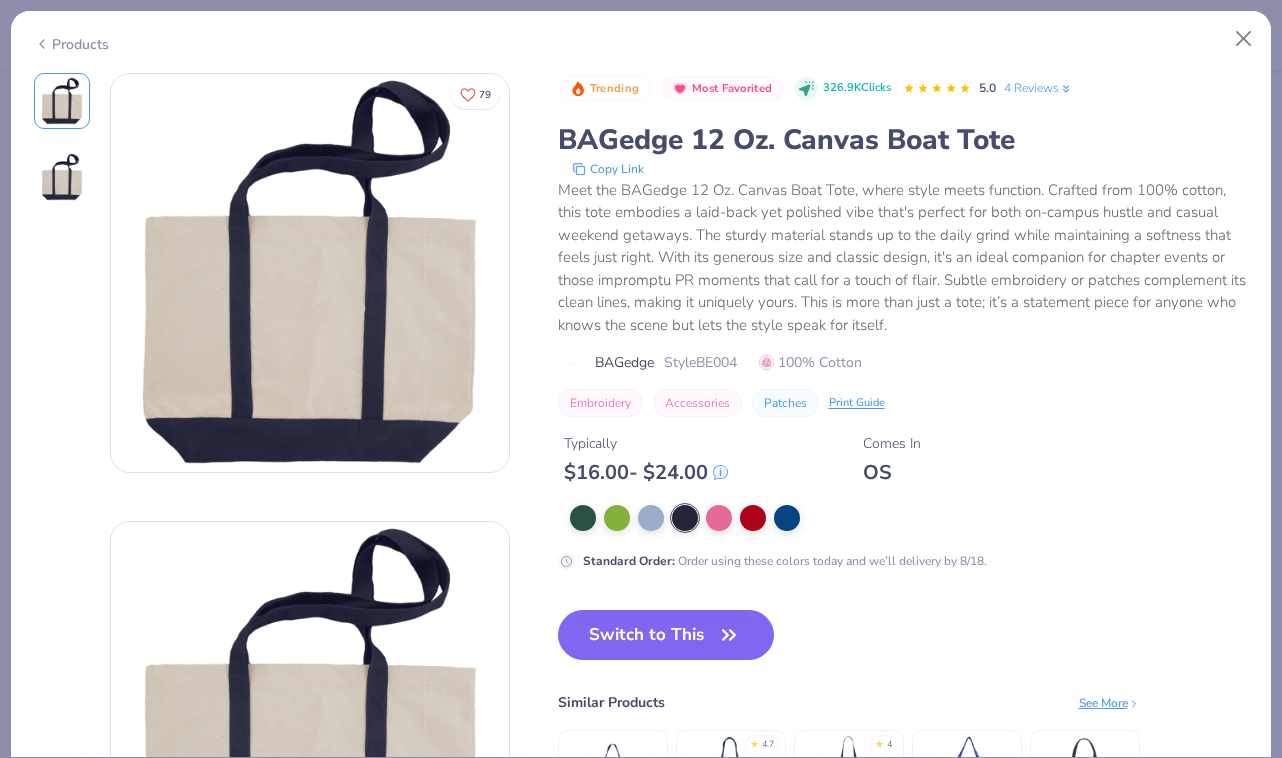 click at bounding box center (62, 177) 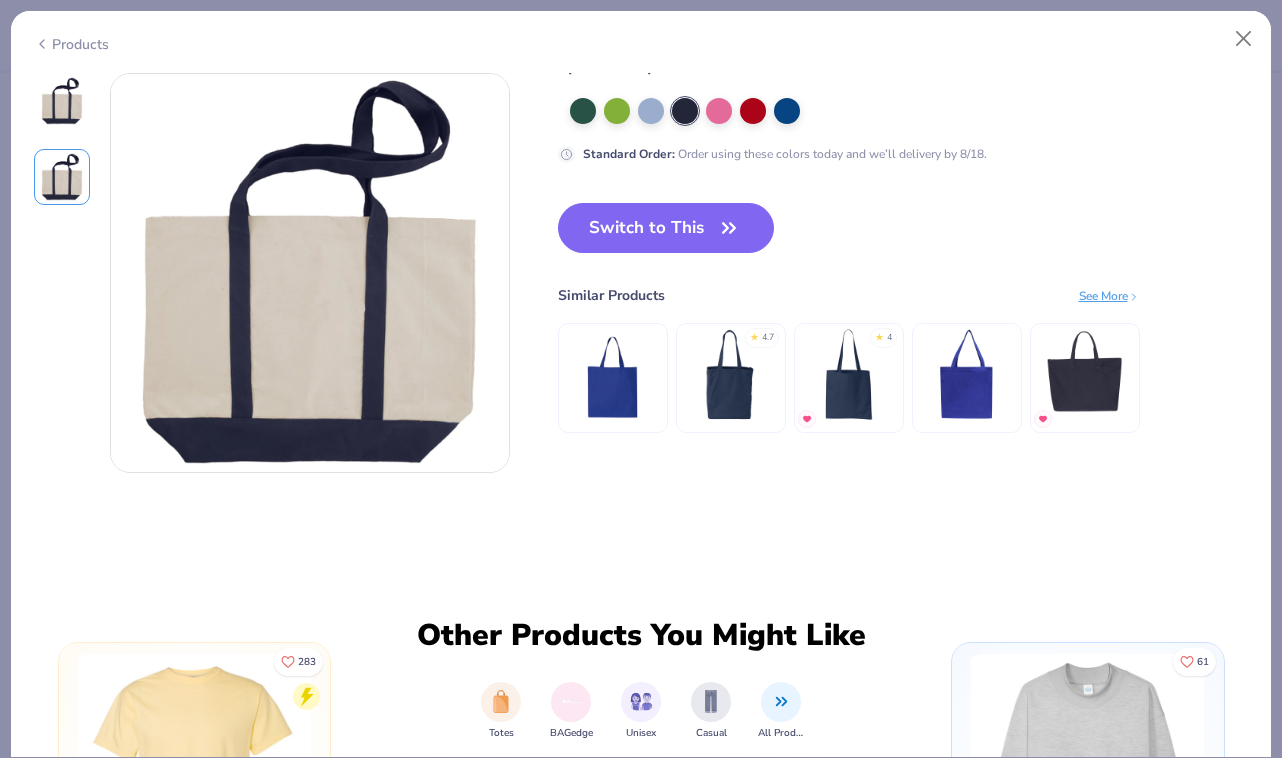 scroll, scrollTop: 0, scrollLeft: 0, axis: both 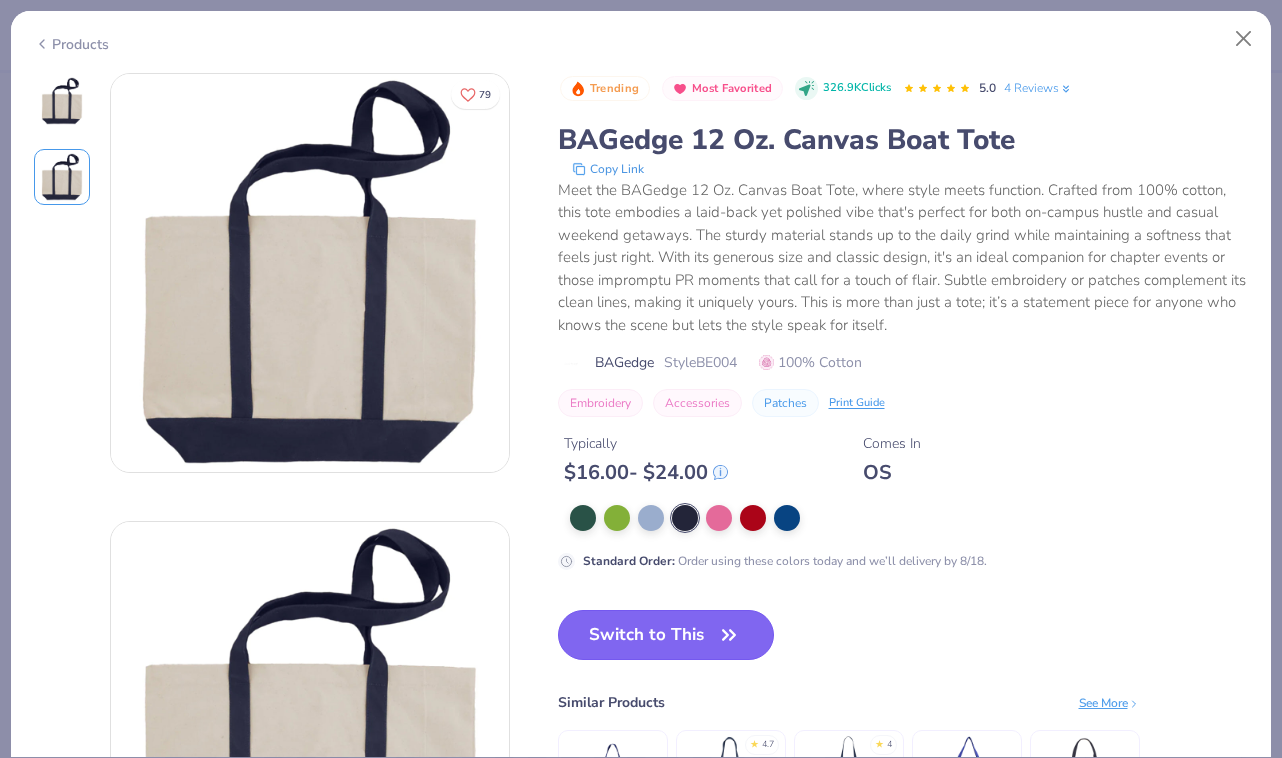 click on "Switch to This" at bounding box center (666, 635) 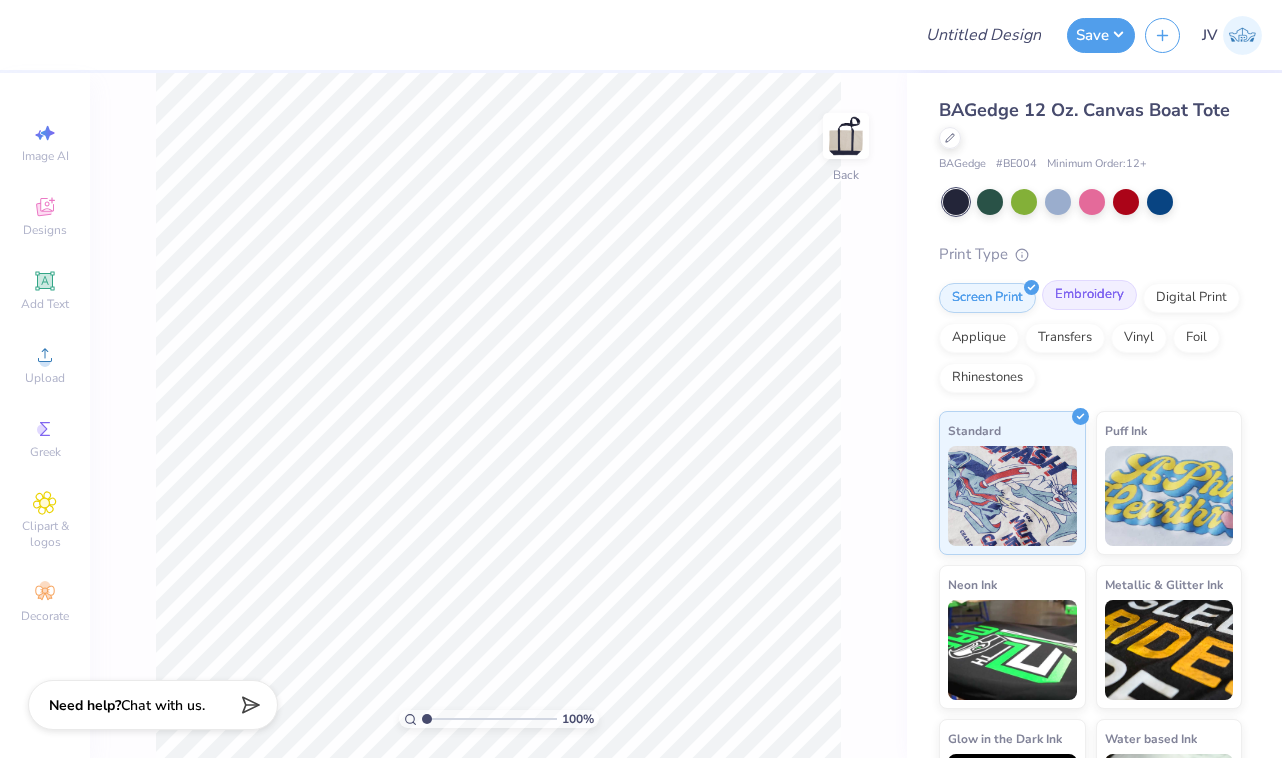 click on "Embroidery" at bounding box center (1089, 295) 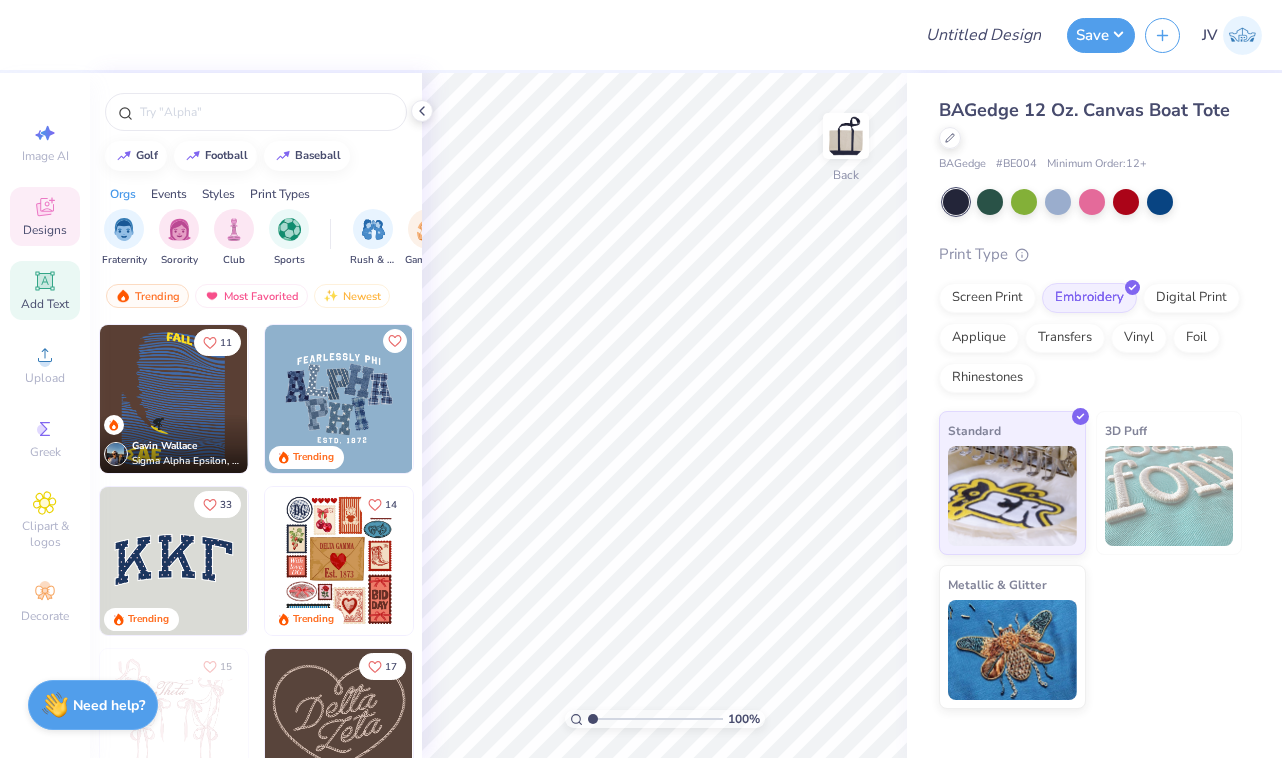 click 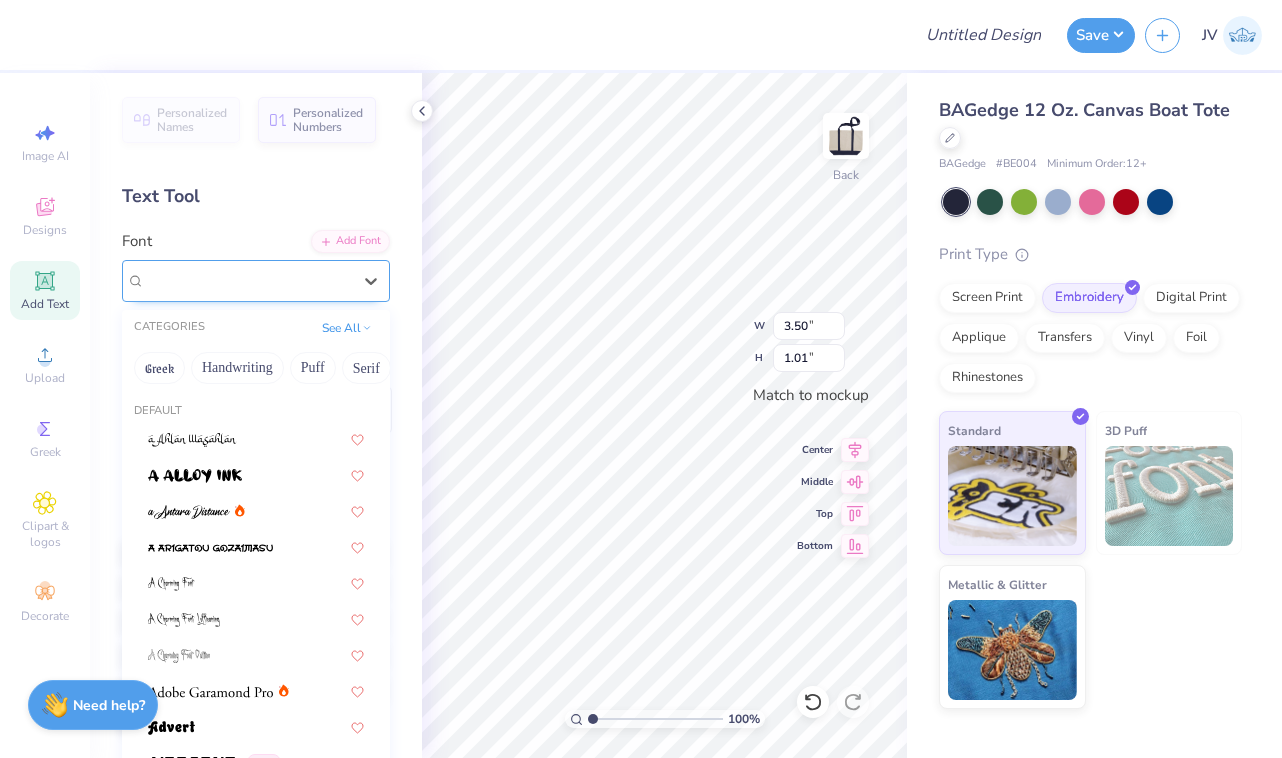 click on "Super Dream" at bounding box center [248, 280] 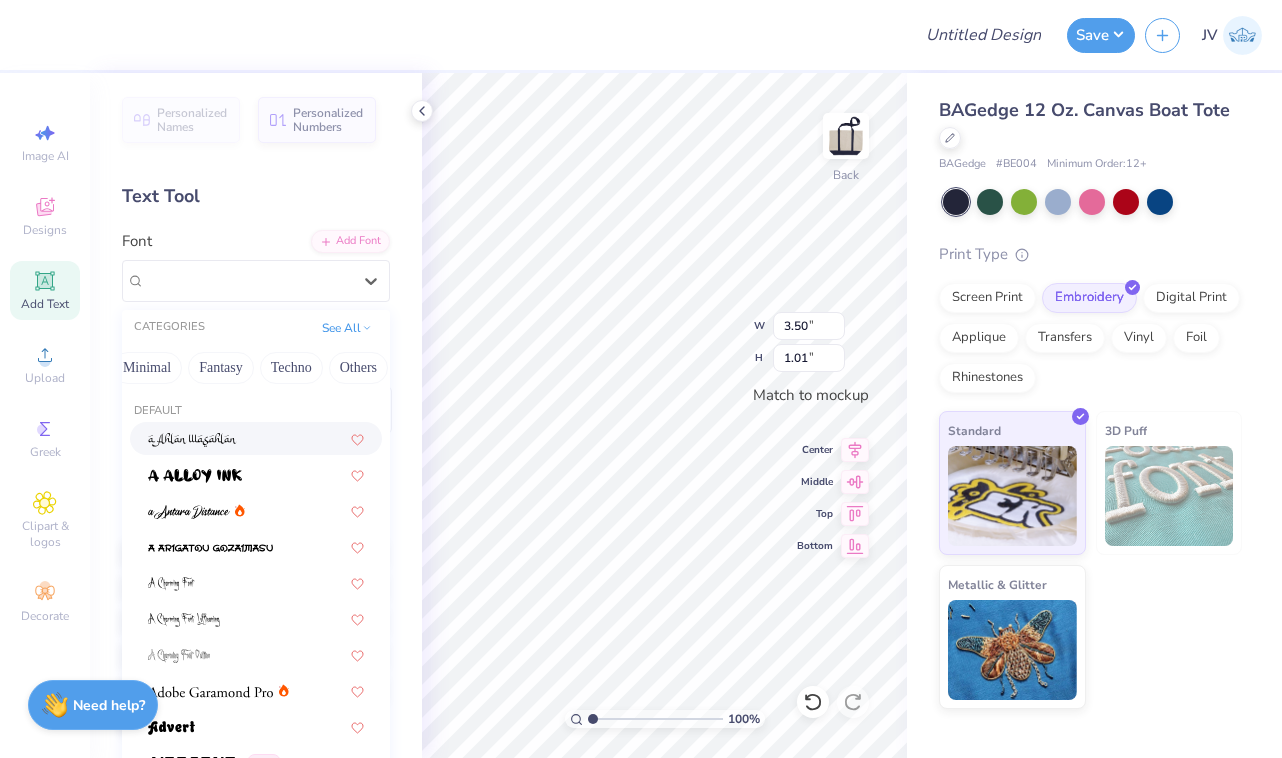scroll, scrollTop: 0, scrollLeft: 588, axis: horizontal 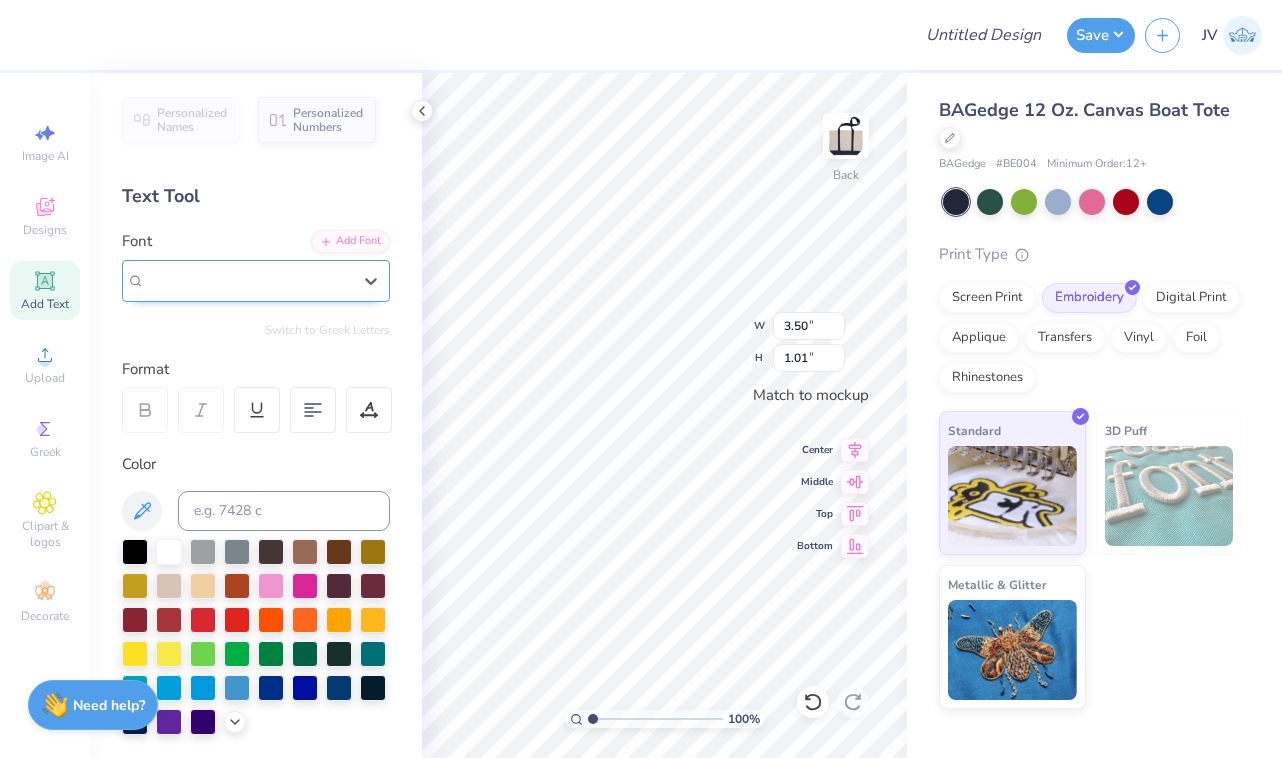 click on "Super Dream" at bounding box center (248, 280) 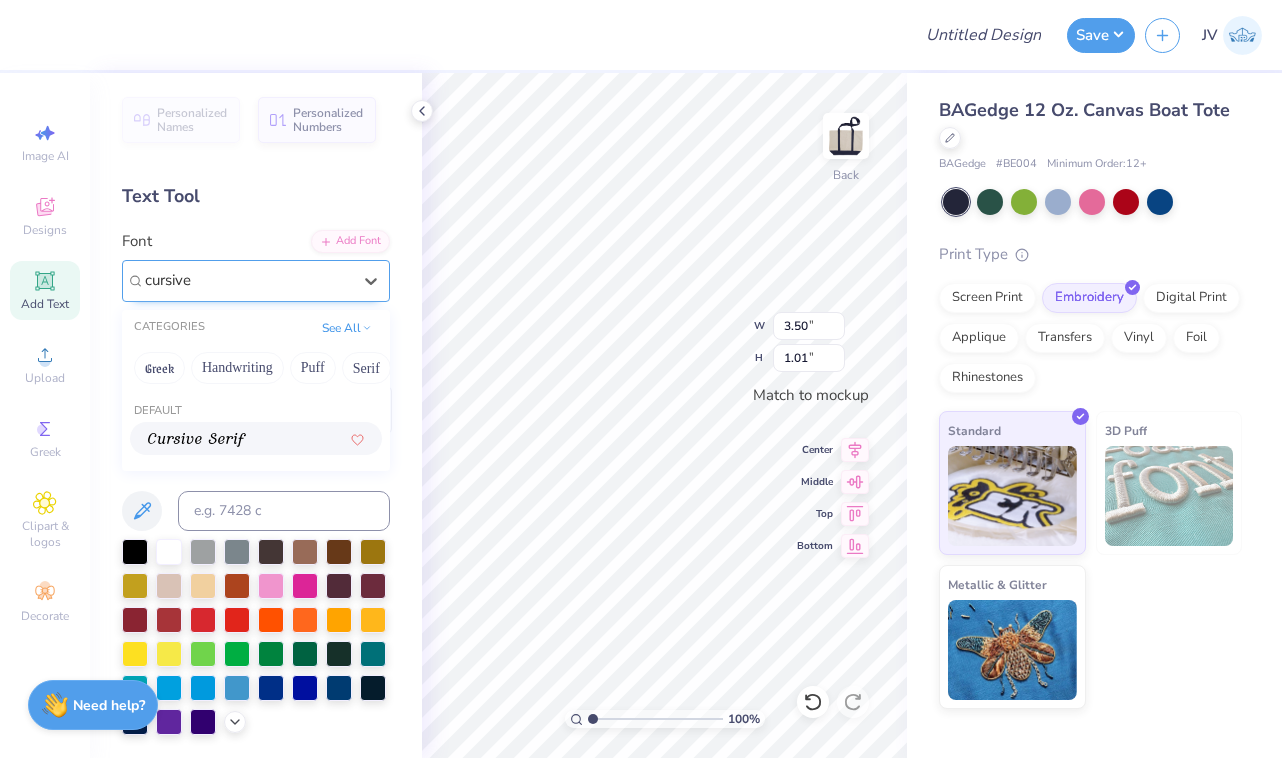 type on "cursive" 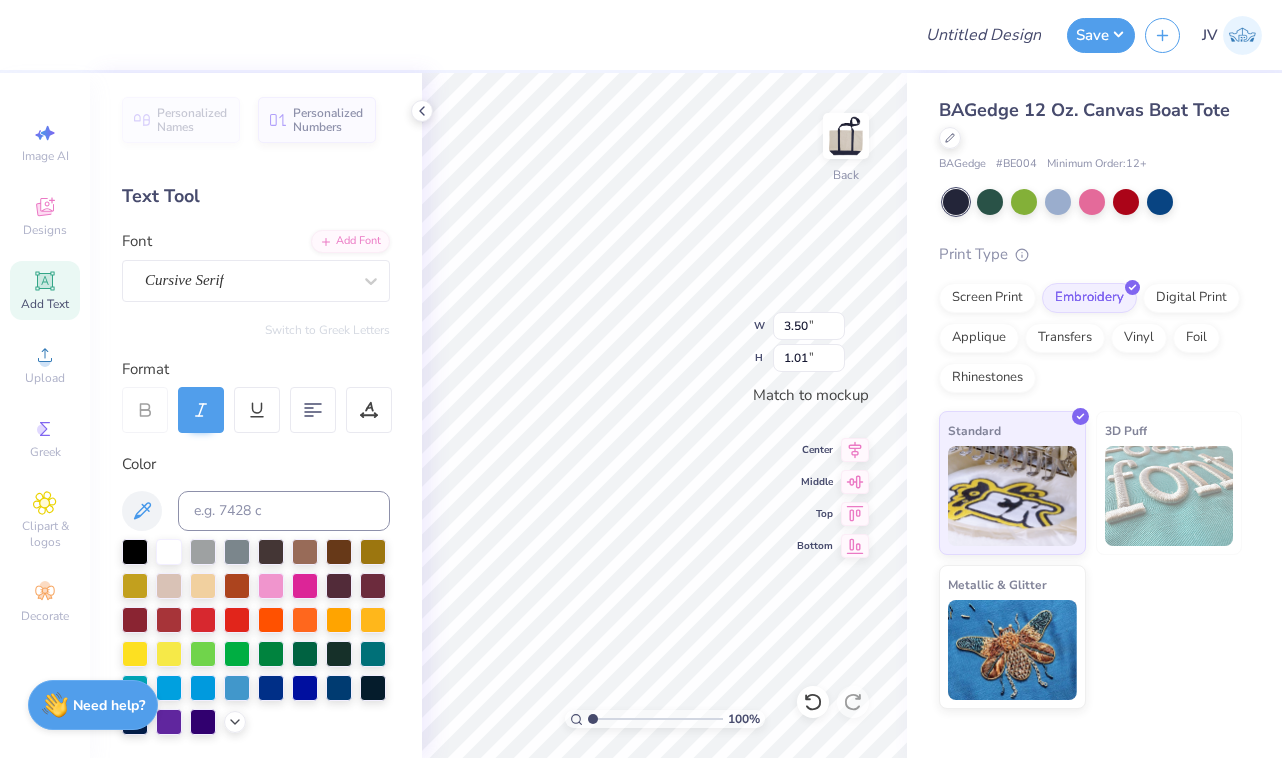 type on "3.45" 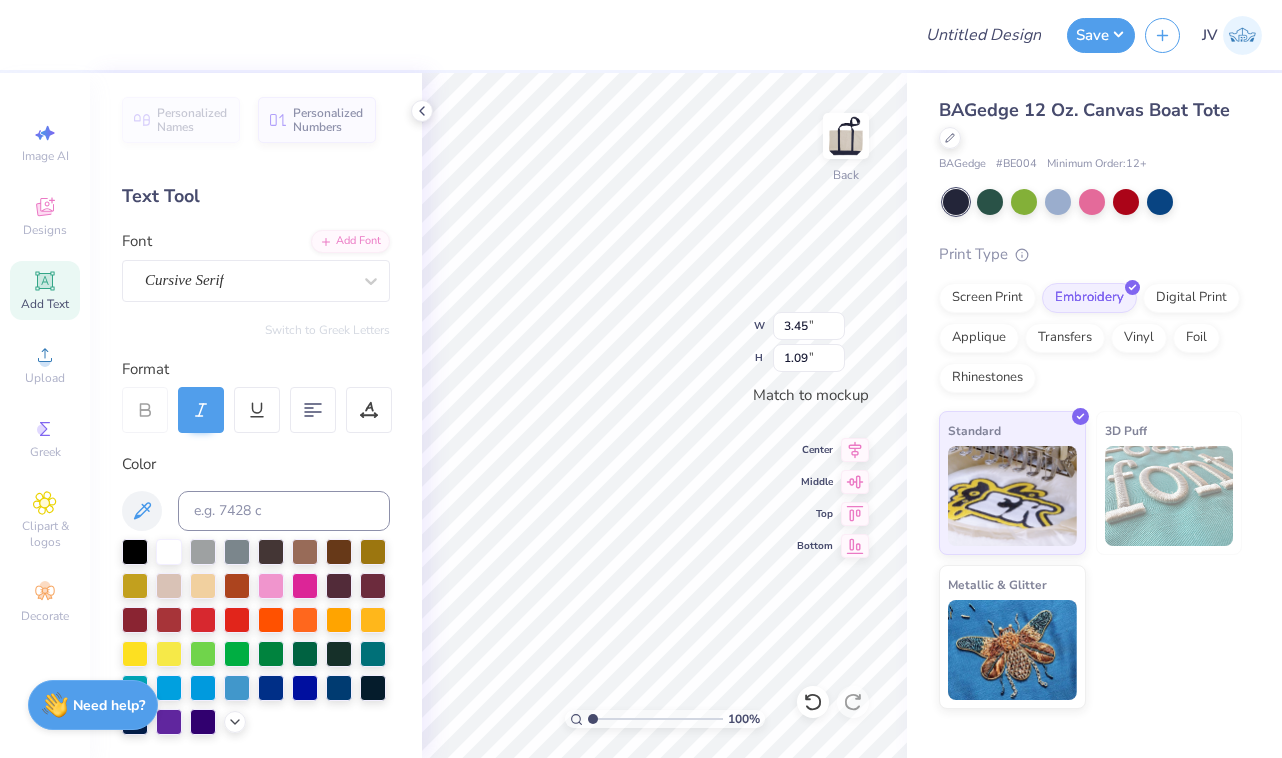 scroll, scrollTop: 0, scrollLeft: 0, axis: both 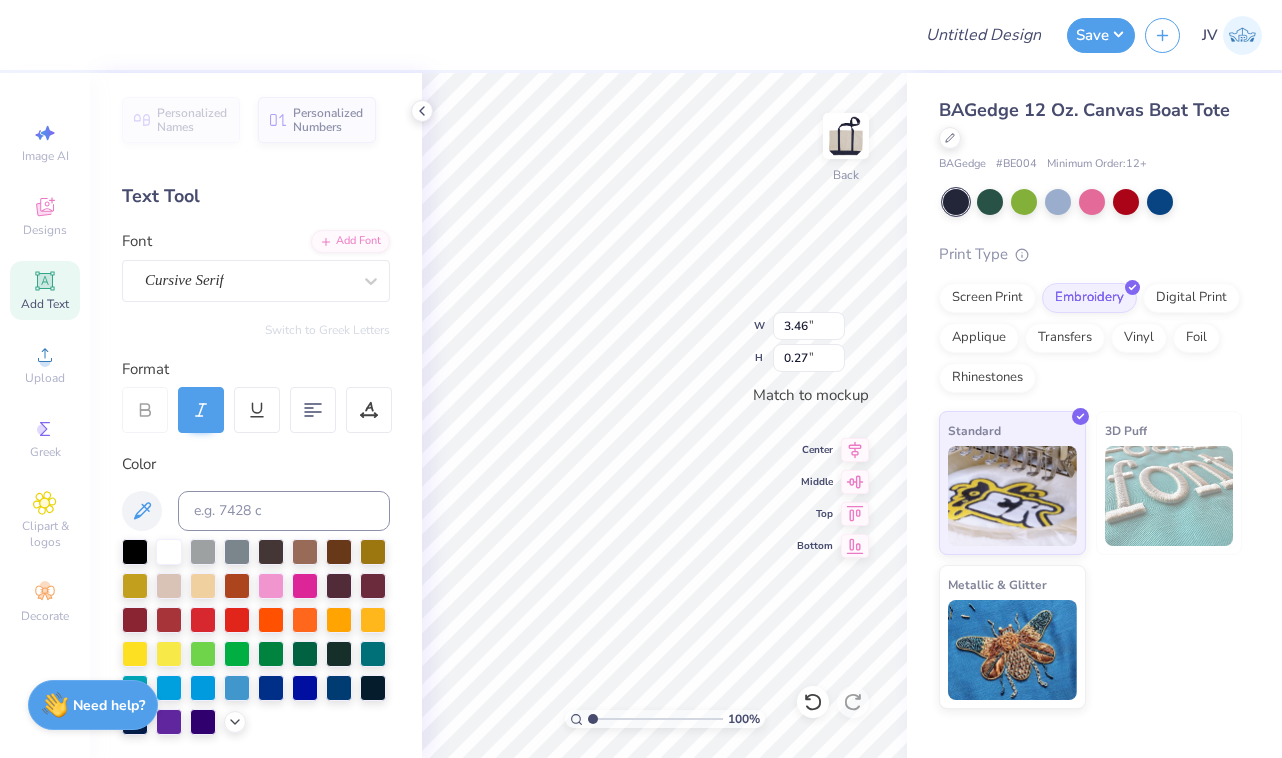 click at bounding box center [956, 202] 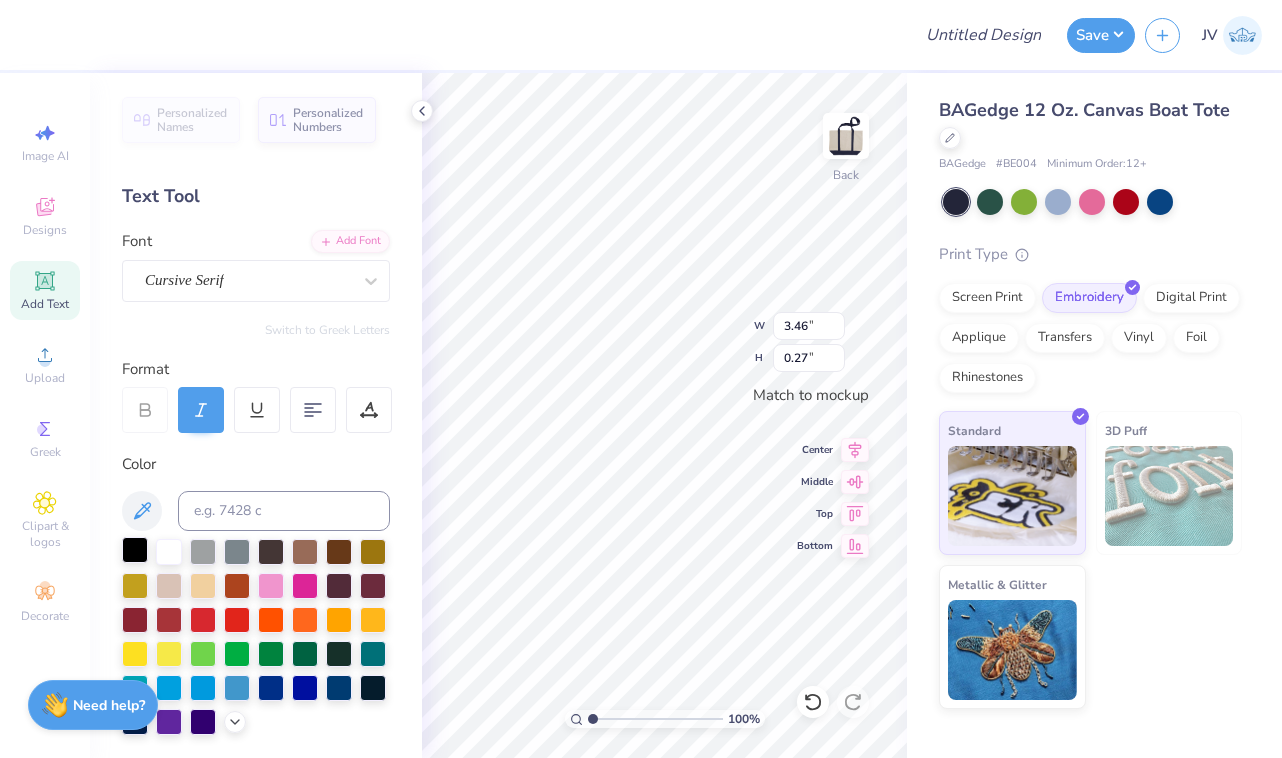 click at bounding box center [135, 550] 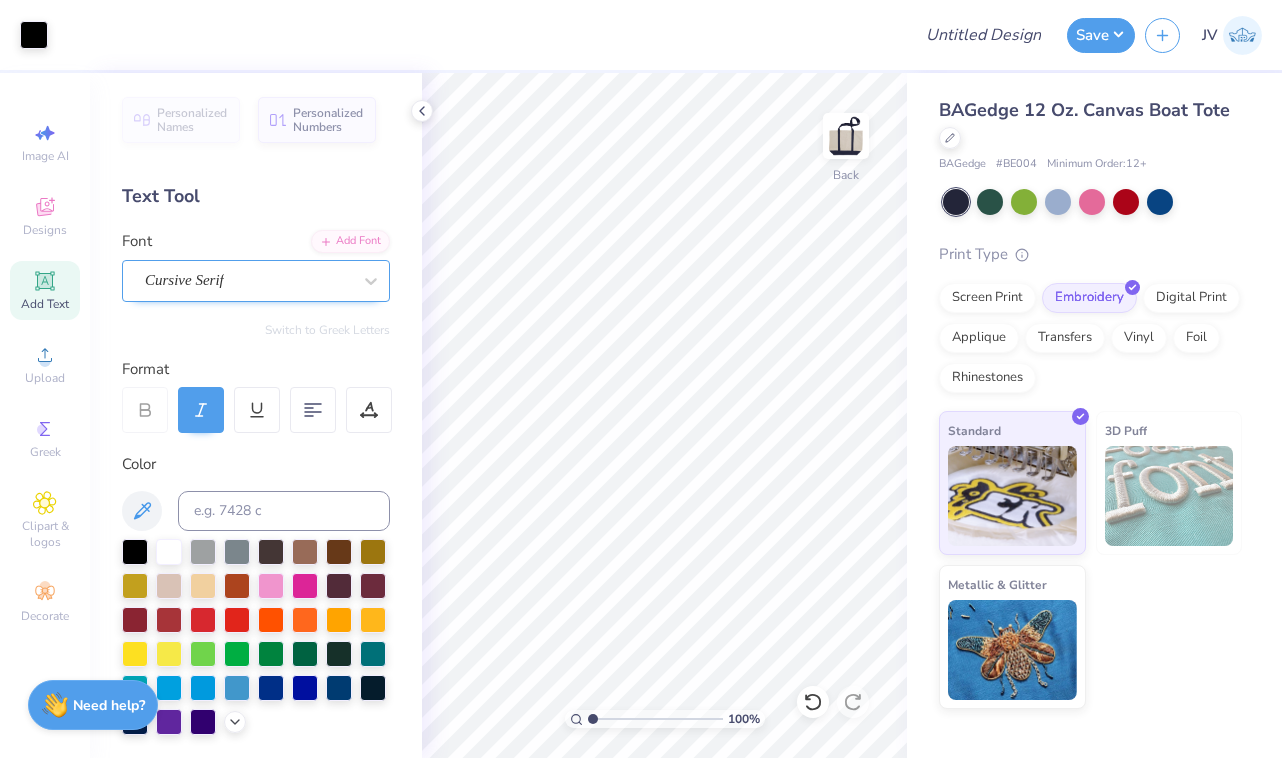 click on "Cursive Serif" at bounding box center [248, 280] 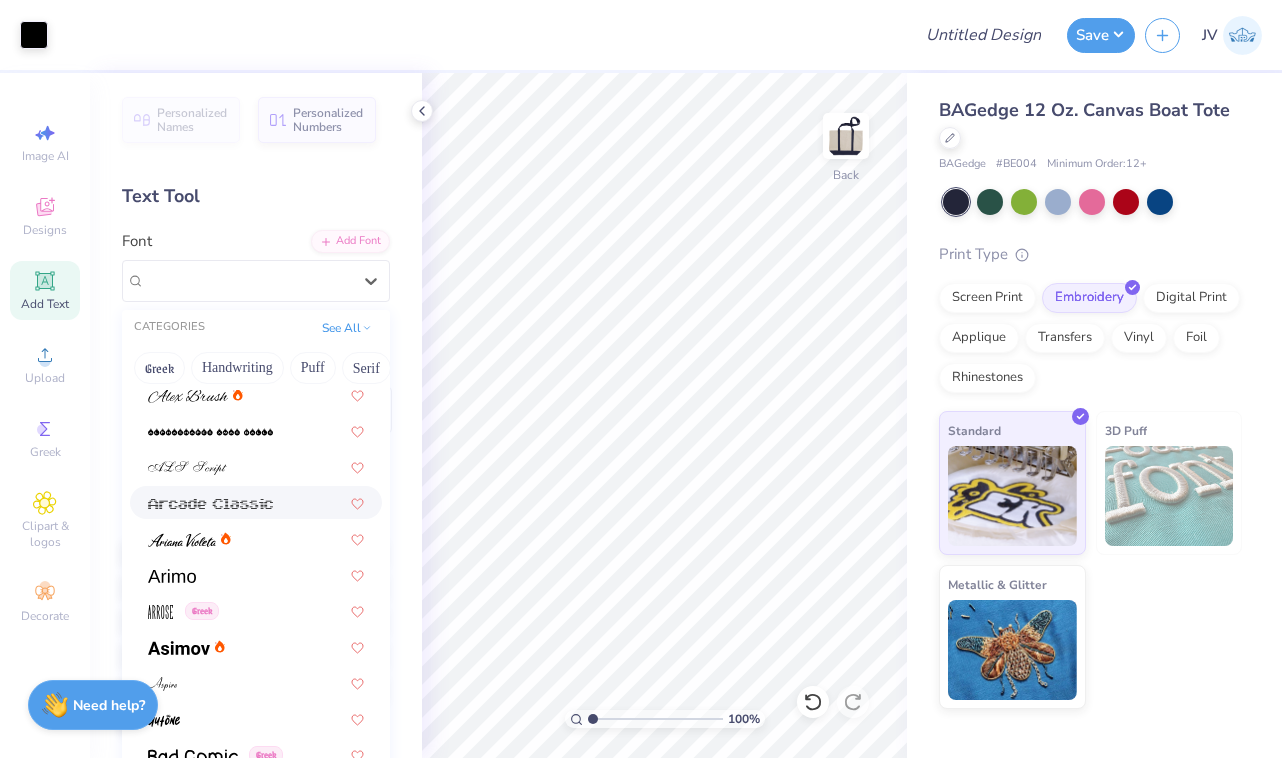scroll, scrollTop: 525, scrollLeft: 0, axis: vertical 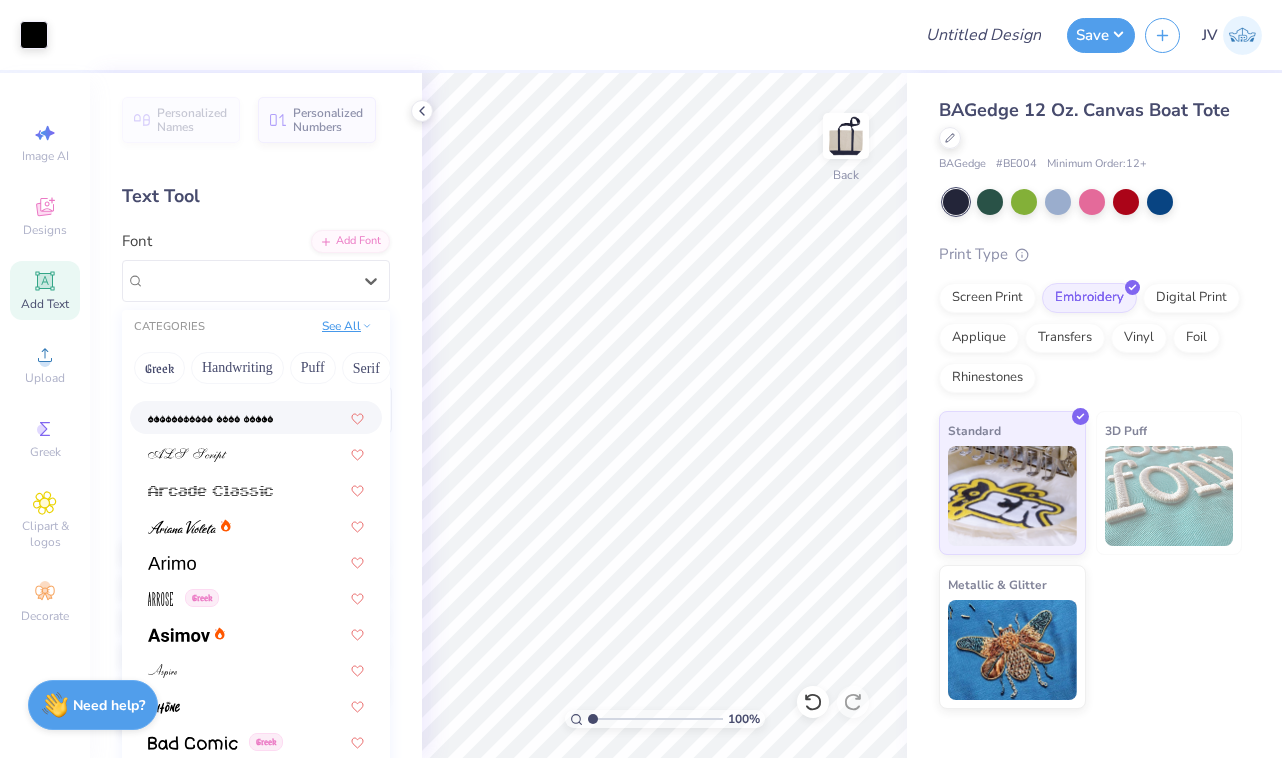 click on "See All" at bounding box center [347, 326] 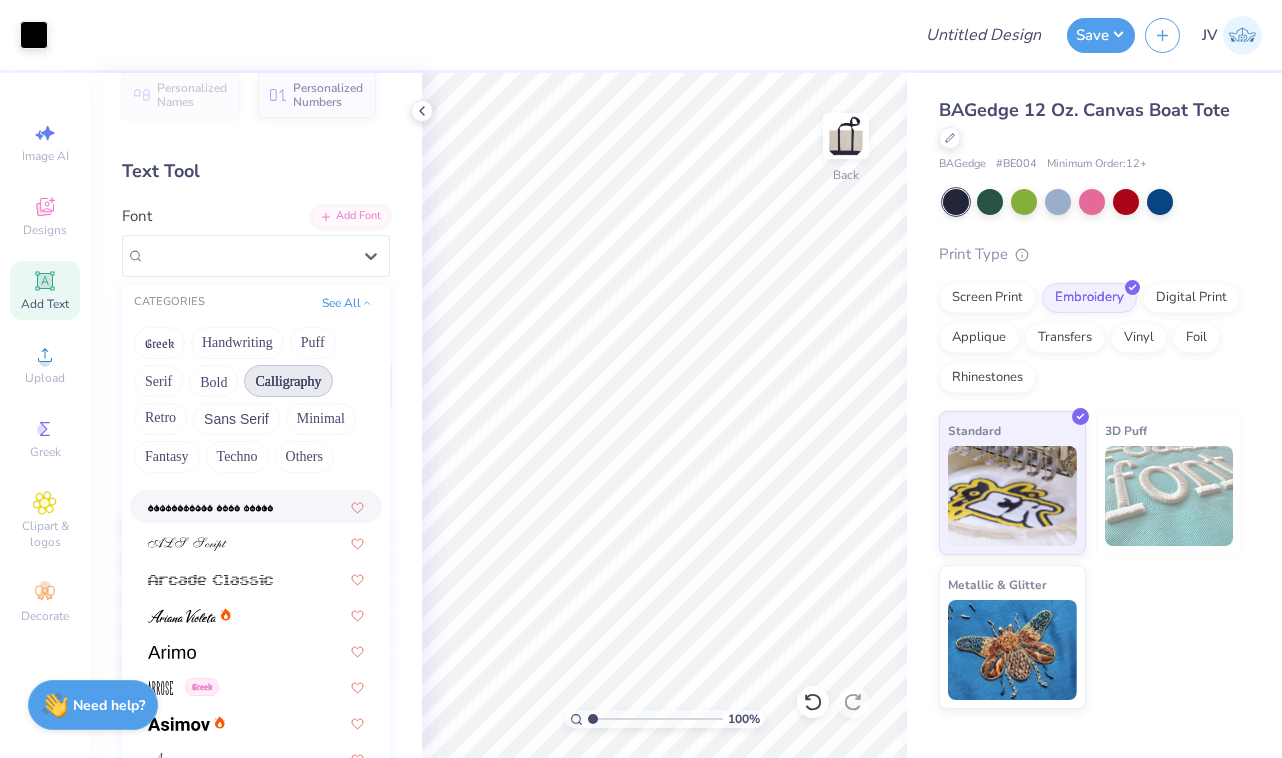 scroll, scrollTop: 36, scrollLeft: 0, axis: vertical 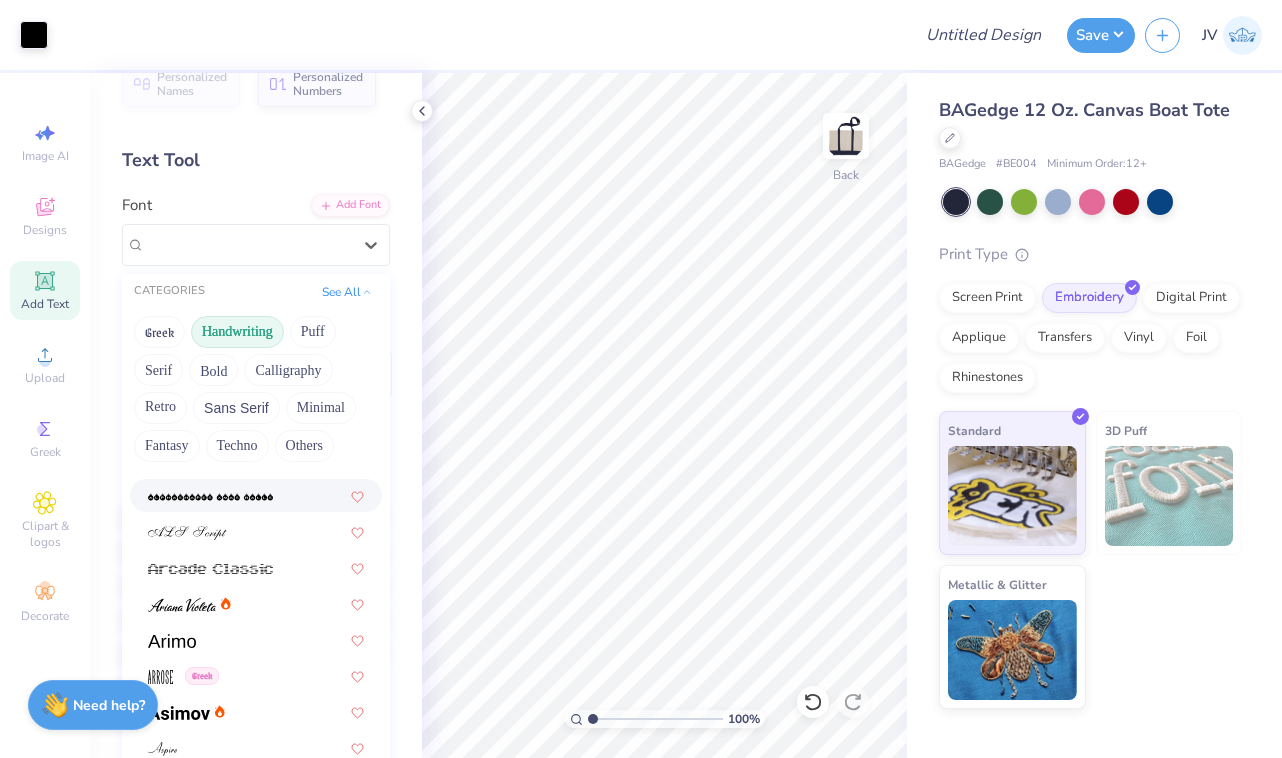 click on "Handwriting" at bounding box center [237, 332] 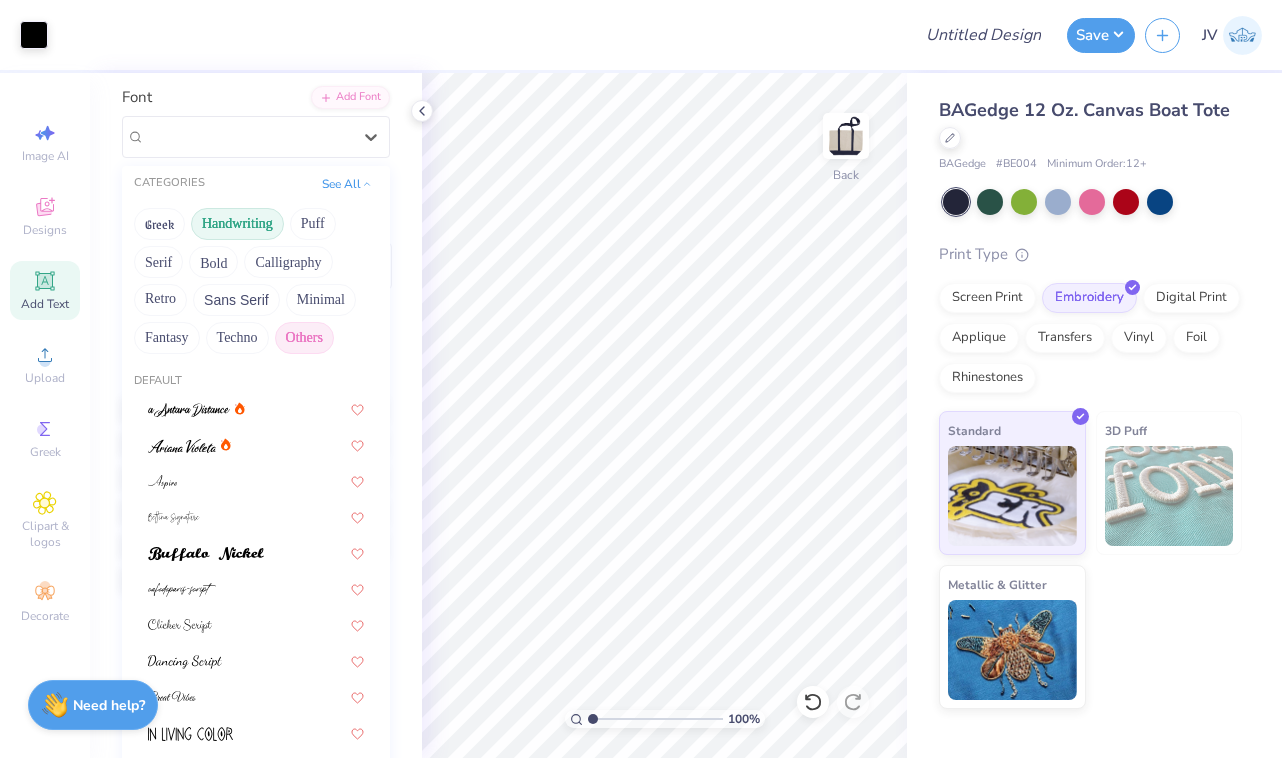 scroll, scrollTop: 209, scrollLeft: 0, axis: vertical 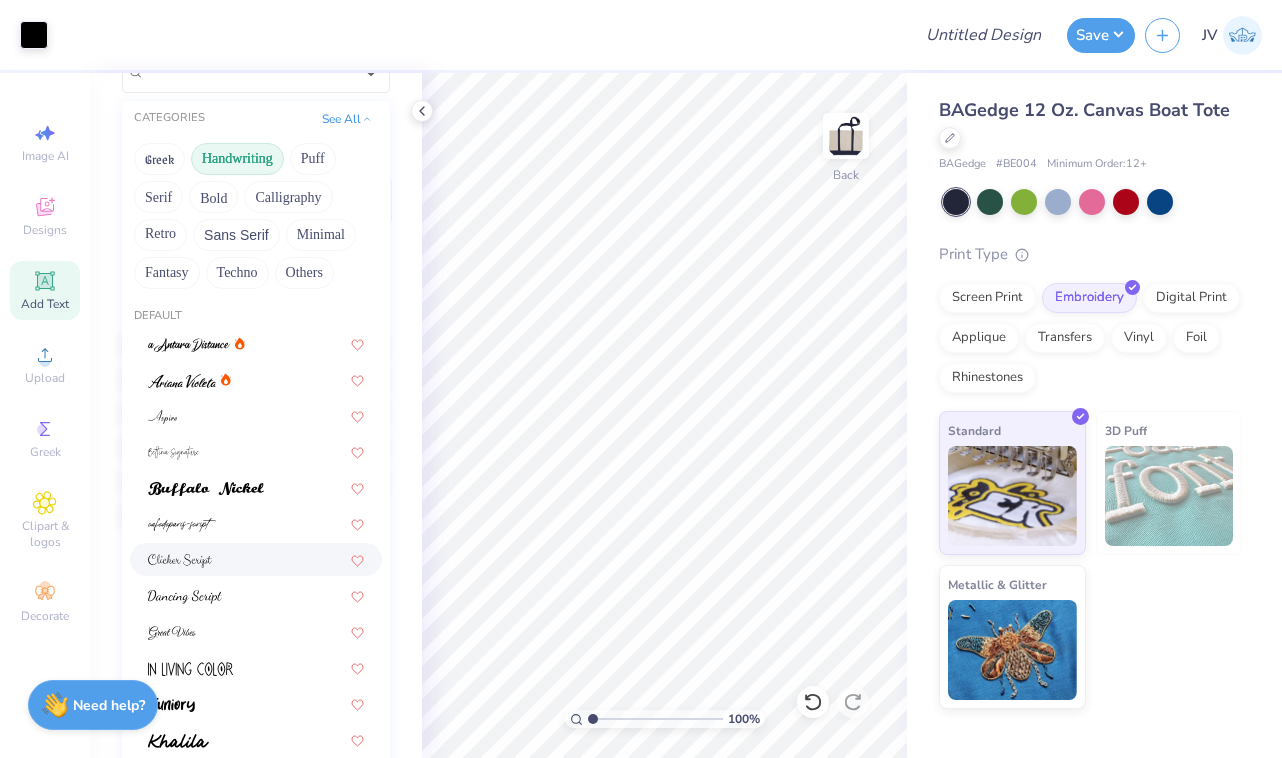 click at bounding box center [256, 559] 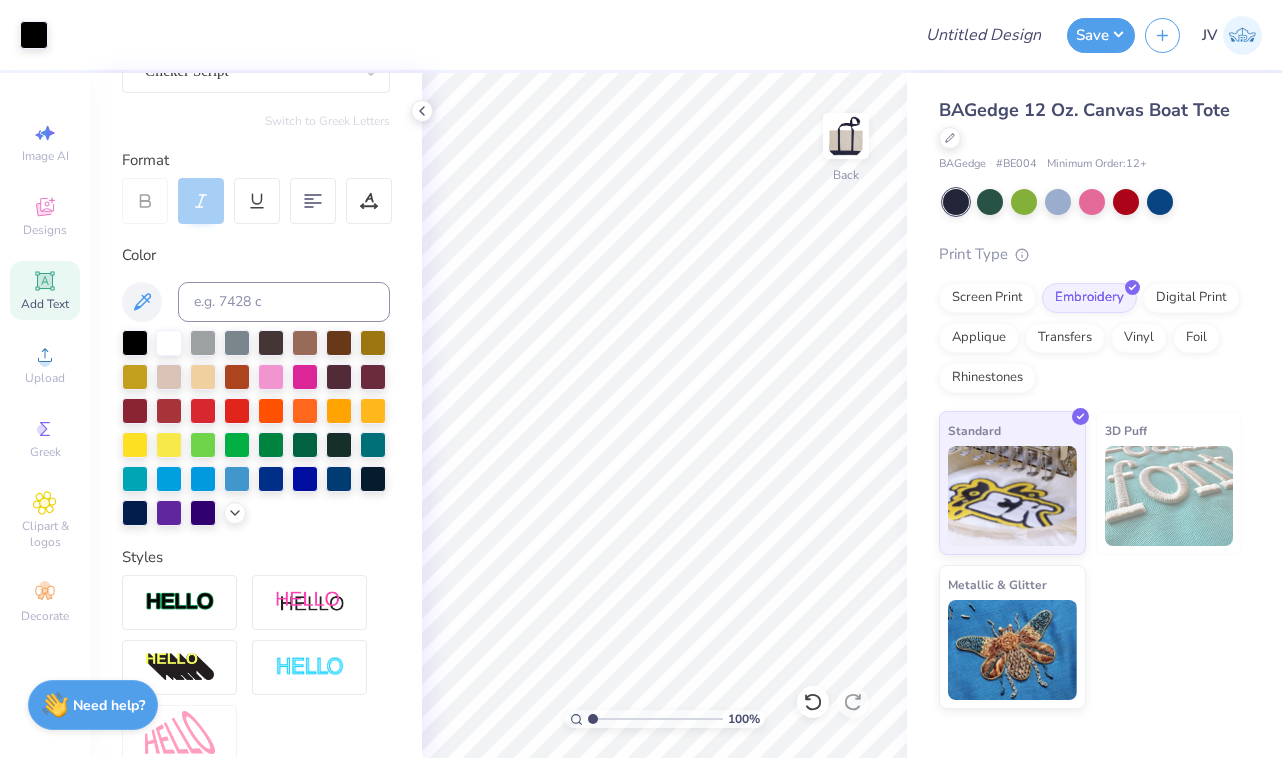scroll, scrollTop: 208, scrollLeft: 0, axis: vertical 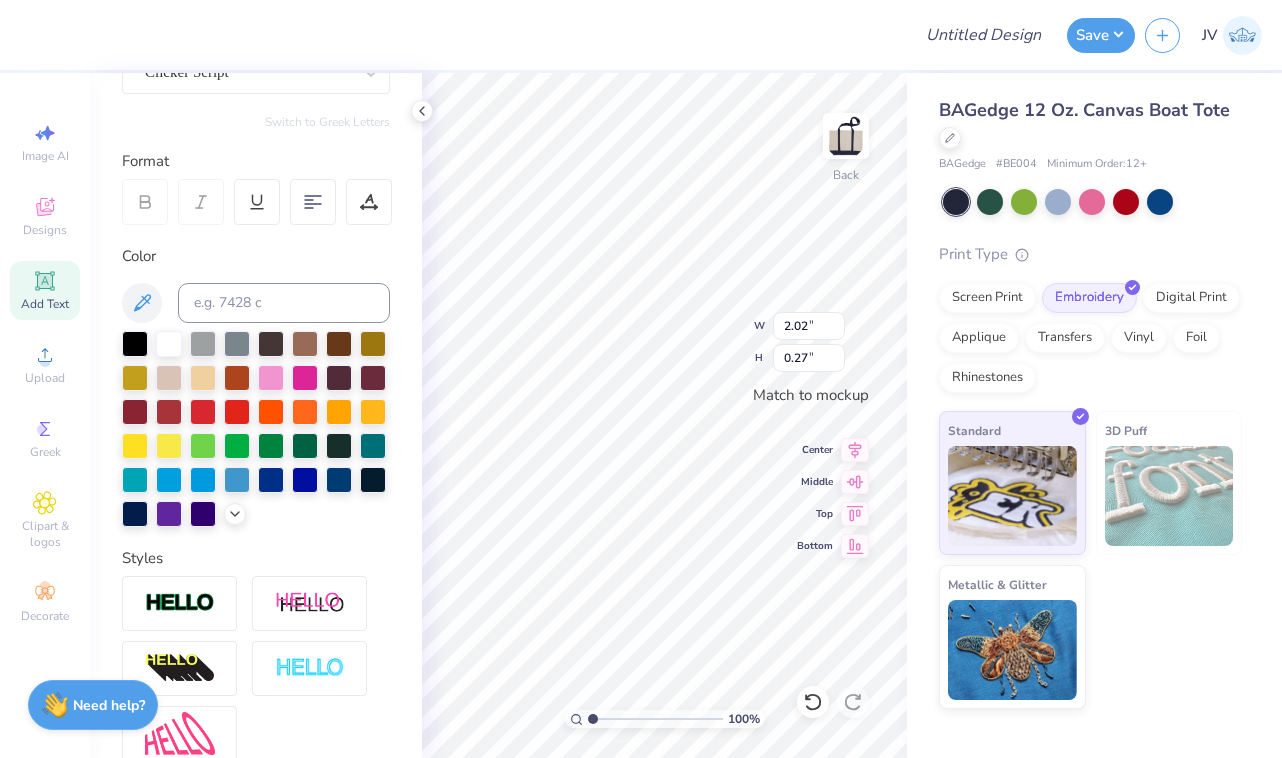 type on "2.73" 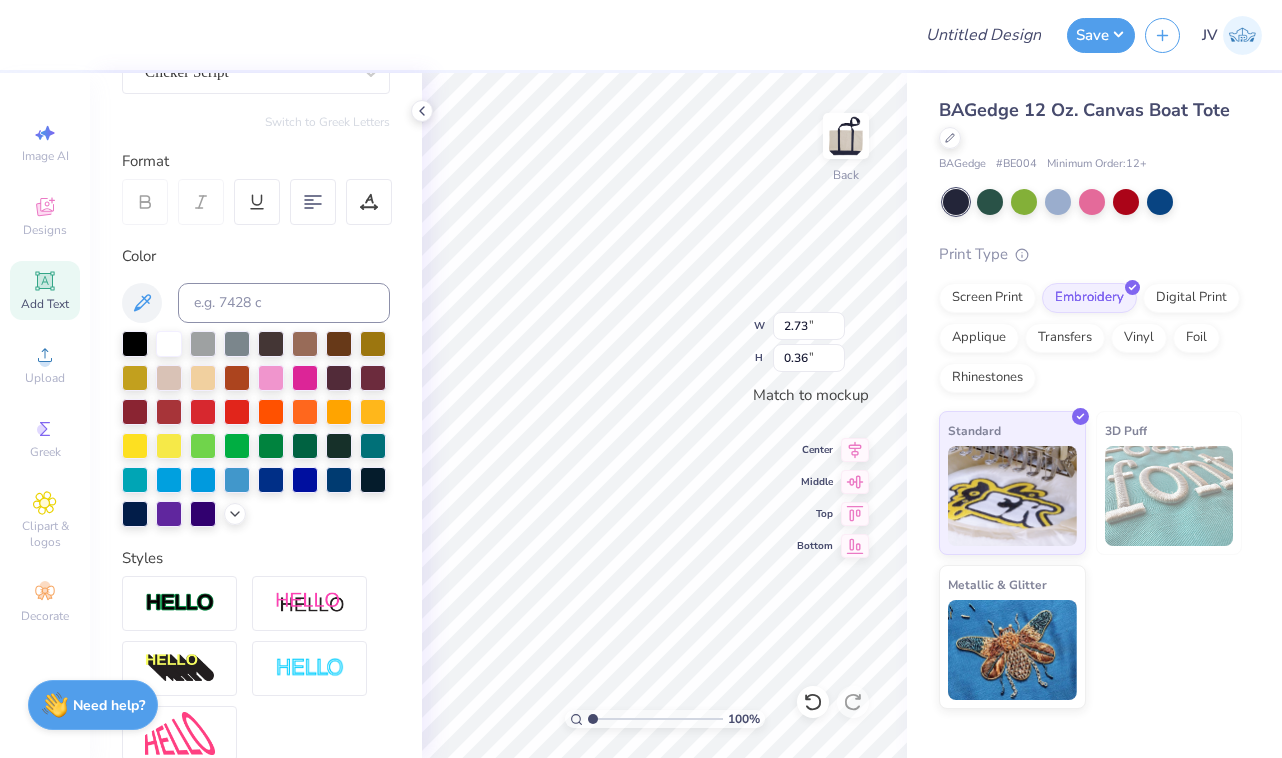 type on "3.38" 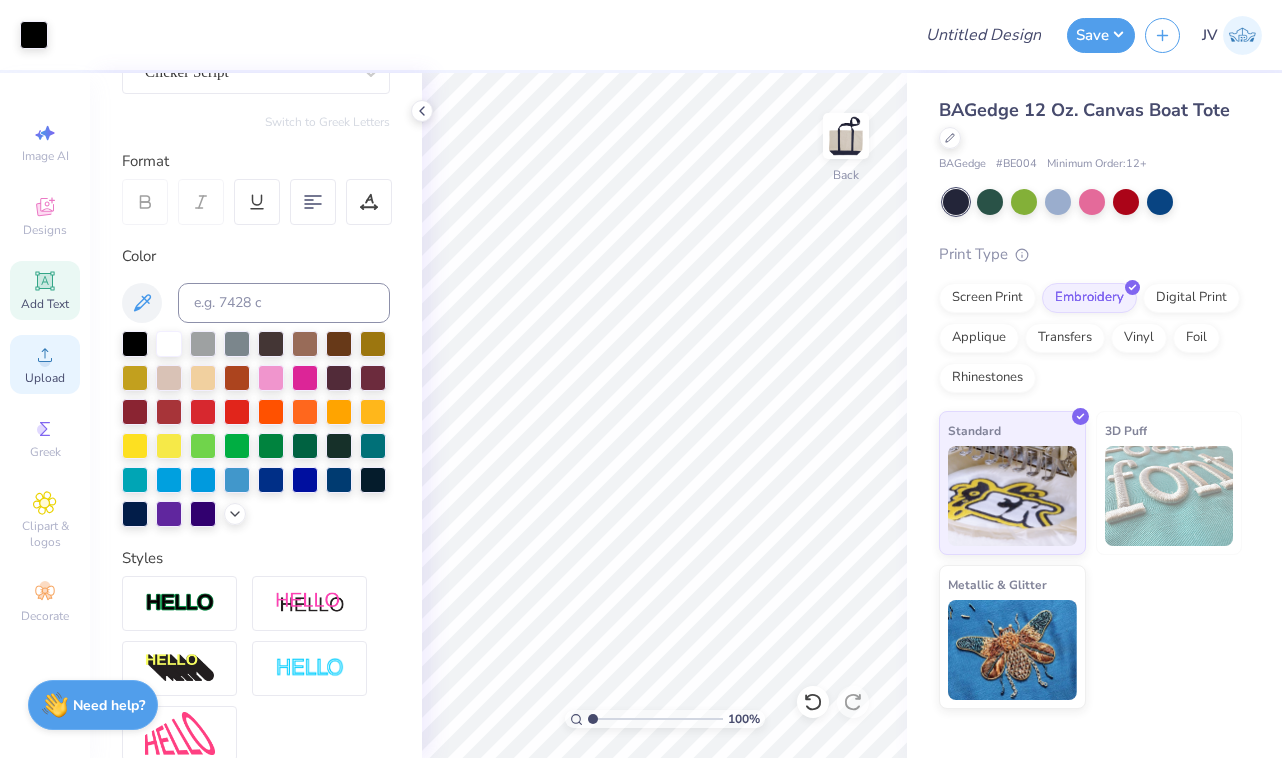 click 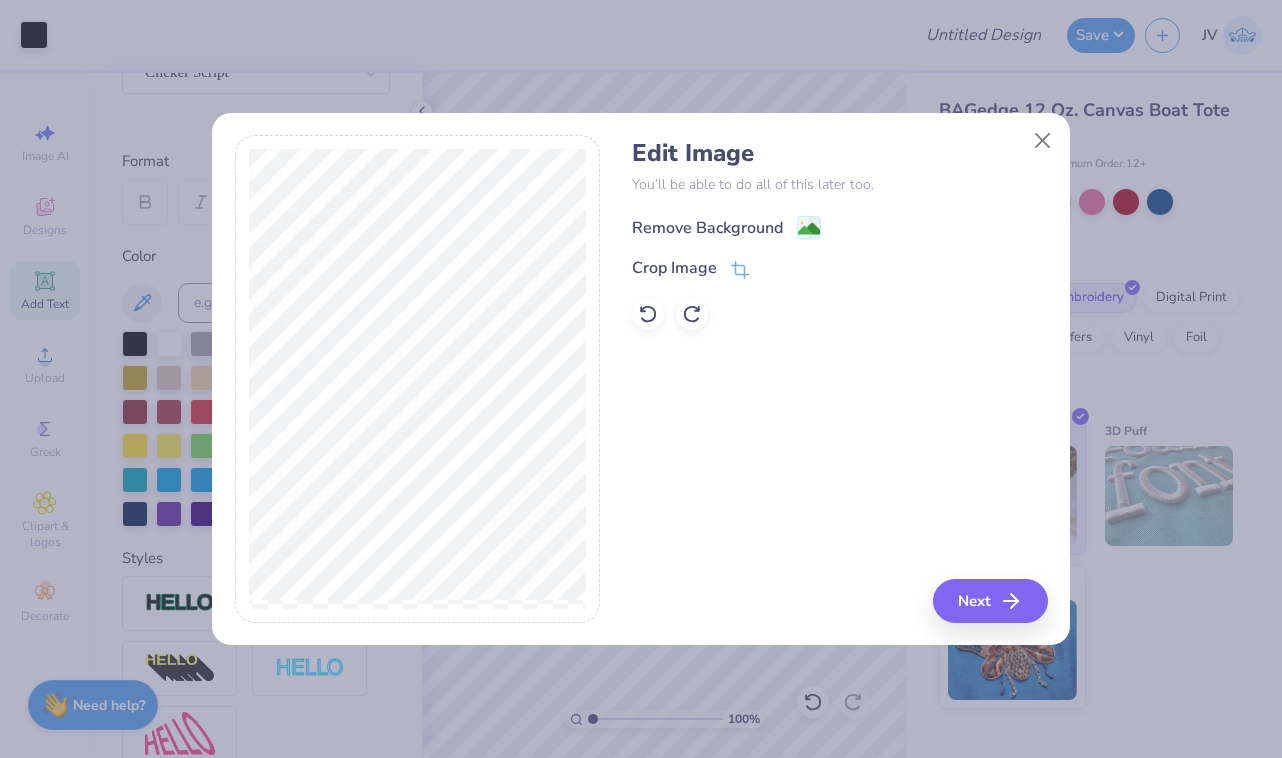 click 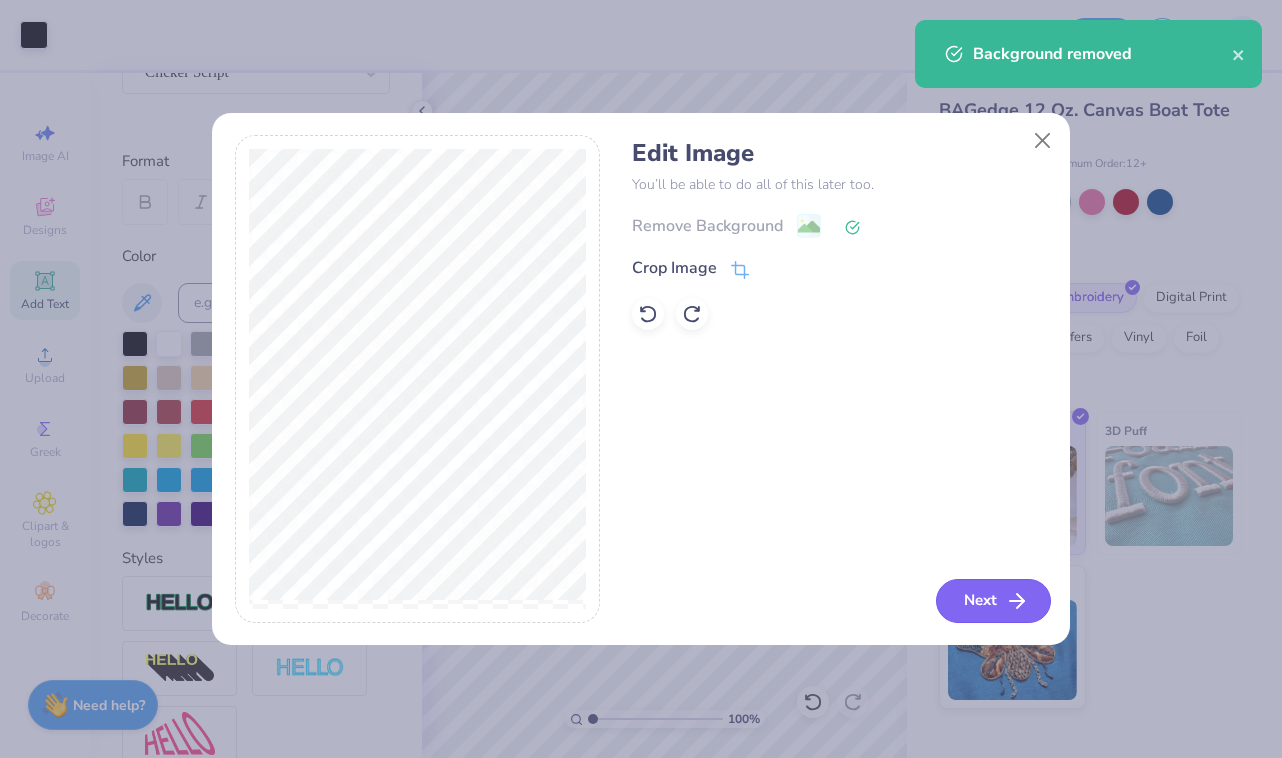 click on "Next" at bounding box center (993, 601) 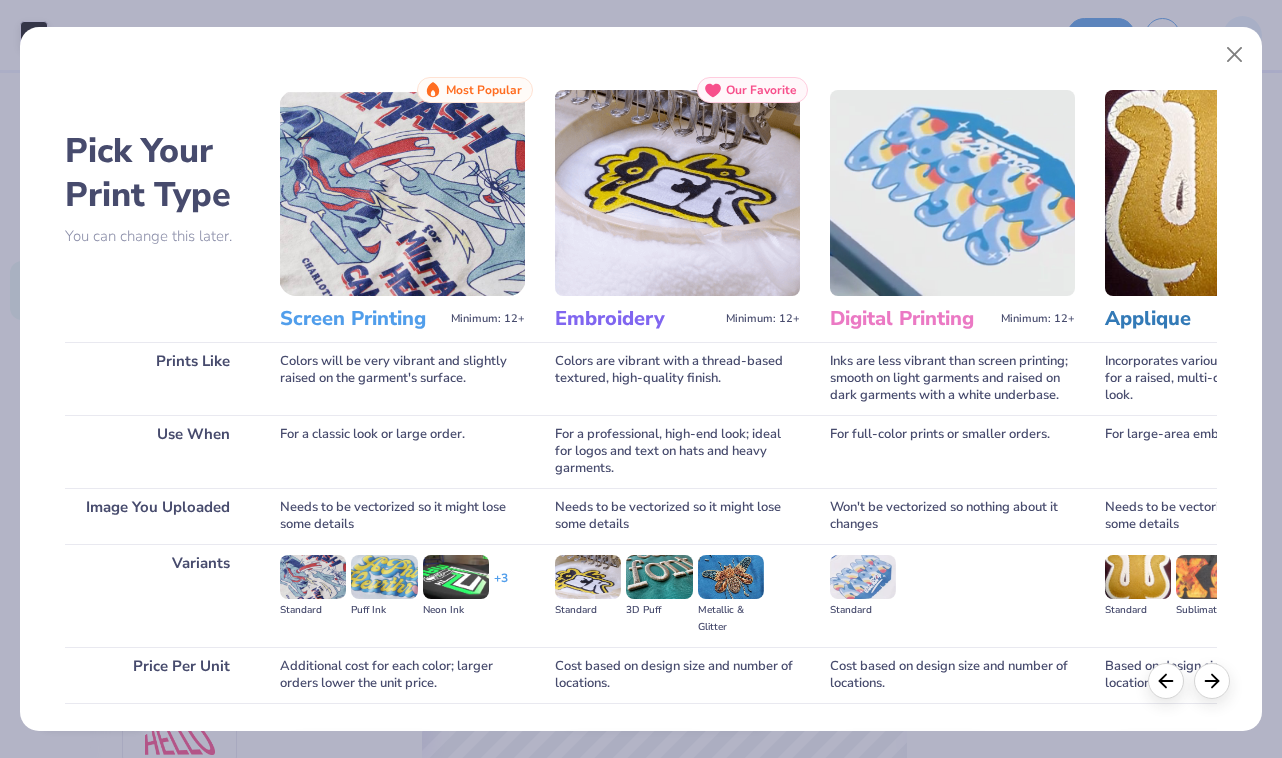 scroll, scrollTop: 139, scrollLeft: 0, axis: vertical 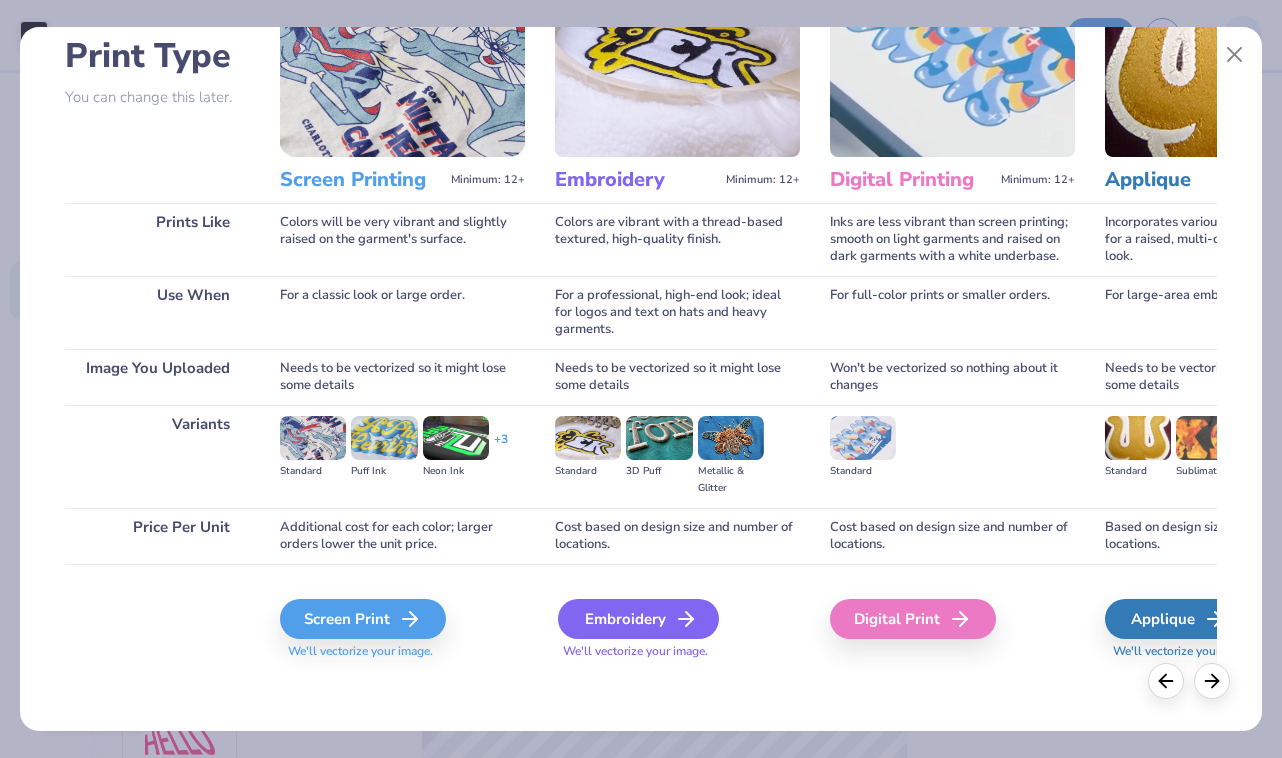 click on "Embroidery" at bounding box center [638, 619] 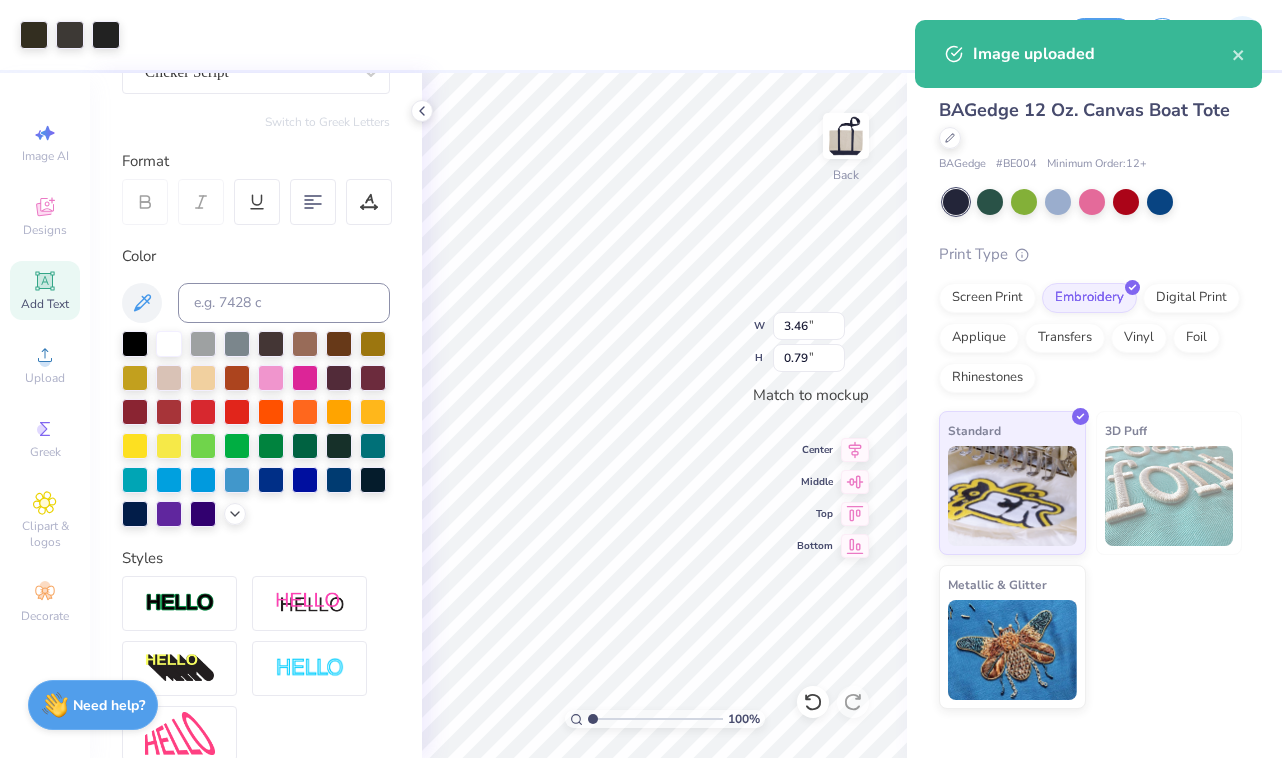 type on "3.38" 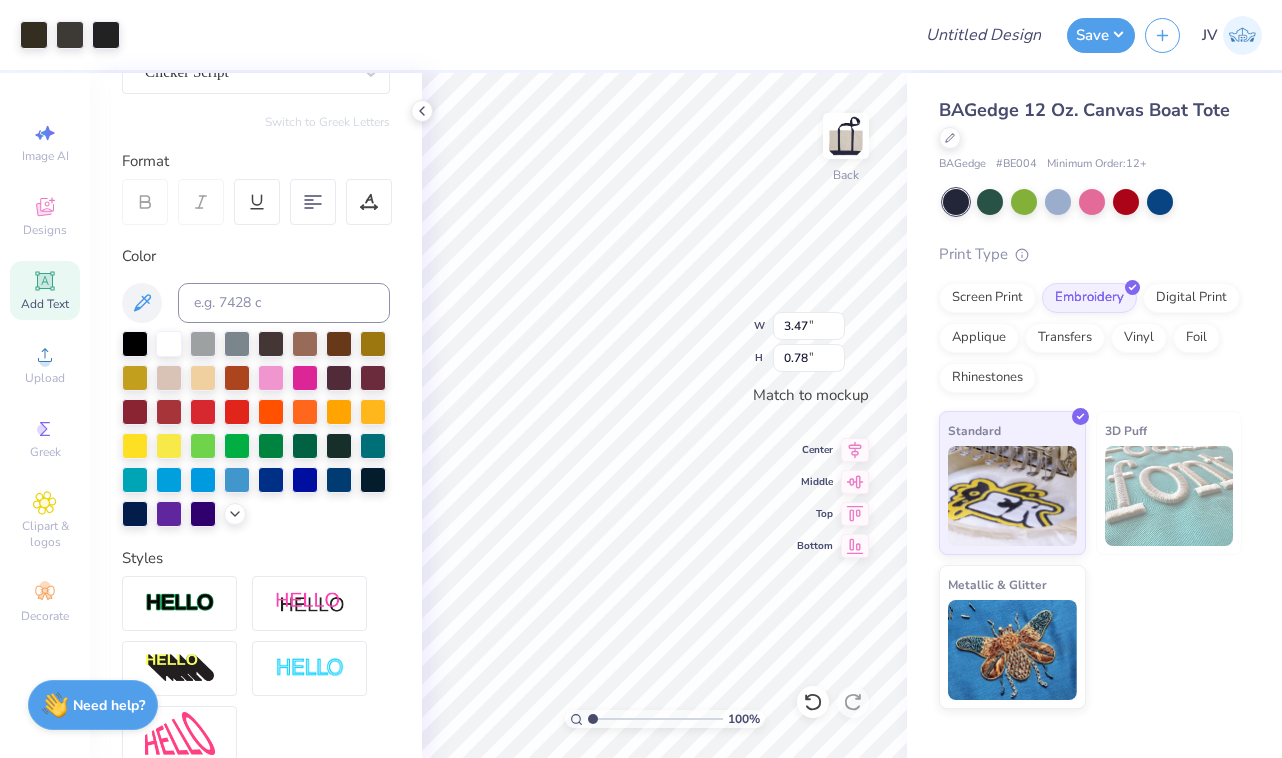 type on "3.47" 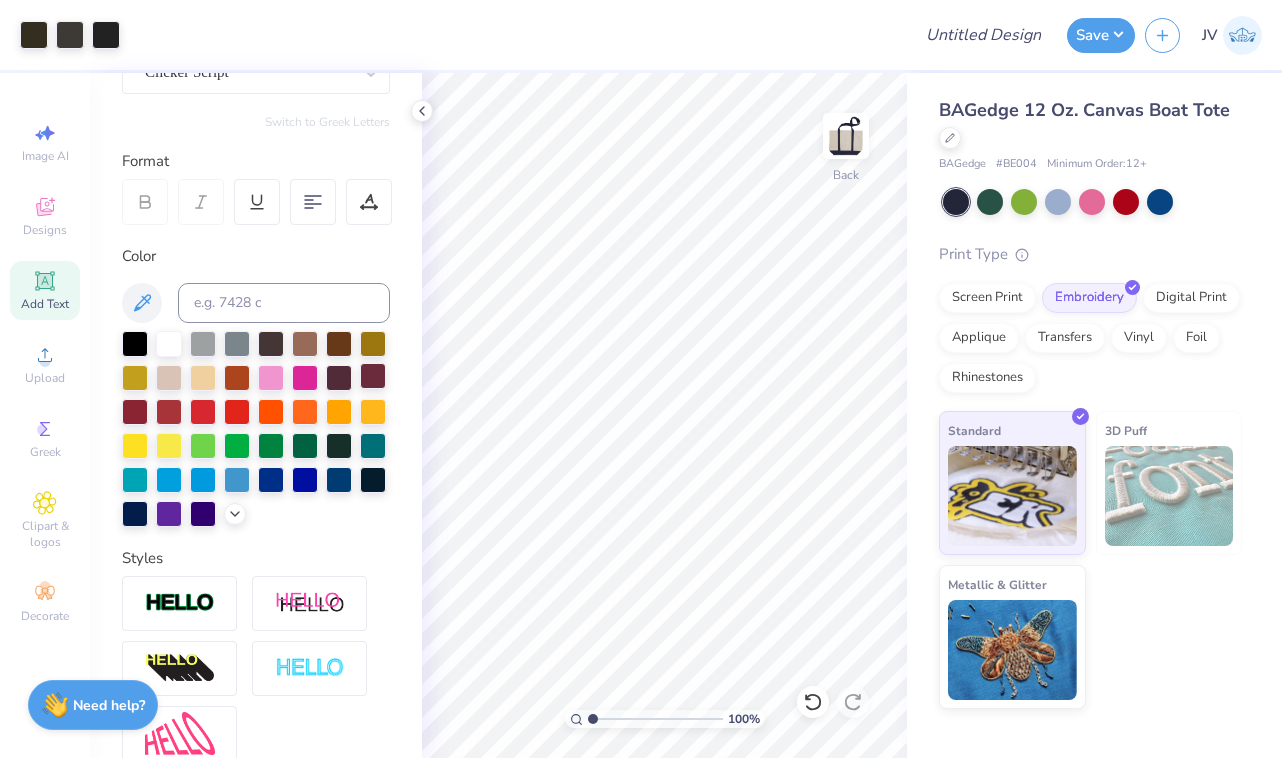 scroll, scrollTop: 0, scrollLeft: 0, axis: both 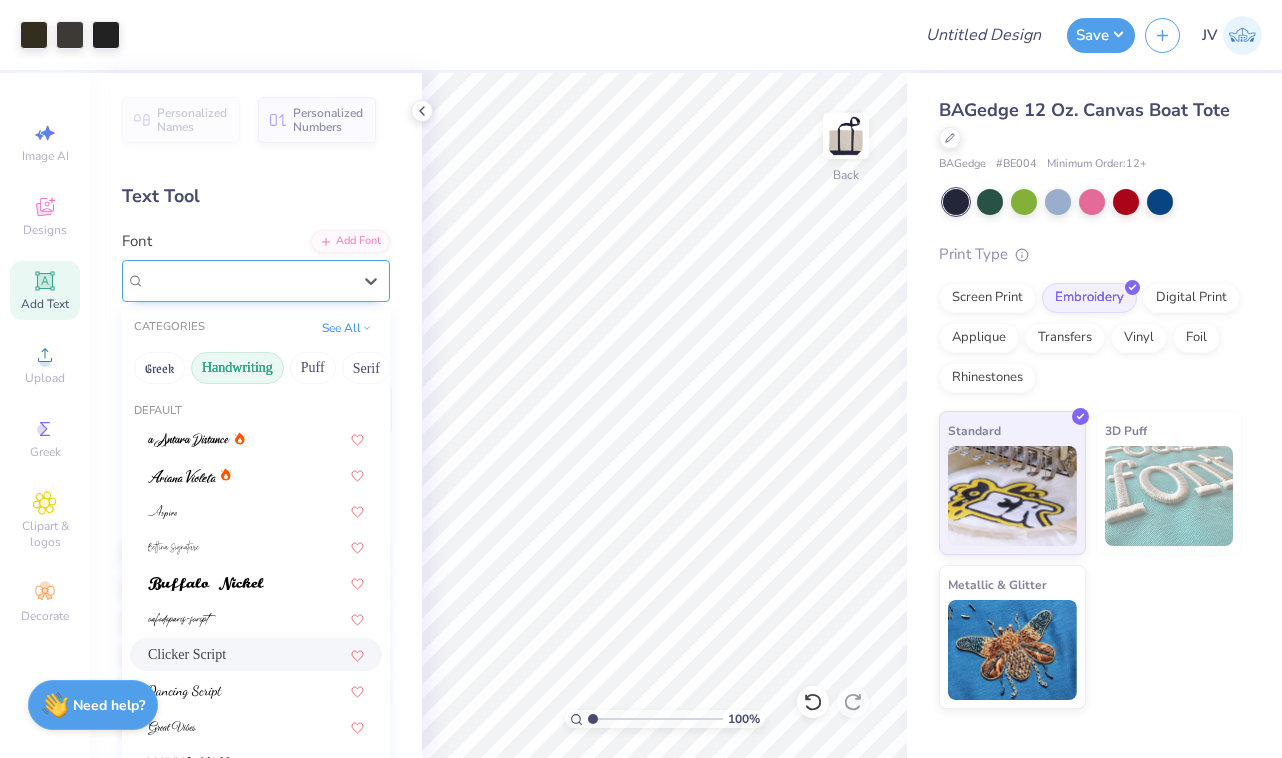 click on "Clicker Script" at bounding box center (248, 280) 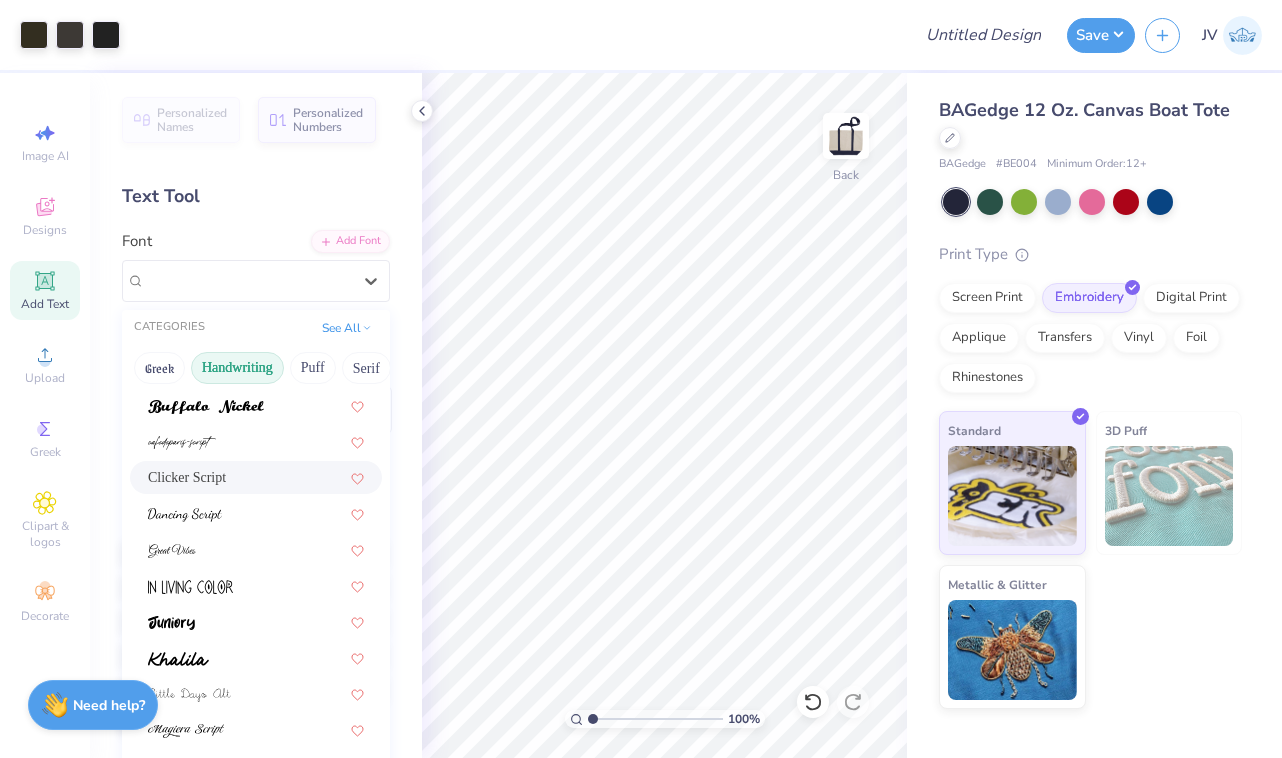 scroll, scrollTop: 181, scrollLeft: 0, axis: vertical 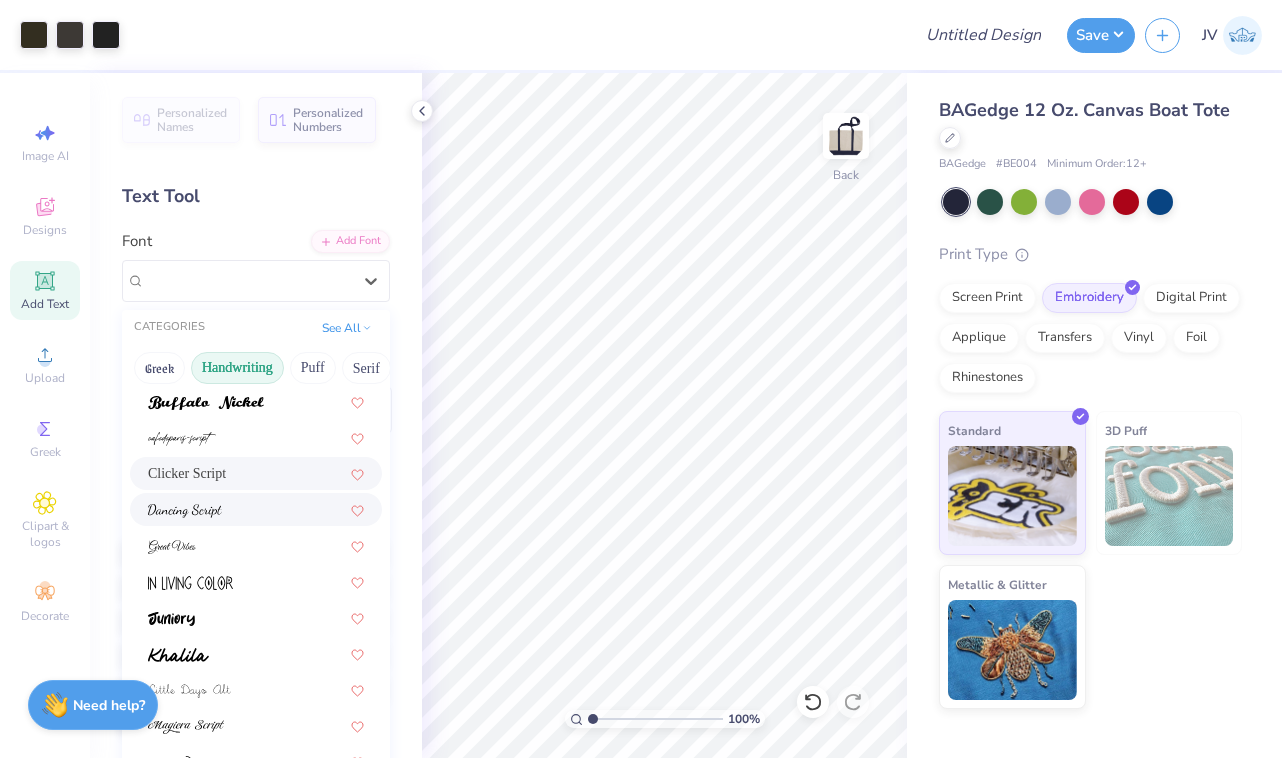 click at bounding box center [256, 509] 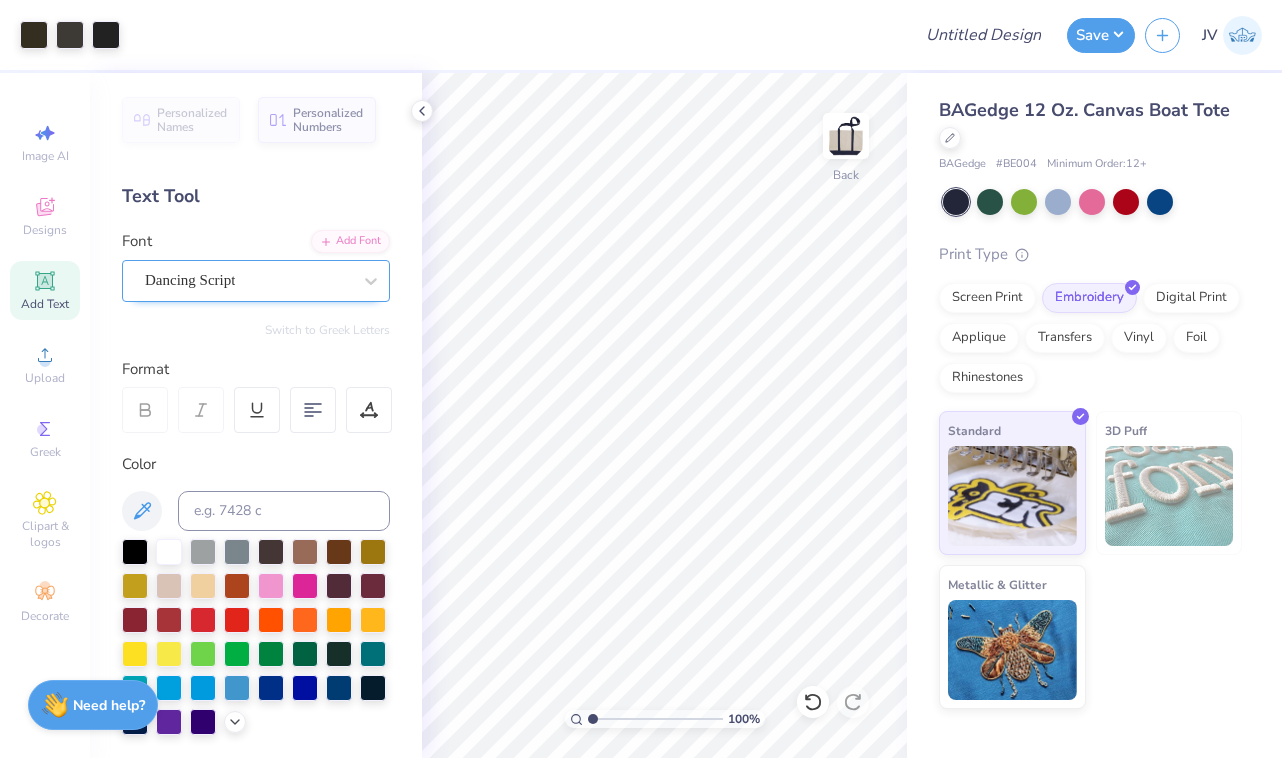 click on "Dancing Script" at bounding box center (256, 281) 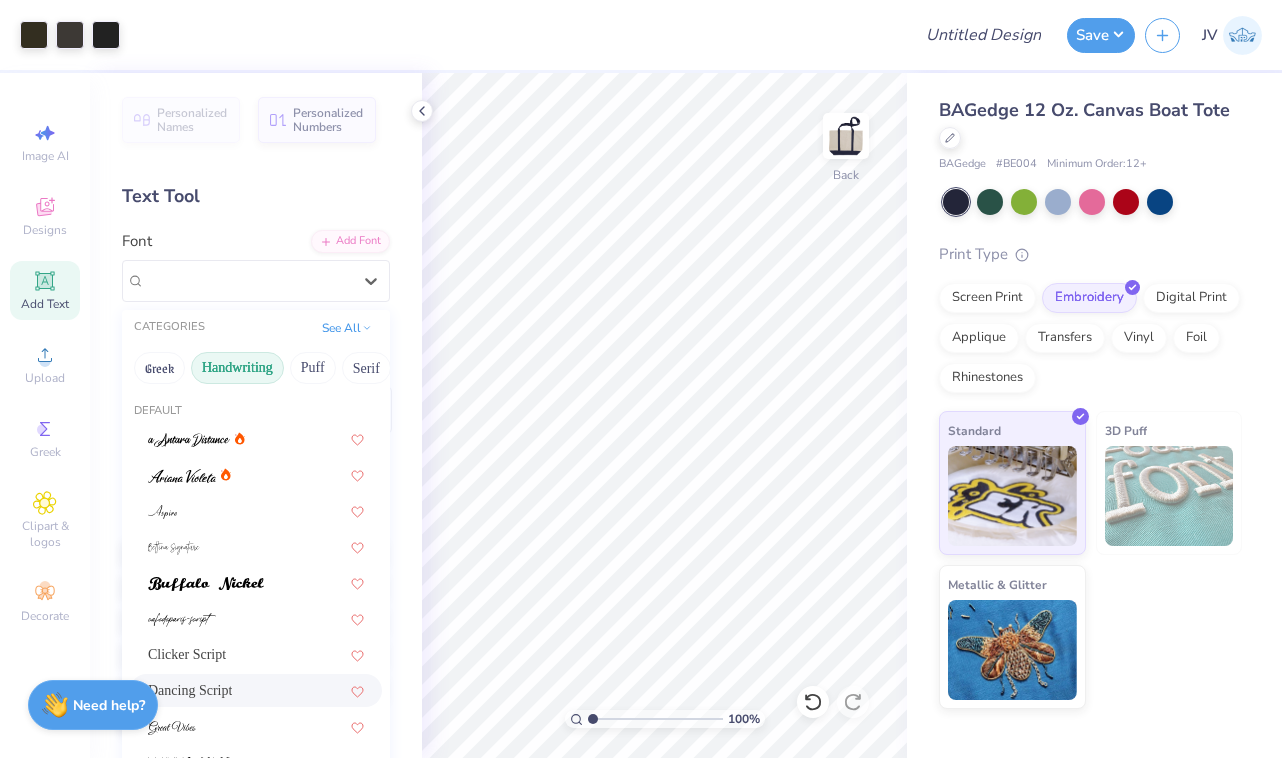 click on "Personalized Names Personalized Numbers Text Tool Add Font Font option Dancing Script selected, 8 of 28. 28 results available. Use Up and Down to choose options, press Enter to select the currently focused option, press Escape to exit the menu, press Tab to select the option and exit the menu. Dancing Script CATEGORIES See All Greek Handwriting Puff Serif Bold Calligraphy Retro Sans Serif Minimal Fantasy Techno Others Default Clicker Script Dancing Script Switch to Greek Letters Format Color Styles Text Shape" at bounding box center (256, 415) 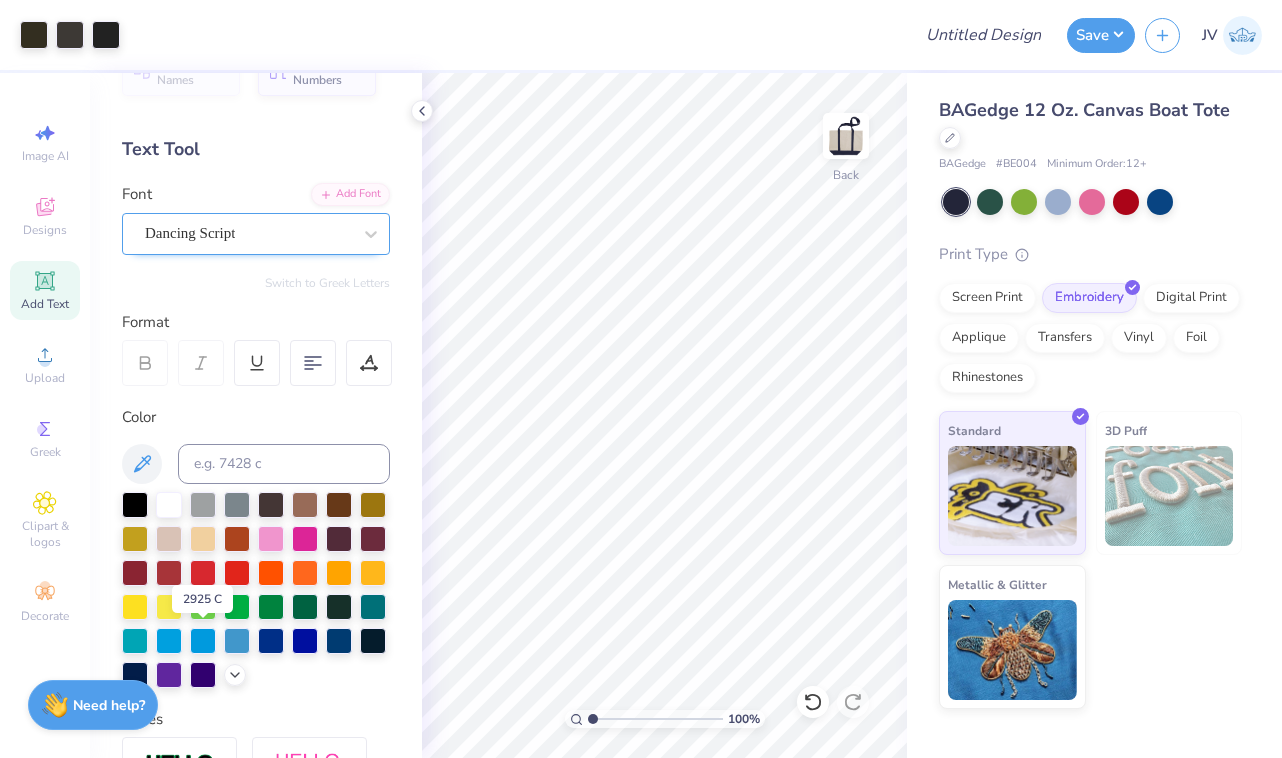 scroll, scrollTop: 0, scrollLeft: 0, axis: both 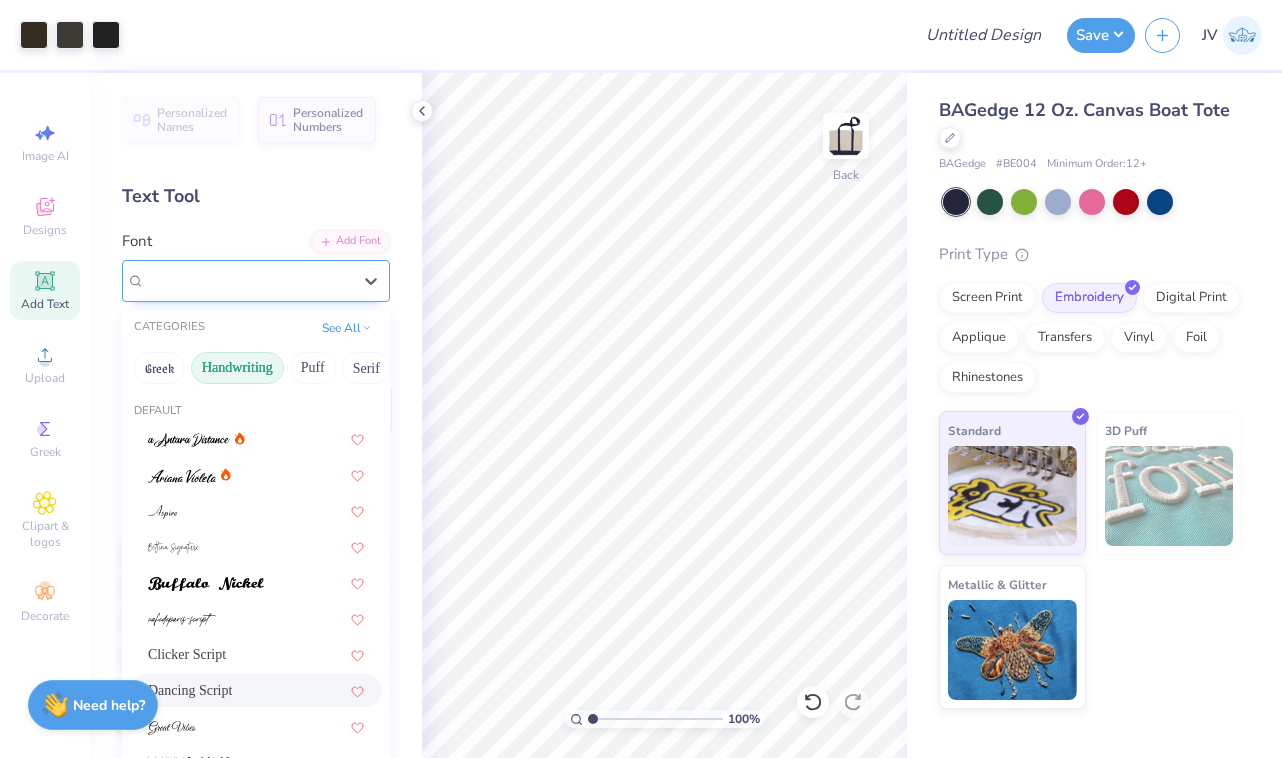 click on "Dancing Script" at bounding box center [248, 280] 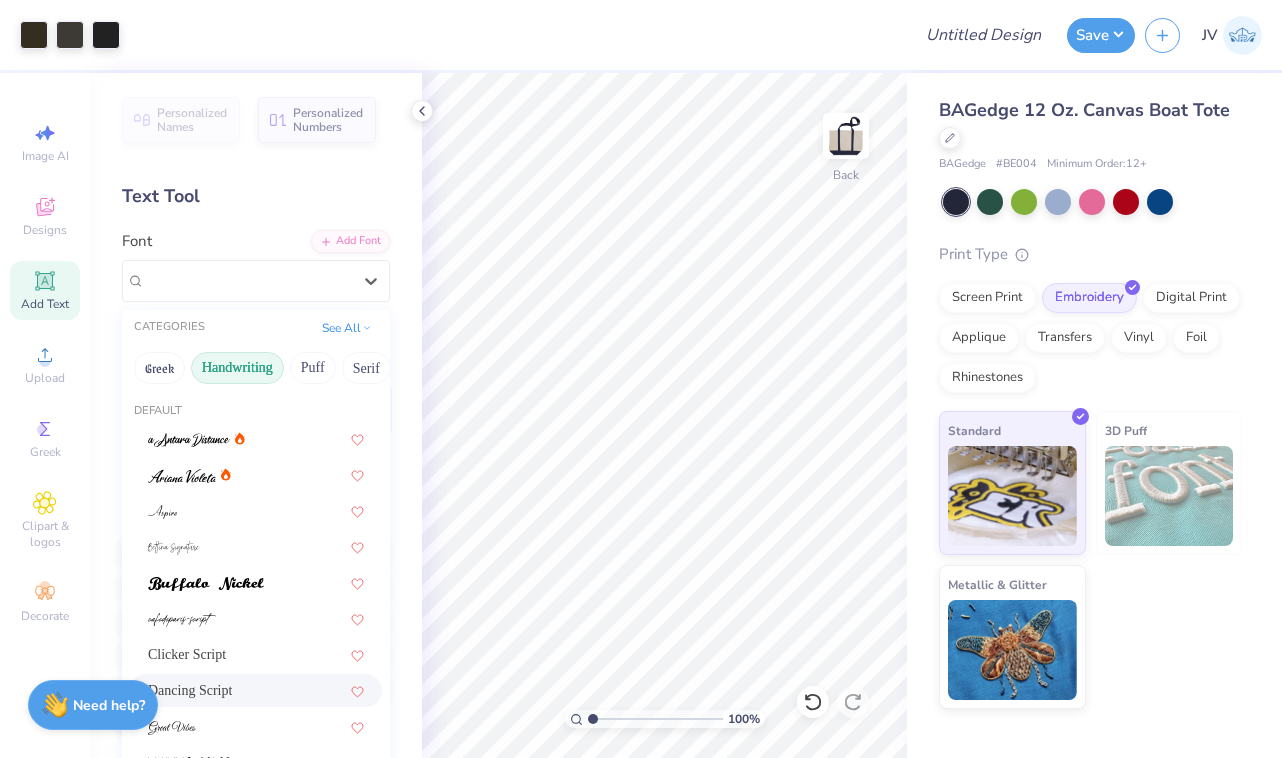 click on "Dancing Script" at bounding box center [256, 690] 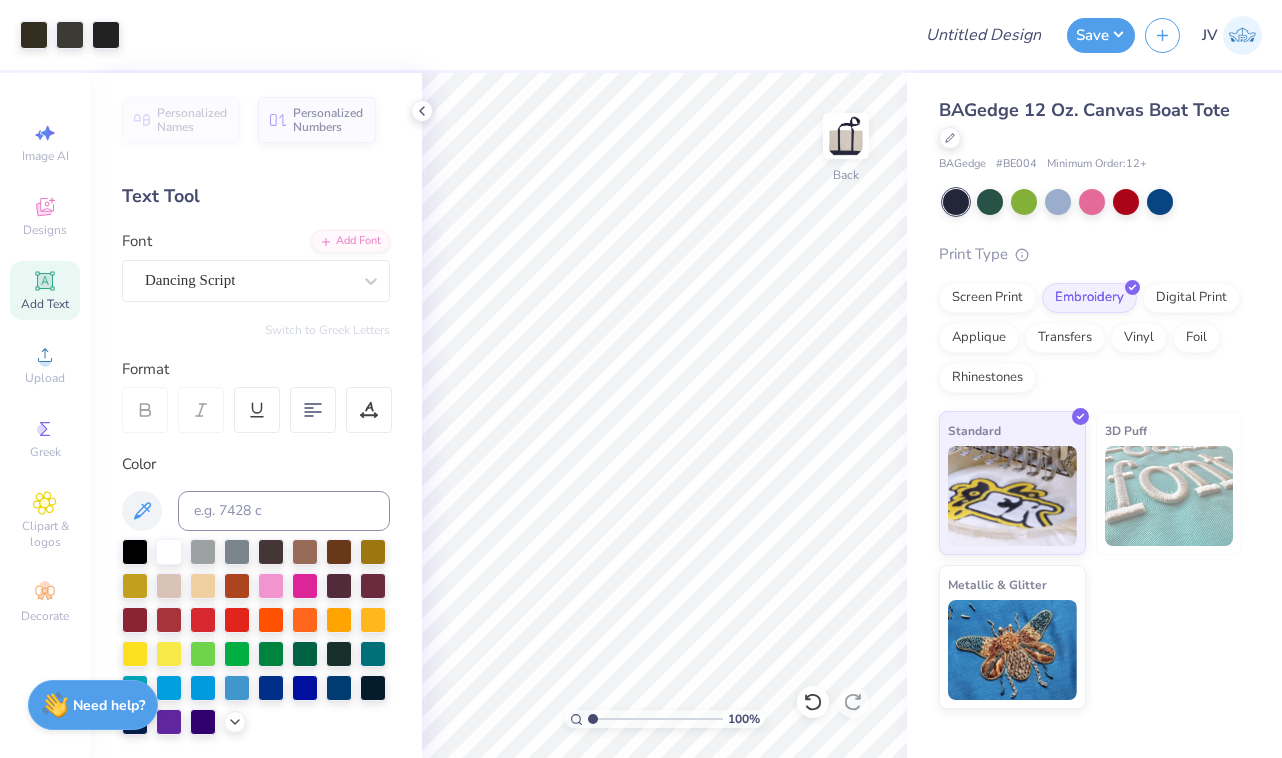 click on "Add Text" at bounding box center [45, 290] 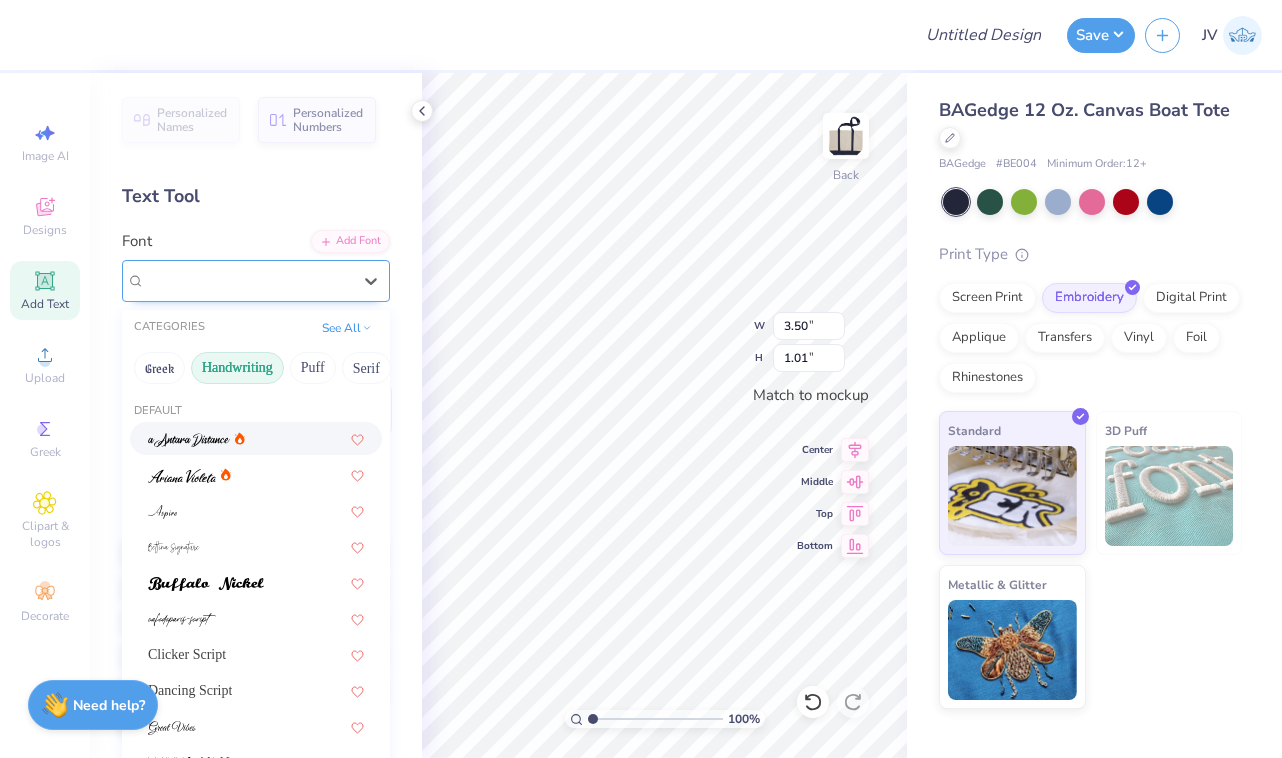 click on "Super Dream" at bounding box center (248, 280) 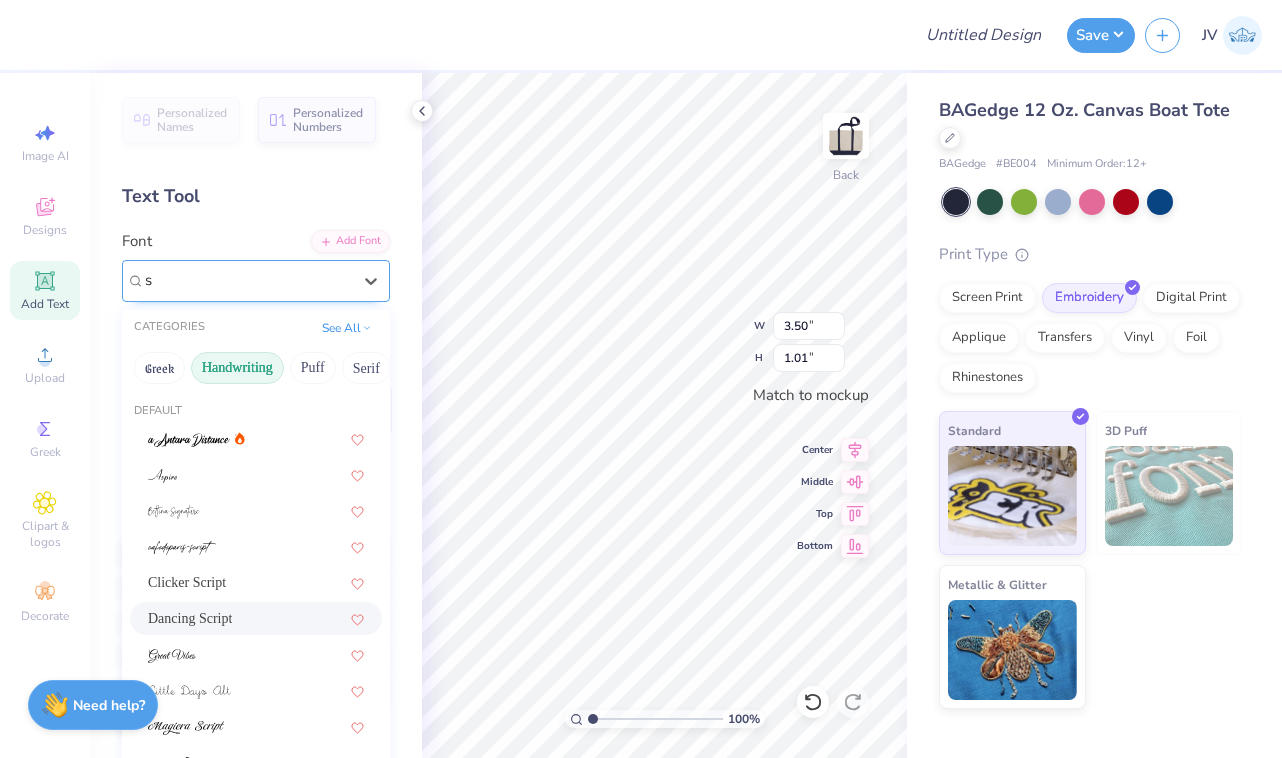 click on "Dancing Script" at bounding box center [256, 618] 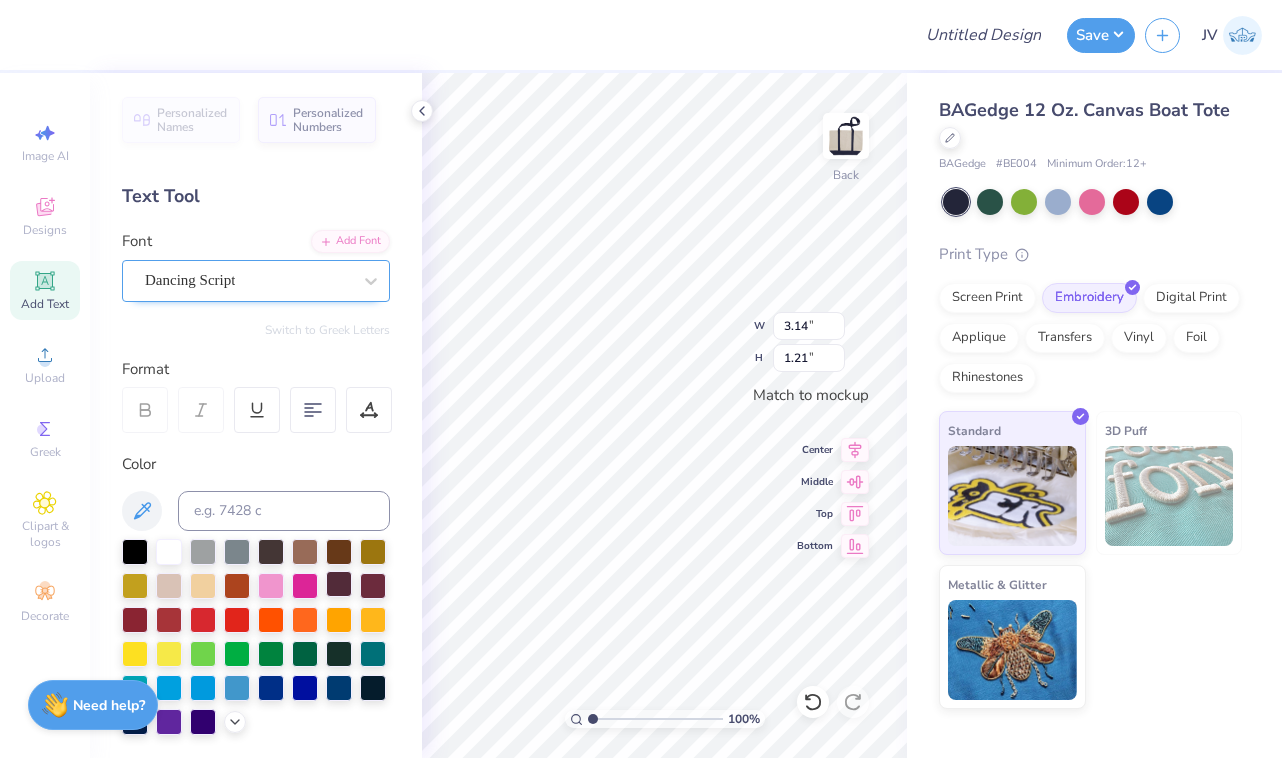 type on "U" 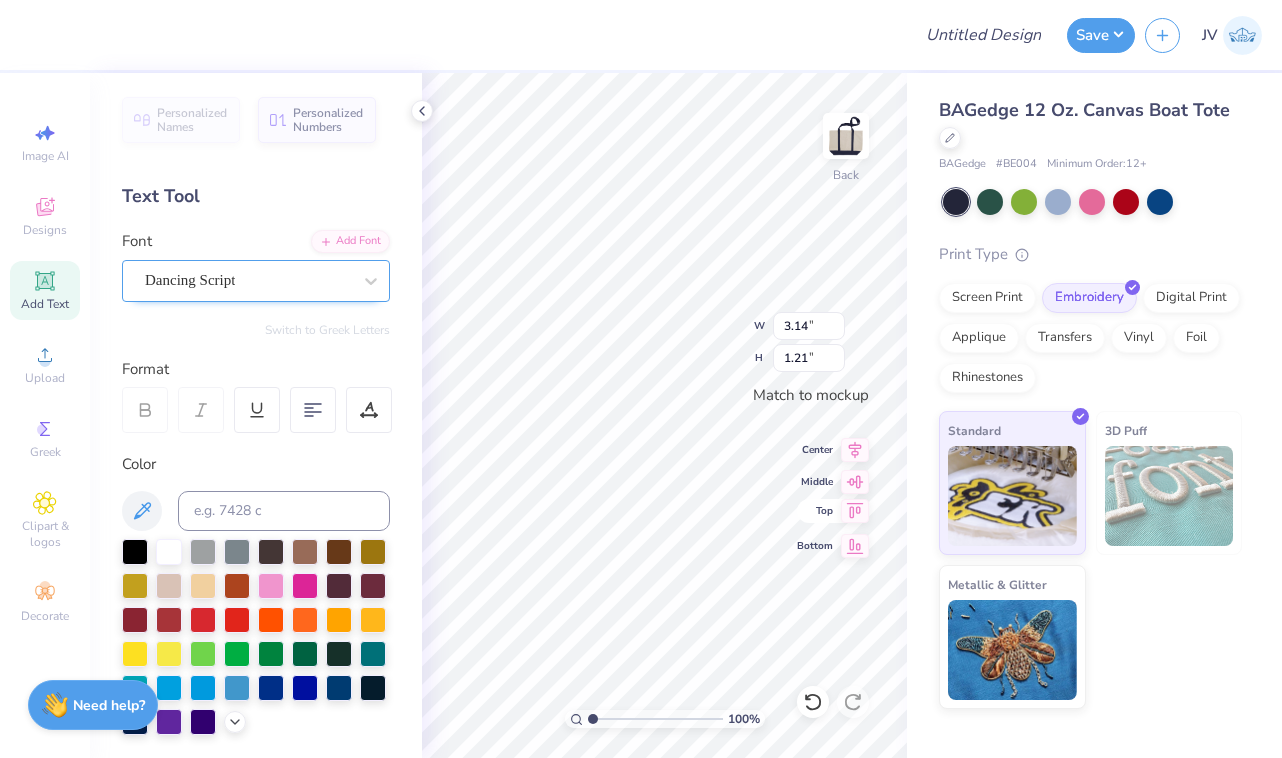 type on "university fashion group" 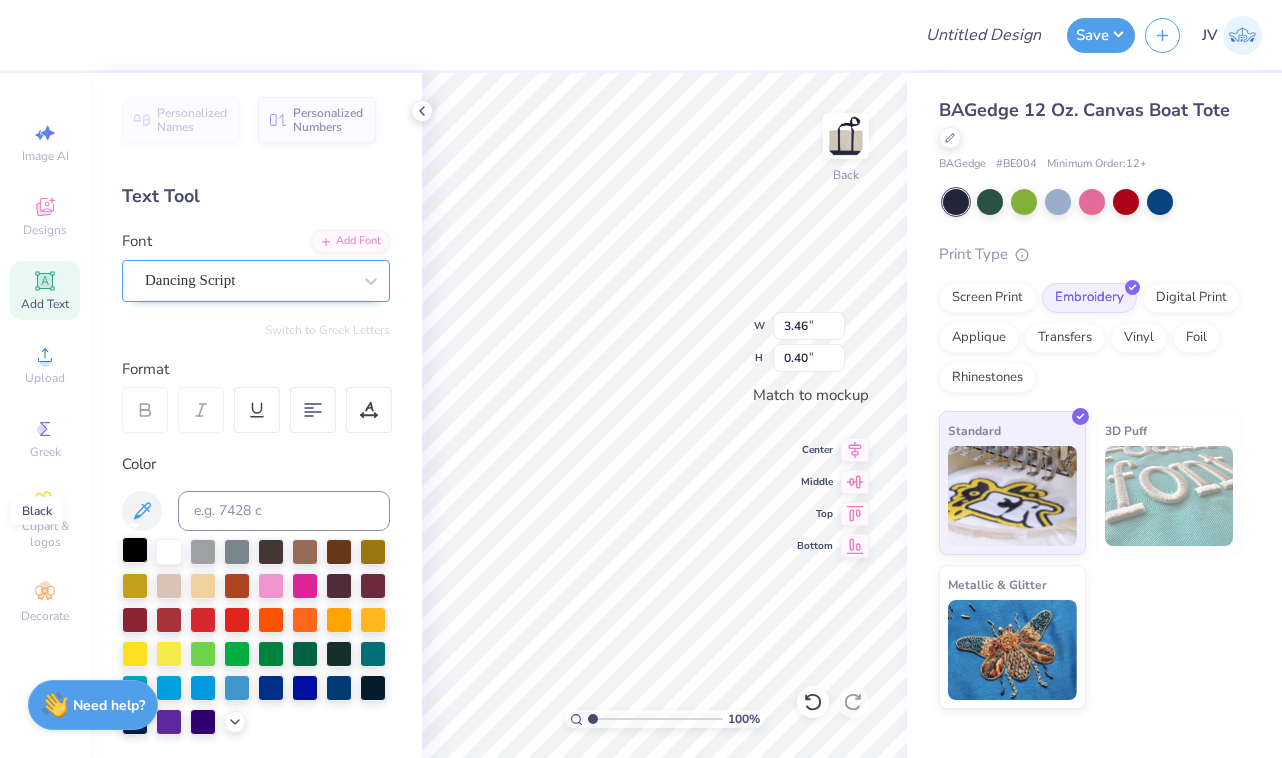 click at bounding box center (135, 550) 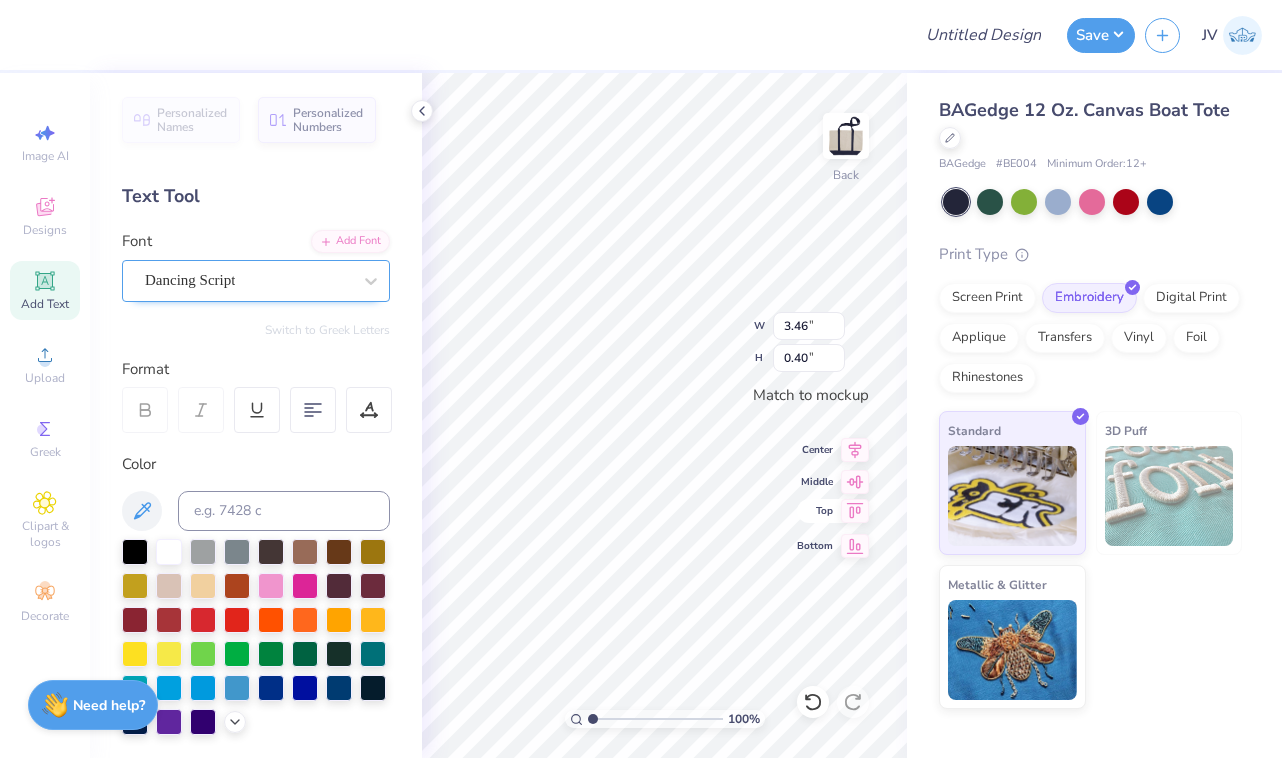 click 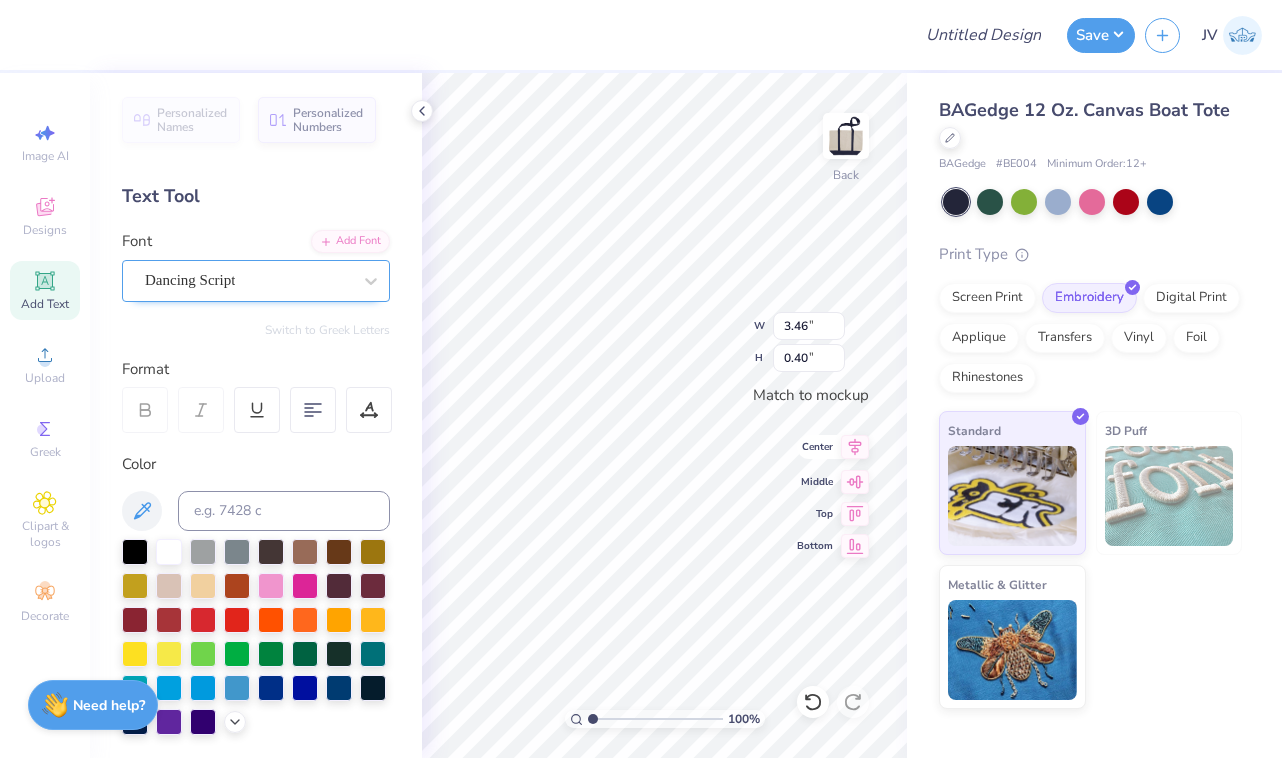 click 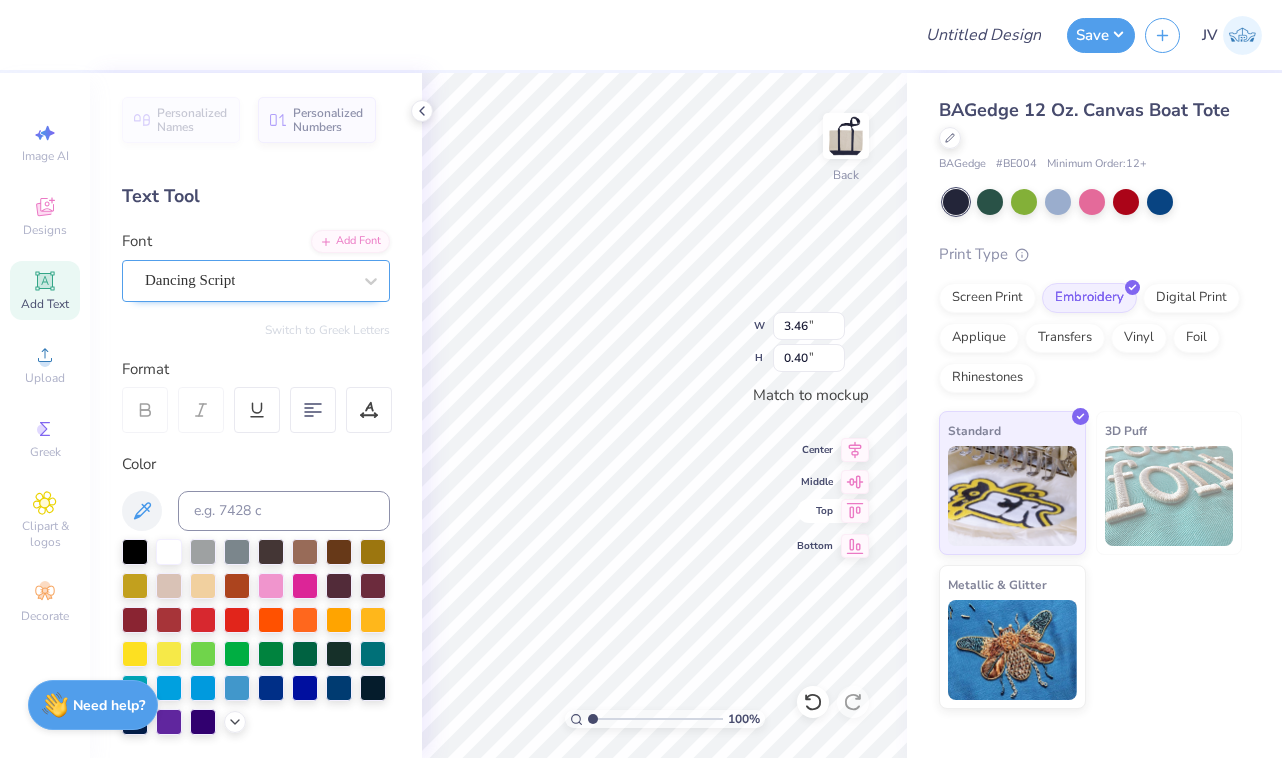 click on "100 % Back W 3.46 3.46 " H 0.40 0.40 " Match to mockup Center Middle Top Bottom" at bounding box center (664, 415) 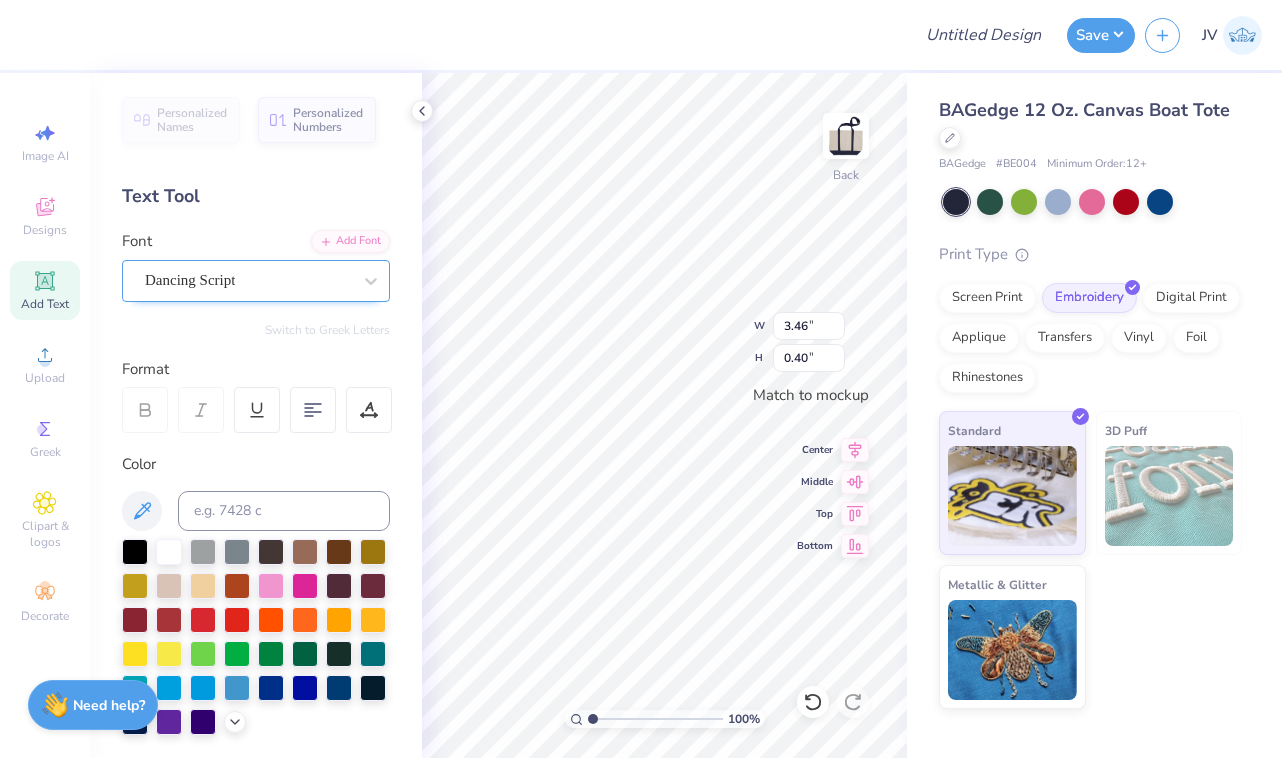 type on "3.48" 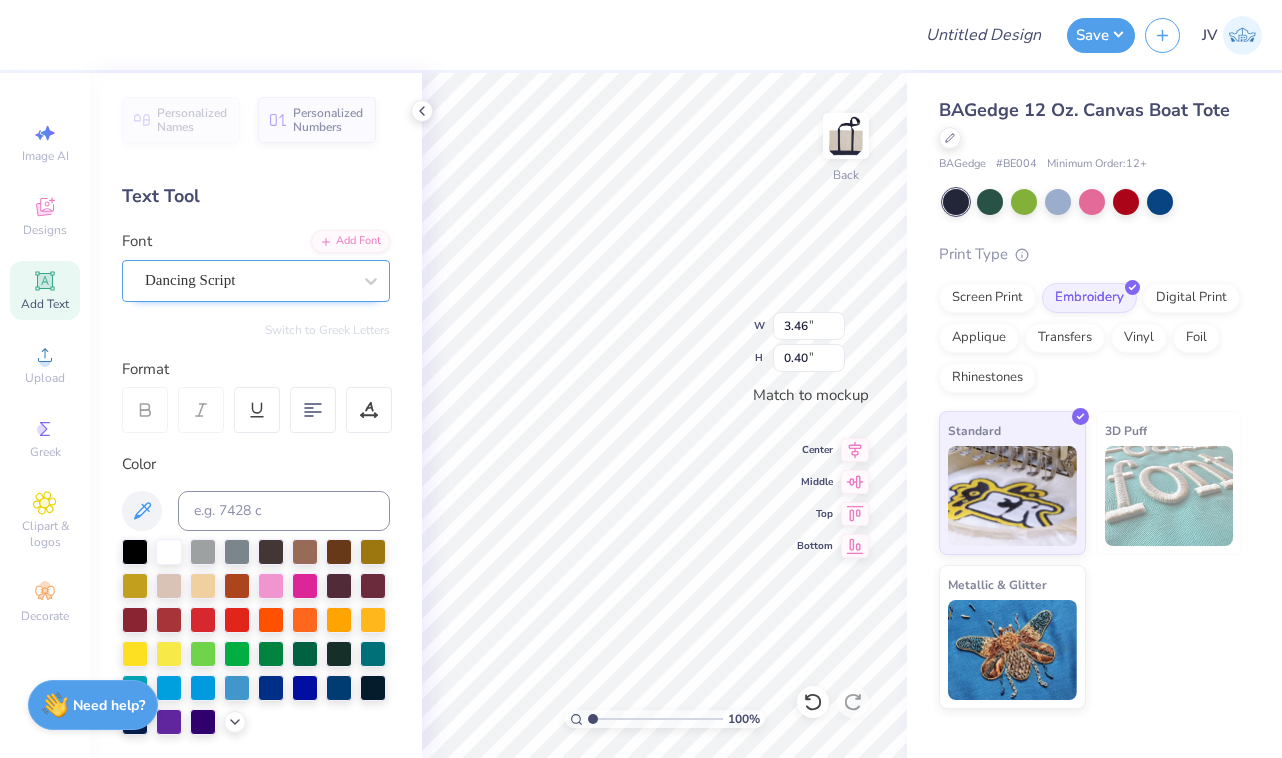 scroll, scrollTop: 1, scrollLeft: 1, axis: both 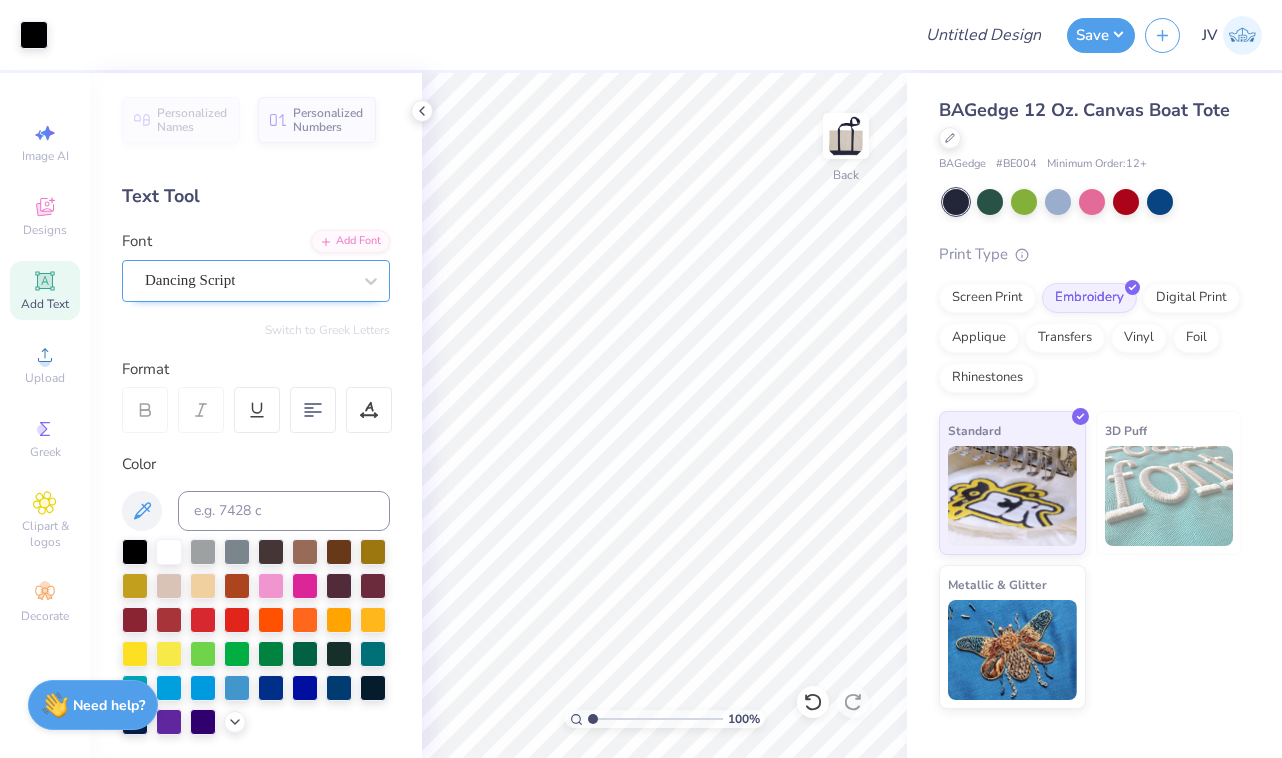 click on "Add Text" at bounding box center (45, 304) 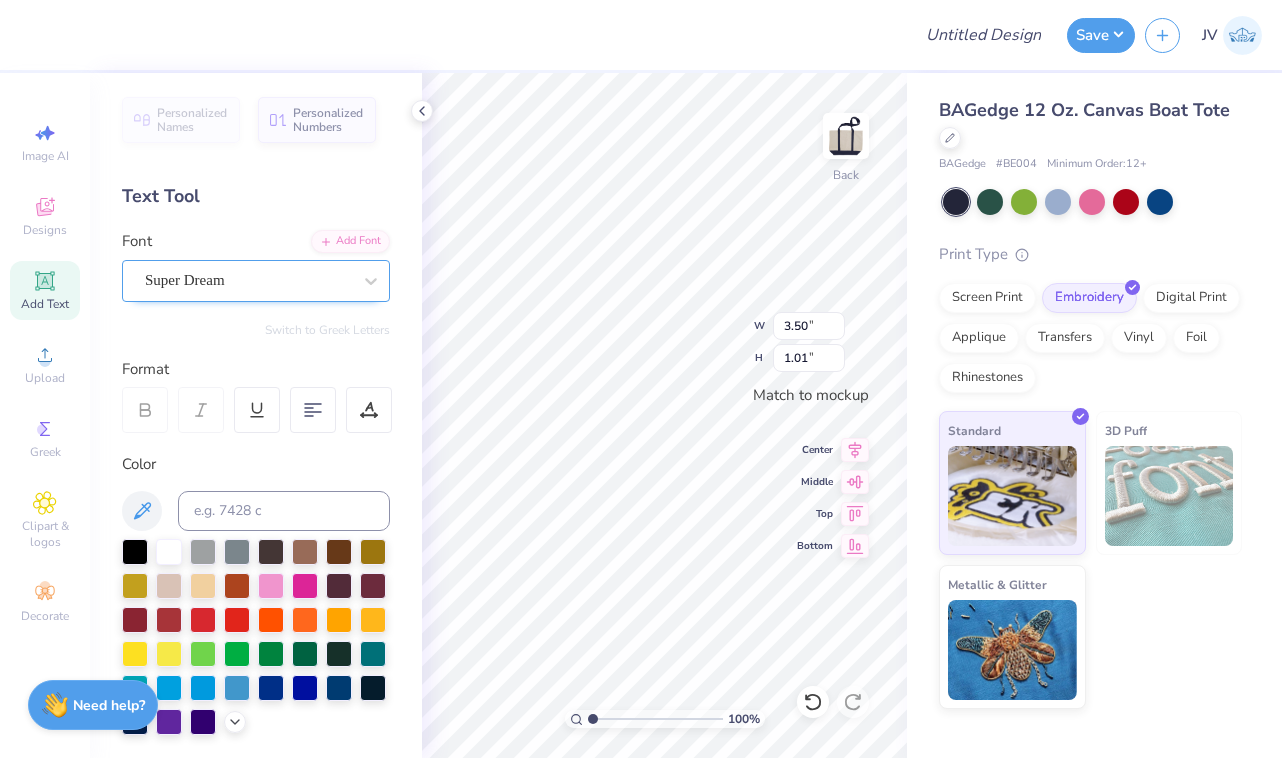 click on "Super Dream" at bounding box center [248, 280] 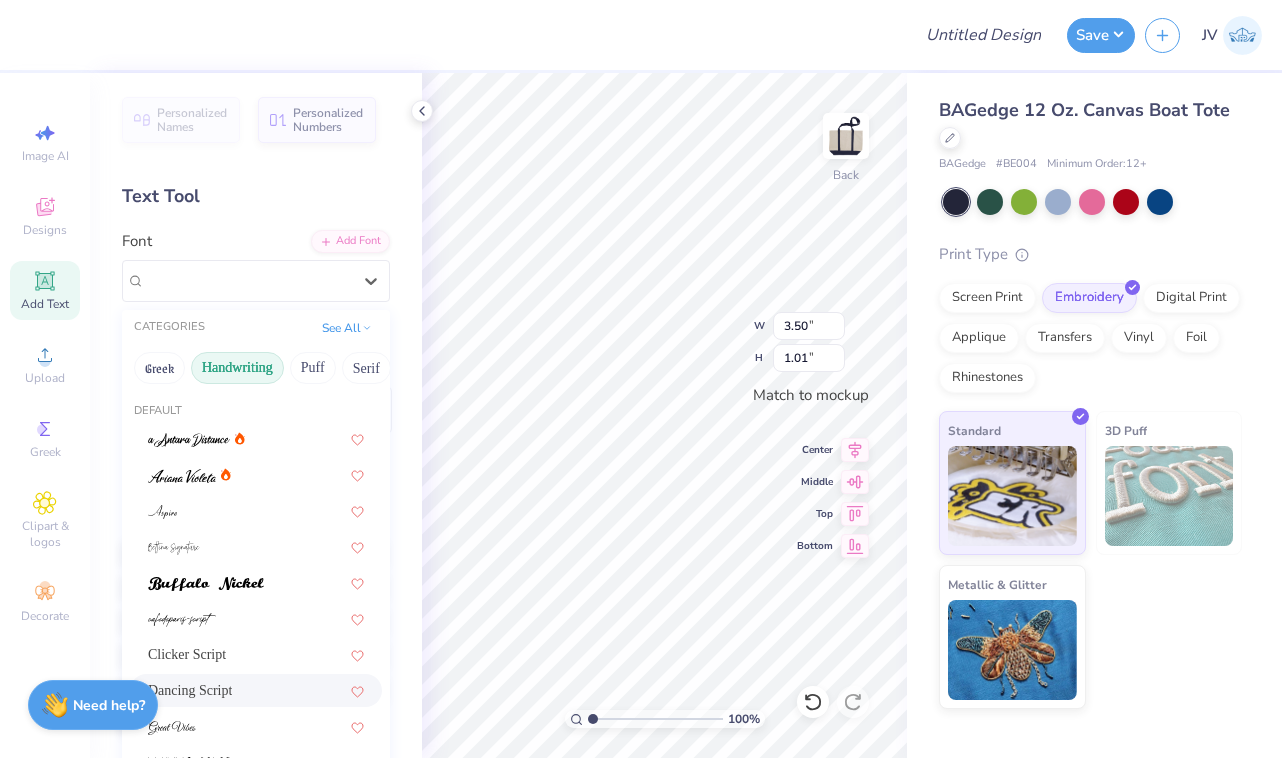 click on "Dancing Script" at bounding box center (256, 690) 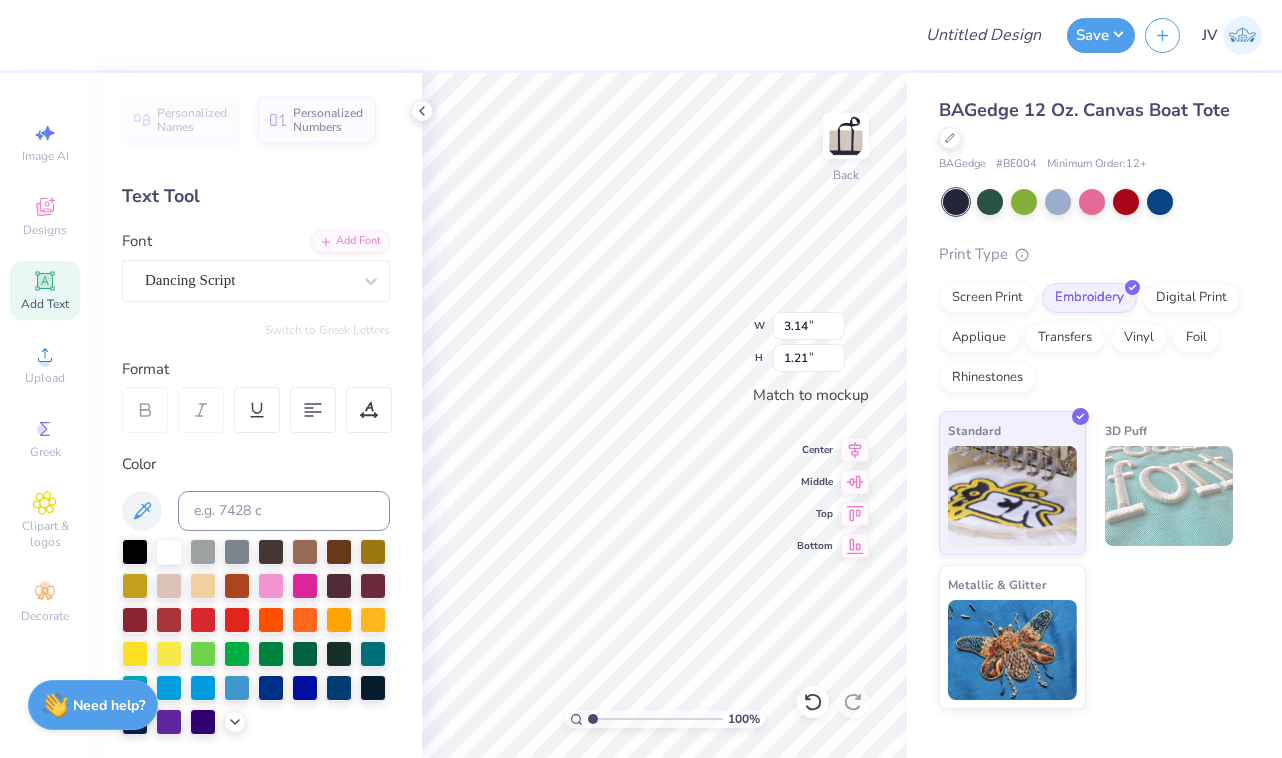 type on "E" 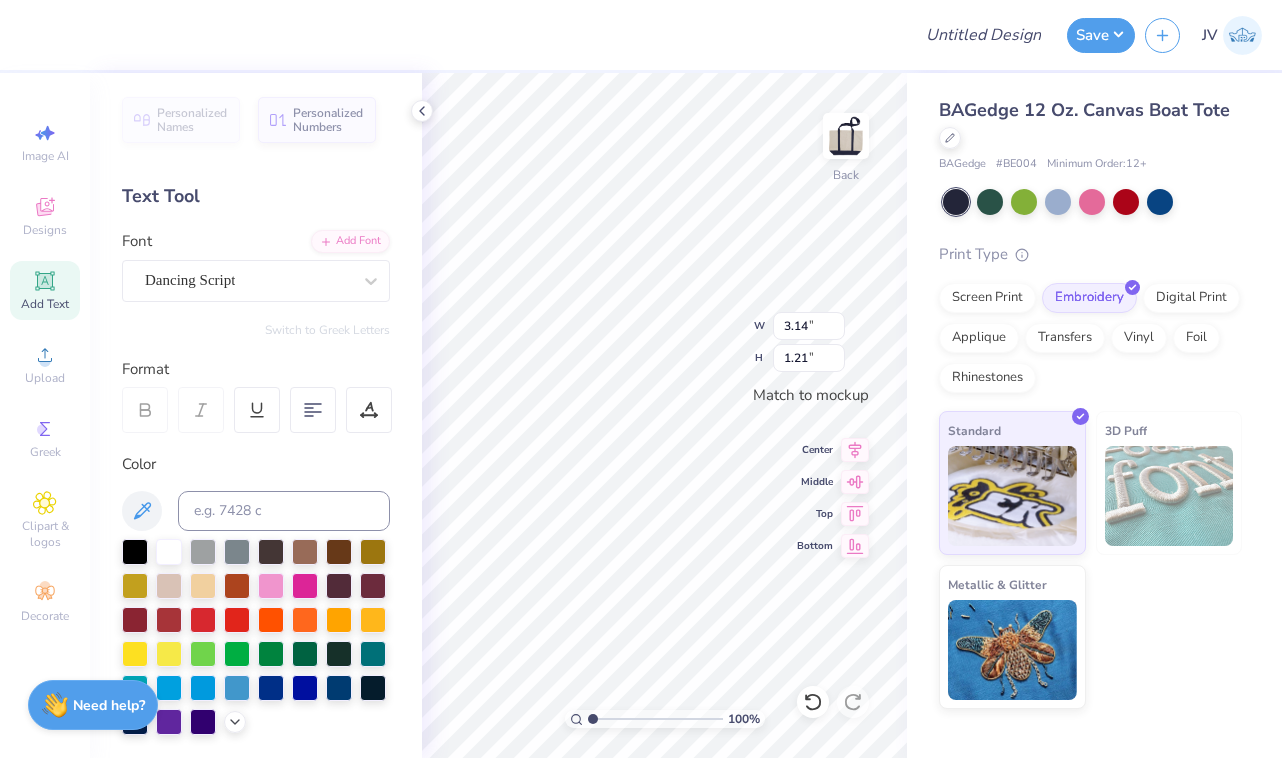 scroll, scrollTop: 0, scrollLeft: 2, axis: horizontal 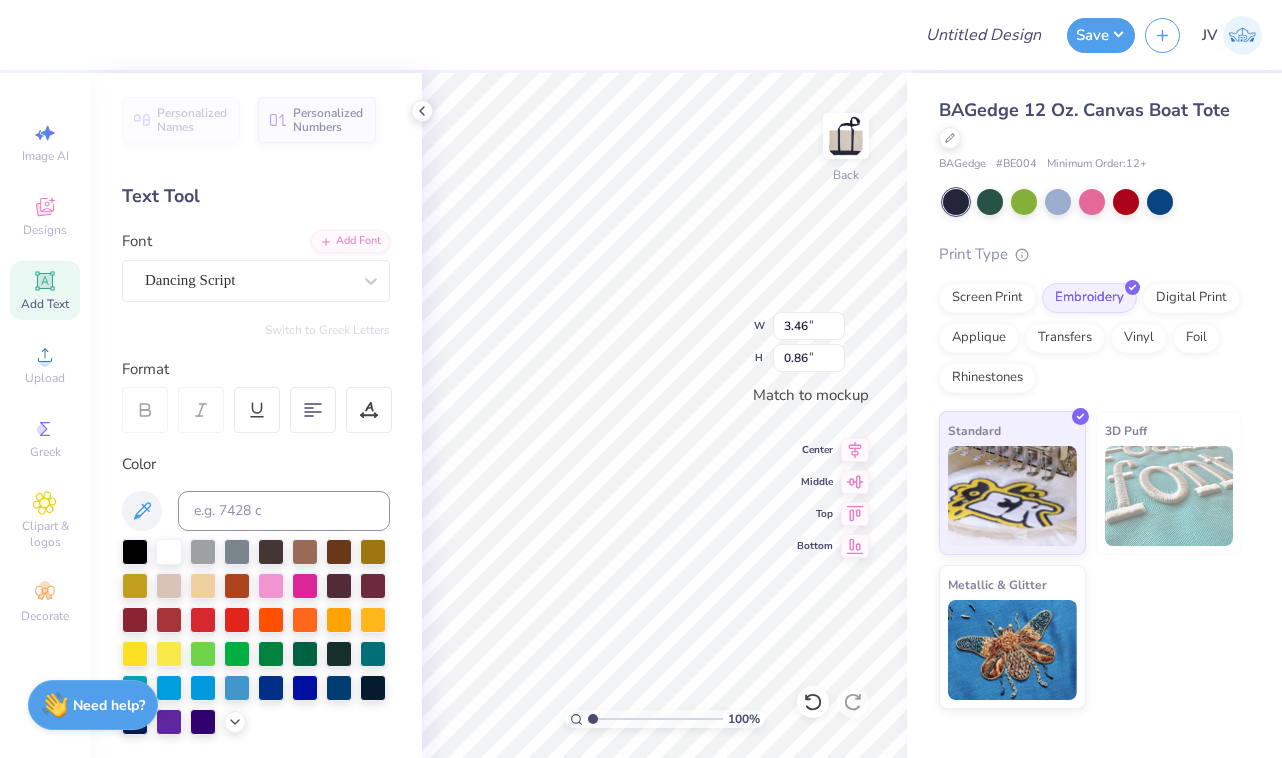 click at bounding box center [135, 552] 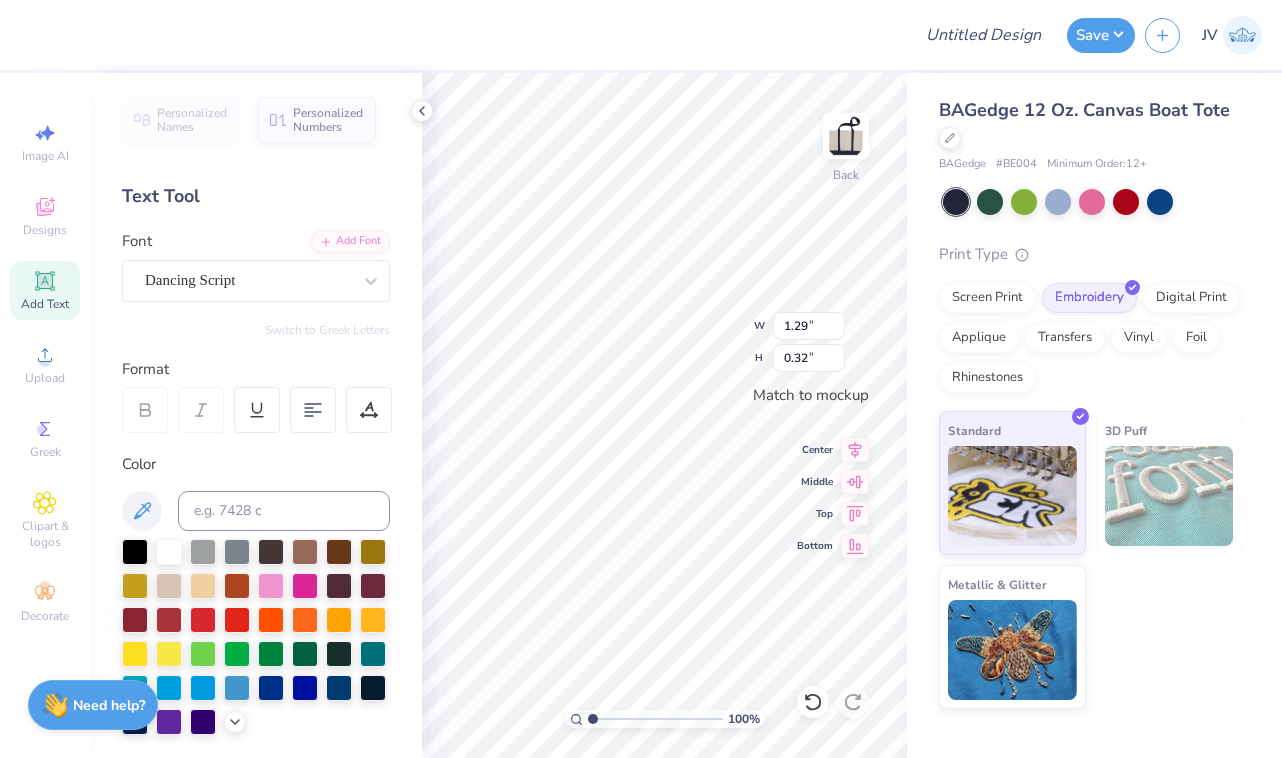 type on "0.87" 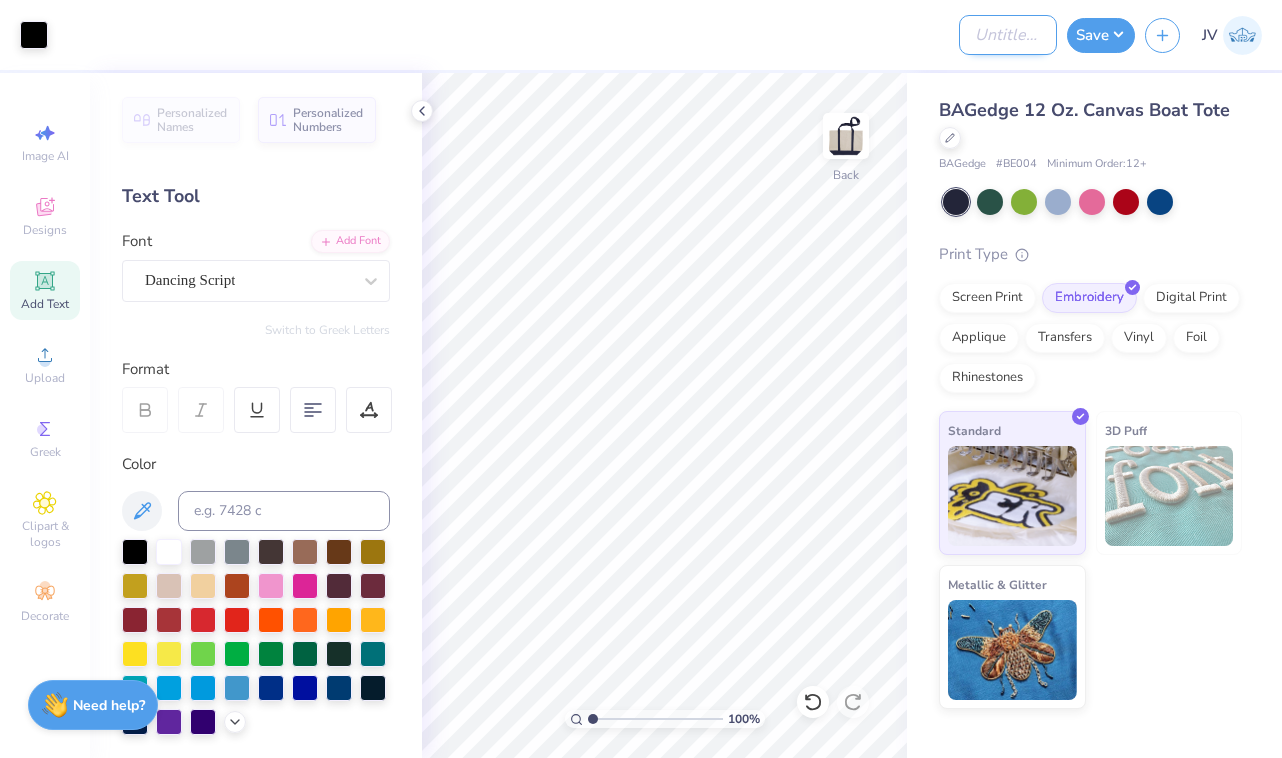 click on "Design Title" at bounding box center [1008, 35] 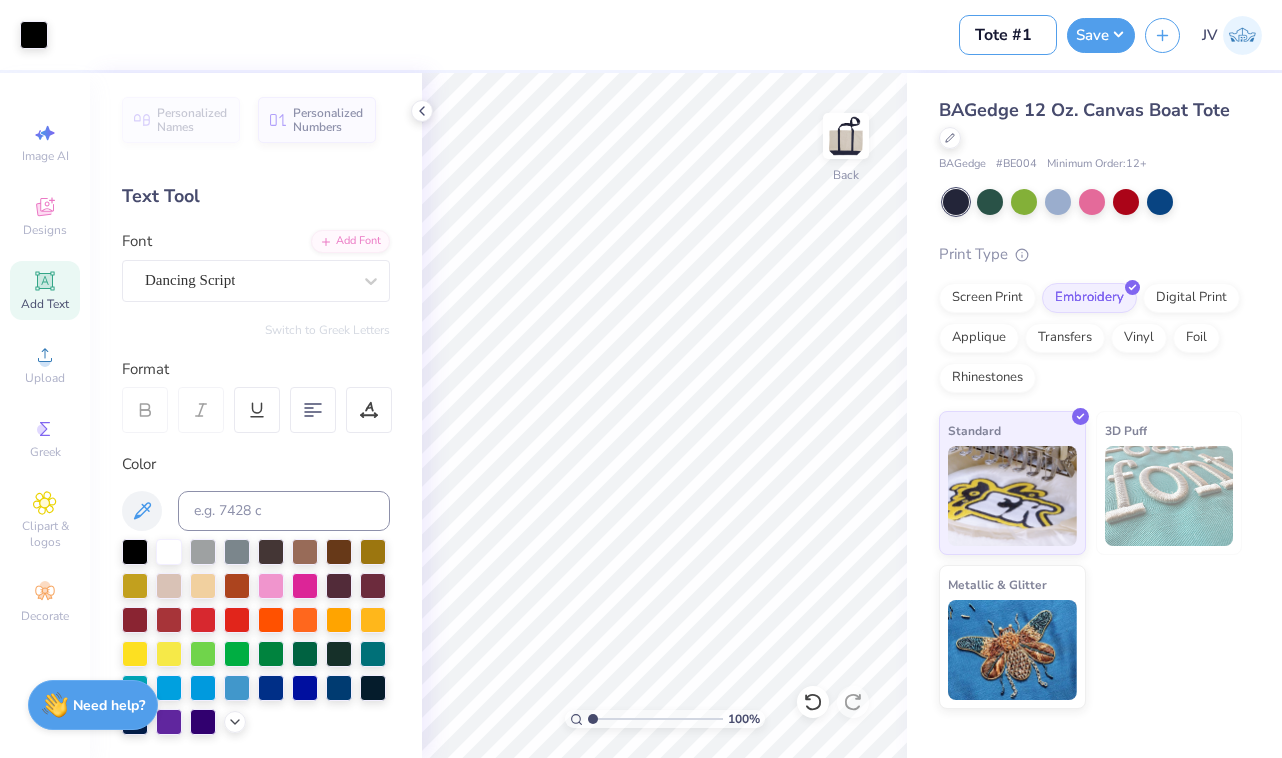 type on "Tote #1" 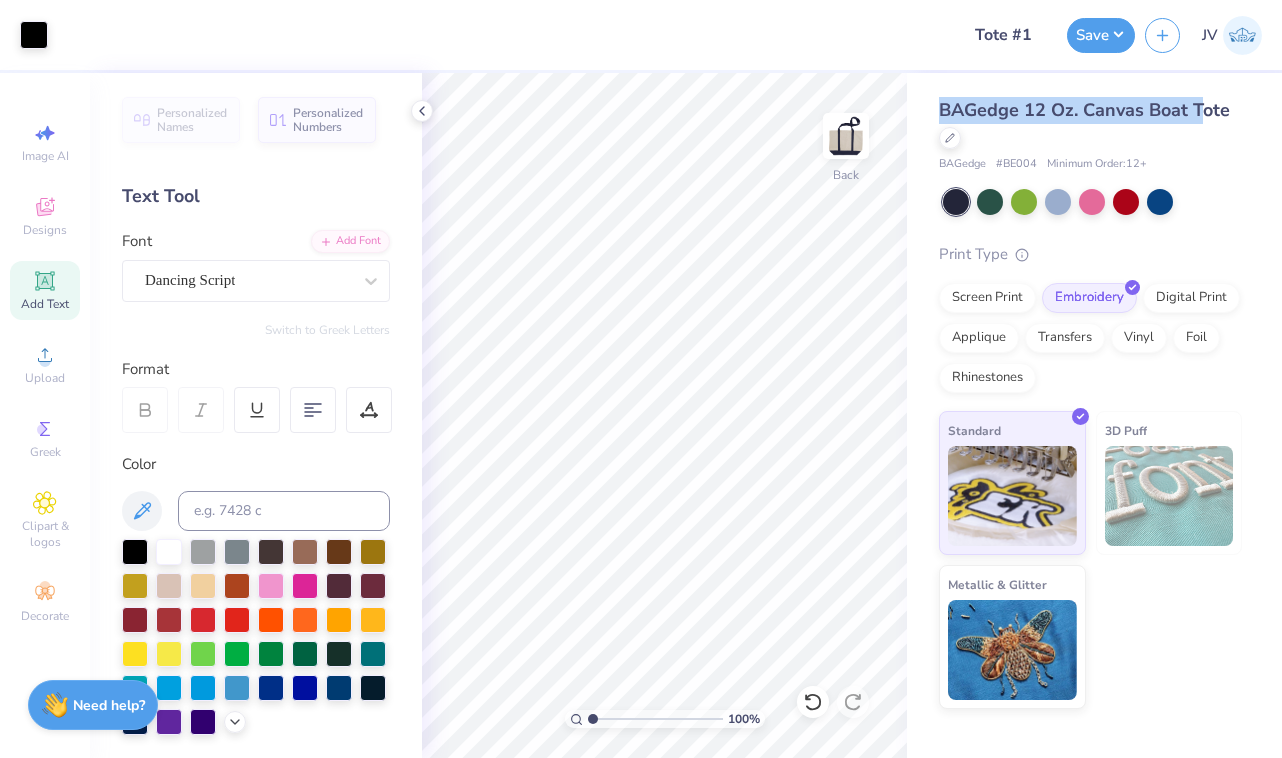 click on "BAGedge 12 Oz. Canvas Boat Tote" at bounding box center (1090, 124) 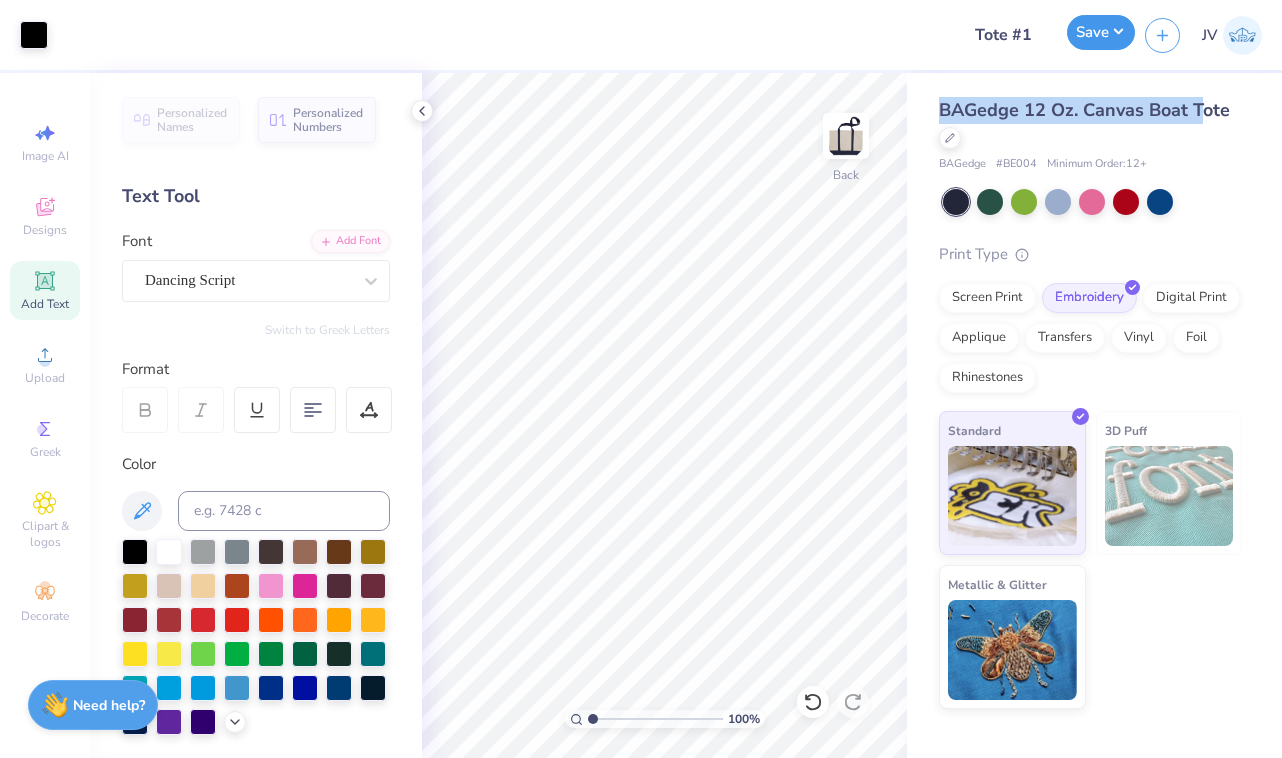 click on "Save" at bounding box center (1101, 32) 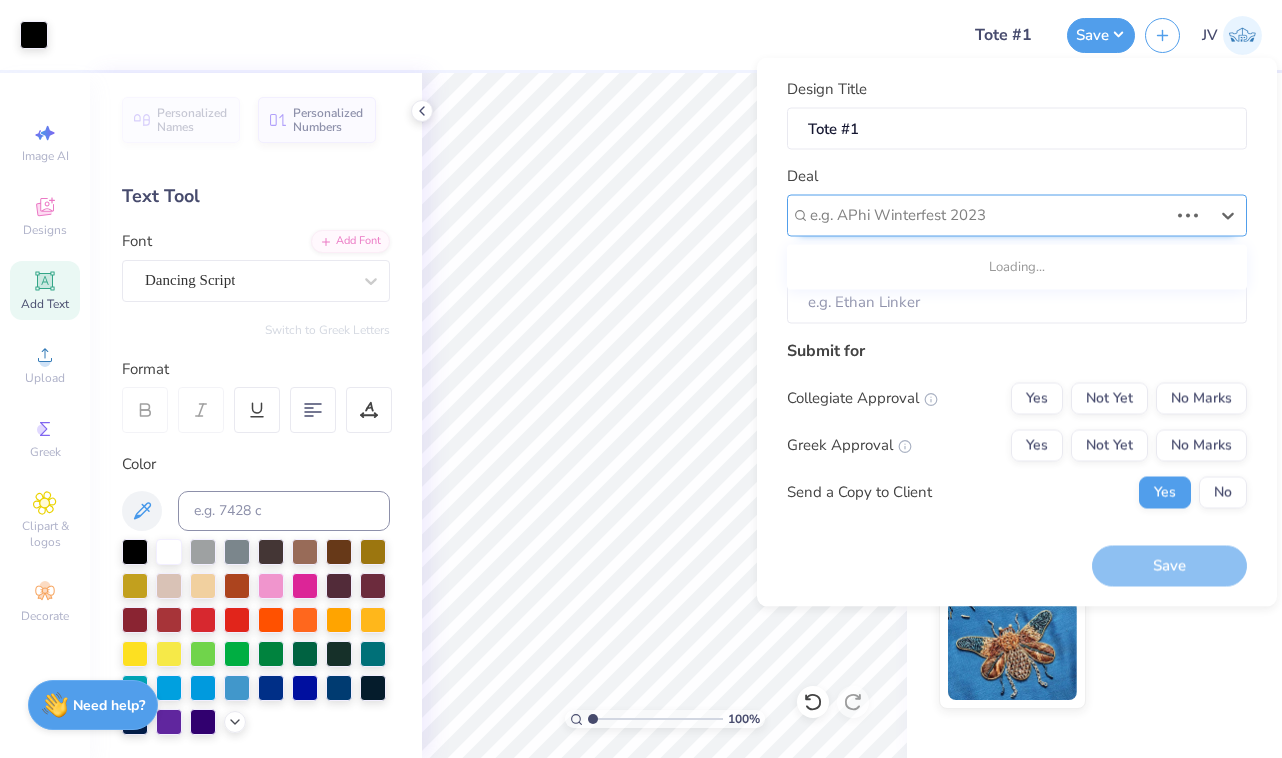 click at bounding box center [989, 215] 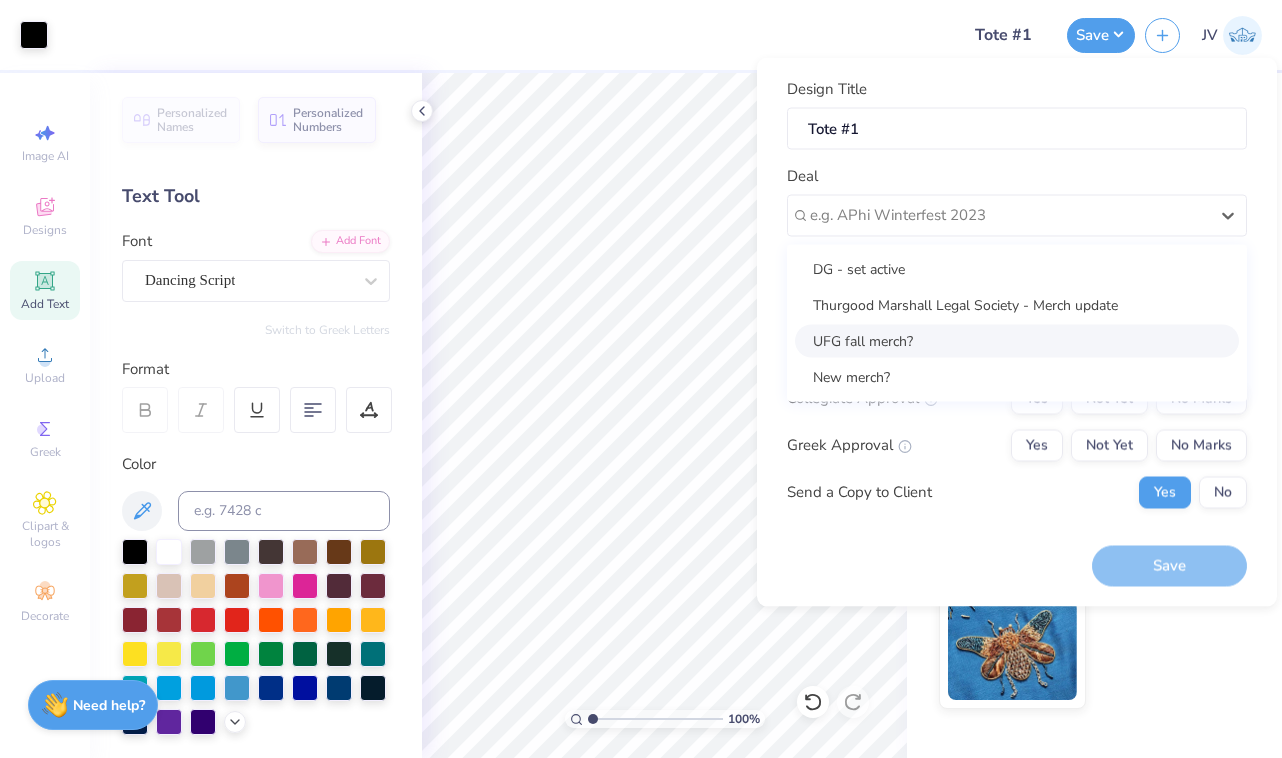 click on "UFG fall merch?" at bounding box center [1017, 340] 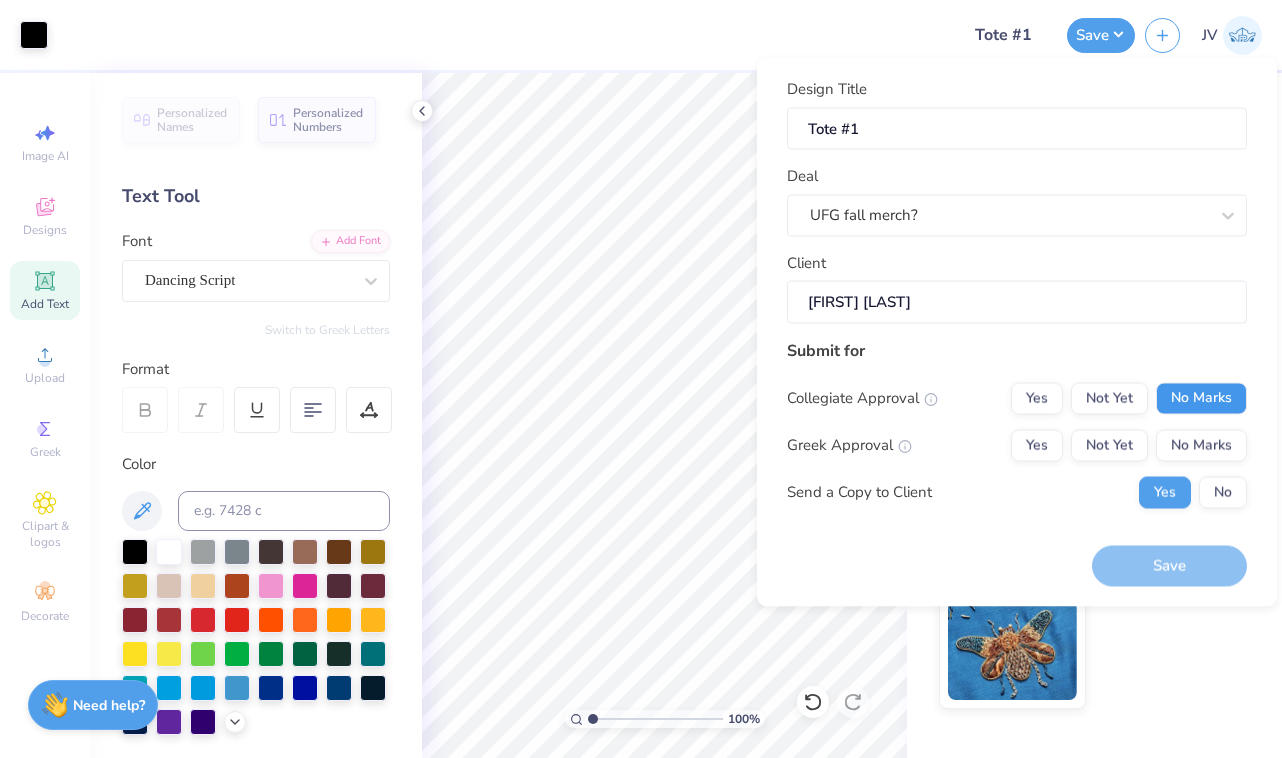 click on "No Marks" at bounding box center (1201, 398) 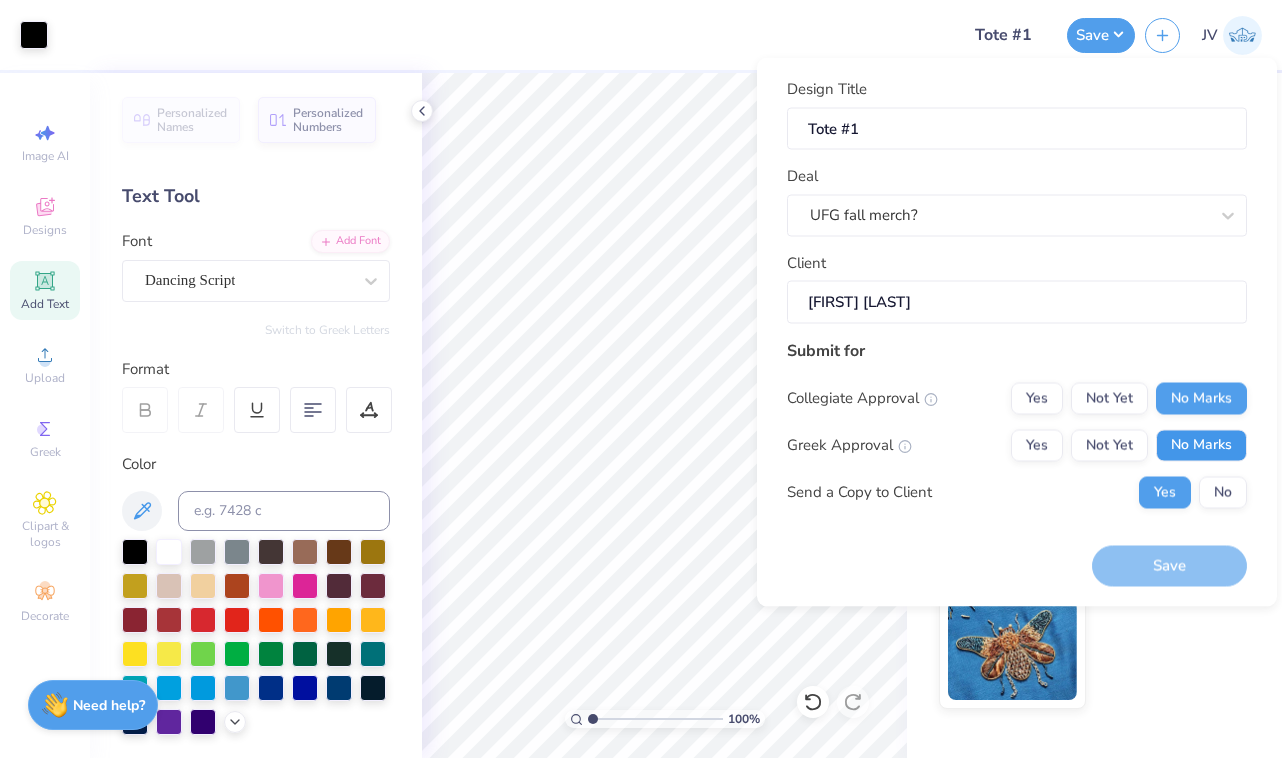 click on "No Marks" at bounding box center (1201, 445) 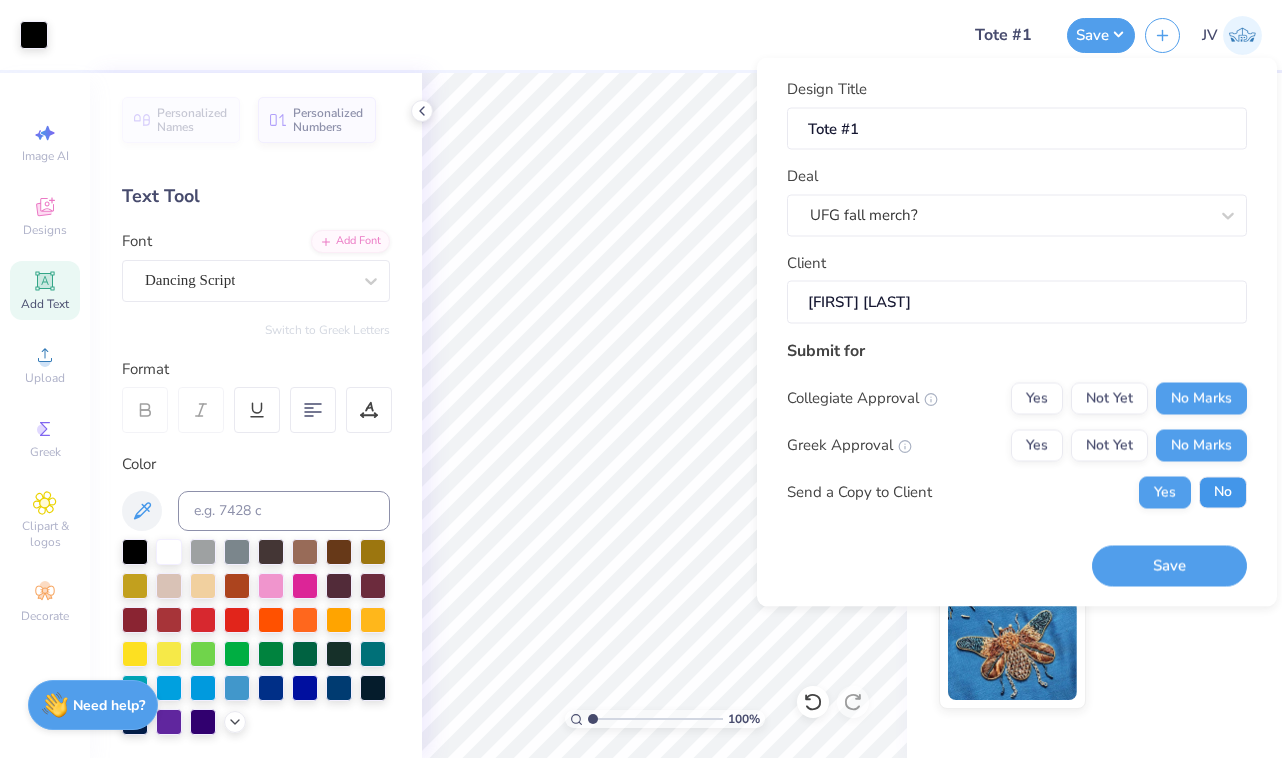 click on "No" at bounding box center (1223, 492) 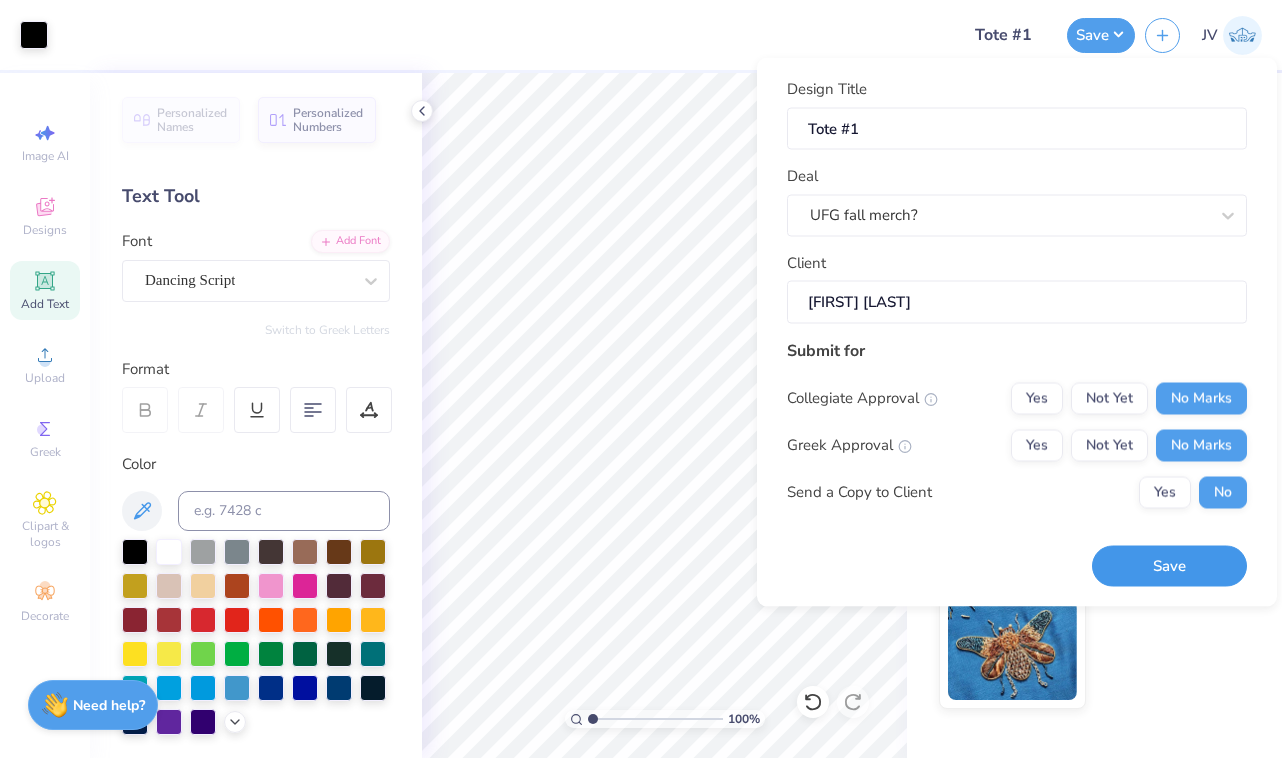 click on "Save" at bounding box center [1169, 566] 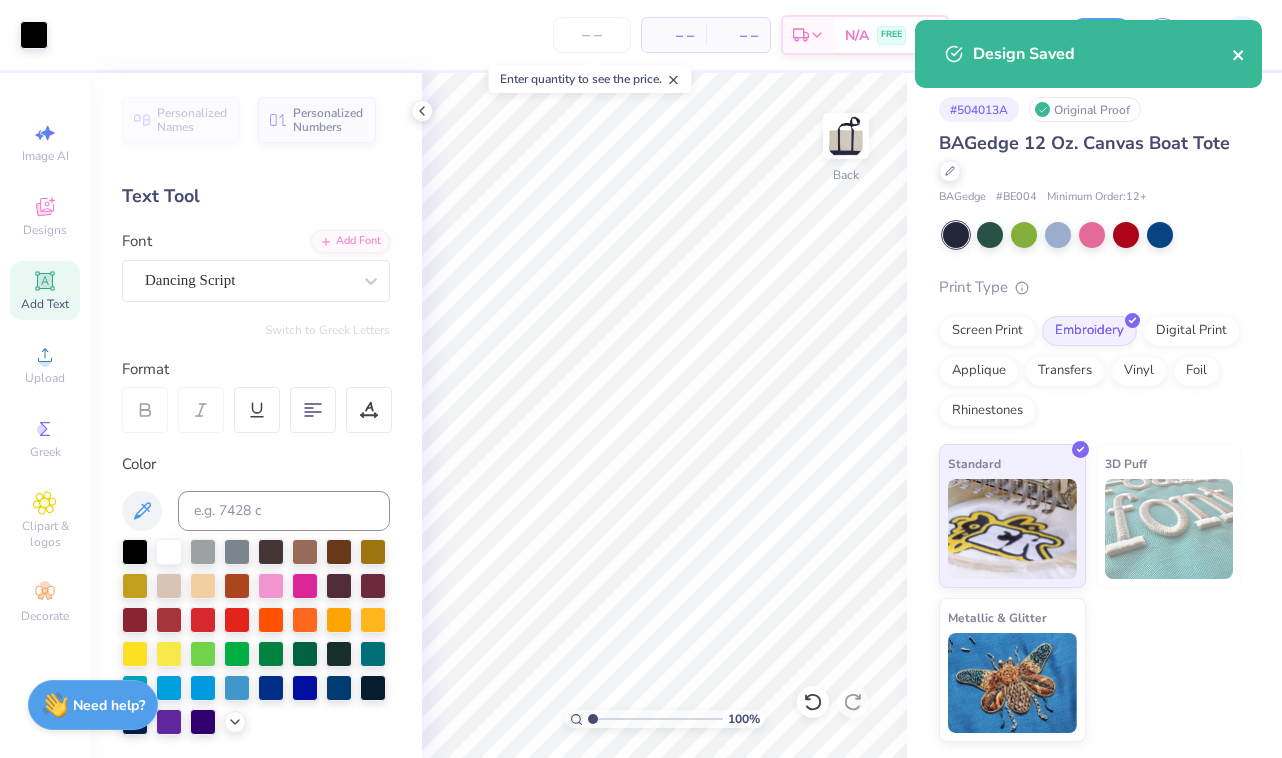 click at bounding box center (1239, 54) 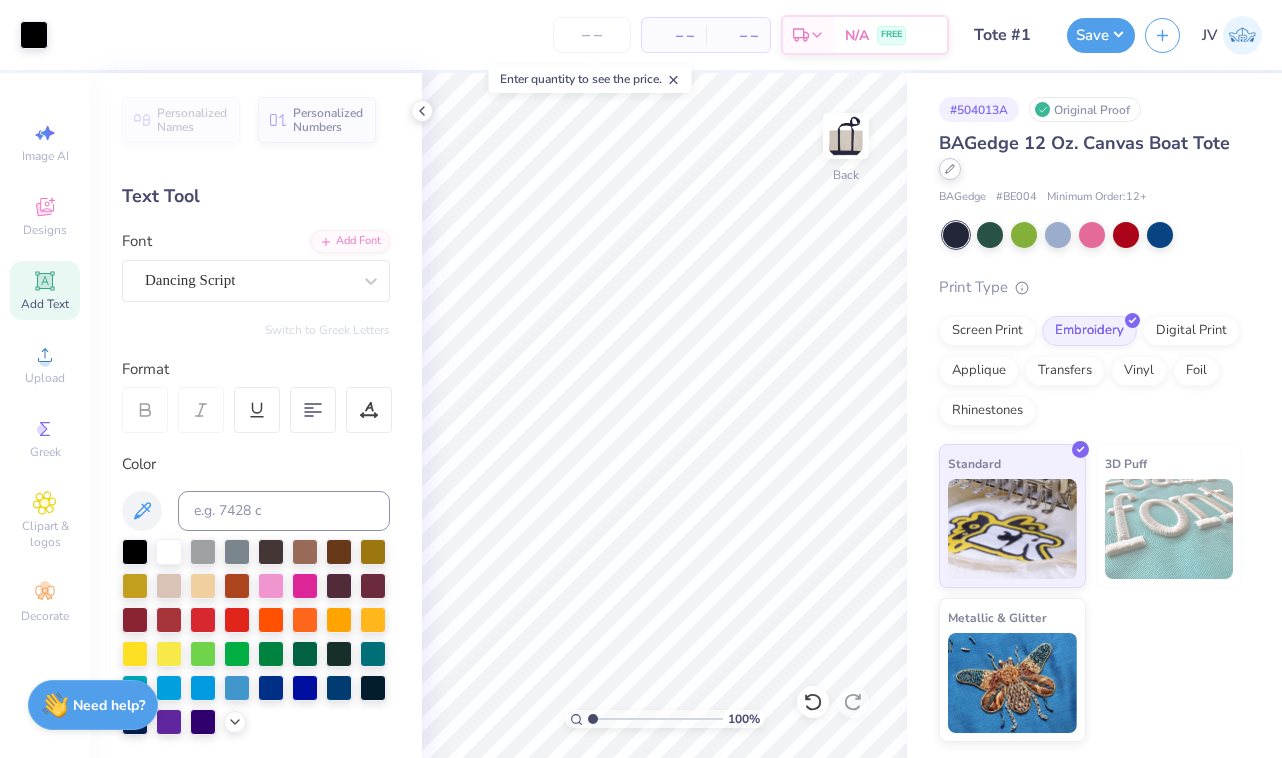 click 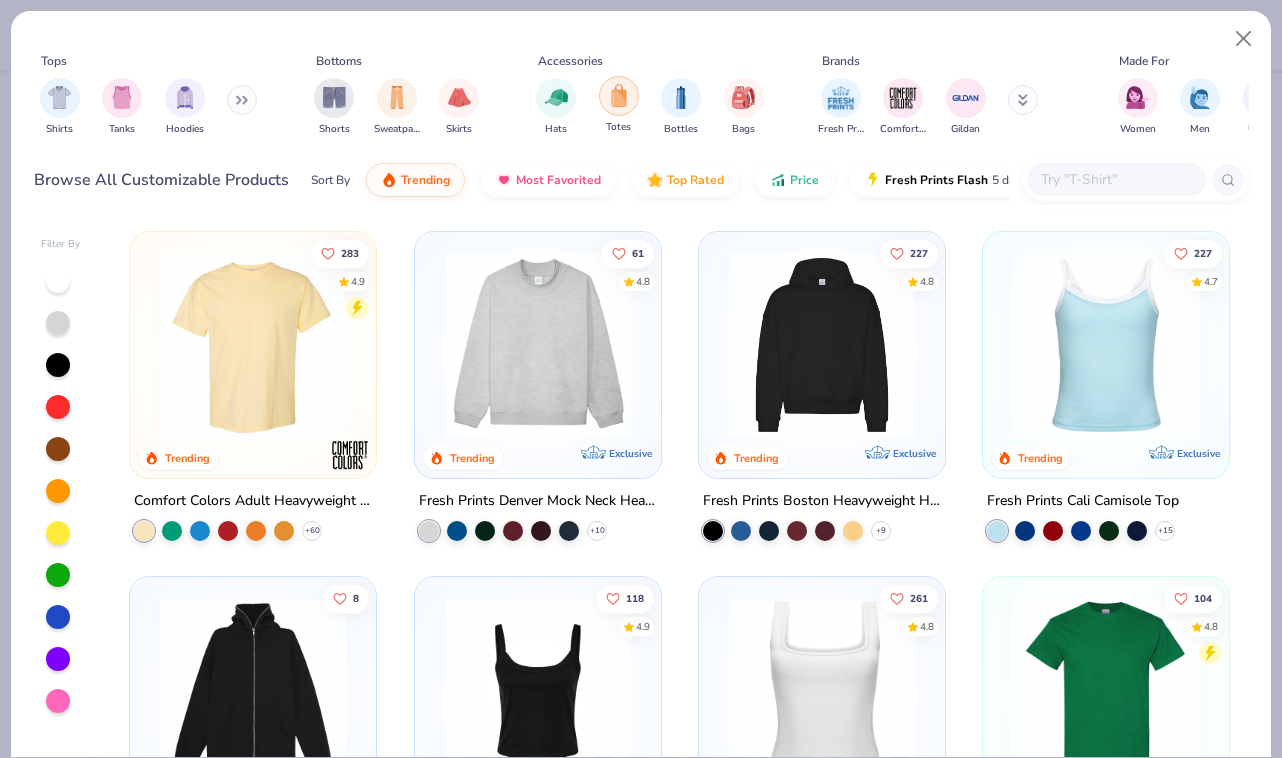 click at bounding box center (619, 95) 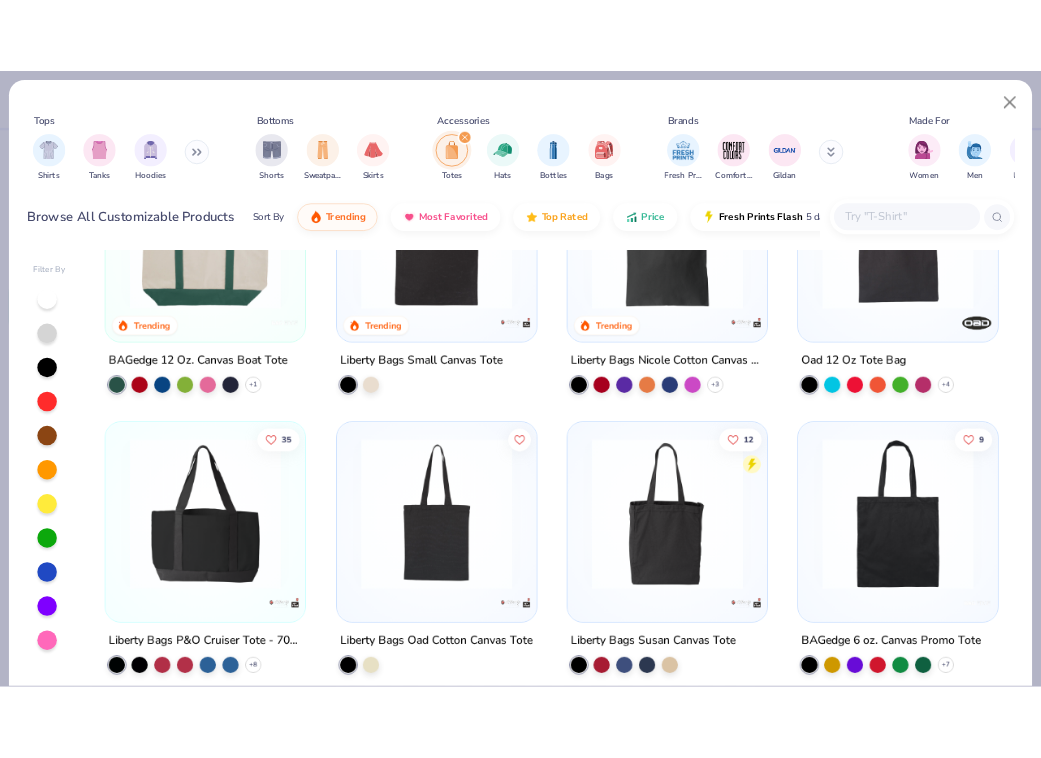 scroll, scrollTop: 303, scrollLeft: 0, axis: vertical 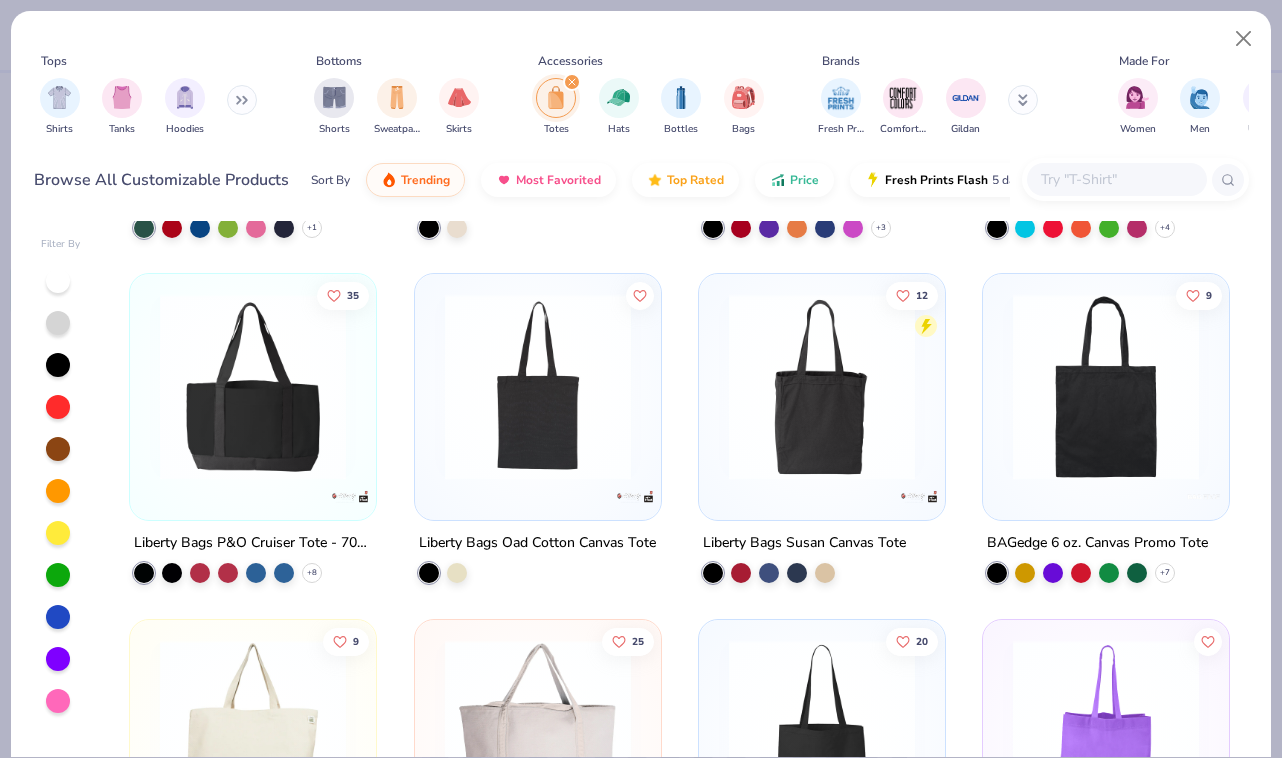 click at bounding box center [253, 387] 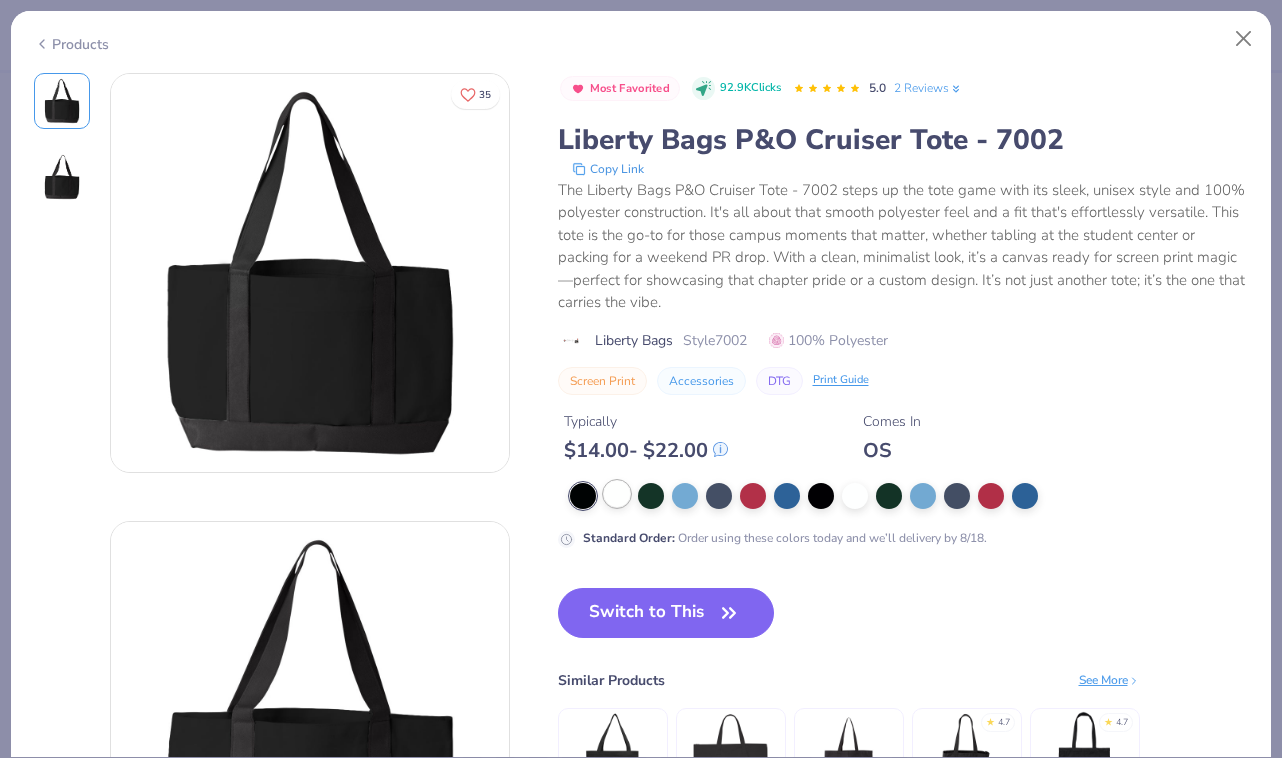click at bounding box center [617, 494] 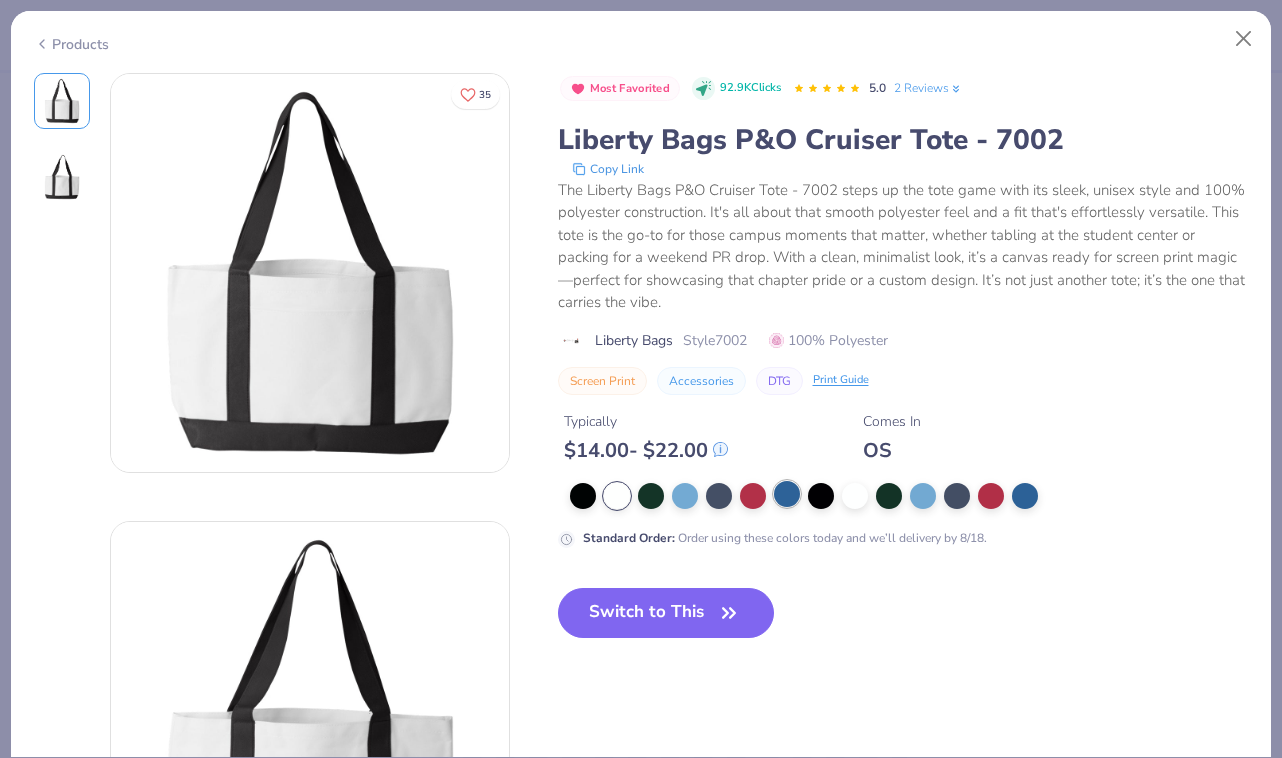 click at bounding box center [787, 494] 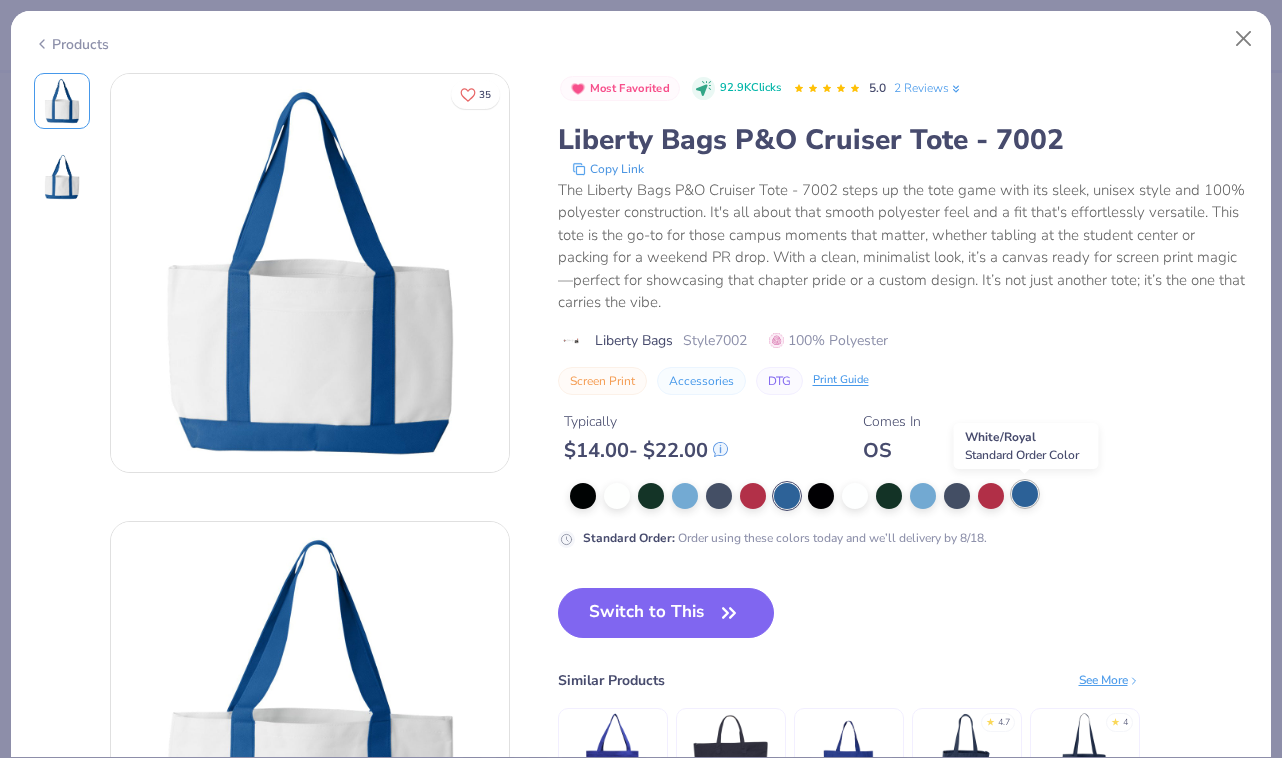 click at bounding box center [1025, 494] 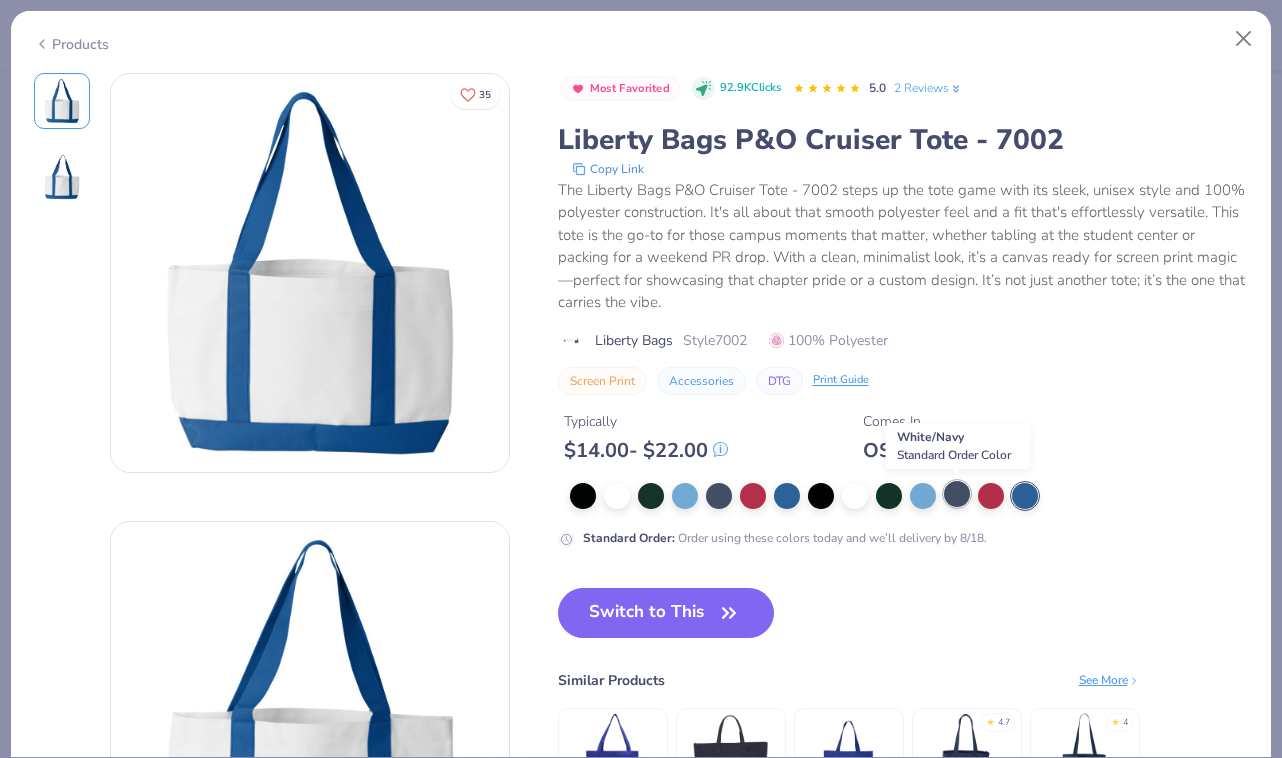 click at bounding box center (957, 494) 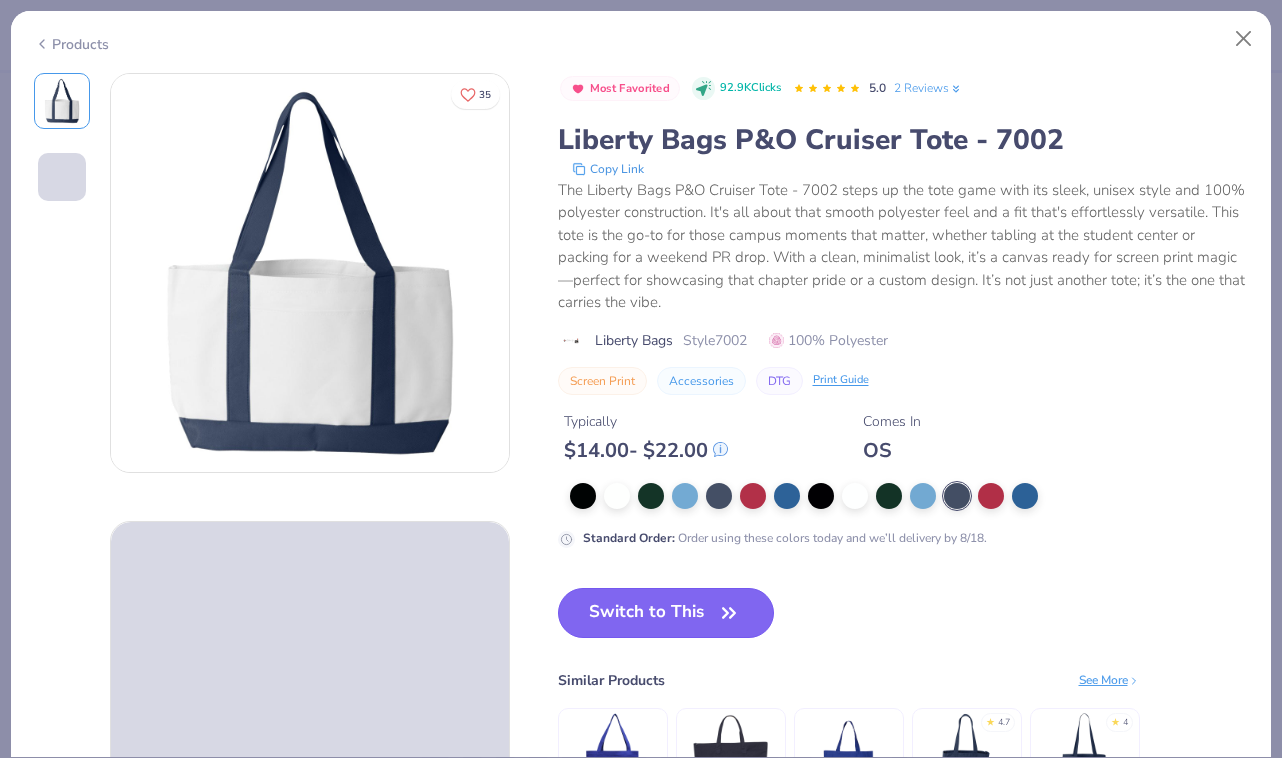 click on "Switch to This" at bounding box center (666, 613) 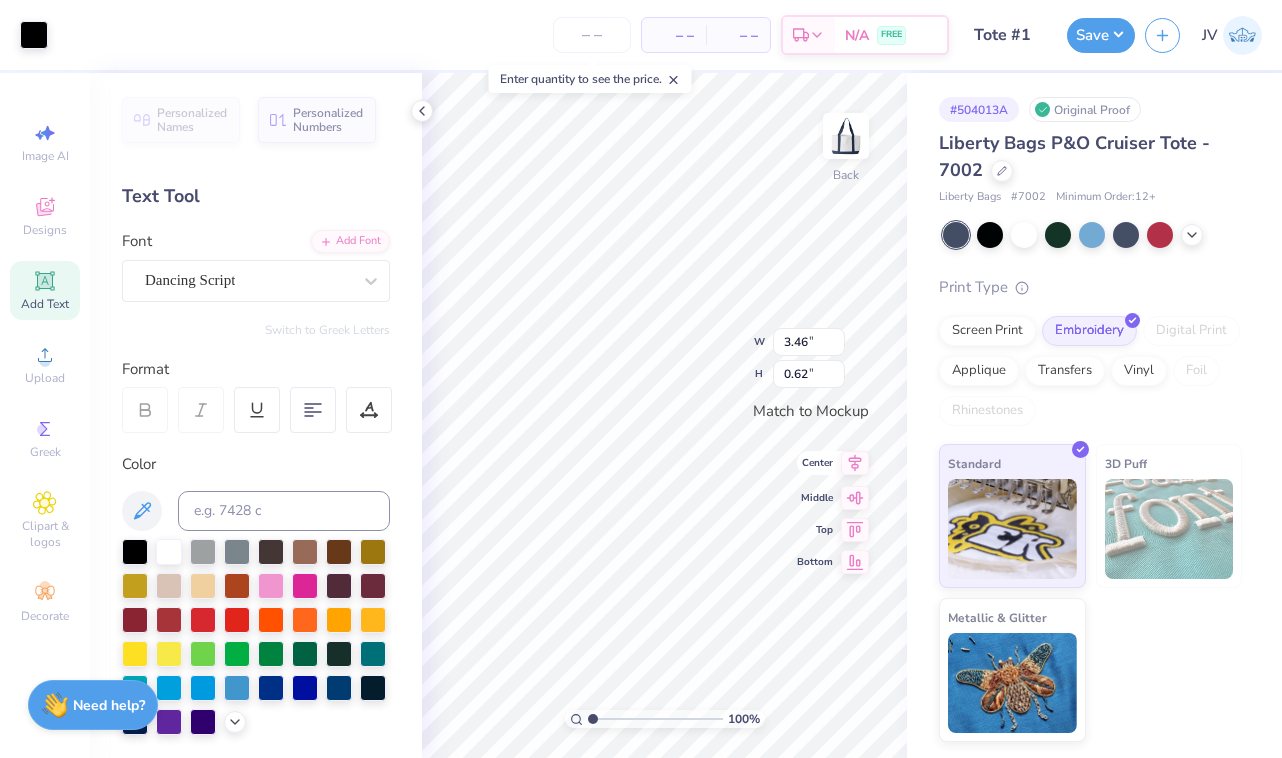 click 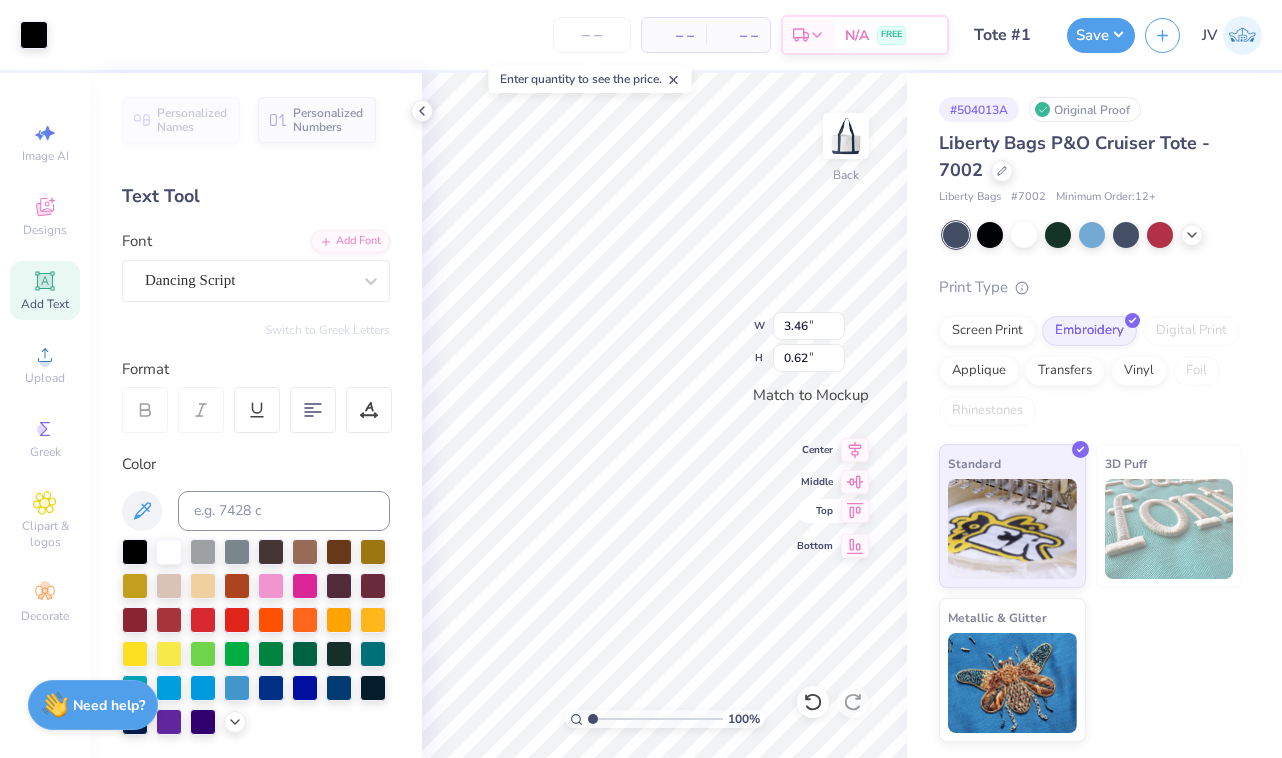 click 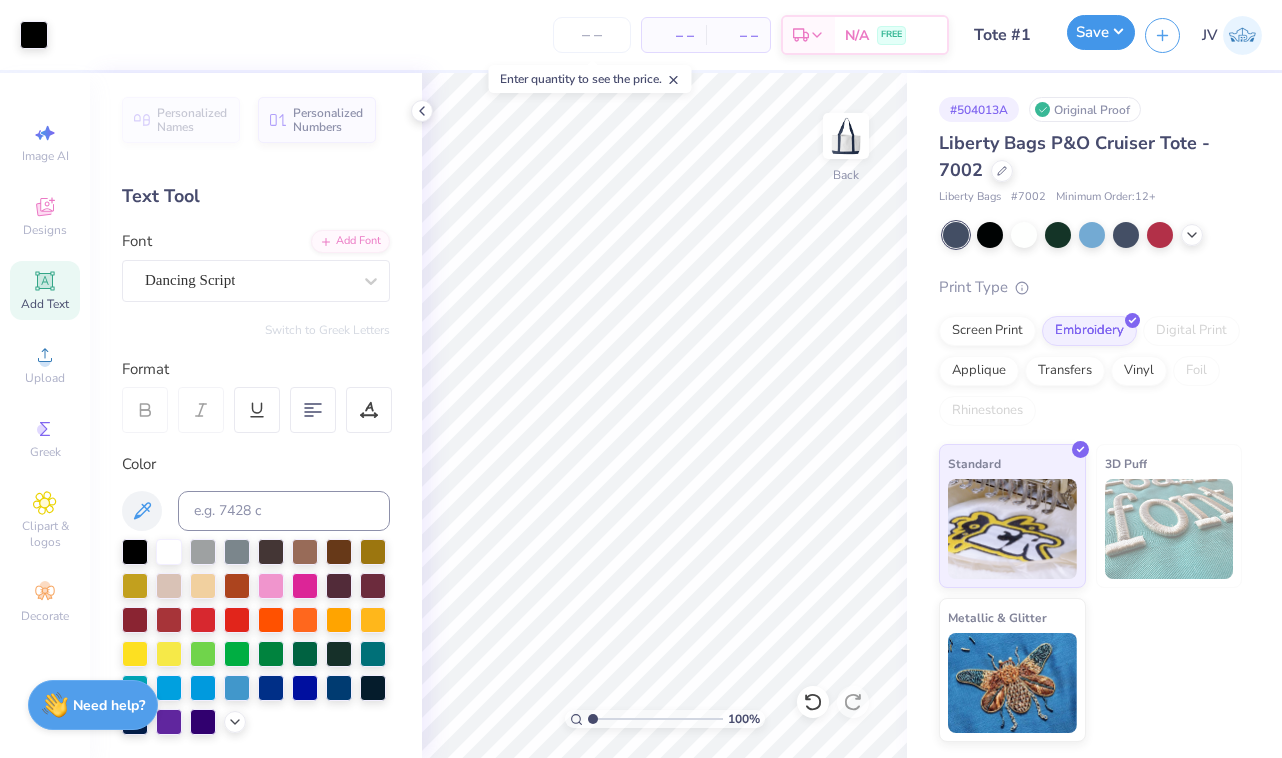 click on "Save" at bounding box center (1101, 32) 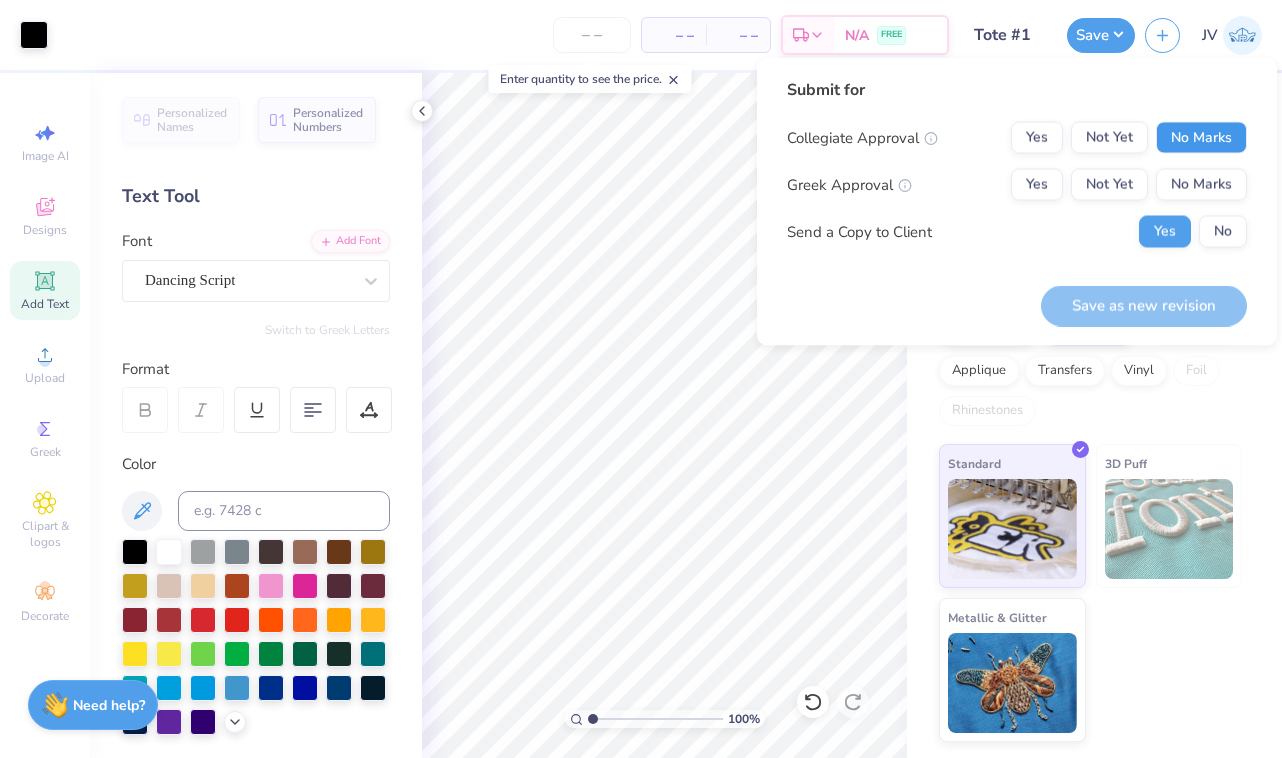 click on "No Marks" at bounding box center [1201, 138] 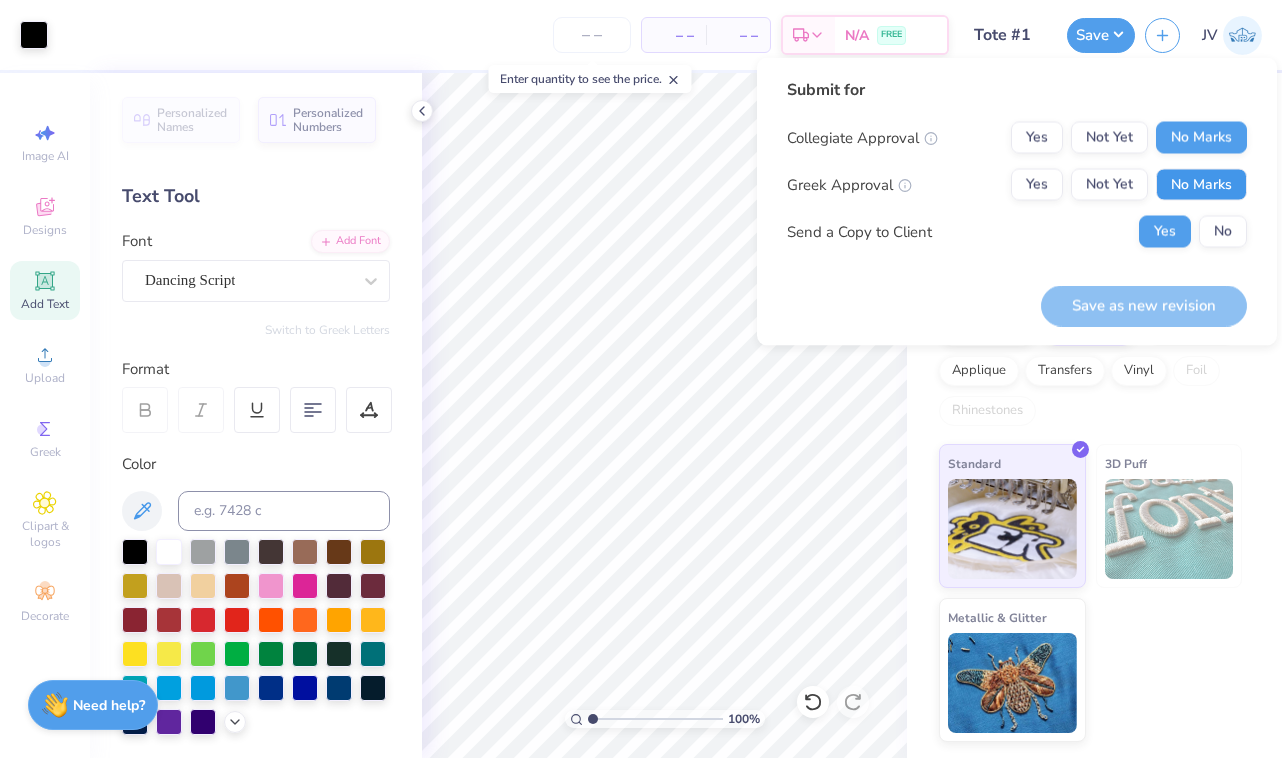 click on "No Marks" at bounding box center [1201, 185] 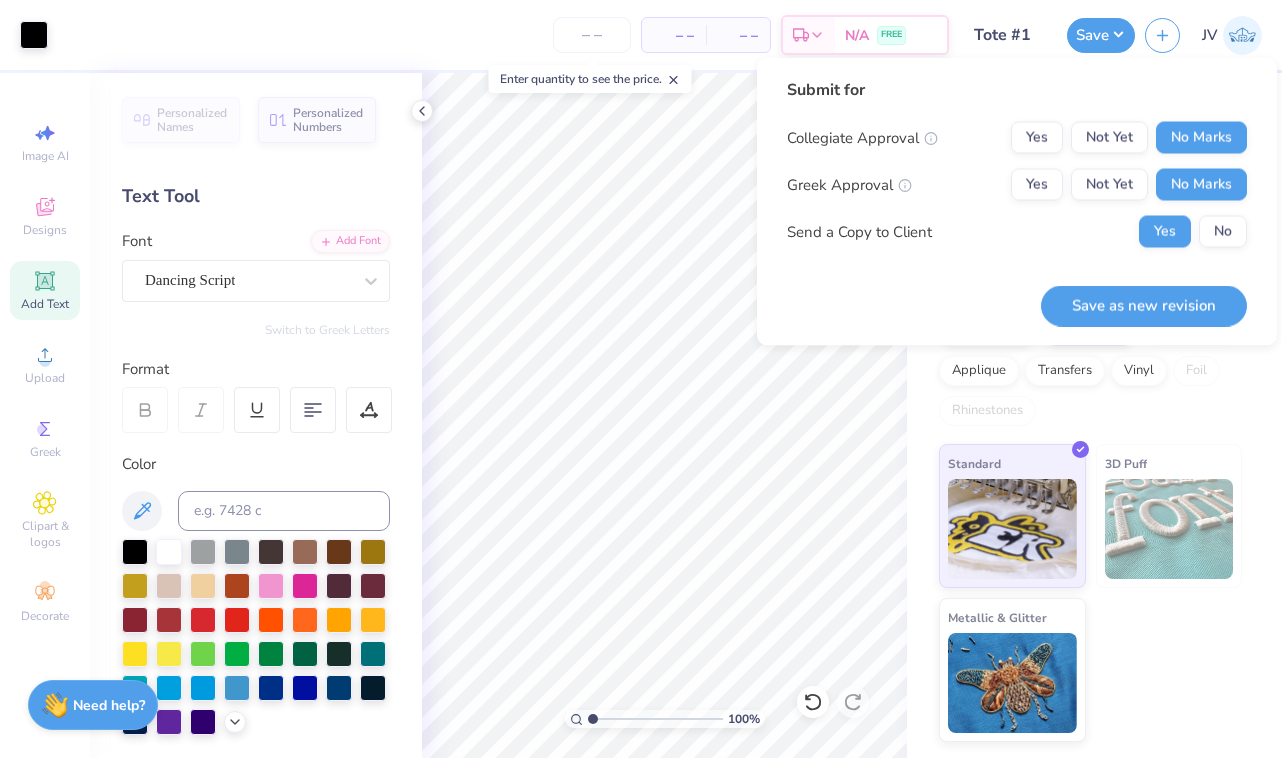 click on "Collegiate Approval Yes Not Yet No Marks Greek Approval Yes Not Yet No Marks Send a Copy to Client Yes No" at bounding box center (1017, 185) 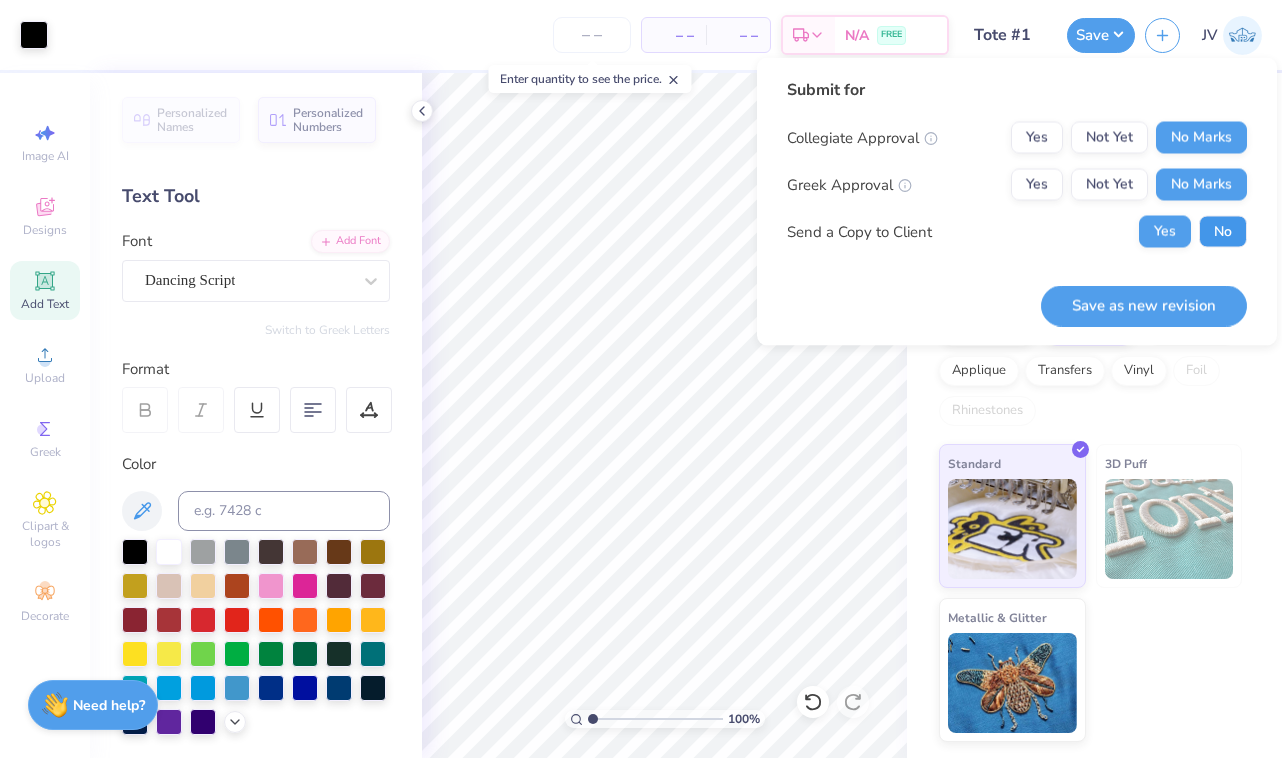 click on "No" at bounding box center (1223, 232) 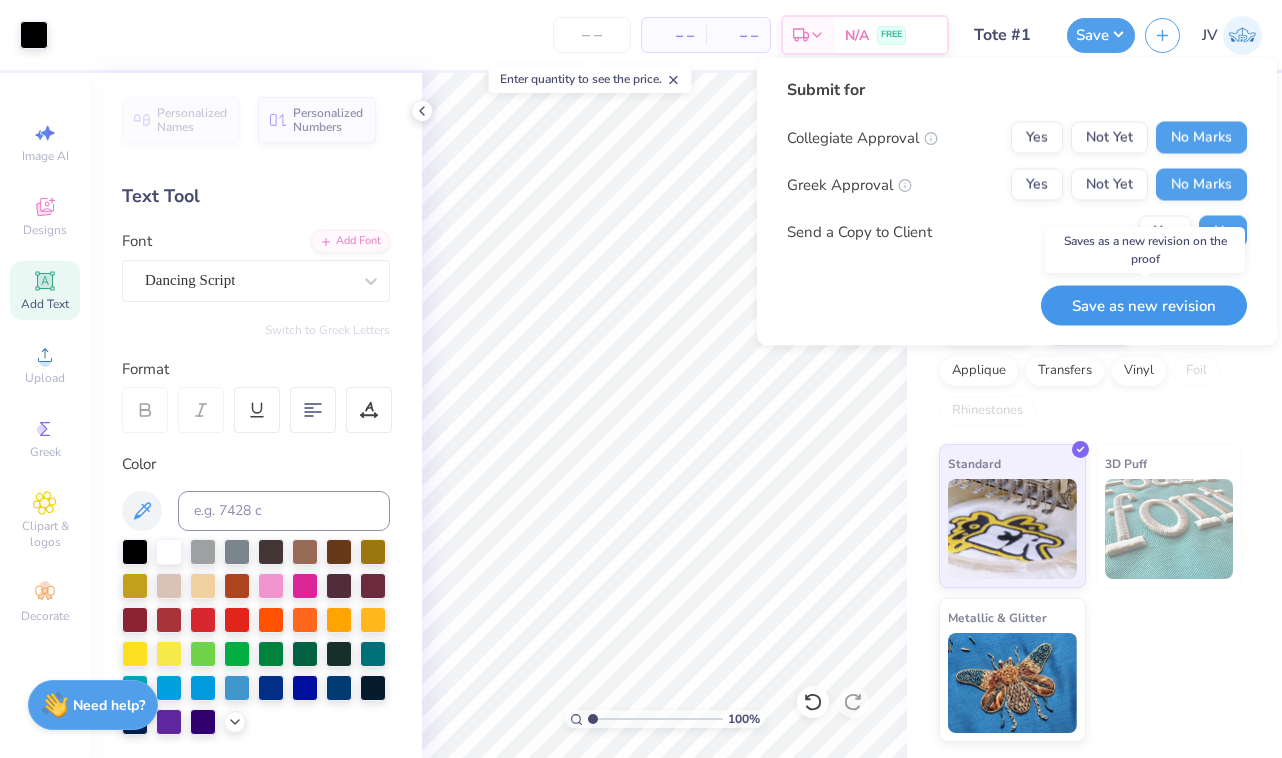 click on "Save as new revision" at bounding box center [1144, 305] 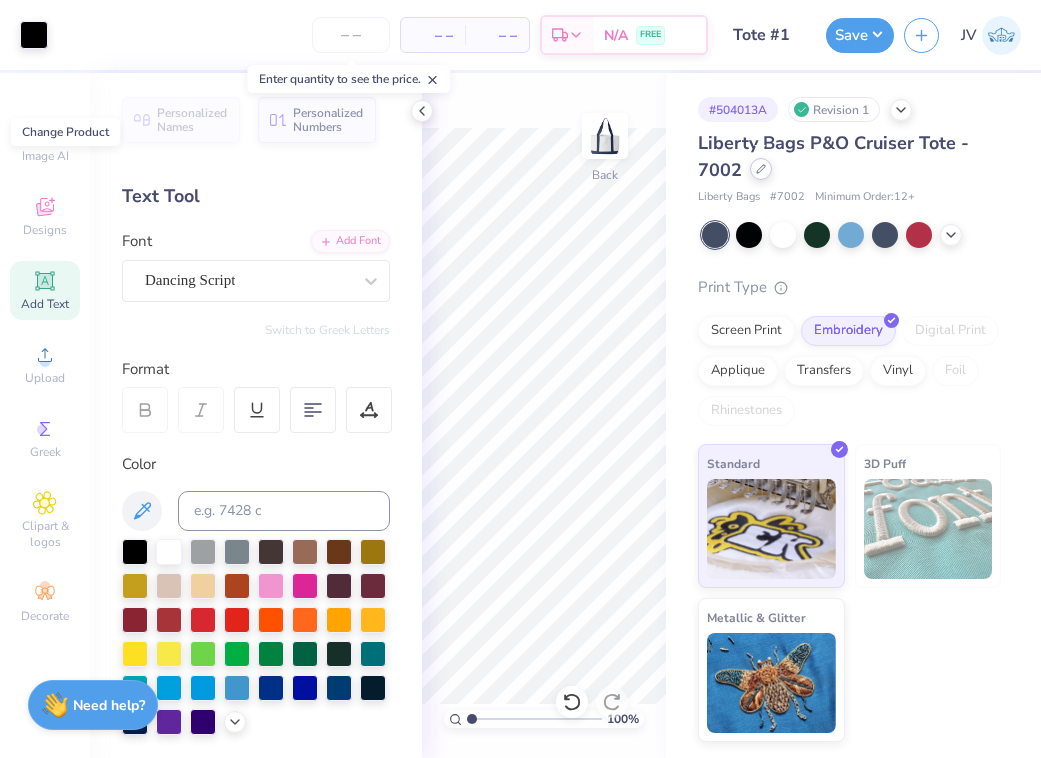 click 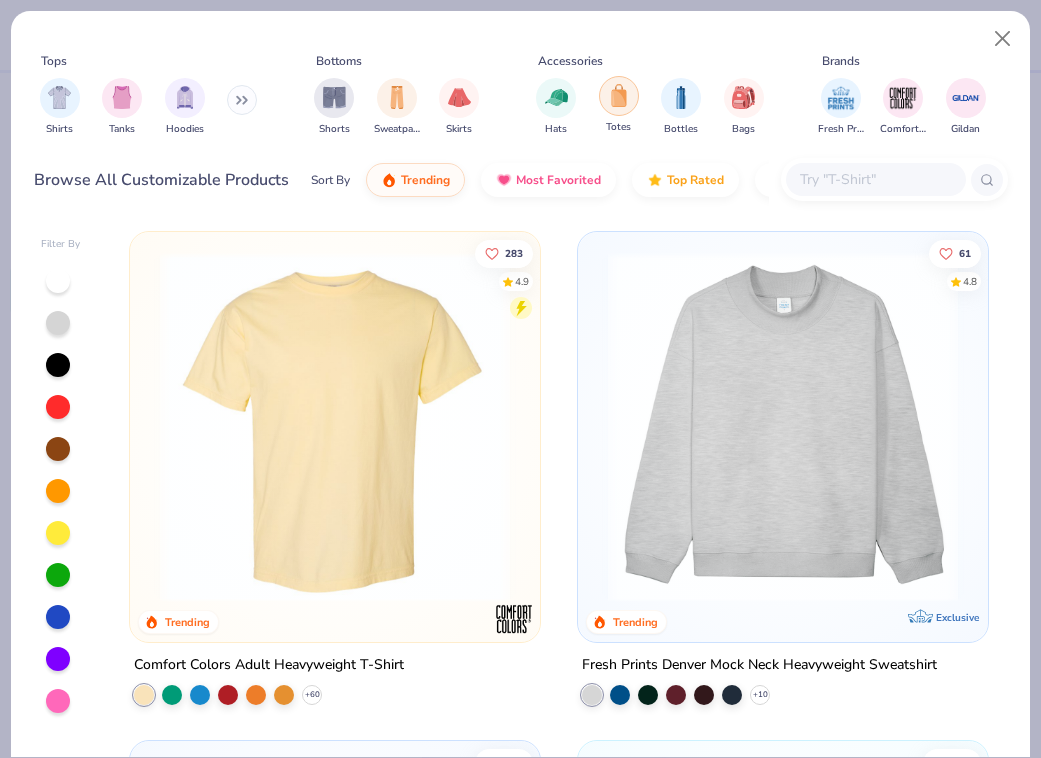 click at bounding box center [619, 95] 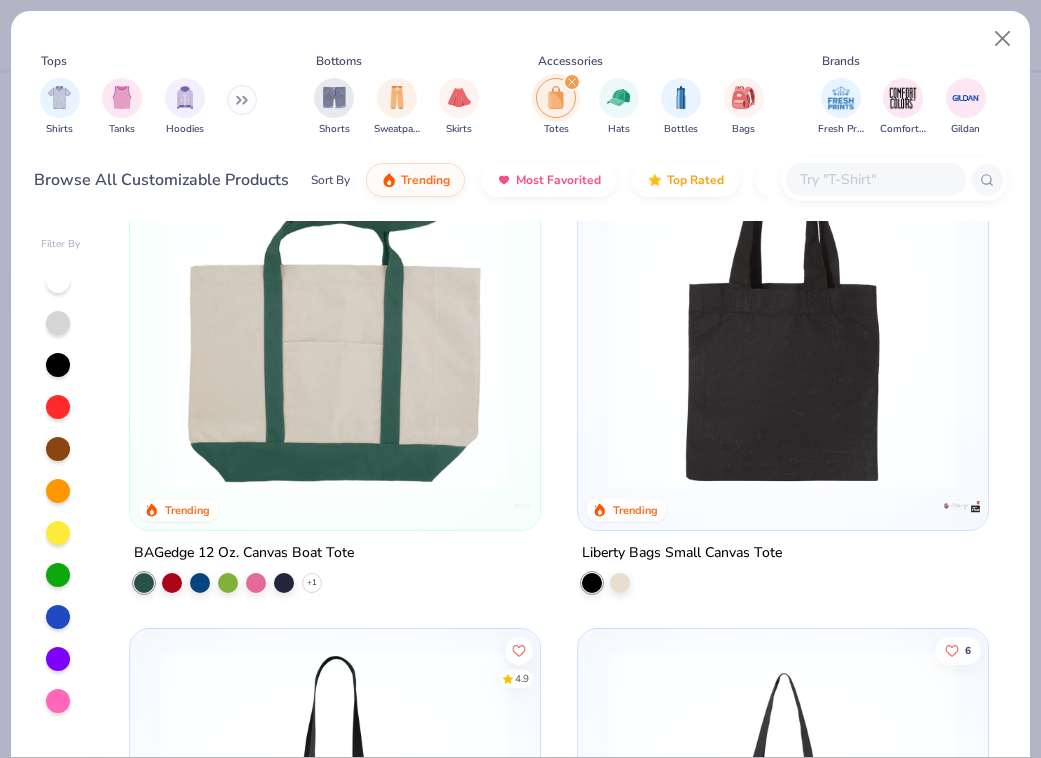 scroll, scrollTop: 0, scrollLeft: 0, axis: both 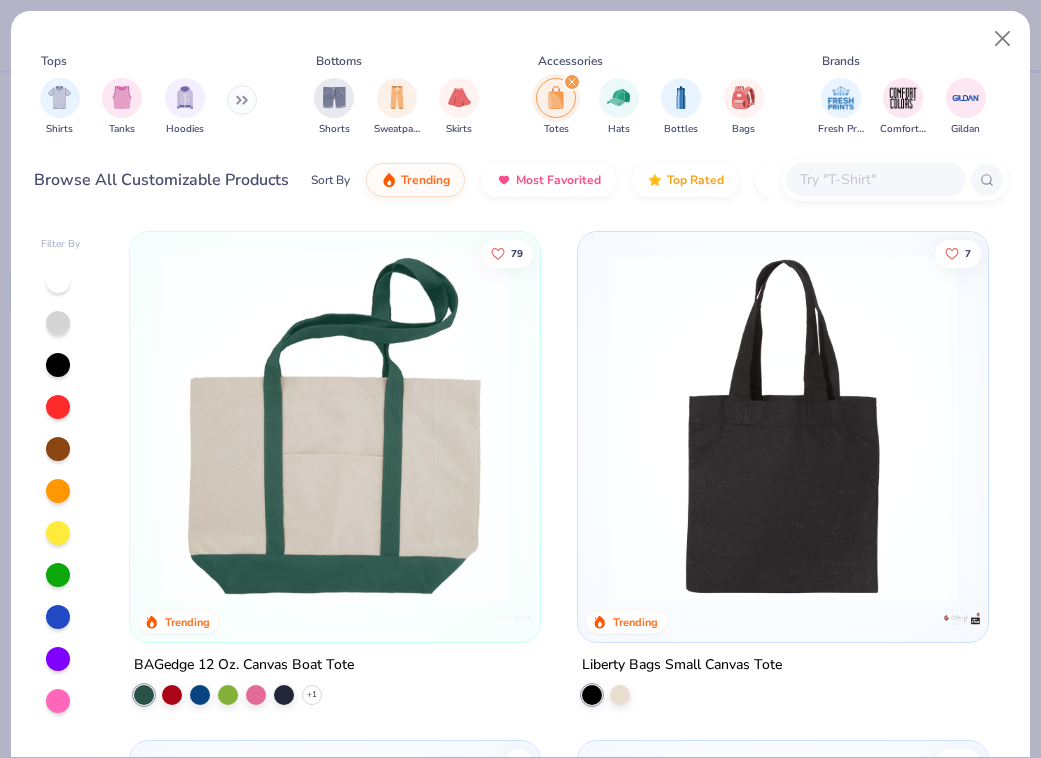 click at bounding box center (58, 617) 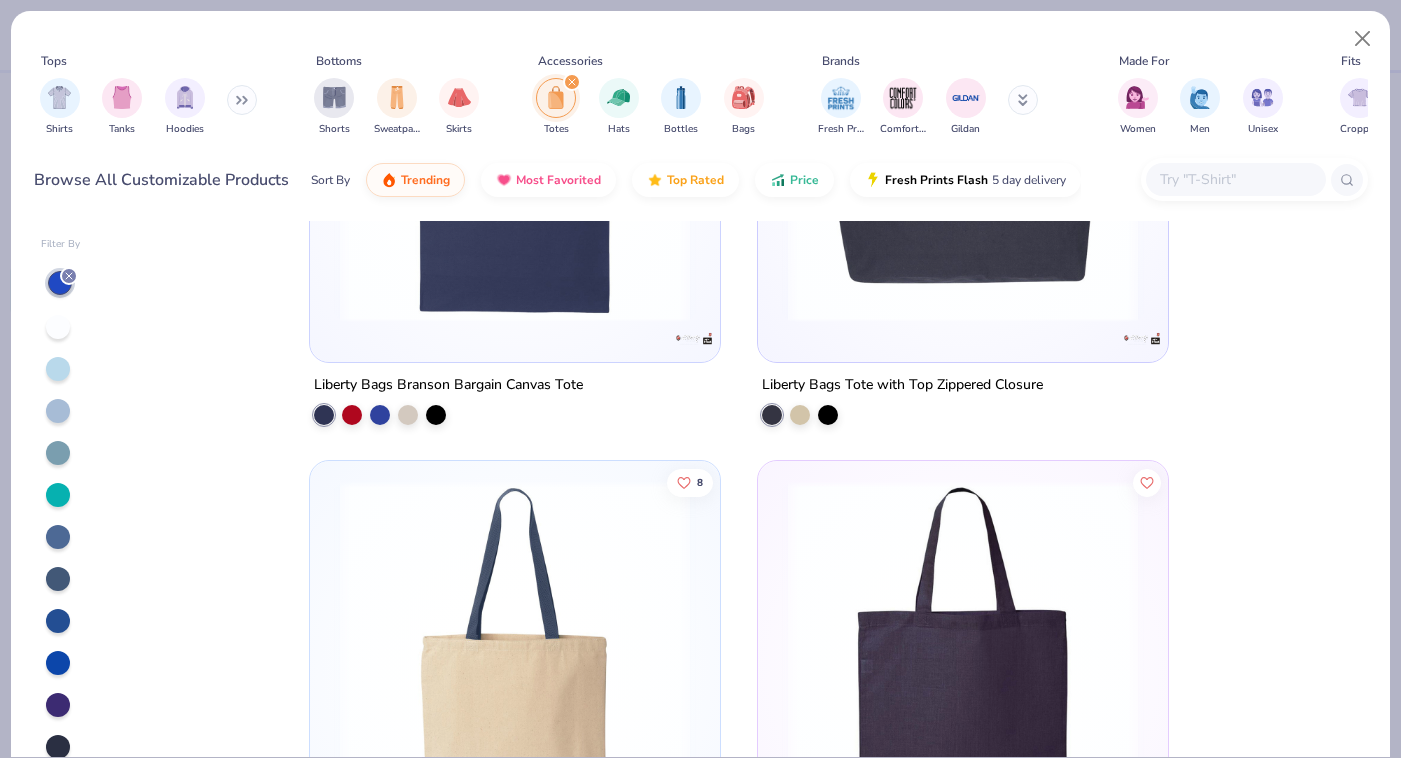 scroll, scrollTop: 2971, scrollLeft: 0, axis: vertical 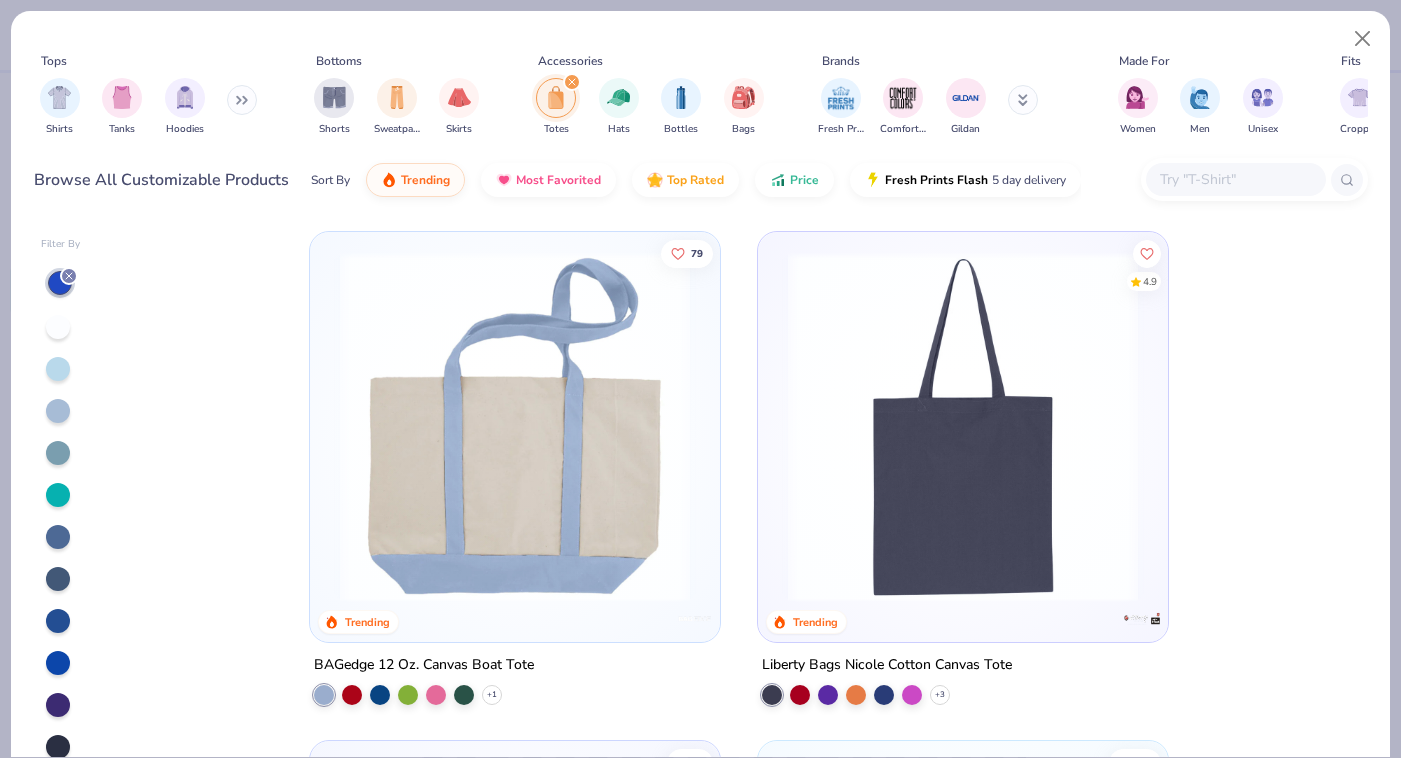 click at bounding box center (515, 427) 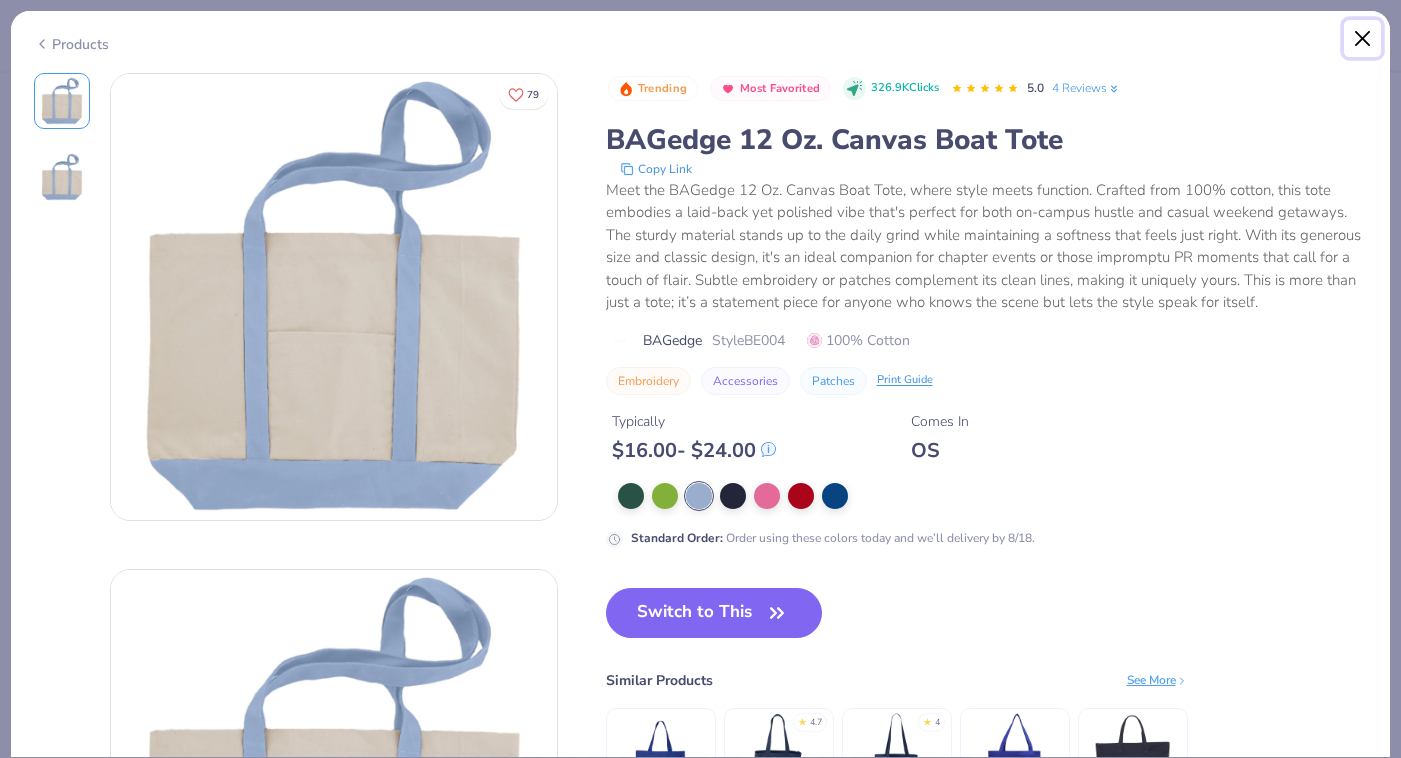 click at bounding box center (1363, 39) 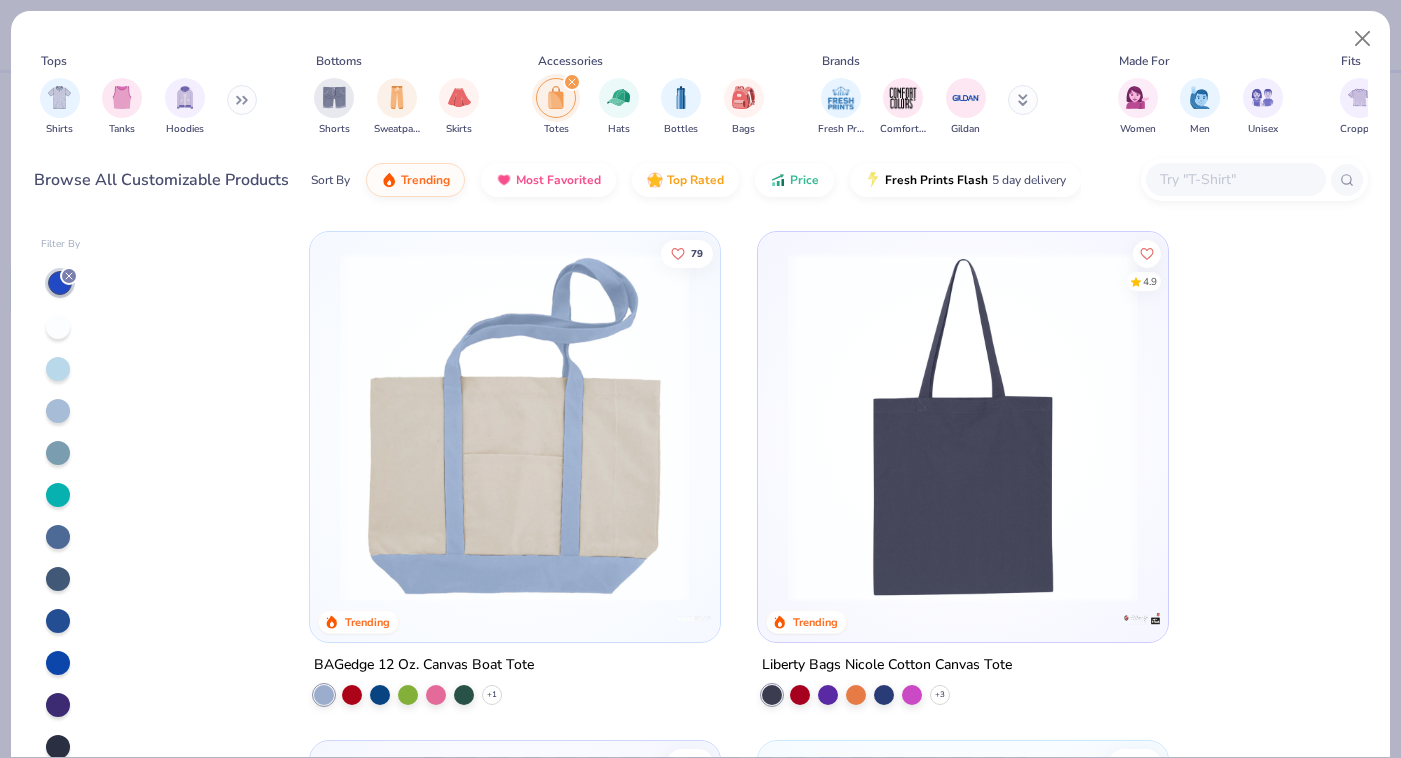 scroll, scrollTop: 74, scrollLeft: 0, axis: vertical 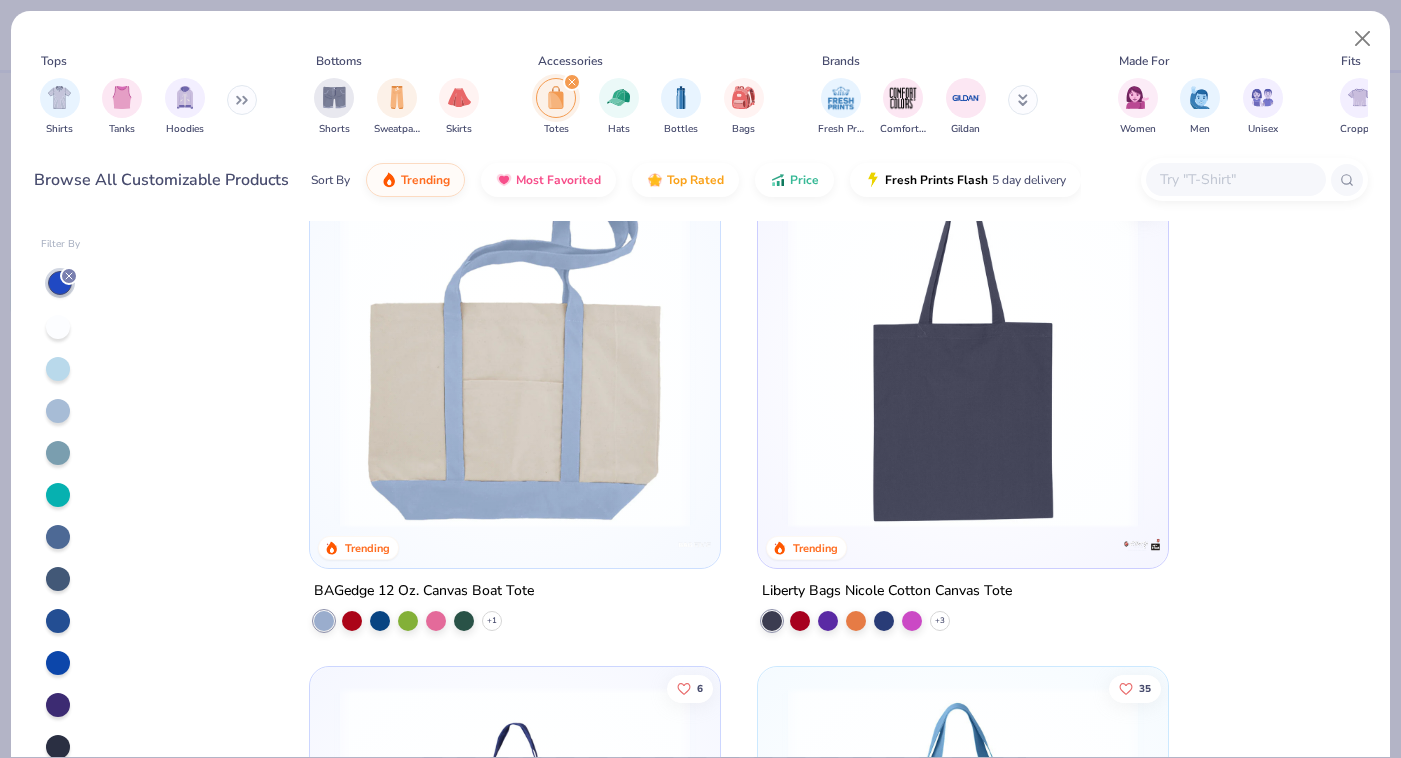 click at bounding box center (963, 353) 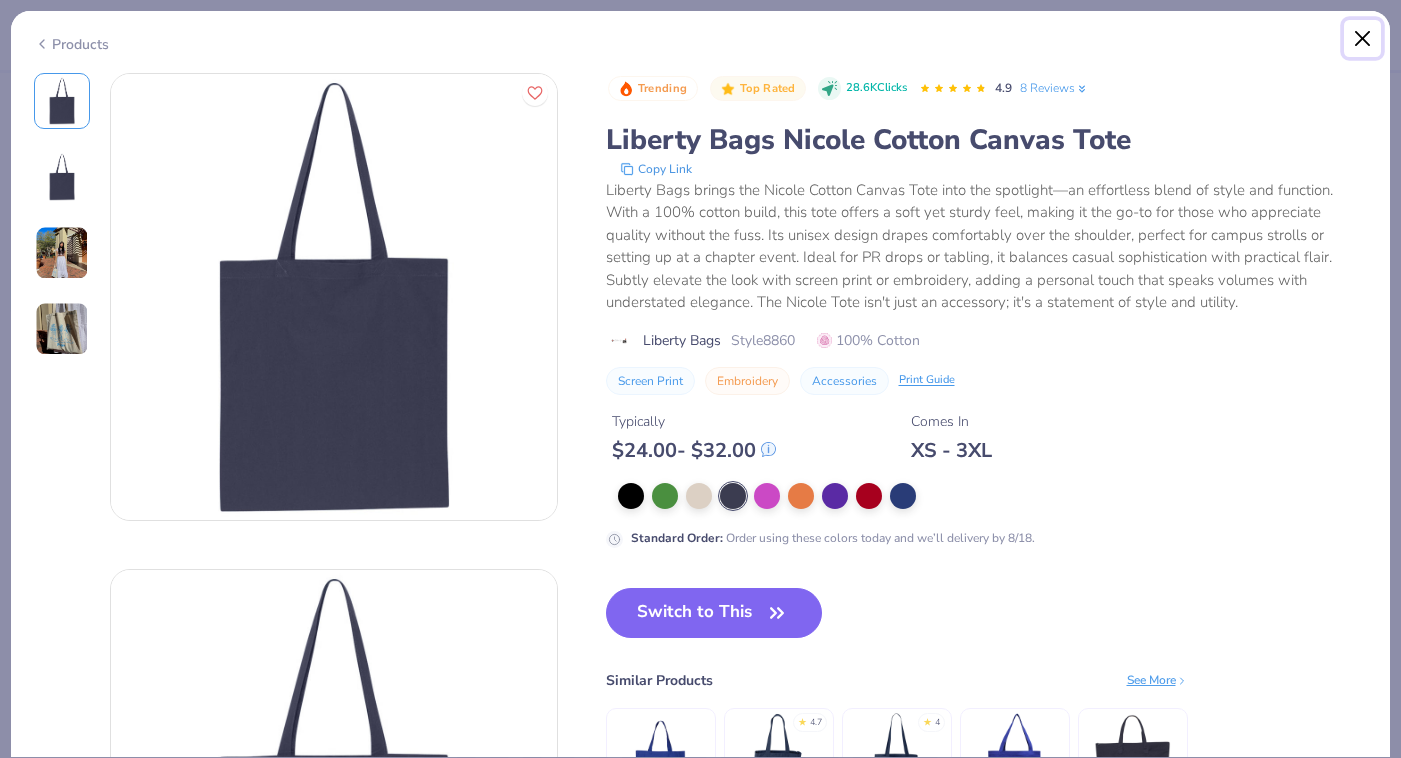 click at bounding box center (1363, 39) 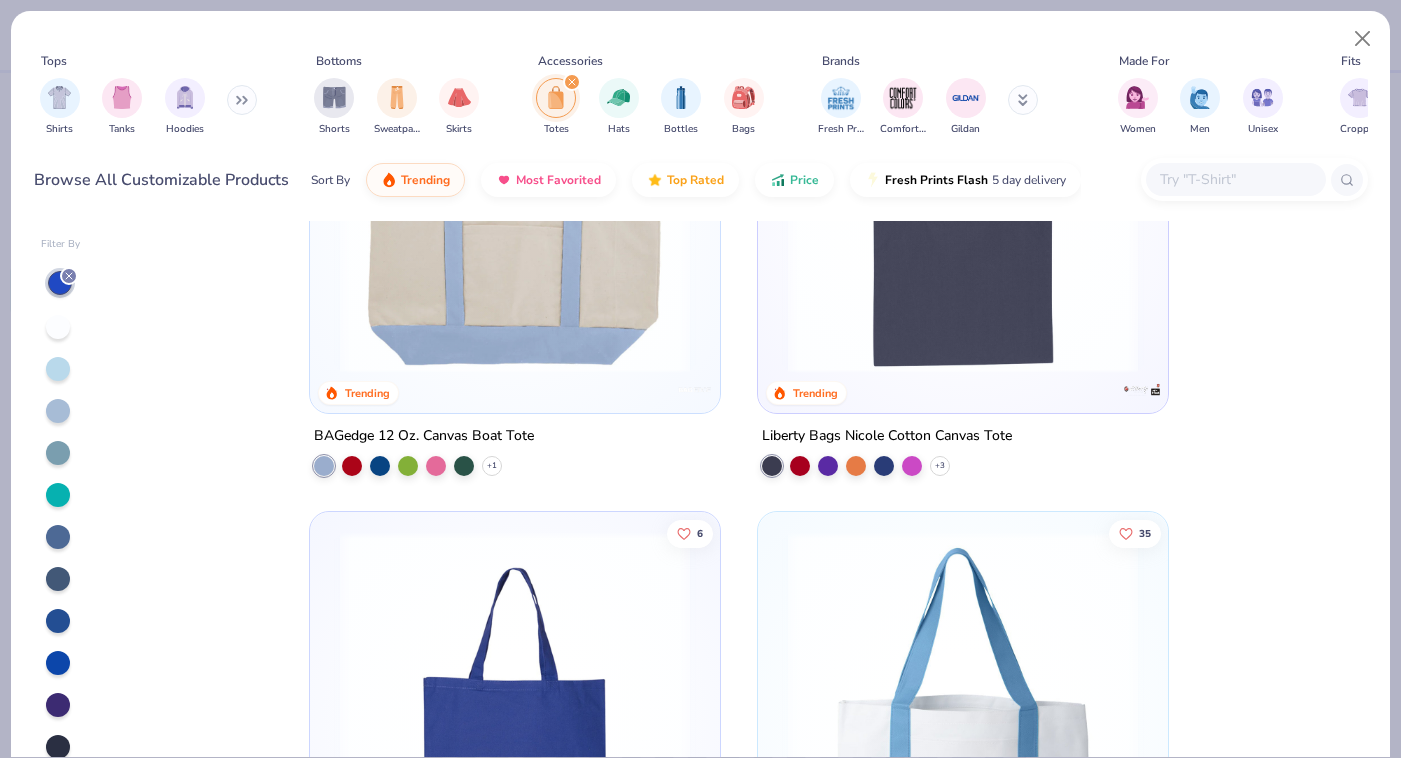 scroll, scrollTop: 306, scrollLeft: 0, axis: vertical 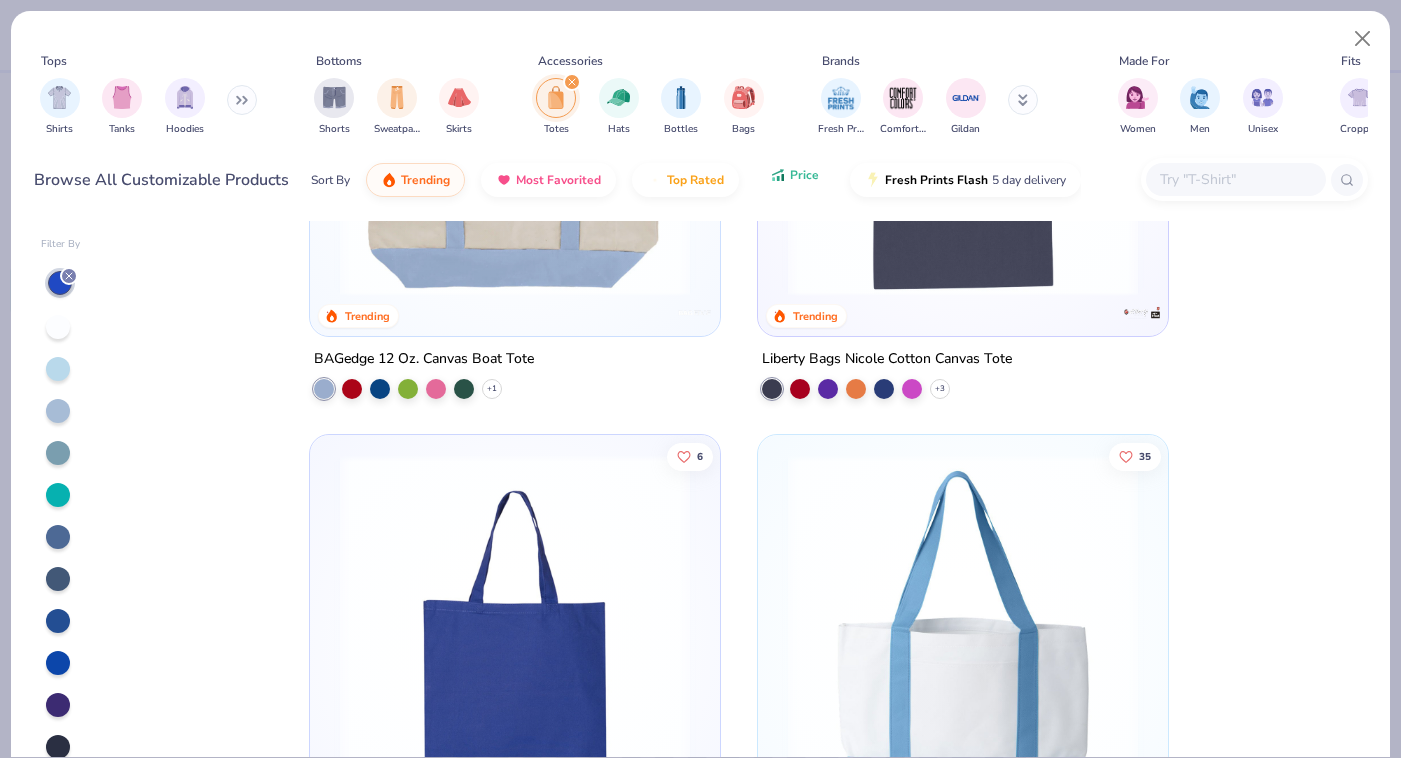 click 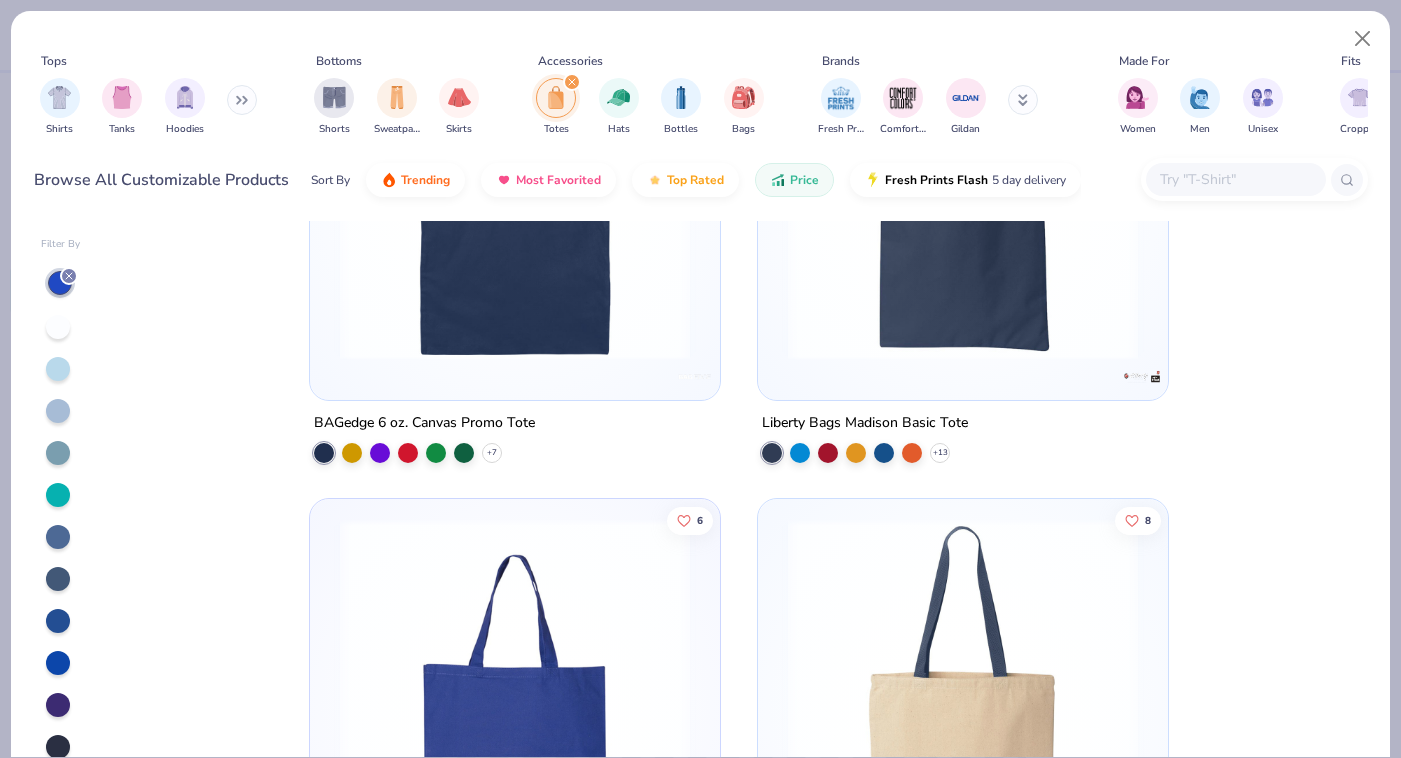 scroll, scrollTop: 387, scrollLeft: 0, axis: vertical 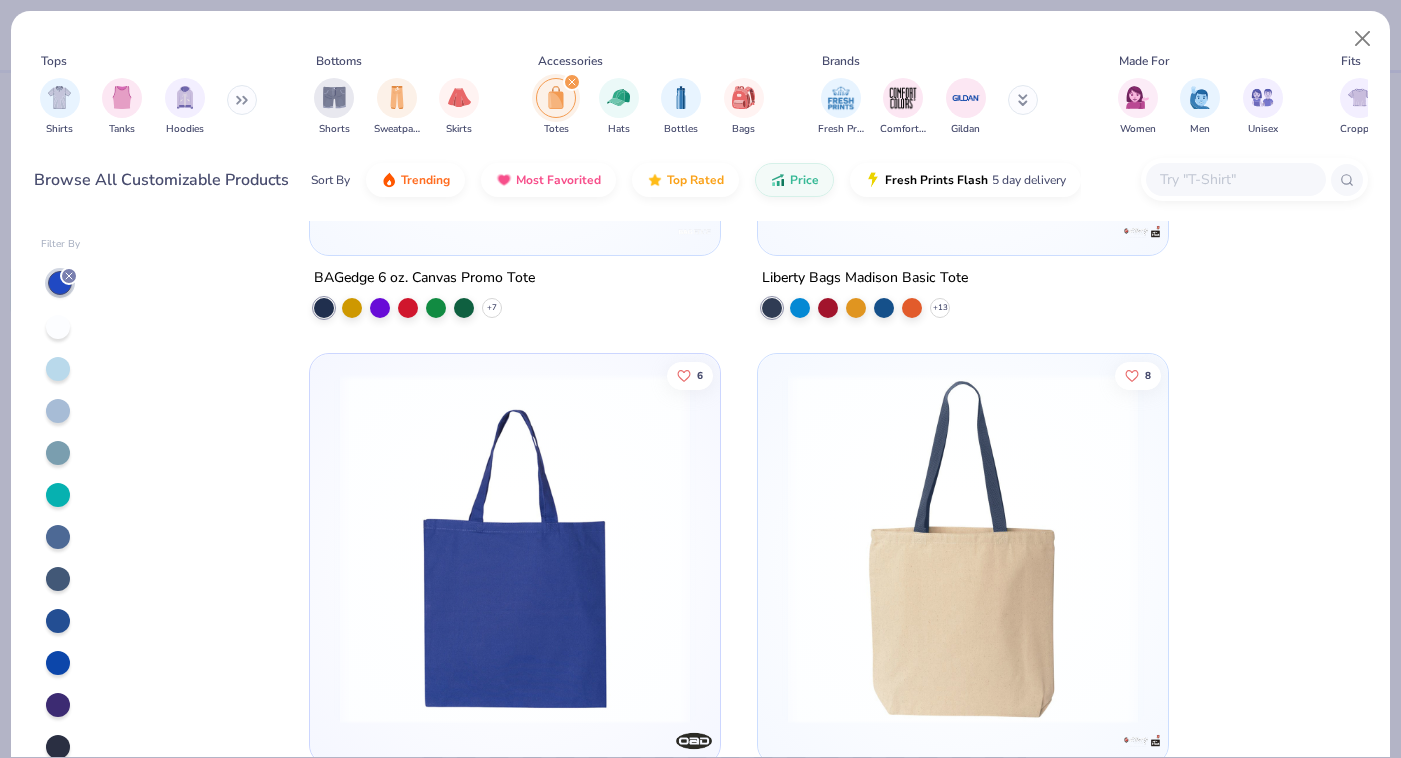 click at bounding box center [963, 549] 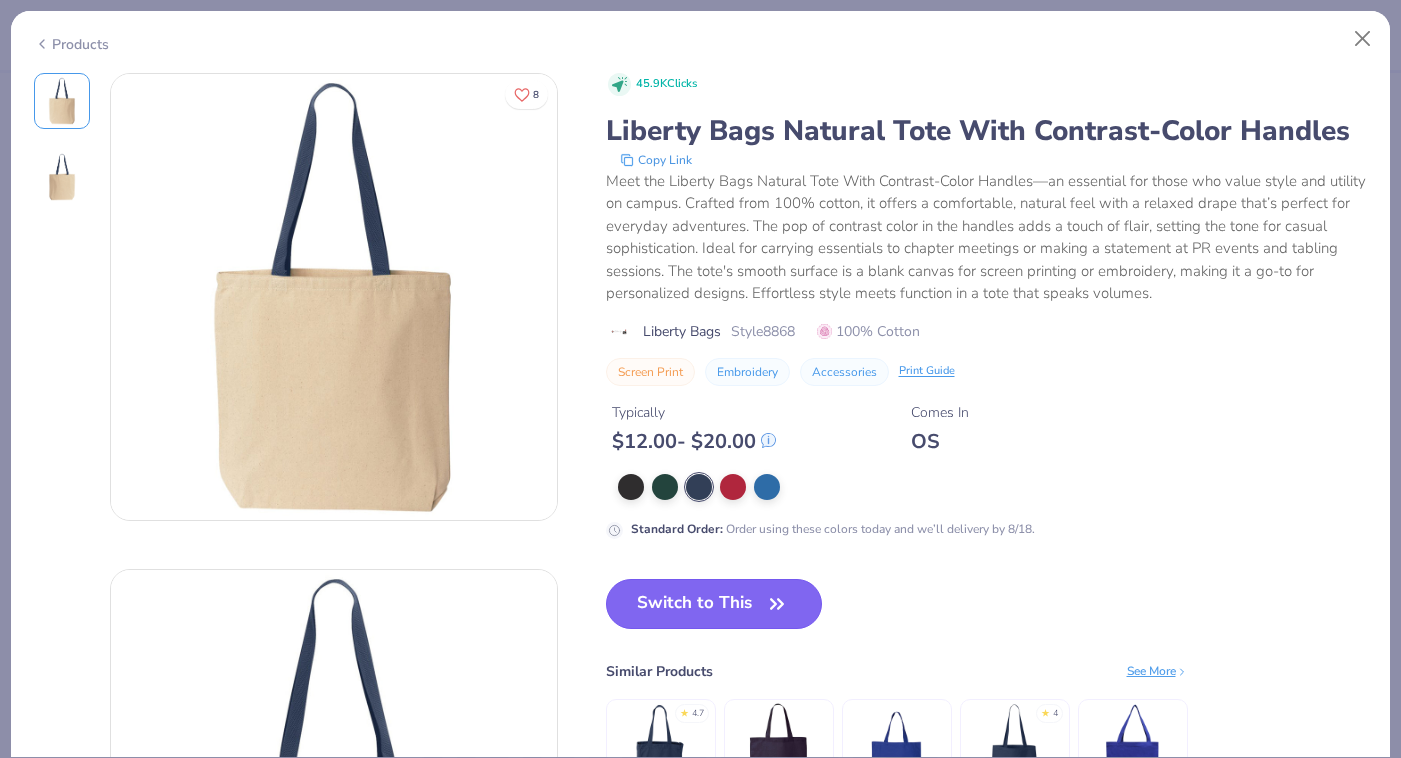 click on "Switch to This" at bounding box center [714, 604] 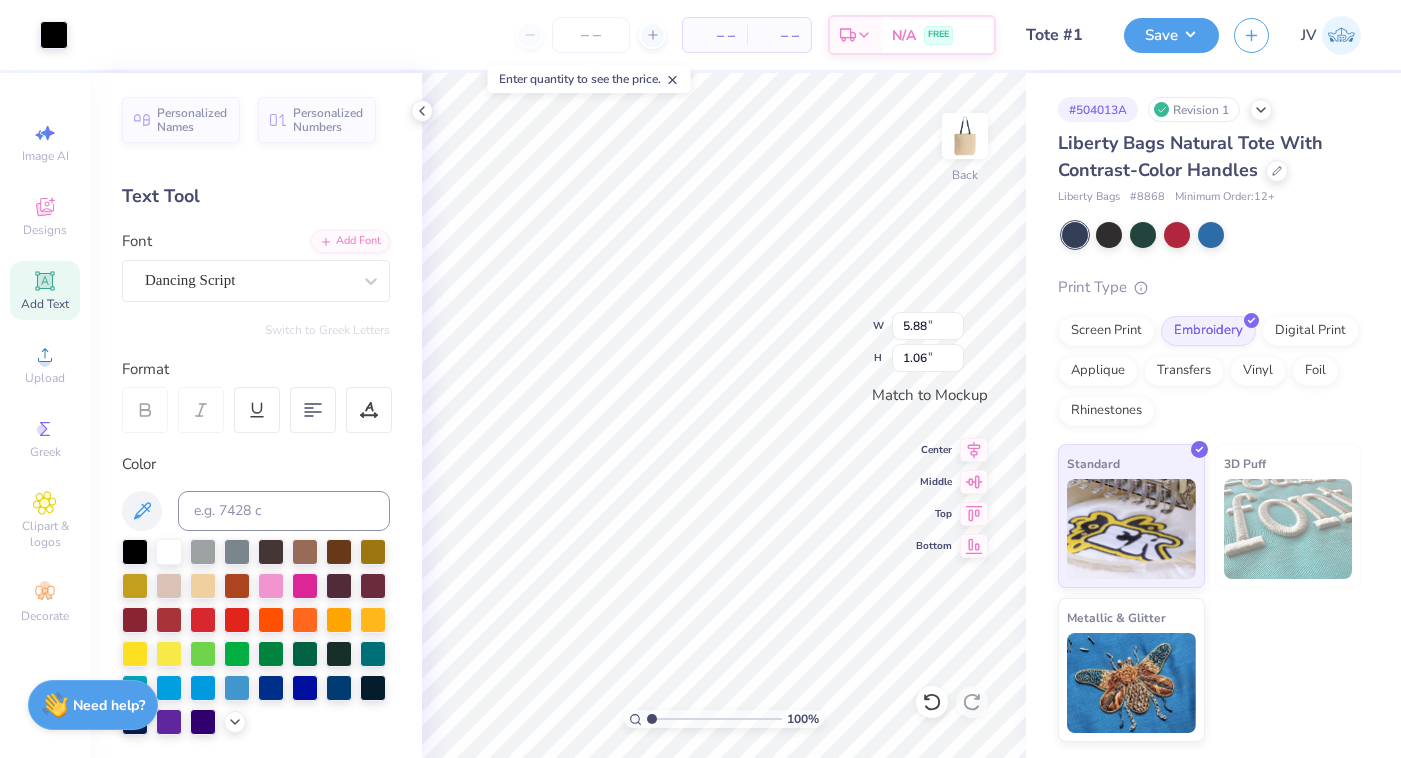 type on "5.88" 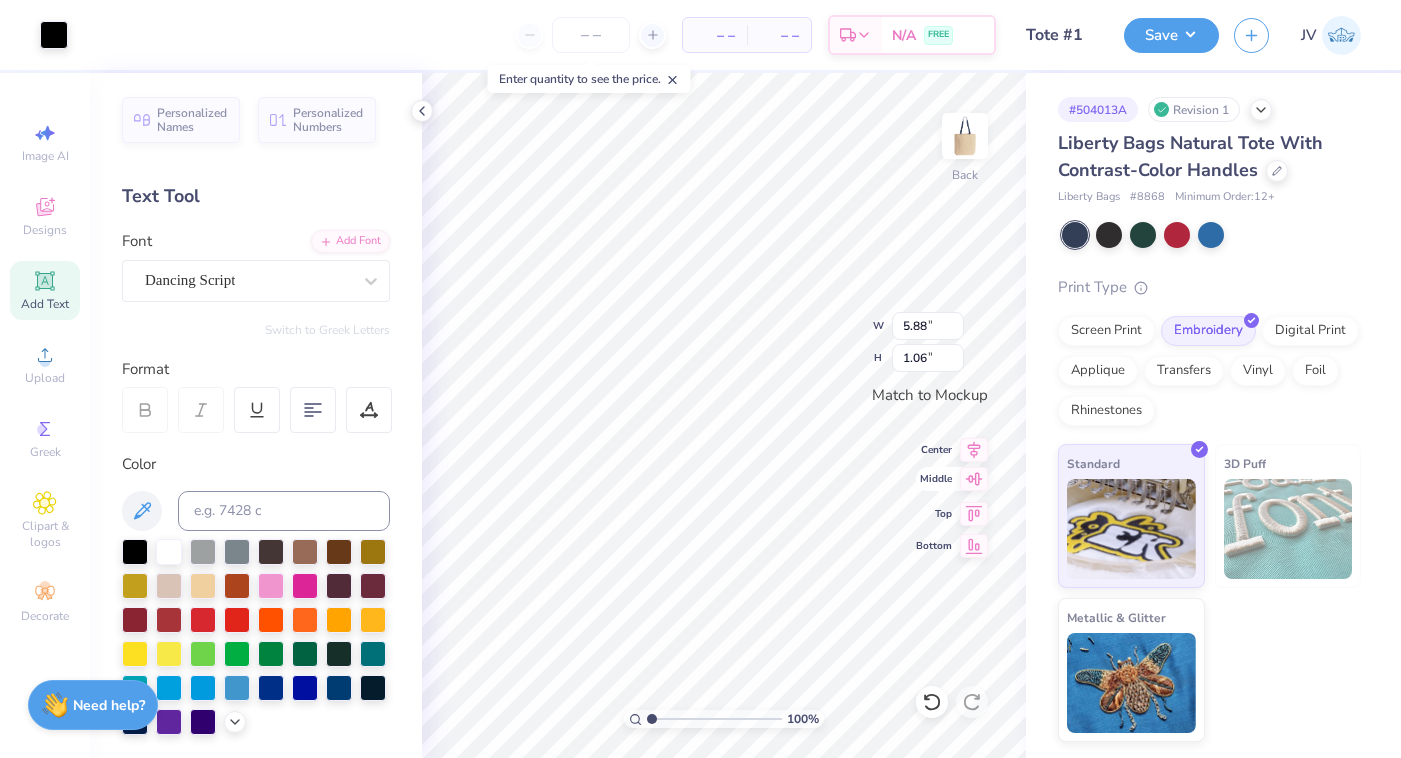 click 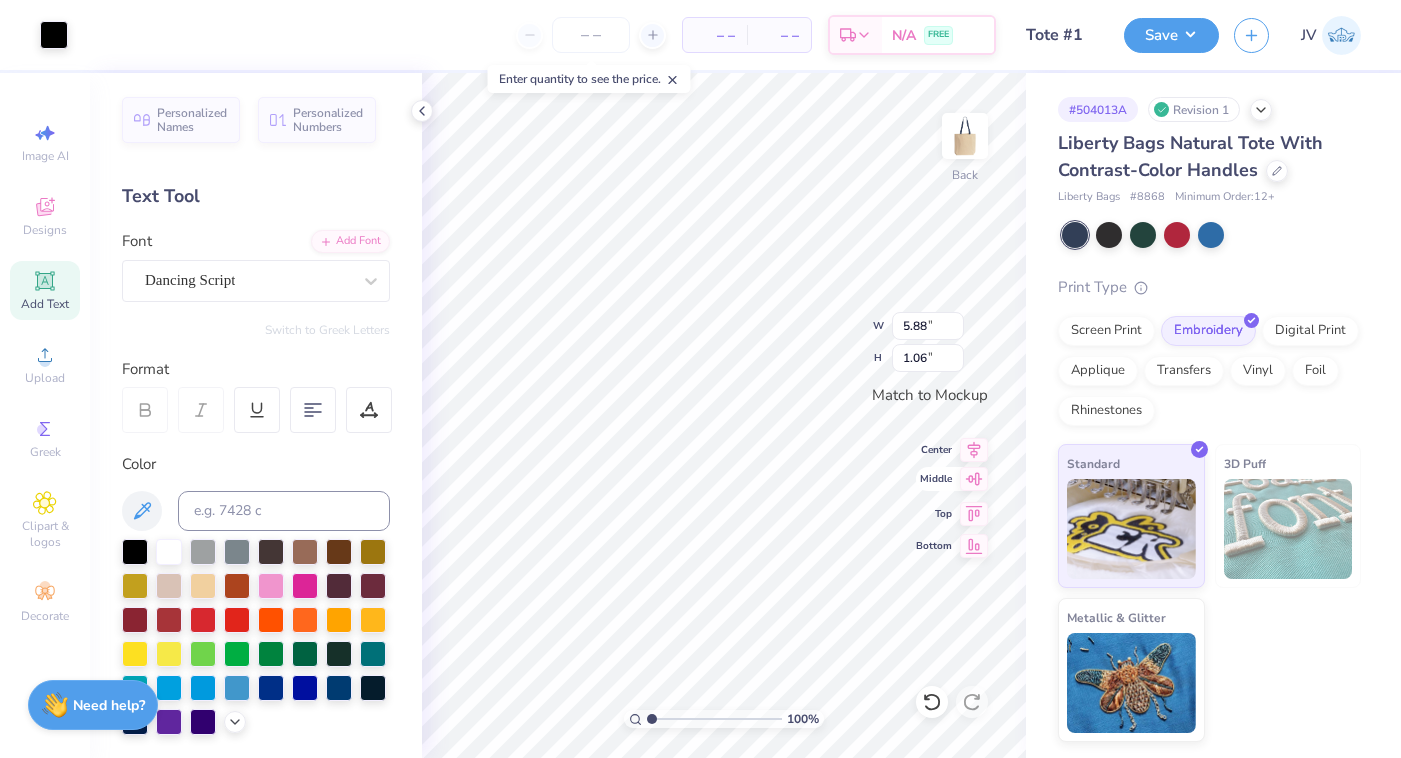 click 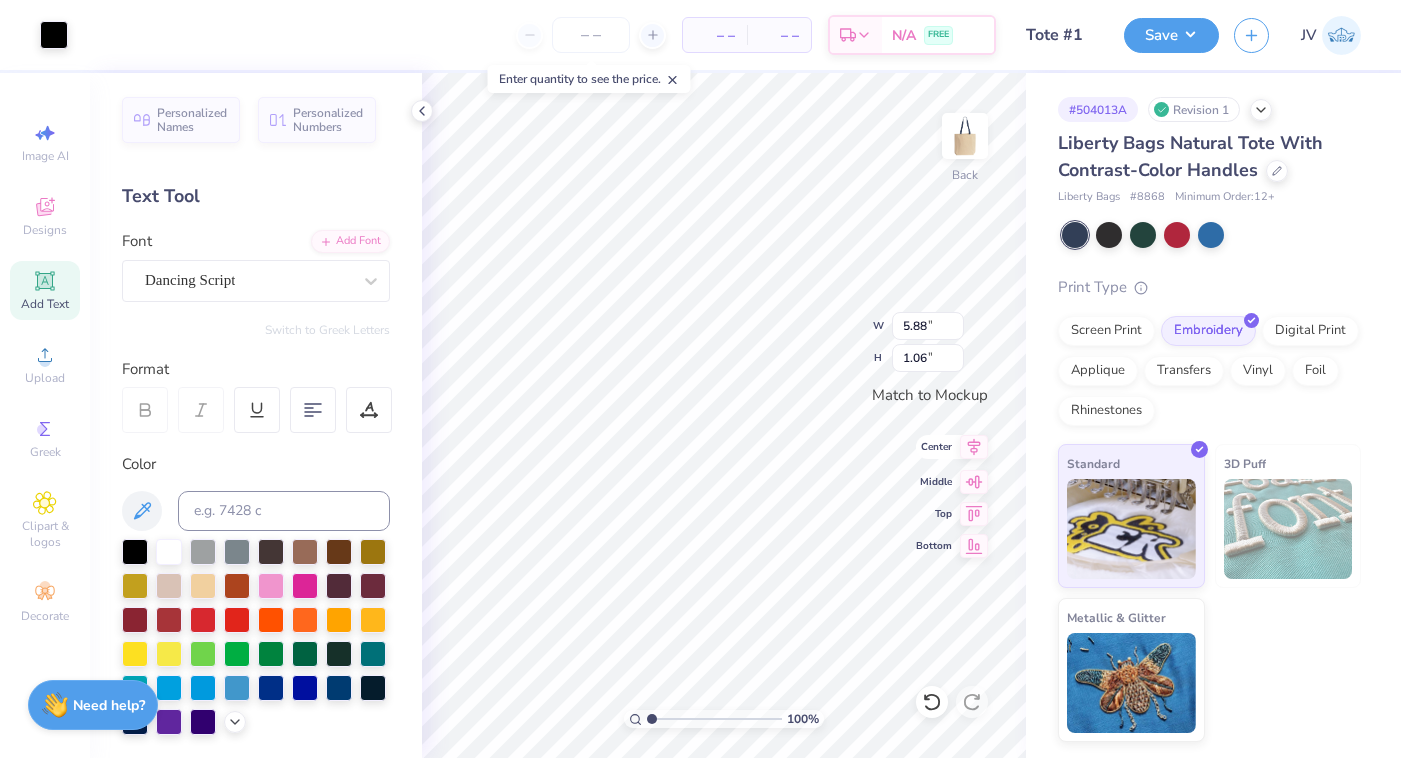 click 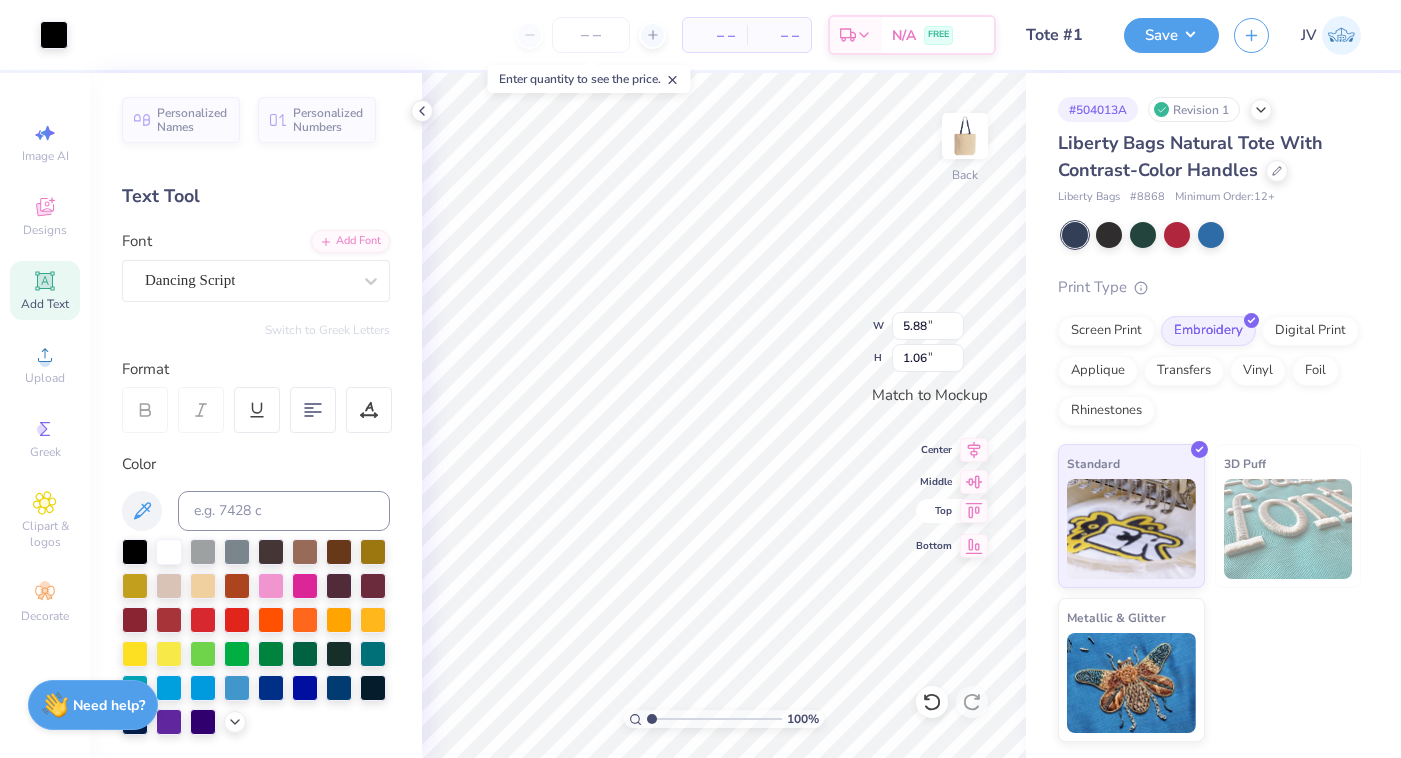click 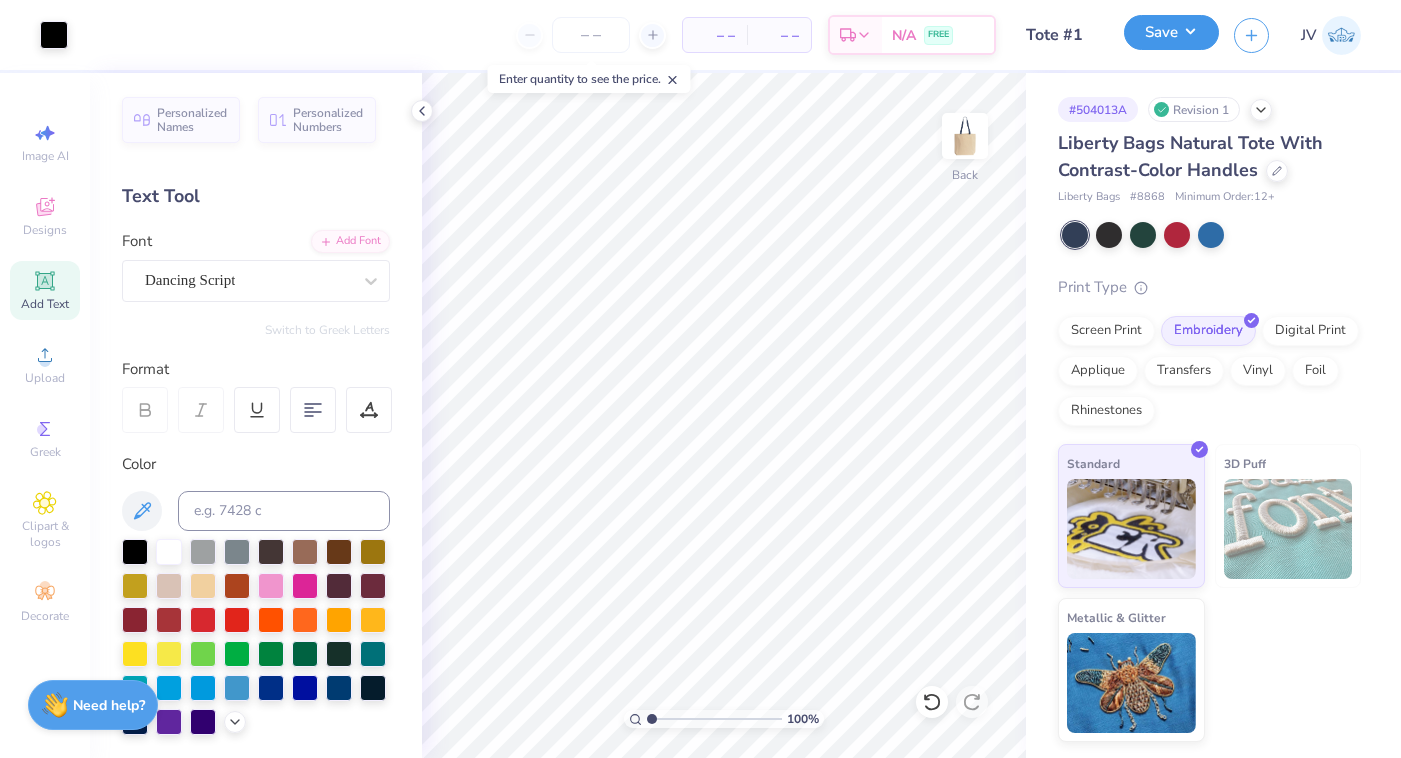 click on "Save" at bounding box center [1171, 32] 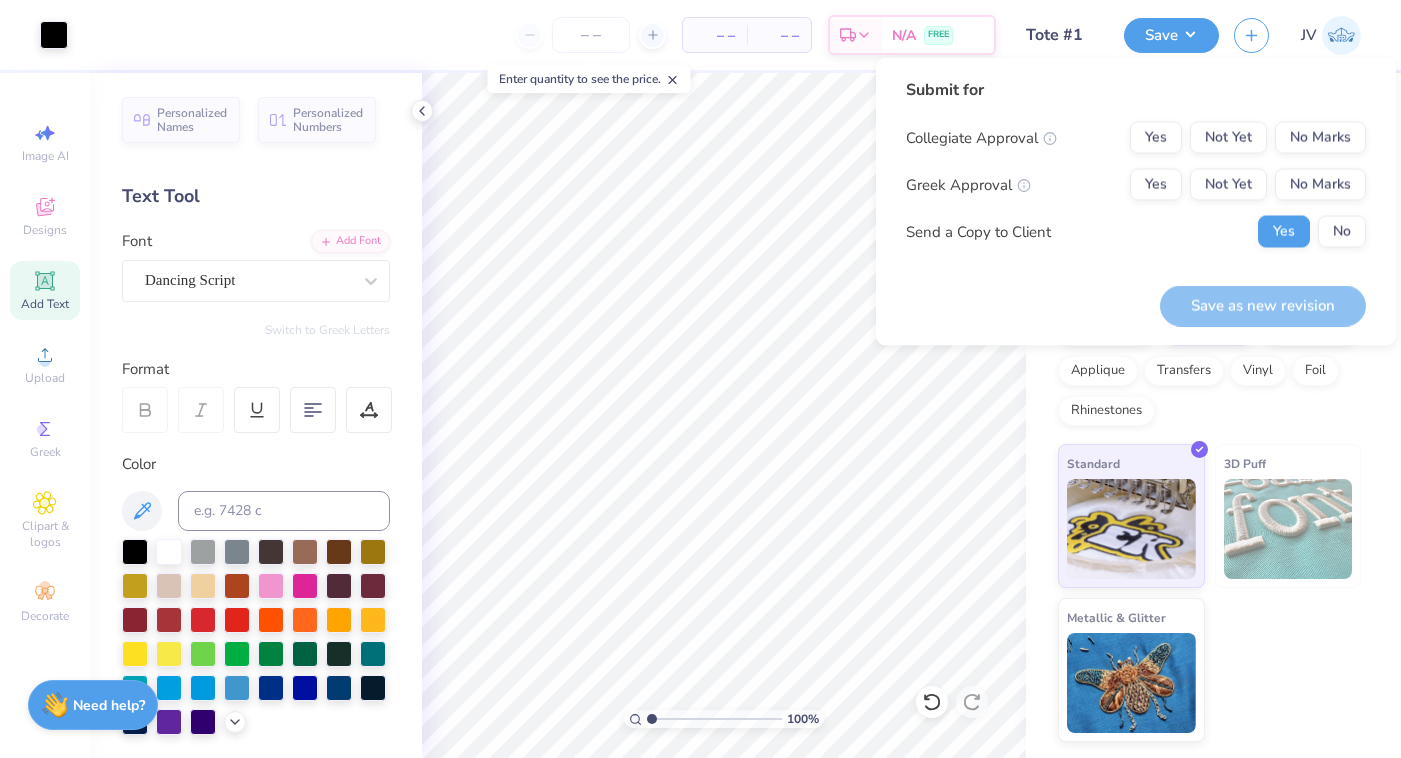 click on "Tote #1" at bounding box center [1060, 35] 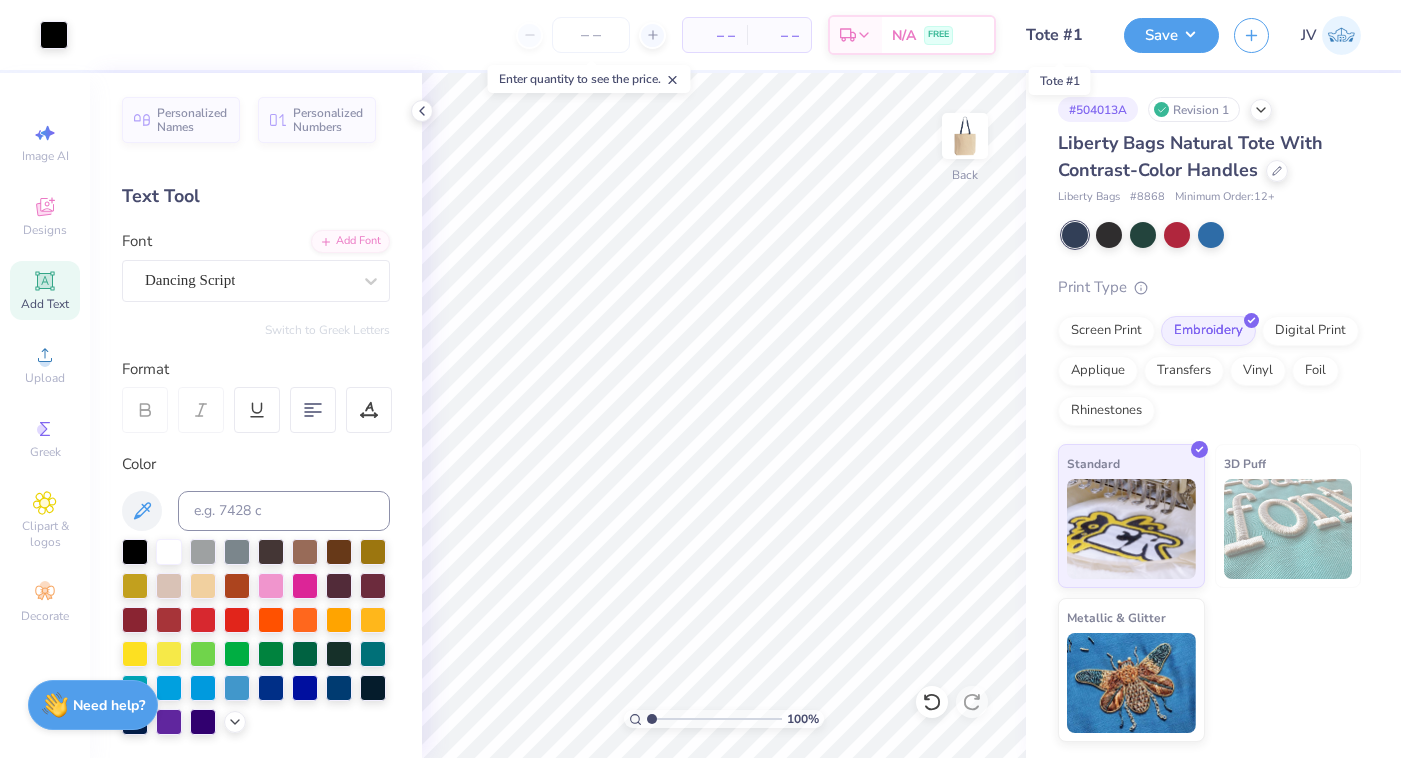 click on "Tote #1" at bounding box center (1060, 35) 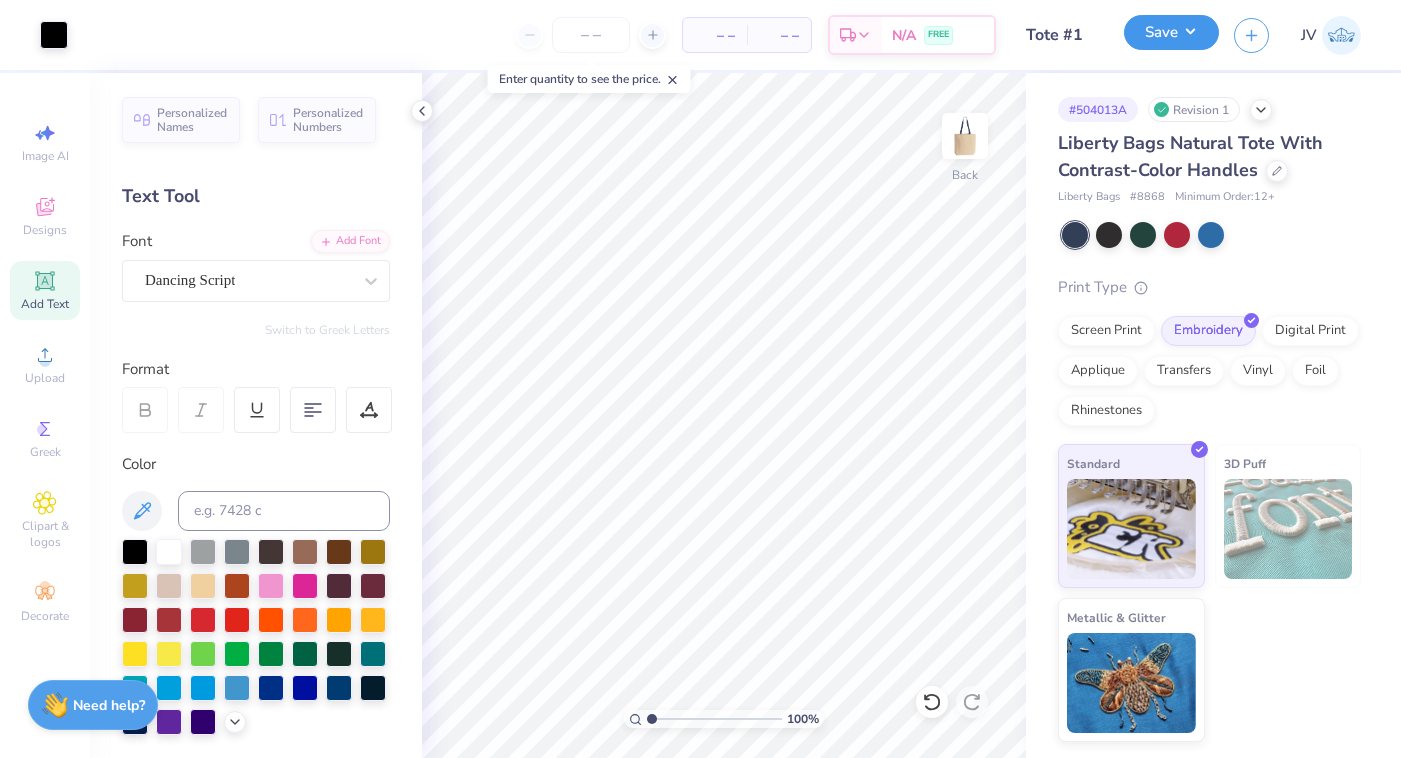 click on "Save" at bounding box center [1171, 32] 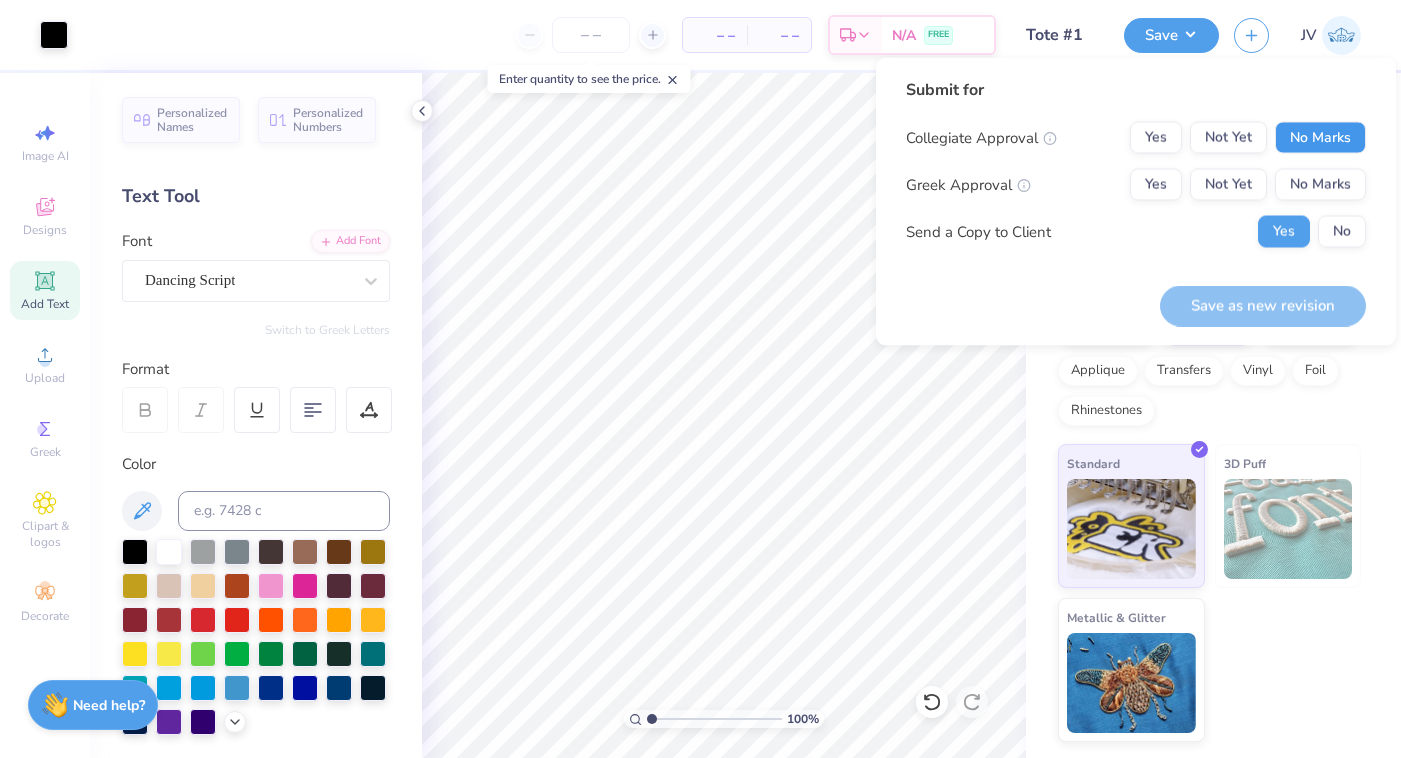 click on "No Marks" at bounding box center [1320, 138] 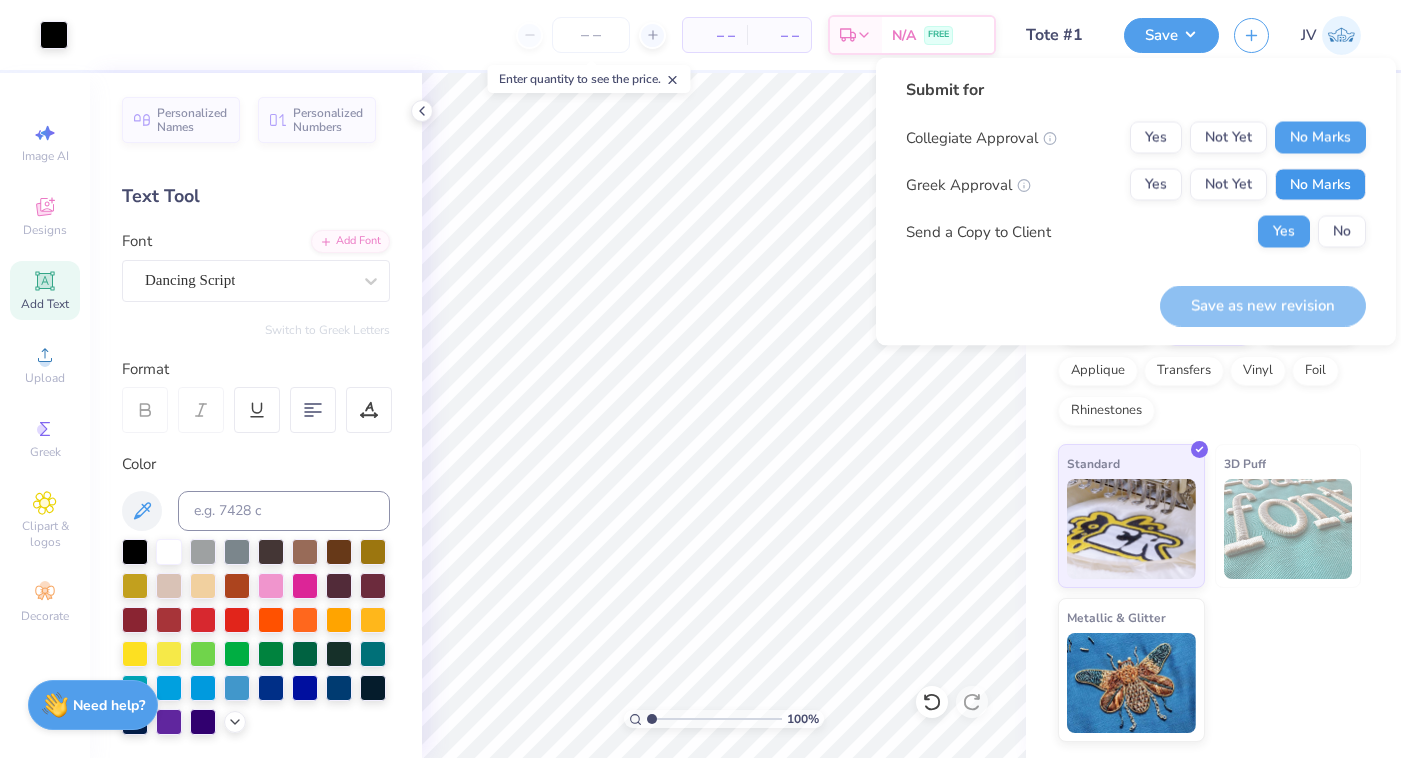 click on "No Marks" at bounding box center (1320, 185) 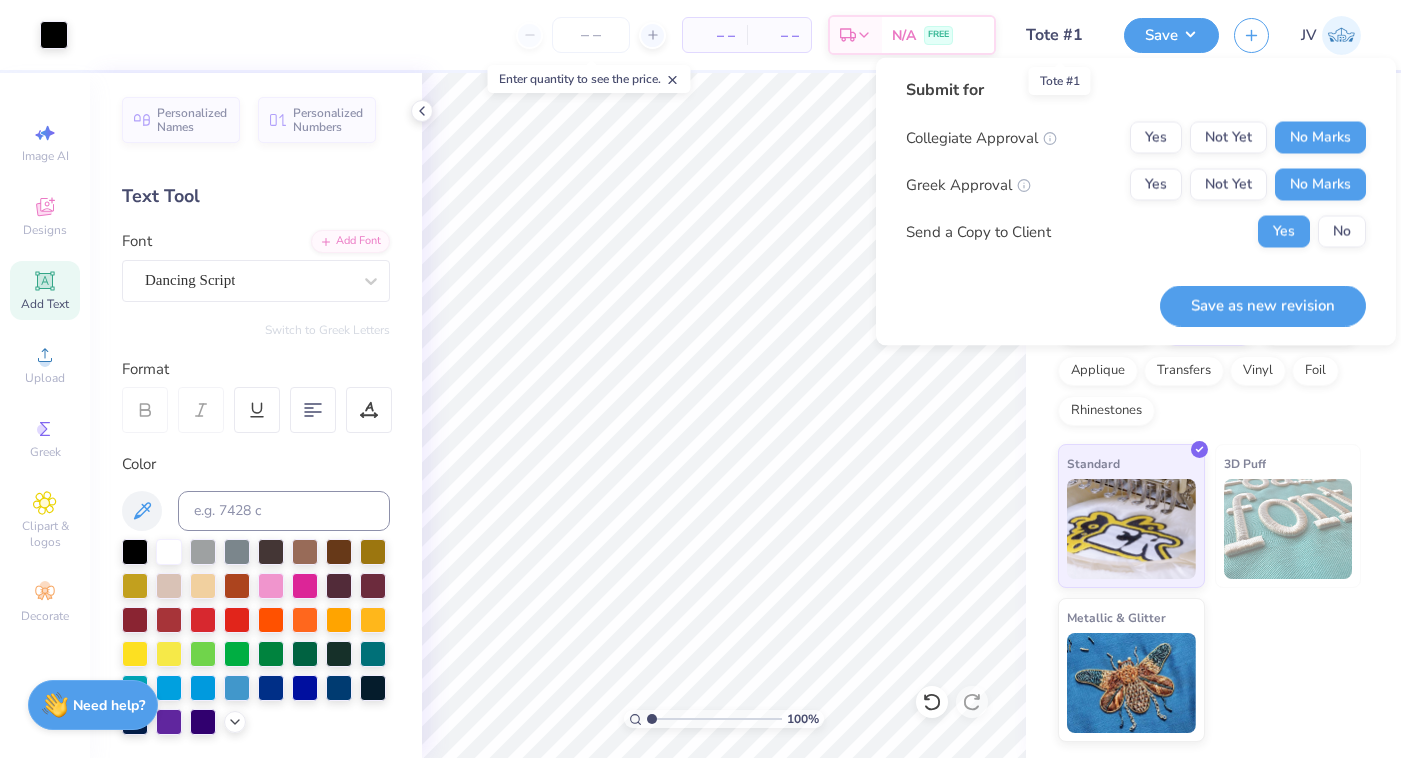 click on "Tote #1" at bounding box center (1060, 35) 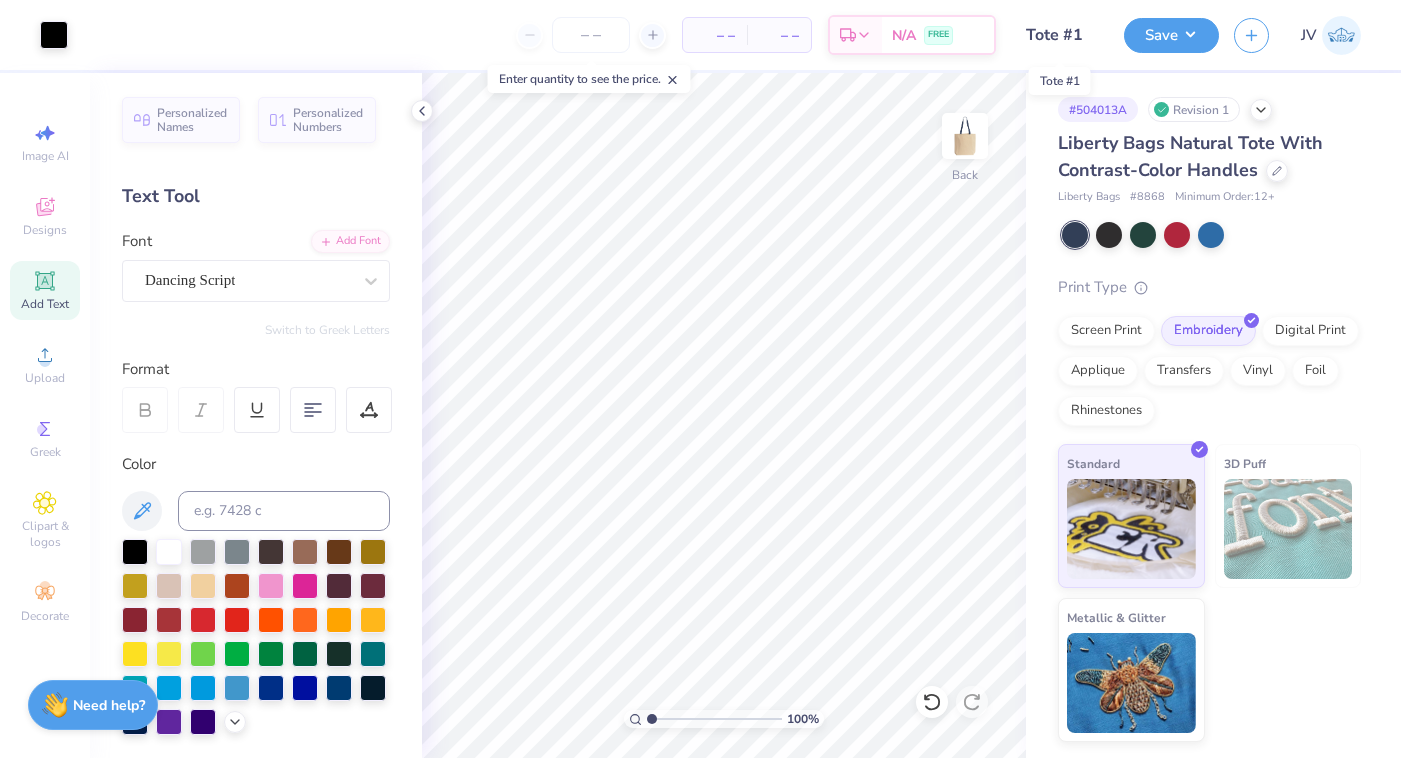 click on "Tote #1" at bounding box center [1060, 35] 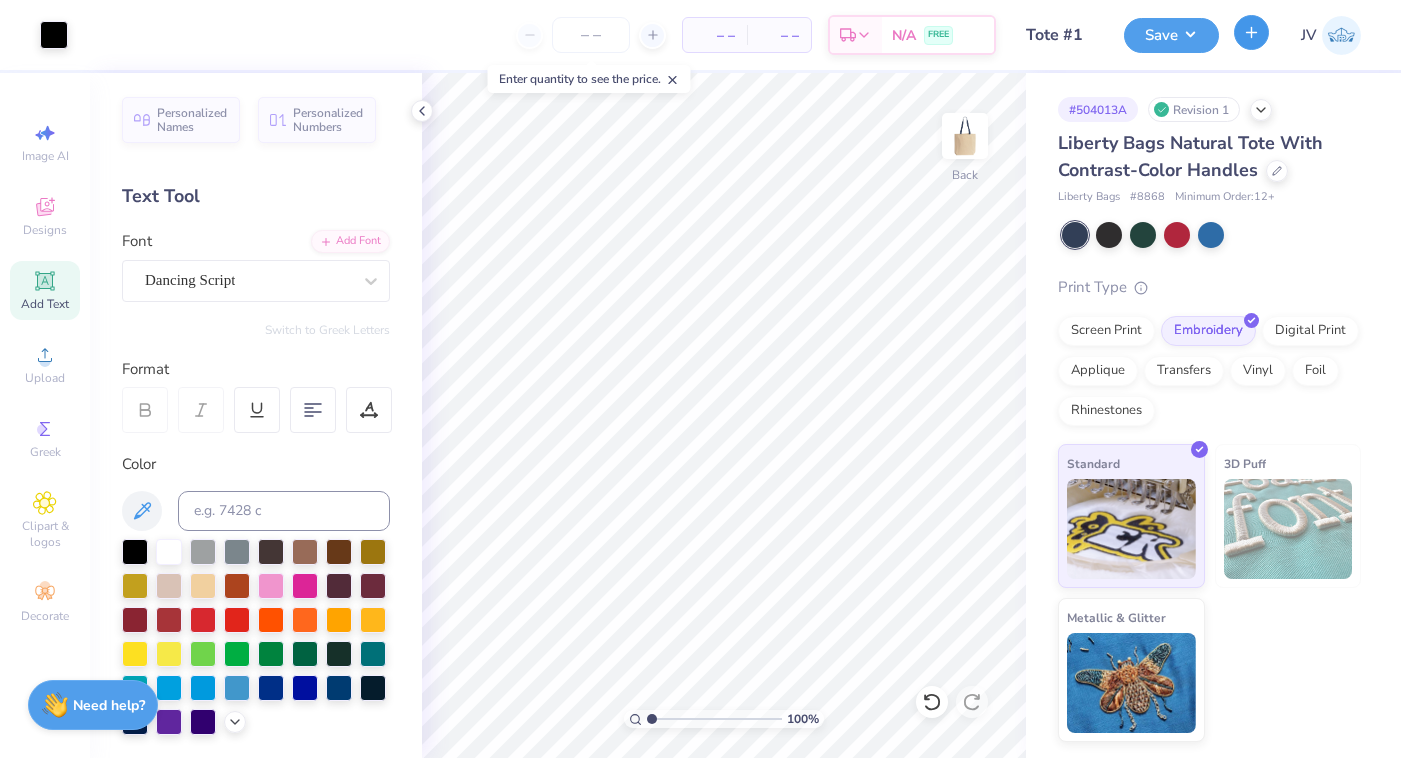click 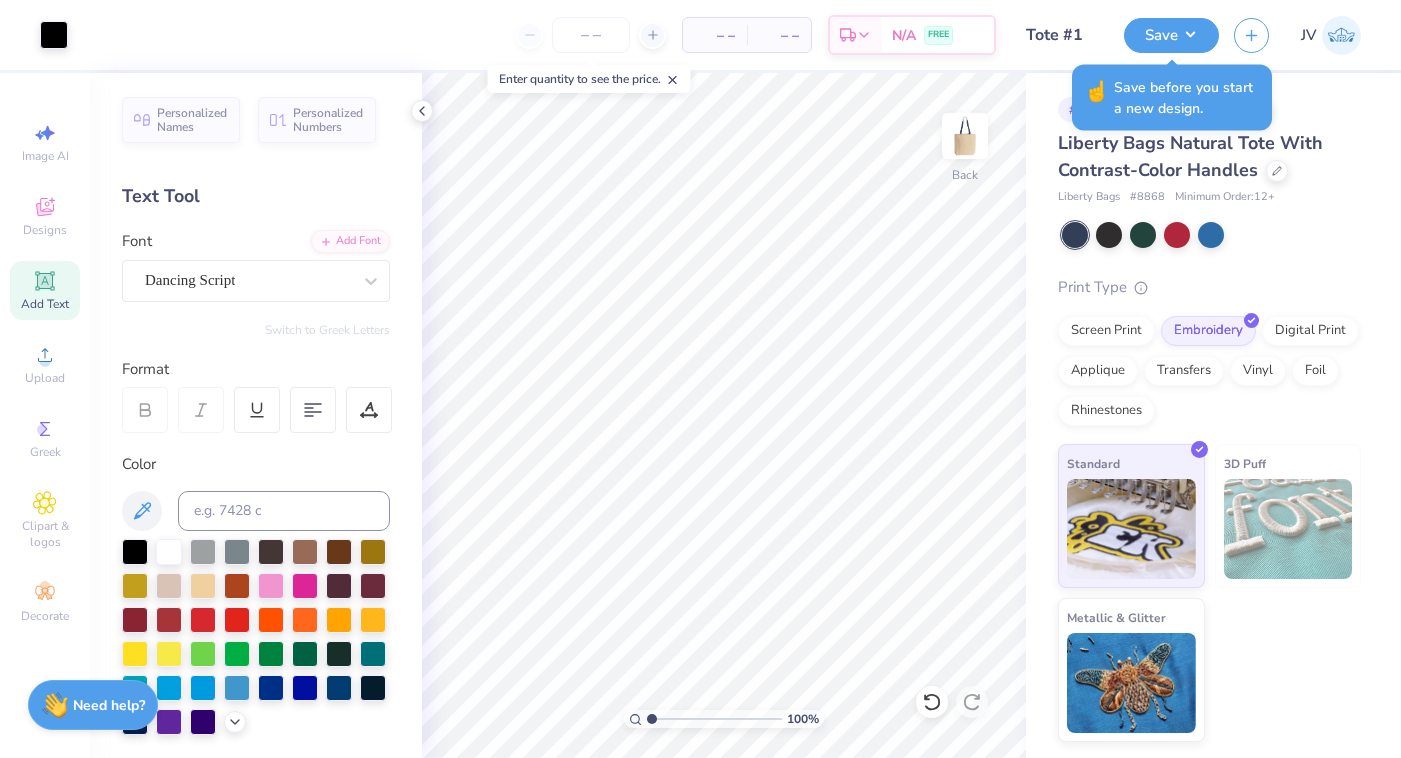 click on "Tote #1" at bounding box center [1060, 35] 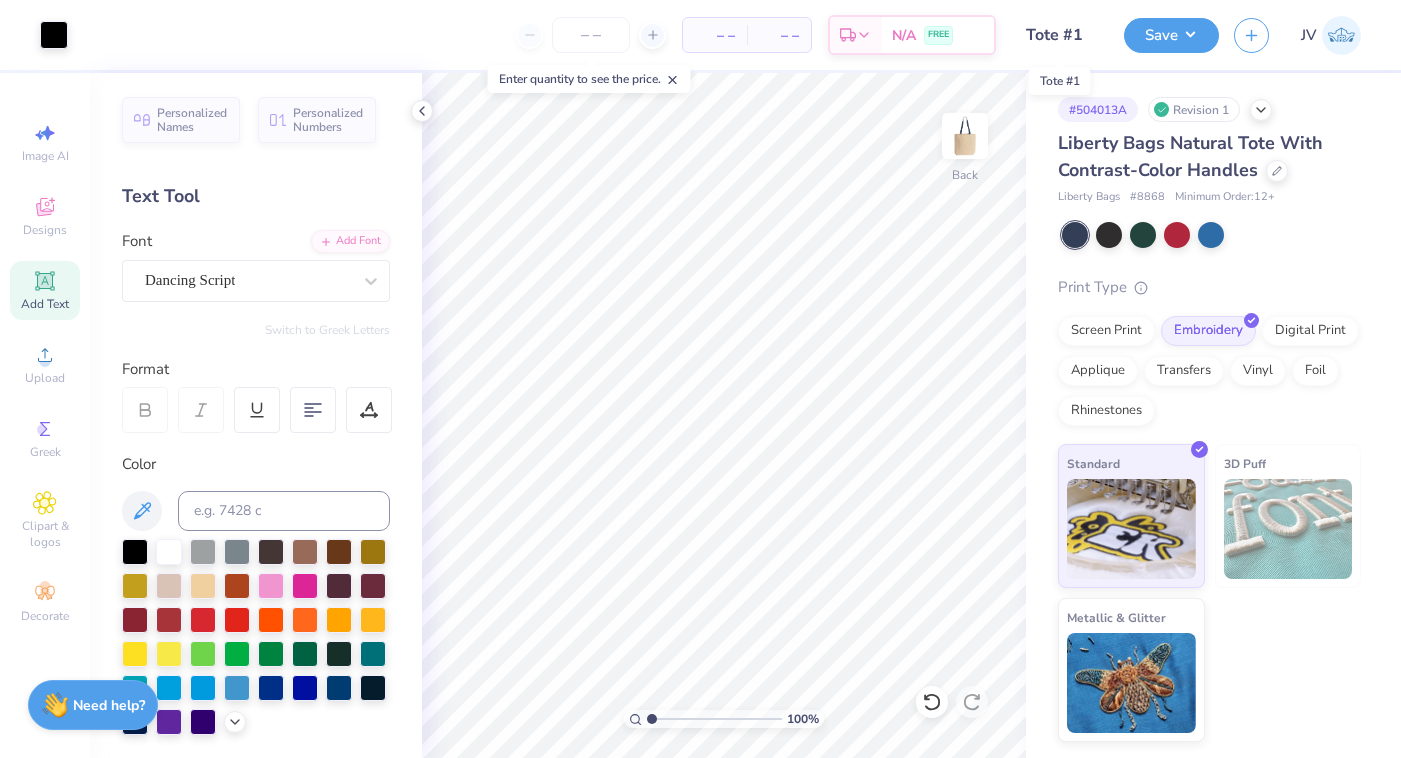 click on "Tote #1" at bounding box center [1060, 35] 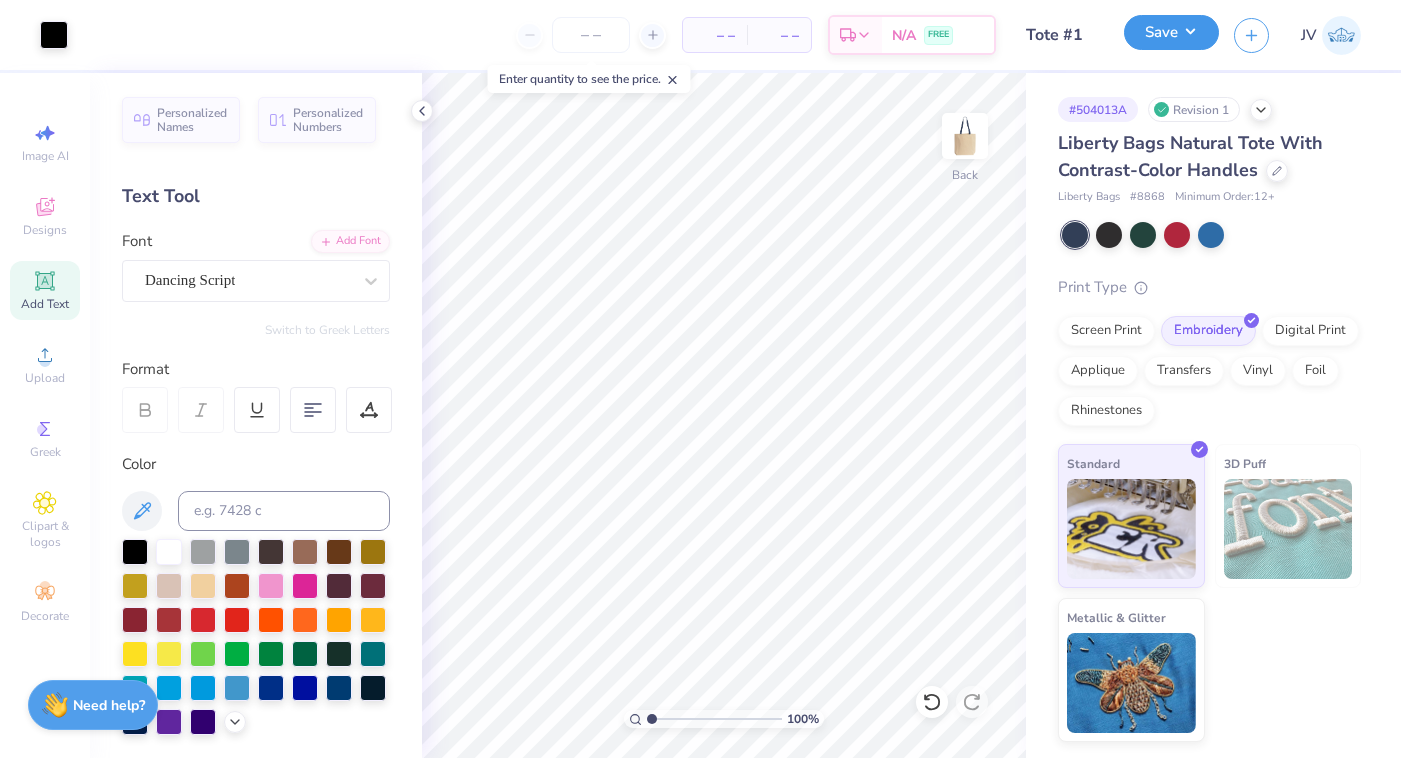 click on "Save" at bounding box center (1171, 32) 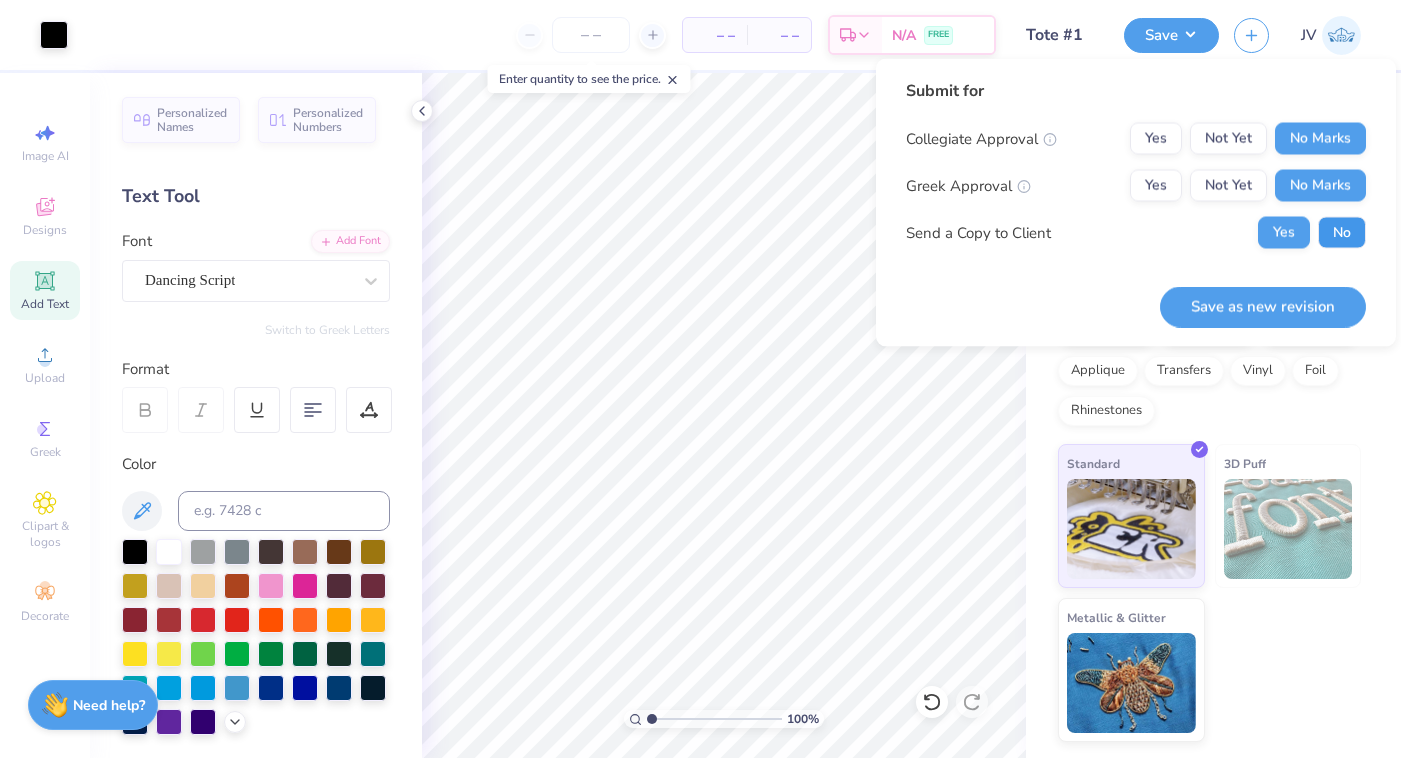 click on "No" at bounding box center [1342, 233] 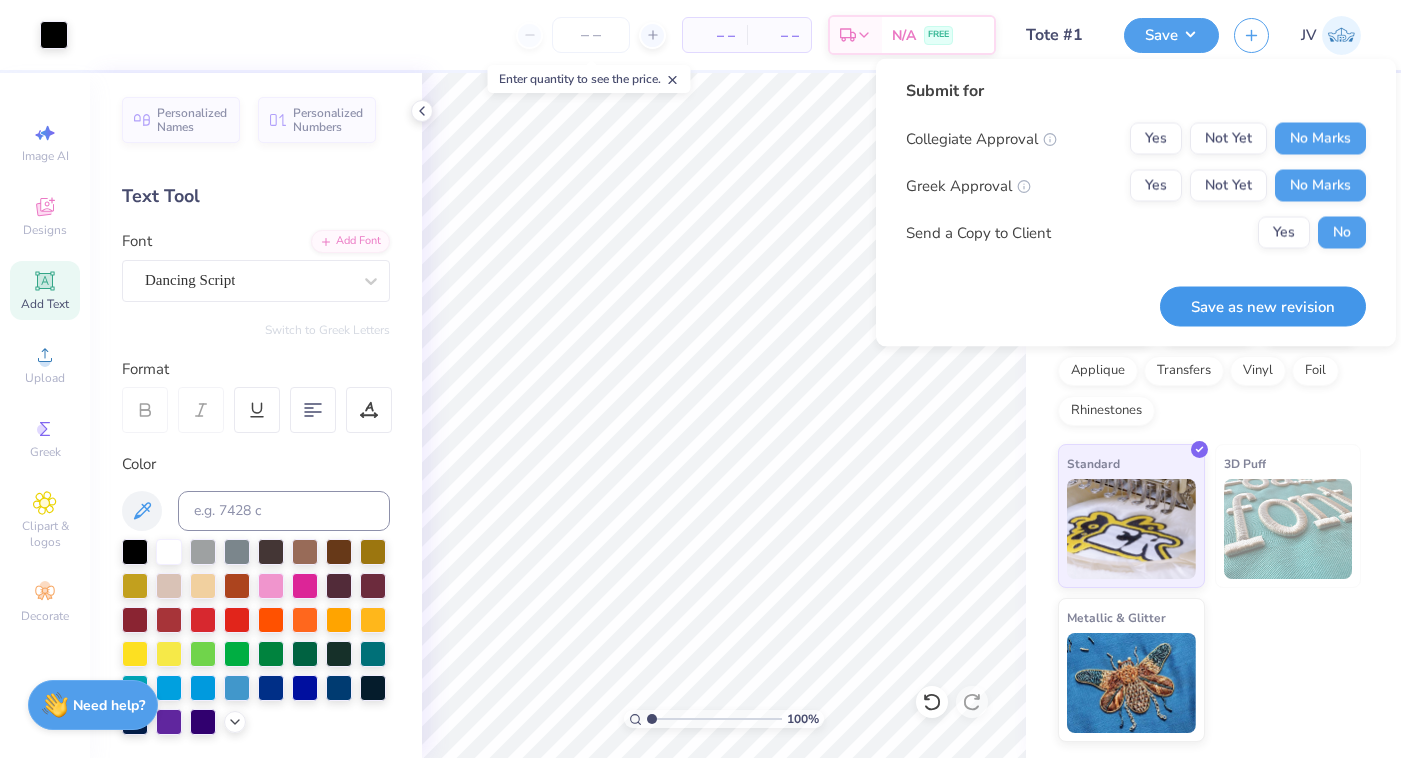 click on "Save as new revision" at bounding box center [1263, 306] 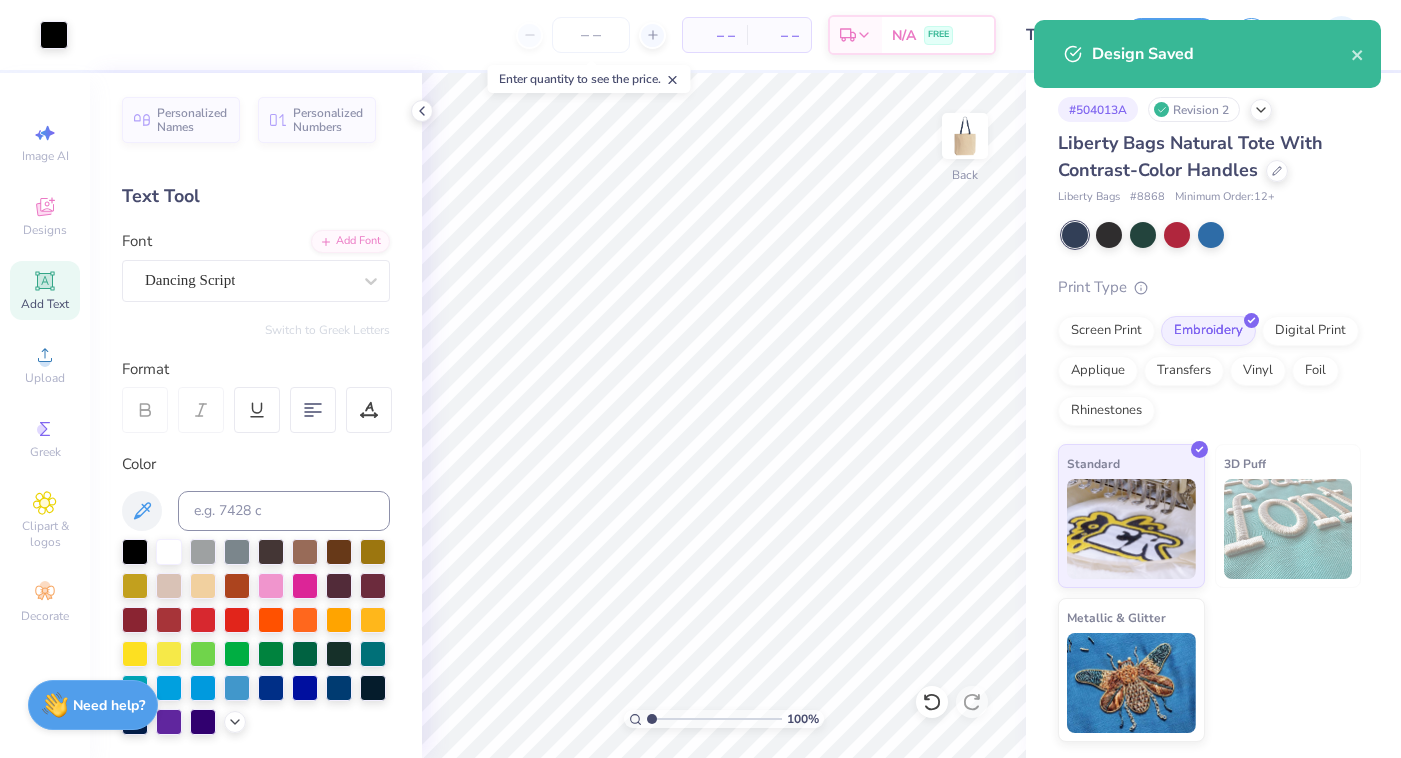 click on "Design Saved" at bounding box center (1207, 54) 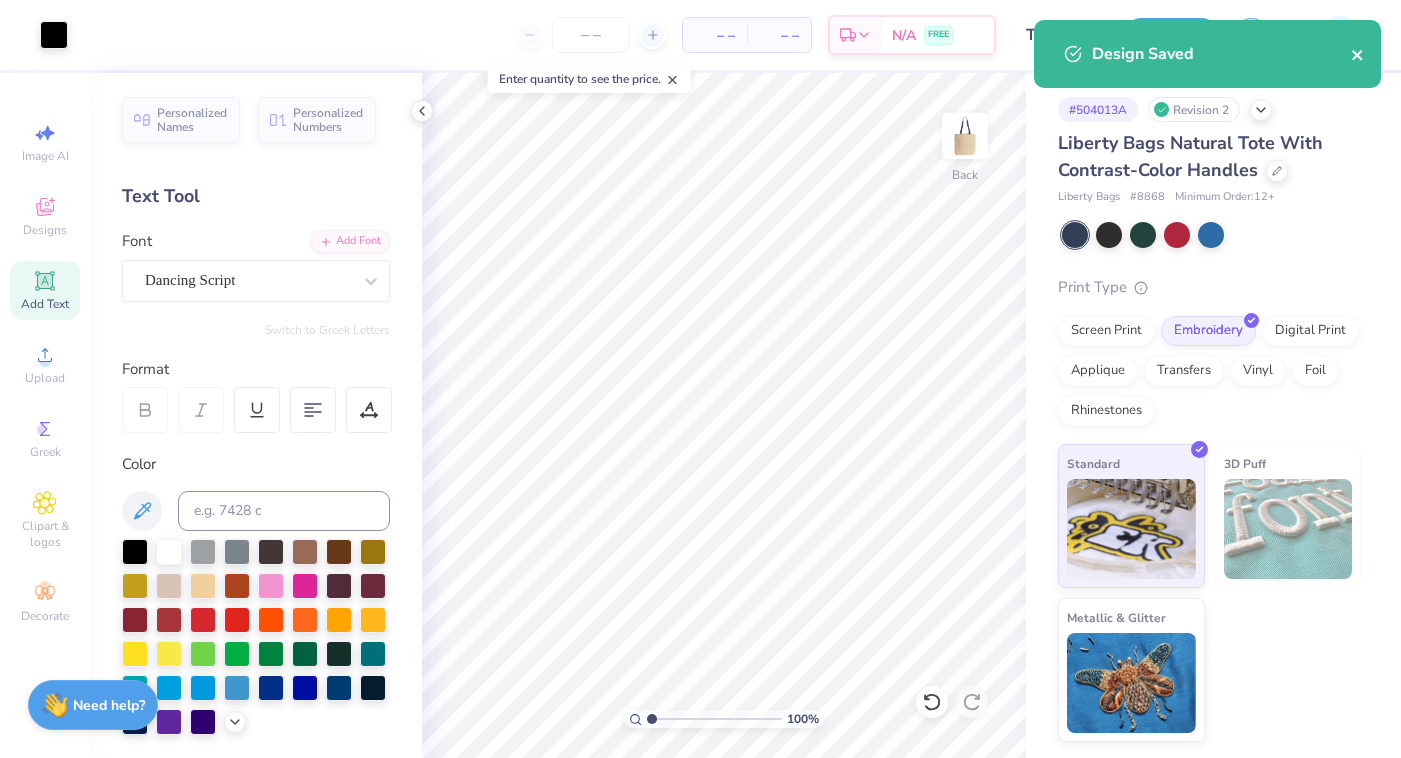 click at bounding box center [1358, 54] 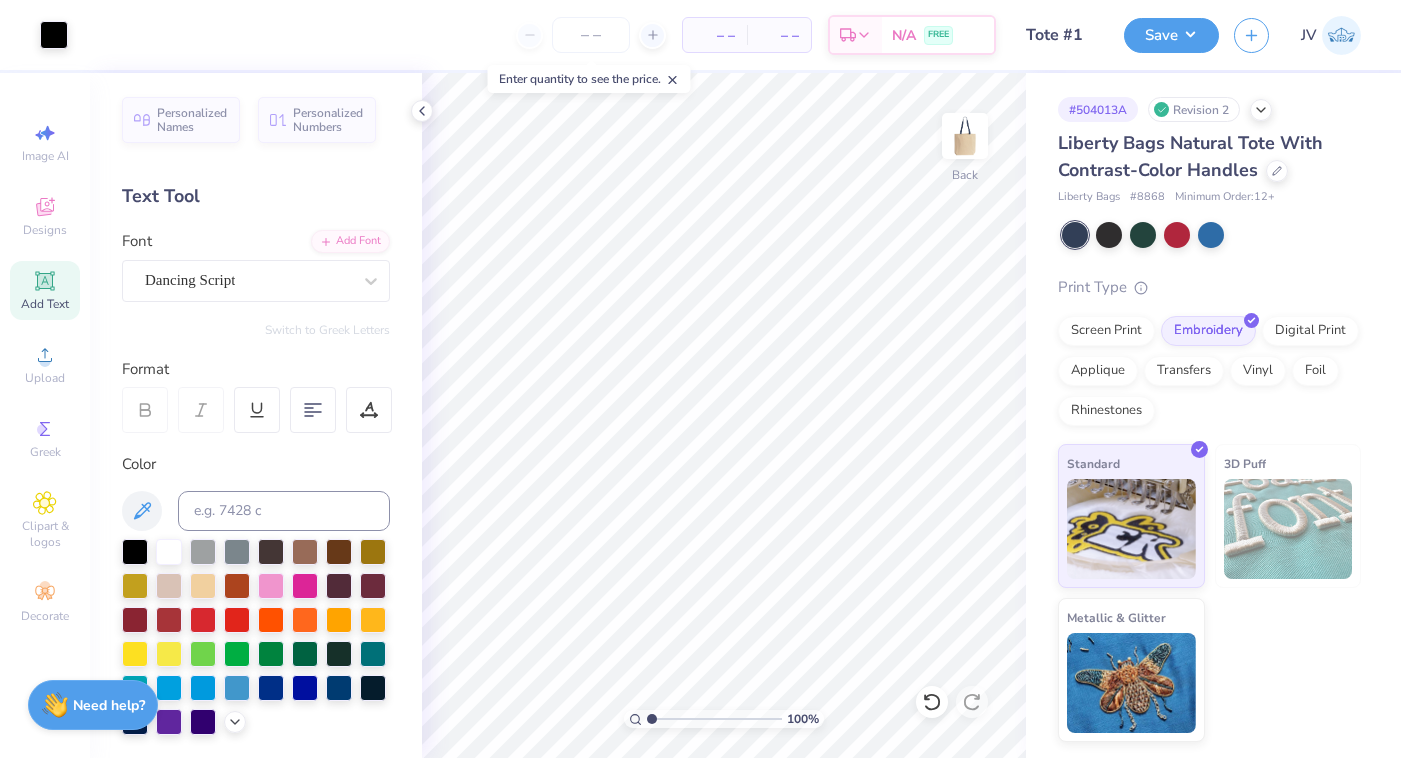 click on "Art colors – – Per Item – – Total Est. Delivery N/A FREE Design Title Tote #1 Save JV Image AI Designs Add Text Upload Greek Clipart & logos Decorate Personalized Names Personalized Numbers Text Tool Add Font Font Dancing Script Switch to Greek Letters Format Color Styles Text Shape 100 % Back # 504013A Revision 2 Liberty Bags Natural Tote With Contrast-Color Handles Liberty Bags # 8868 Minimum Order: 12 + Print Type Screen Print Embroidery Digital Print Applique Transfers Vinyl Foil Rhinestones Standard 3D Puff Metallic & Glitter Need help? Chat with us. Design Saved" at bounding box center (700, 379) 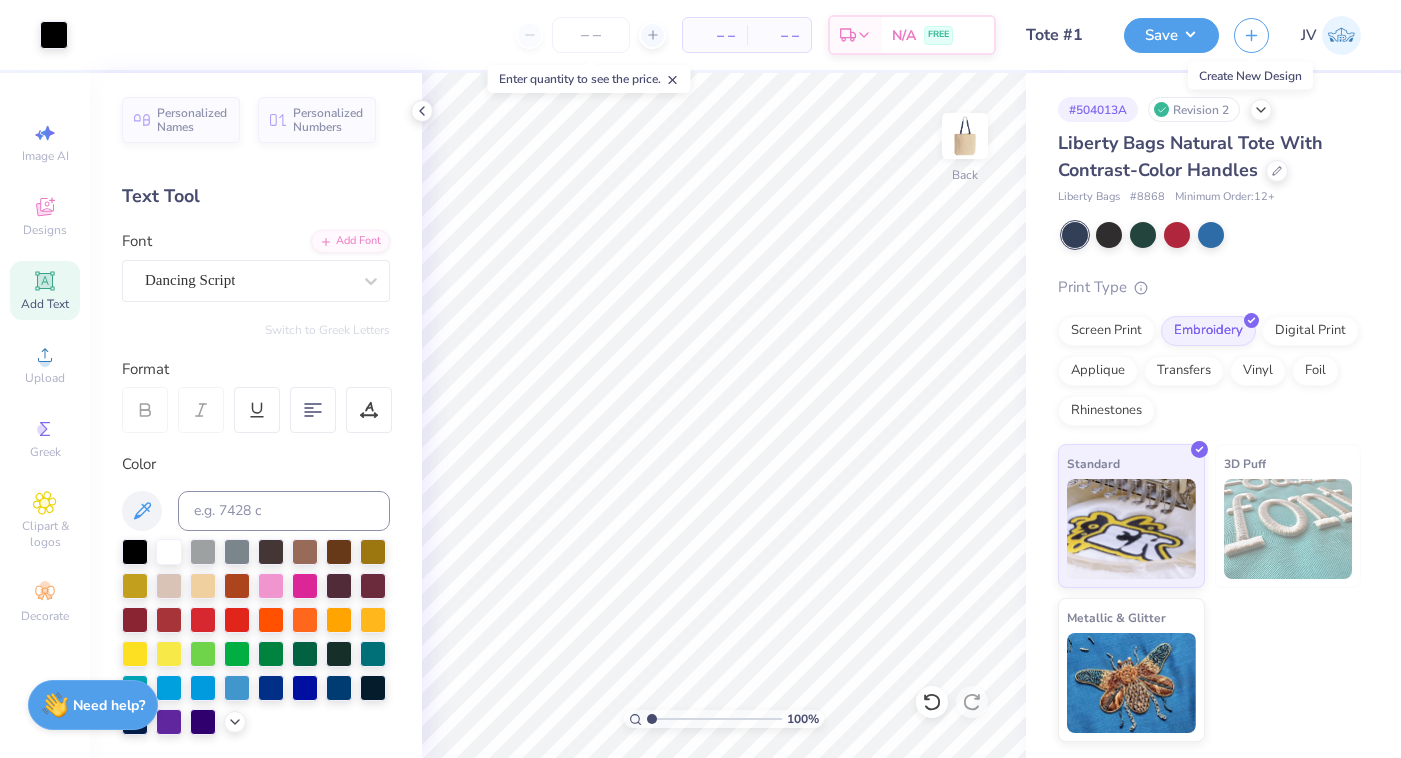 click 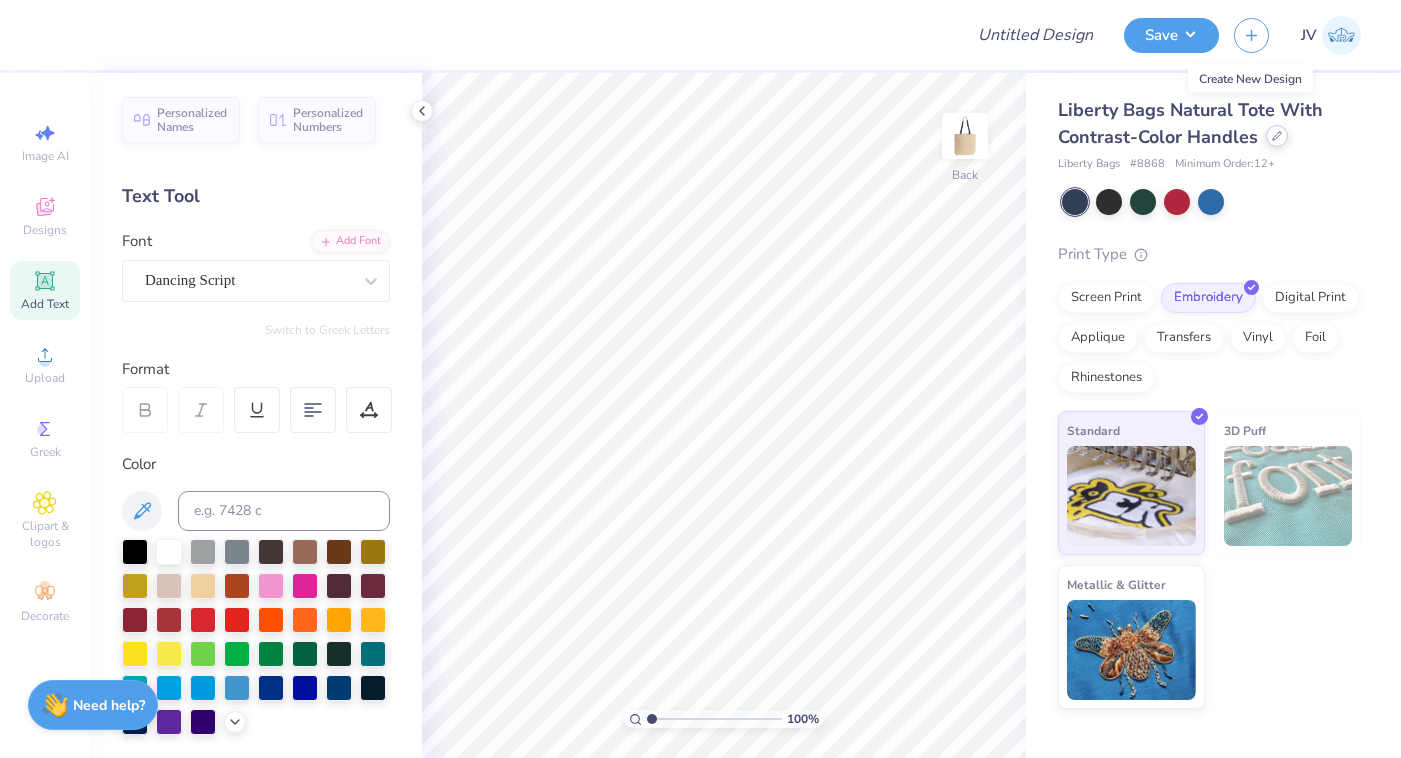 click at bounding box center (1277, 136) 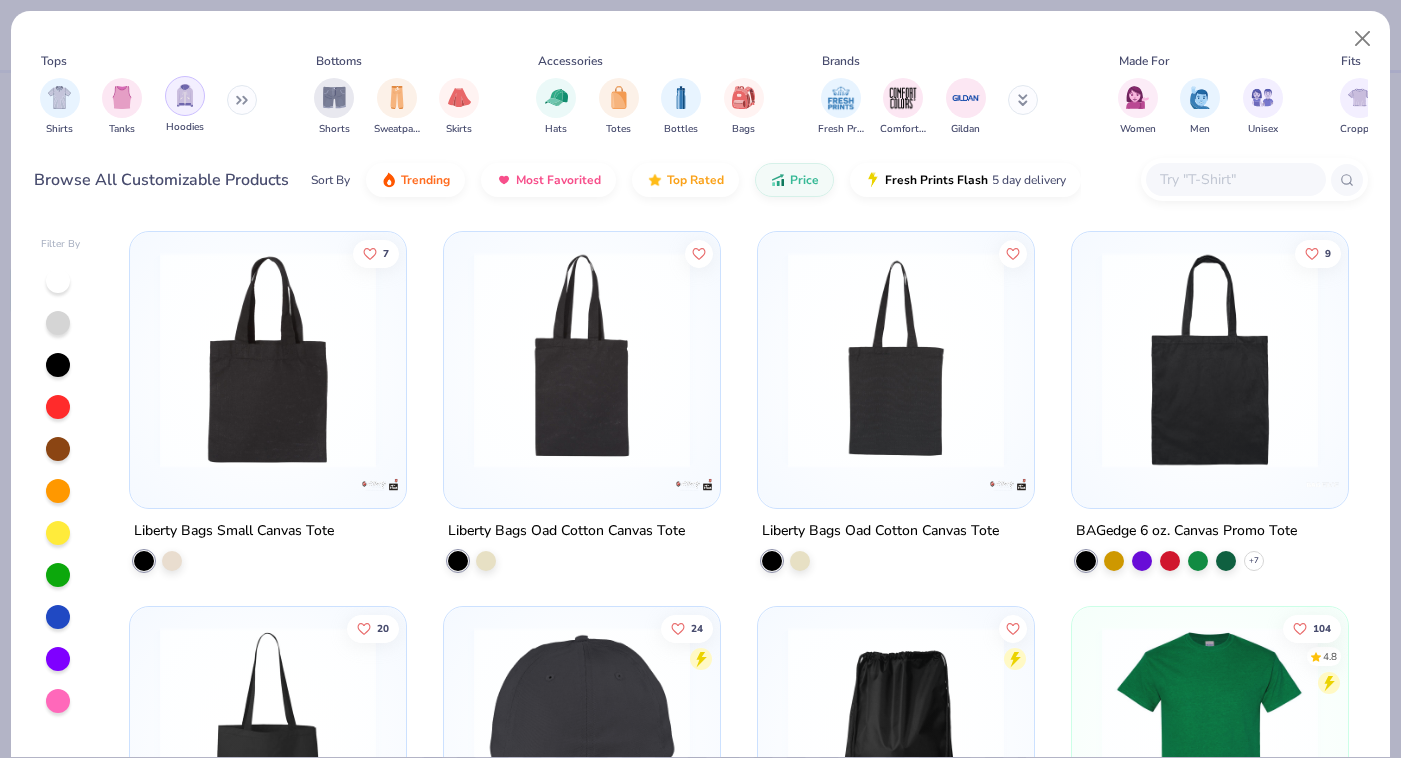 click at bounding box center [185, 95] 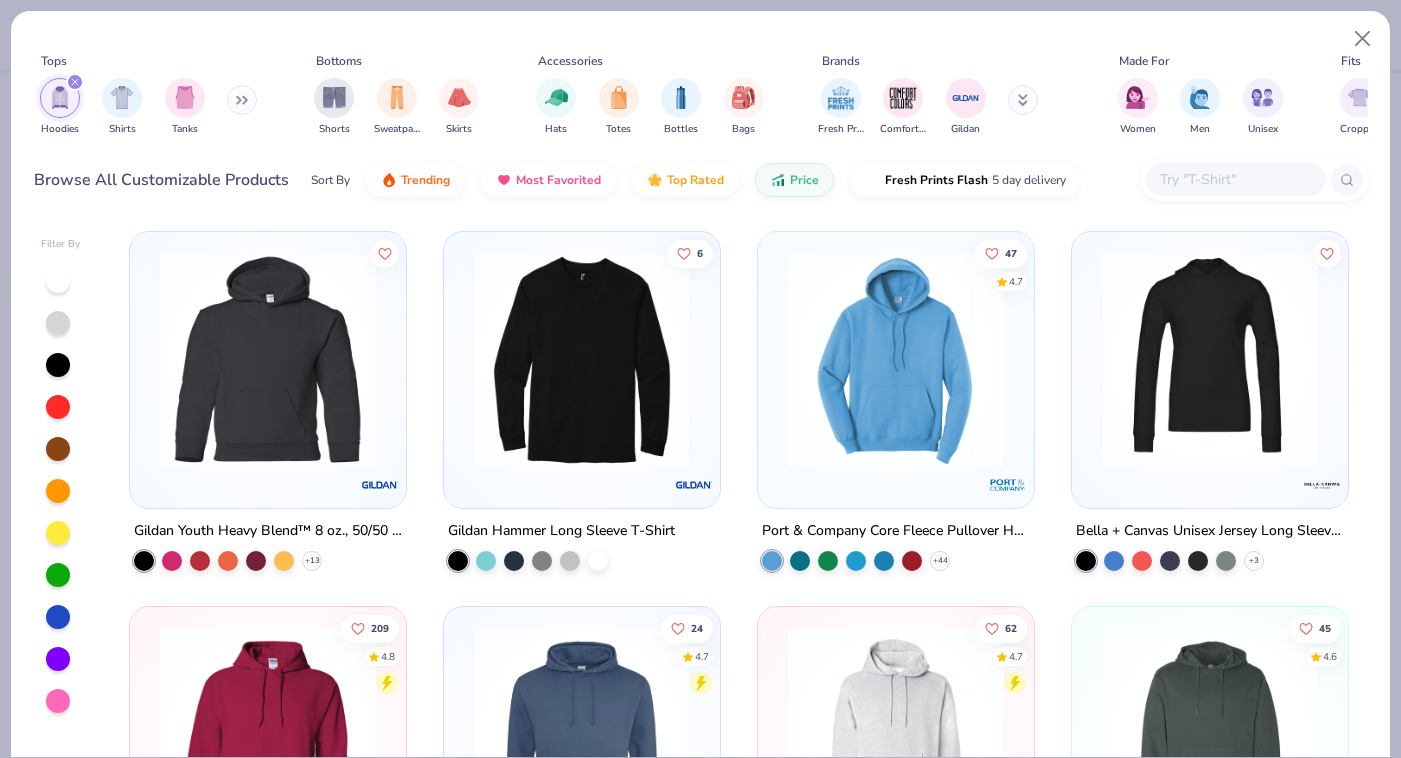 click at bounding box center (58, 617) 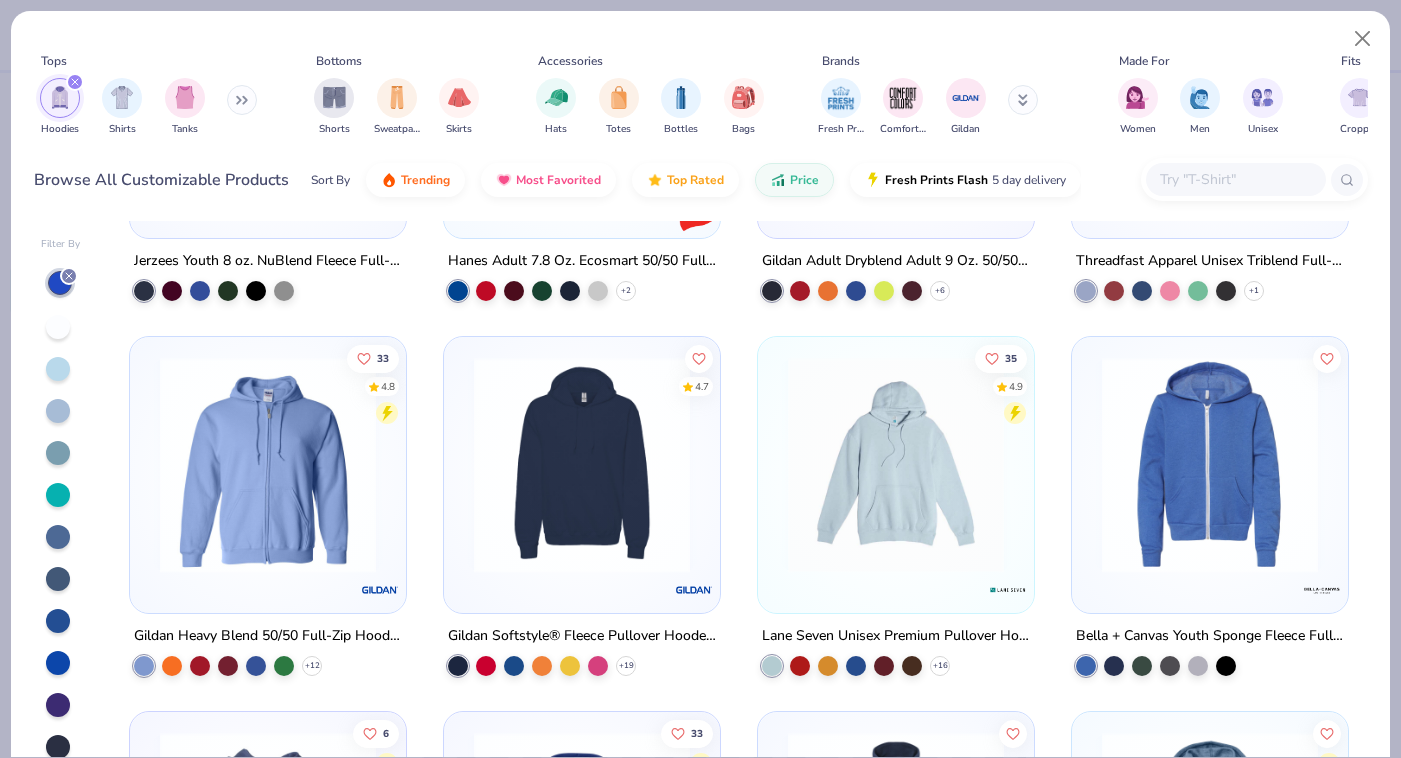 scroll, scrollTop: 1029, scrollLeft: 0, axis: vertical 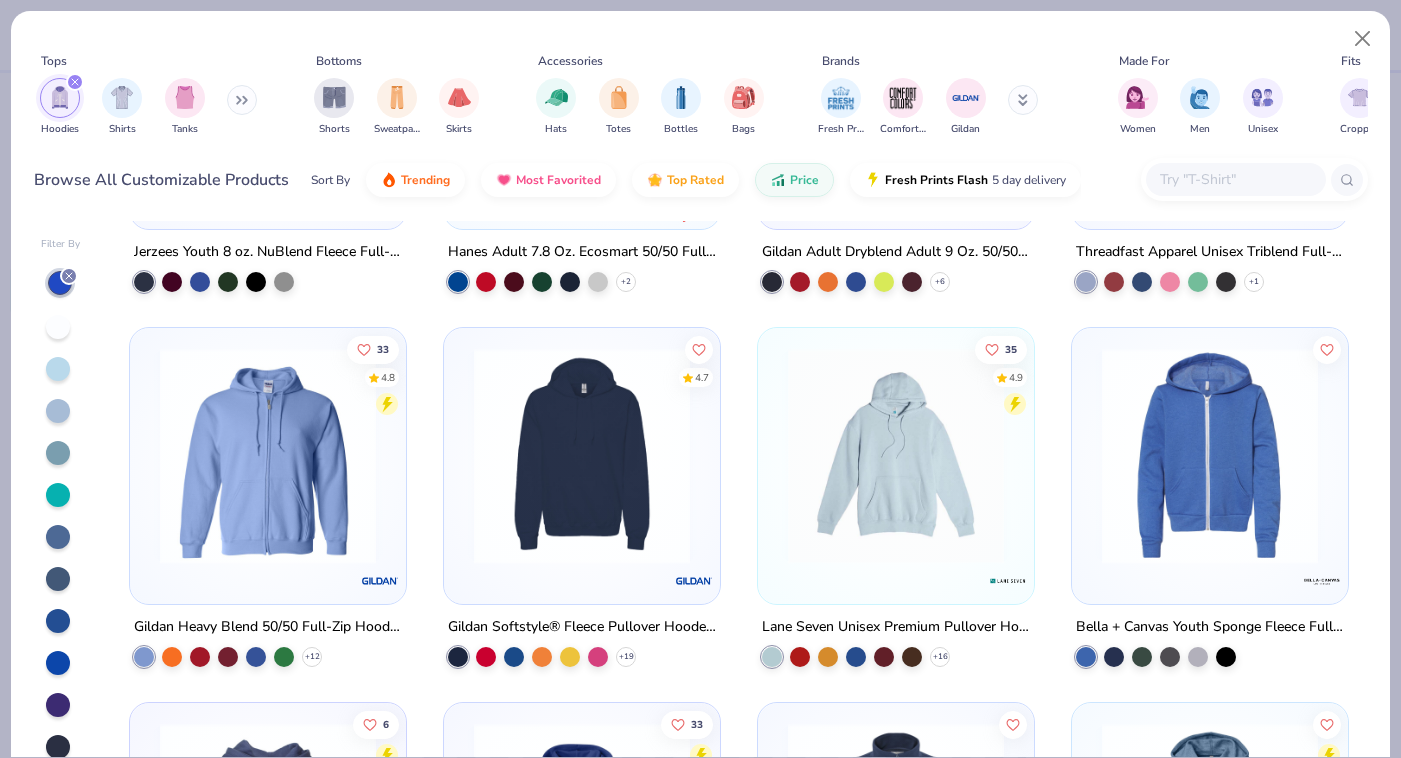 click at bounding box center [896, 456] 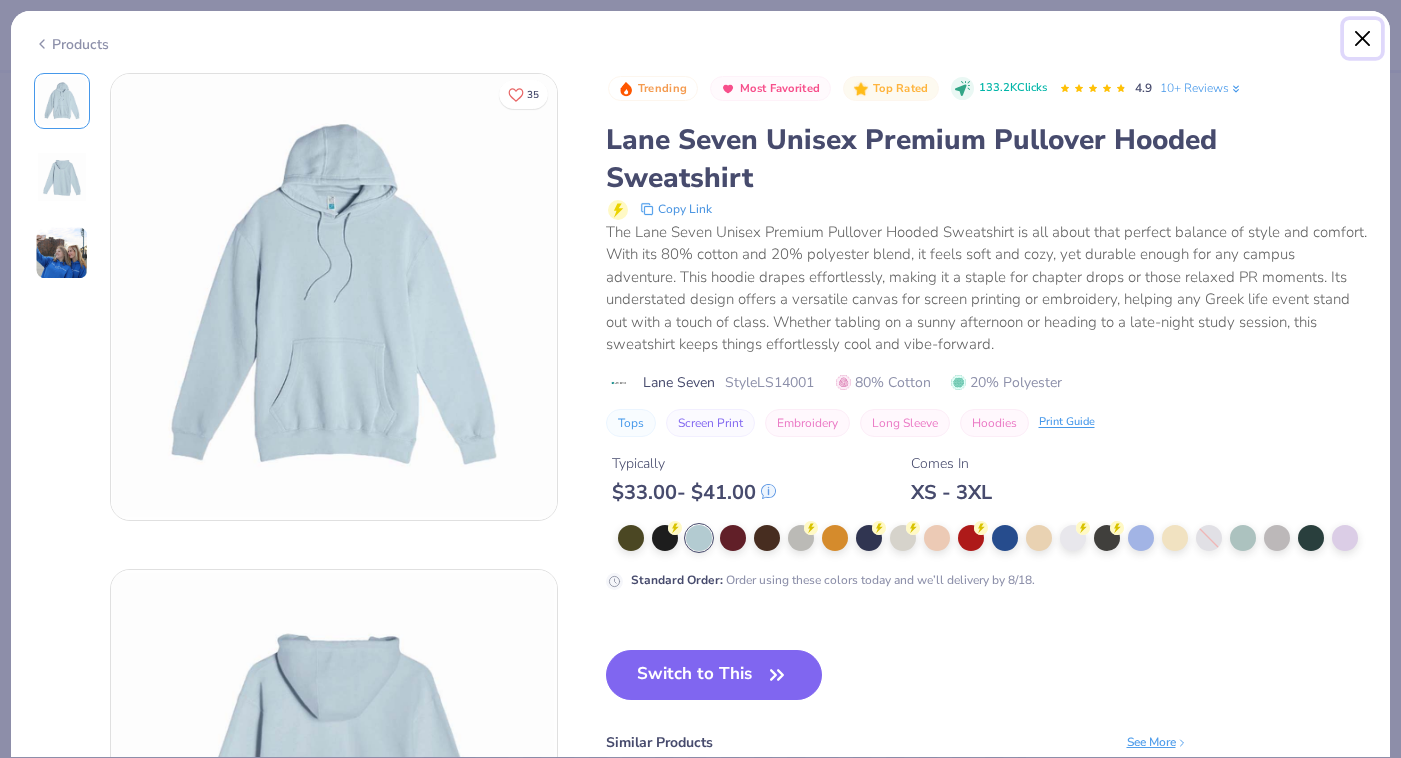 click at bounding box center [1363, 39] 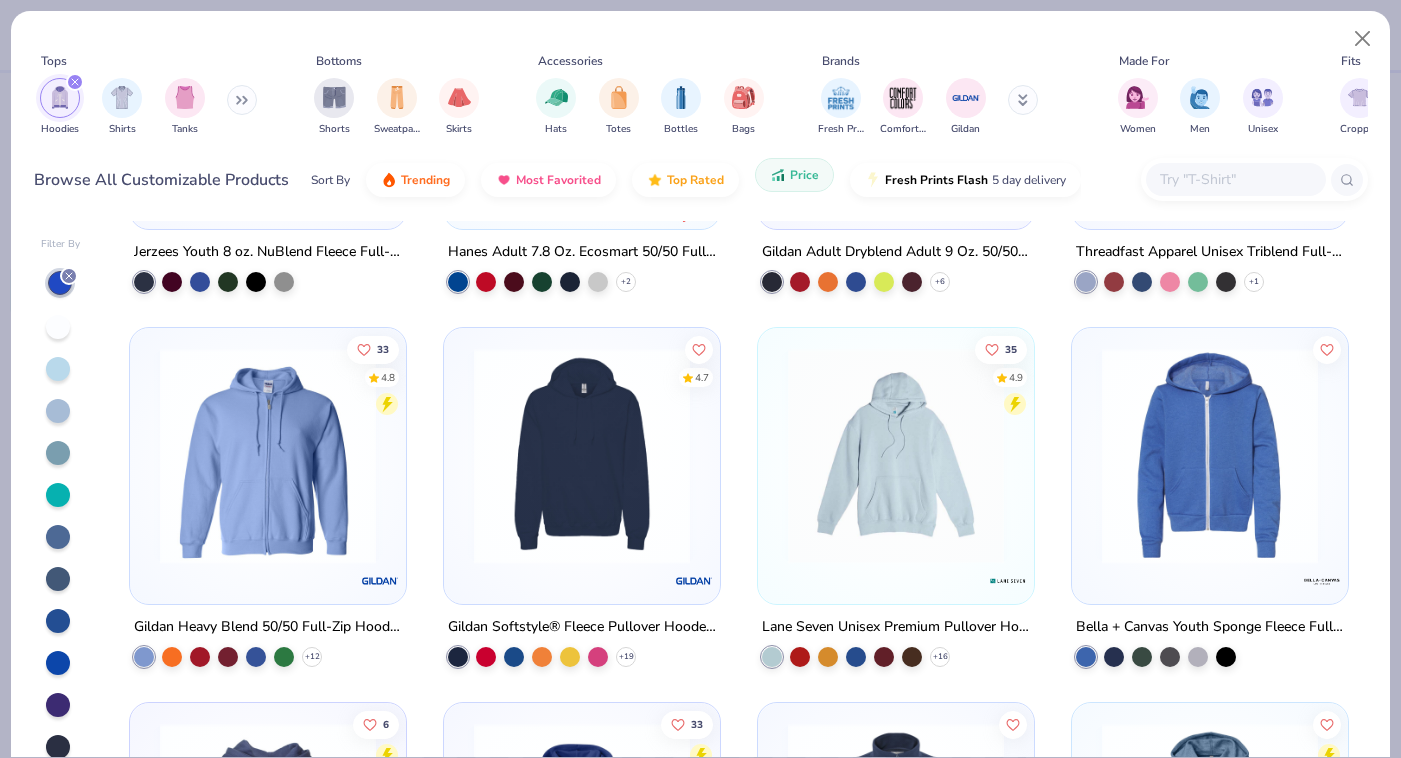 click on "Price" at bounding box center [804, 175] 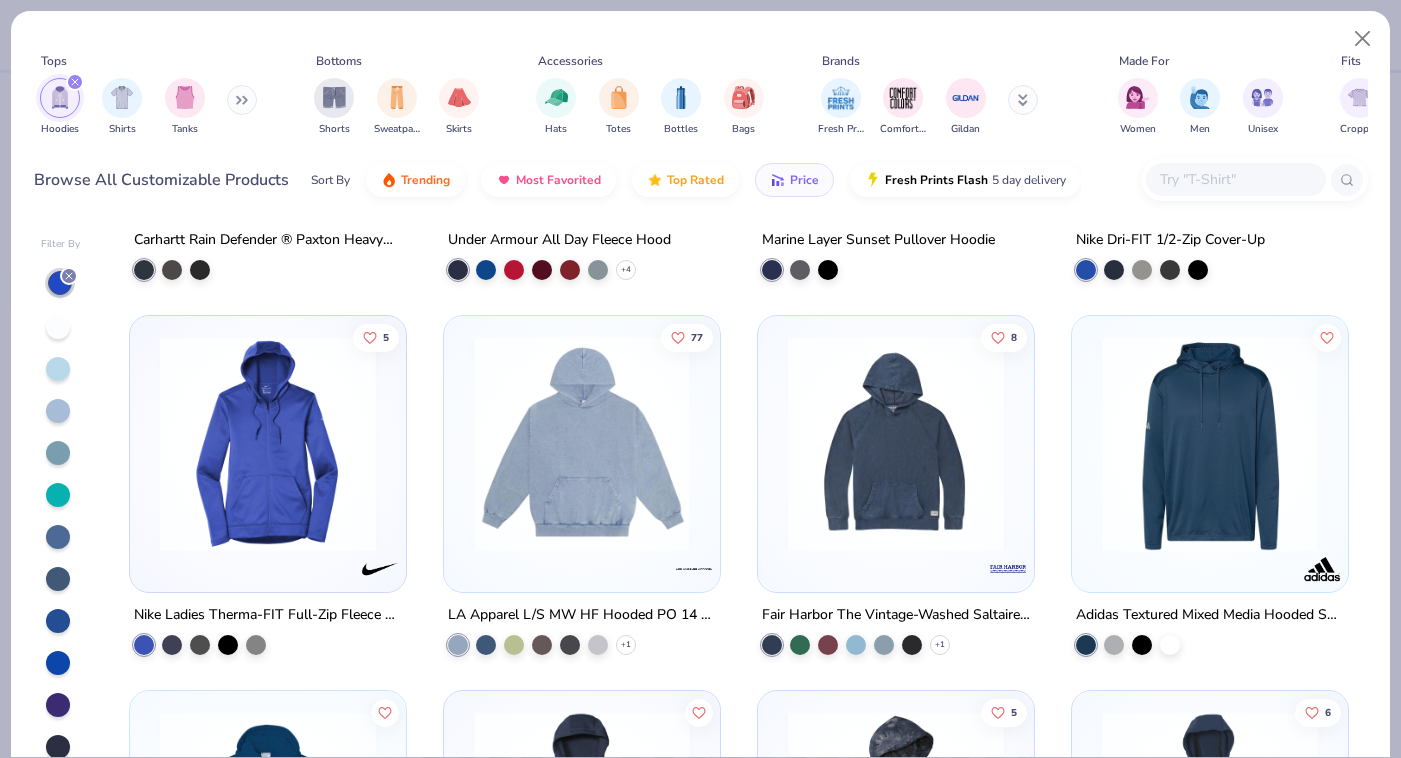 scroll, scrollTop: 1792, scrollLeft: 0, axis: vertical 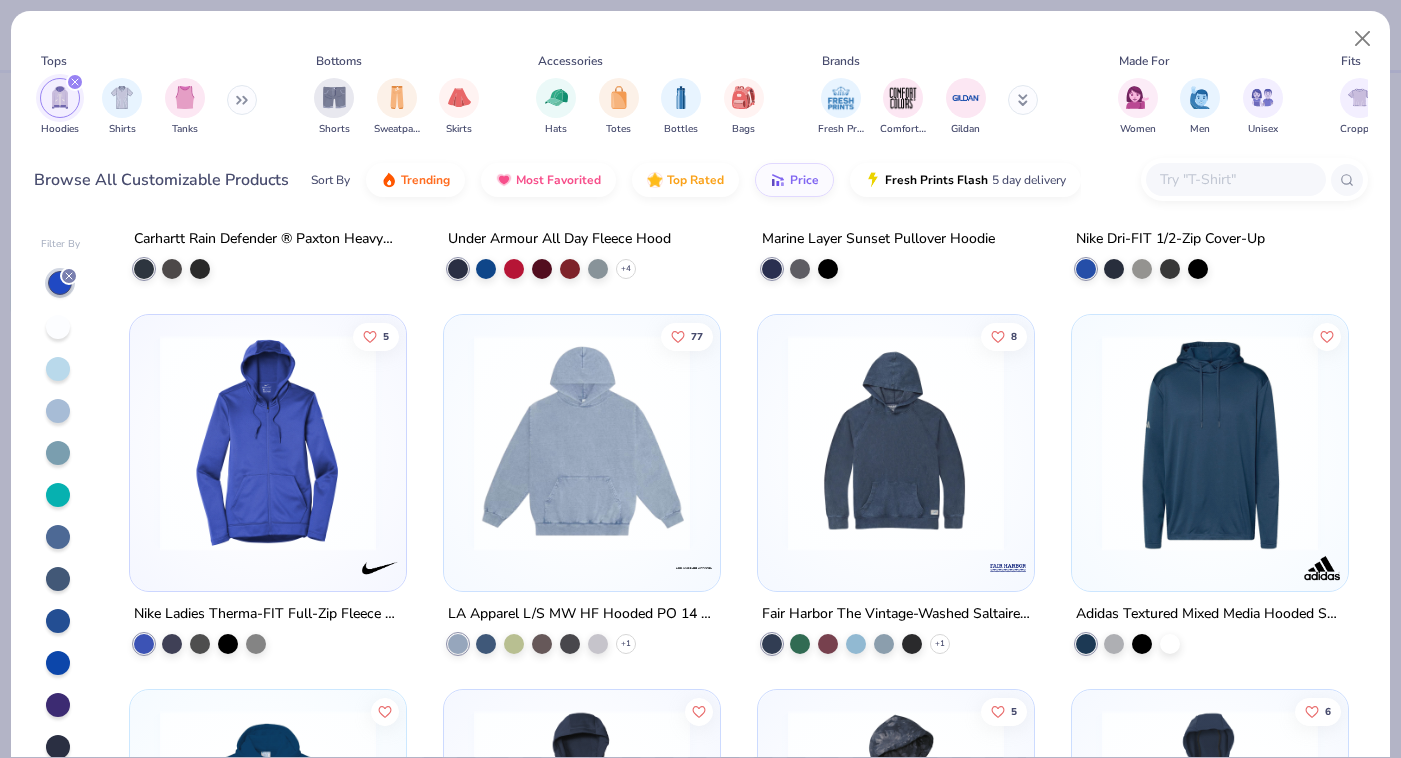click at bounding box center (582, 443) 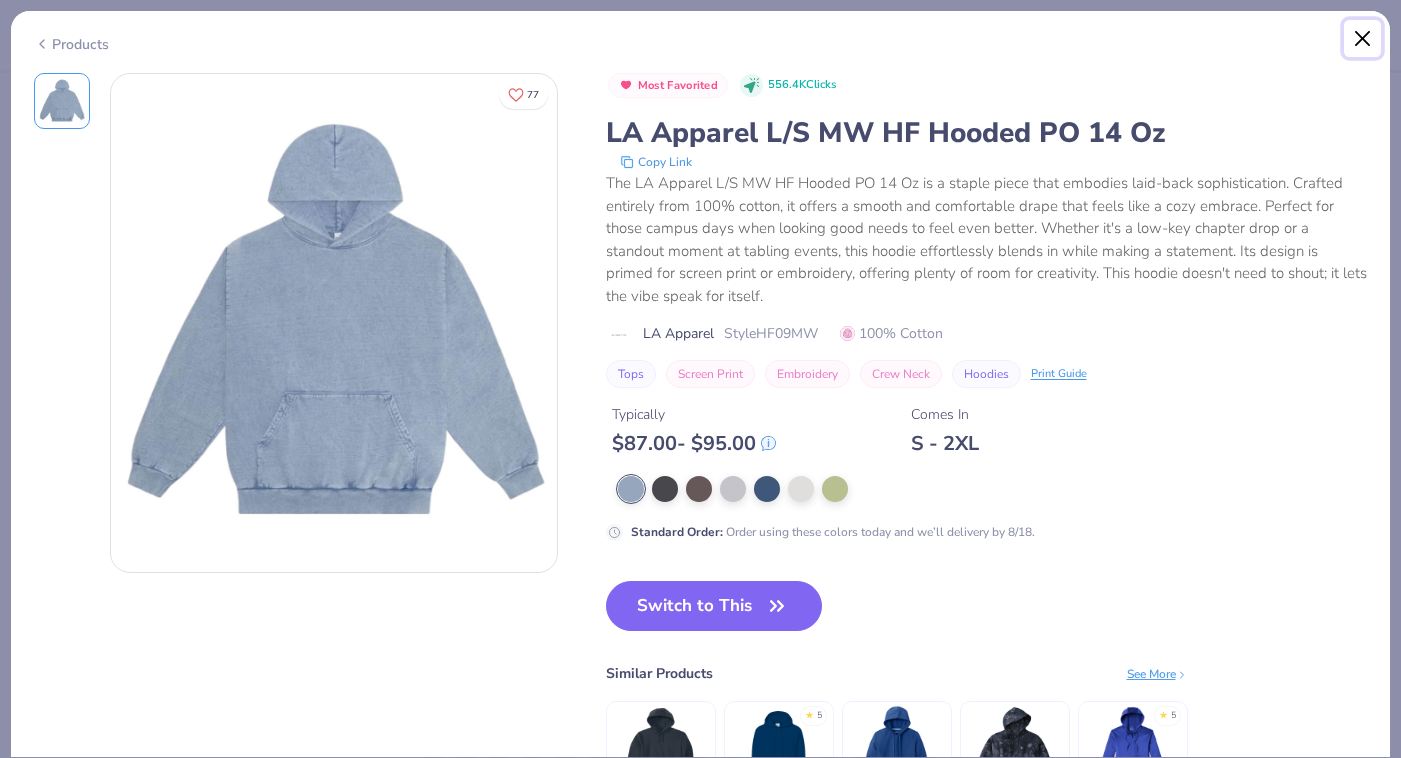 click at bounding box center [1363, 39] 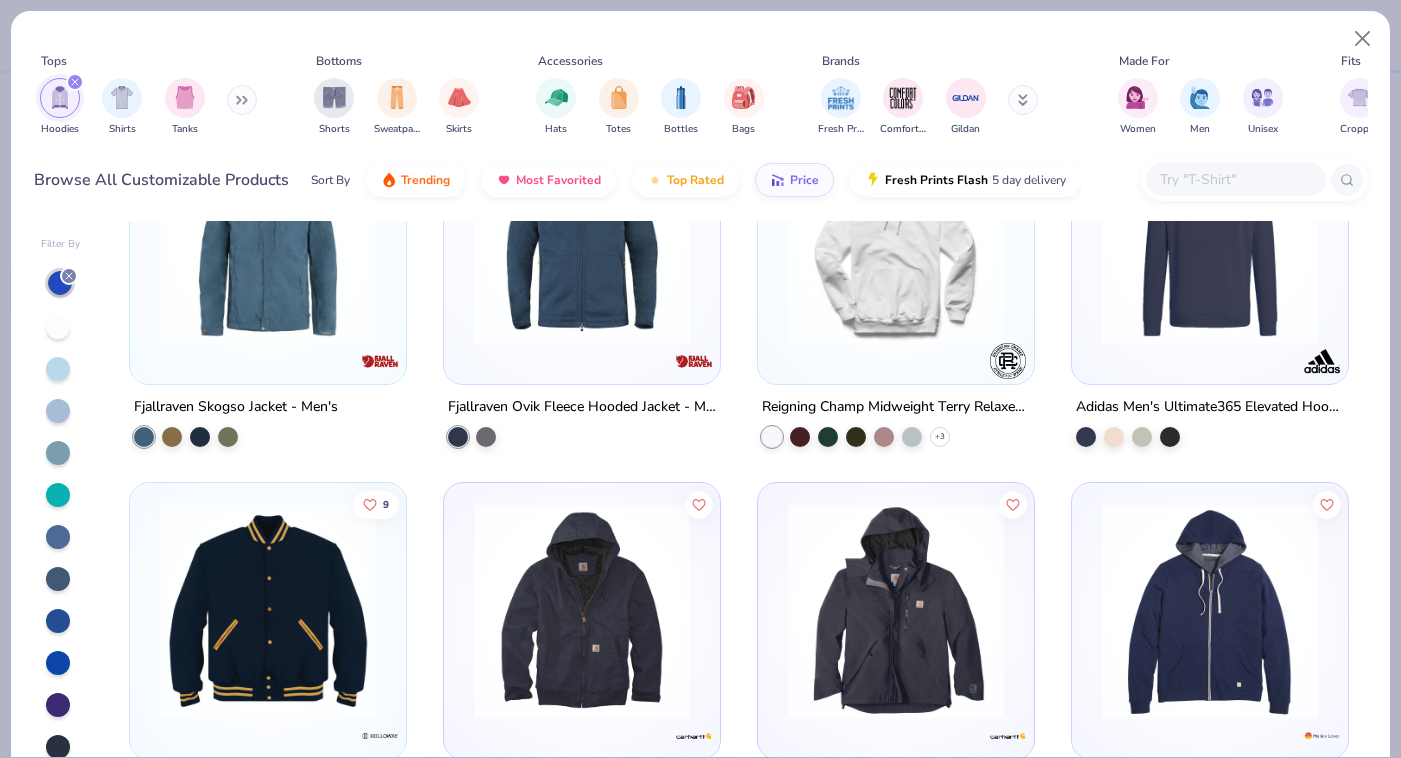 scroll, scrollTop: 0, scrollLeft: 0, axis: both 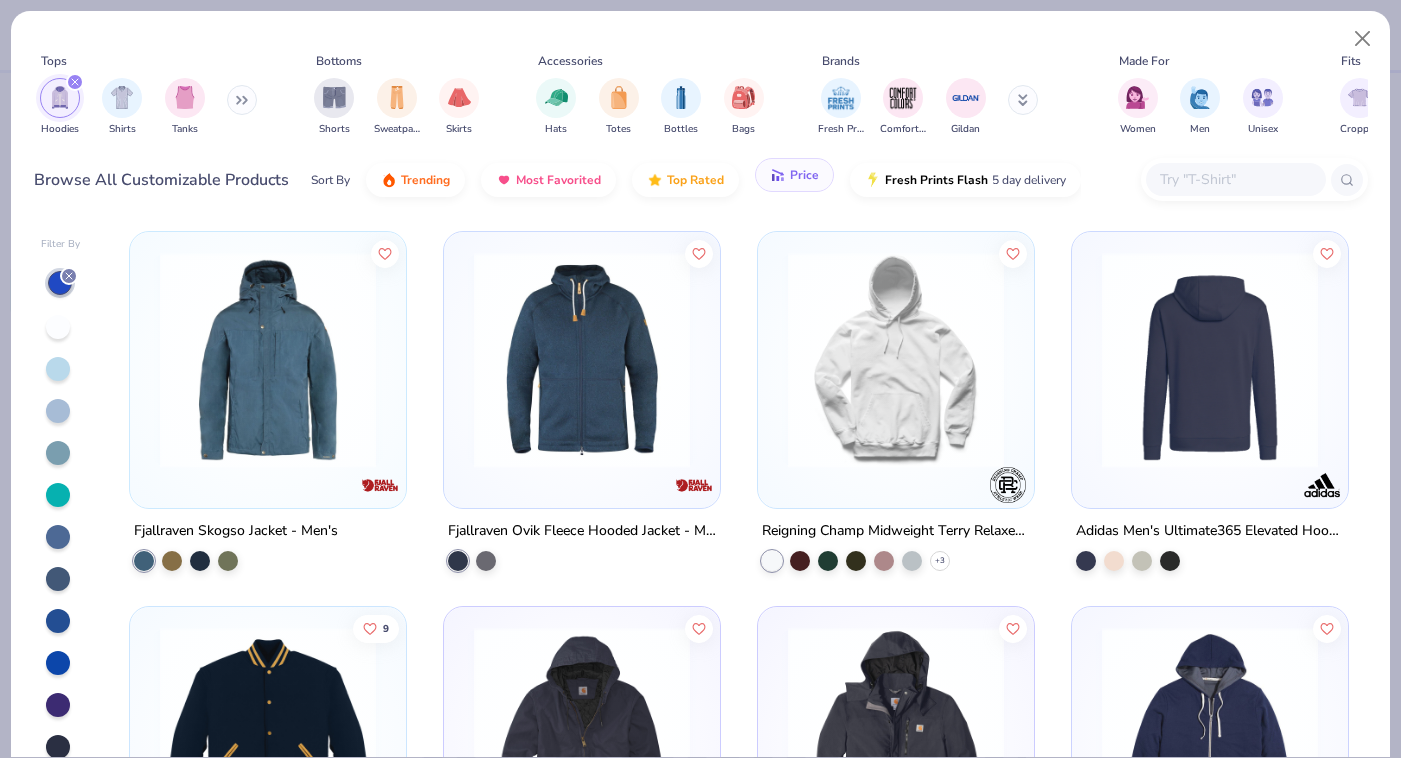 click 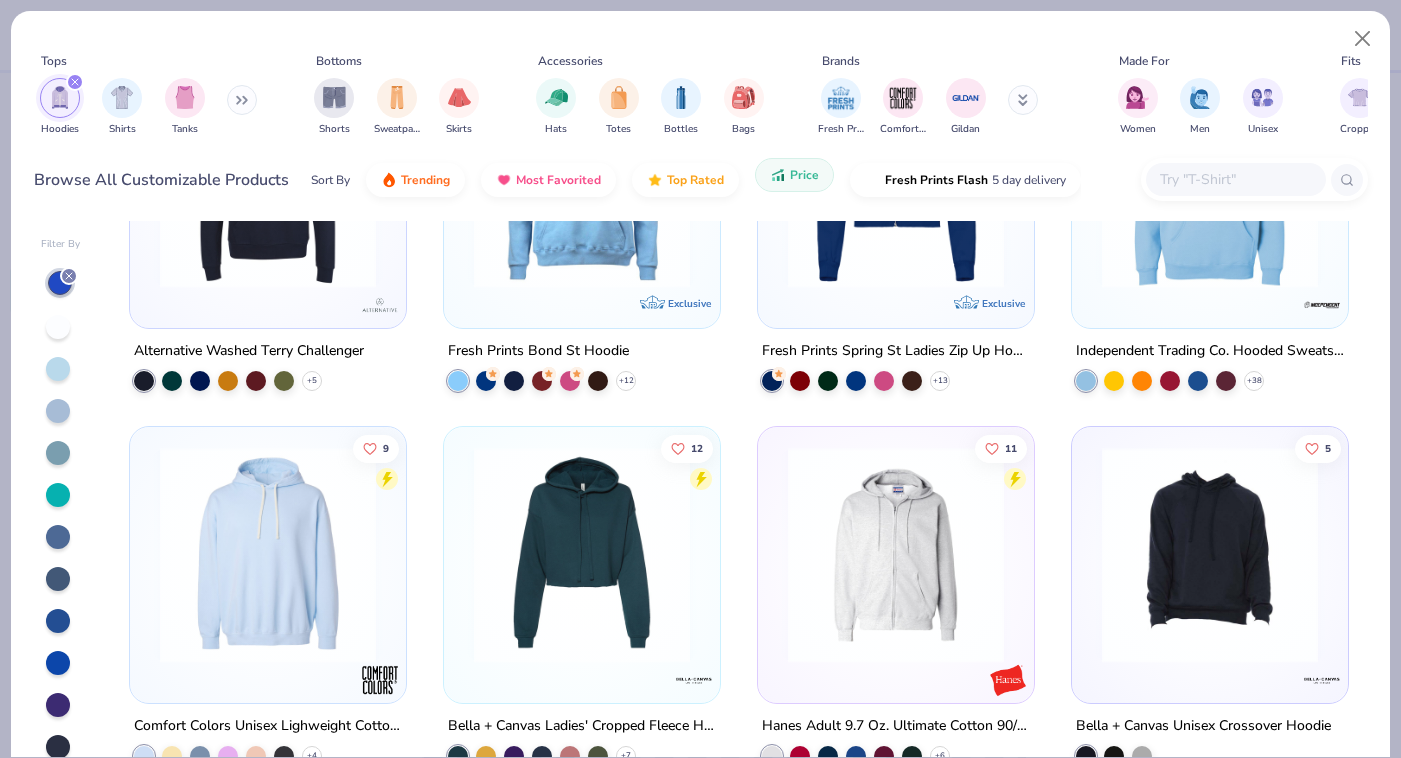 scroll, scrollTop: 3694, scrollLeft: 0, axis: vertical 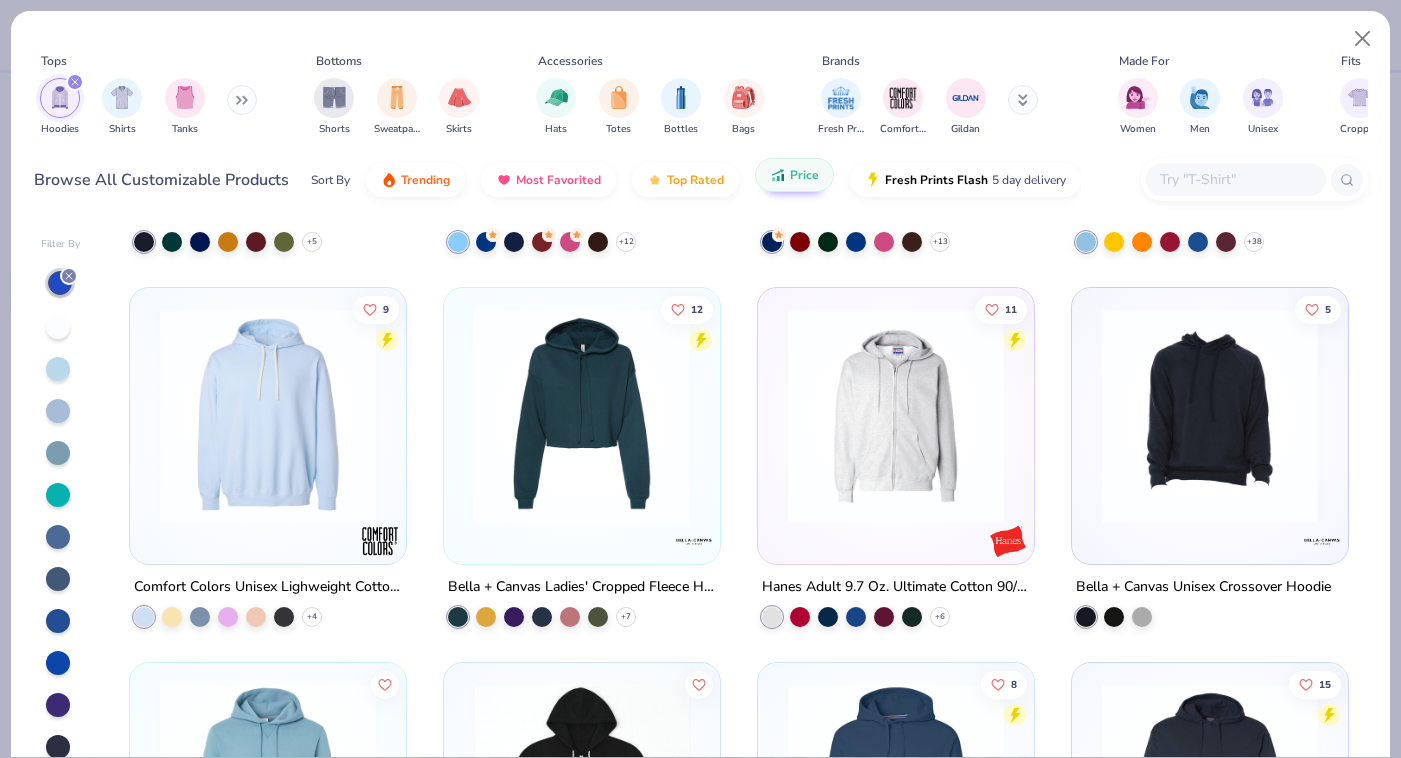 click at bounding box center [268, 416] 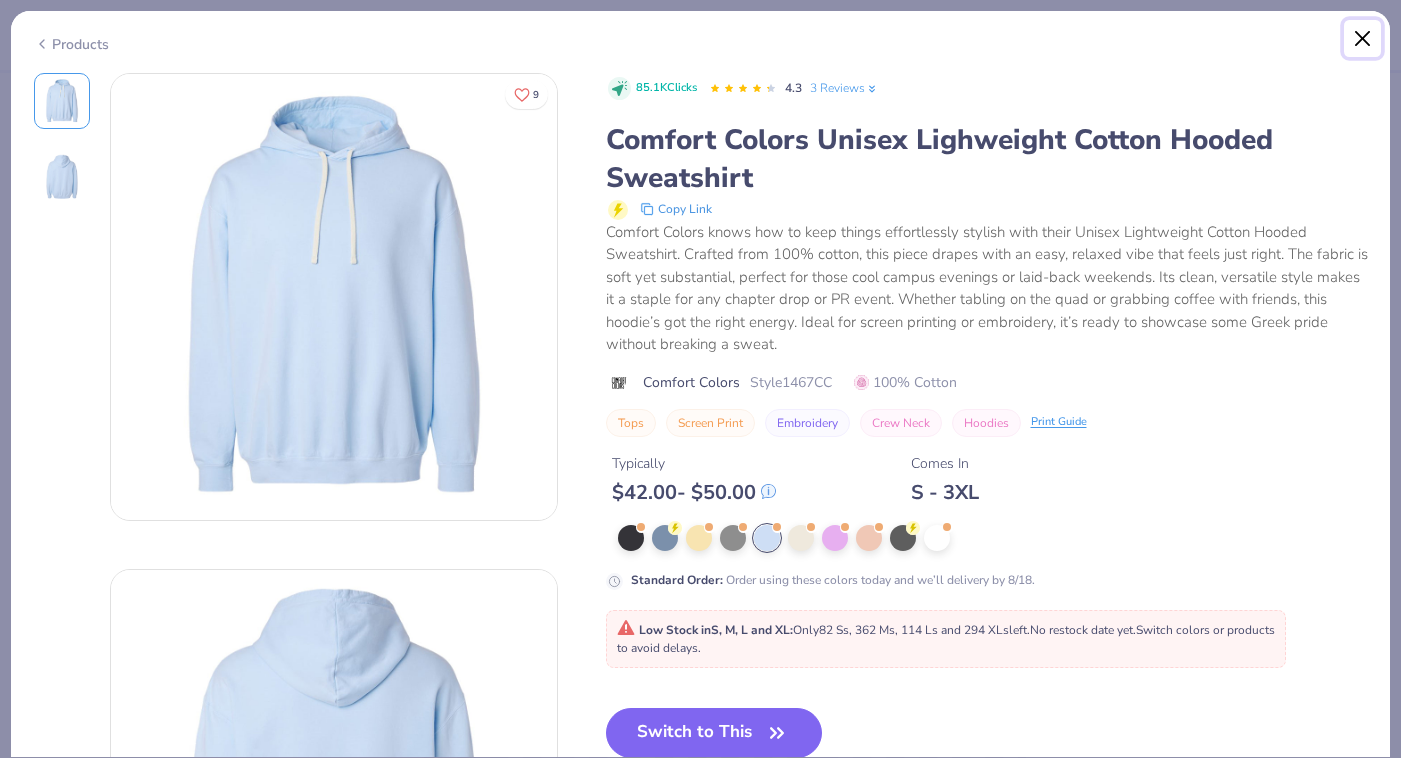 click at bounding box center (1363, 39) 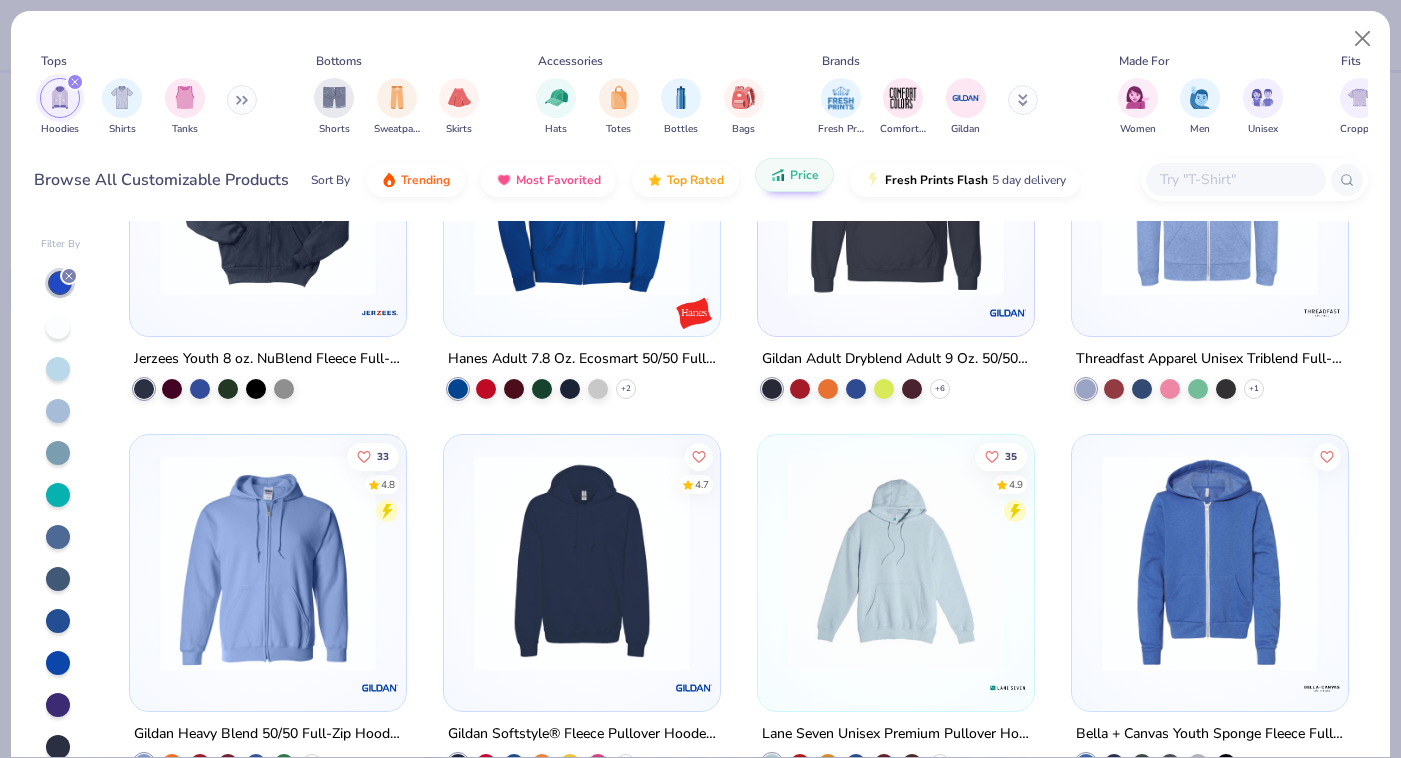 scroll, scrollTop: 1019, scrollLeft: 0, axis: vertical 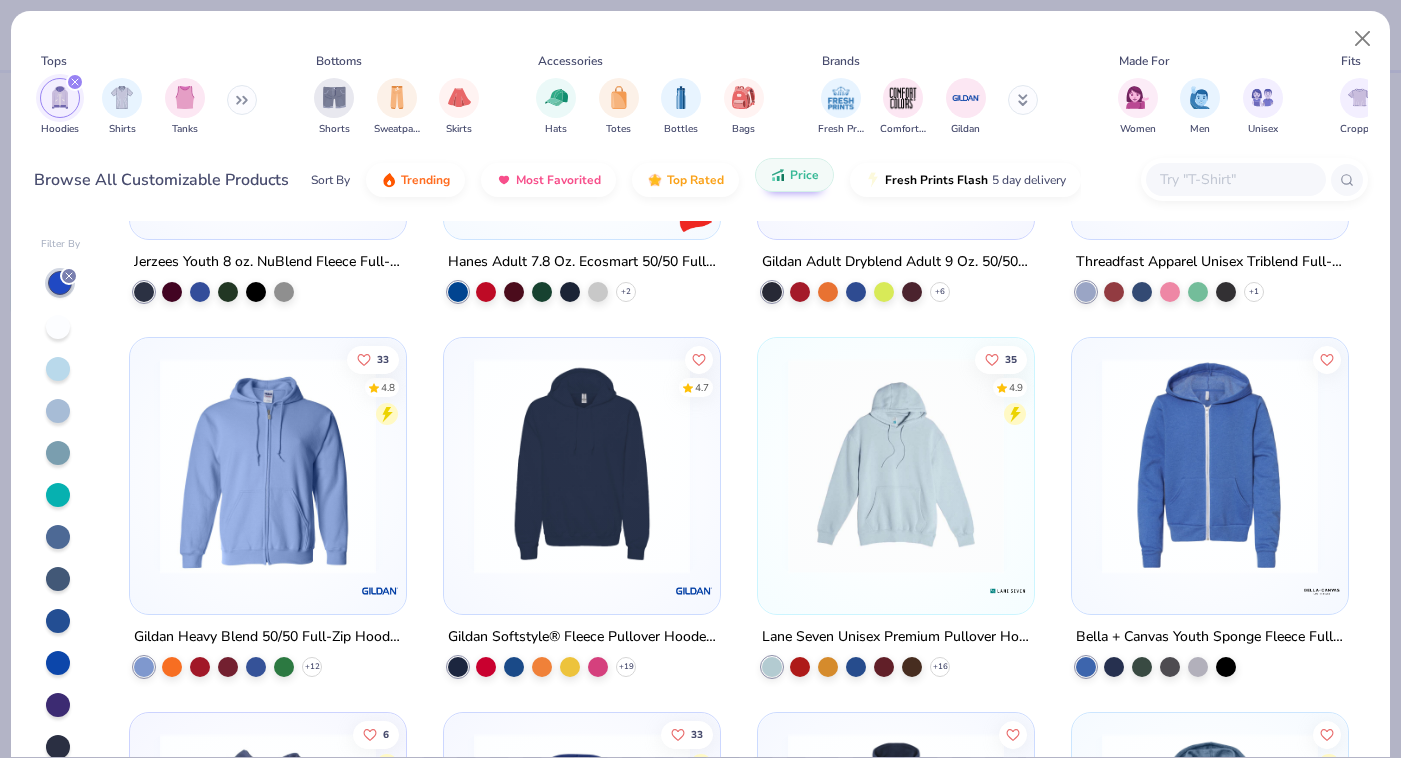 click at bounding box center (896, 466) 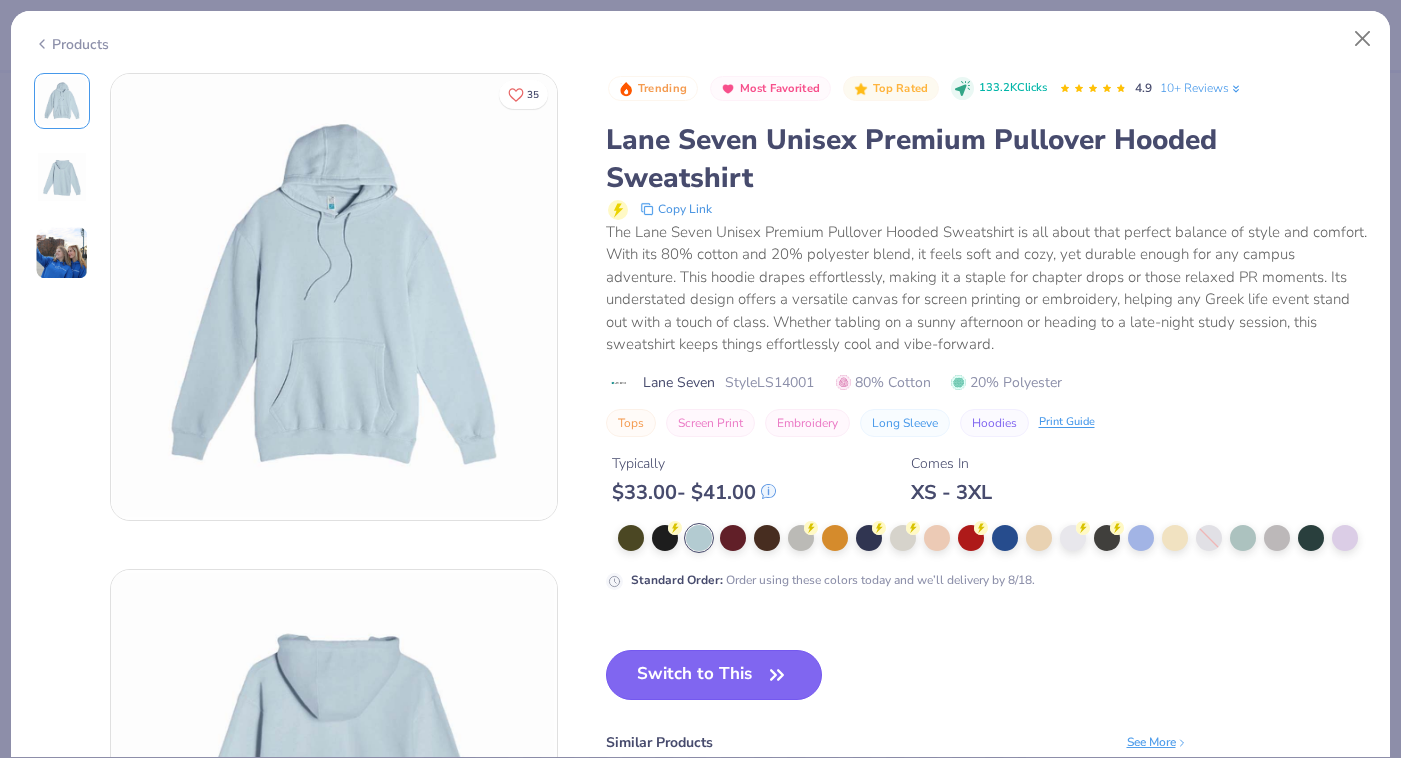 click on "Switch to This" at bounding box center [714, 675] 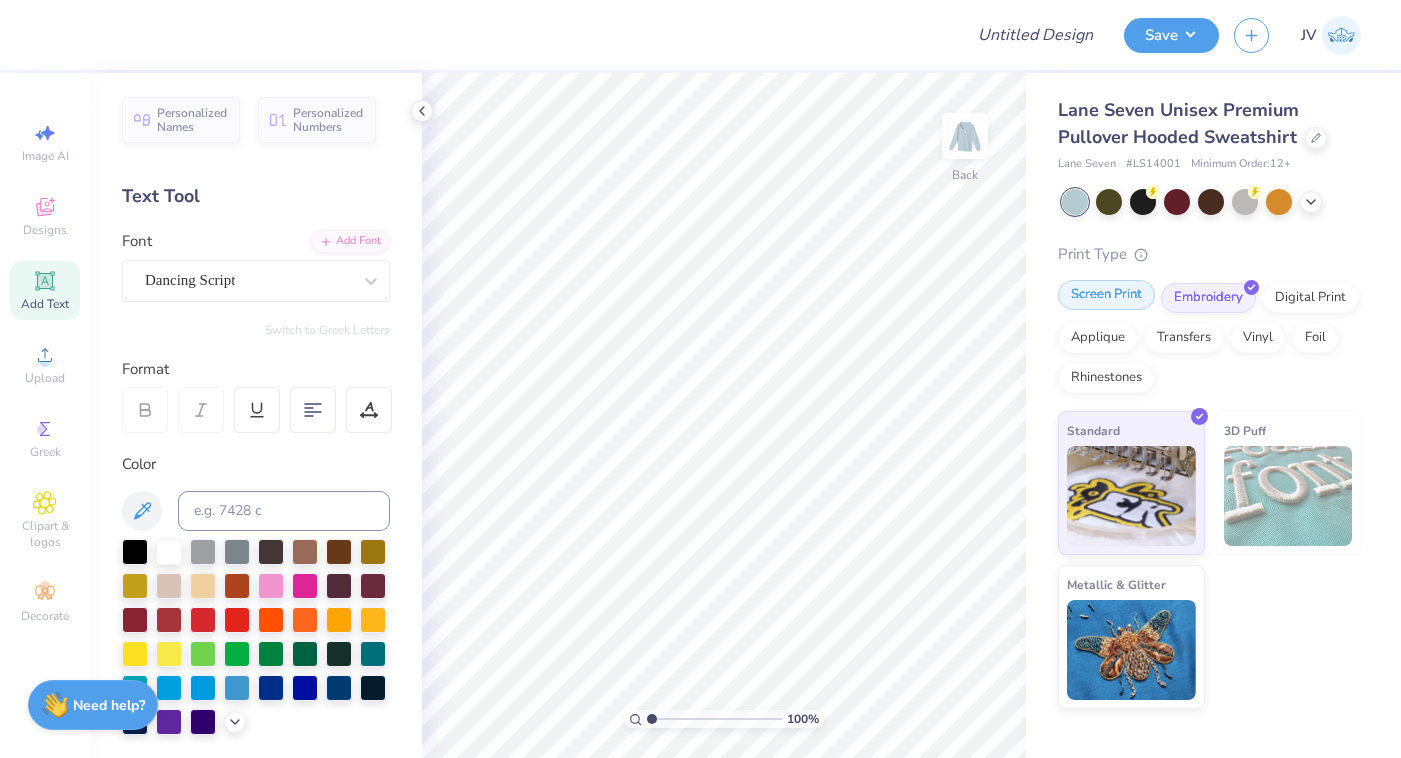 click on "Screen Print" at bounding box center (1106, 295) 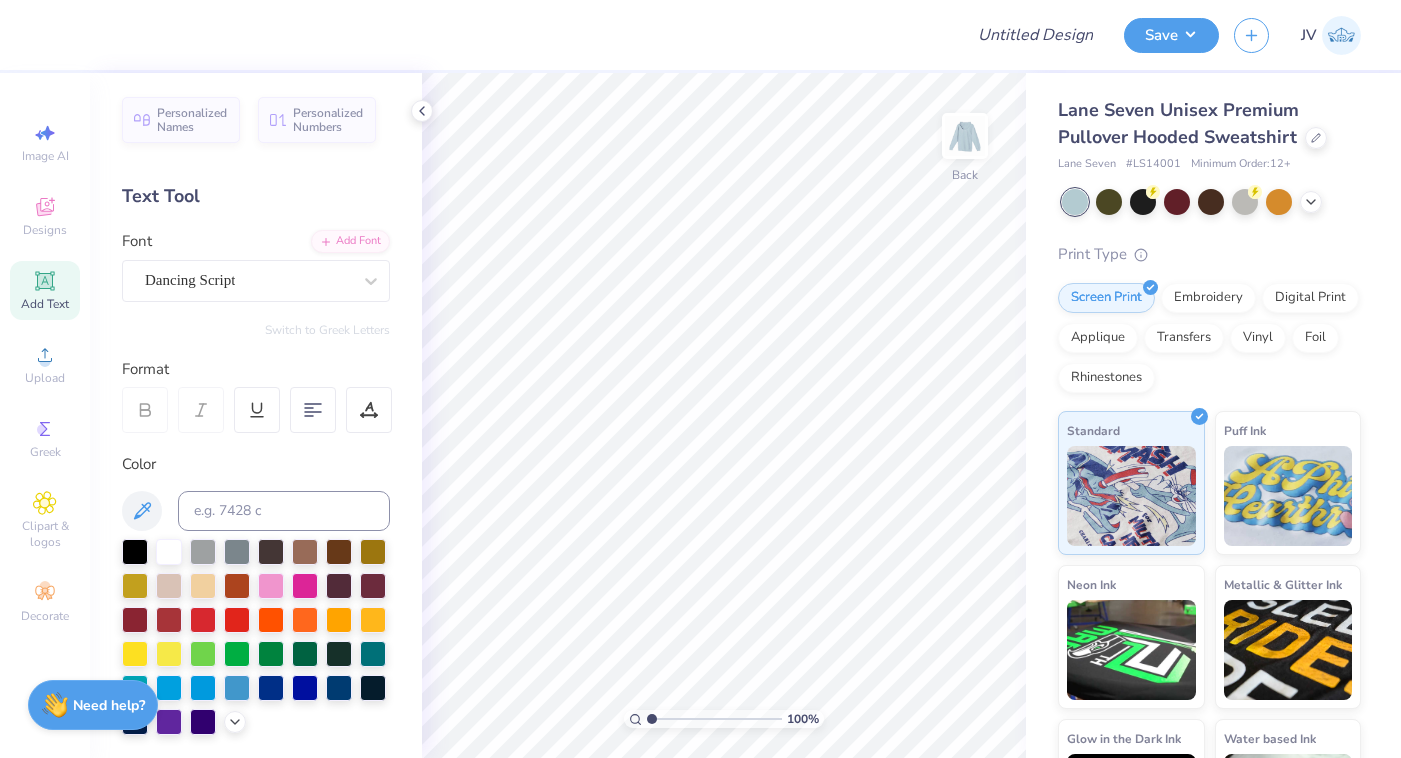 click on "Add Text" at bounding box center [45, 304] 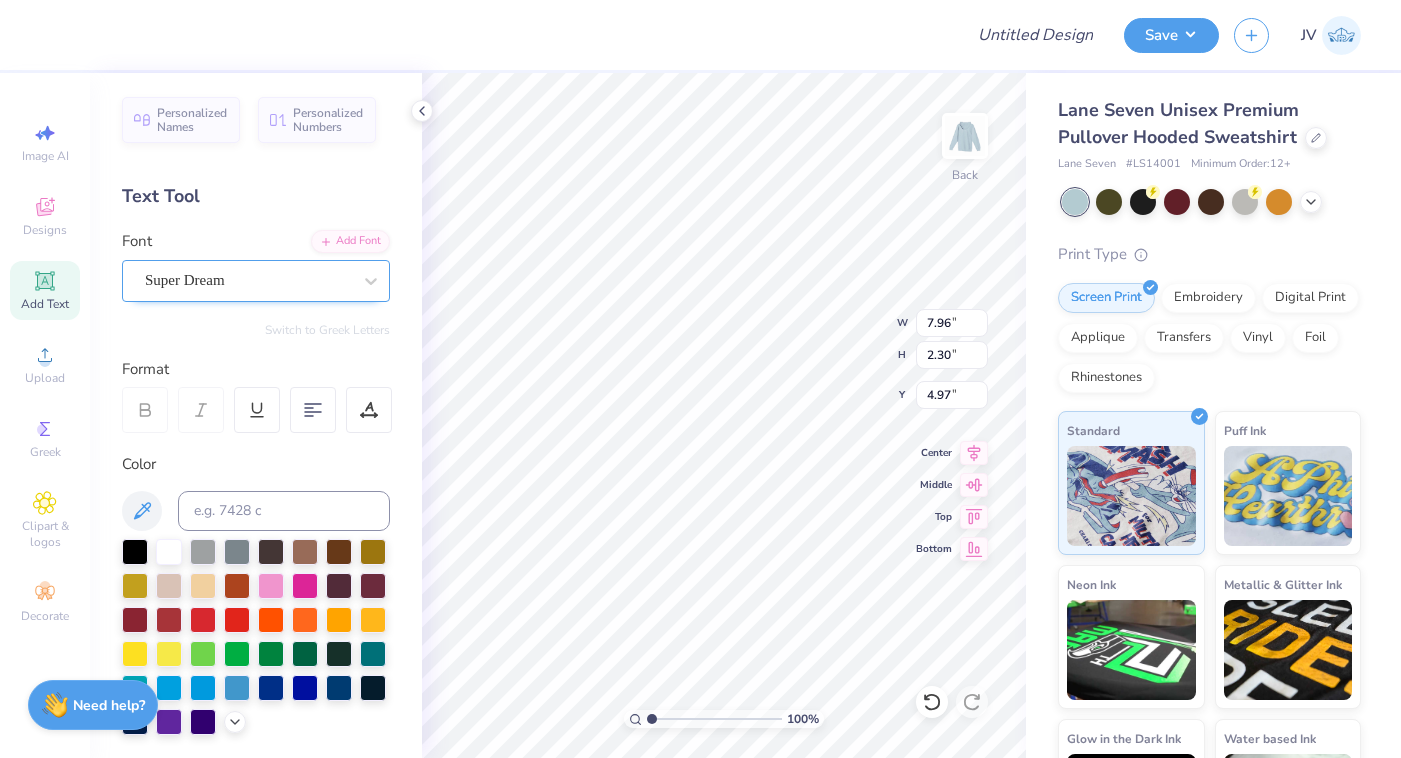 click on "Super Dream" at bounding box center (256, 281) 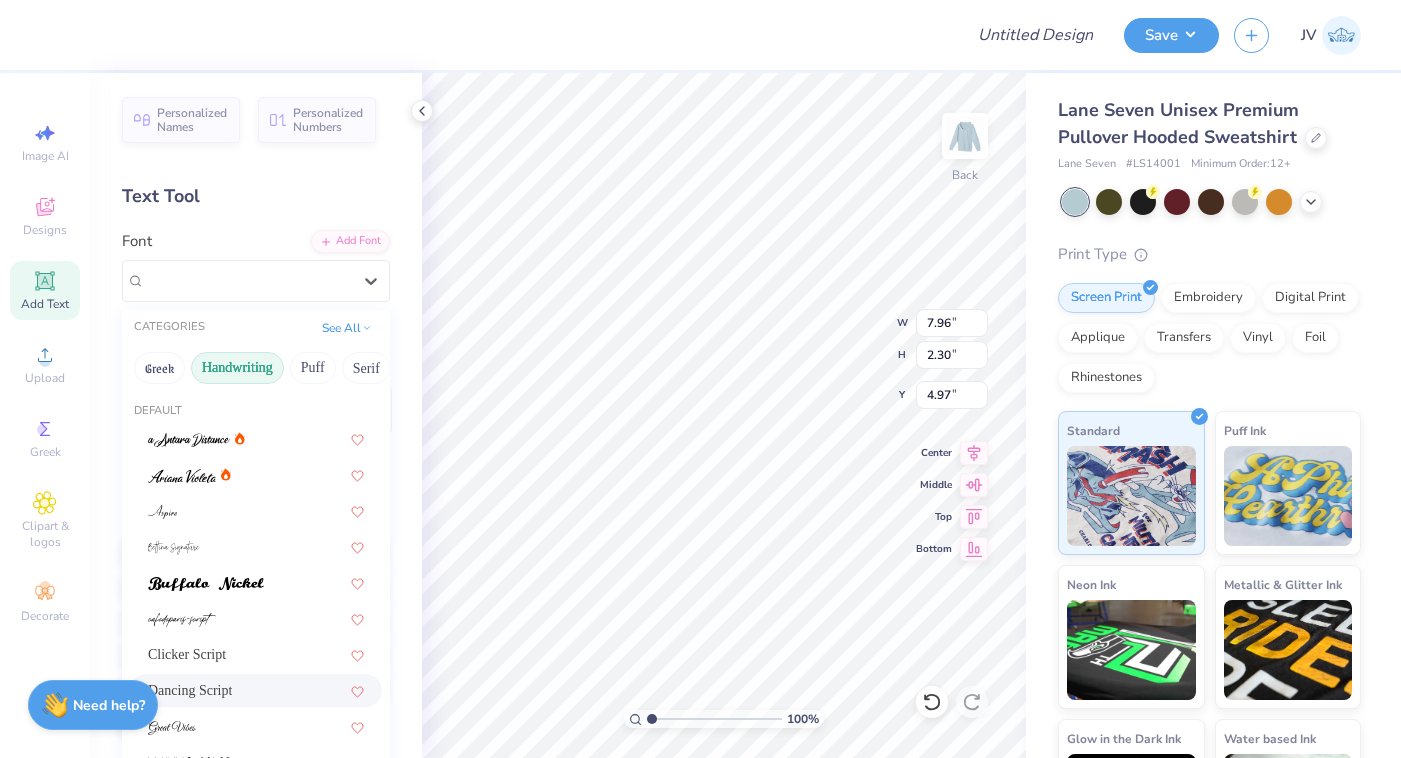 click on "Dancing Script" at bounding box center [256, 690] 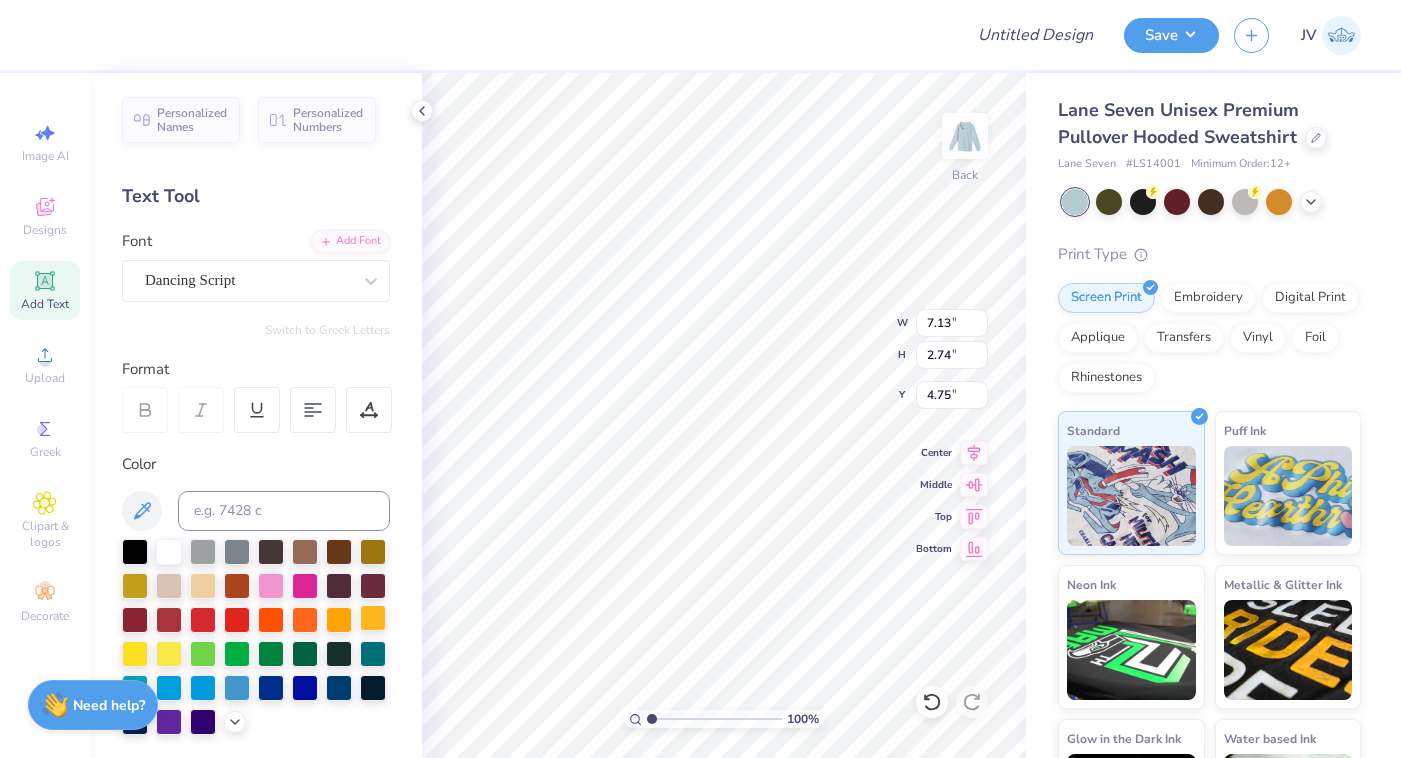 scroll, scrollTop: 0, scrollLeft: 0, axis: both 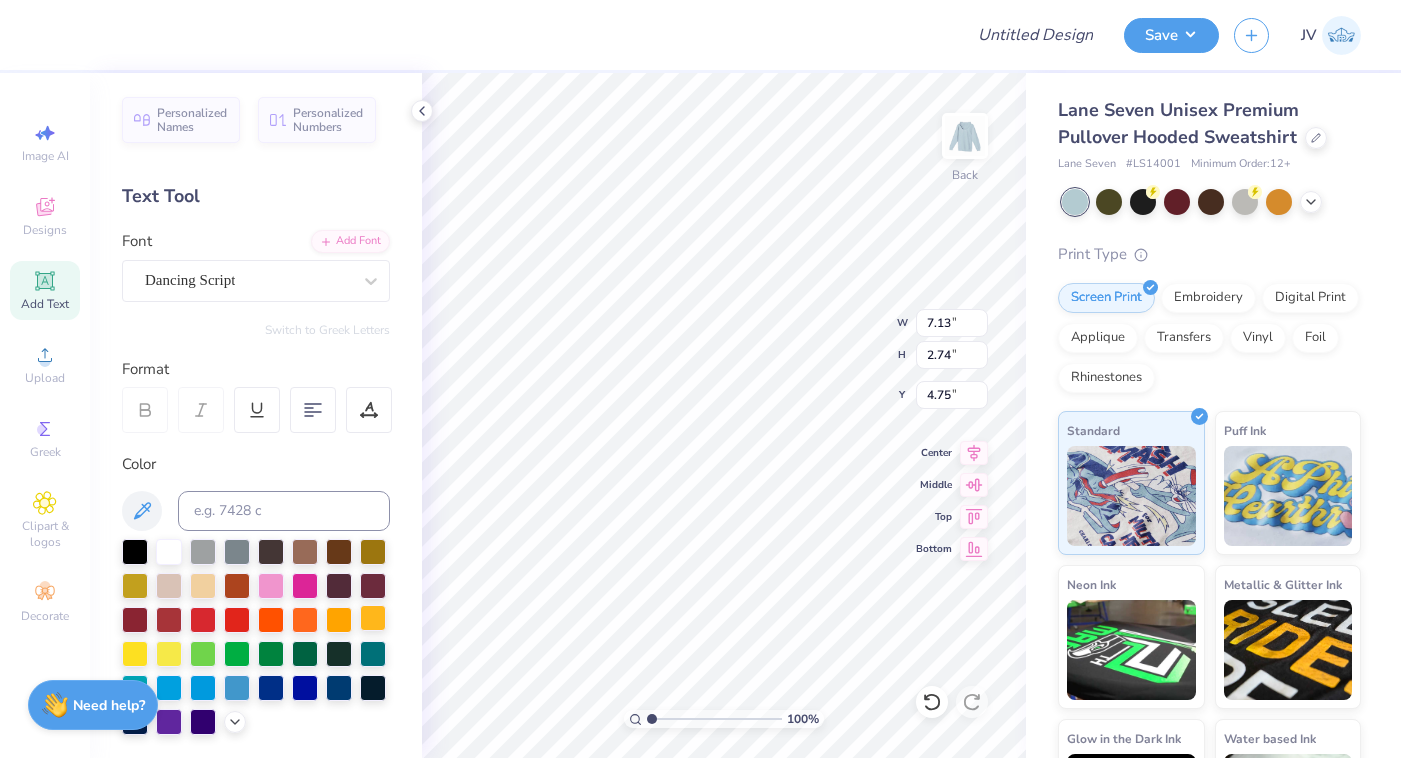 type on "University Fashion Group" 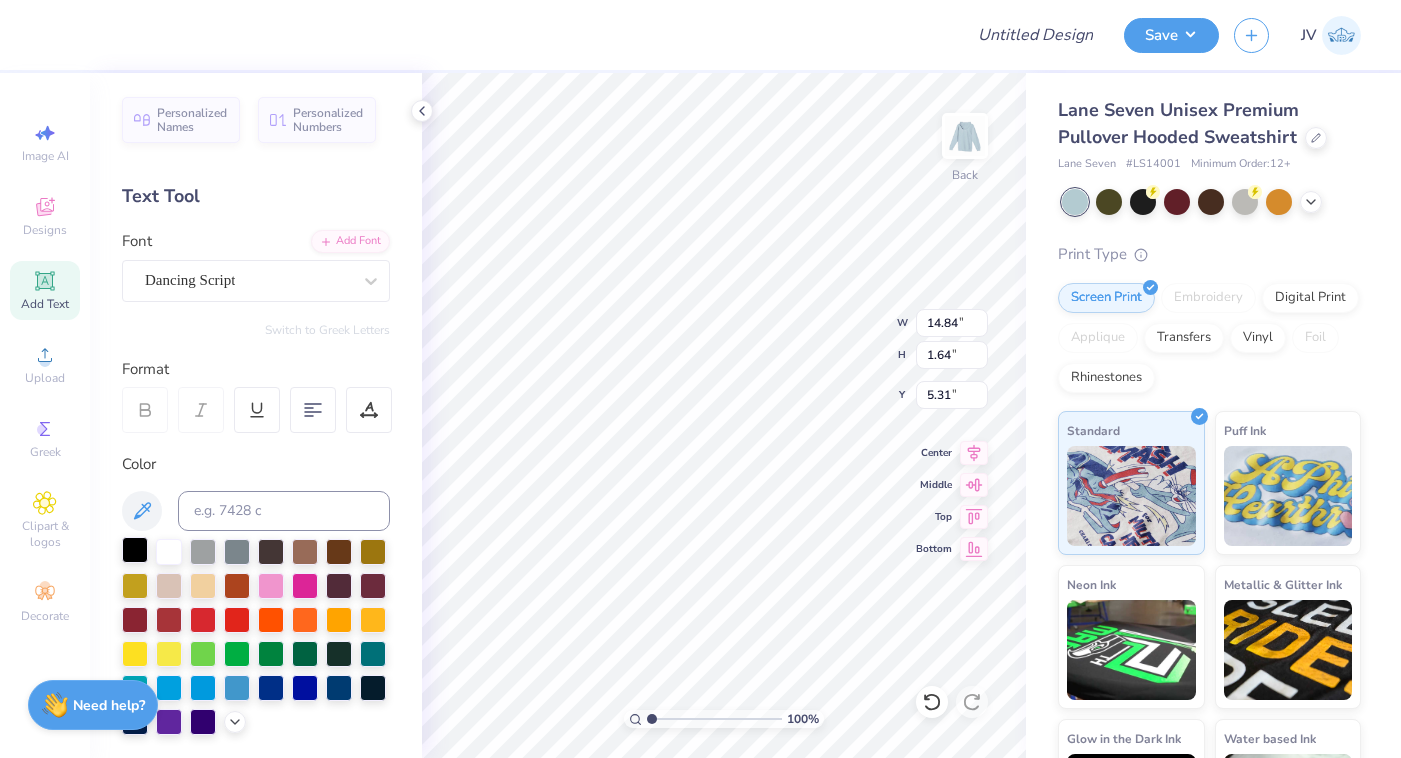 click at bounding box center (135, 550) 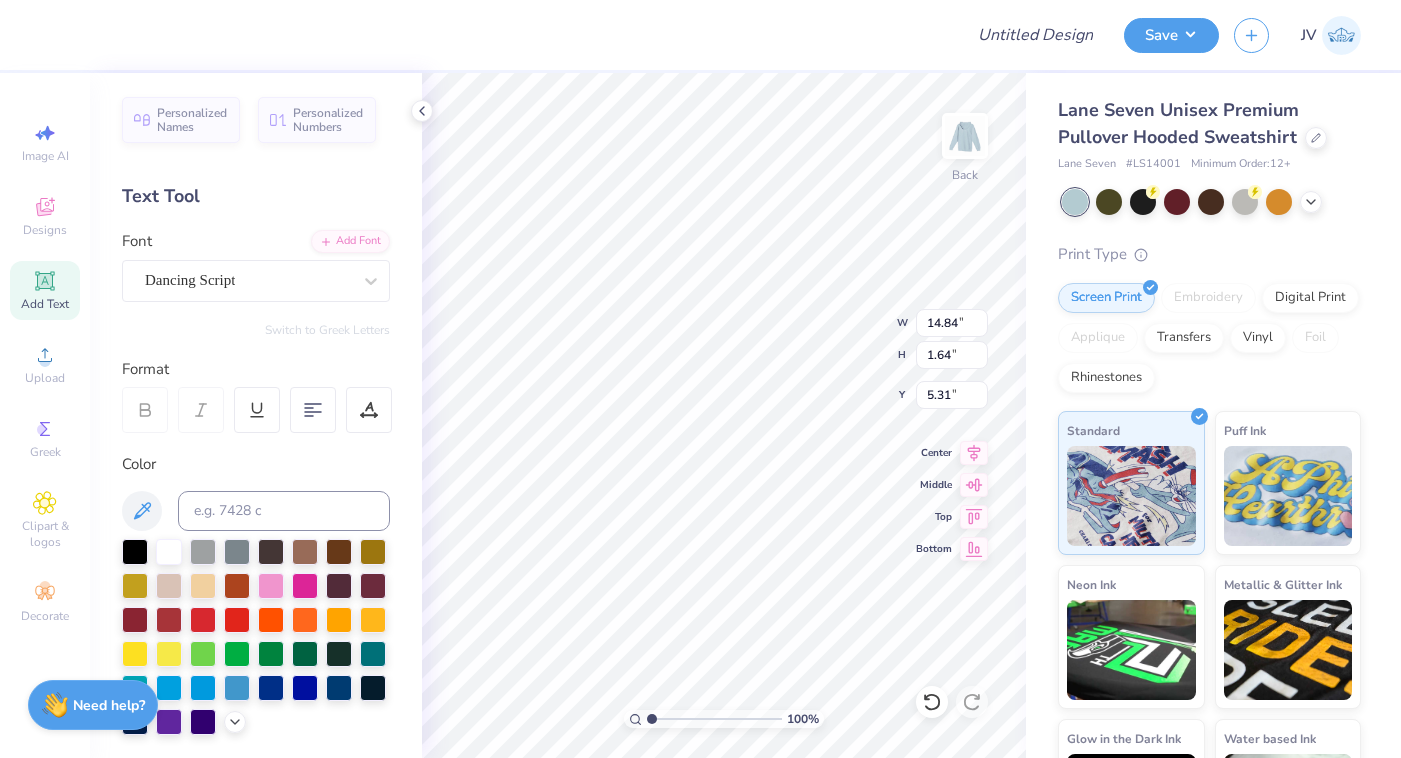 type on "11.35" 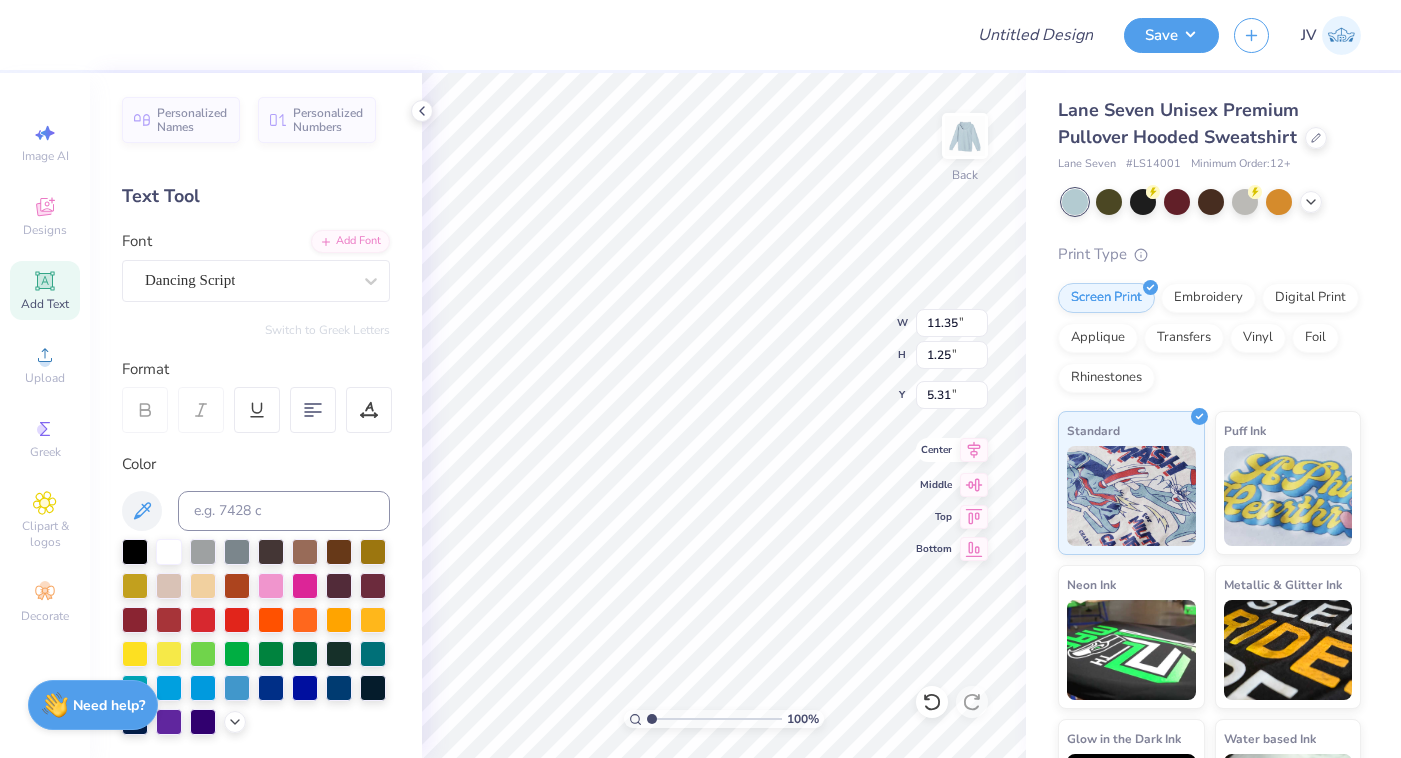 click 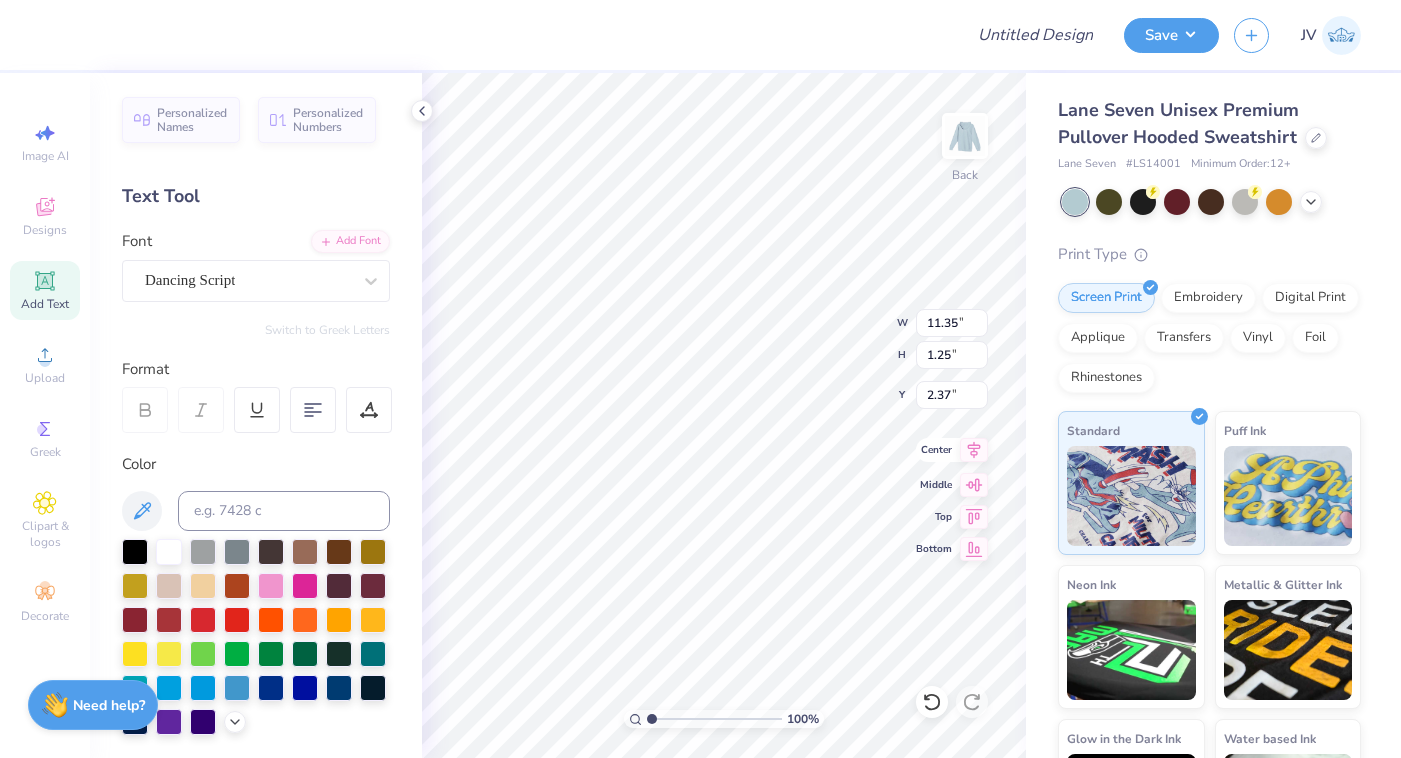click 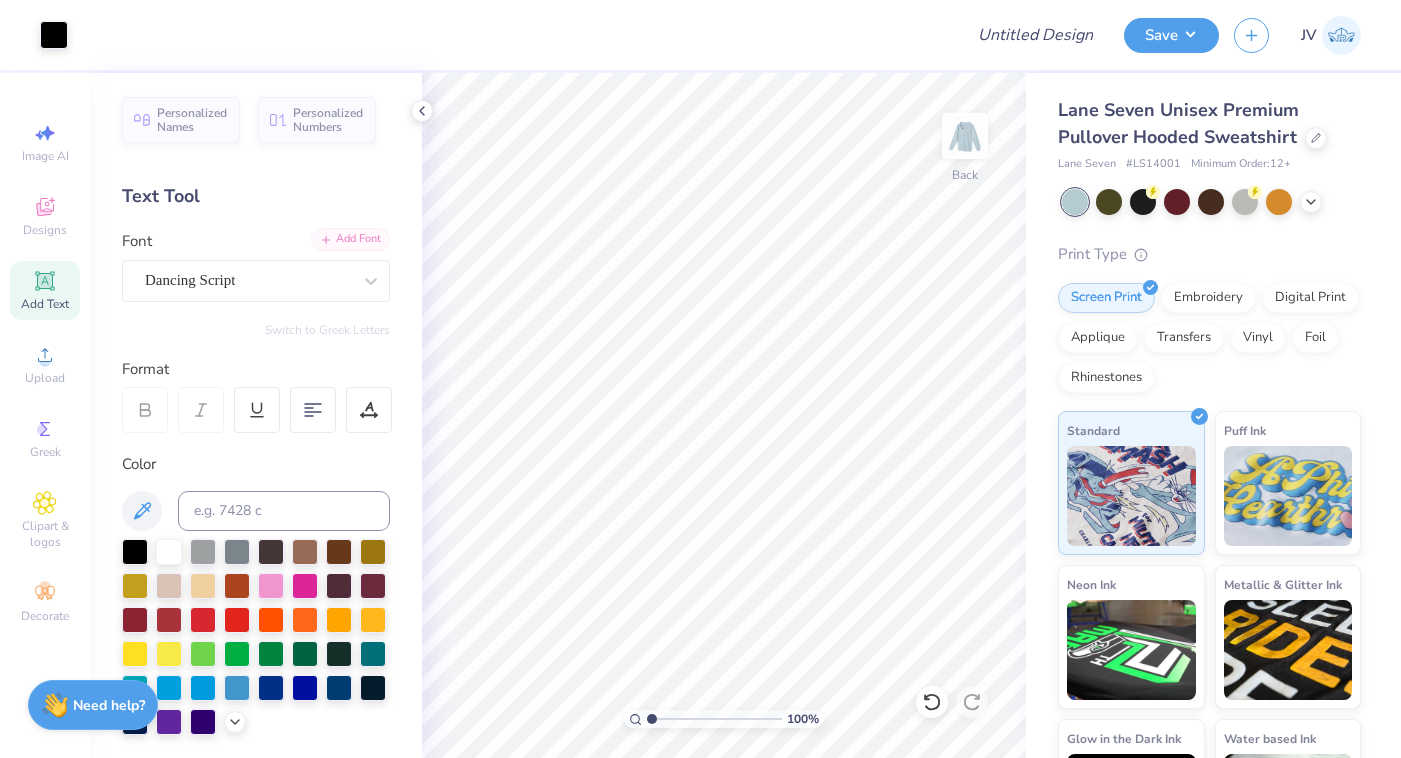 click on "Add Font" at bounding box center [350, 239] 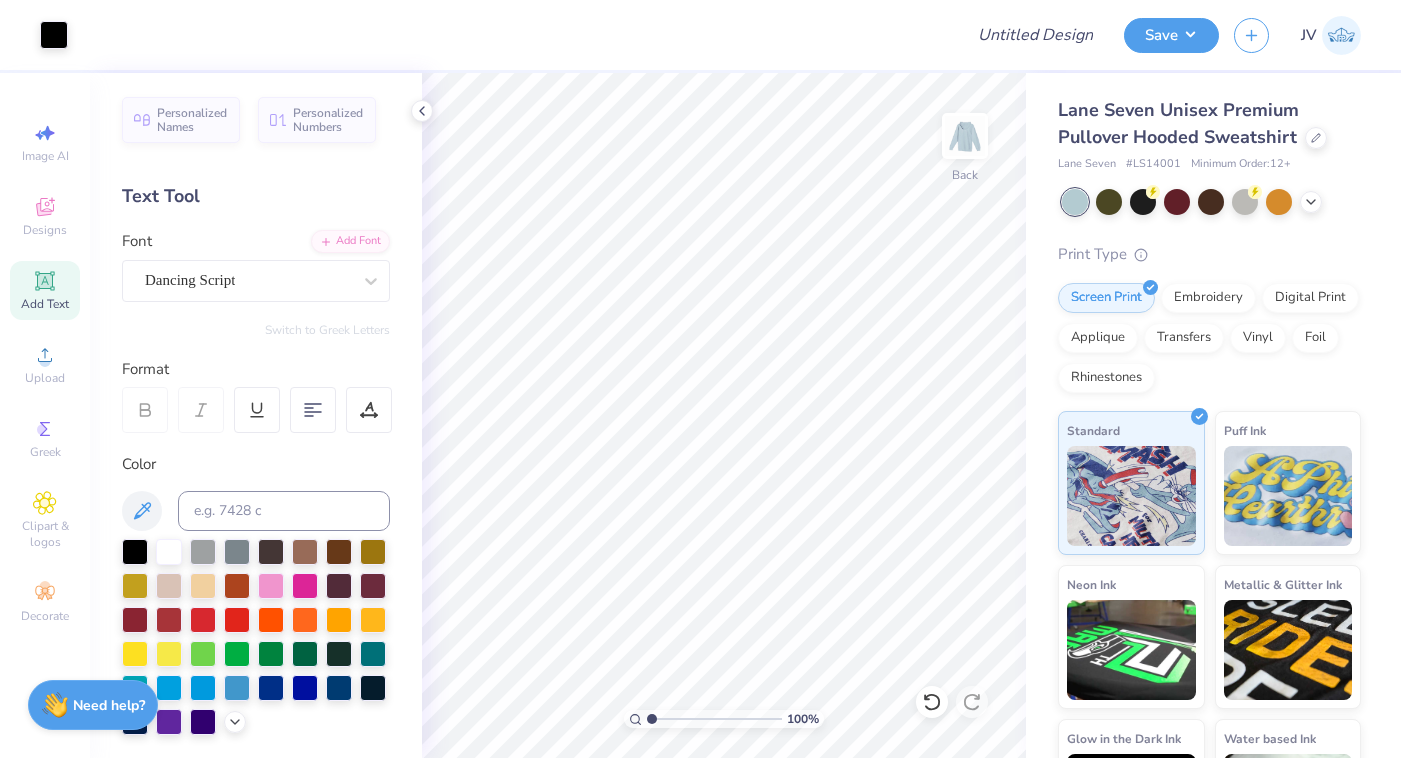 click on "Add Text" at bounding box center [45, 290] 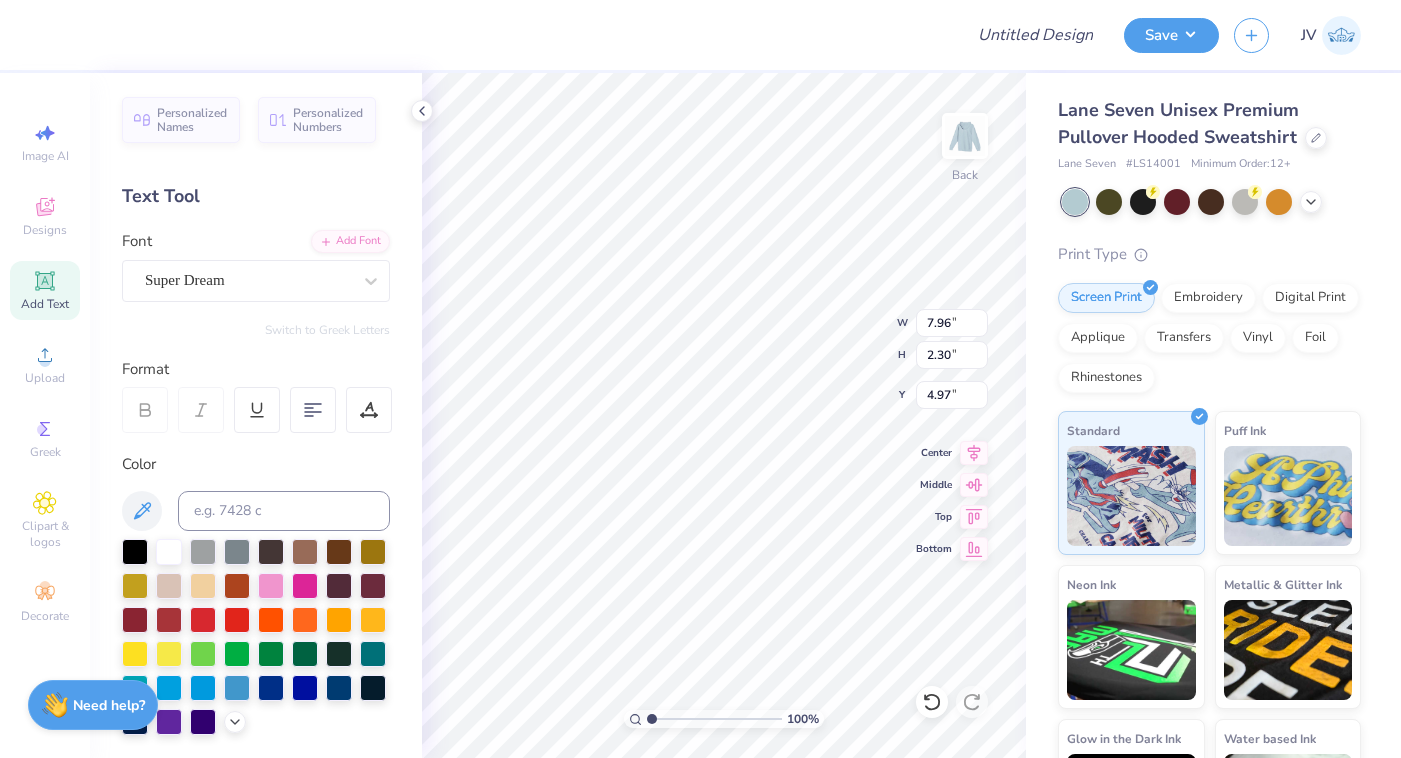 scroll, scrollTop: 0, scrollLeft: 2, axis: horizontal 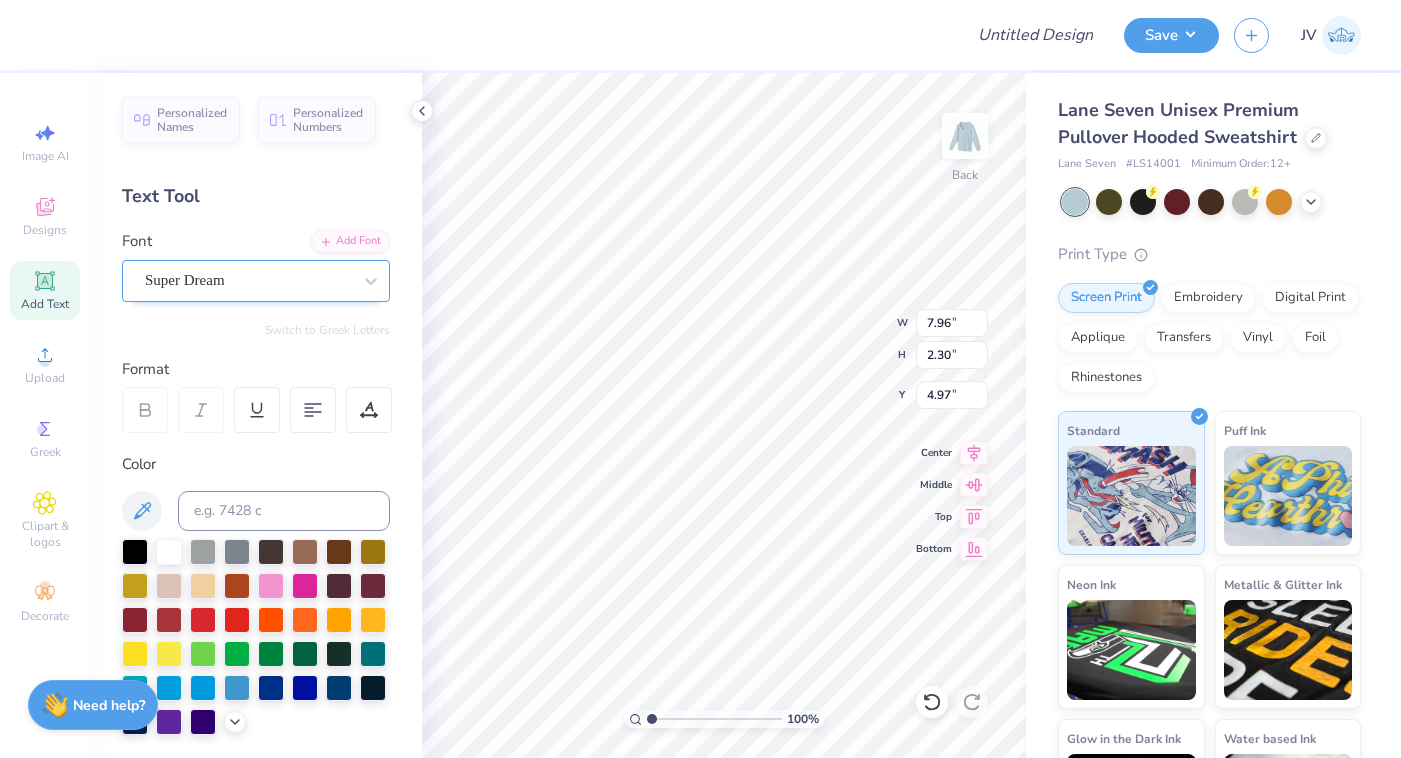 type on "est. 1978" 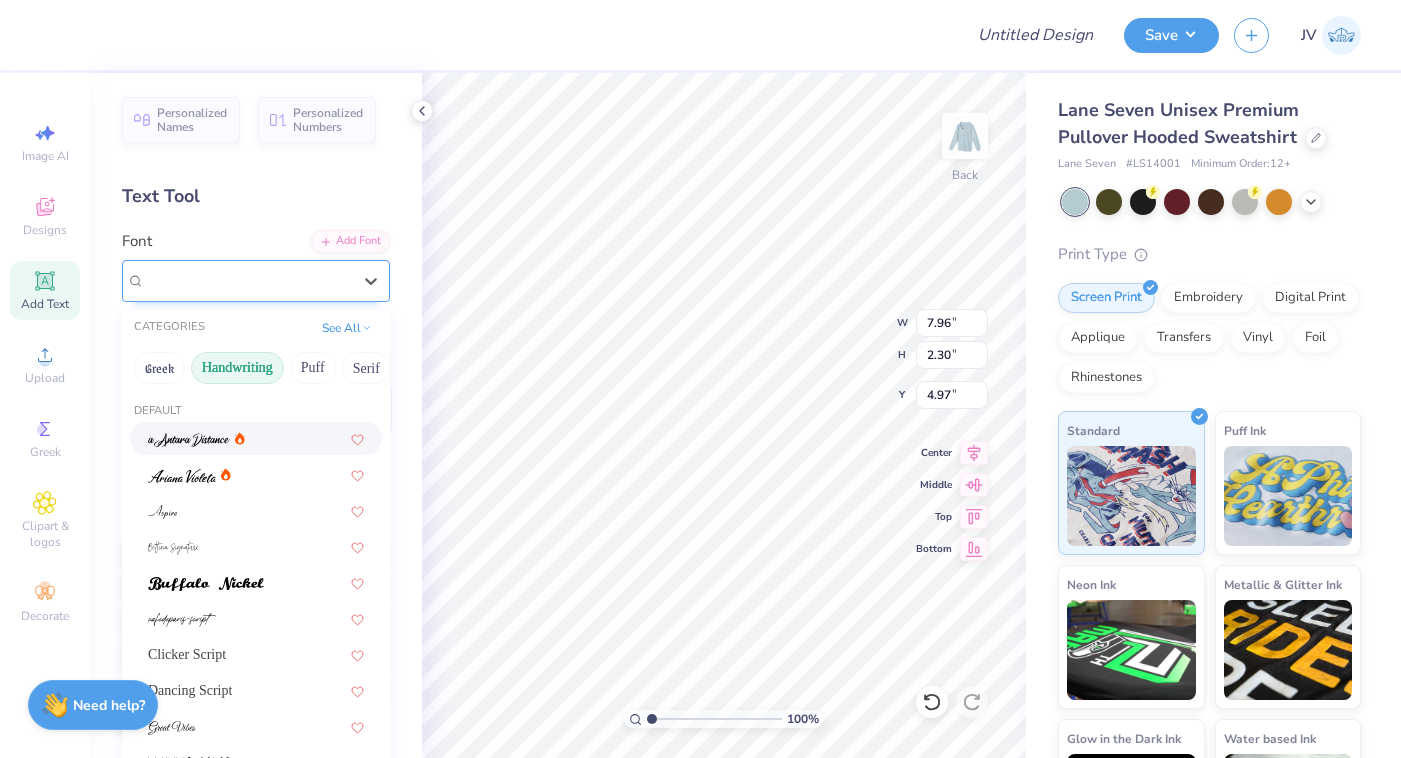 click on "Super Dream" at bounding box center [248, 280] 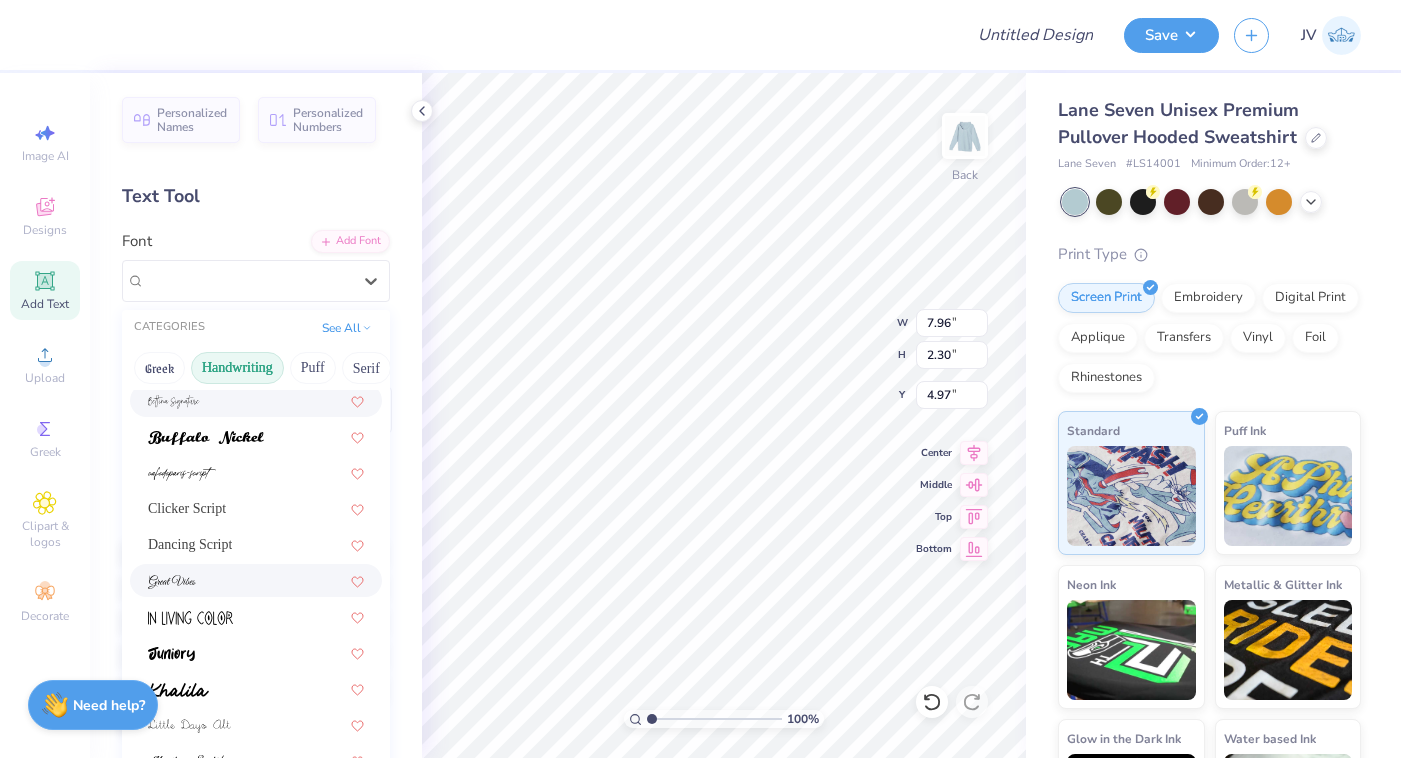 scroll, scrollTop: 172, scrollLeft: 0, axis: vertical 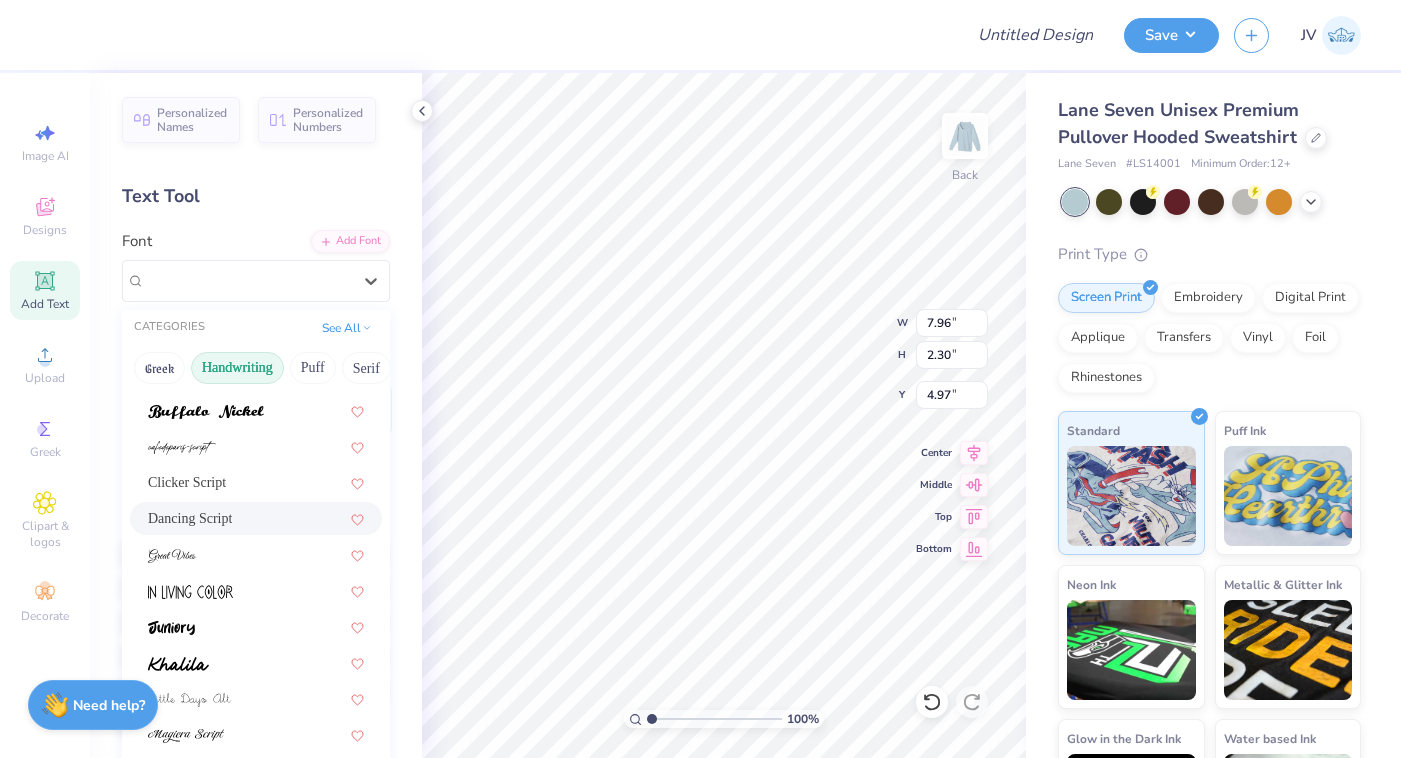 click on "Dancing Script" at bounding box center (256, 518) 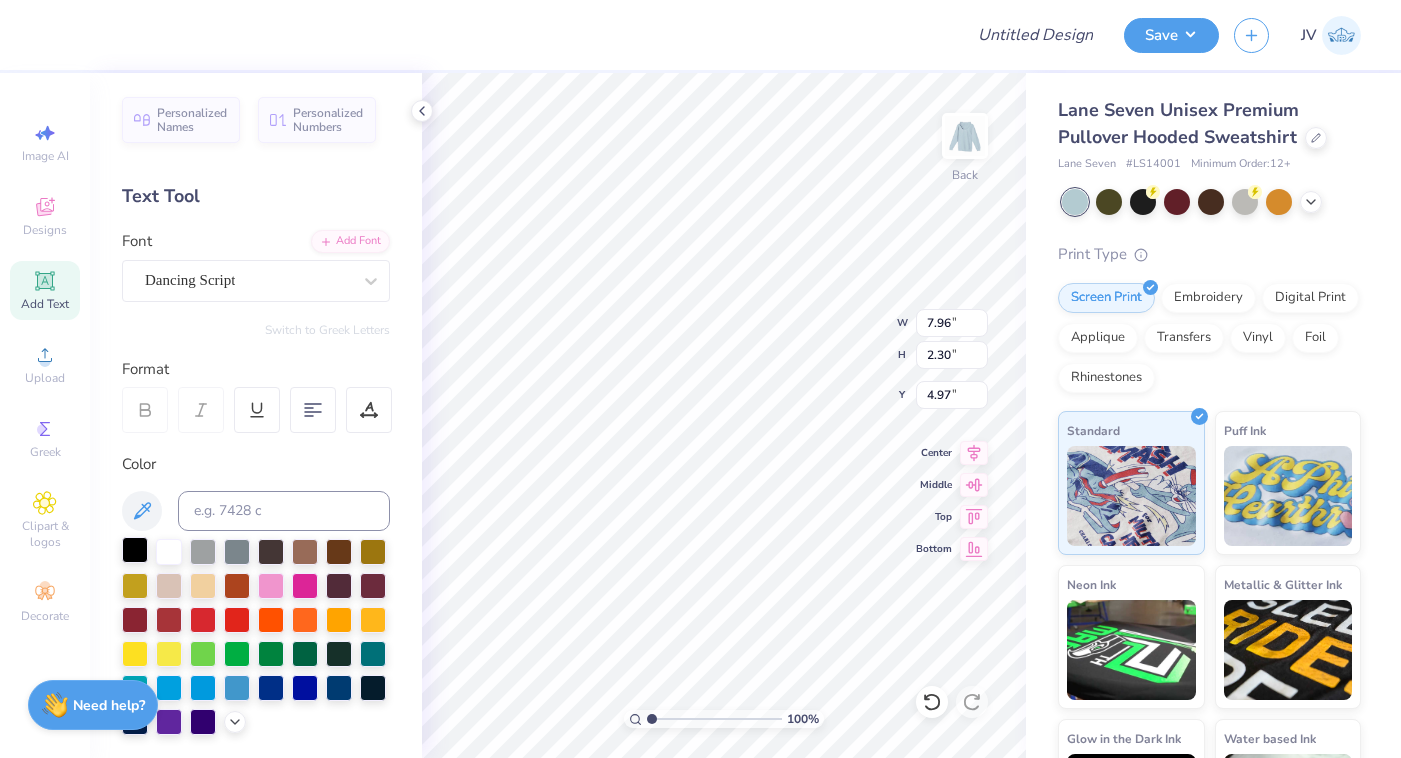 click at bounding box center (135, 550) 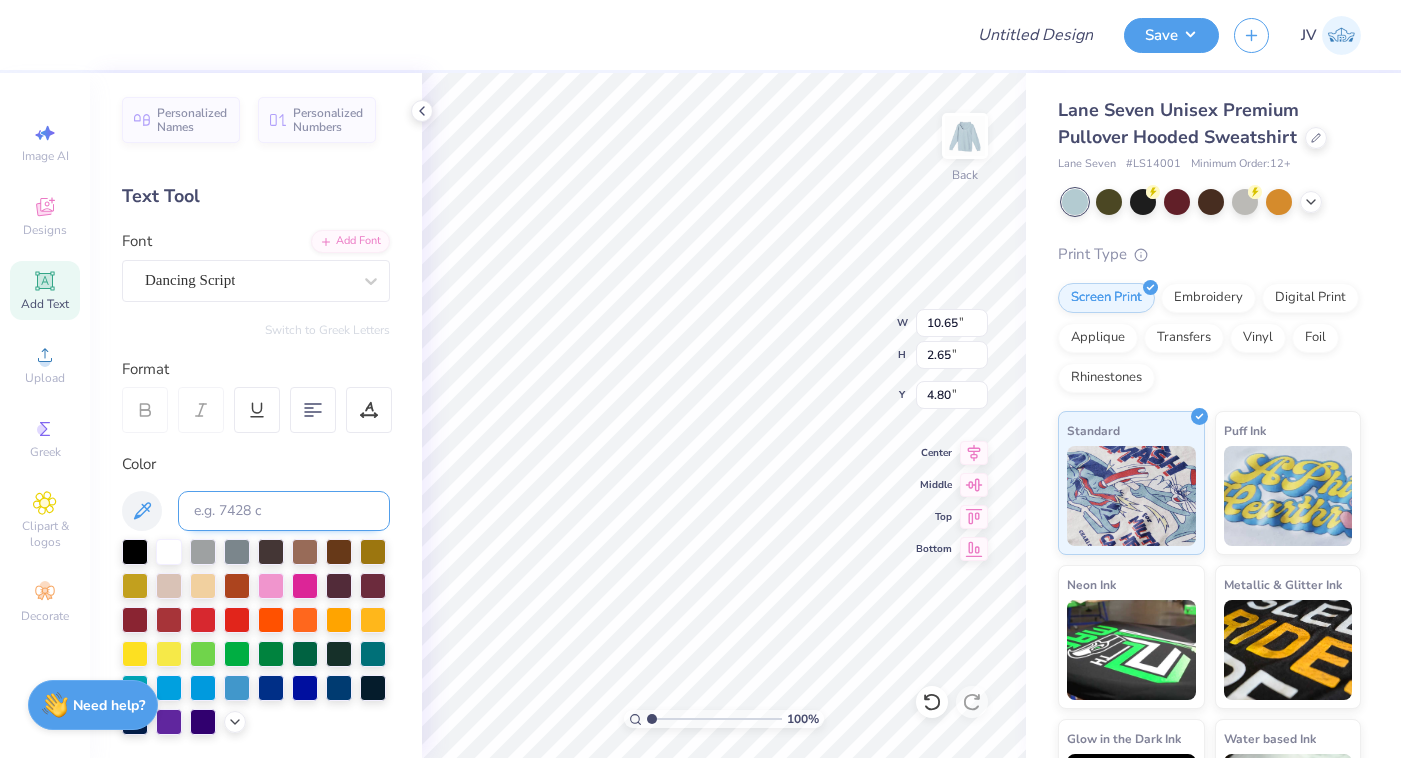 type on "4.72" 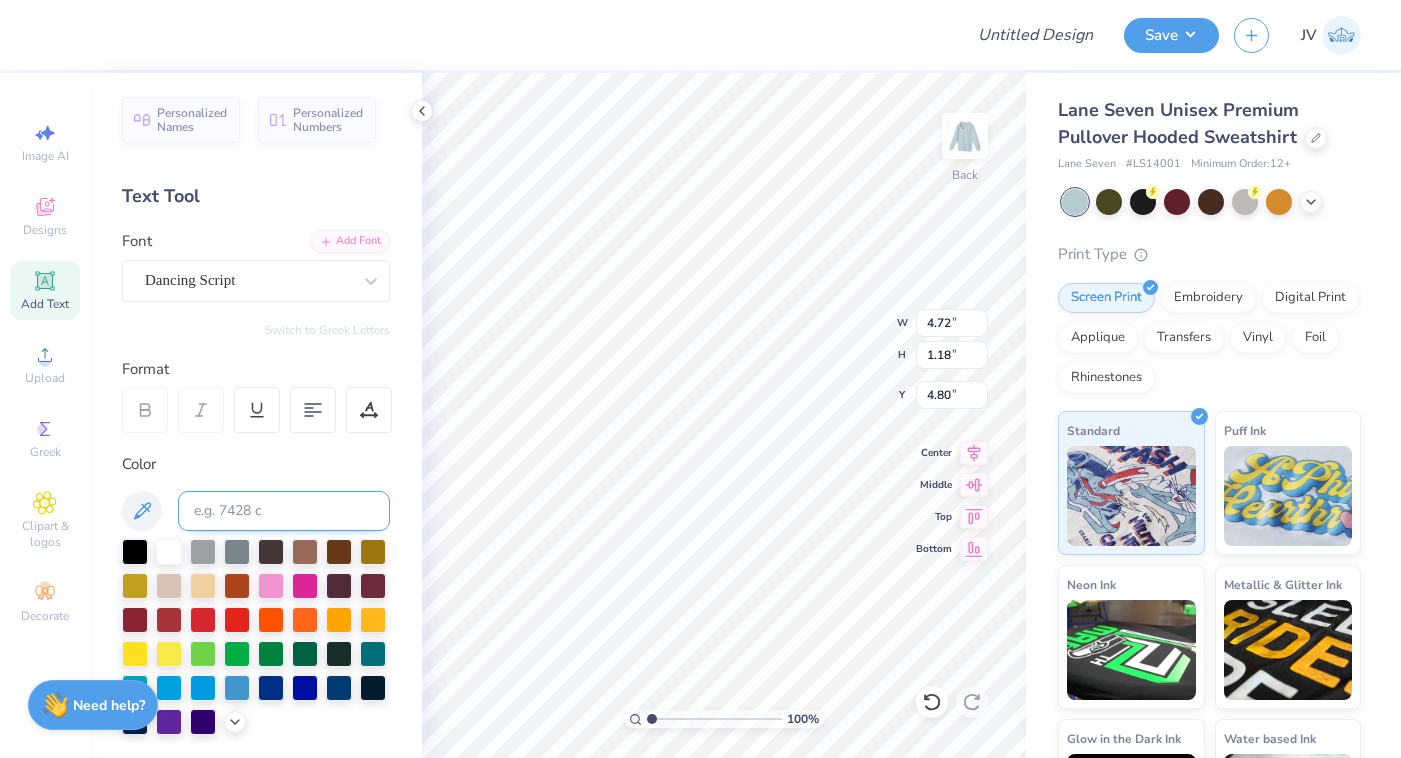 type on "2.80" 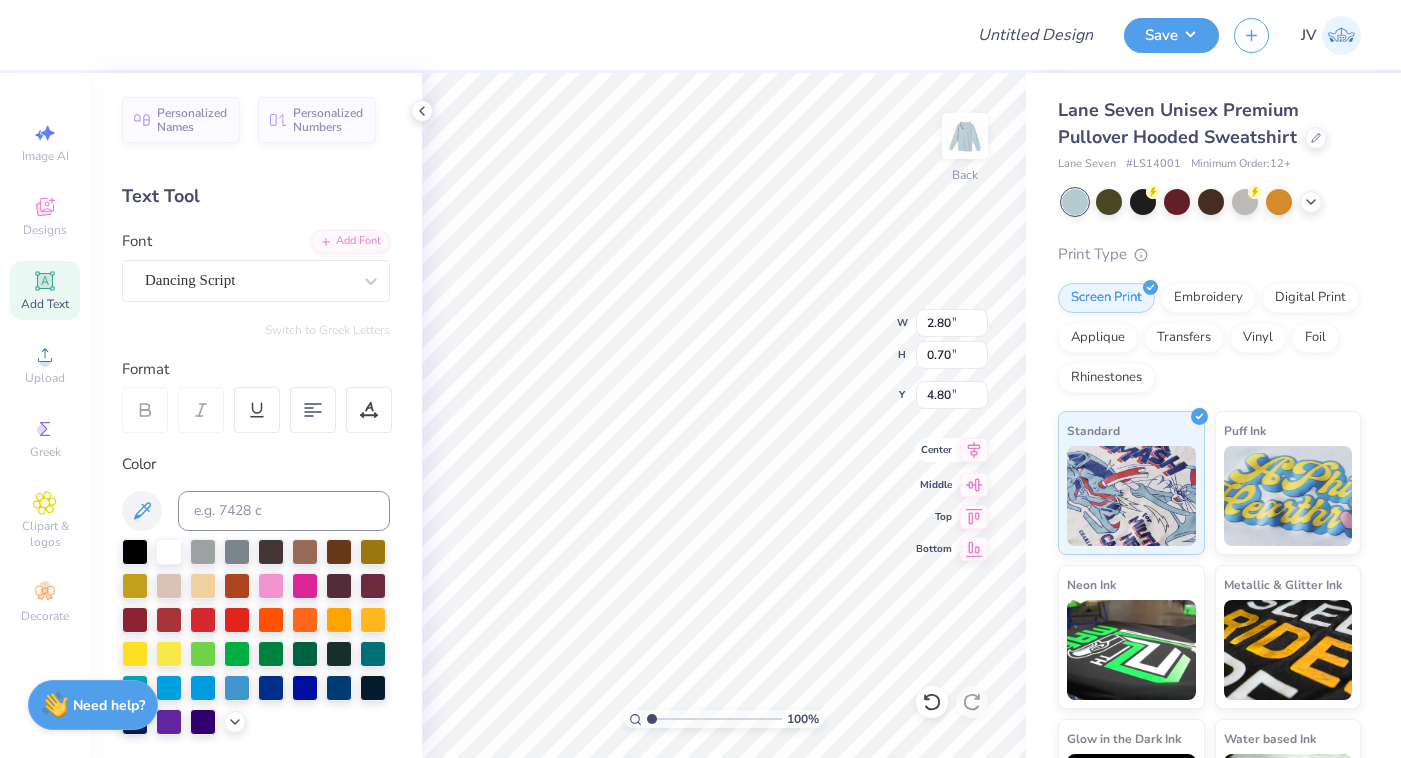 click 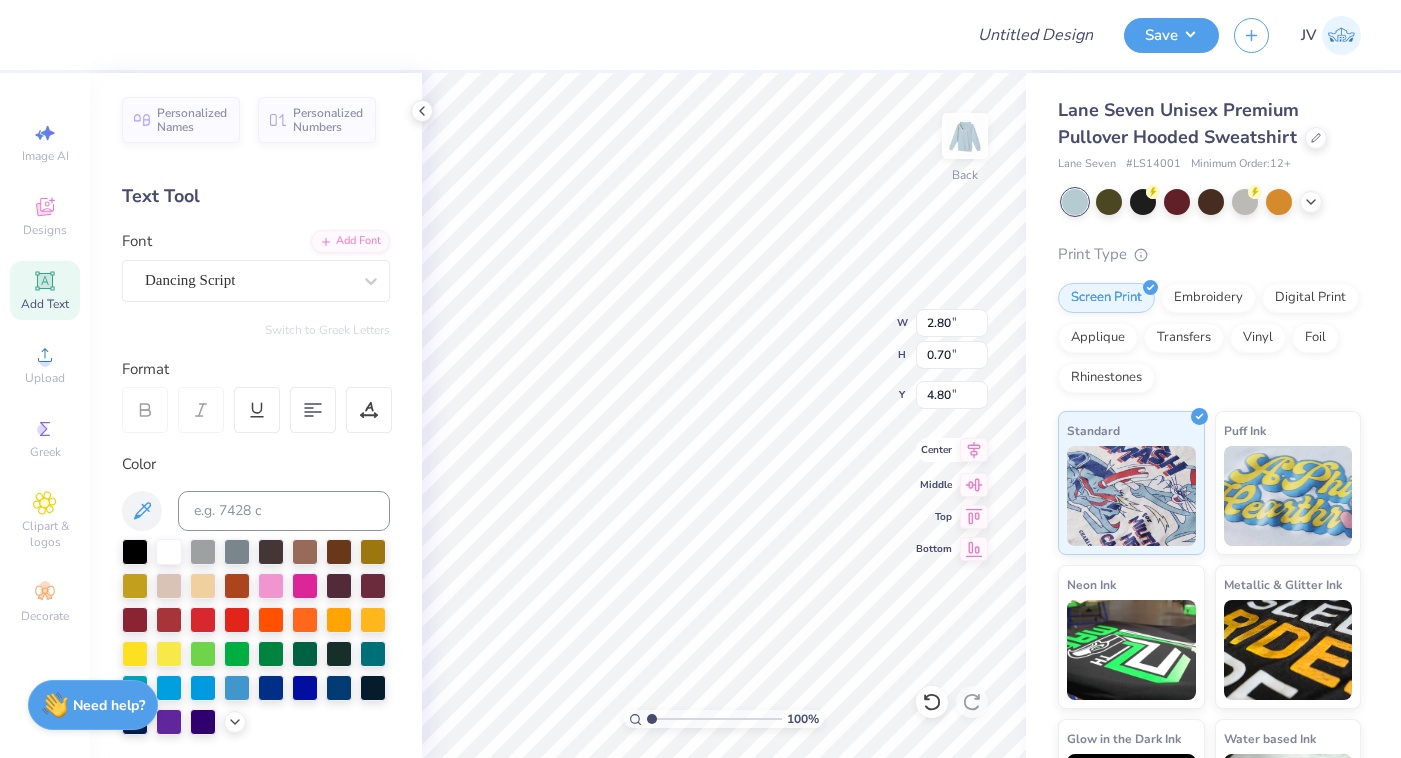 type on "4.25" 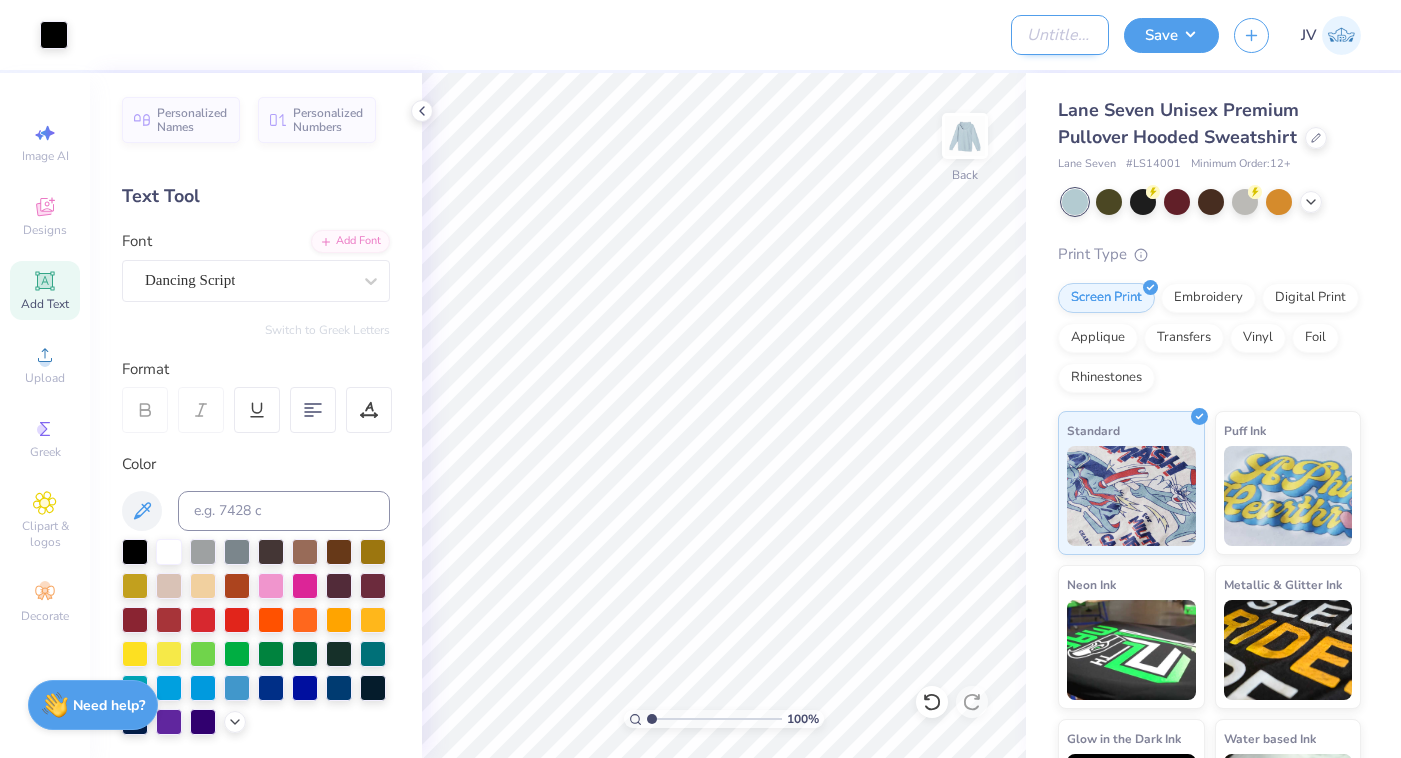 click on "Design Title" at bounding box center (1060, 35) 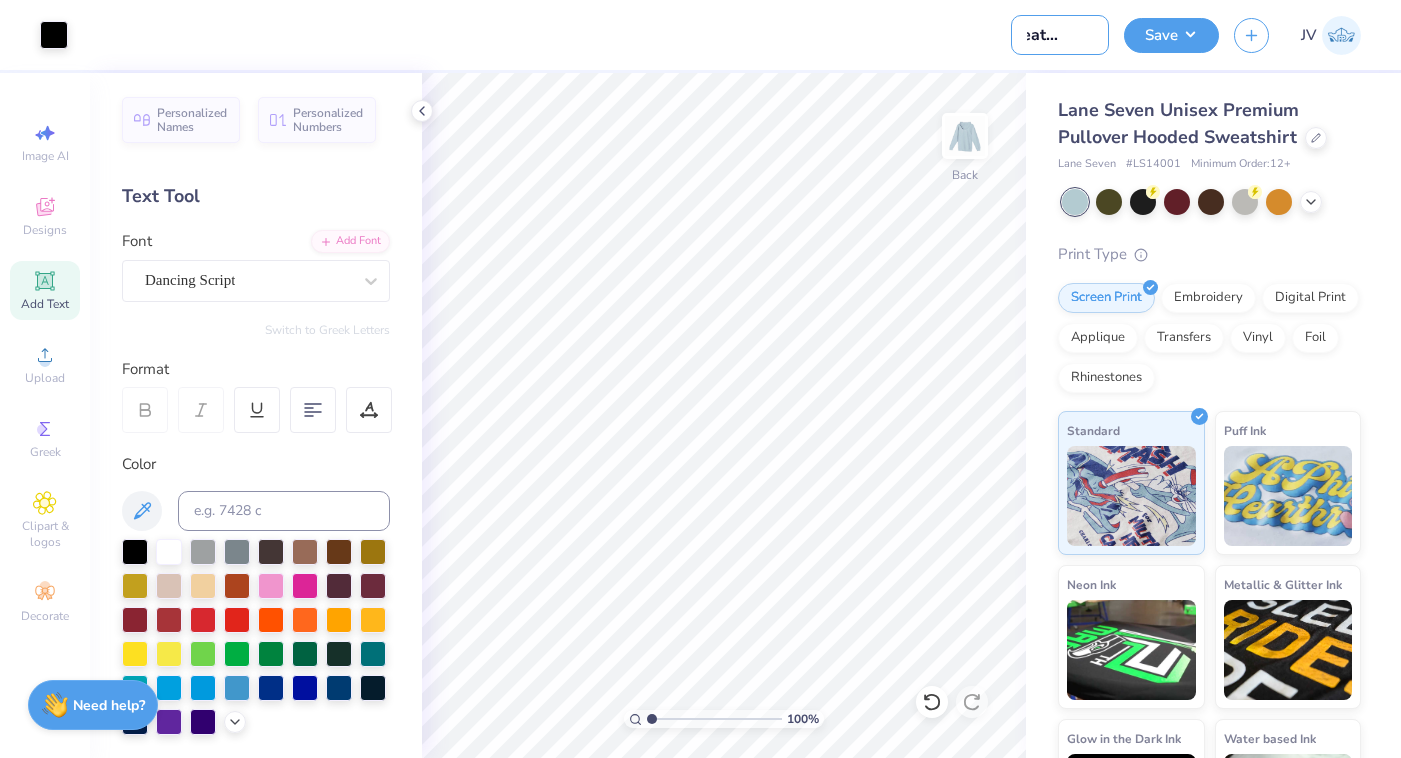 scroll, scrollTop: 0, scrollLeft: 38, axis: horizontal 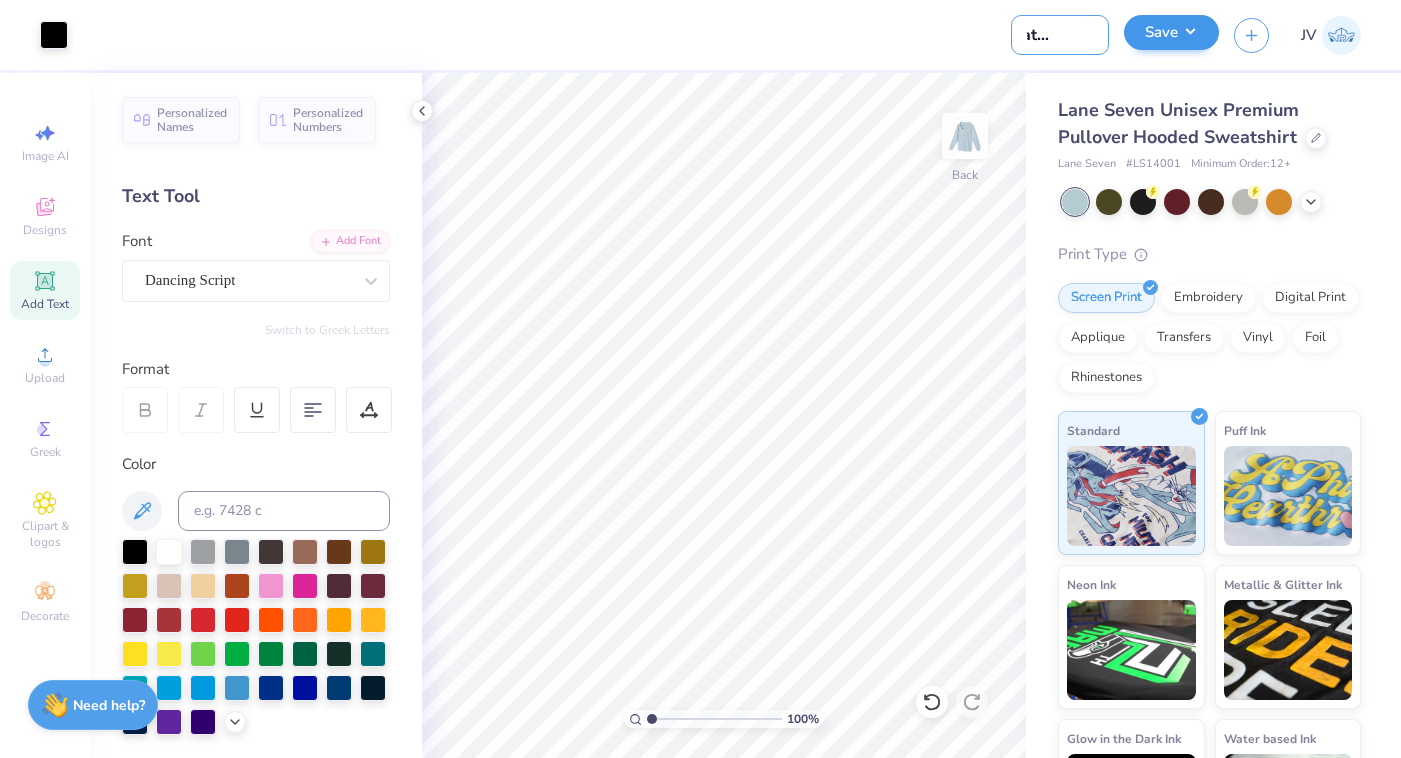 type on "Sweatshirt #1" 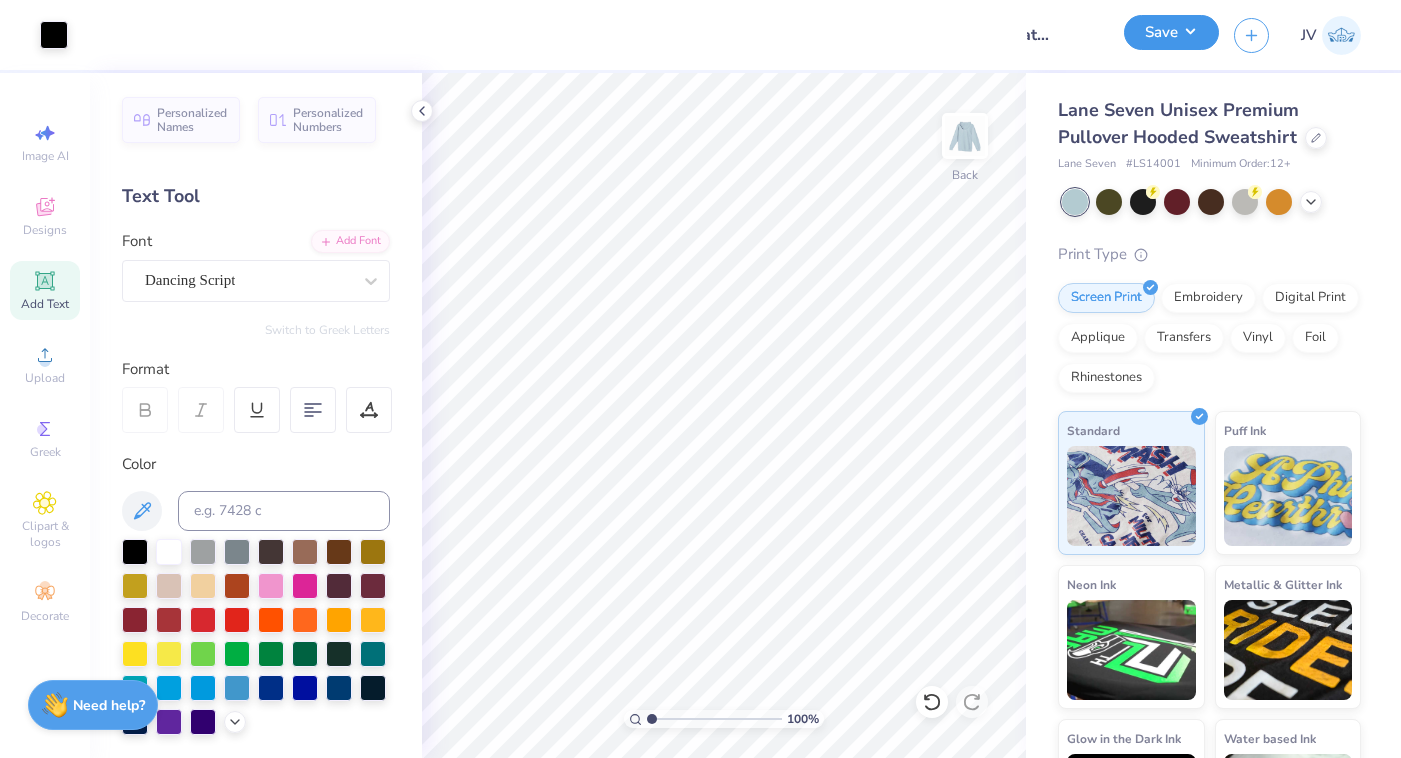 click on "Save" at bounding box center [1171, 32] 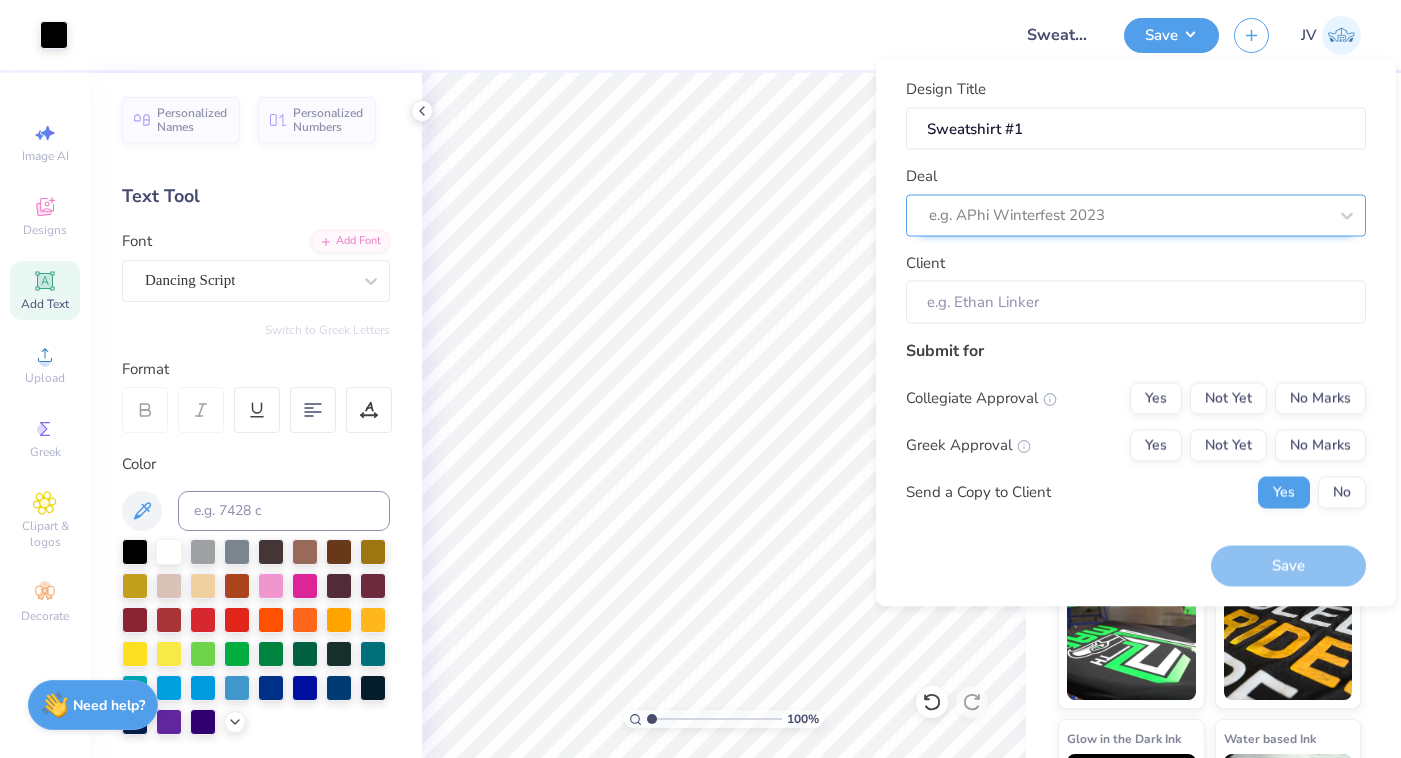 click at bounding box center [1128, 215] 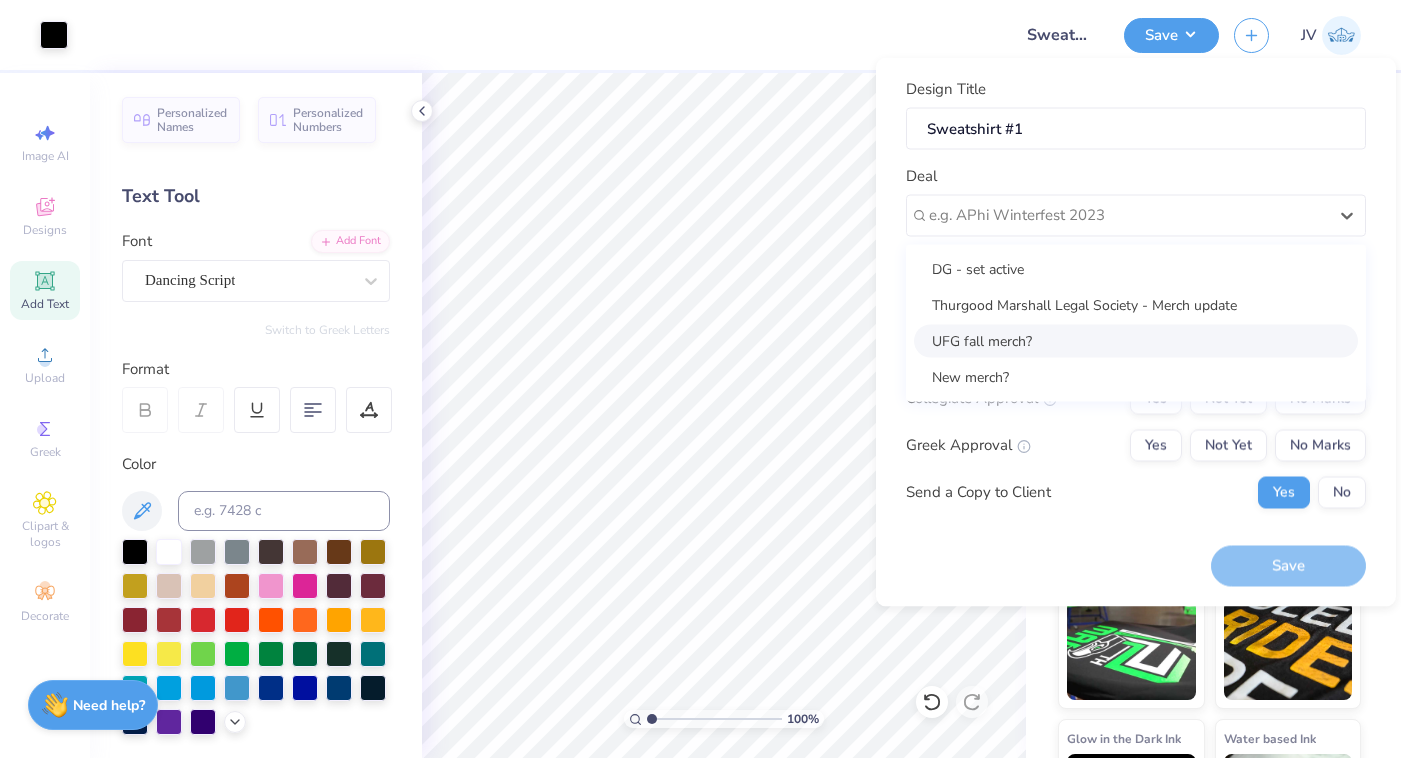 click on "UFG fall merch?" at bounding box center (1136, 340) 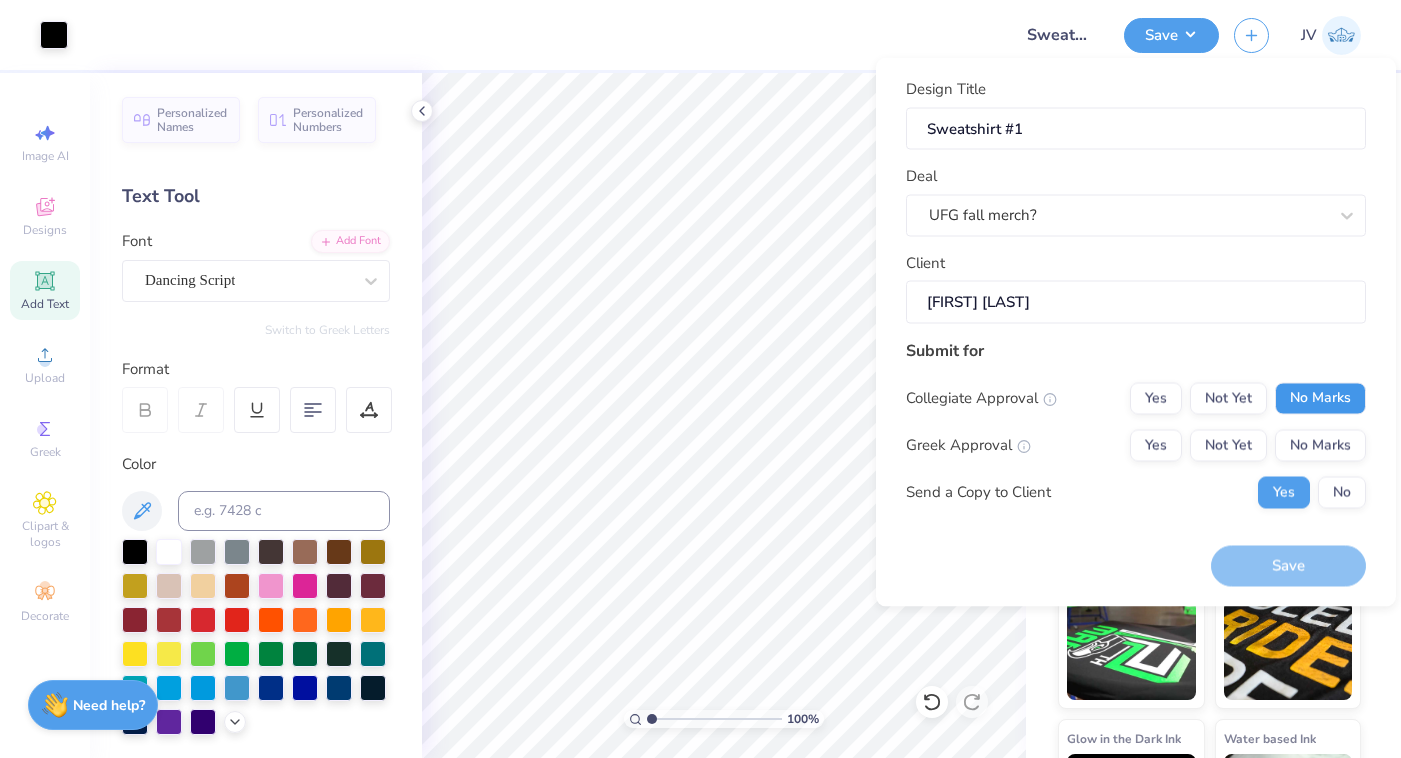 click on "No Marks" at bounding box center [1320, 398] 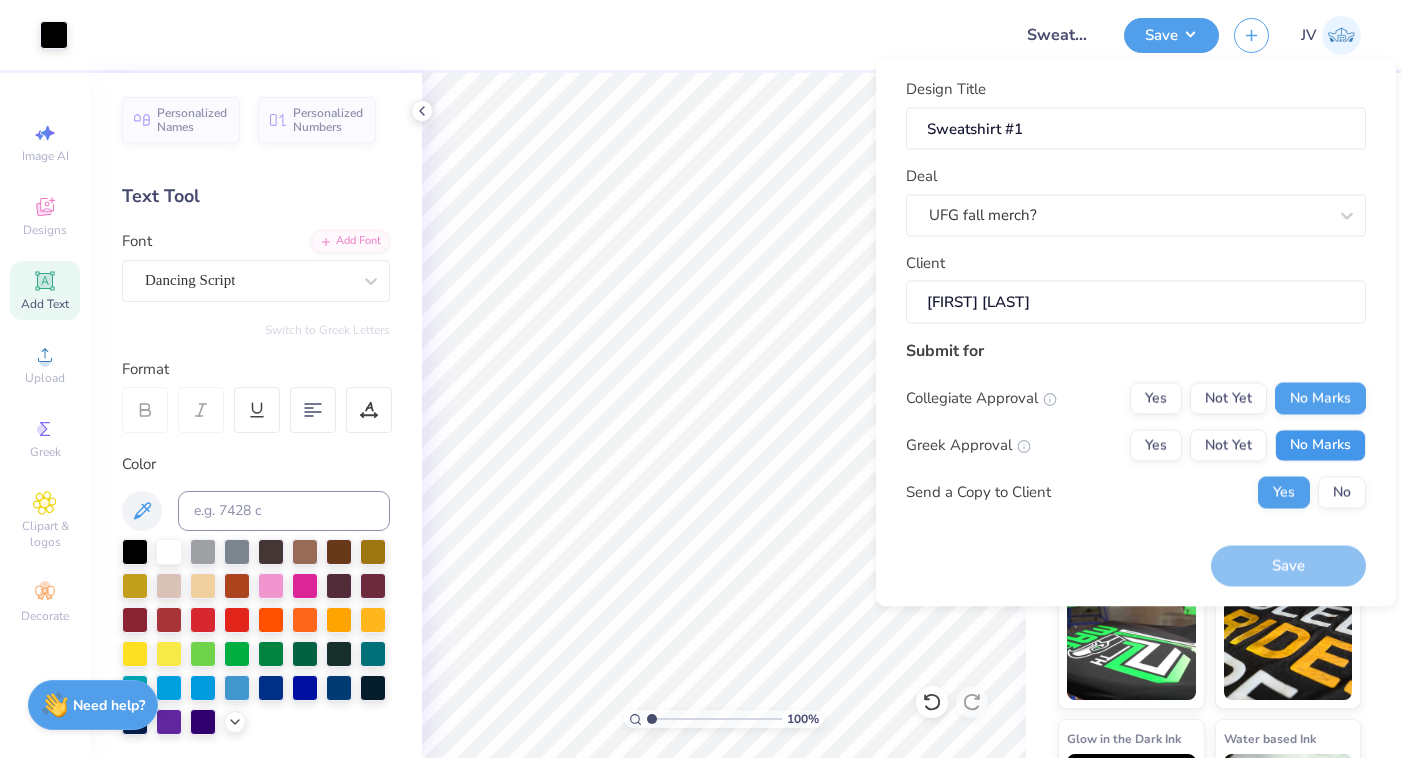click on "No Marks" at bounding box center (1320, 445) 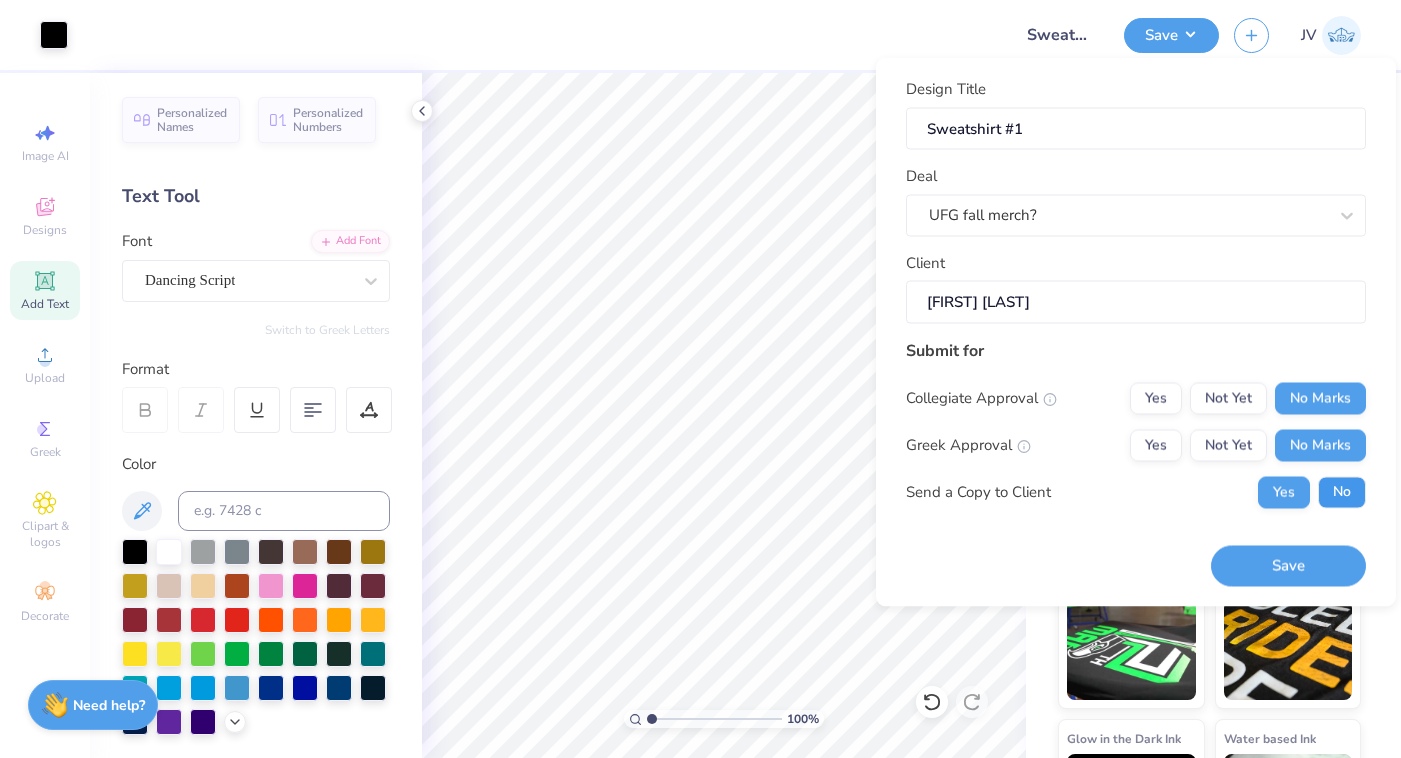 click on "No" at bounding box center [1342, 492] 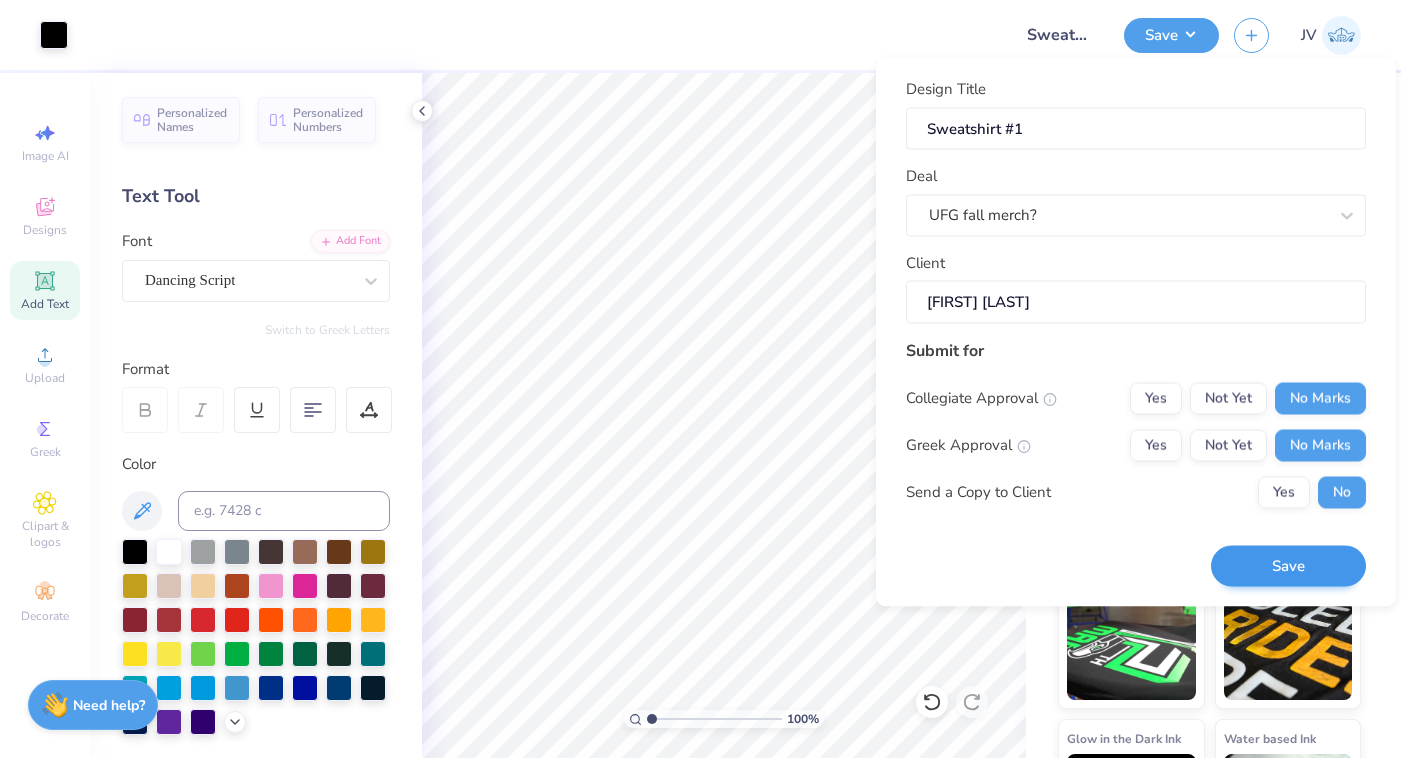 click on "Save" at bounding box center [1288, 554] 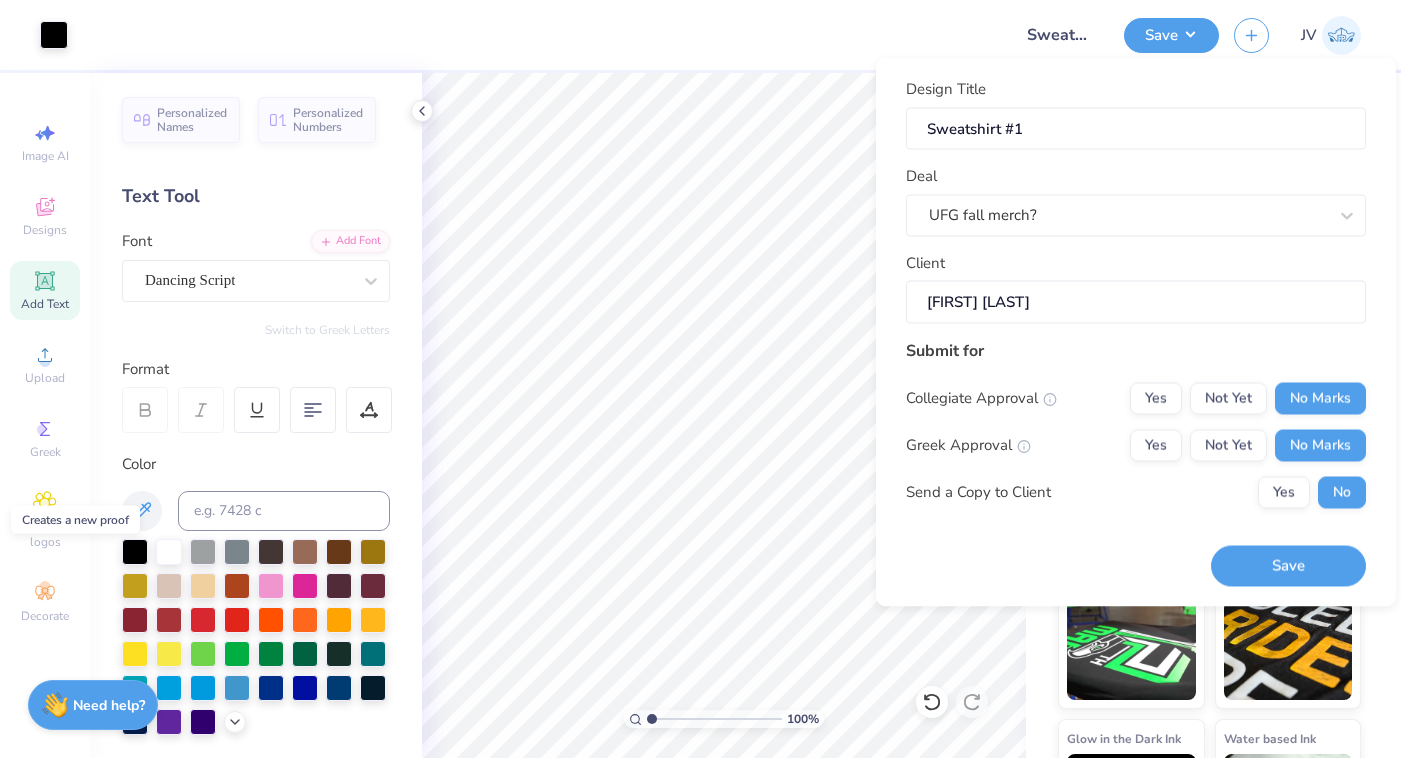 click on "Save" at bounding box center [1288, 566] 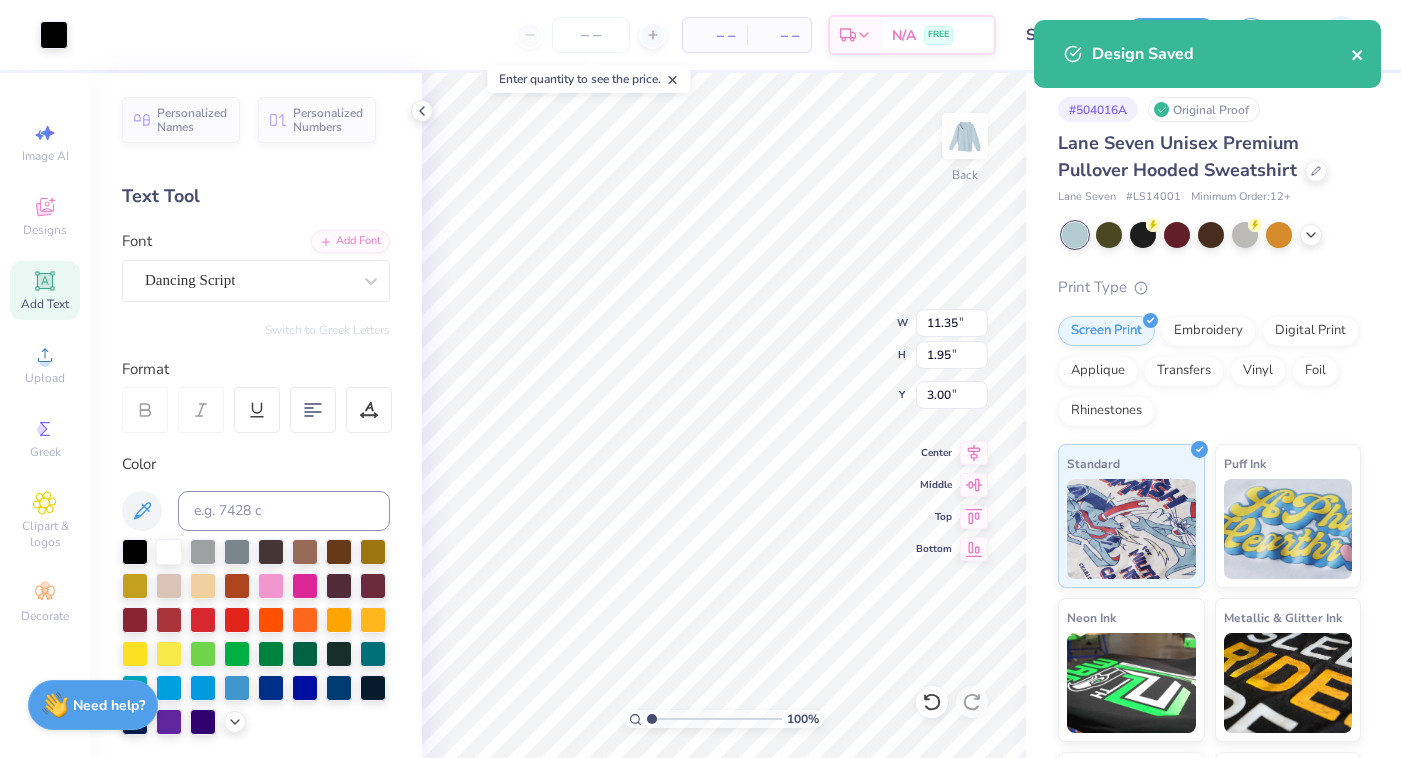 click 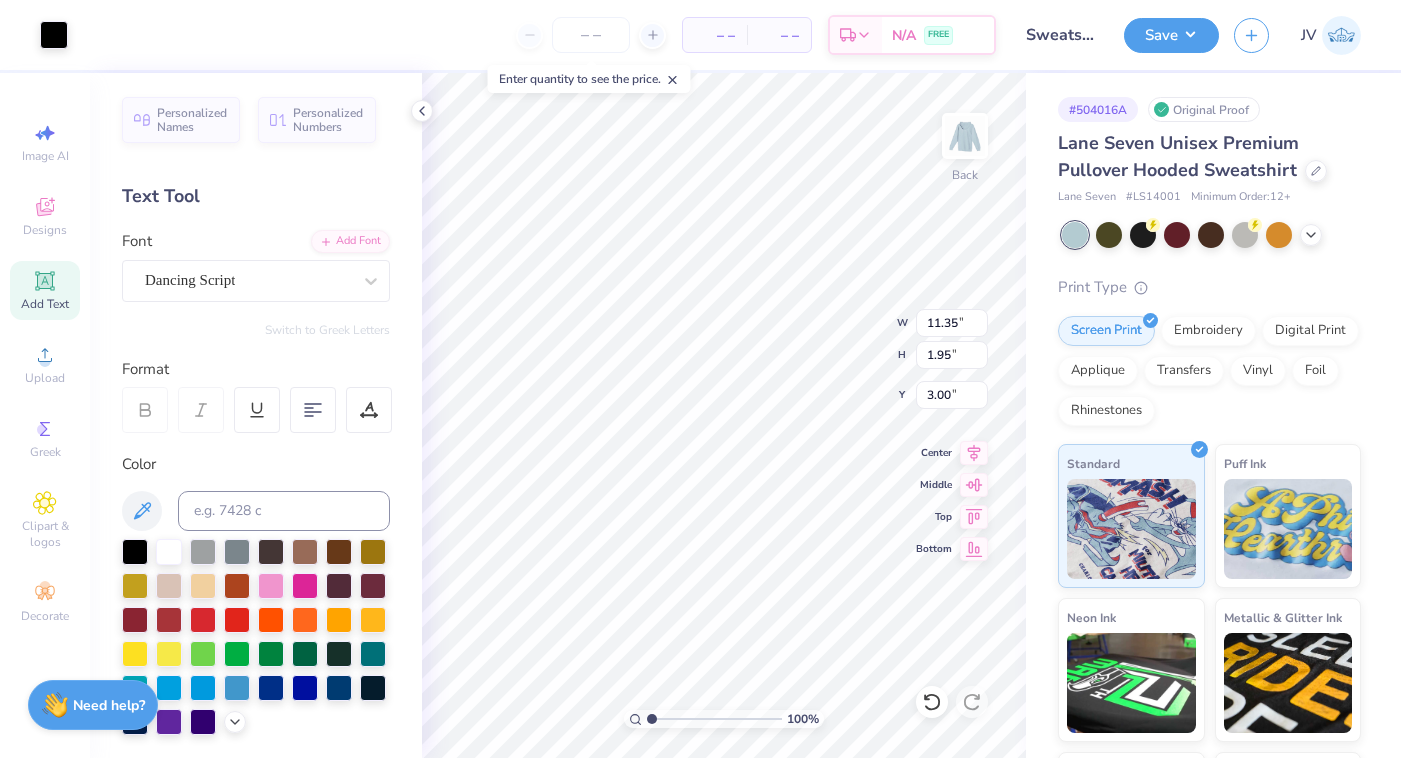 click on "Design Saved" at bounding box center [1207, 20] 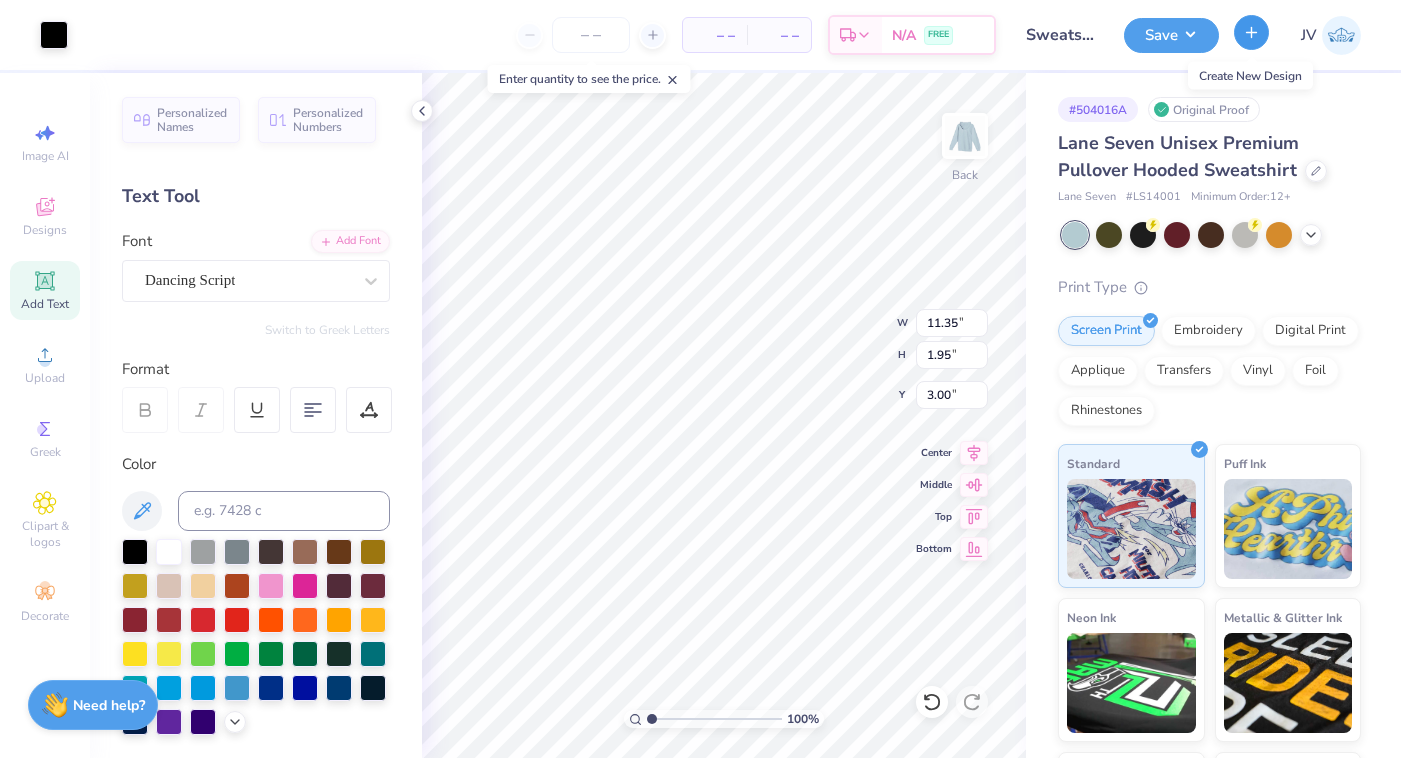 click 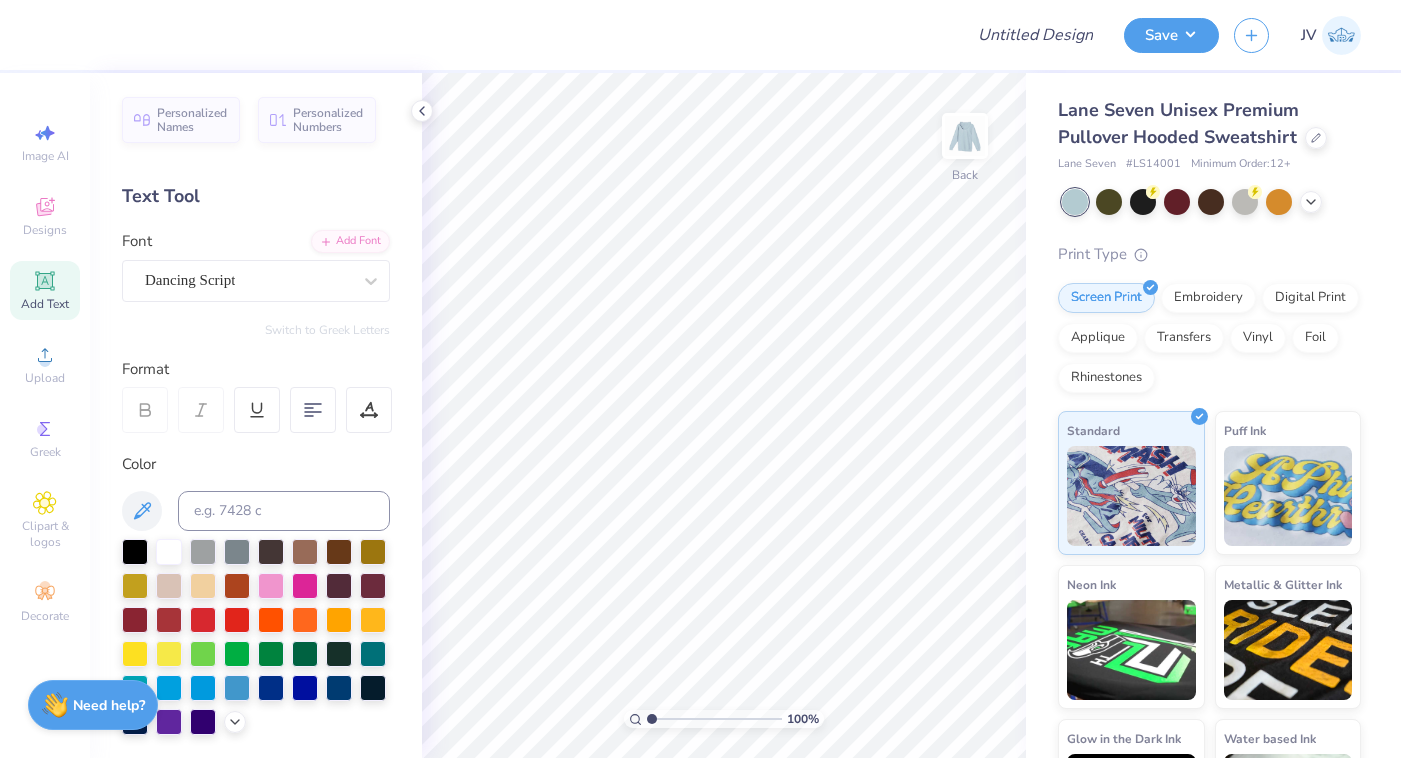 type 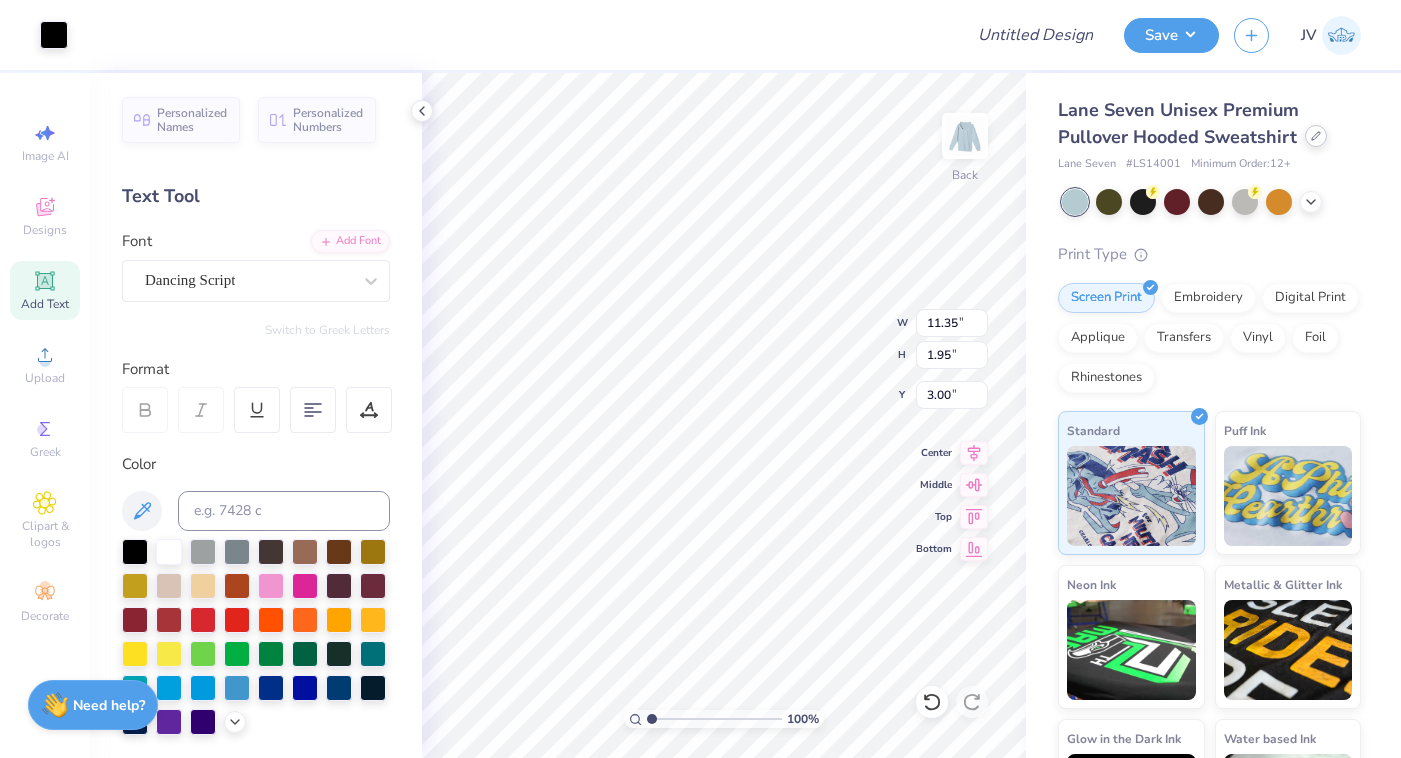 click at bounding box center [1316, 136] 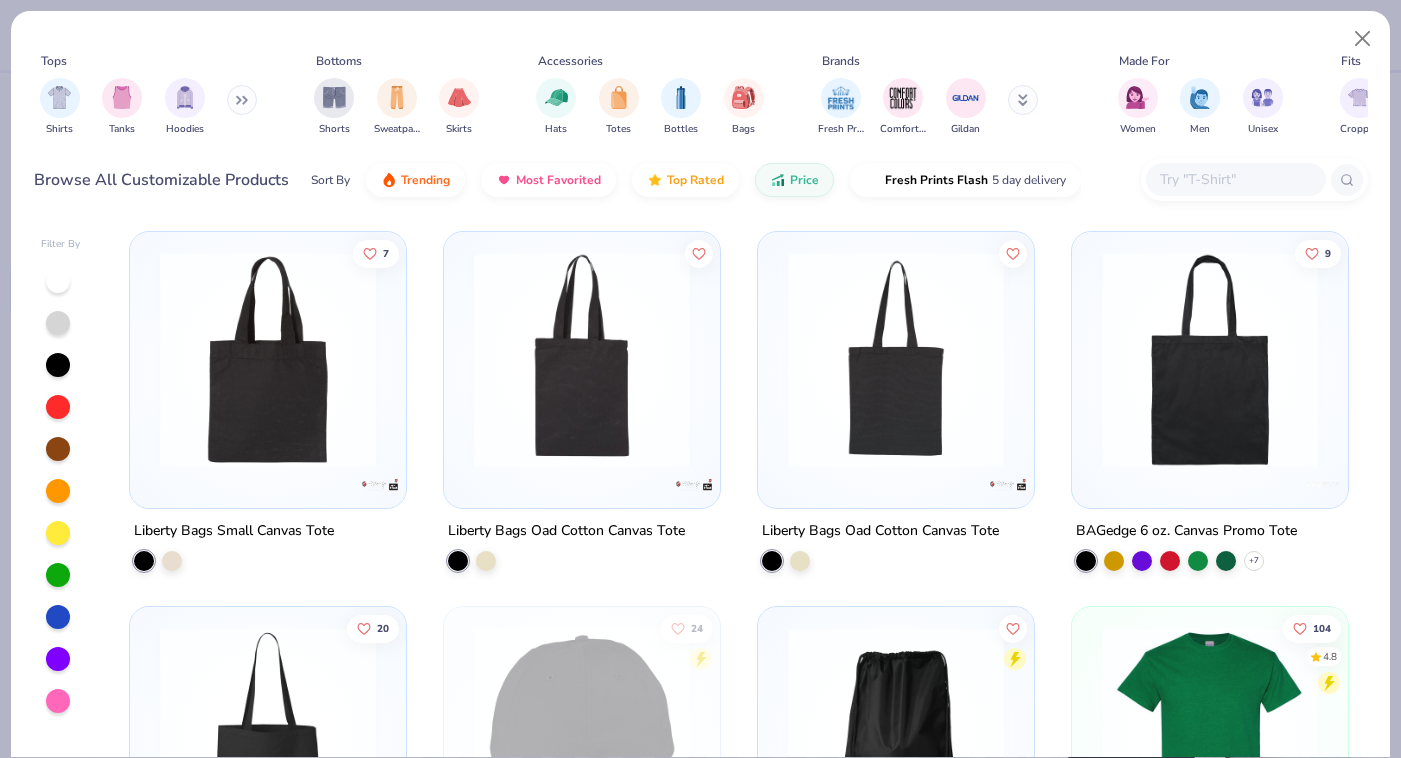 click on "Shirts Tanks Hoodies" at bounding box center (149, 107) 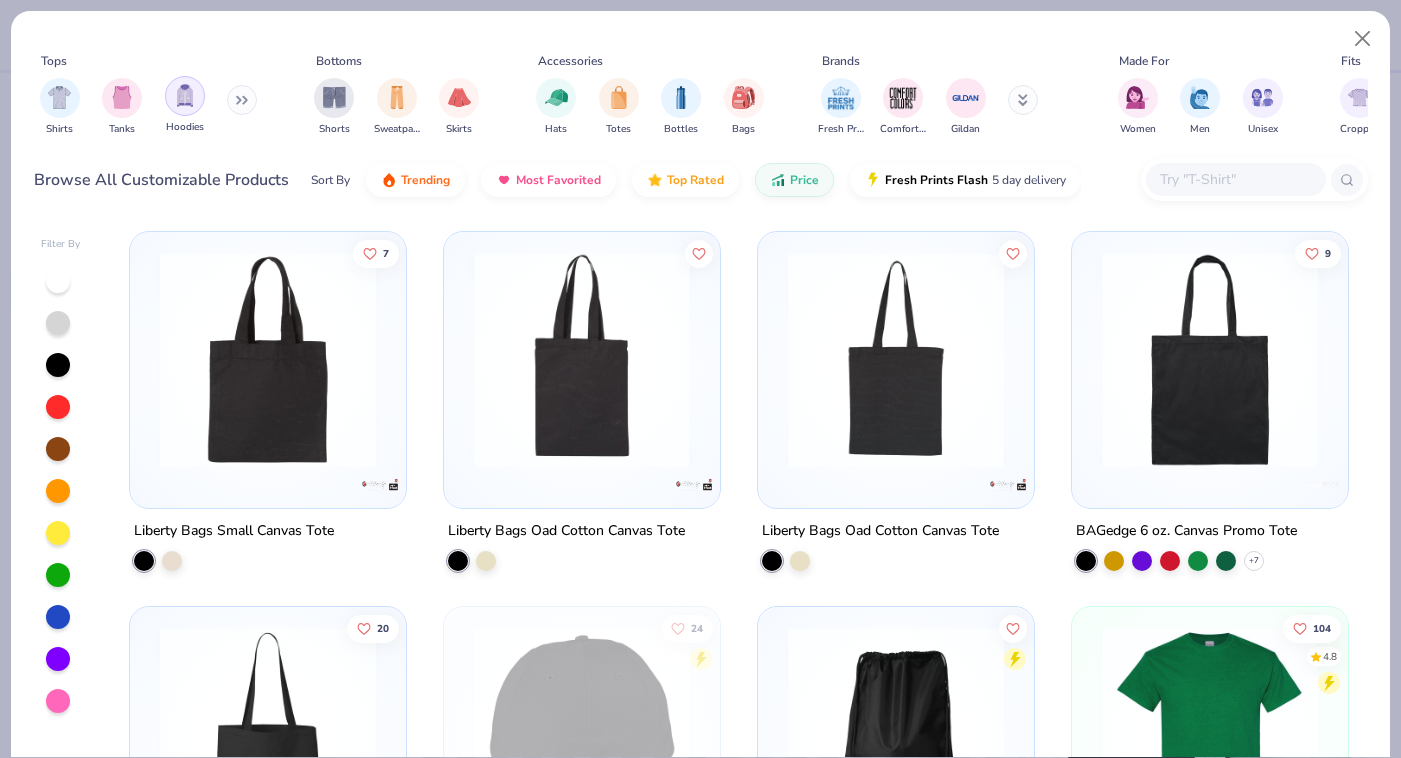 click at bounding box center [185, 96] 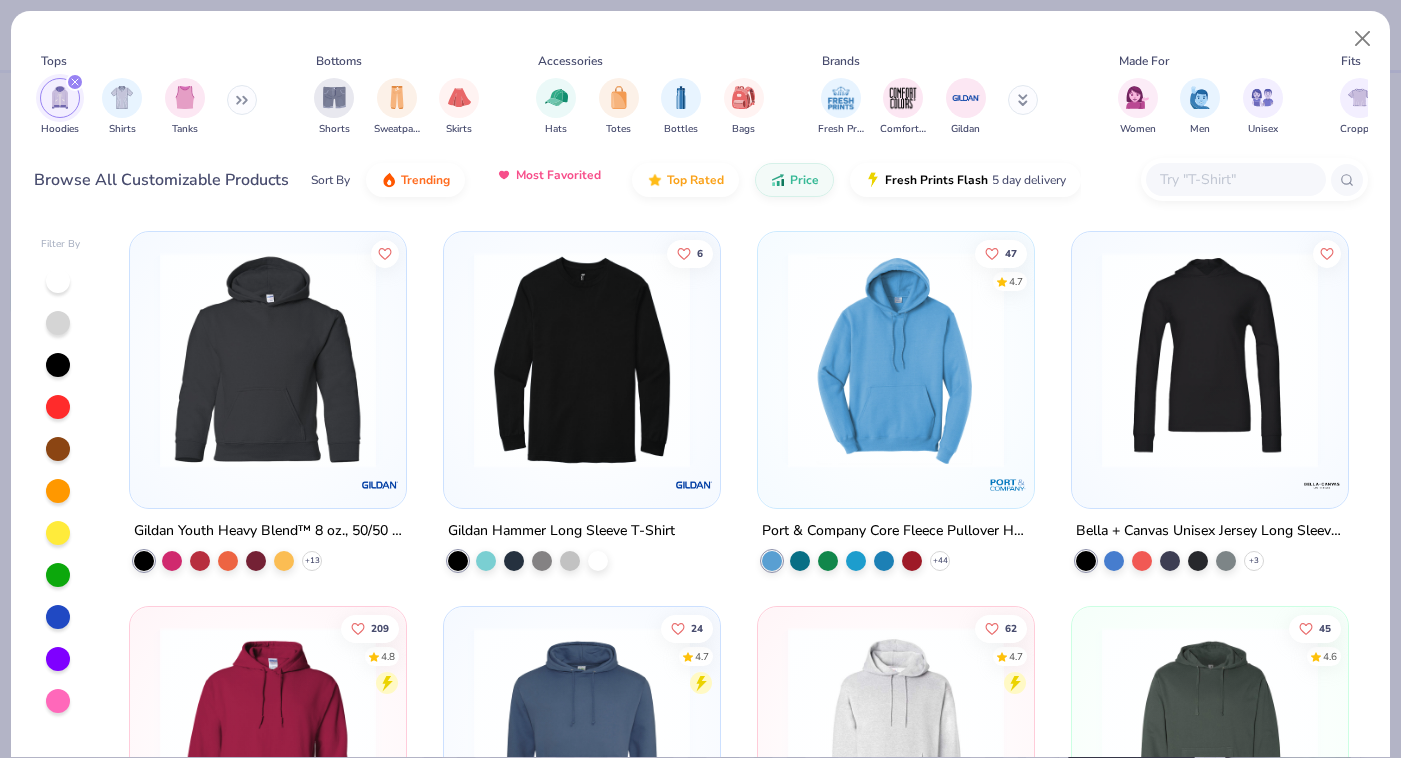 click on "Most Favorited" at bounding box center [548, 175] 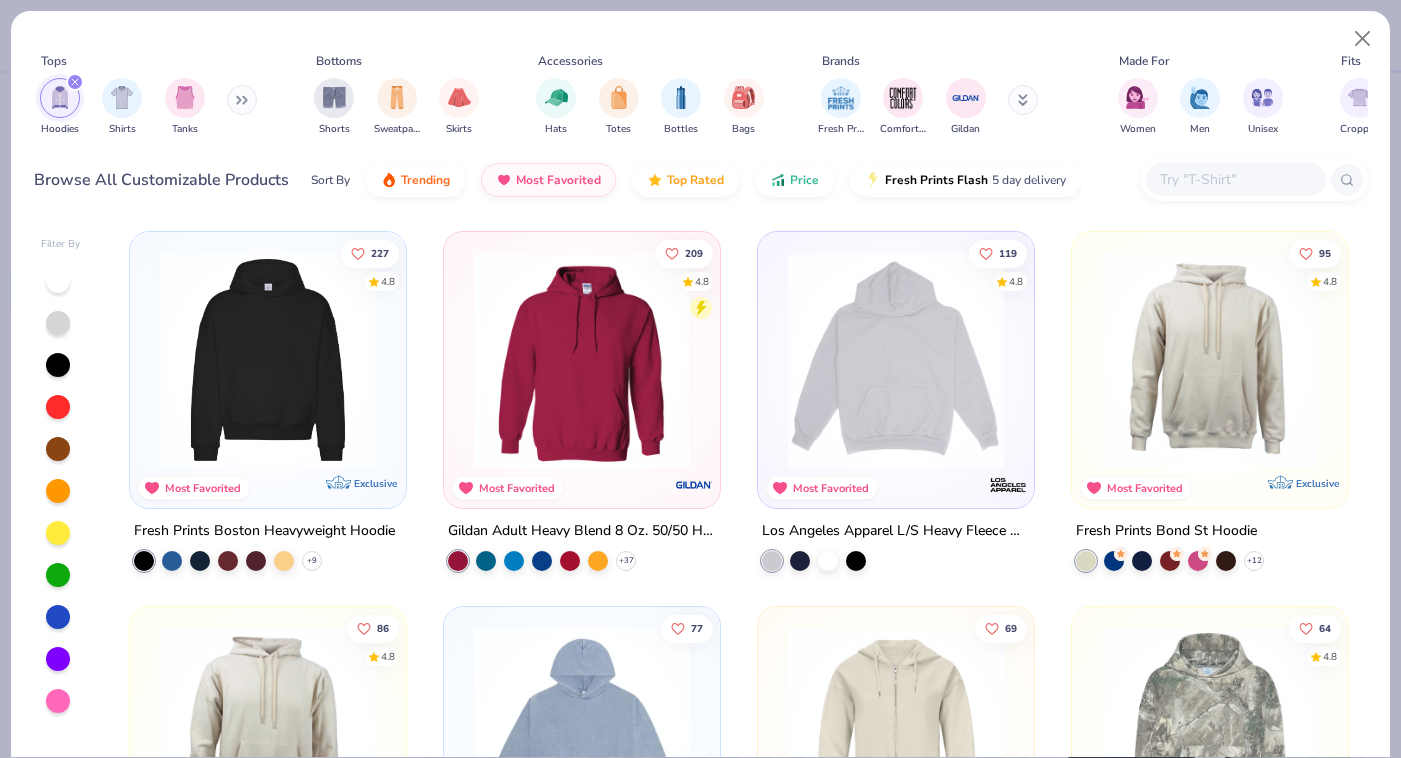 click at bounding box center [268, 360] 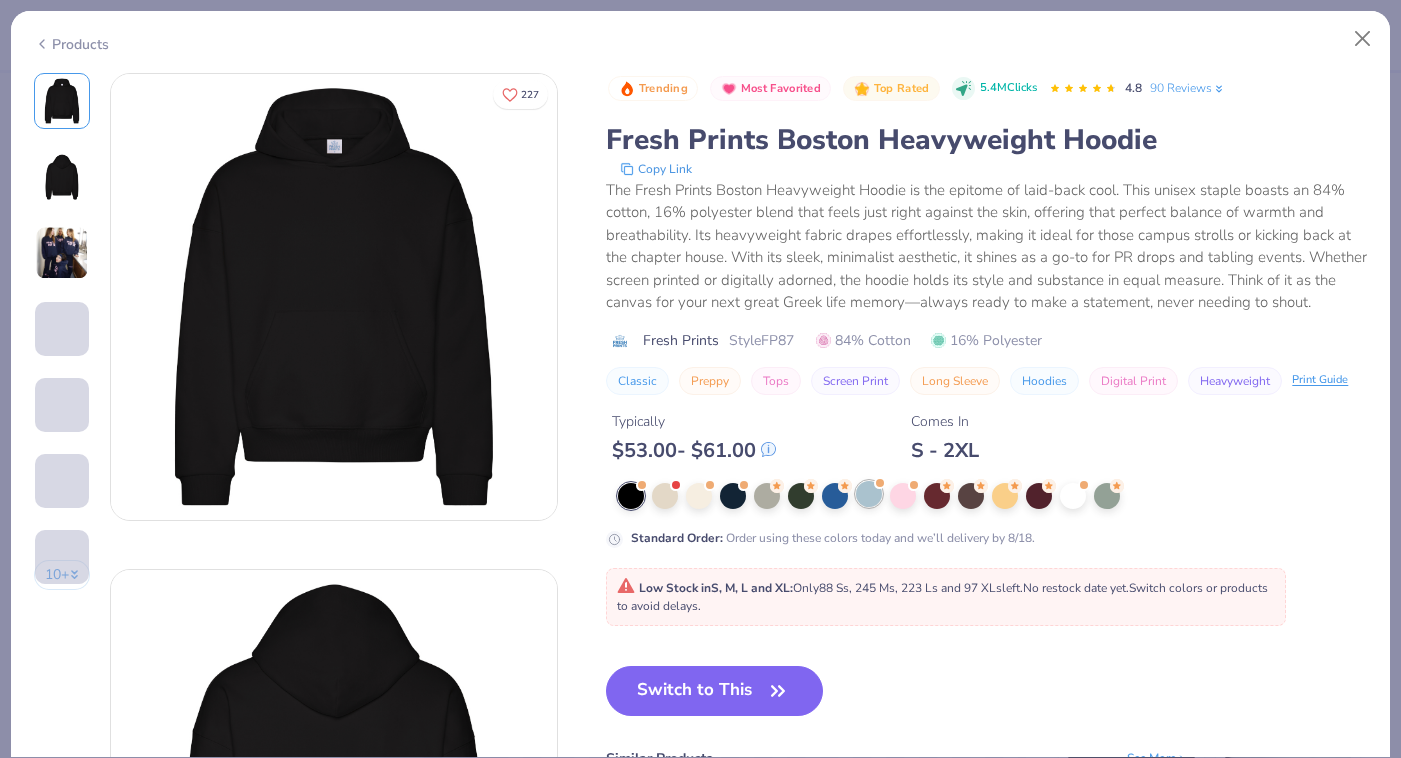 click at bounding box center [869, 494] 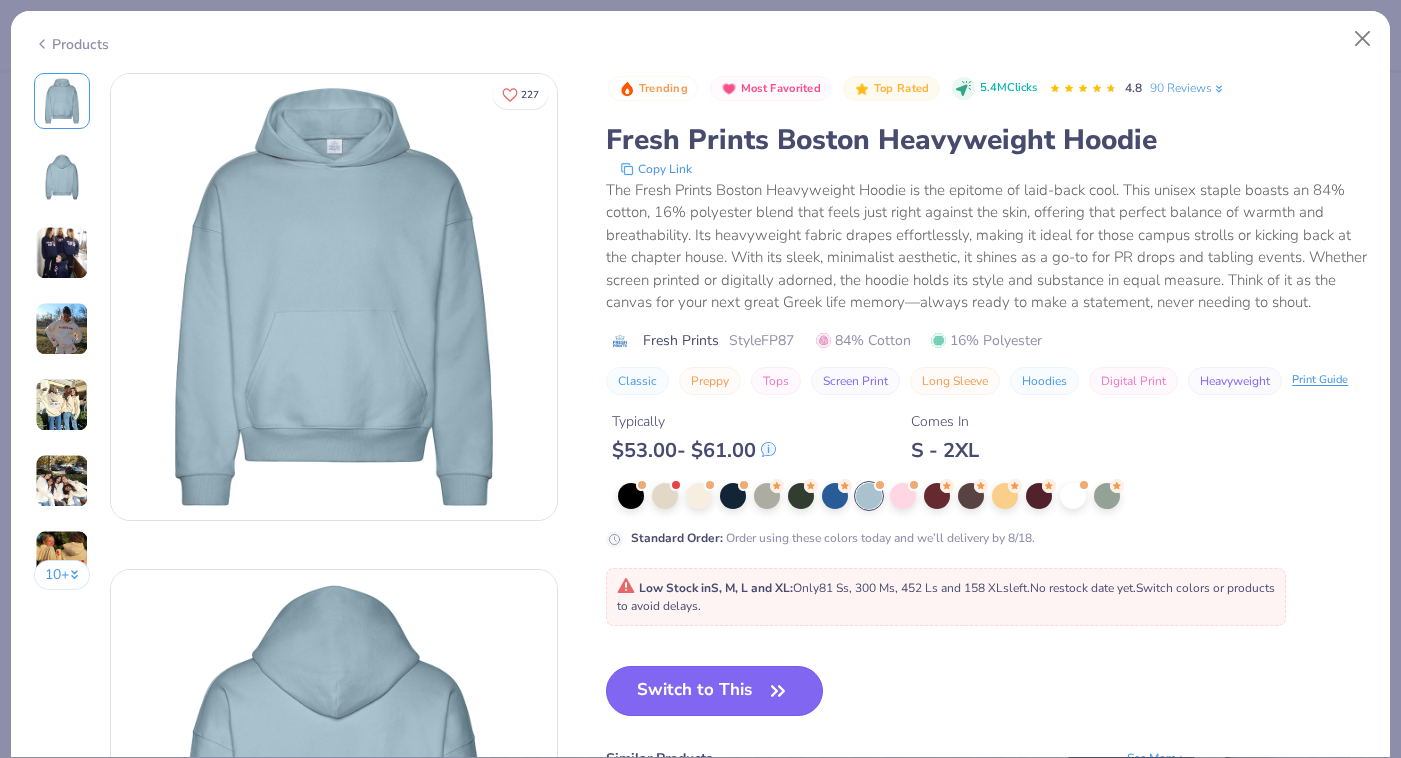 click on "Switch to This" at bounding box center [714, 691] 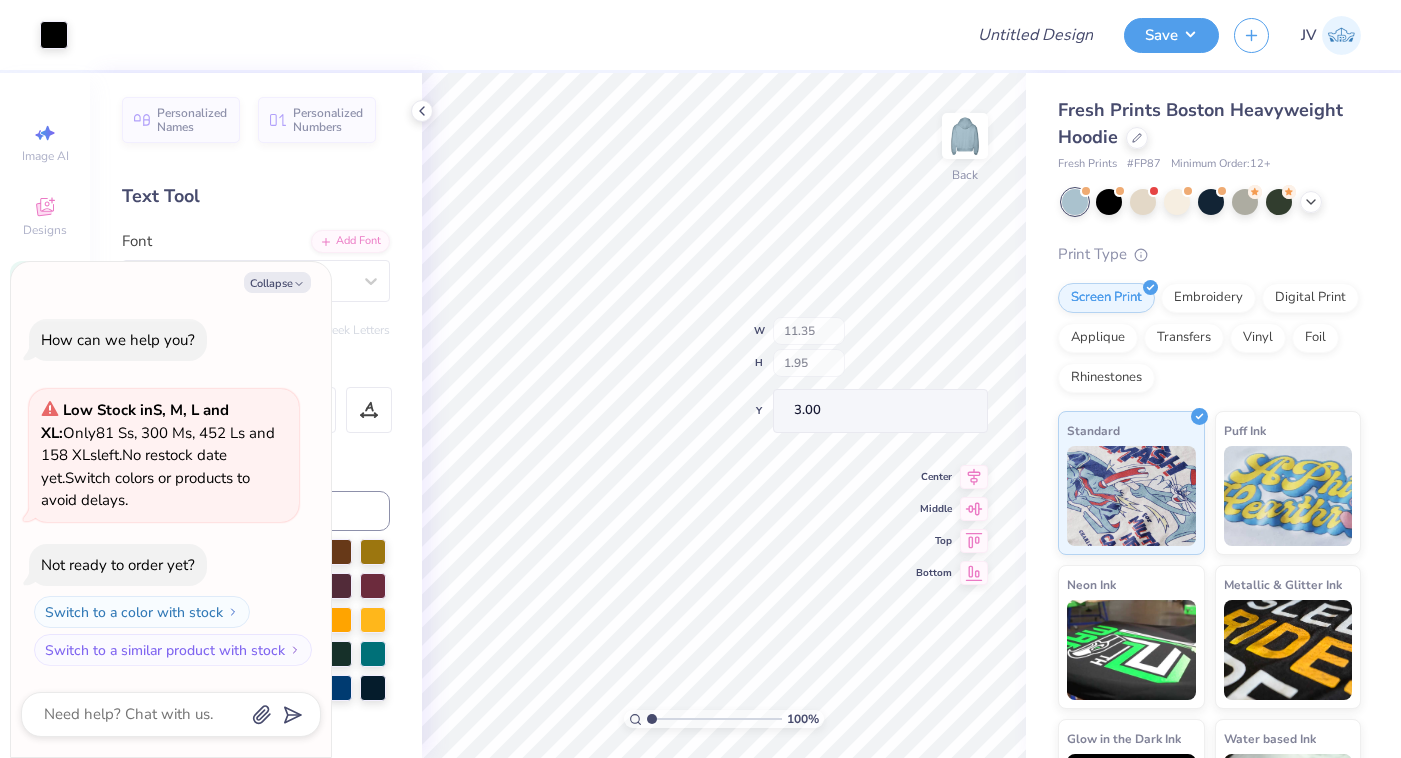 type on "1.25" 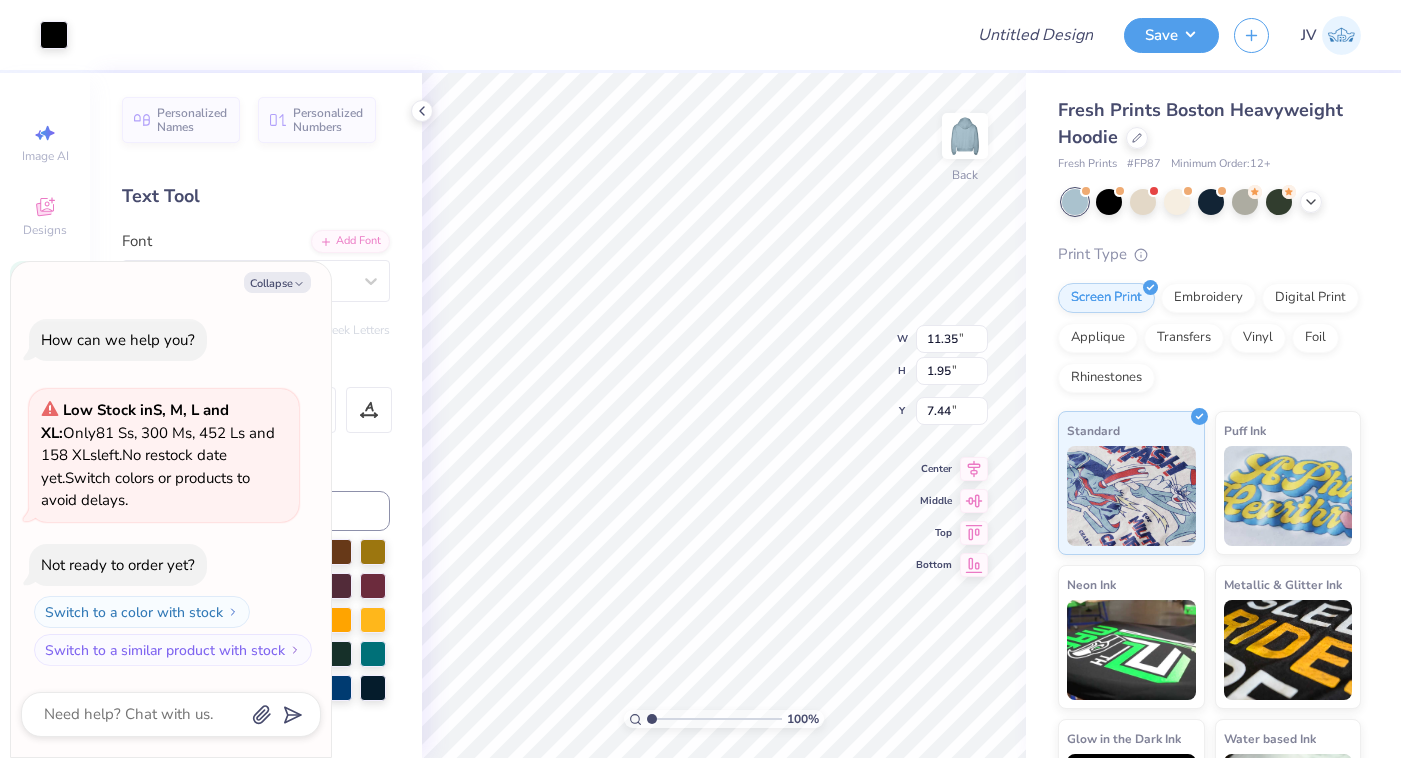type on "x" 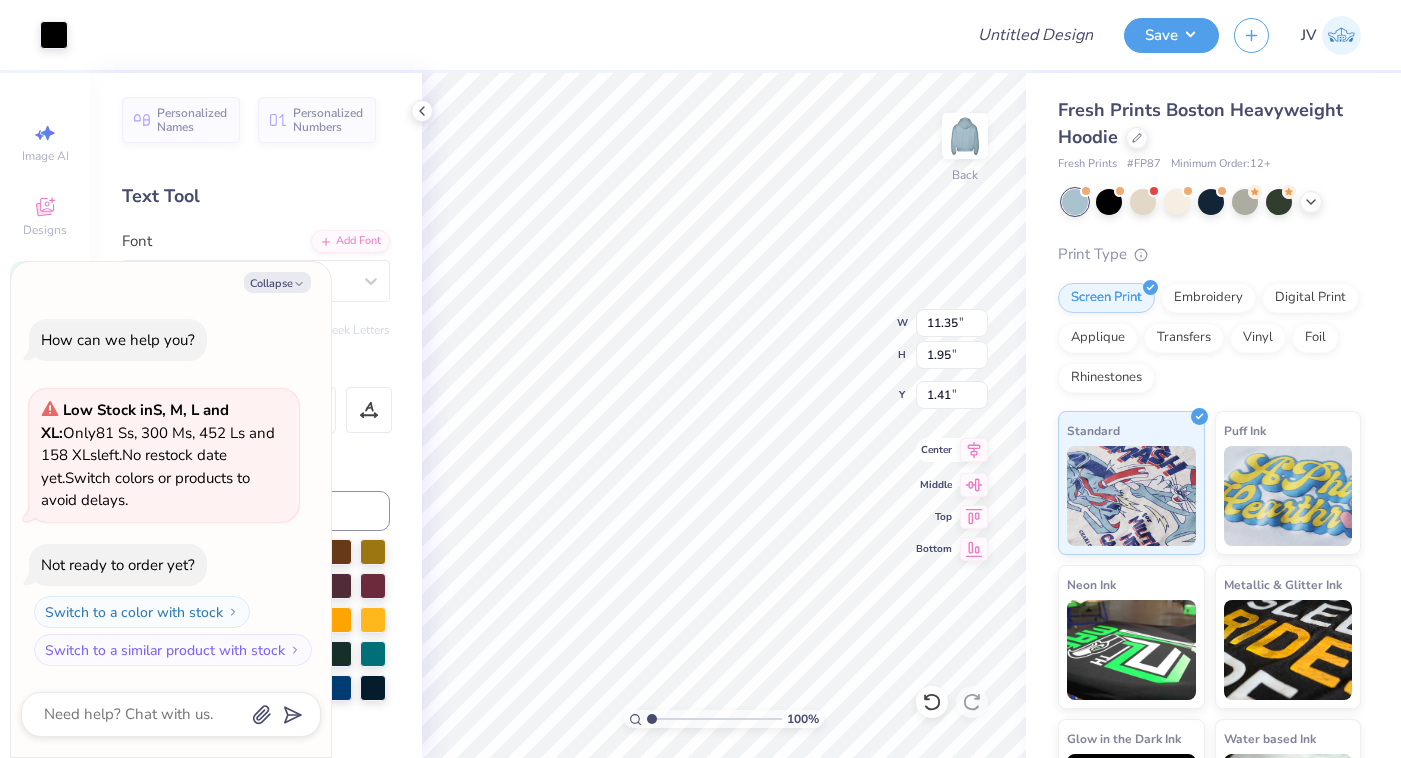 click 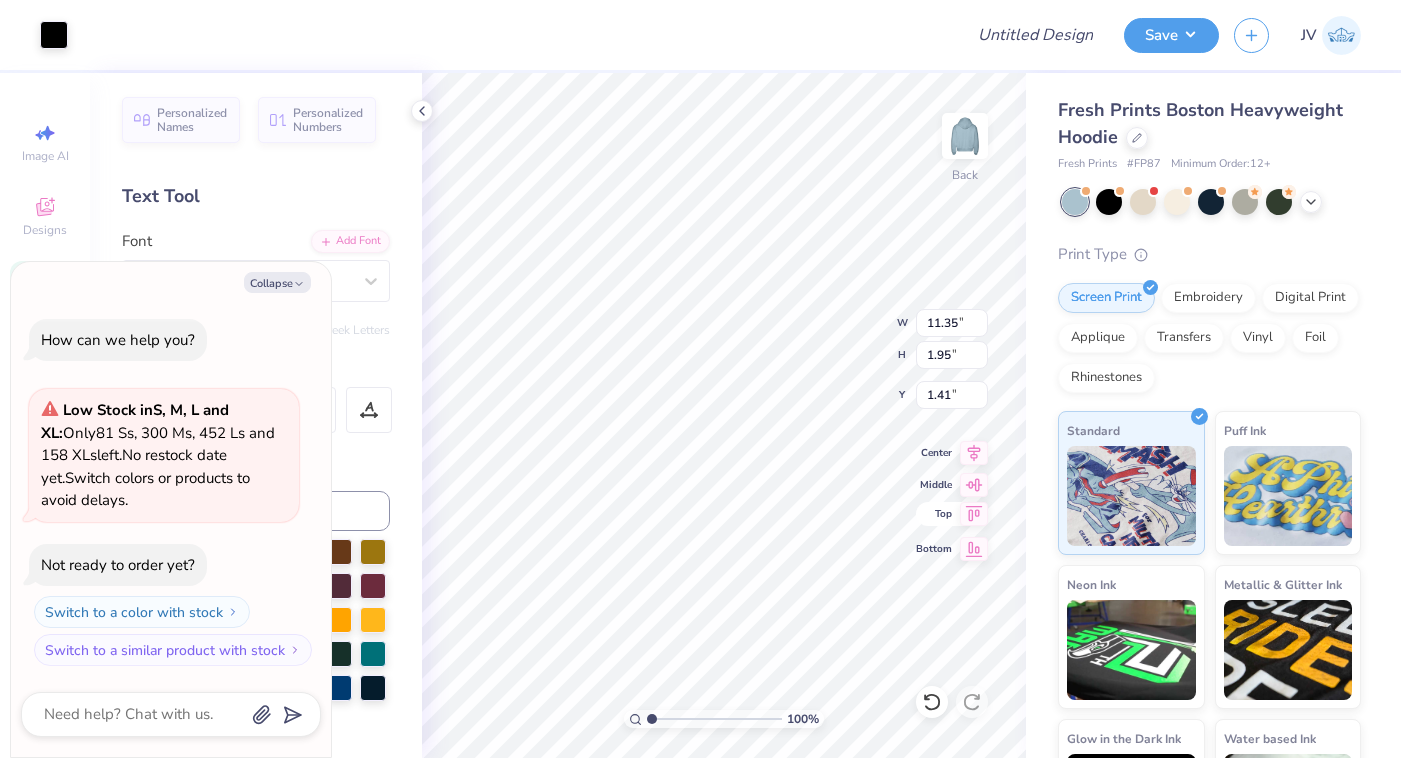 click 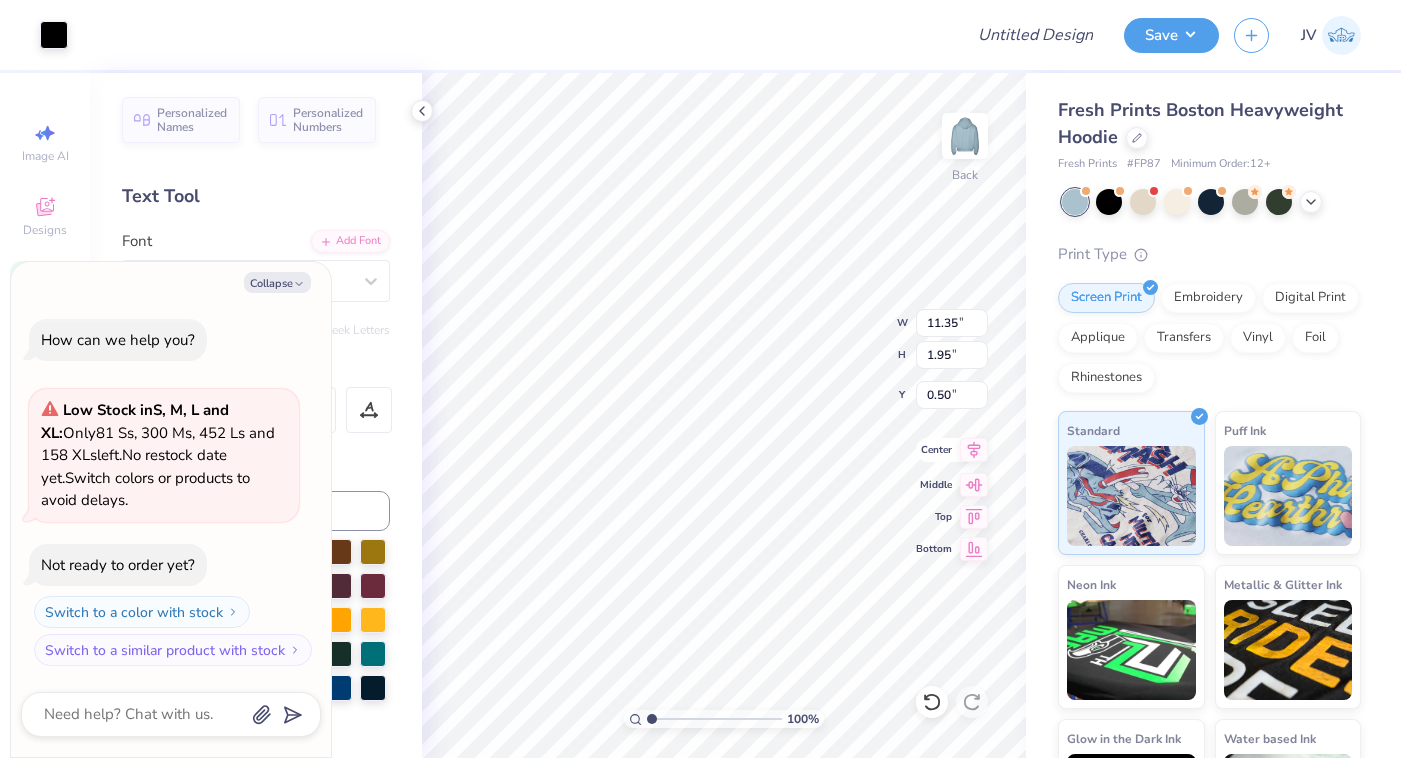 type on "x" 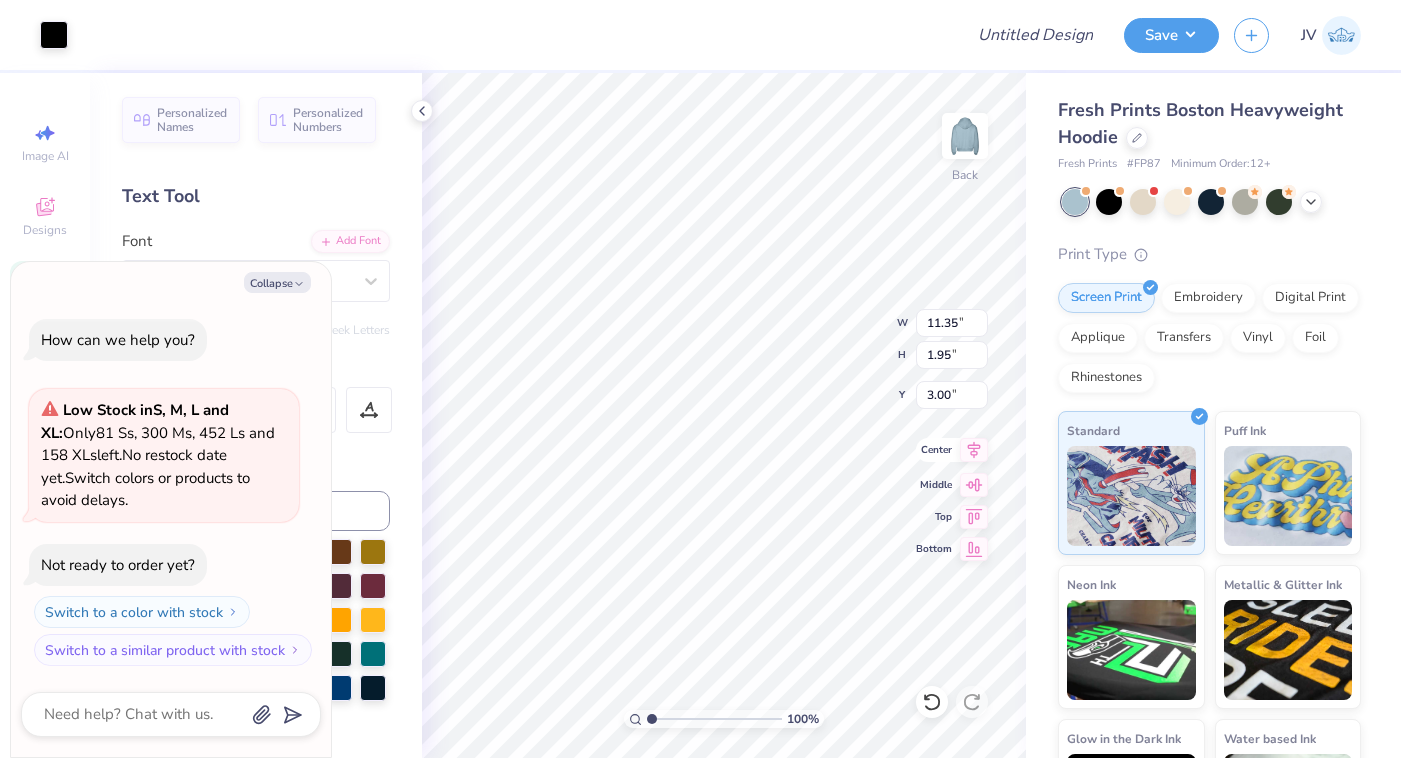 click 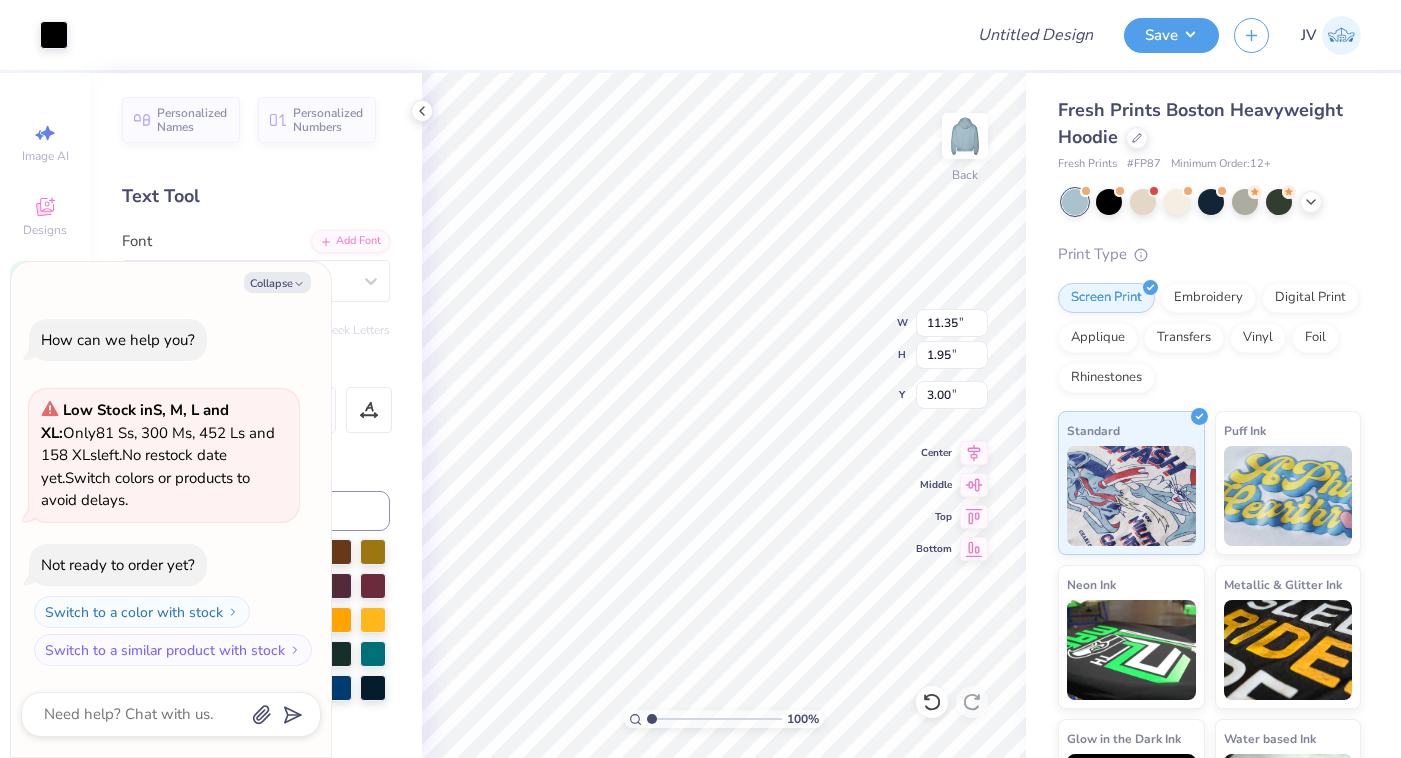 type on "x" 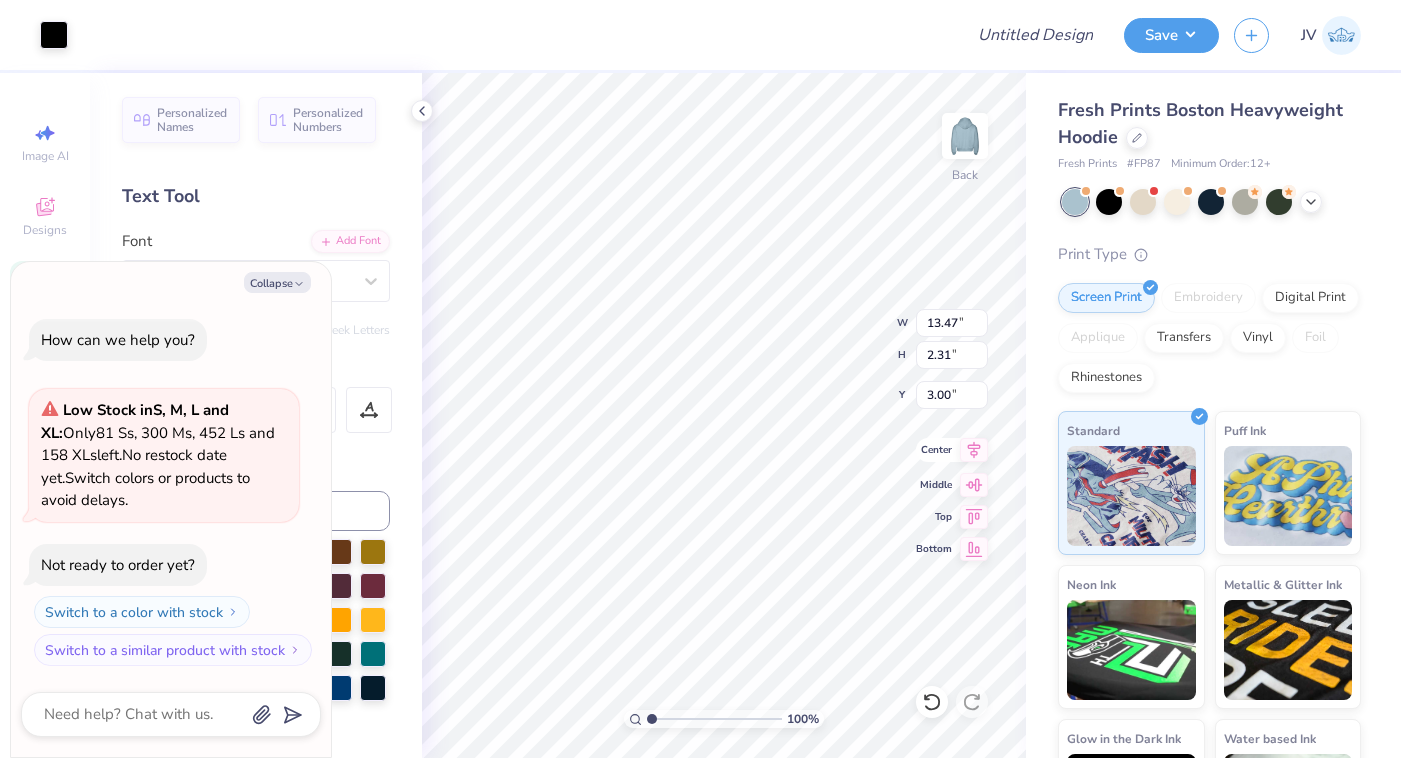 click 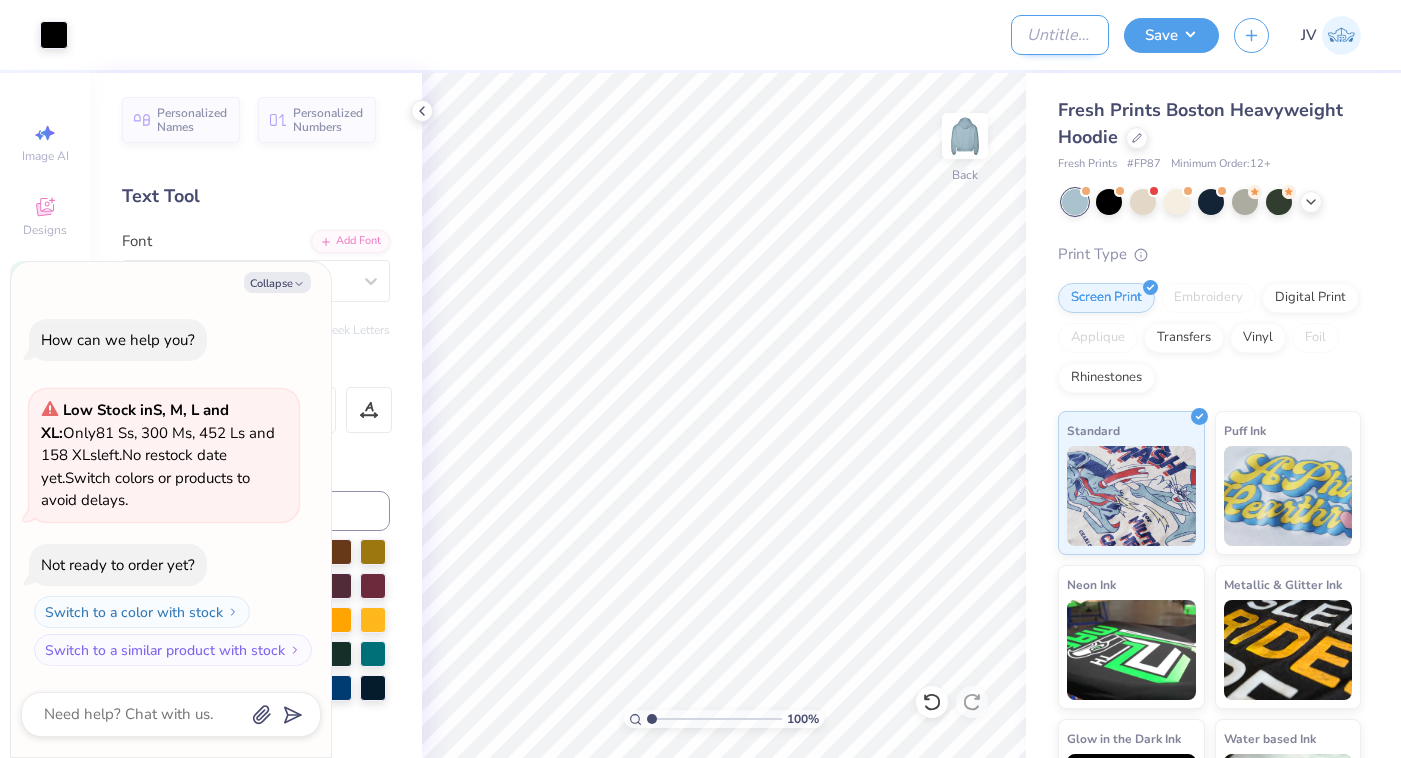 click on "Design Title" at bounding box center [1060, 35] 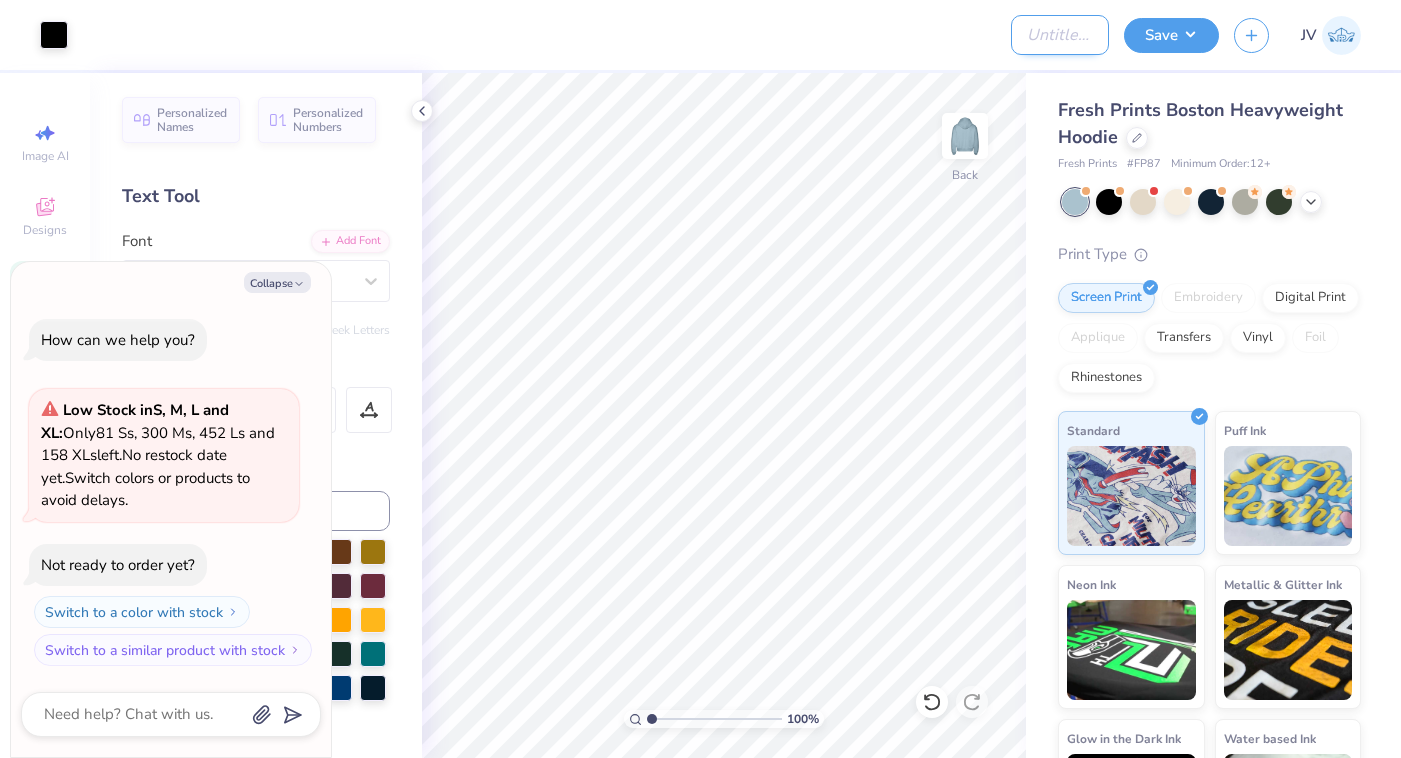 type on "U" 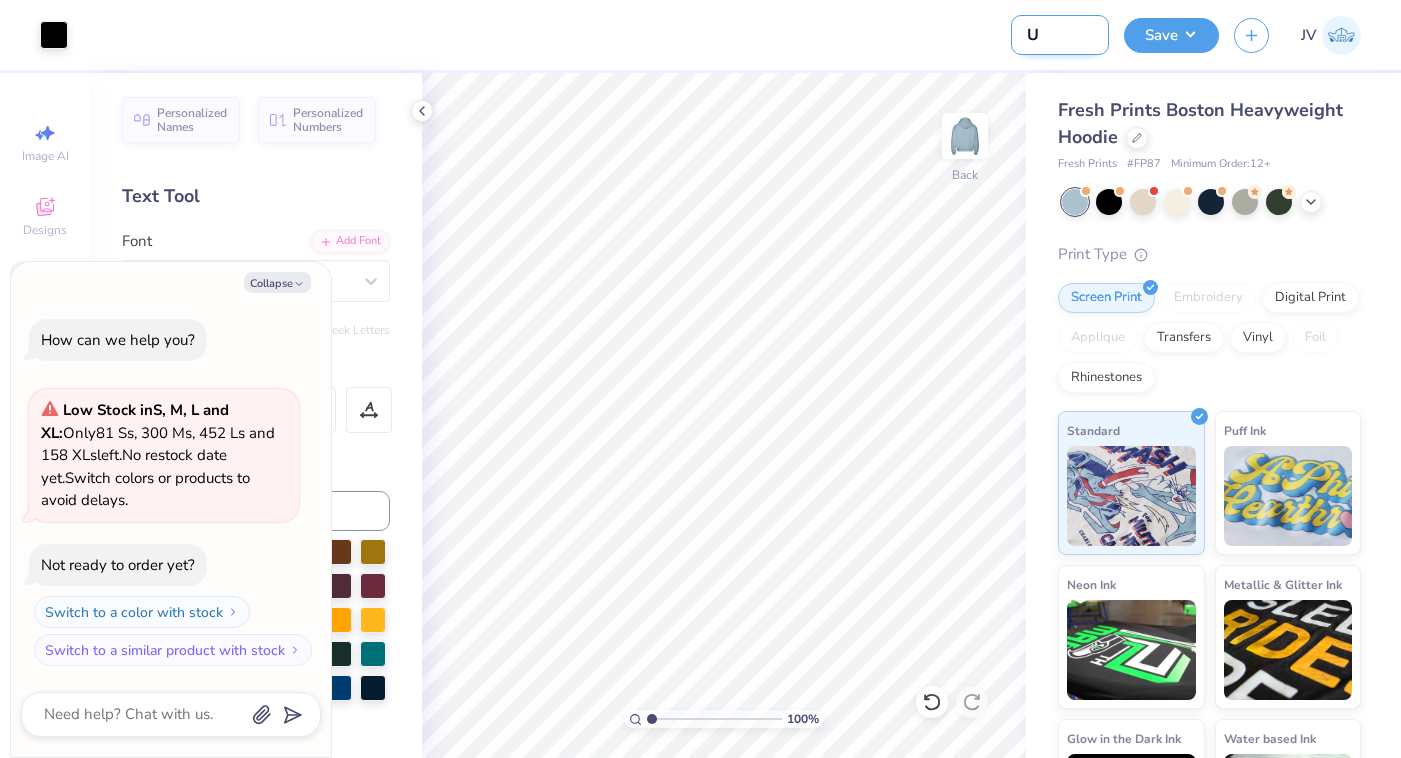 type on "UF" 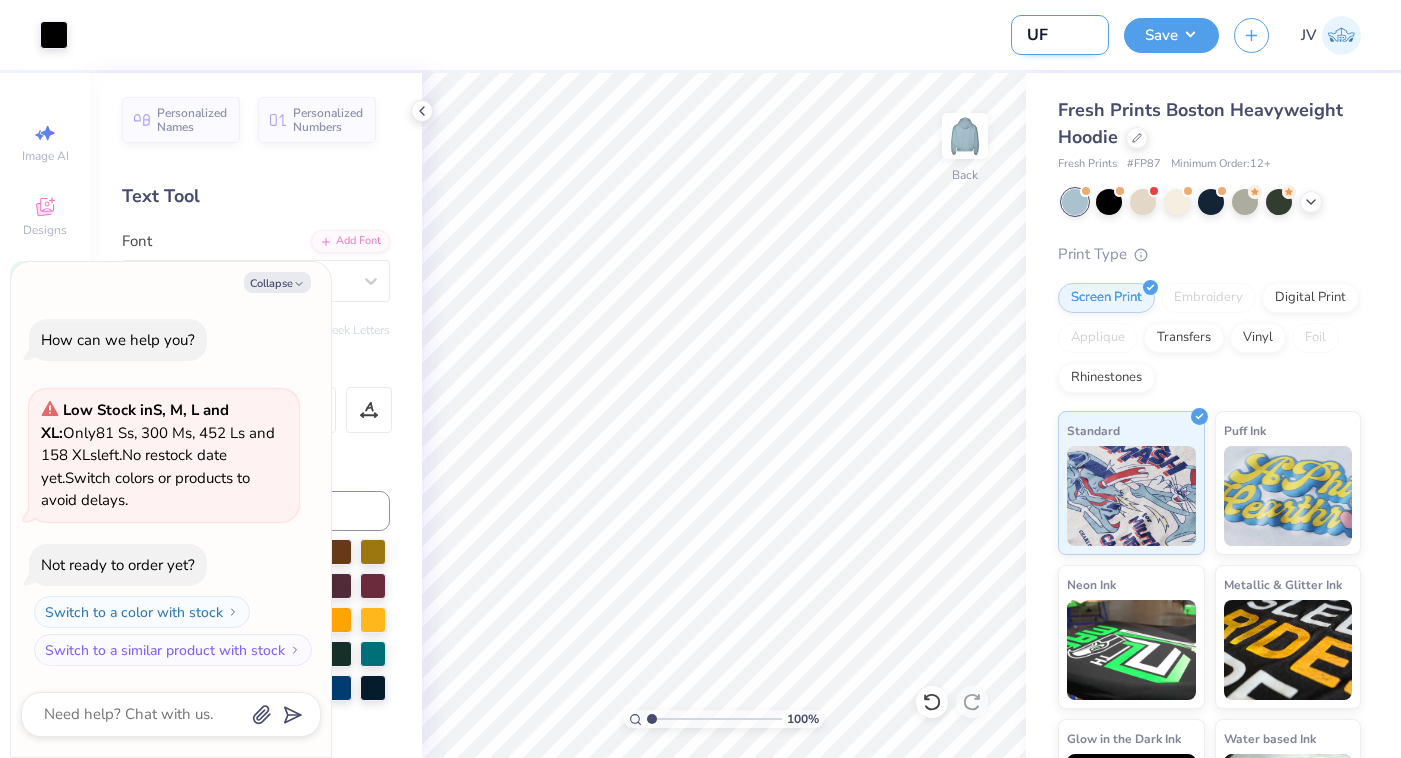 type on "UFG" 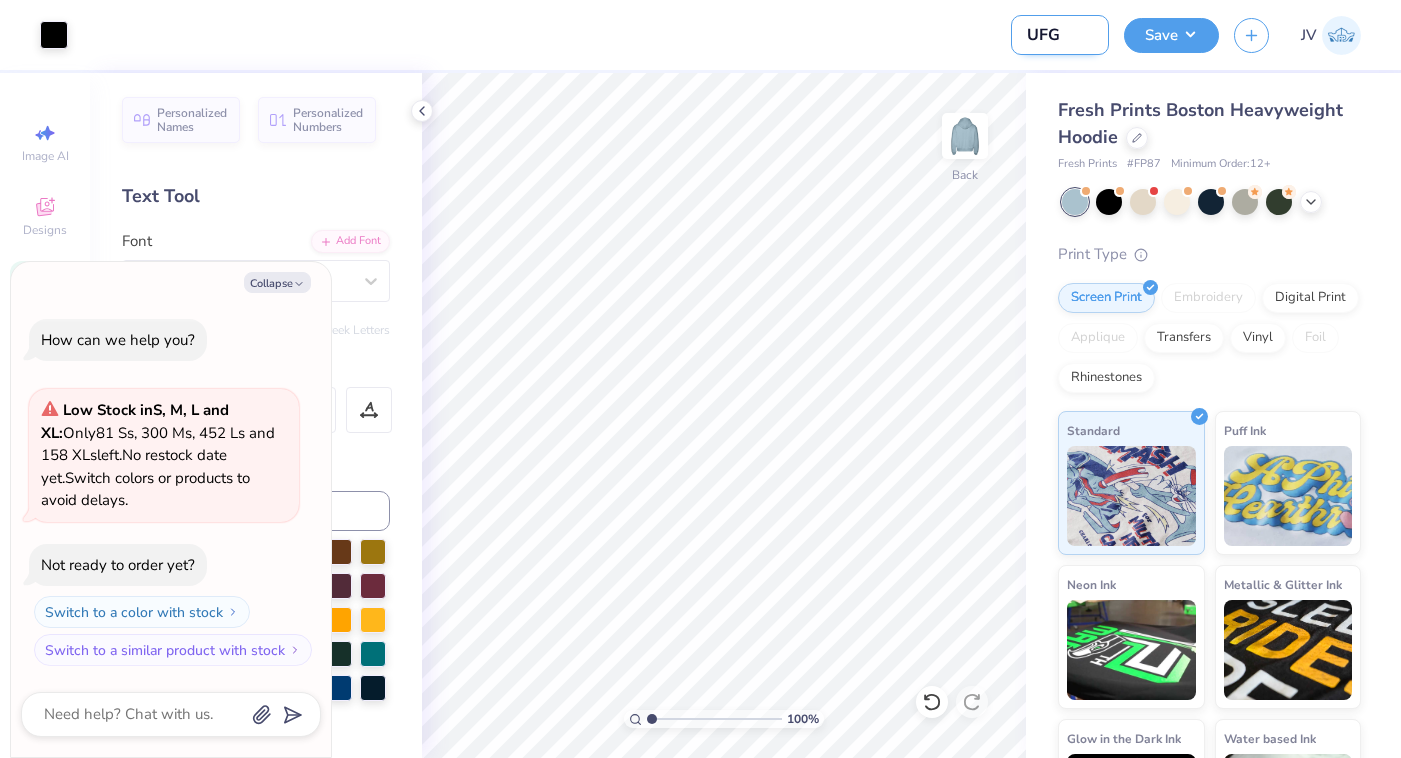 type on "x" 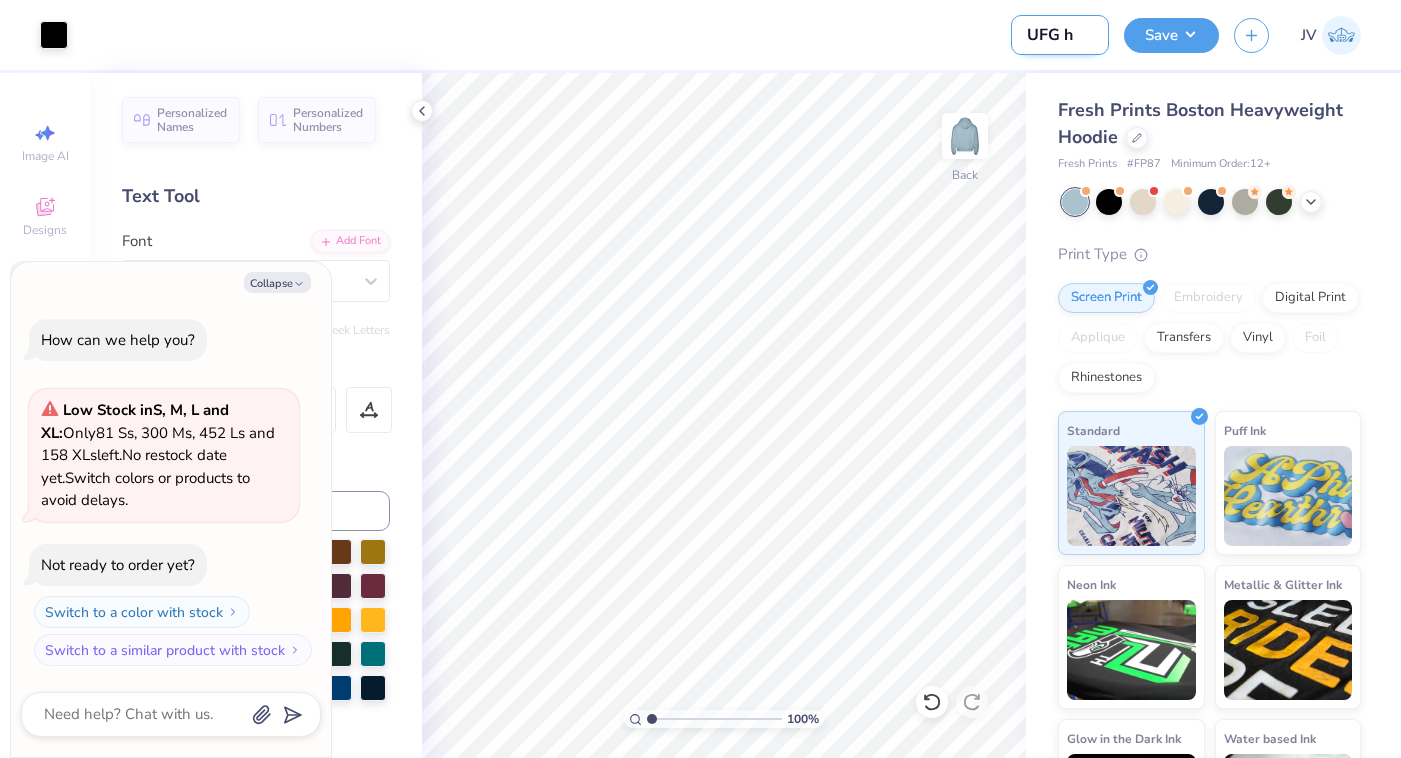 type on "UFG ho" 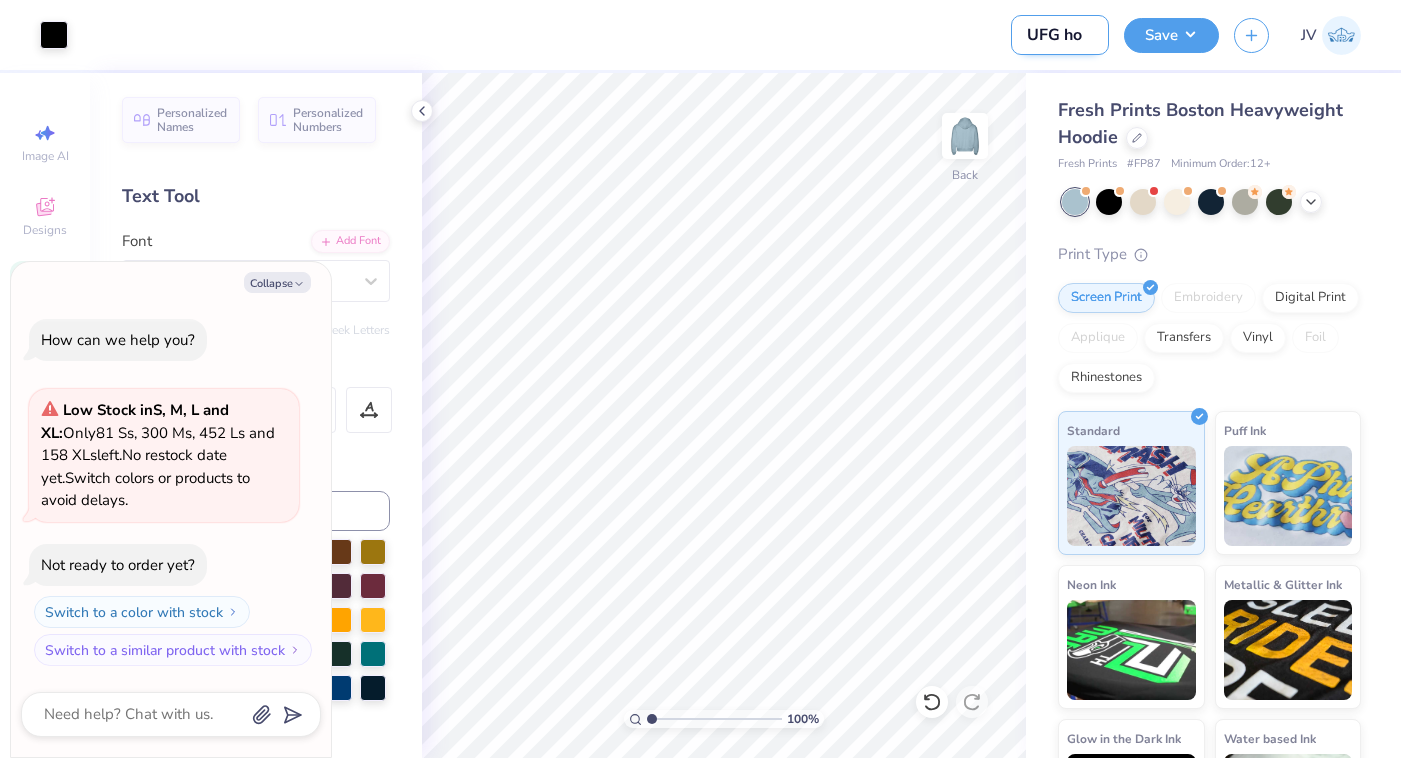 type on "UFG hoo" 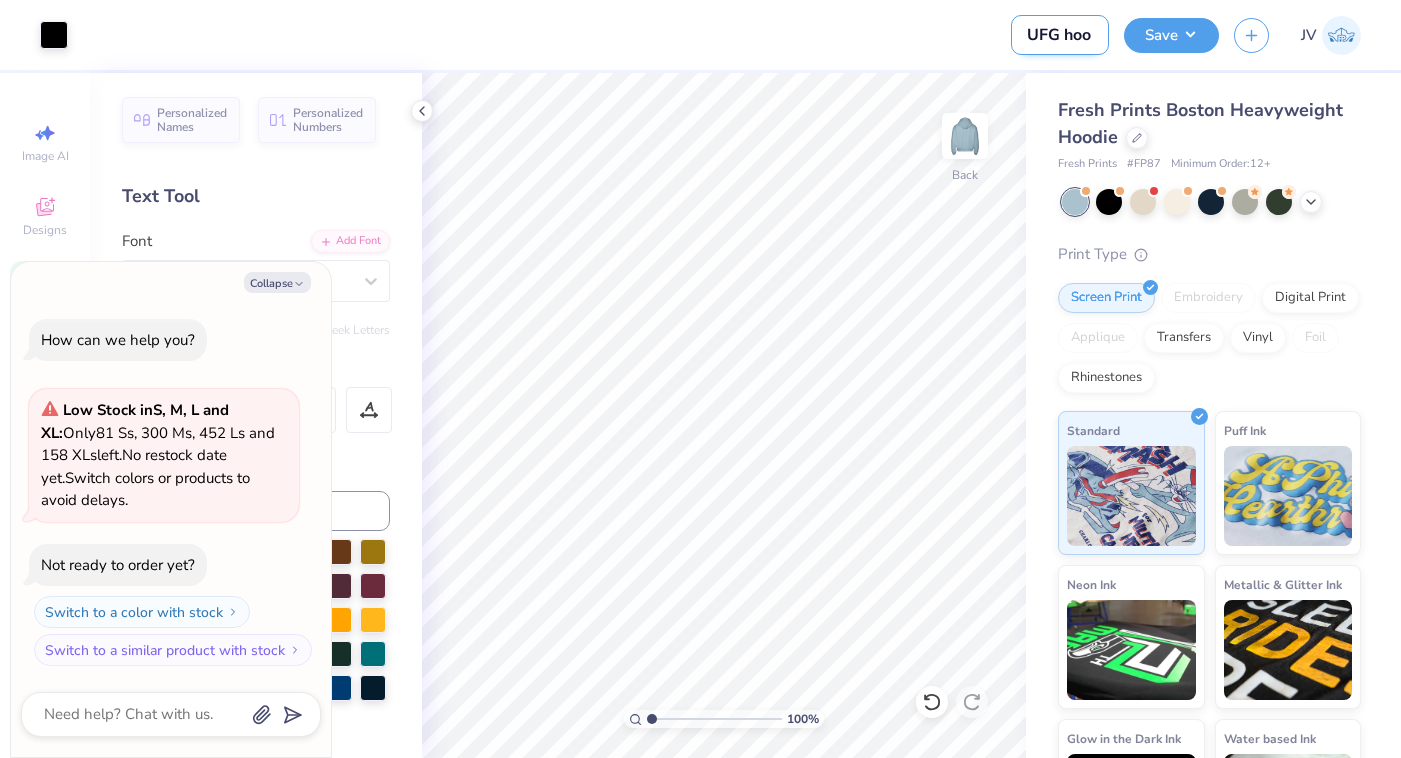 type on "UFG hoot" 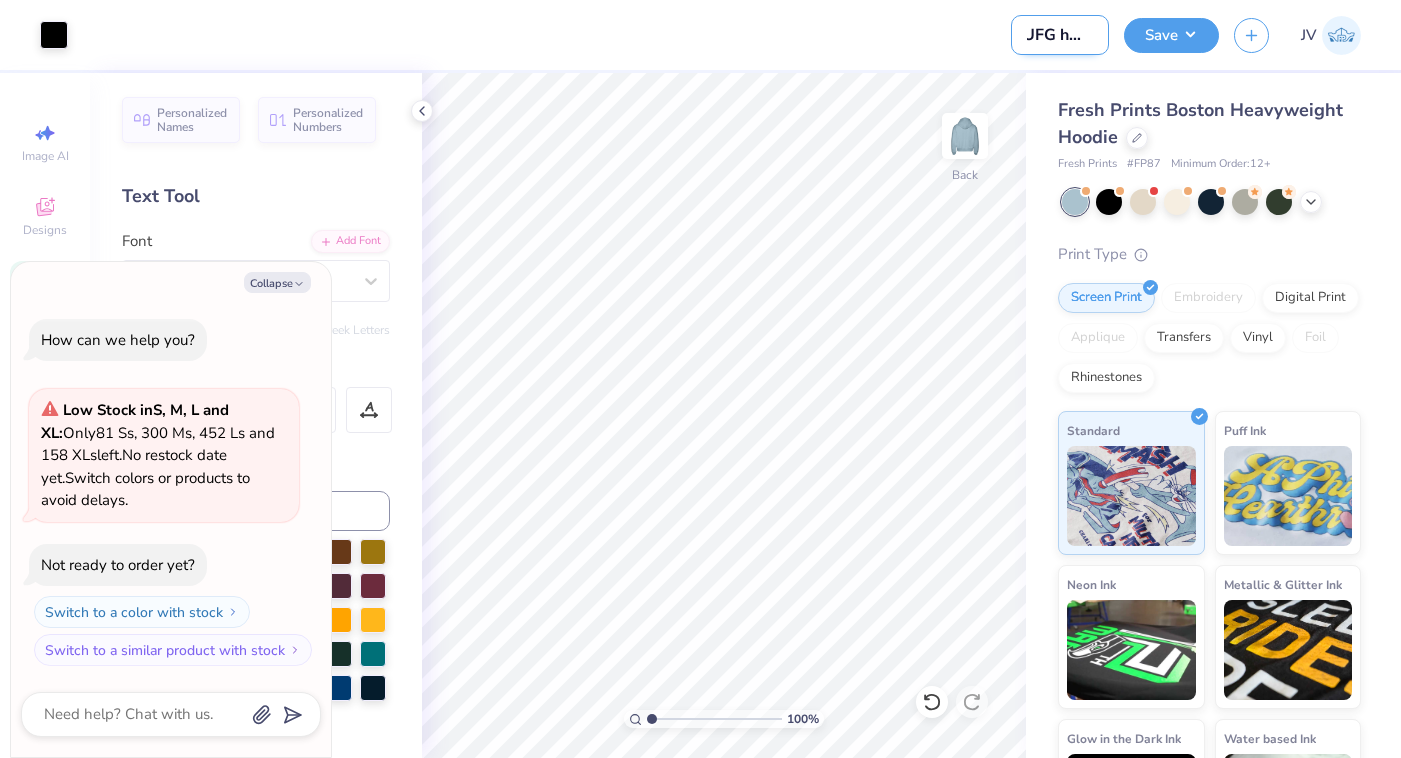 type on "UFG hoo" 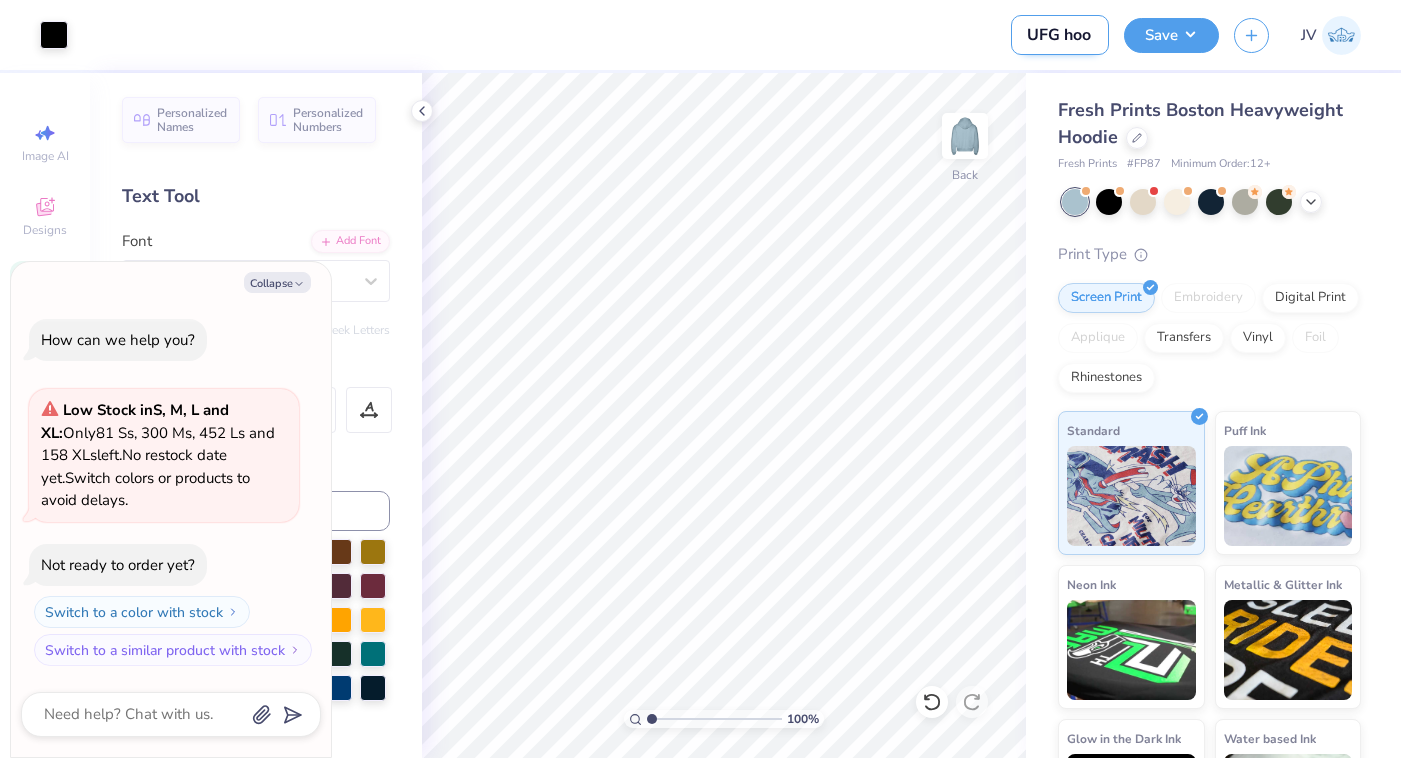 type on "UFG hood" 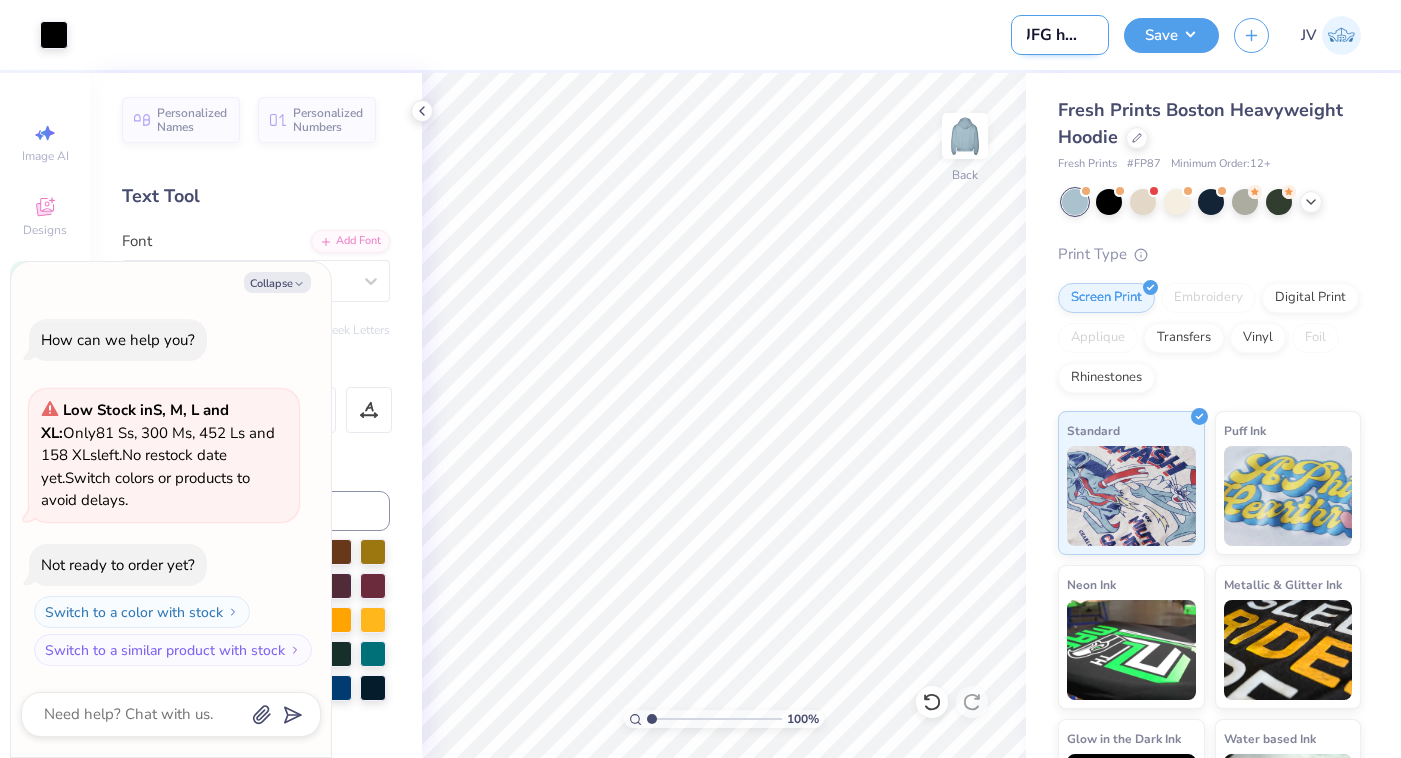 type on "UFG hoodi" 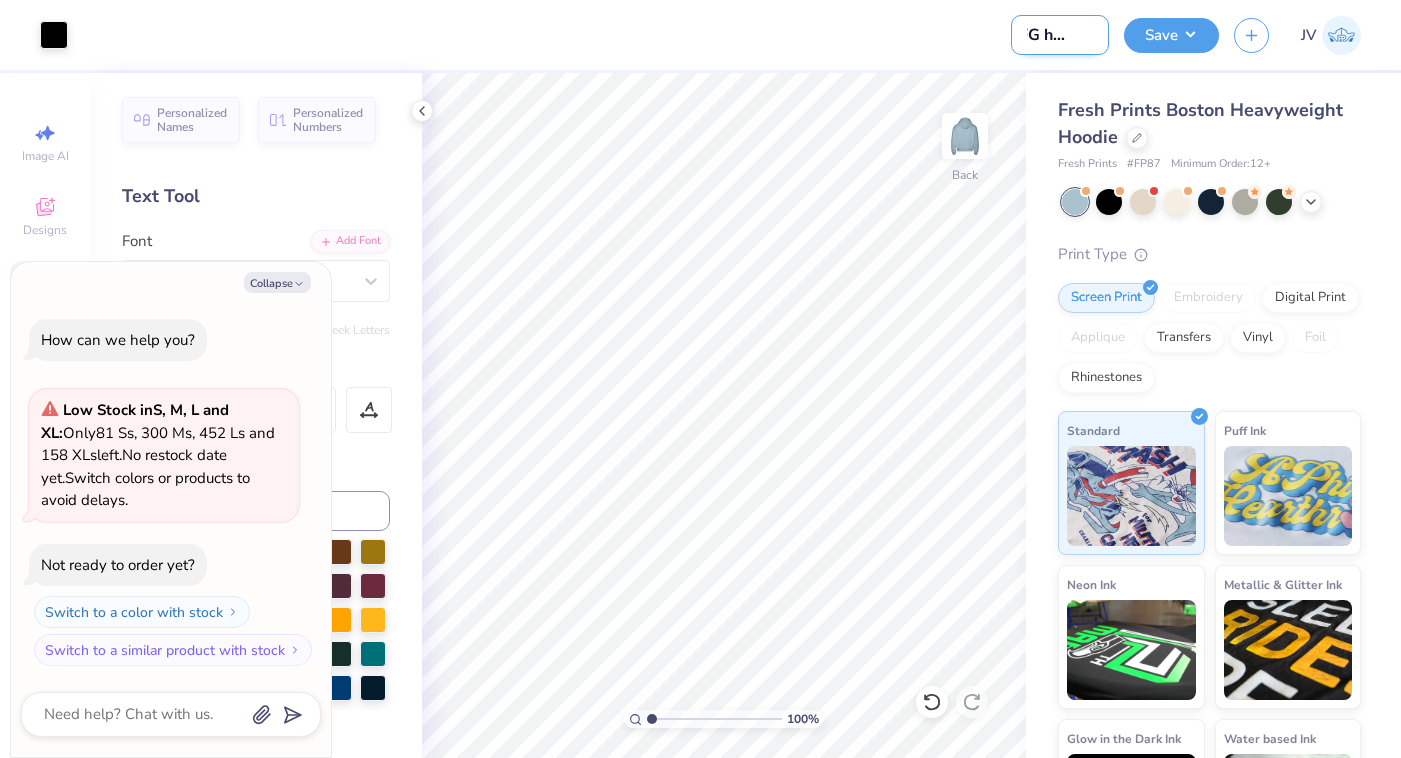 type on "UFG hoodie" 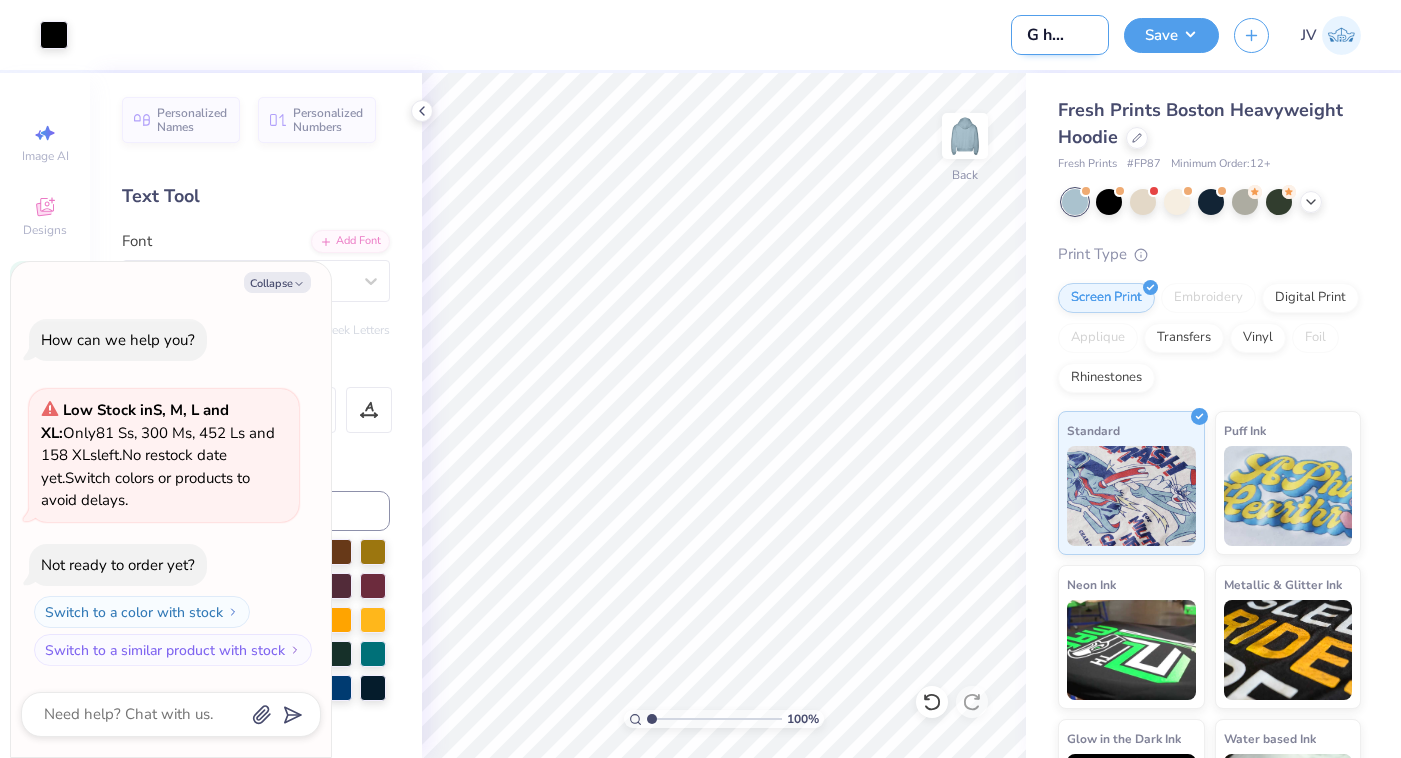 type on "UFG hoodie #" 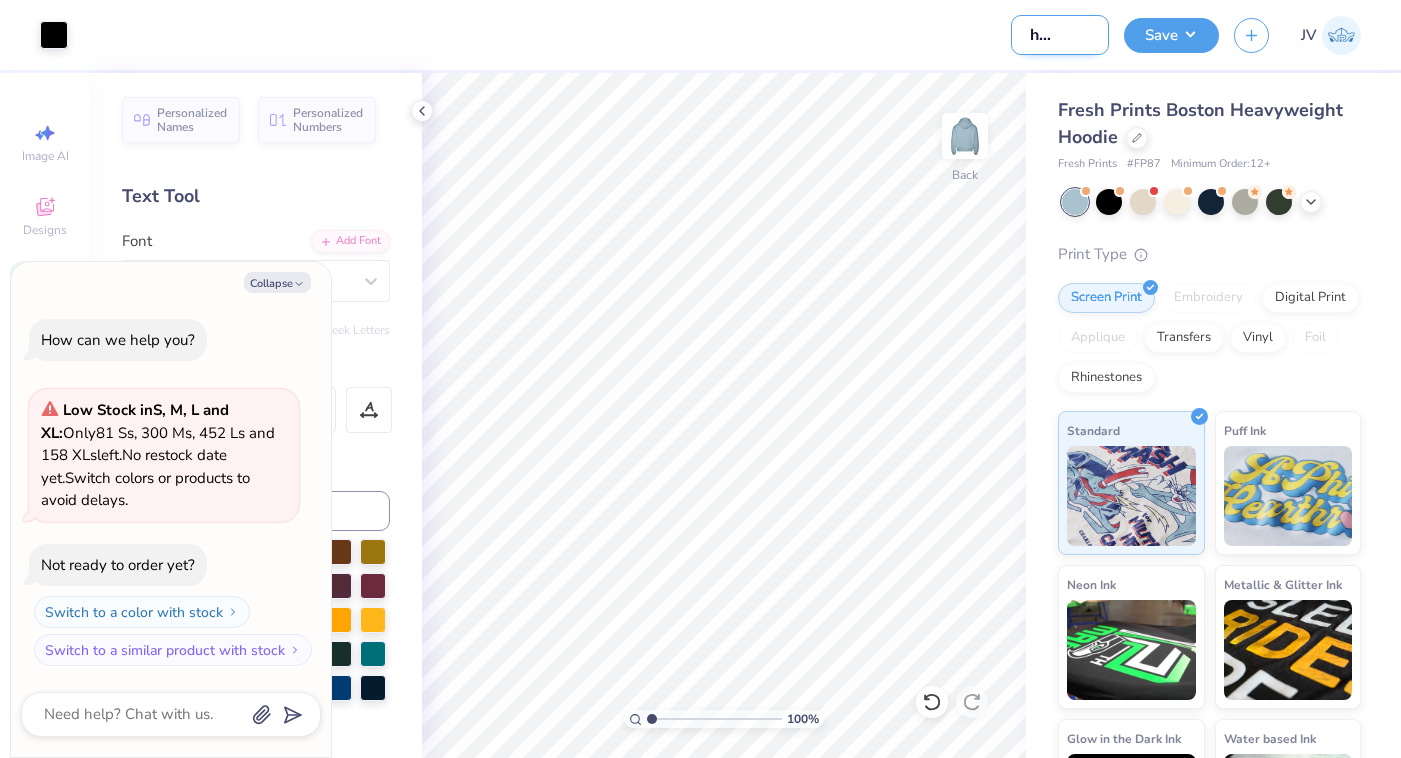 type on "UFG hoodie #2" 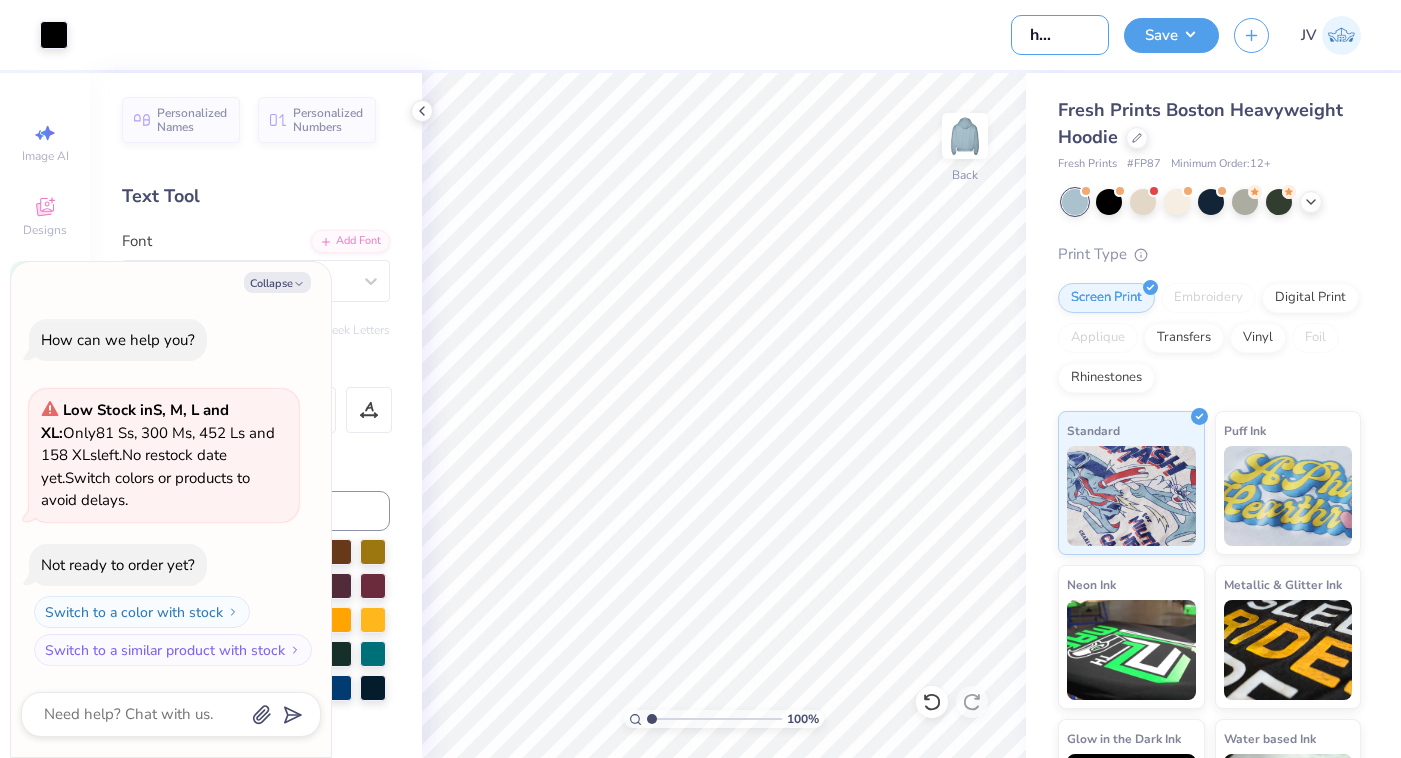 scroll, scrollTop: 0, scrollLeft: 44, axis: horizontal 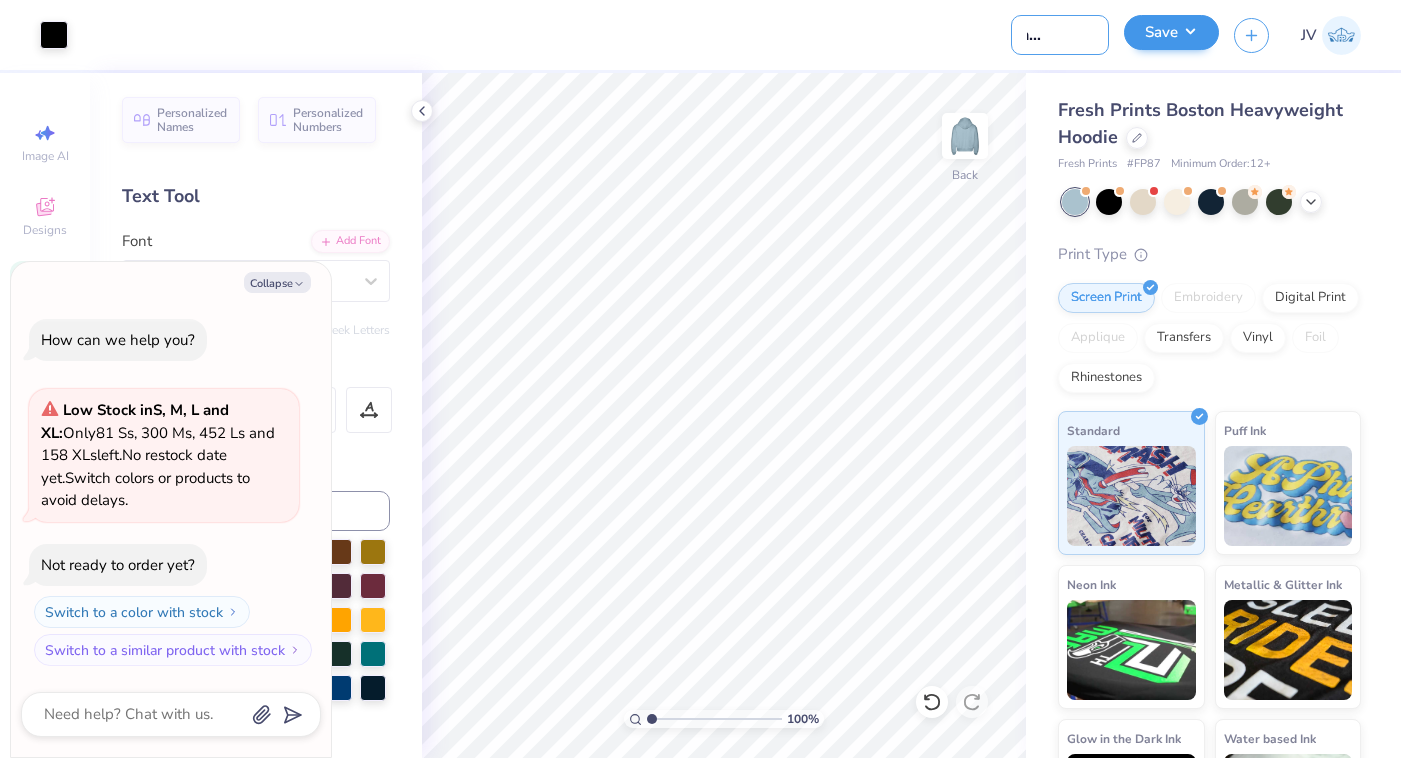 type on "UFG hoodie #2" 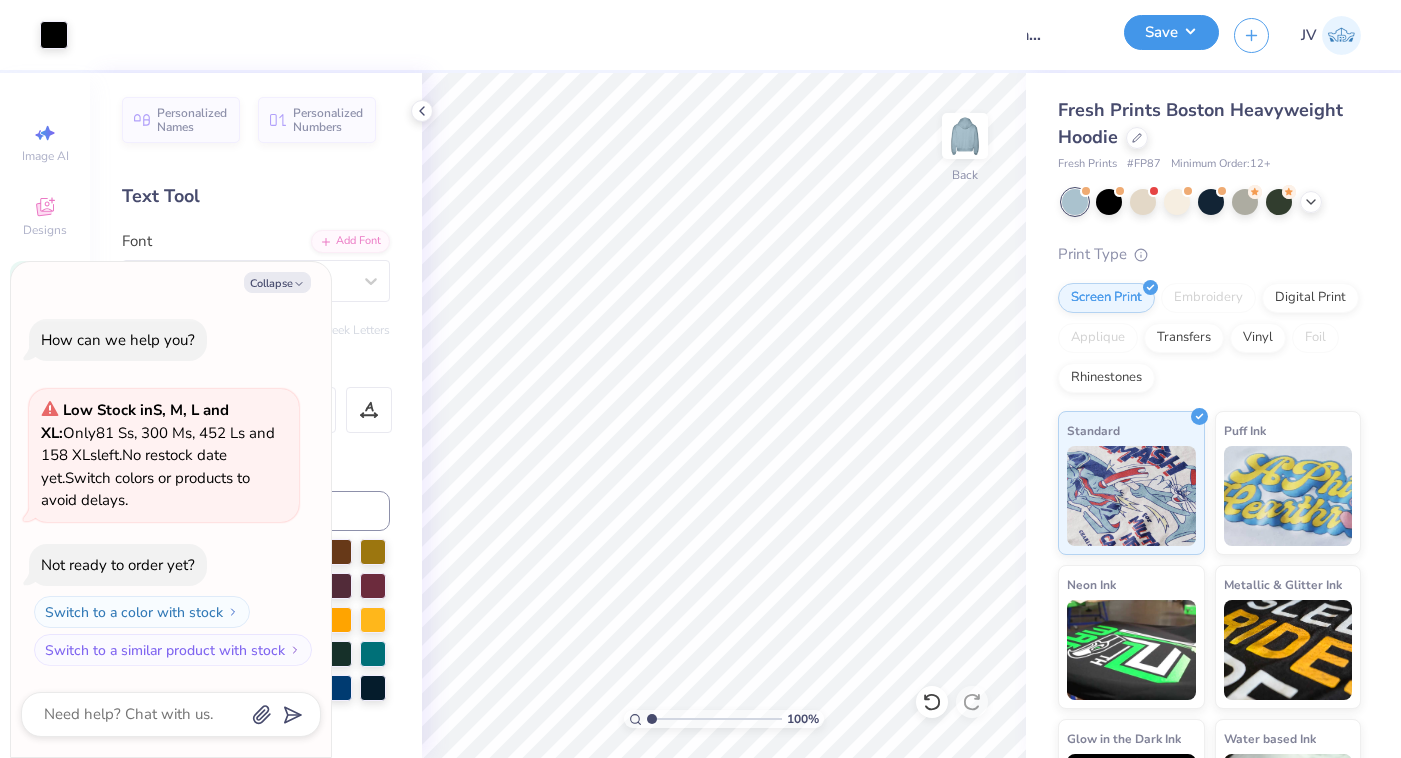 click on "Save" at bounding box center (1171, 32) 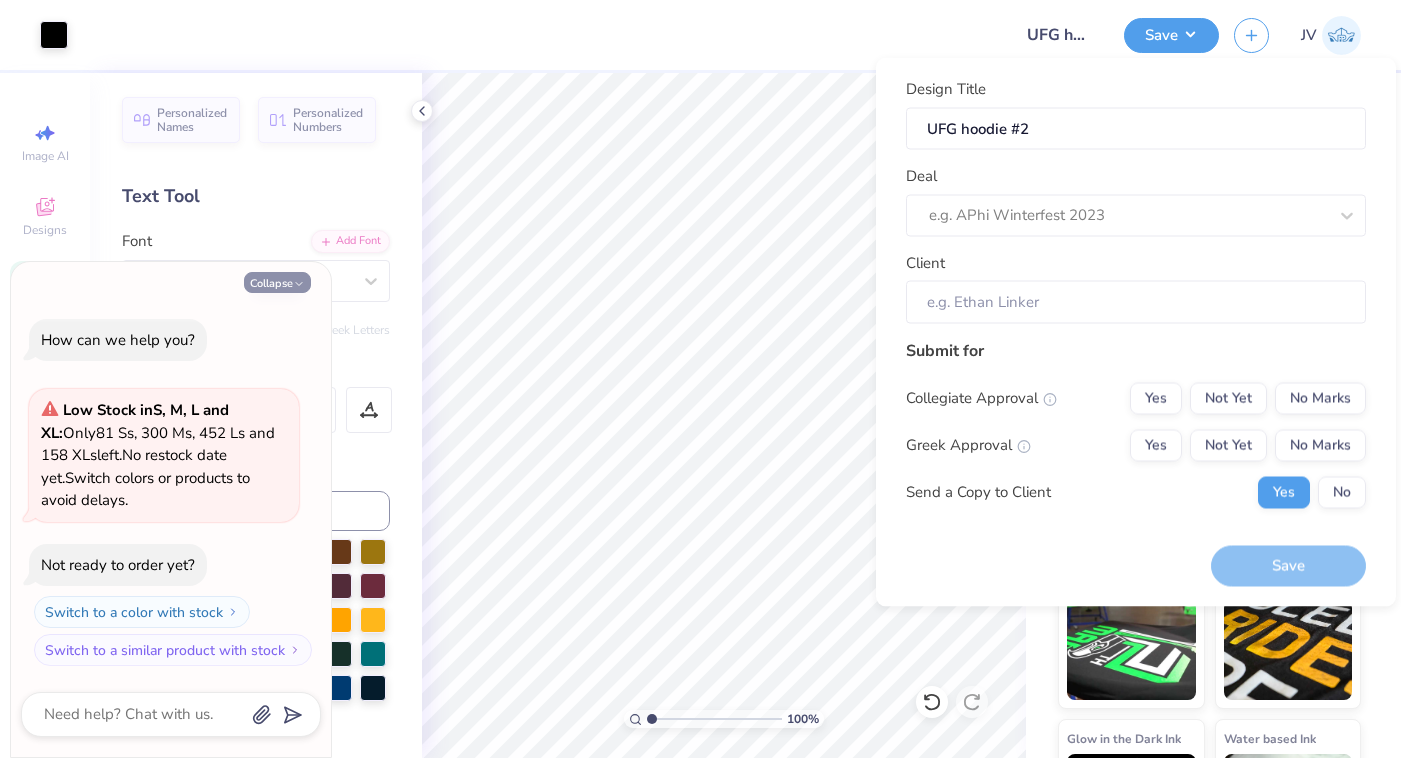 click on "Collapse" at bounding box center (277, 282) 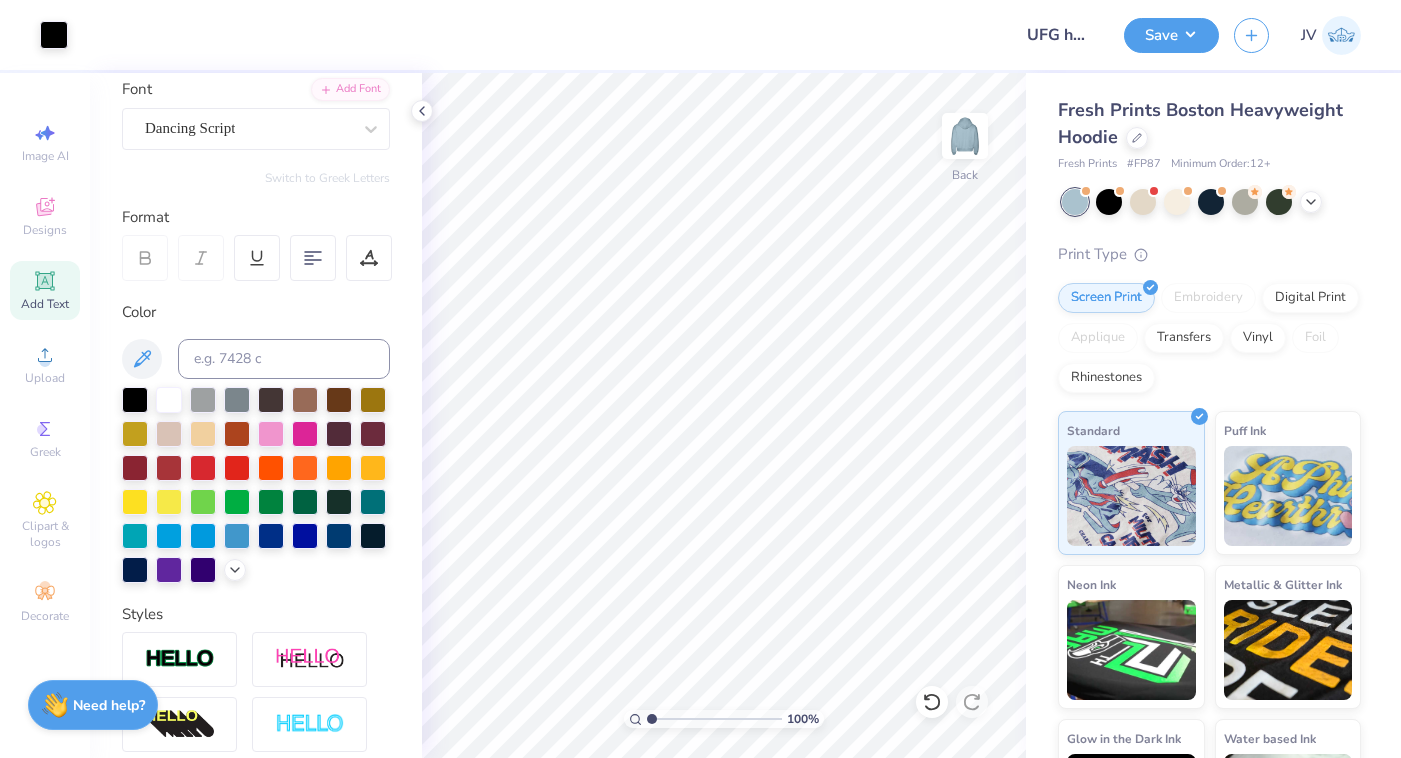 scroll, scrollTop: 162, scrollLeft: 0, axis: vertical 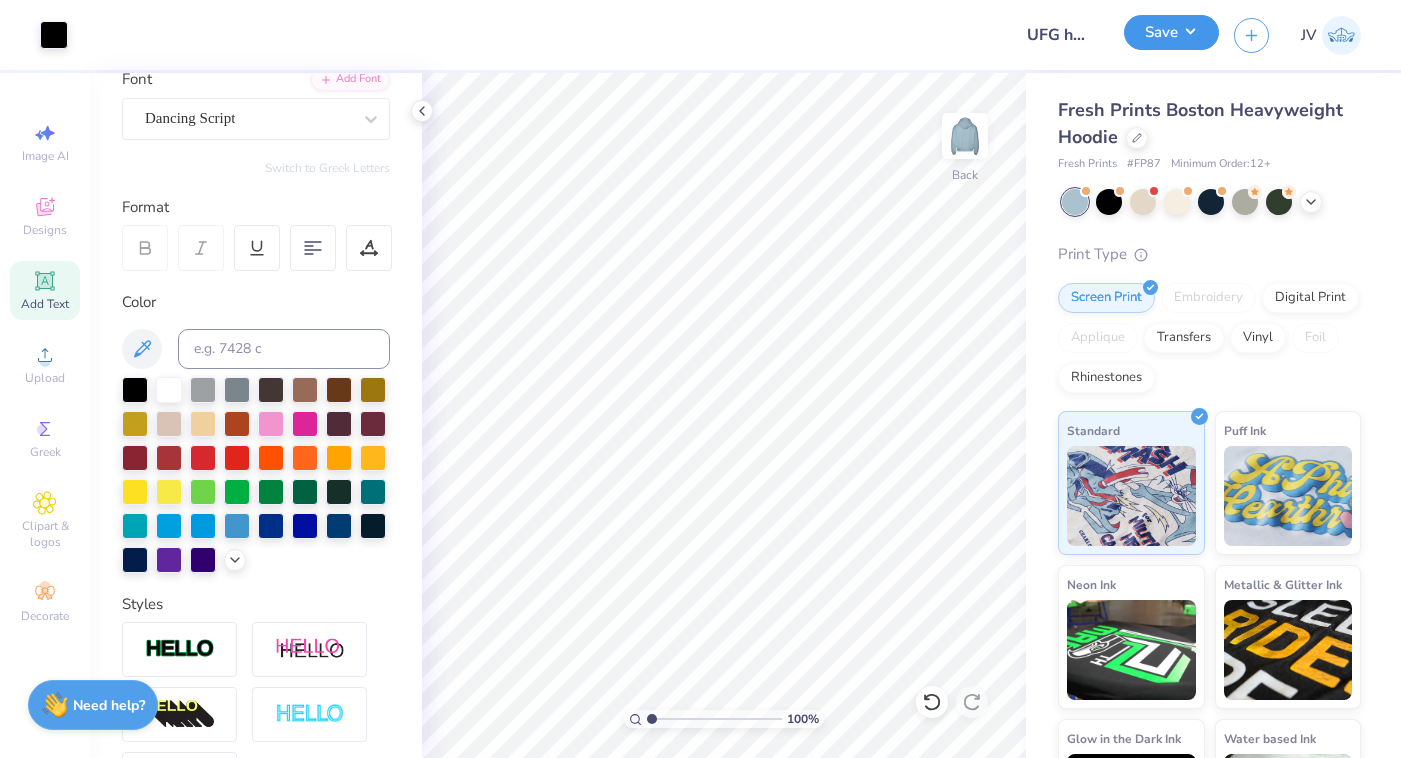 click on "Save" at bounding box center [1171, 32] 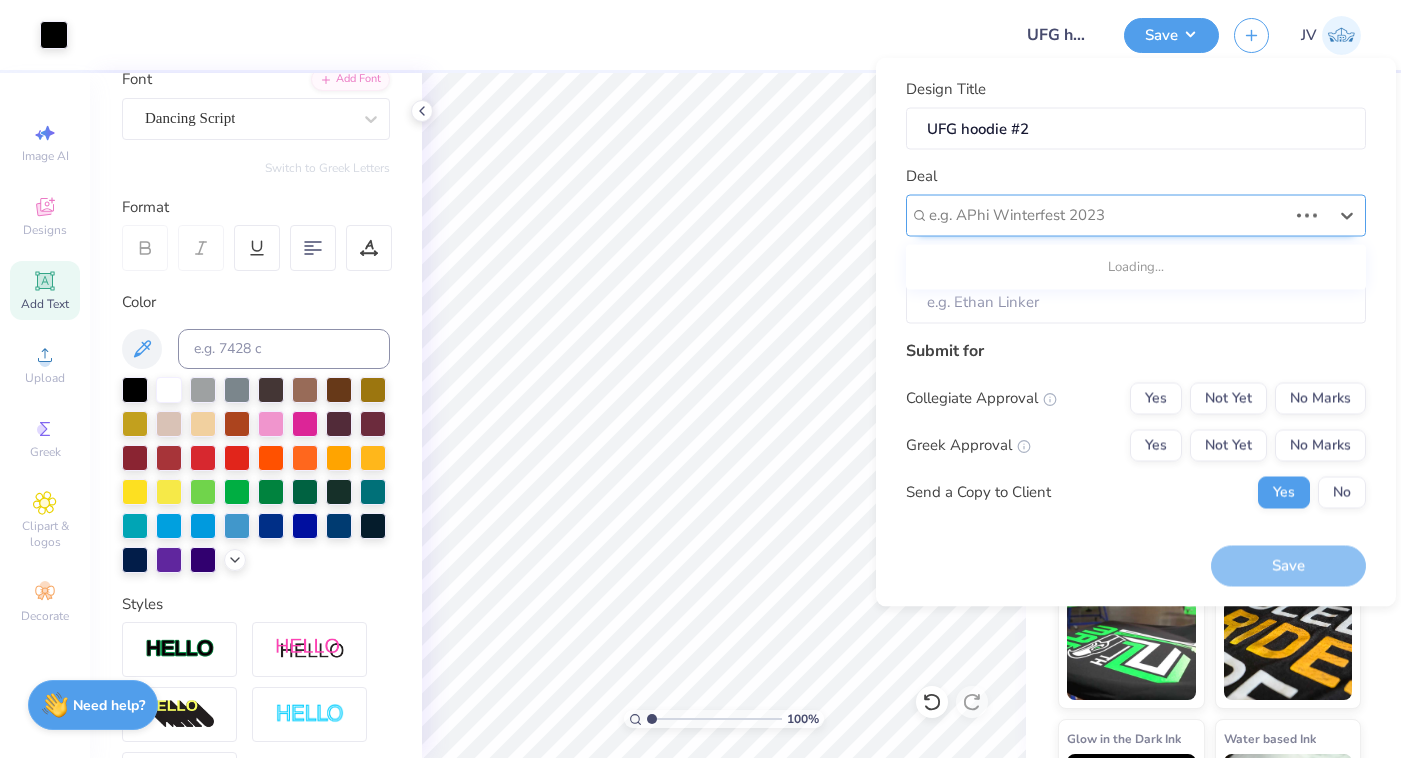 click at bounding box center [1108, 215] 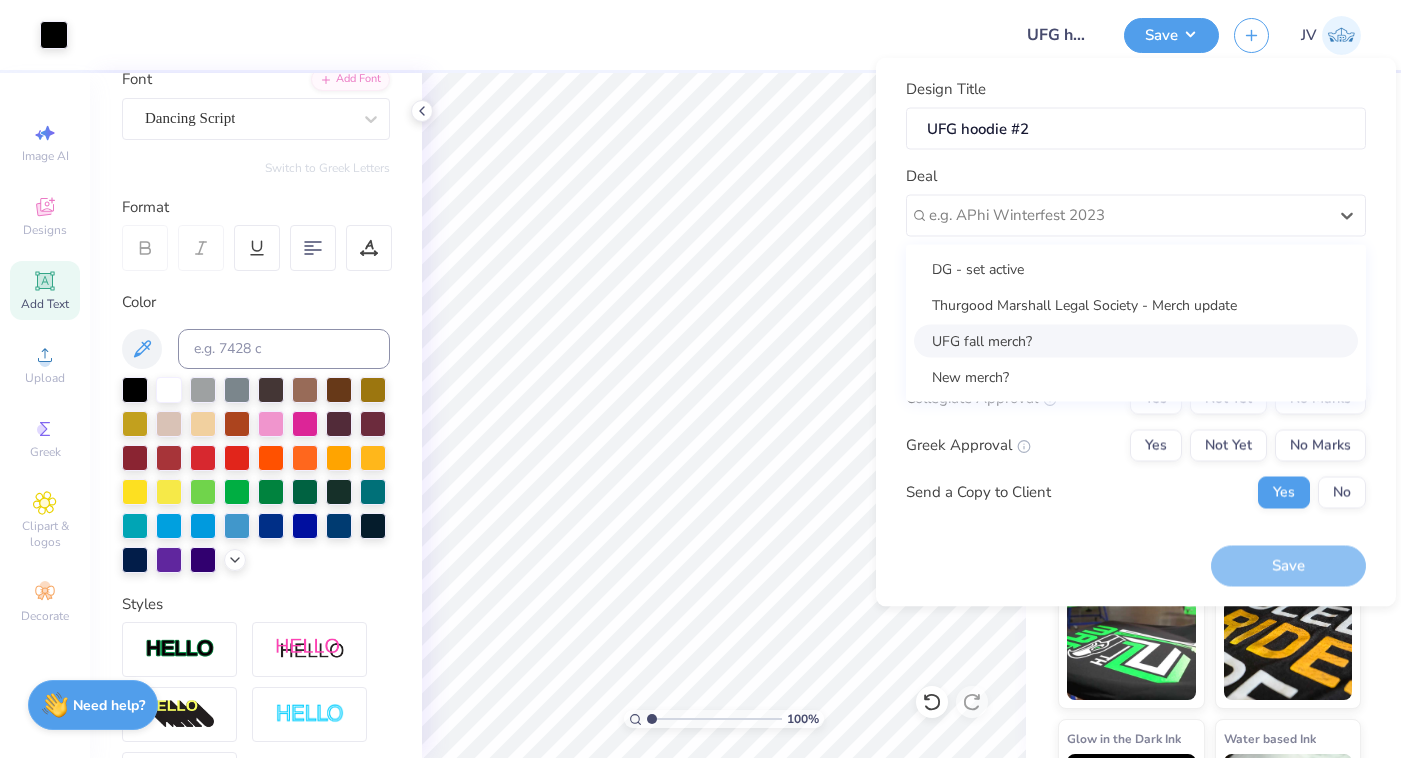 click on "UFG fall merch?" at bounding box center (1136, 340) 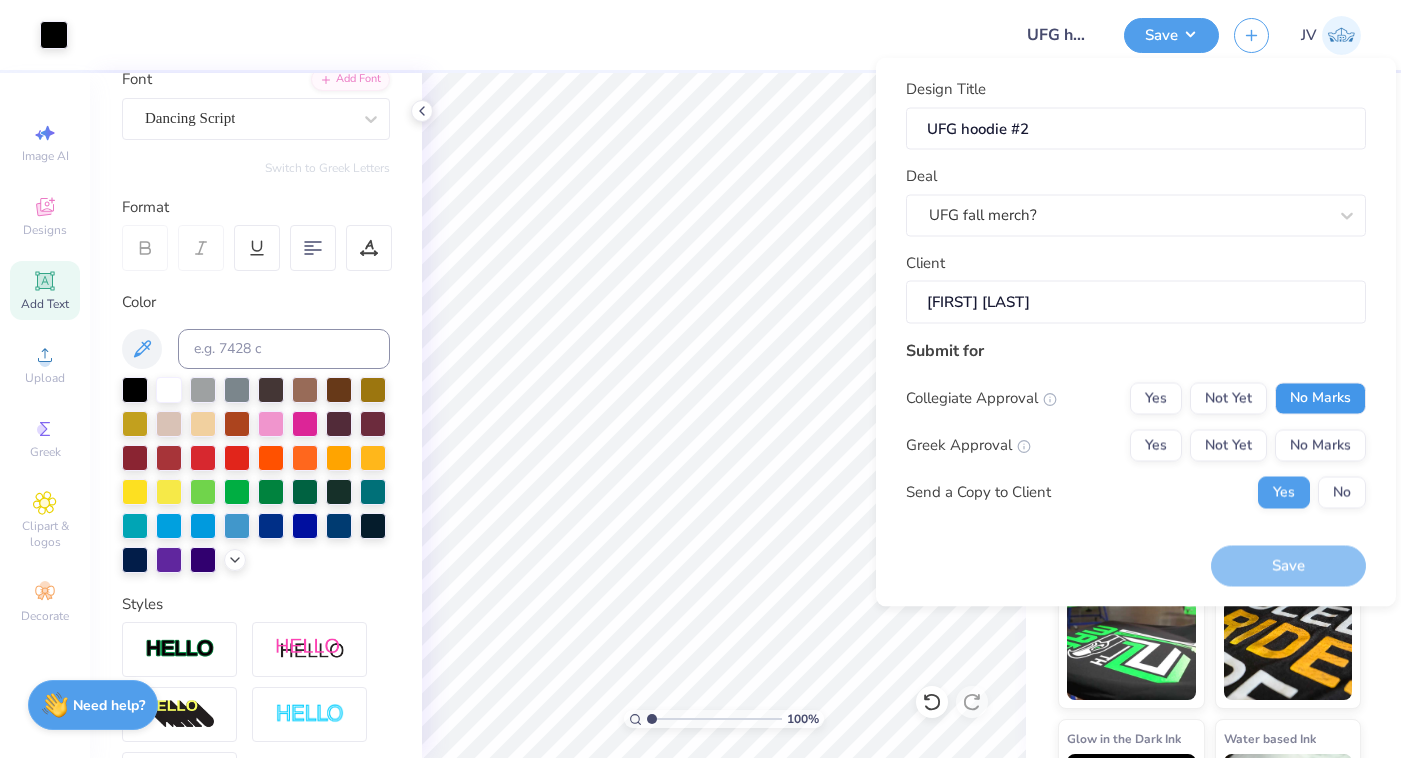 click on "No Marks" at bounding box center [1320, 398] 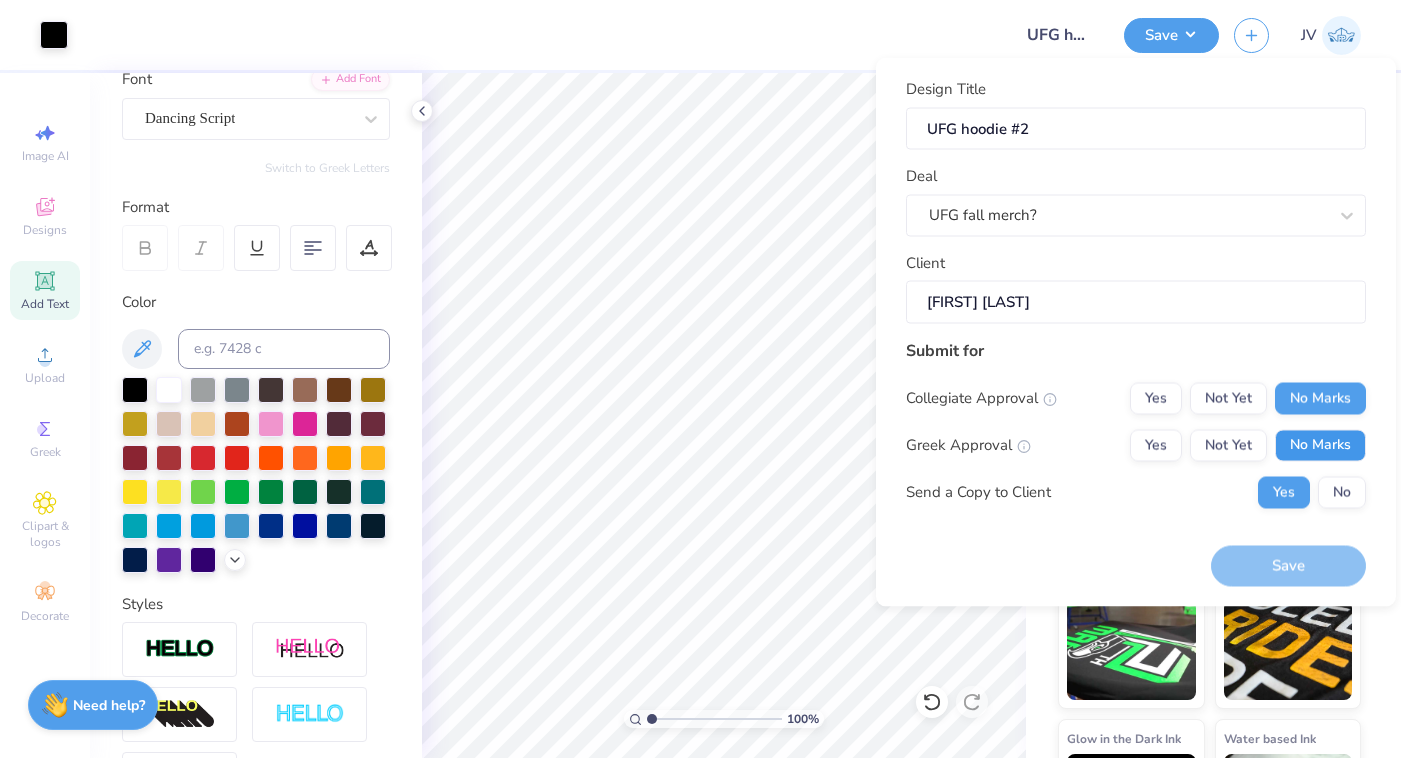 click on "No Marks" at bounding box center (1320, 445) 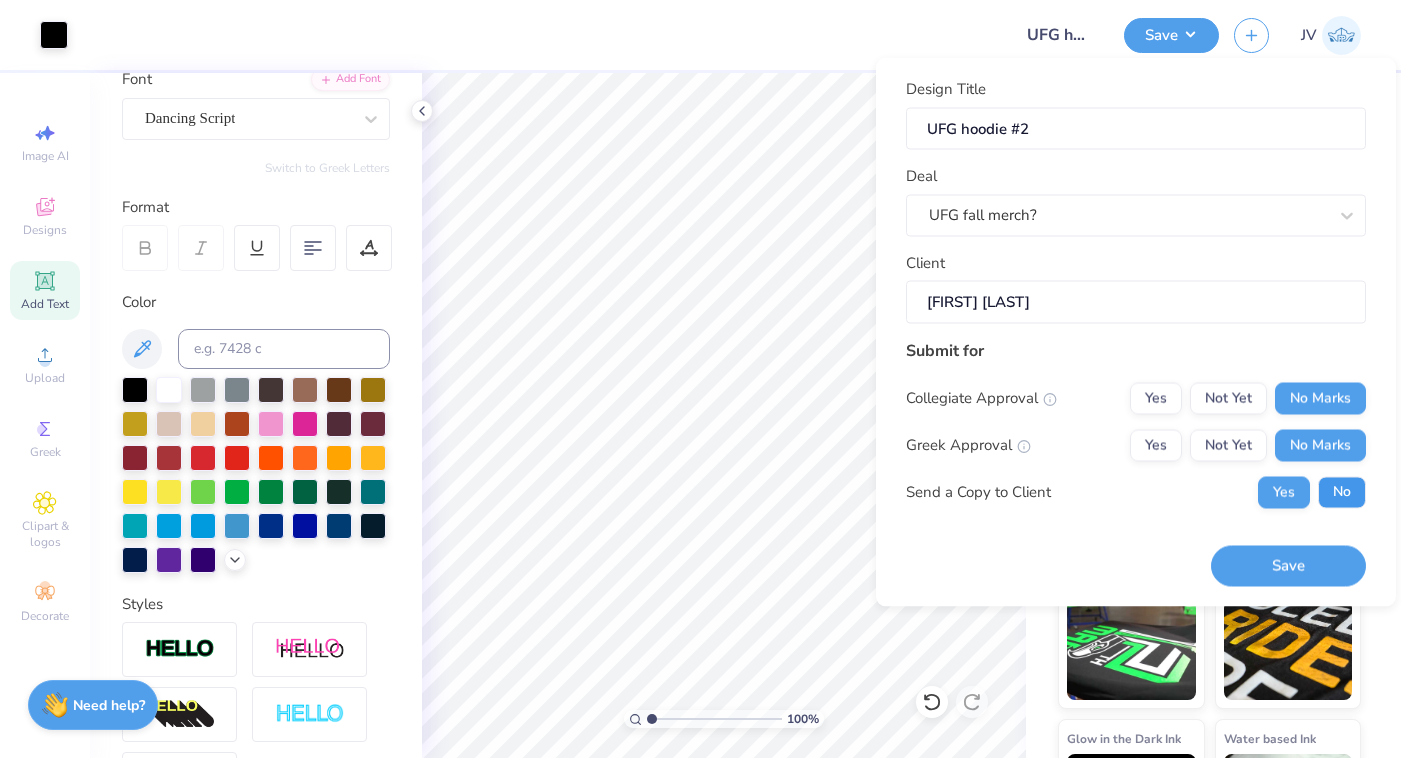 click on "No" at bounding box center [1342, 492] 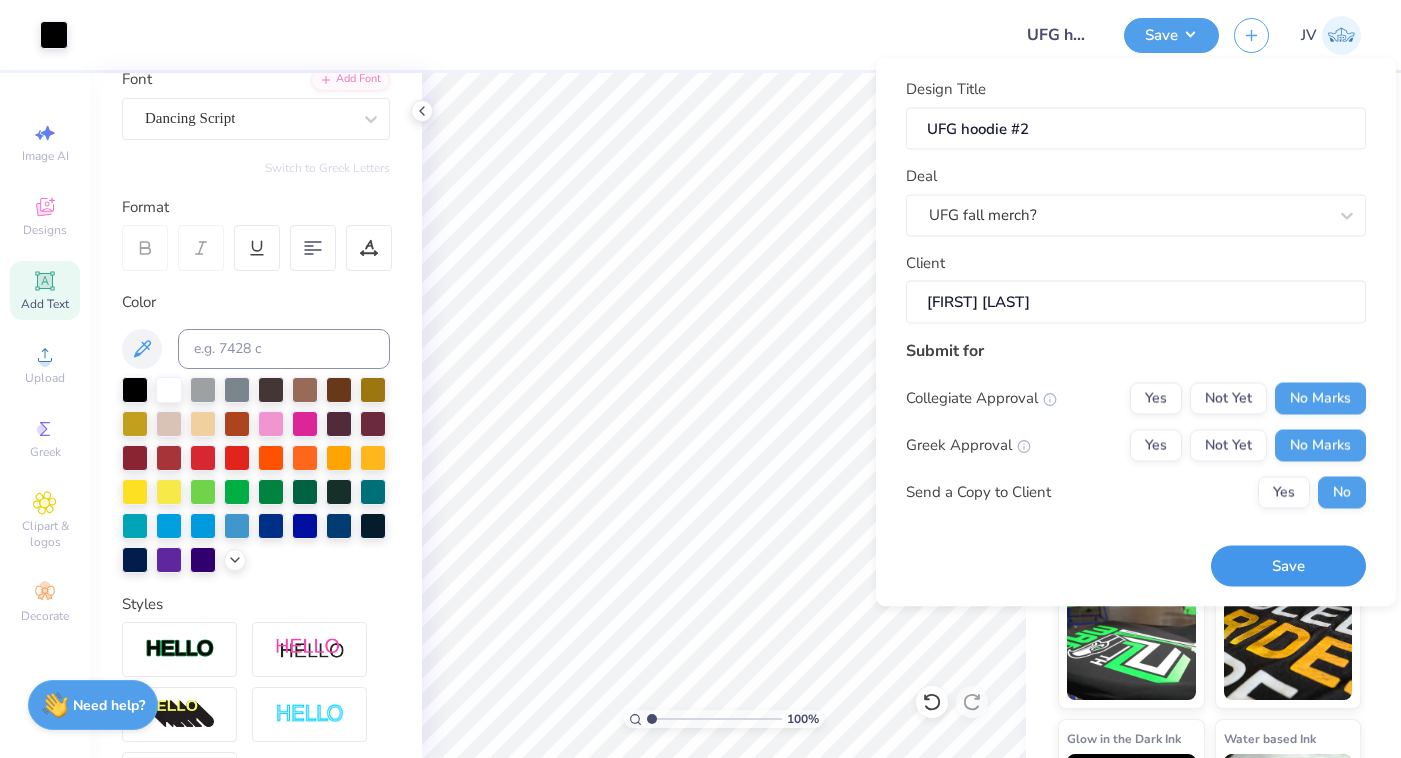 click on "Save" at bounding box center (1288, 566) 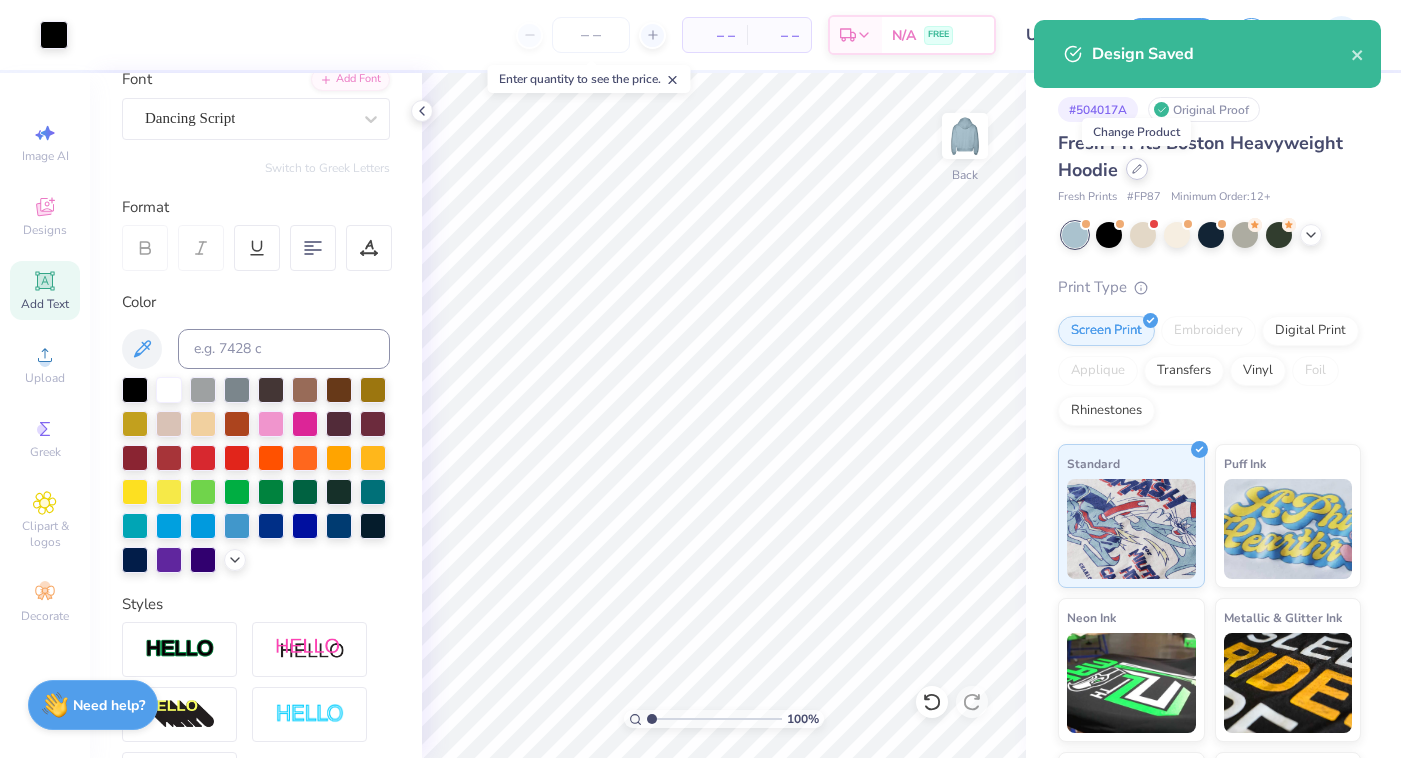 click 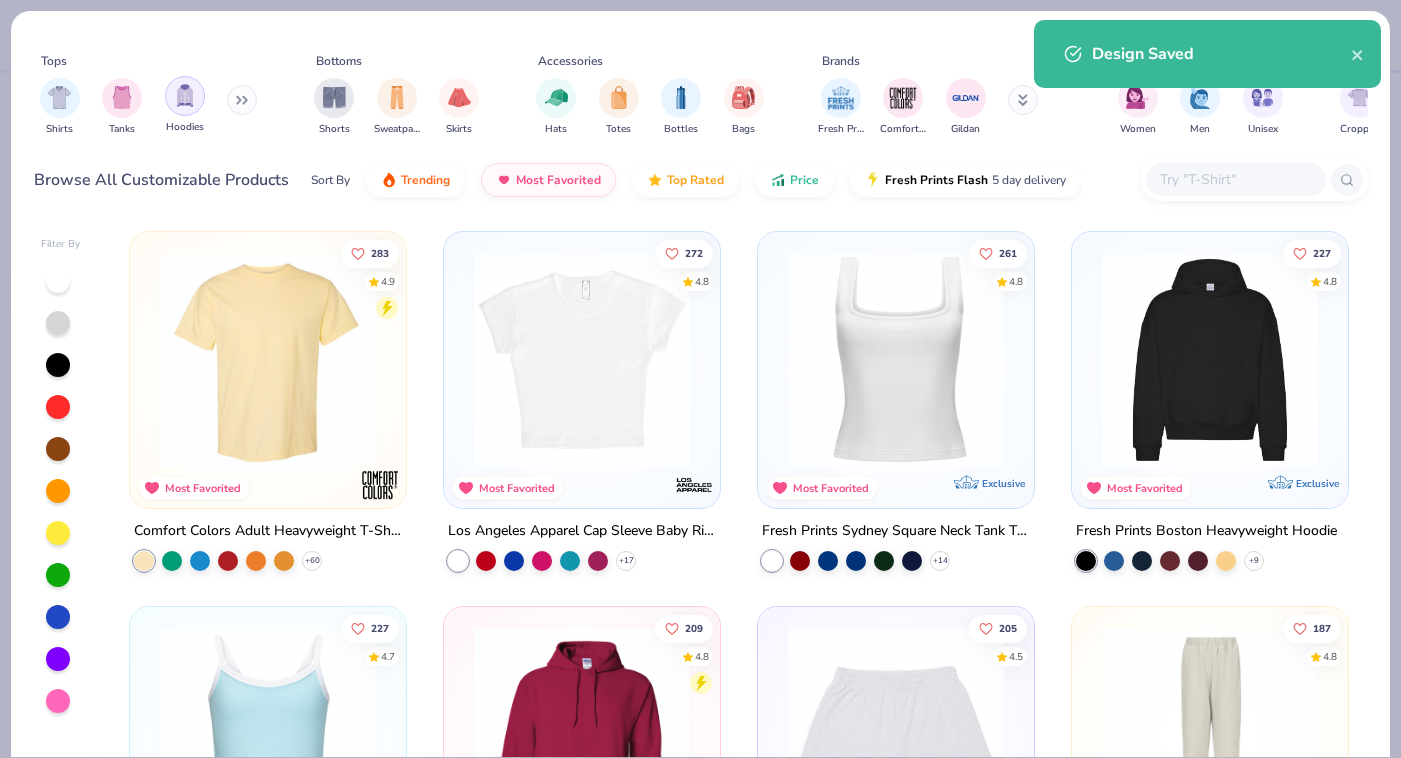 click at bounding box center (185, 95) 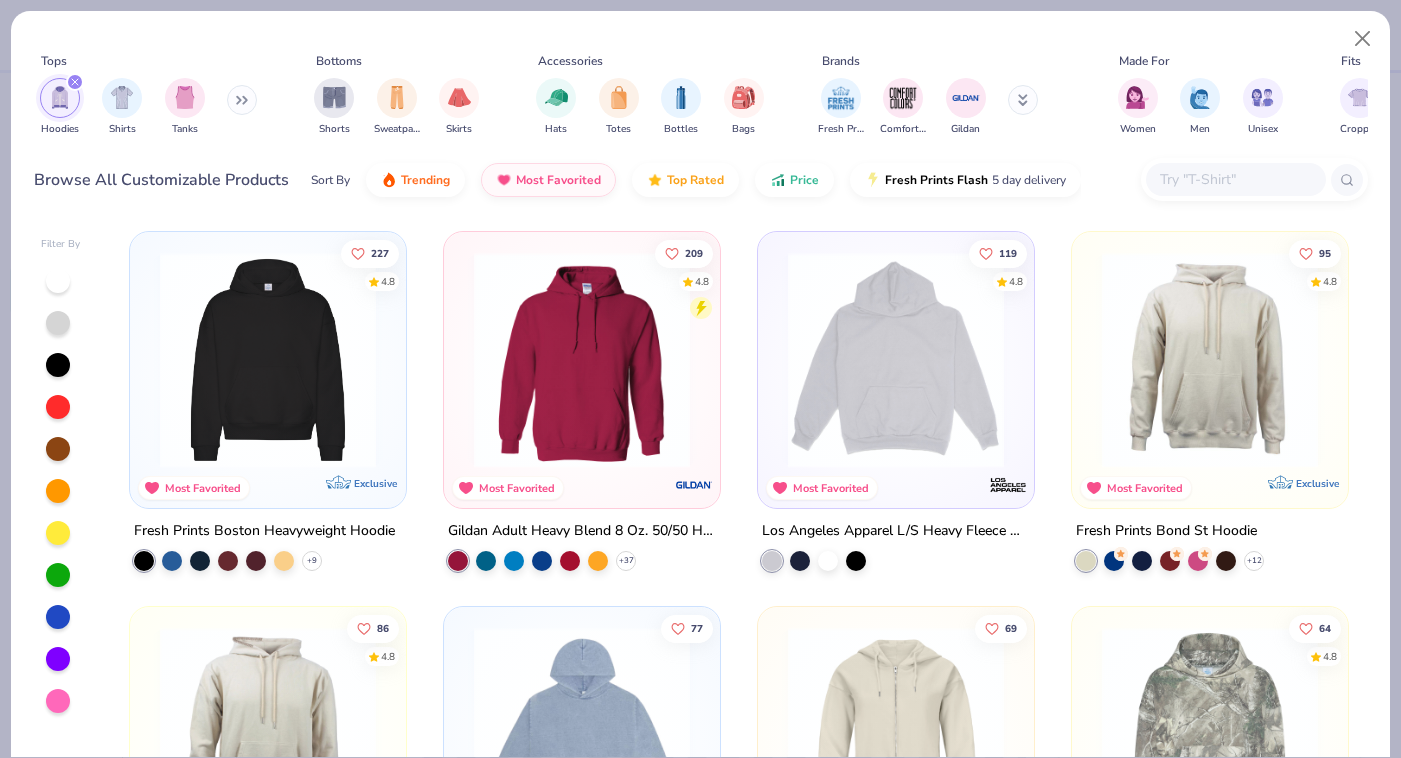 click at bounding box center [268, 360] 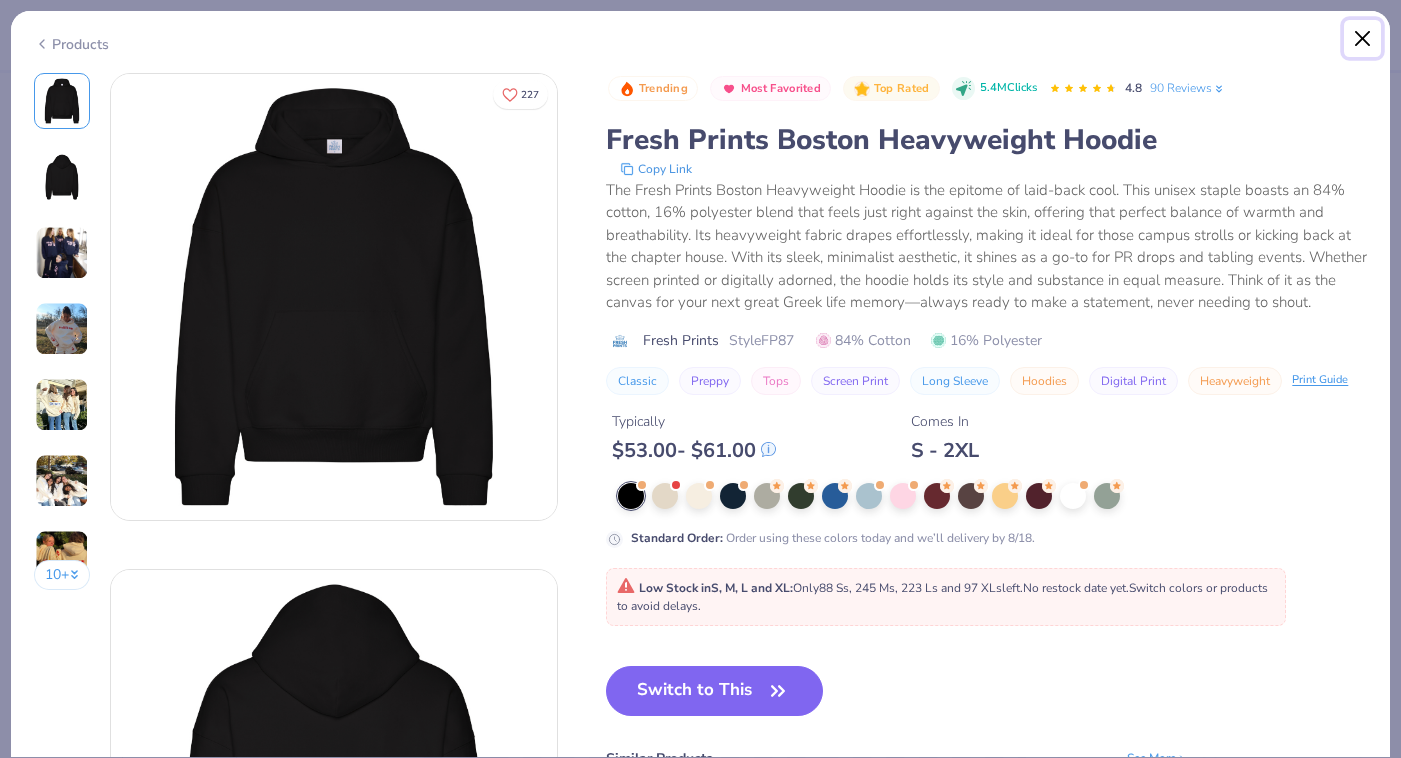 click at bounding box center (1363, 39) 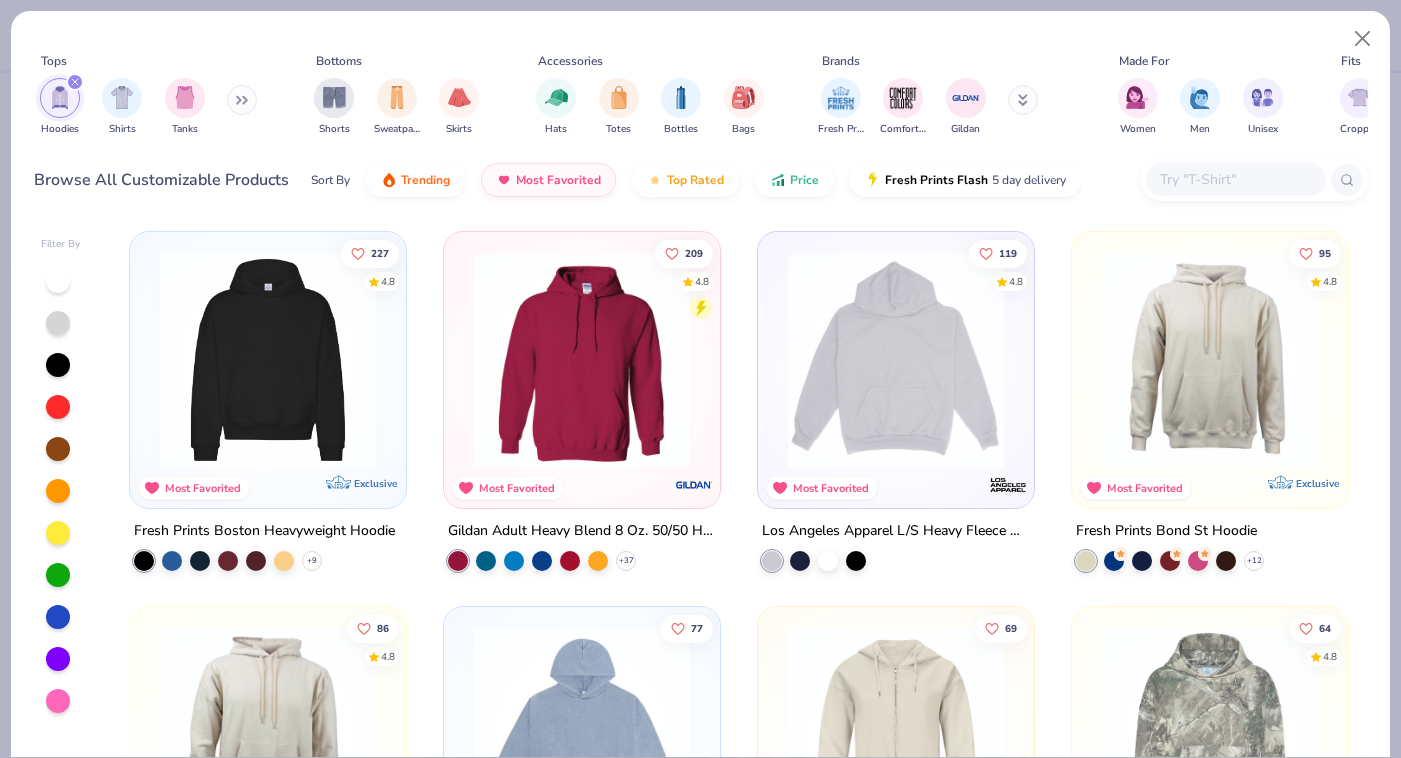 click at bounding box center [582, 355] 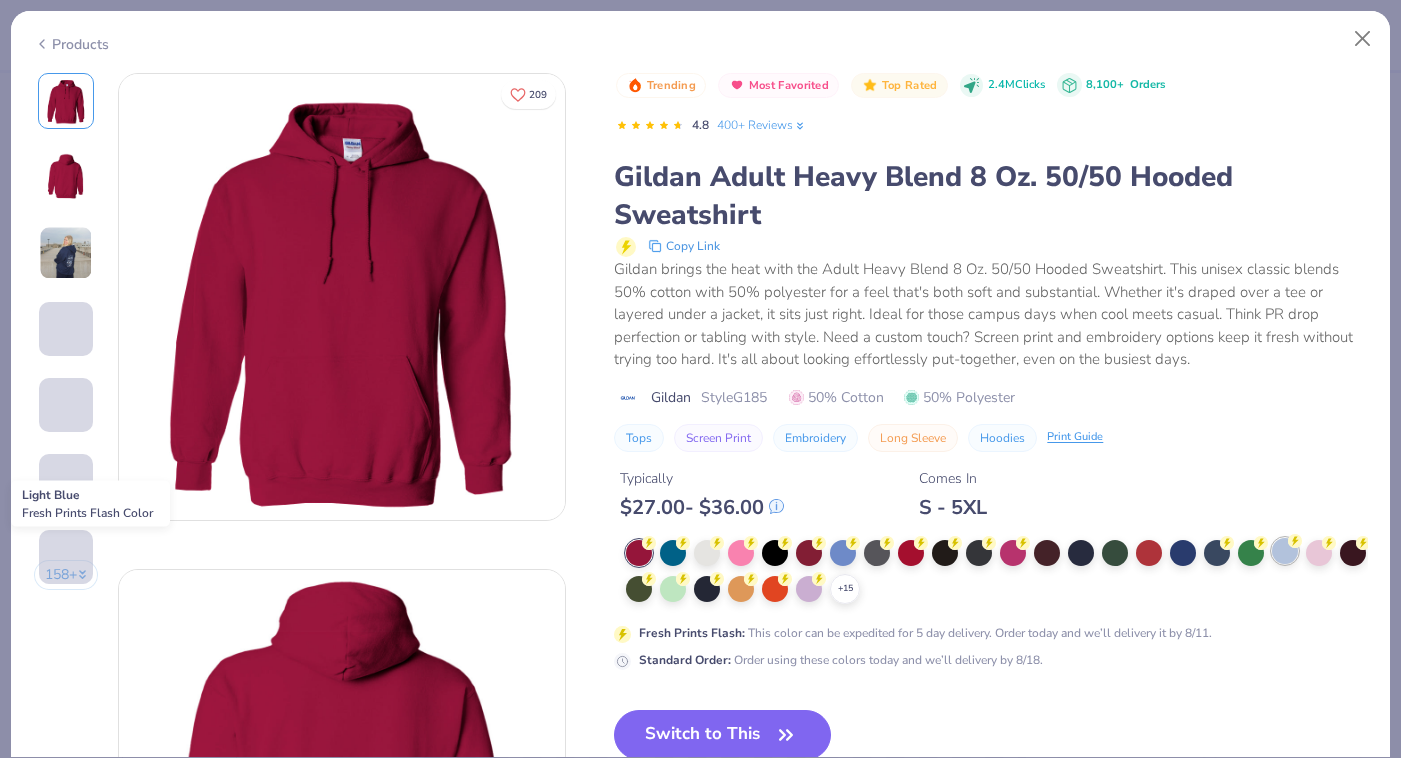 click at bounding box center (1285, 551) 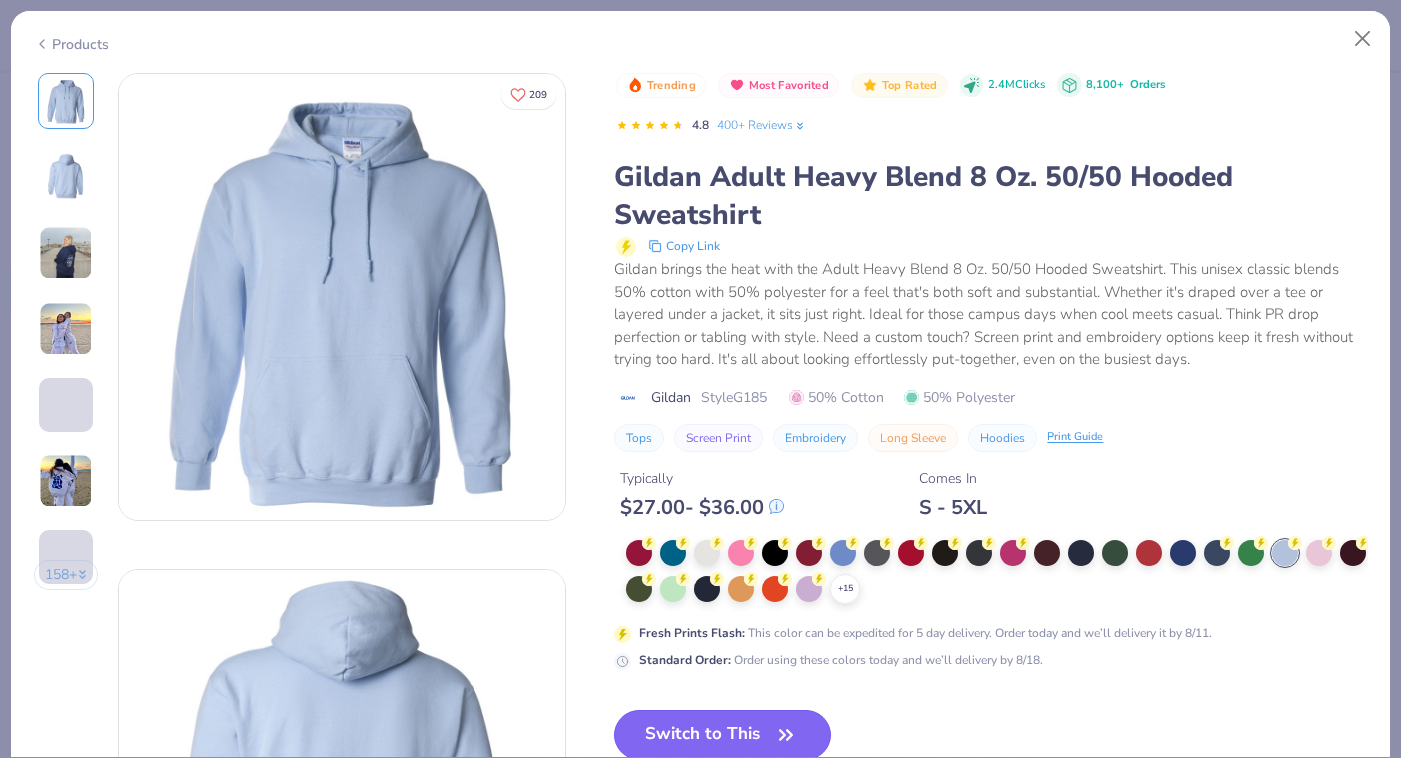 click on "Switch to This" at bounding box center [722, 735] 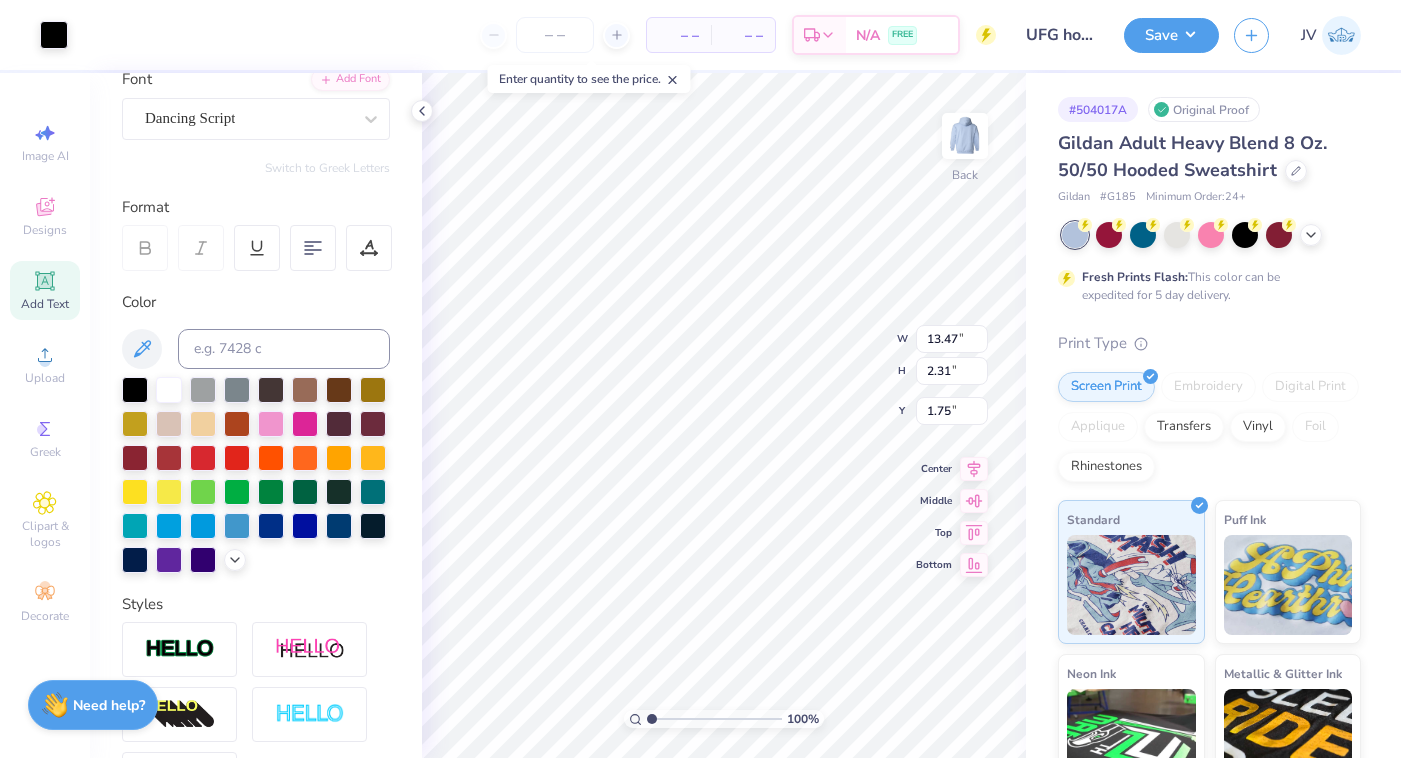 type on "12.18" 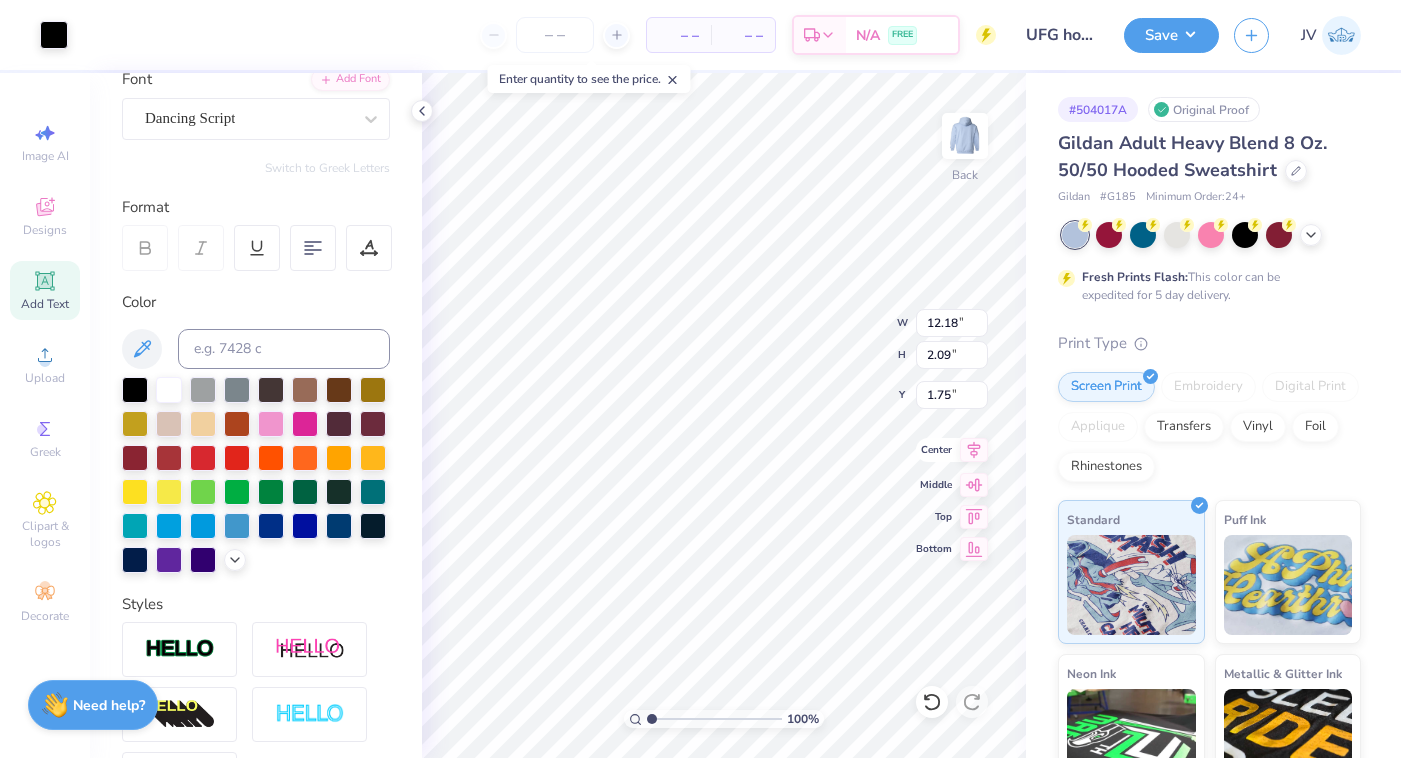 click 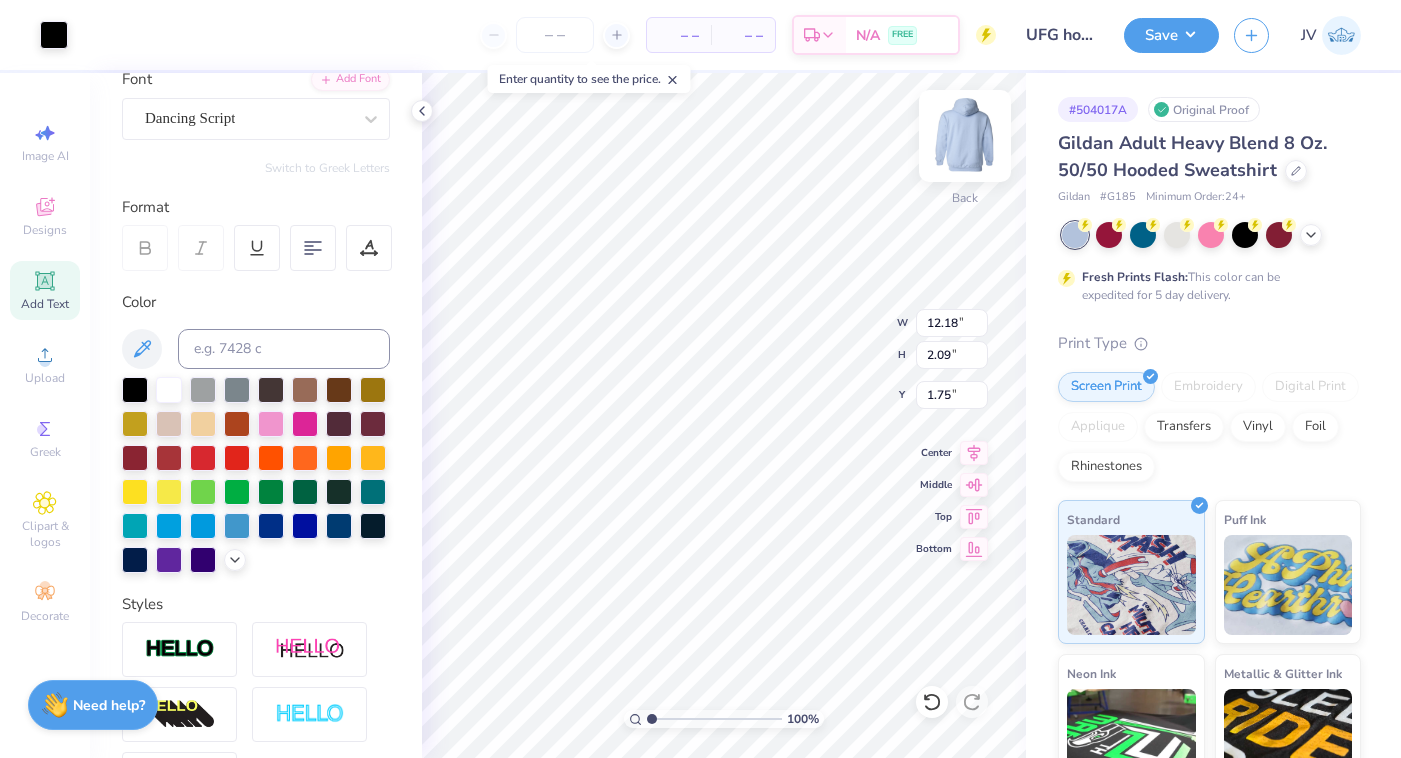 type on "11.56" 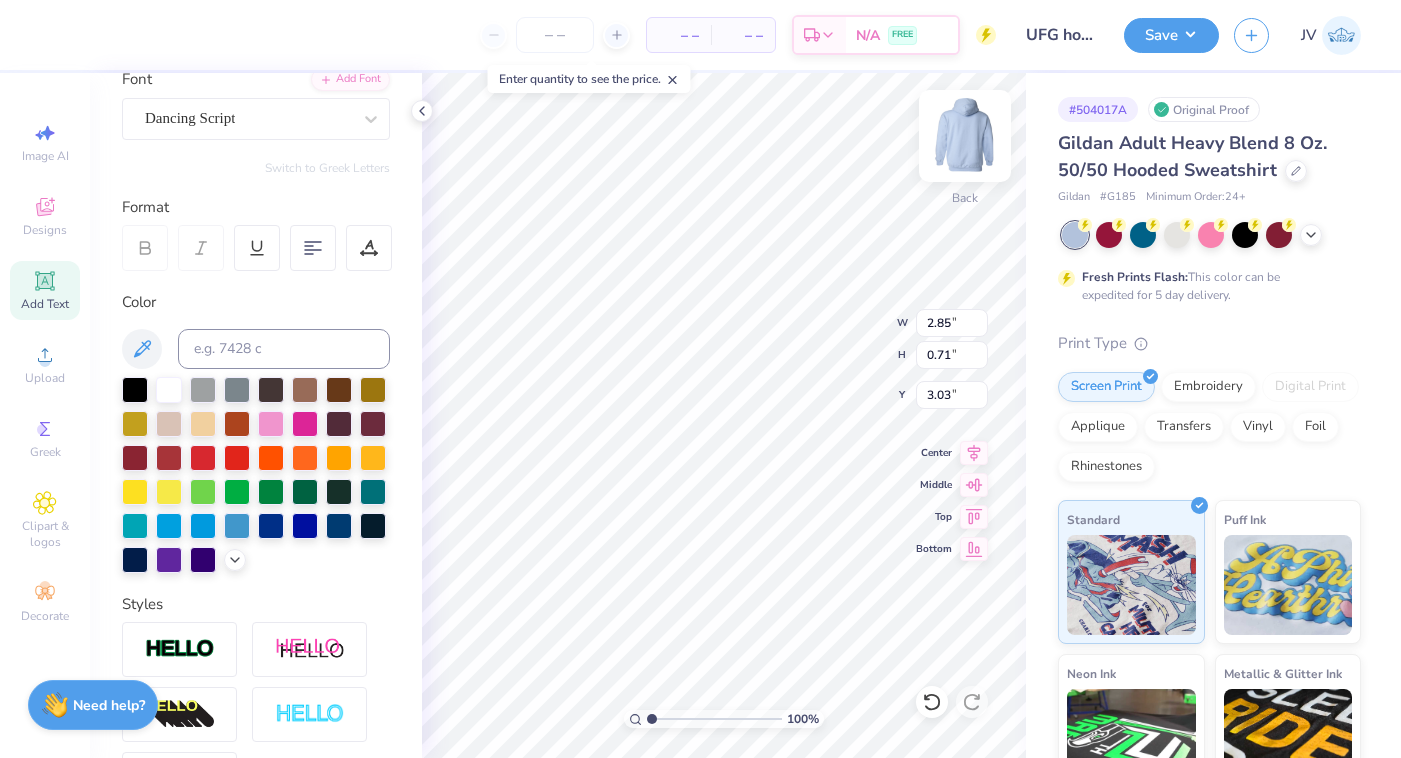 type on "2.01" 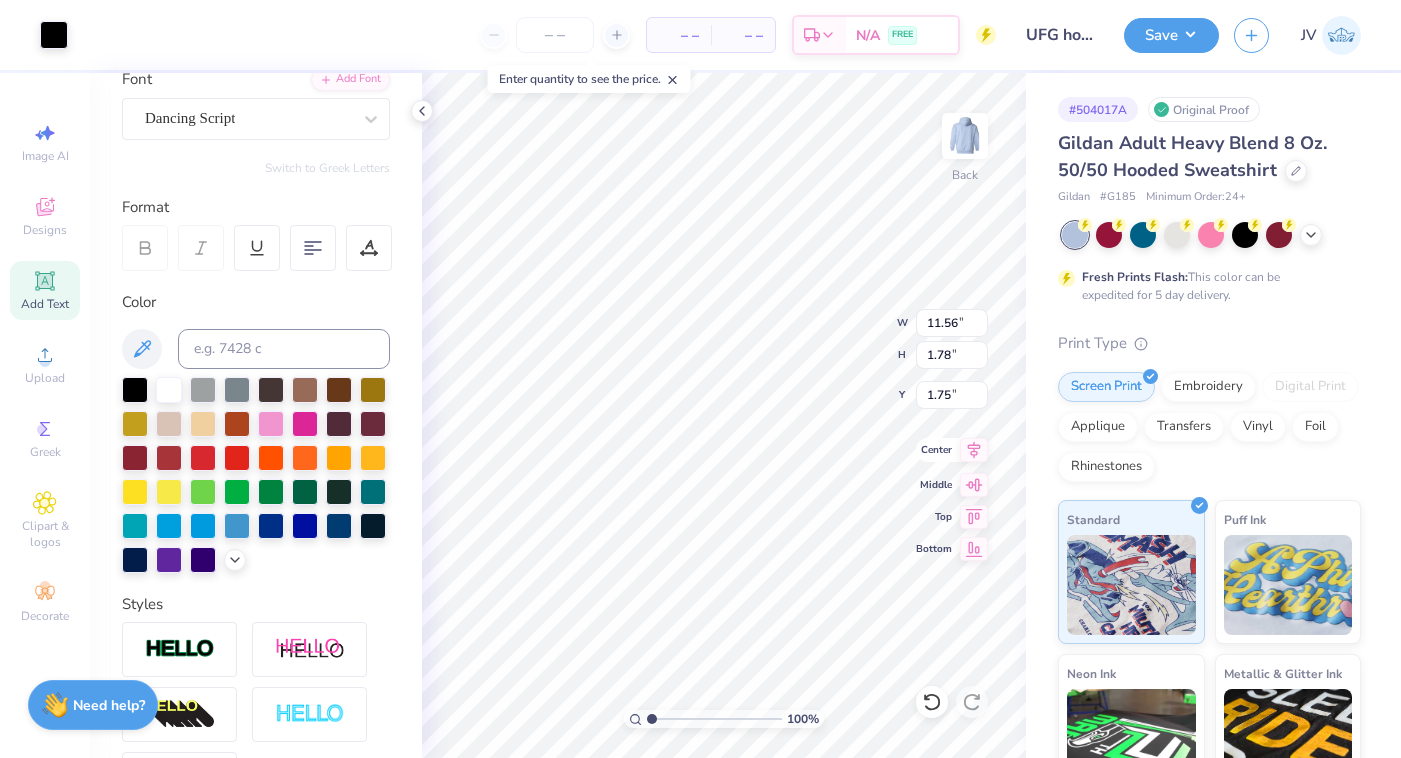 click 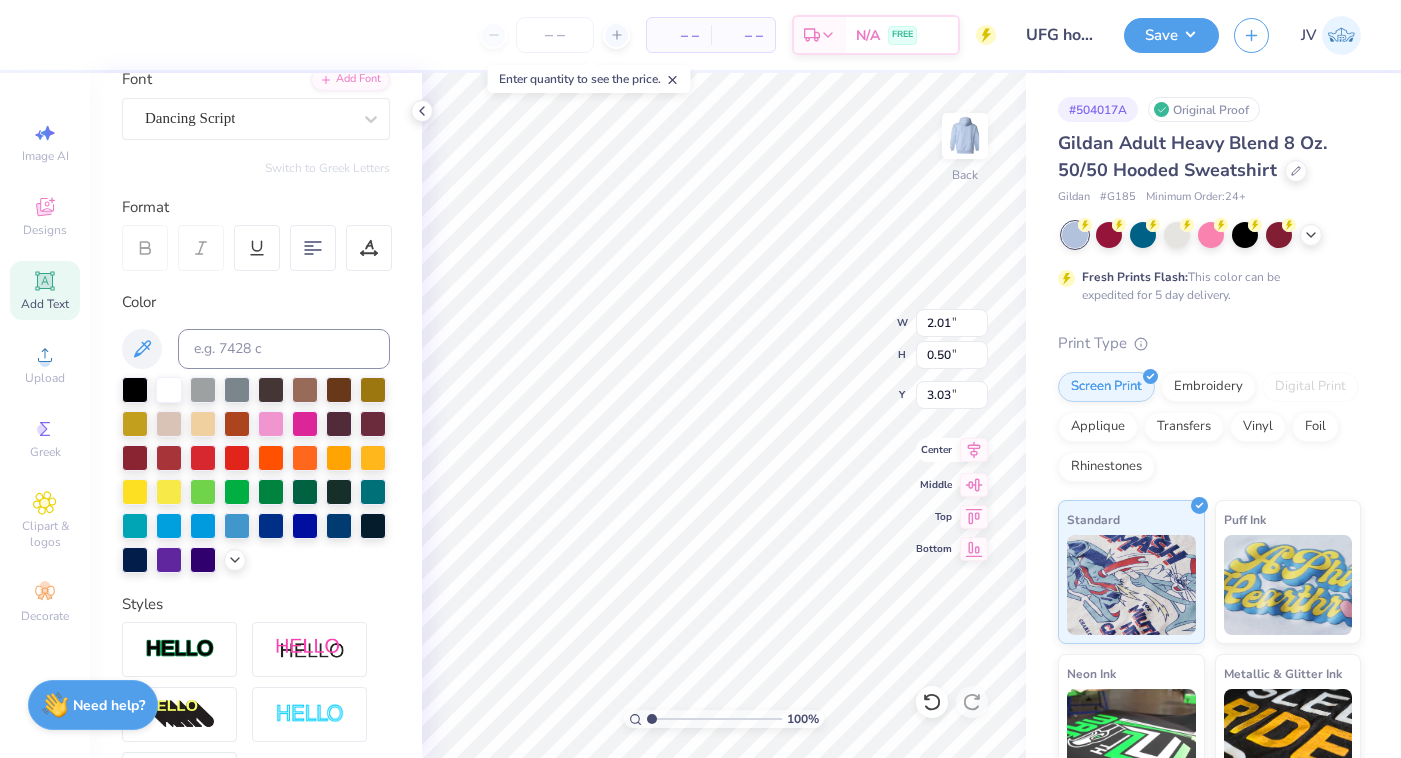 click 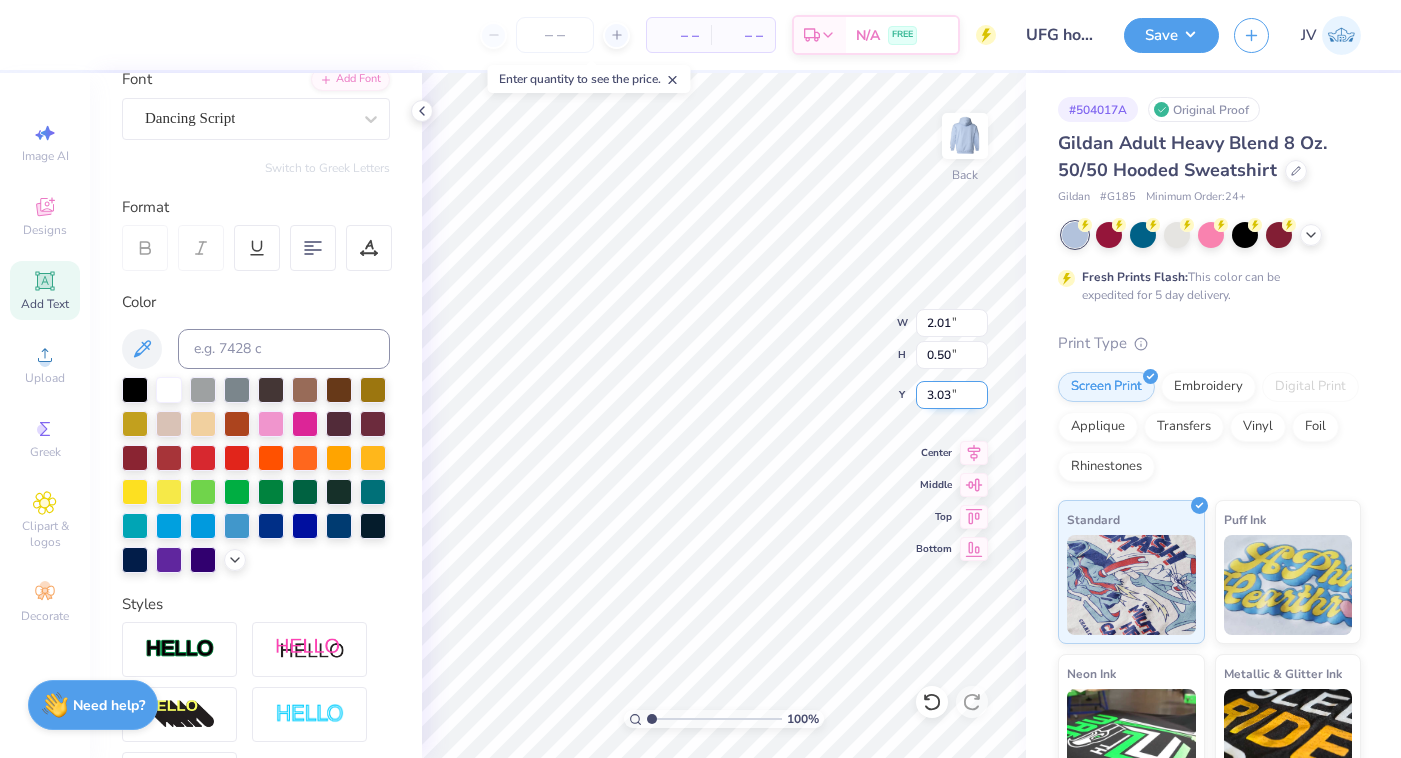 type on "11.56" 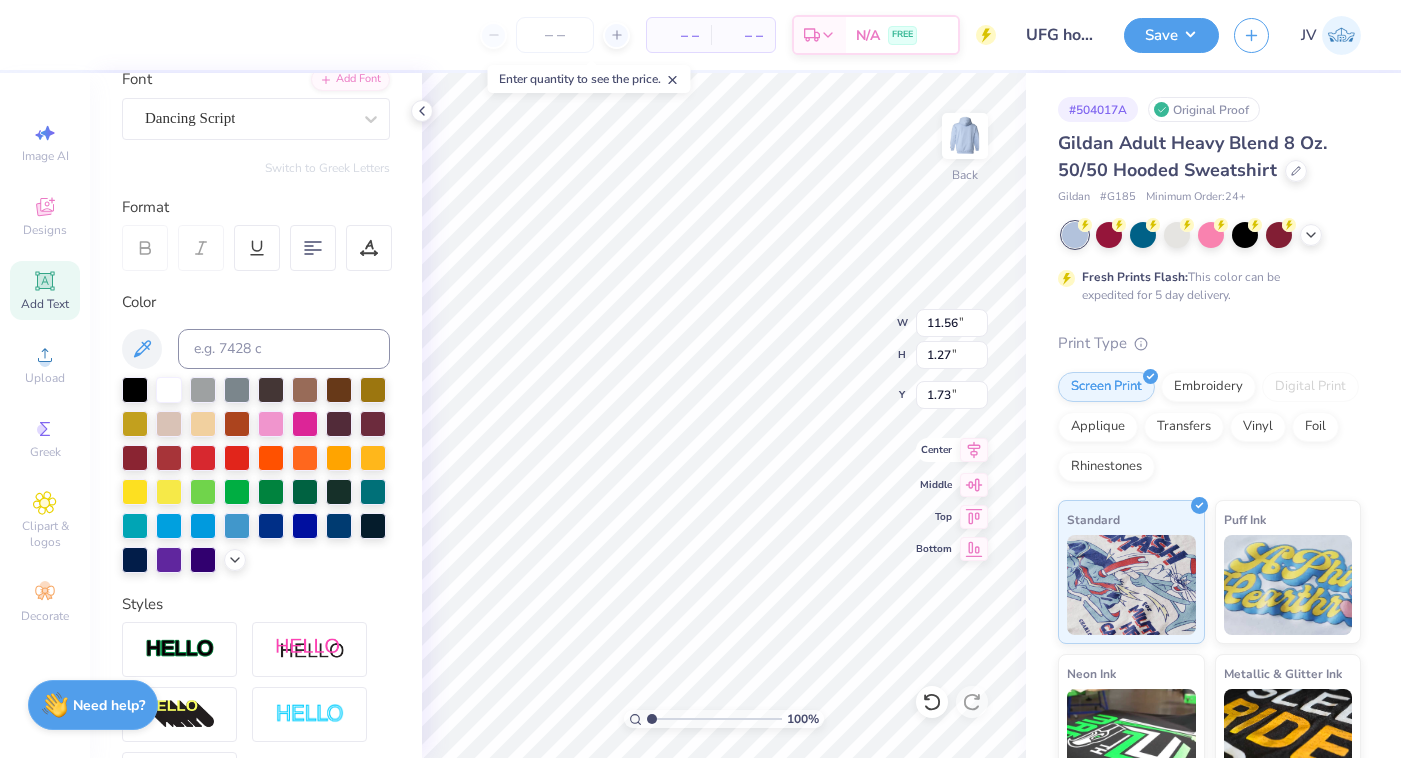 click 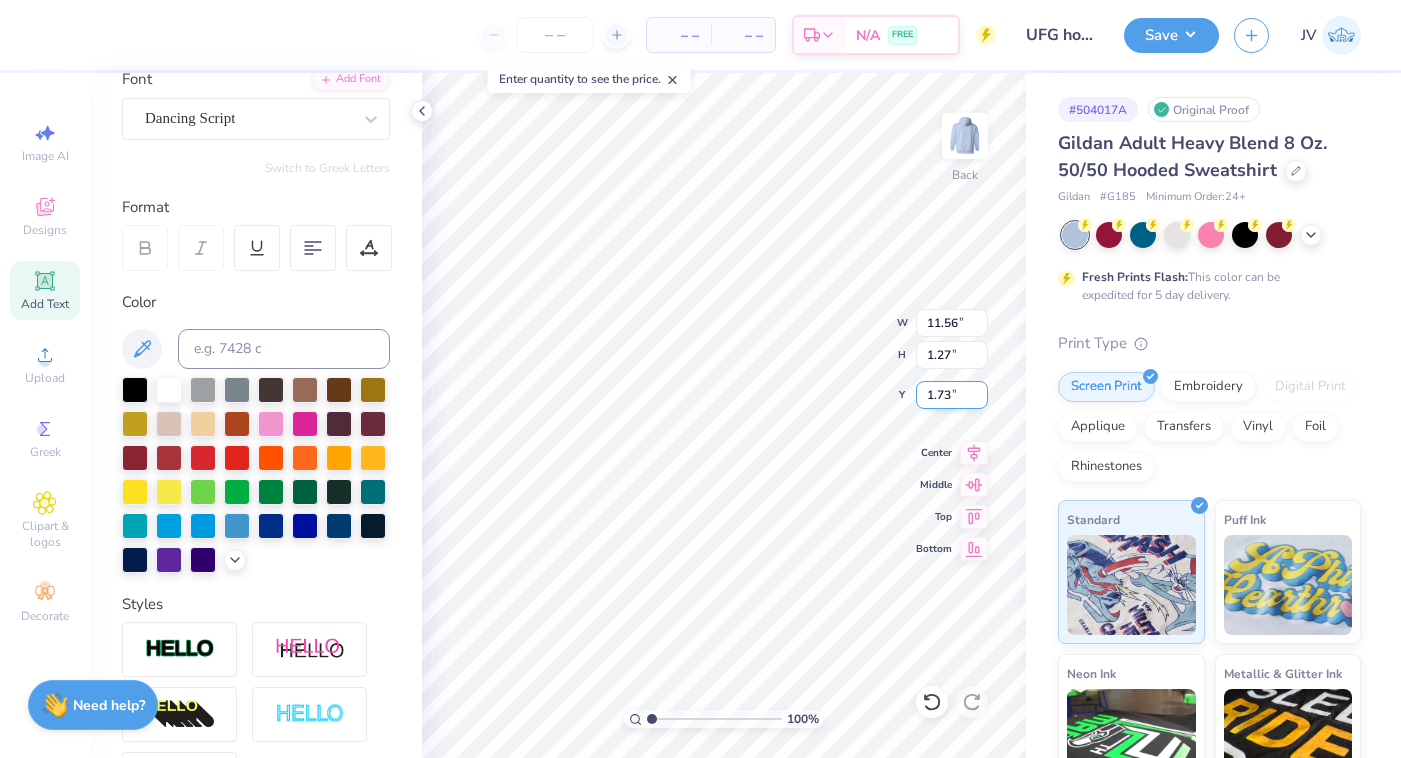 type on "2.01" 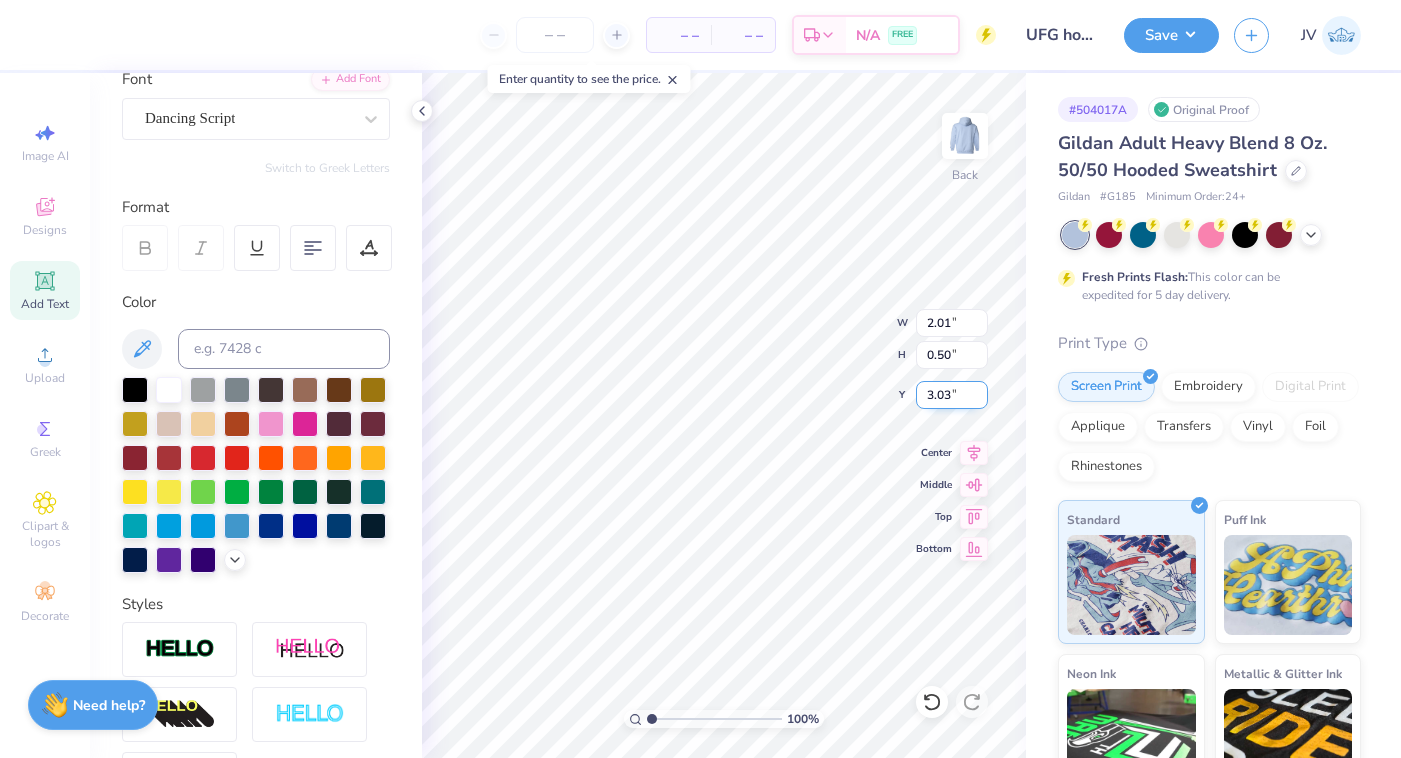 type on "3.00" 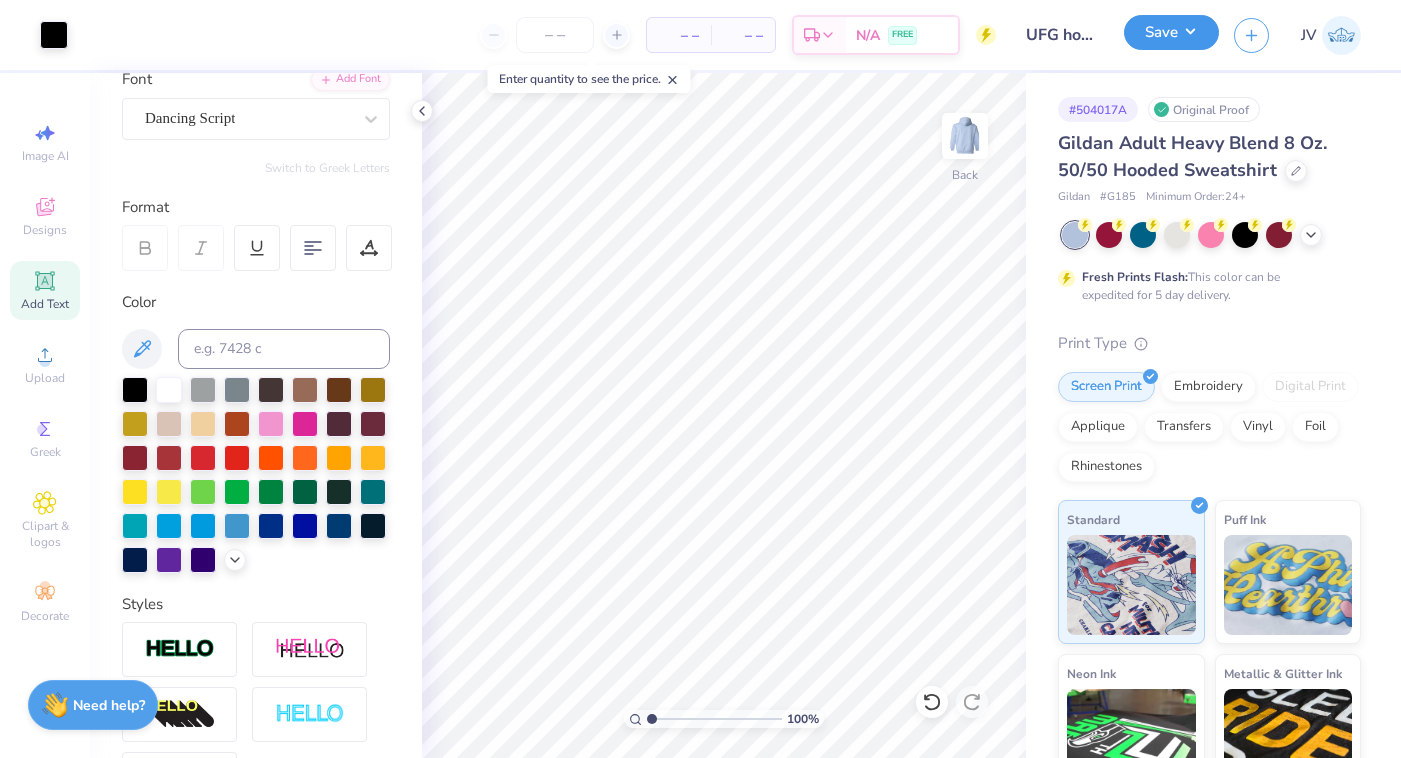 click on "Save" at bounding box center (1171, 32) 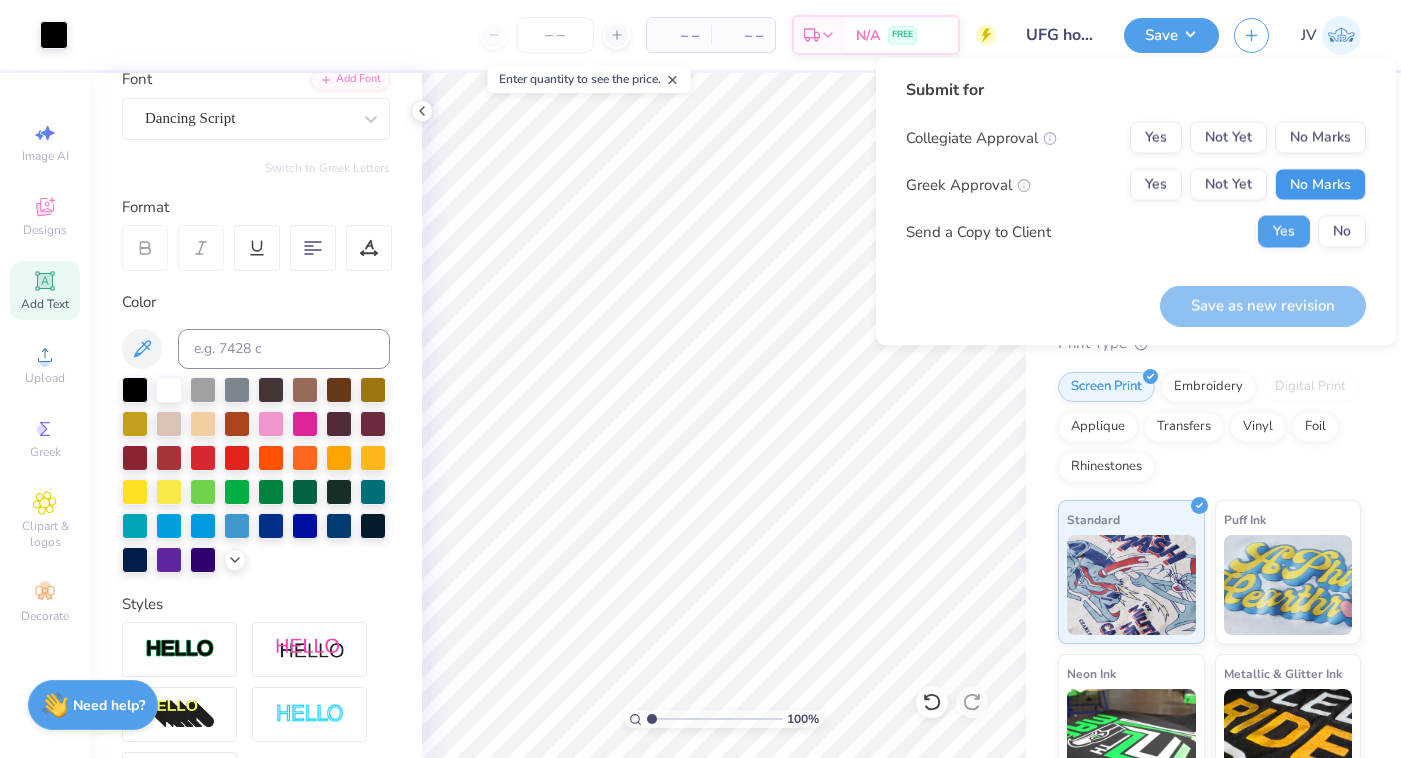 click on "No Marks" at bounding box center [1320, 185] 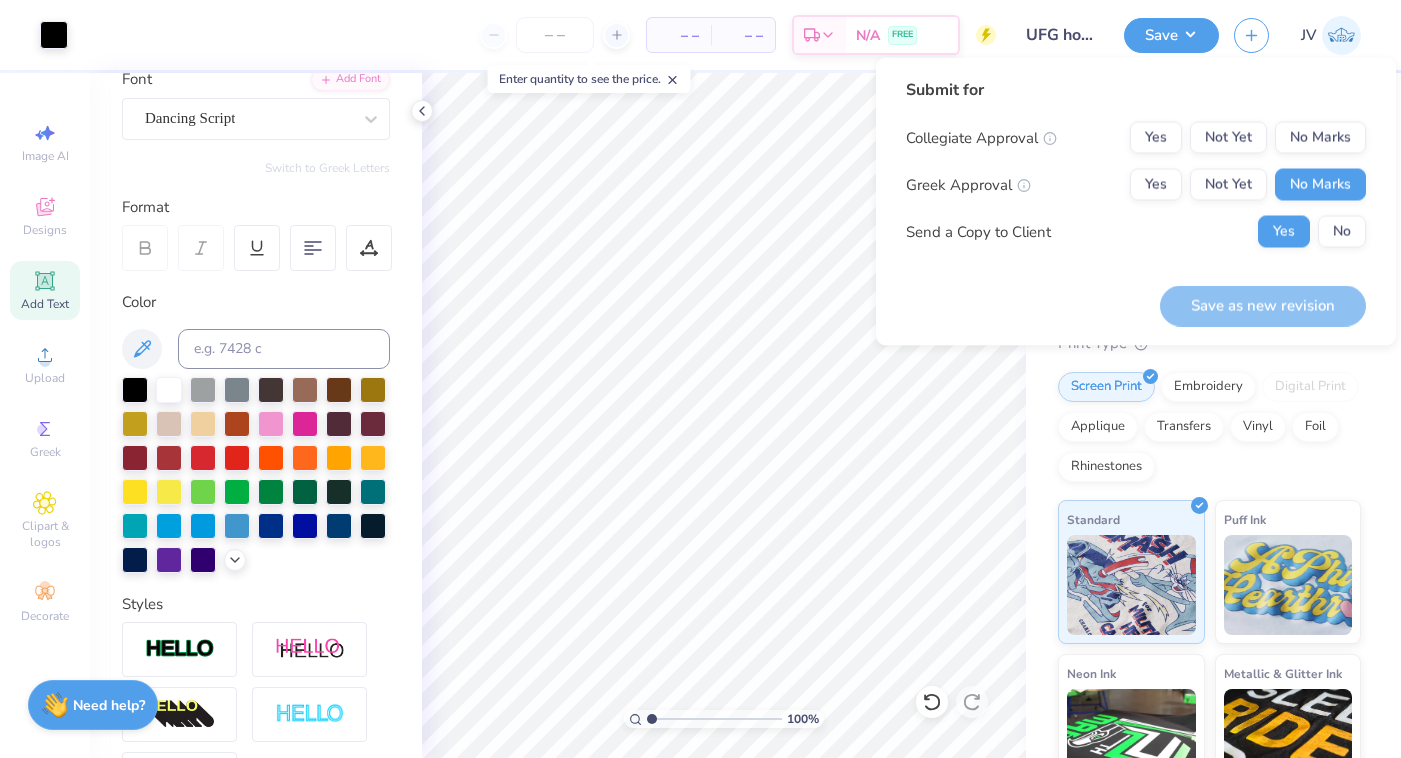click on "Submit for Collegiate Approval Yes Not Yet No Marks Greek Approval Yes Not Yet No Marks Send a Copy to Client Yes No" at bounding box center [1136, 170] 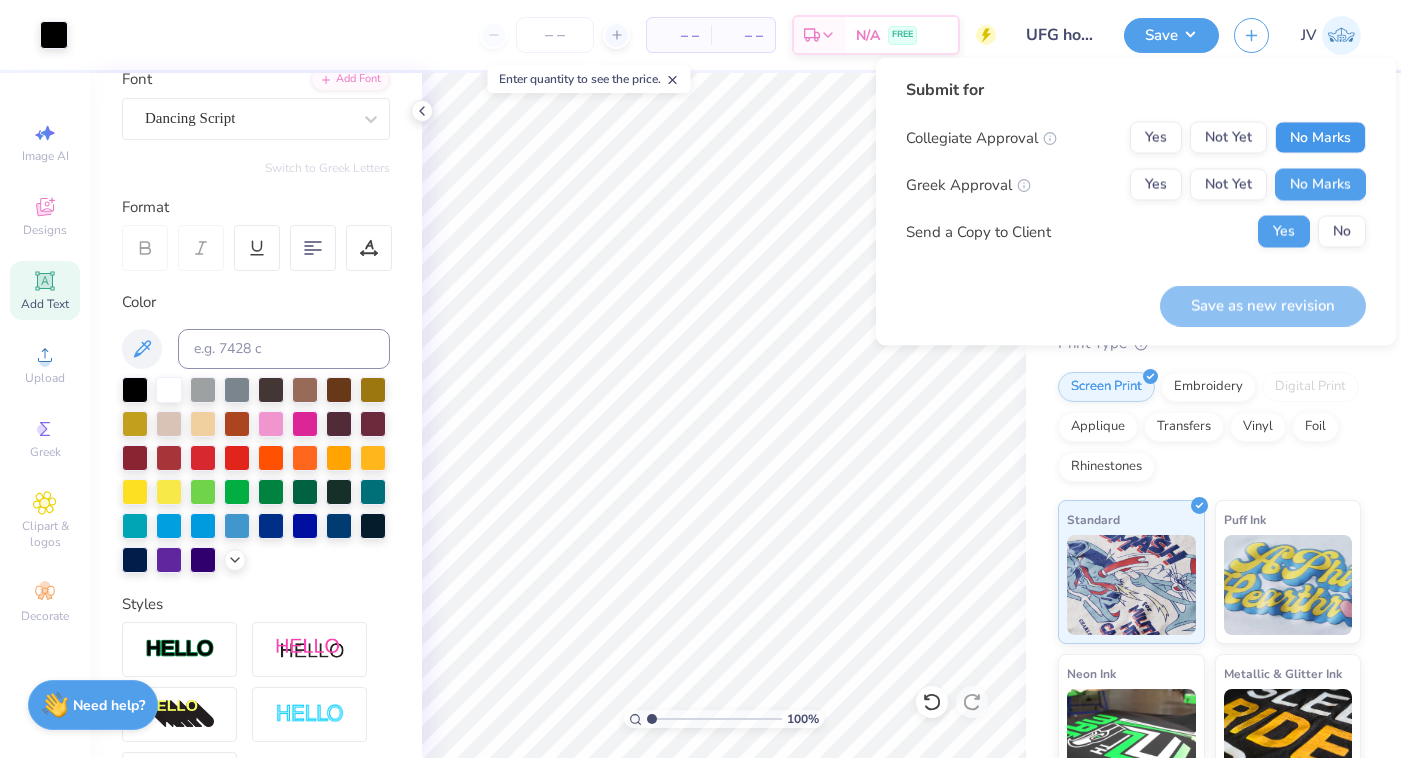 click on "No Marks" at bounding box center [1320, 138] 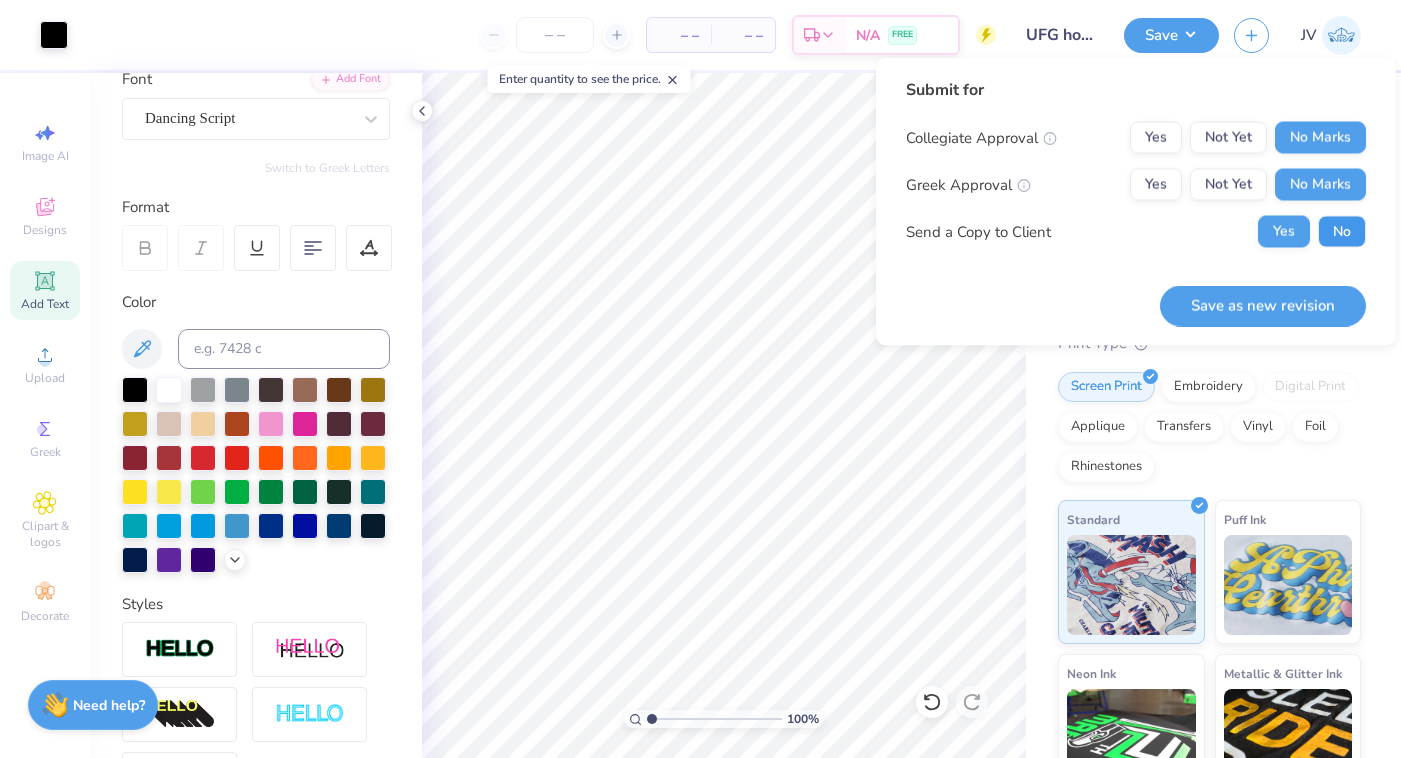 click on "No" at bounding box center [1342, 232] 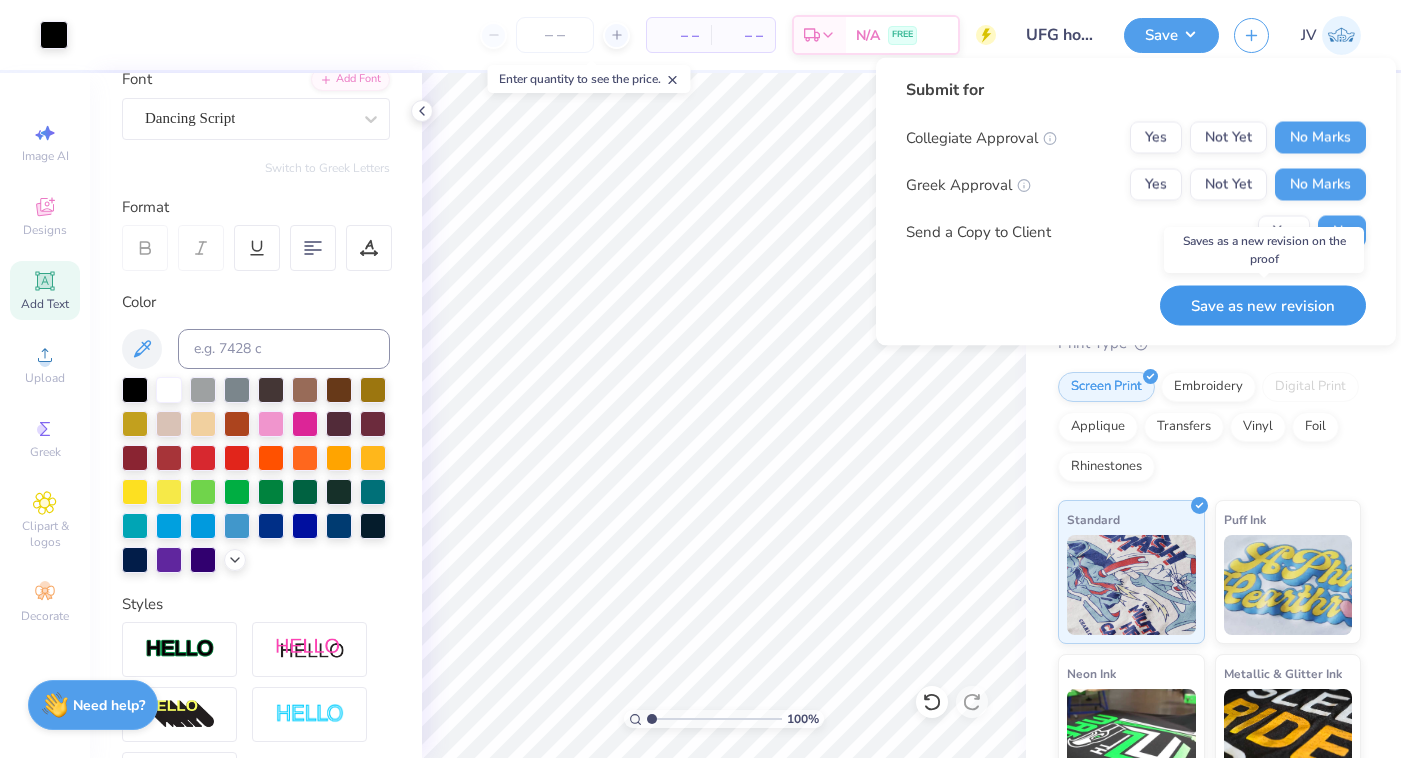 click on "Save as new revision" at bounding box center (1263, 305) 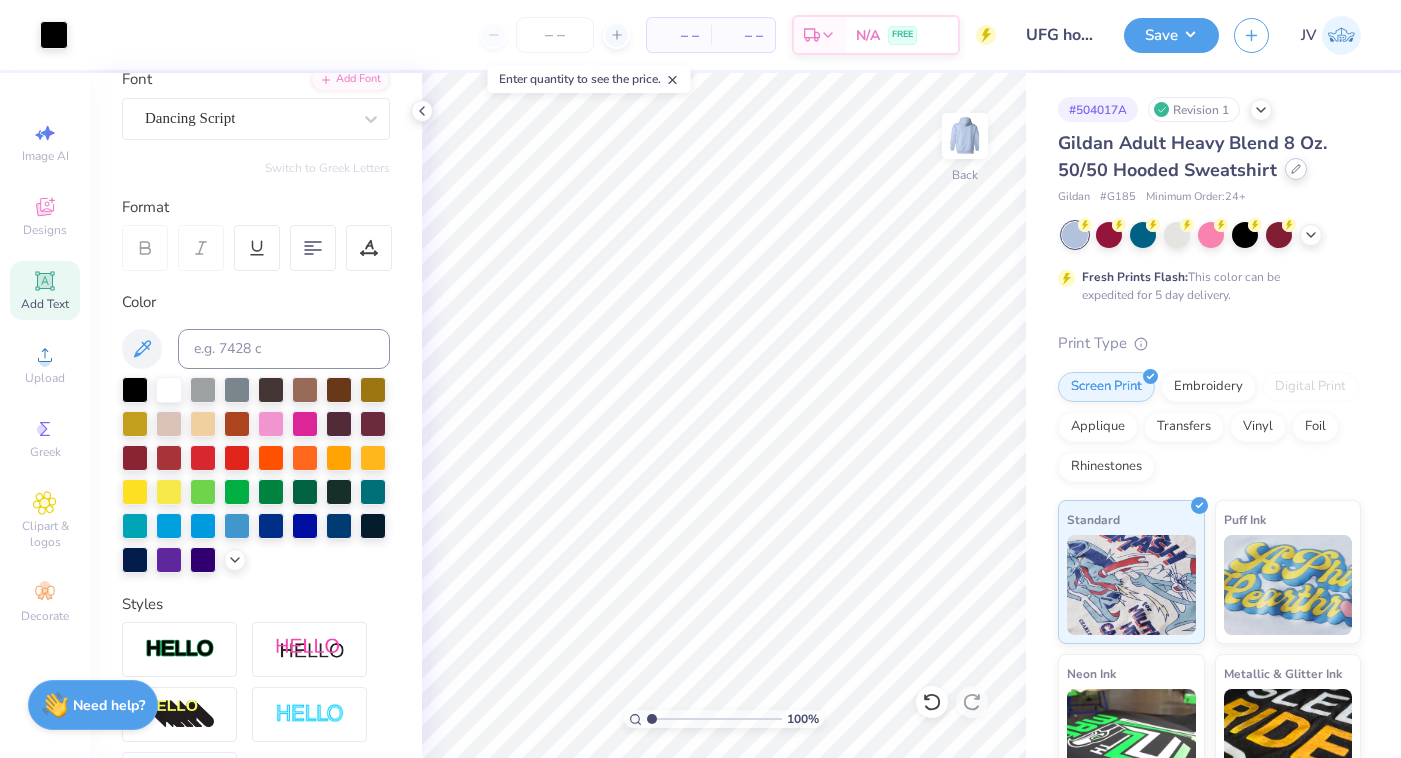 click 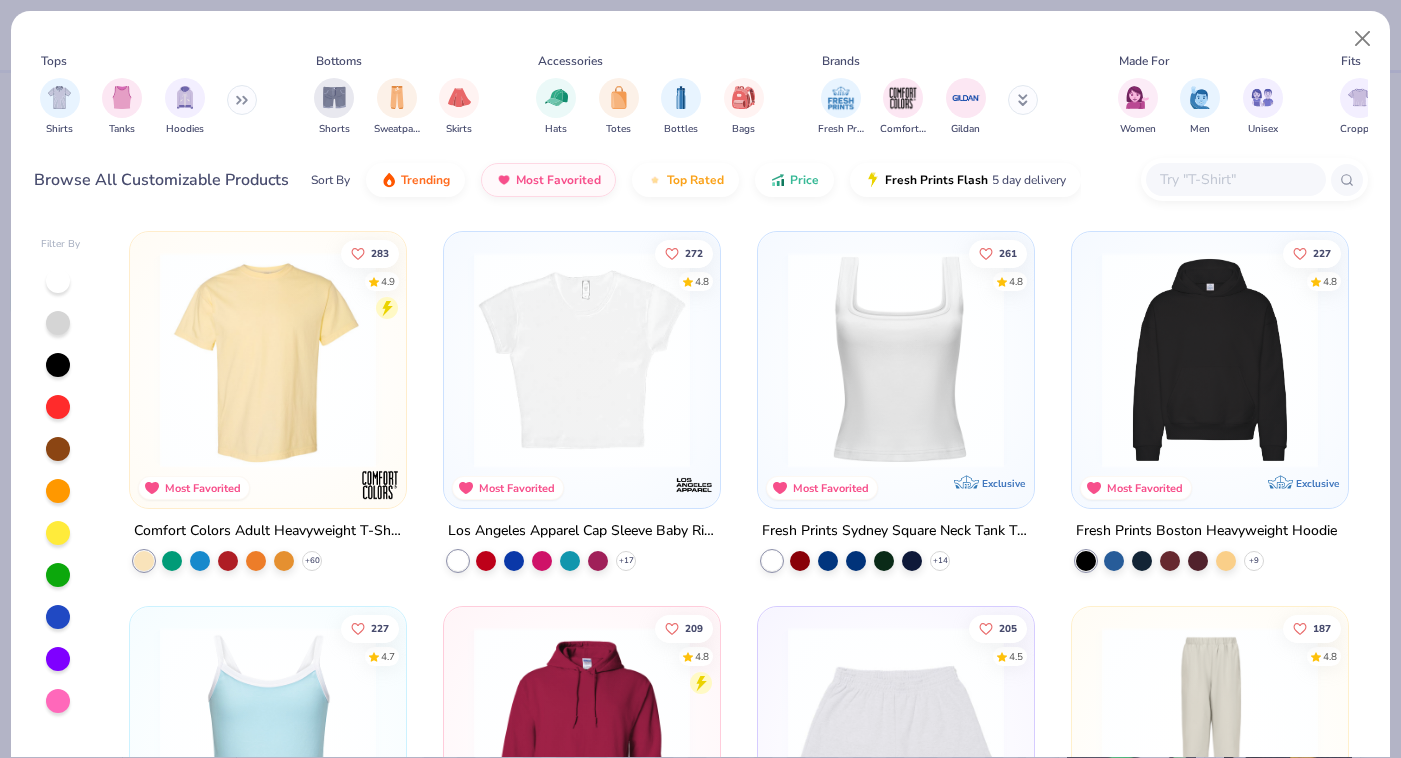 click on "Tops Shirts Tanks Hoodies Bottoms Shorts Sweatpants Skirts Accessories Hats Totes Bottles Bags Brands Fresh Prints Comfort Colors Gildan Made For Women Men Unisex Fits Cropped Slim Regular Oversized Styles Classic Sportswear Athleisure Minimums 12-17 18-23 24-35 Print Types Guide Embroidery Screen Print Patches Browse All Customizable Products Sort By Trending Most Favorited Top Rated Price Fresh Prints Flash 5 day delivery" at bounding box center [700, 113] 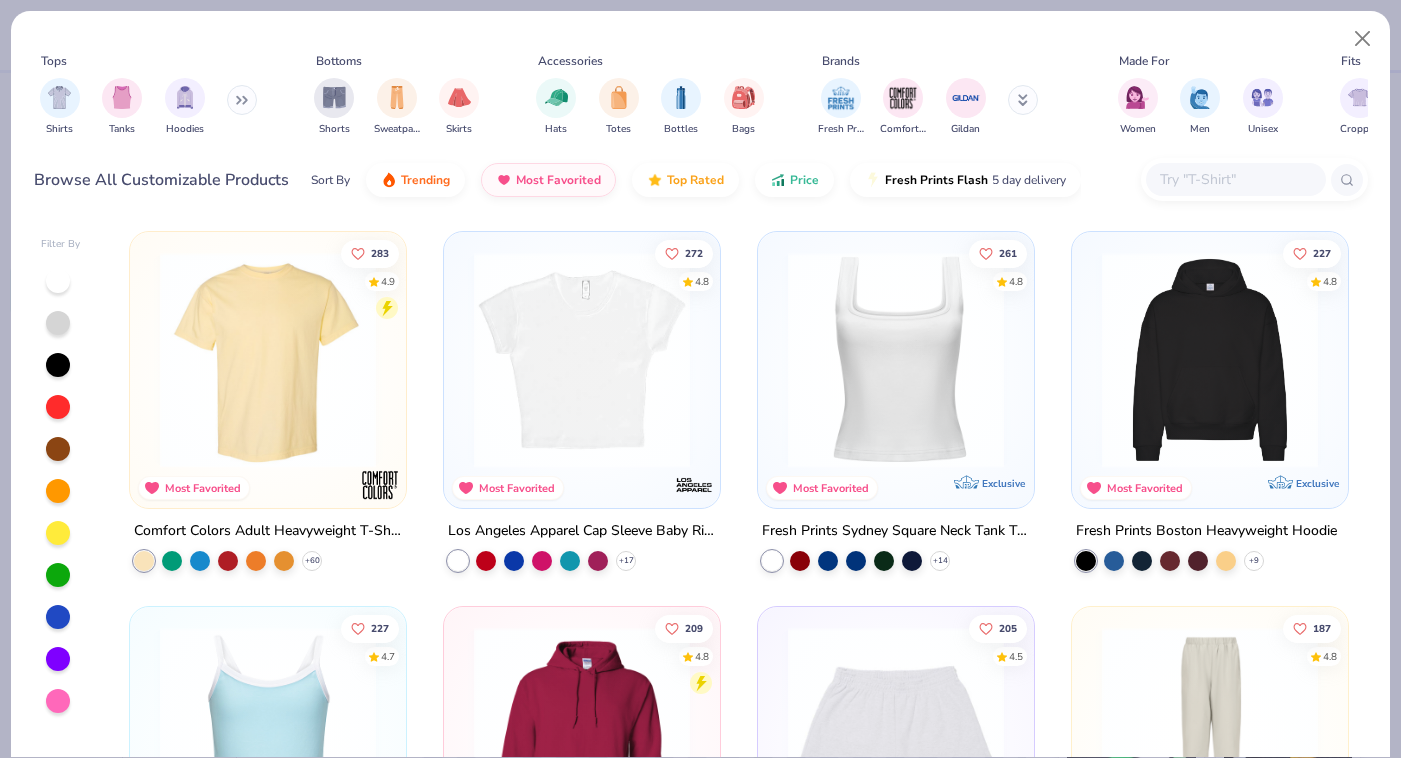 click on "Tops Shirts Tanks Hoodies Bottoms Shorts Sweatpants Skirts Accessories Hats Totes Bottles Bags Brands Fresh Prints Comfort Colors Gildan Made For Women Men Unisex Fits Cropped Slim Regular Oversized Styles Classic Sportswear Athleisure Minimums 12-17 18-23 24-35 Print Types Guide Embroidery Screen Print Patches Browse All Customizable Products Sort By Trending Most Favorited Top Rated Price Fresh Prints Flash 5 day delivery Filter By 283 4.9 Most Favorited Comfort Colors Adult Heavyweight T-Shirt + 60 272 4.8 Most Favorited Los Angeles Apparel Cap Sleeve Baby Rib Crop Top + 17 261 4.8 Most Favorited Exclusive Fresh Prints Sydney Square Neck Tank Top + 14 227 4.8 Most Favorited Exclusive Fresh Prints Boston Heavyweight Hoodie + 9 227 4.7 Most Favorited Exclusive Fresh Prints Cali Camisole Top + 15 209 4.8 Most Favorited Gildan Adult Heavy Blend 8 Oz. 50/50 Hooded Sweatshirt + 37 205 4.5 Most Favorited Los Angeles Apparel Women's Shorts 187 4.8 Most Favorited Exclusive Fresh Prints Park Ave Open Sweatpants + 11" at bounding box center (700, 379) 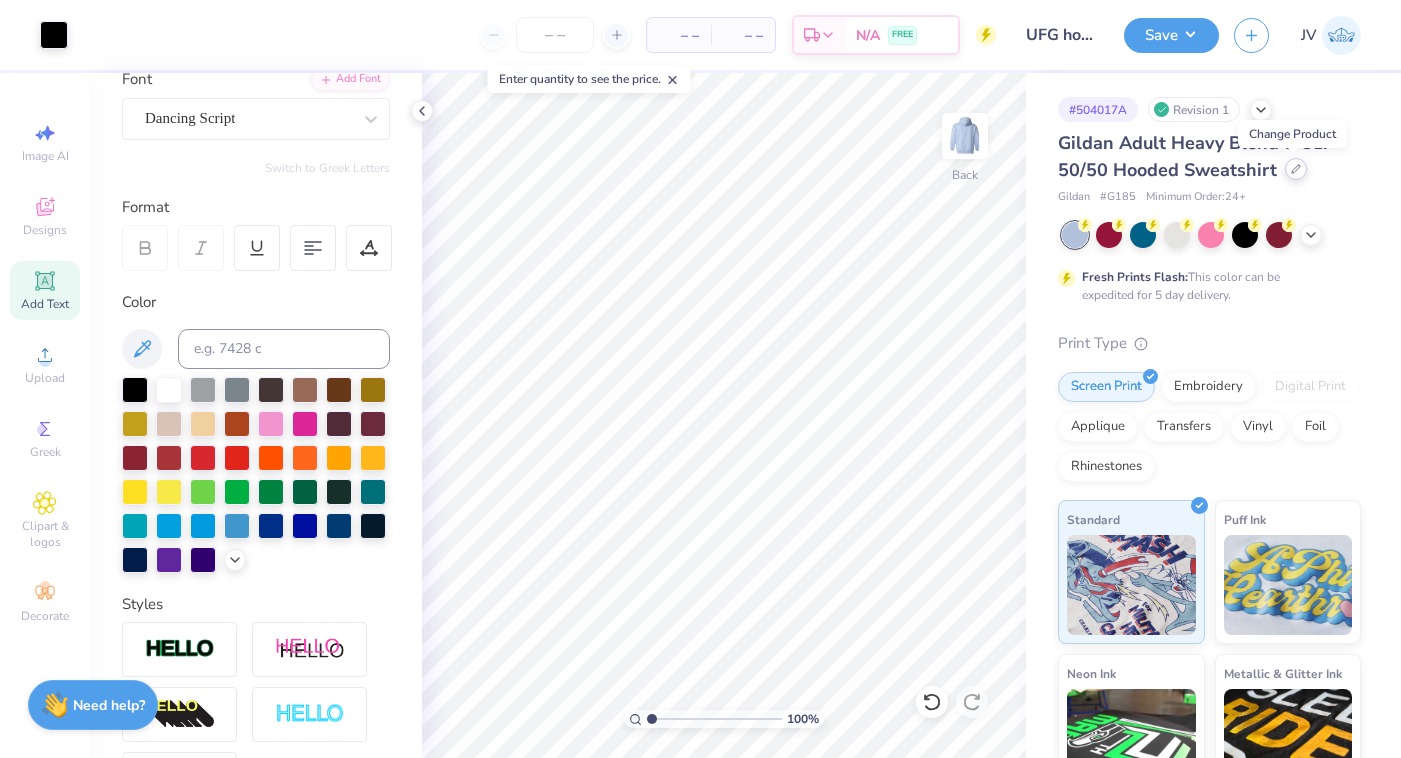 click 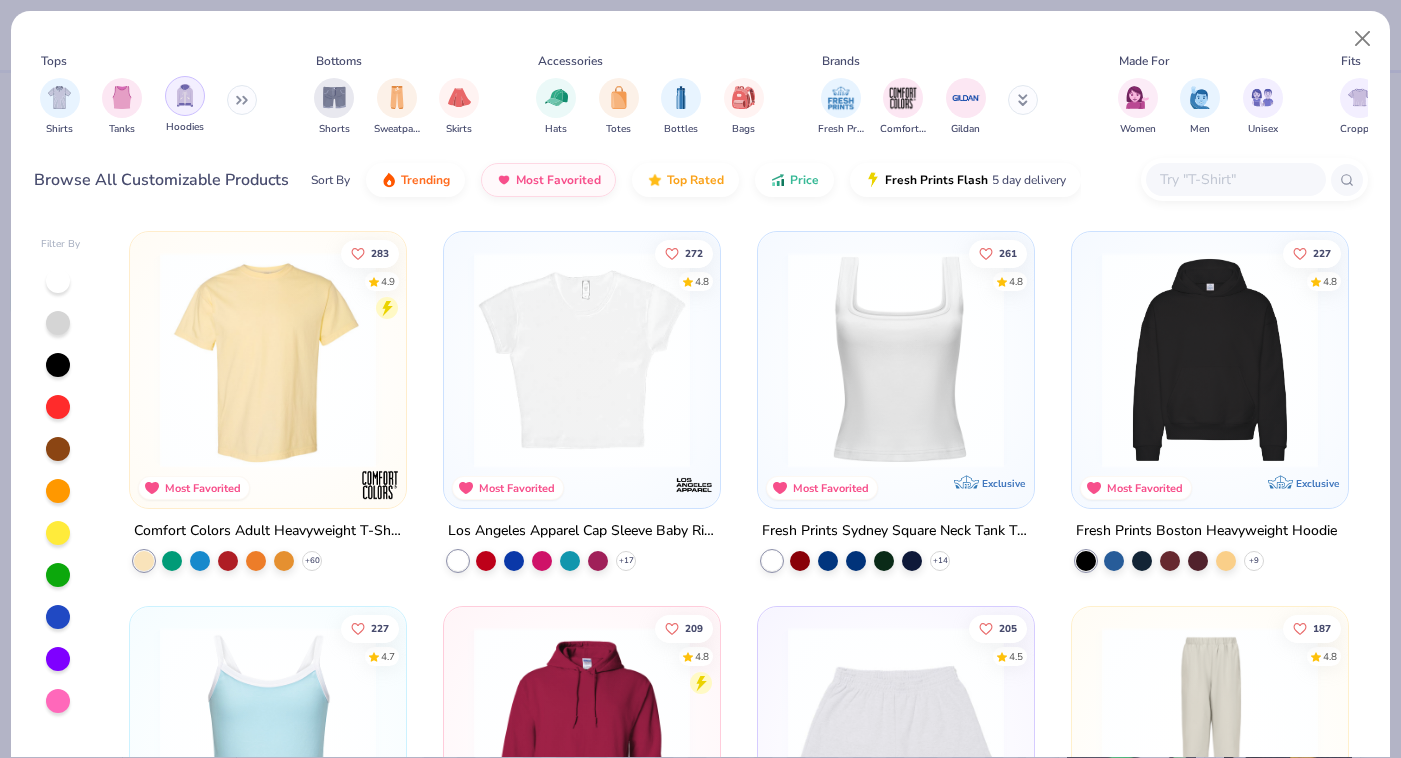 click at bounding box center (185, 95) 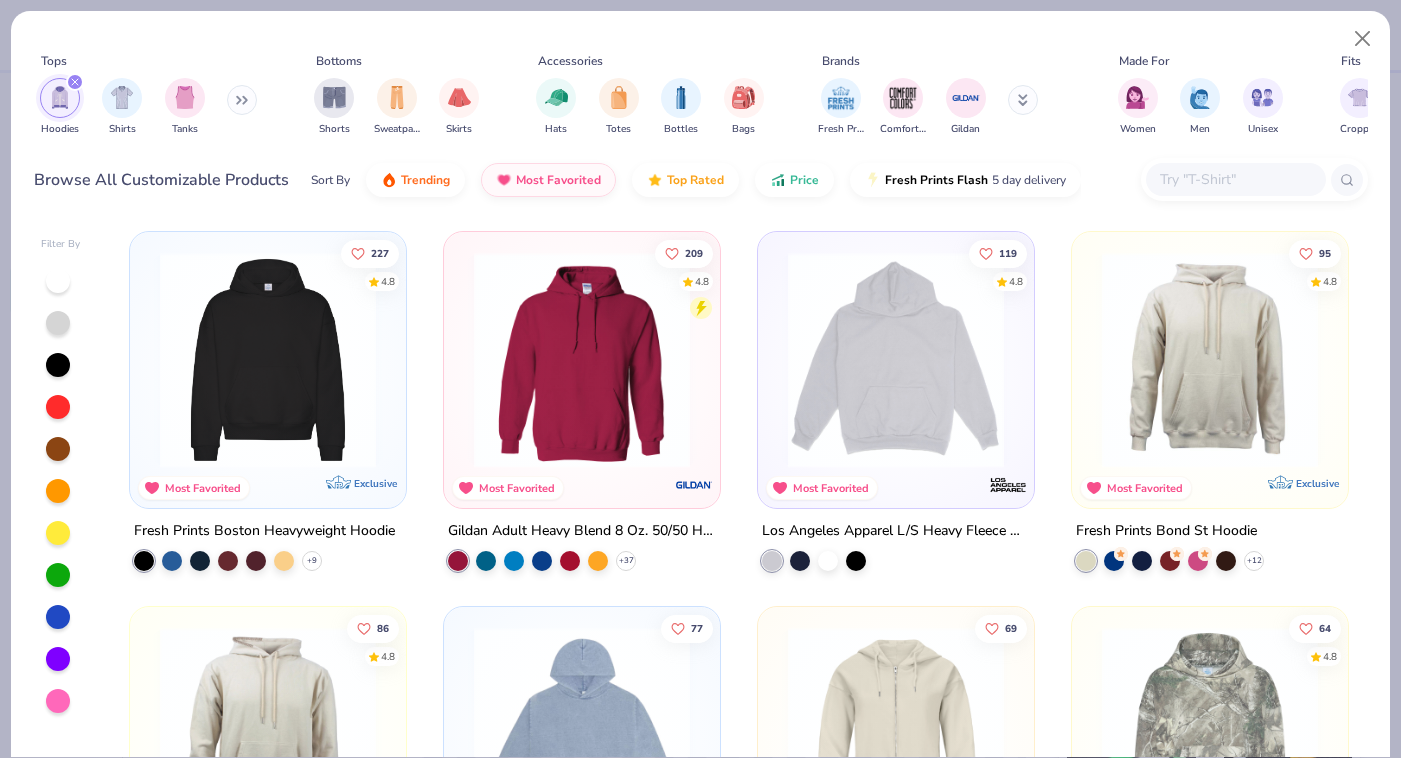 click at bounding box center (1235, 179) 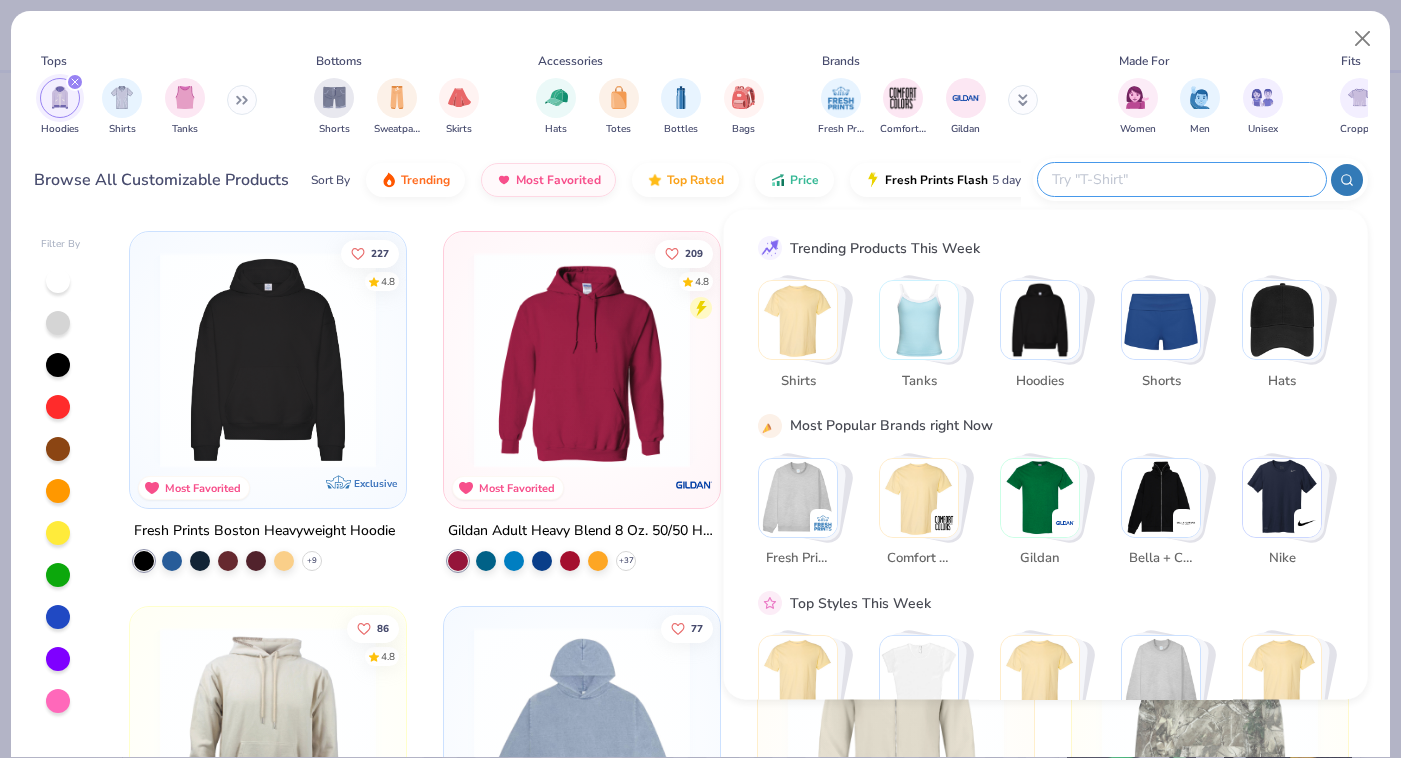 paste on "5161" 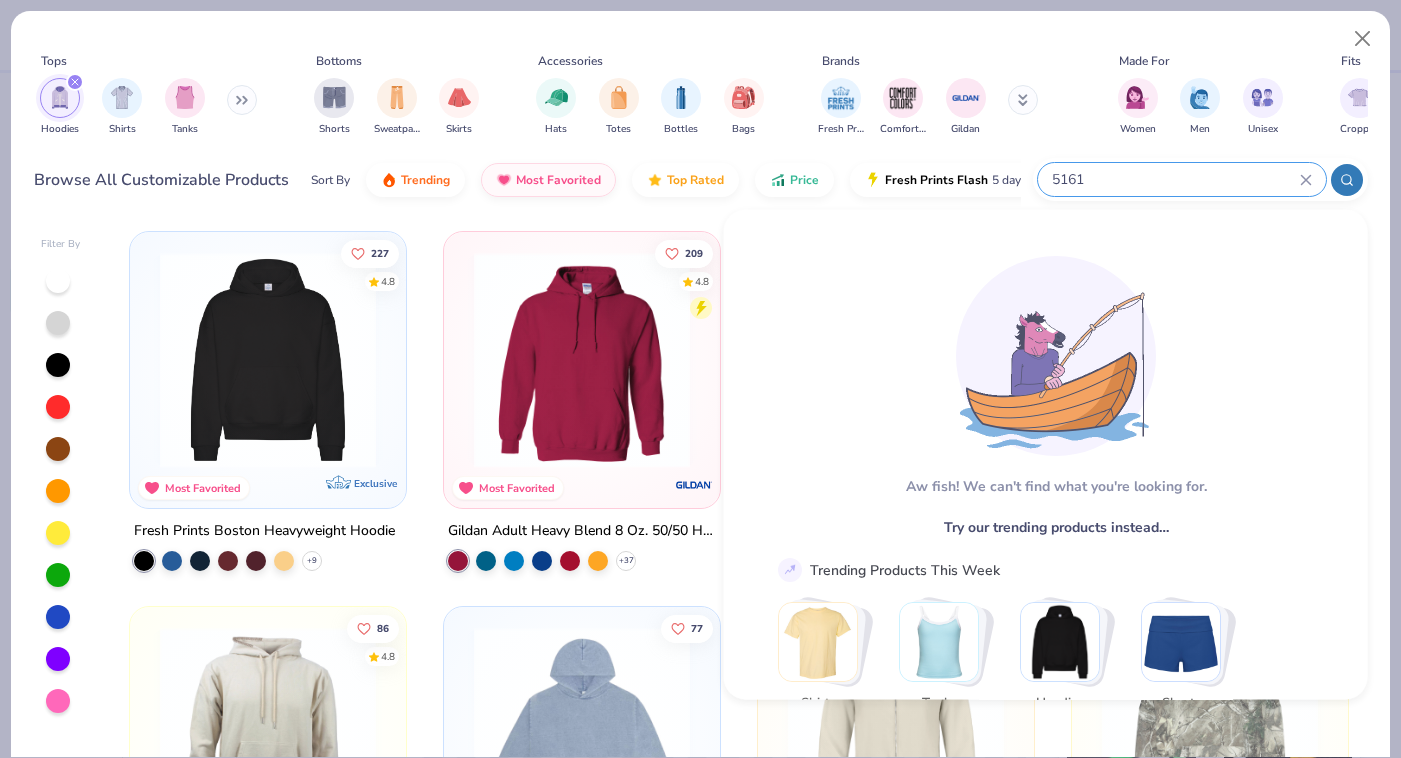 type on "5161" 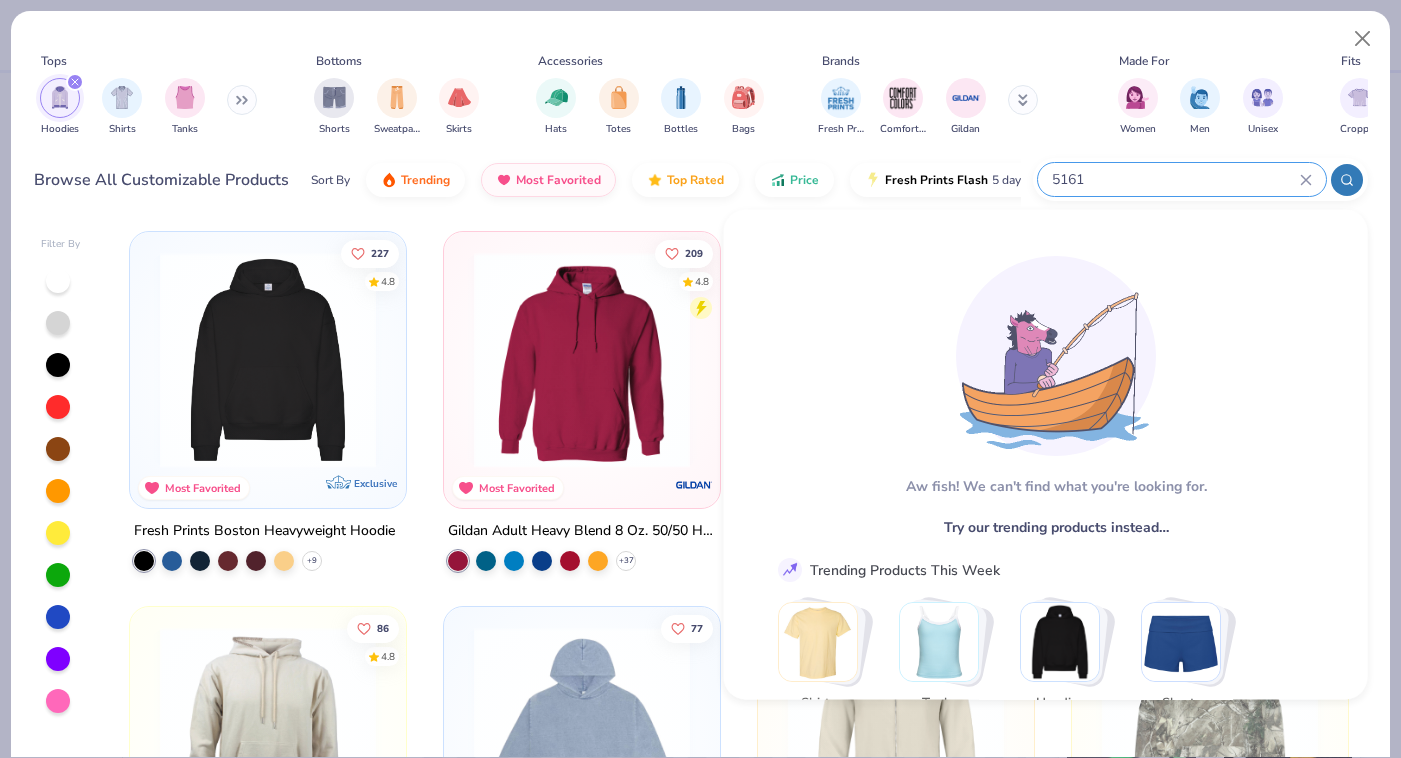 click at bounding box center (939, 642) 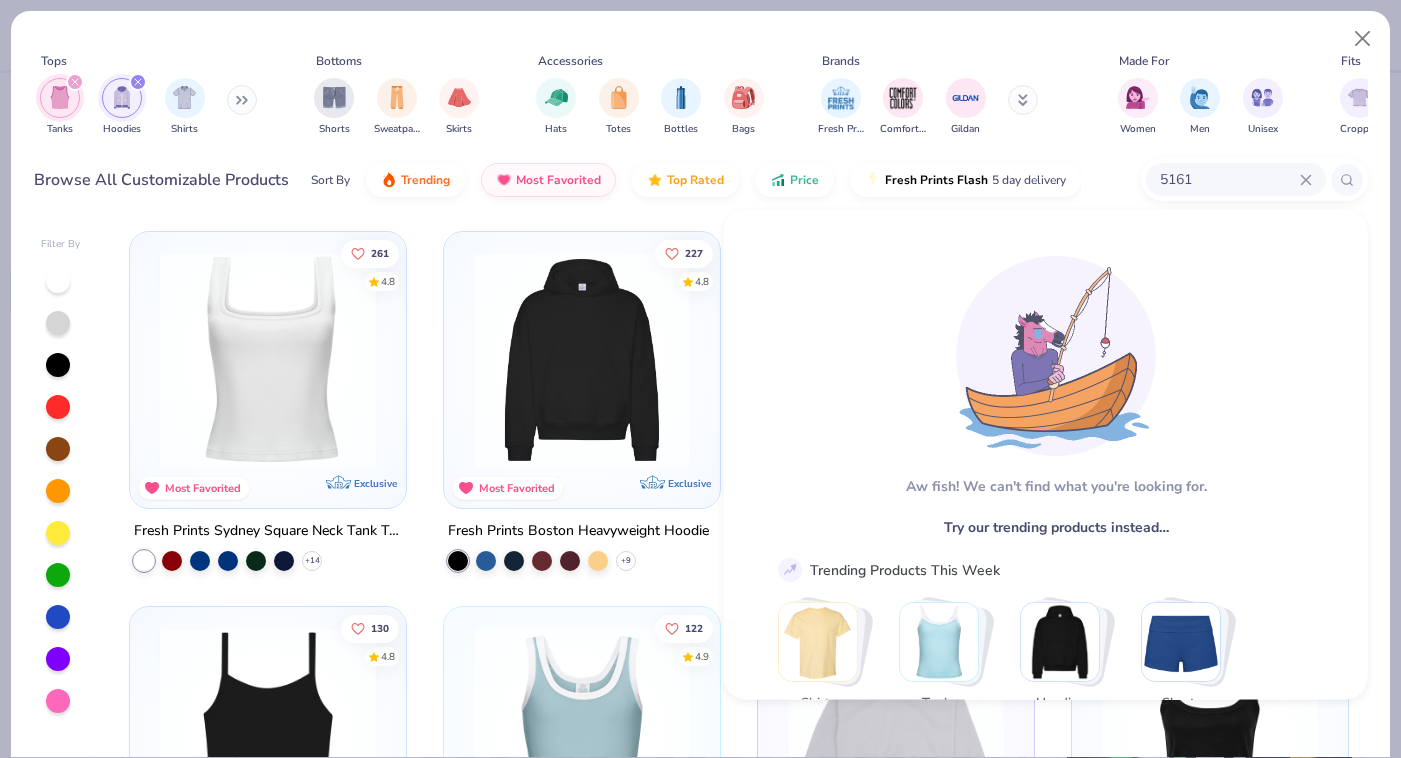 scroll, scrollTop: 93, scrollLeft: 0, axis: vertical 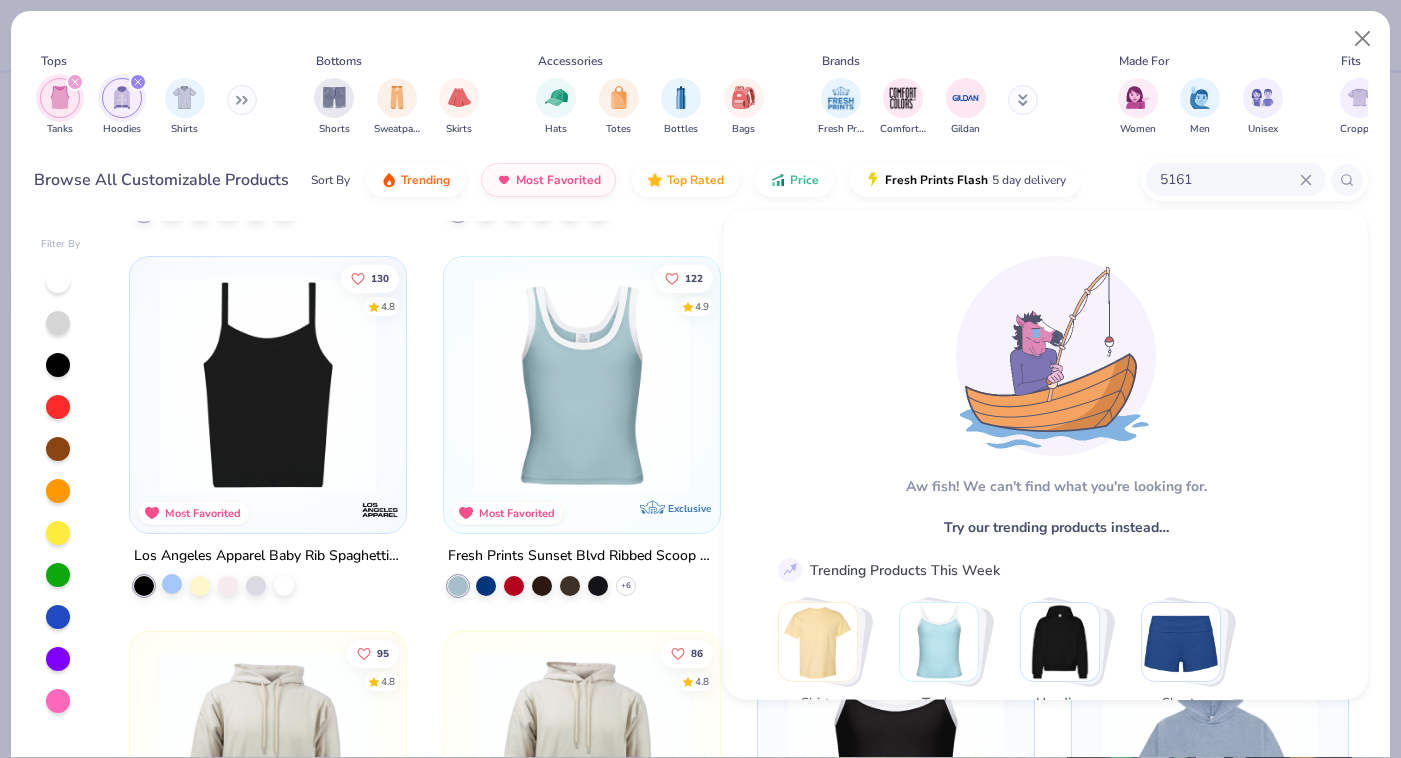 click at bounding box center (172, 584) 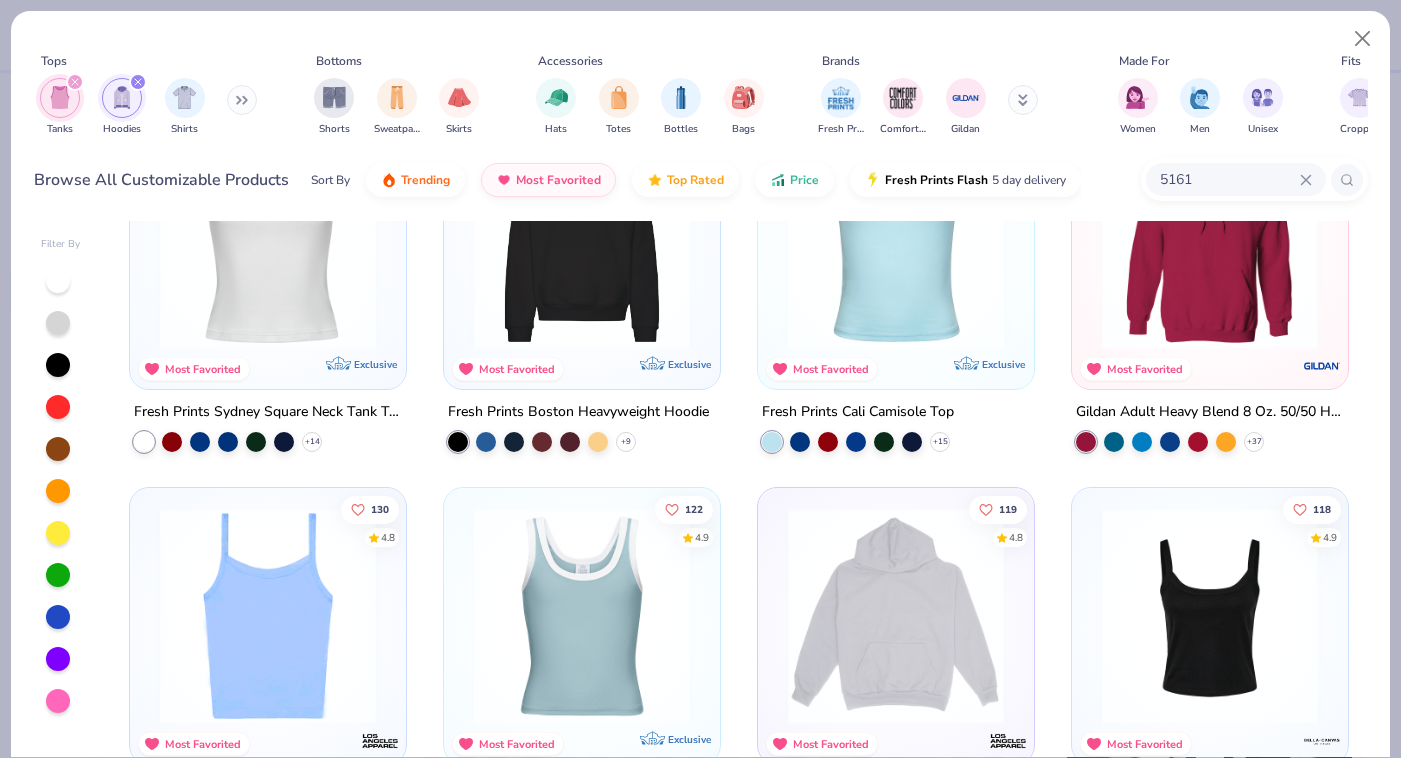 scroll, scrollTop: 0, scrollLeft: 0, axis: both 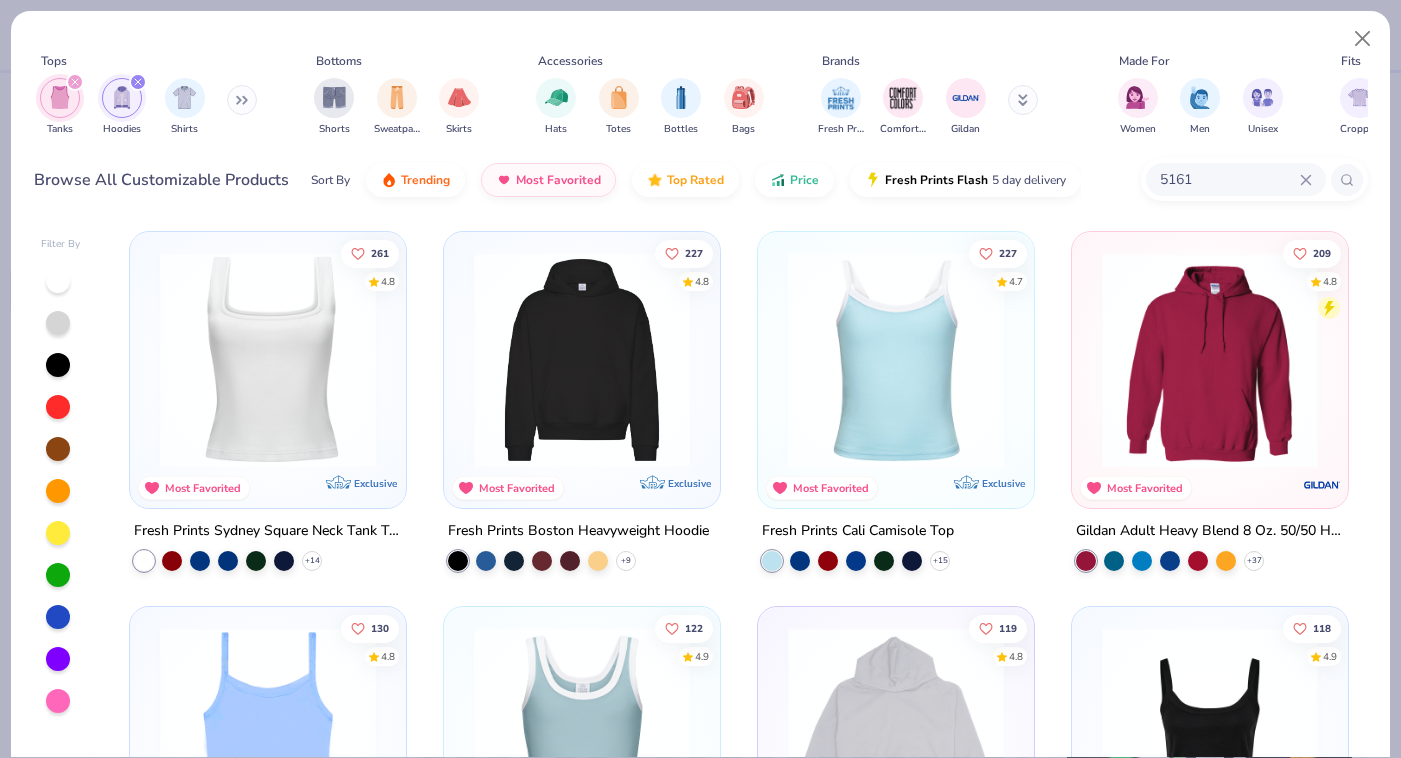click at bounding box center [896, 360] 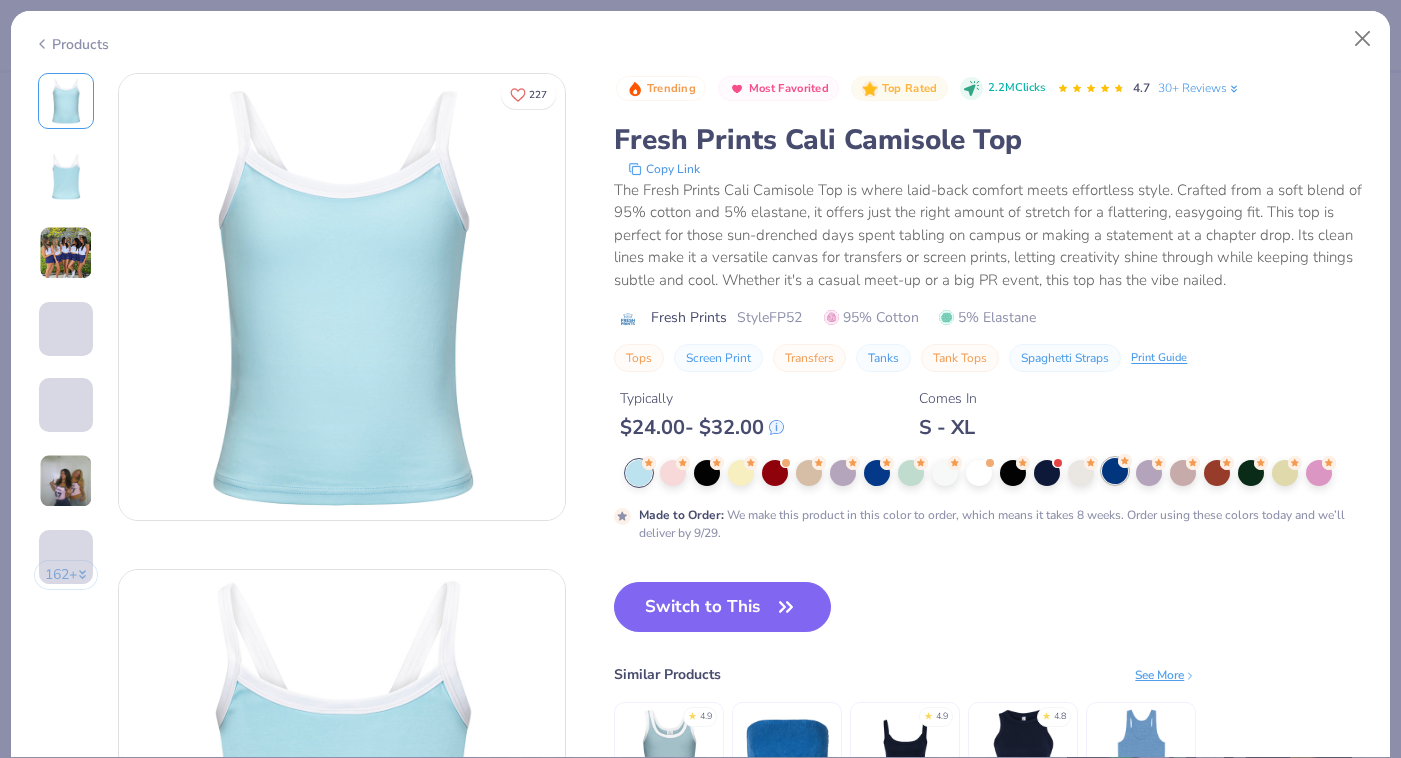 click 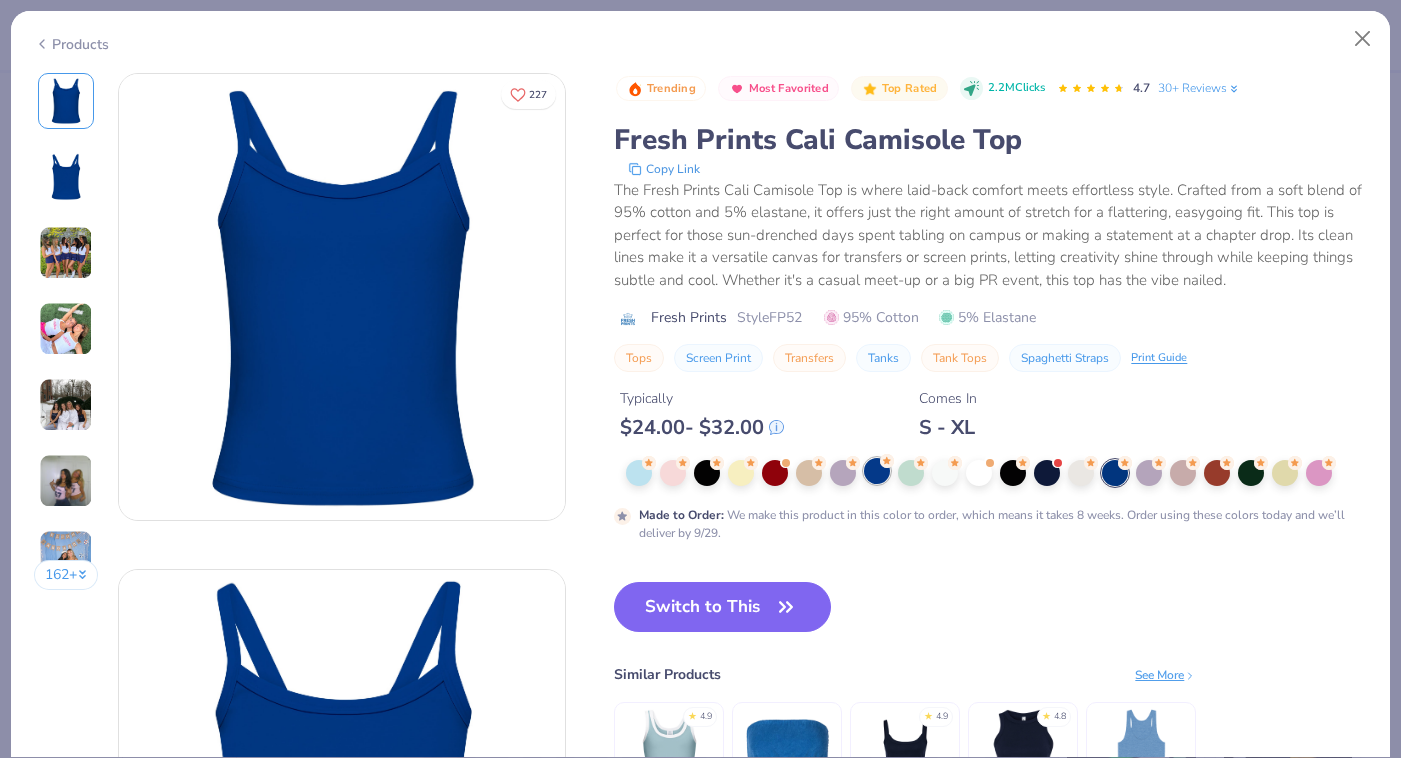 click at bounding box center (877, 471) 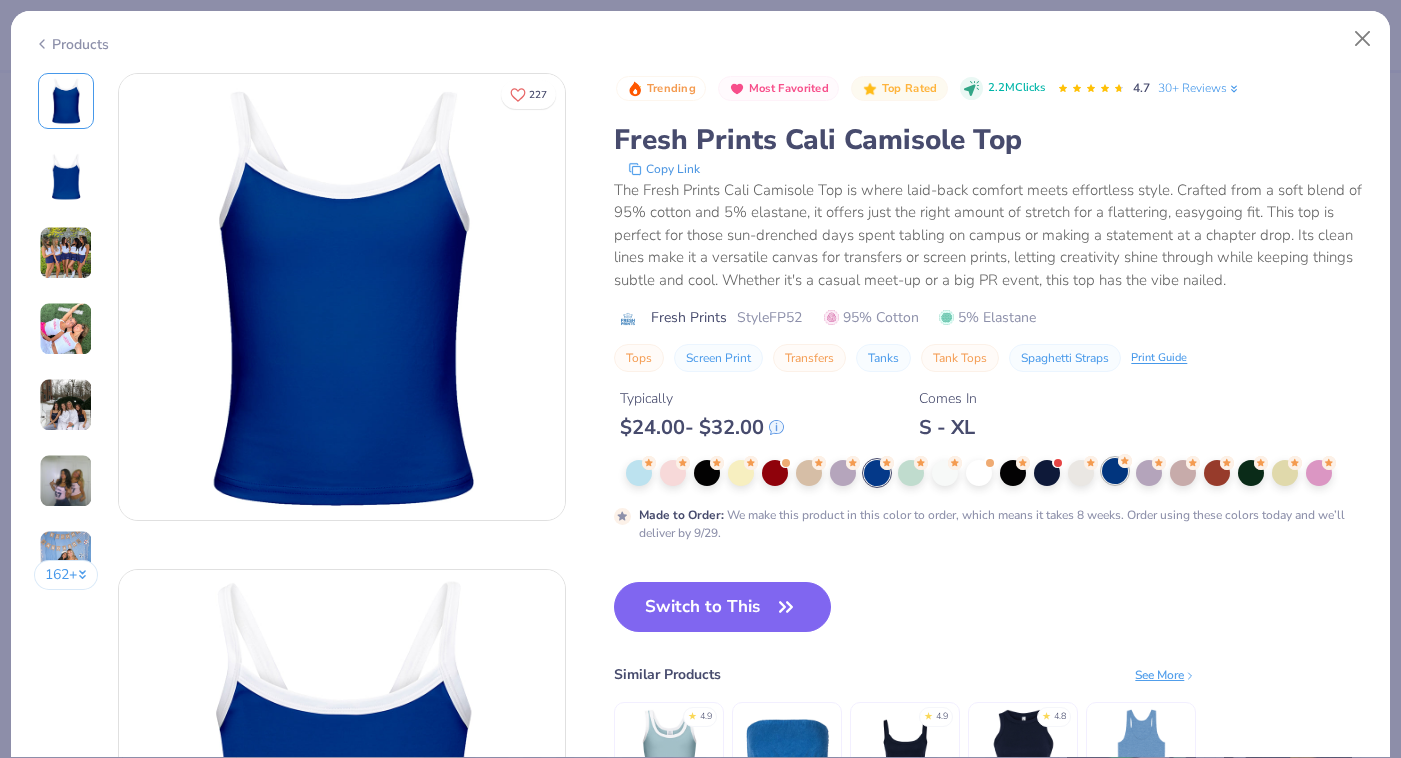 click at bounding box center (1115, 471) 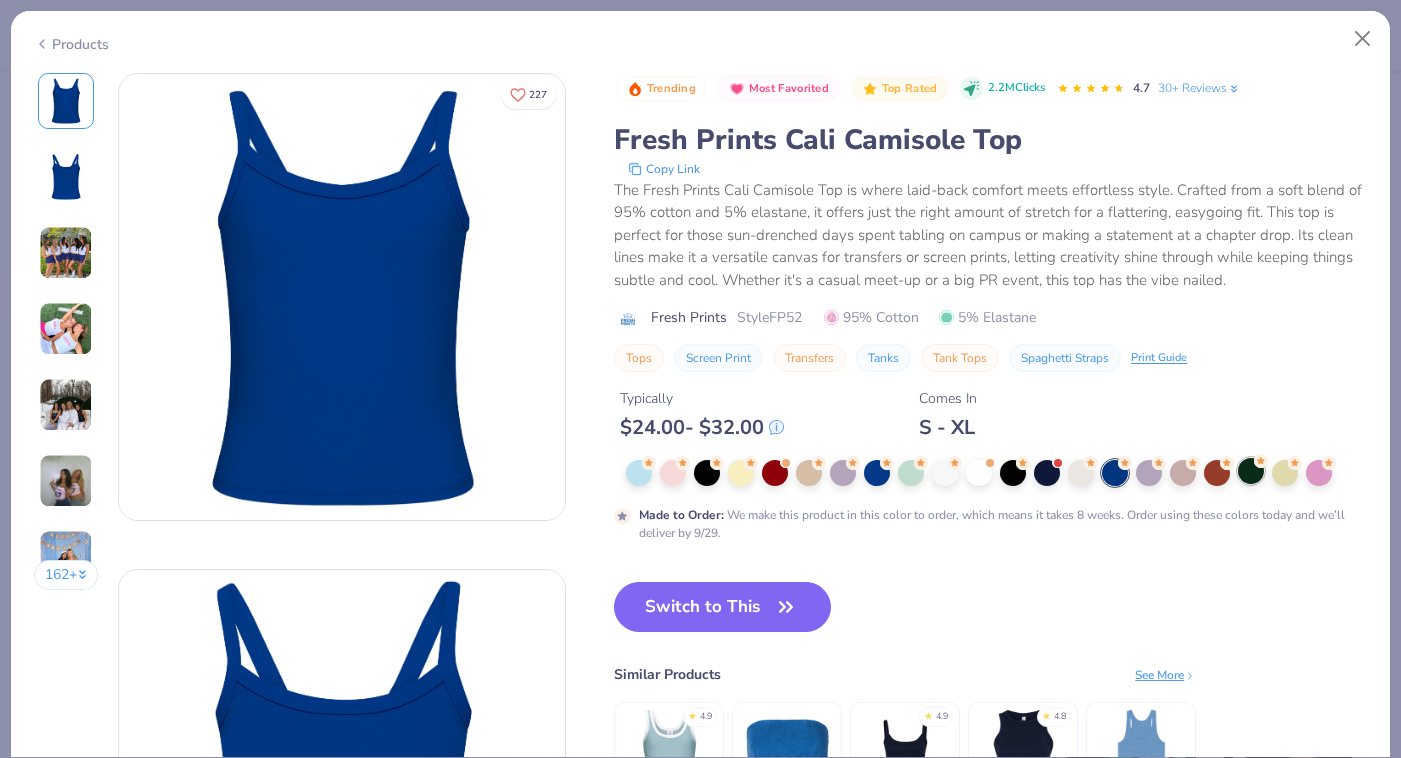 click at bounding box center (1251, 471) 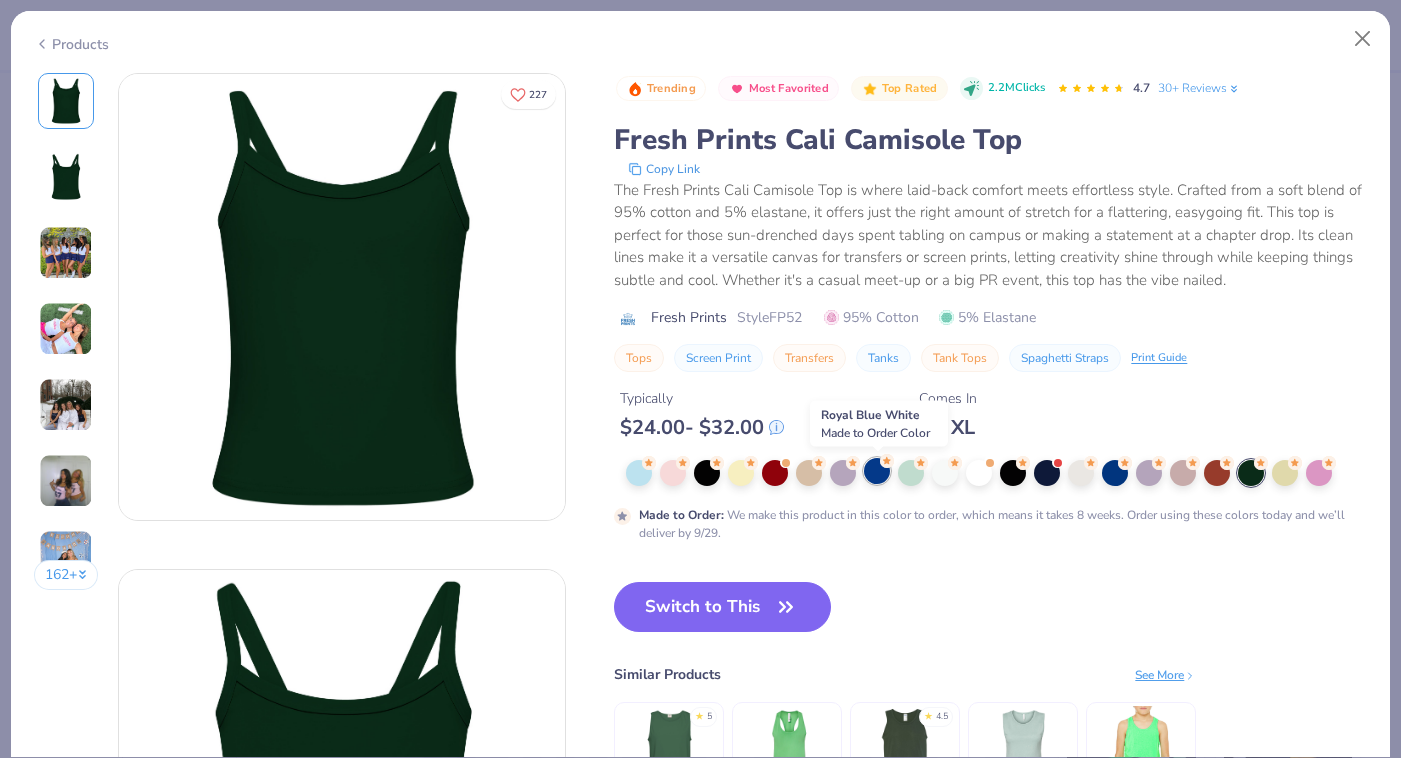 click at bounding box center (877, 471) 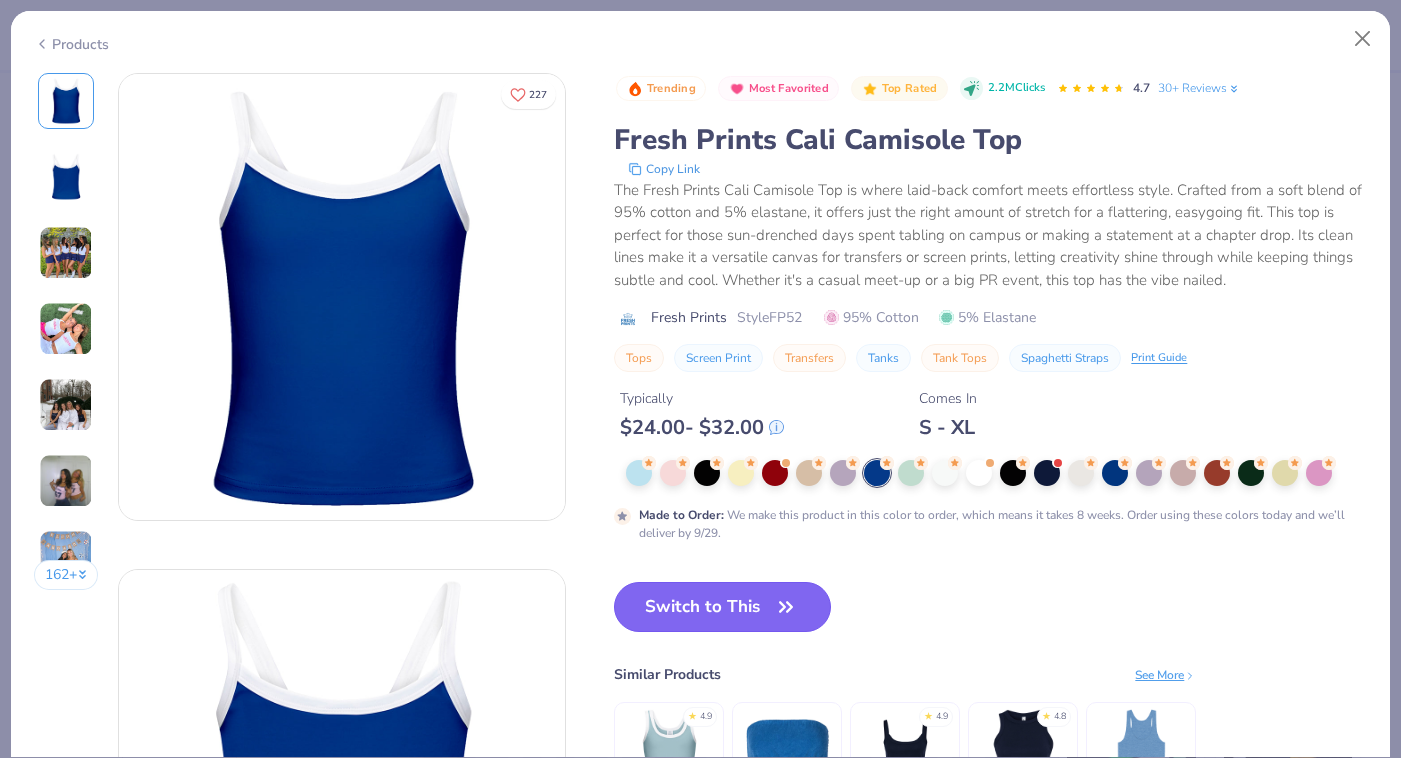 click on "Switch to This" at bounding box center (722, 607) 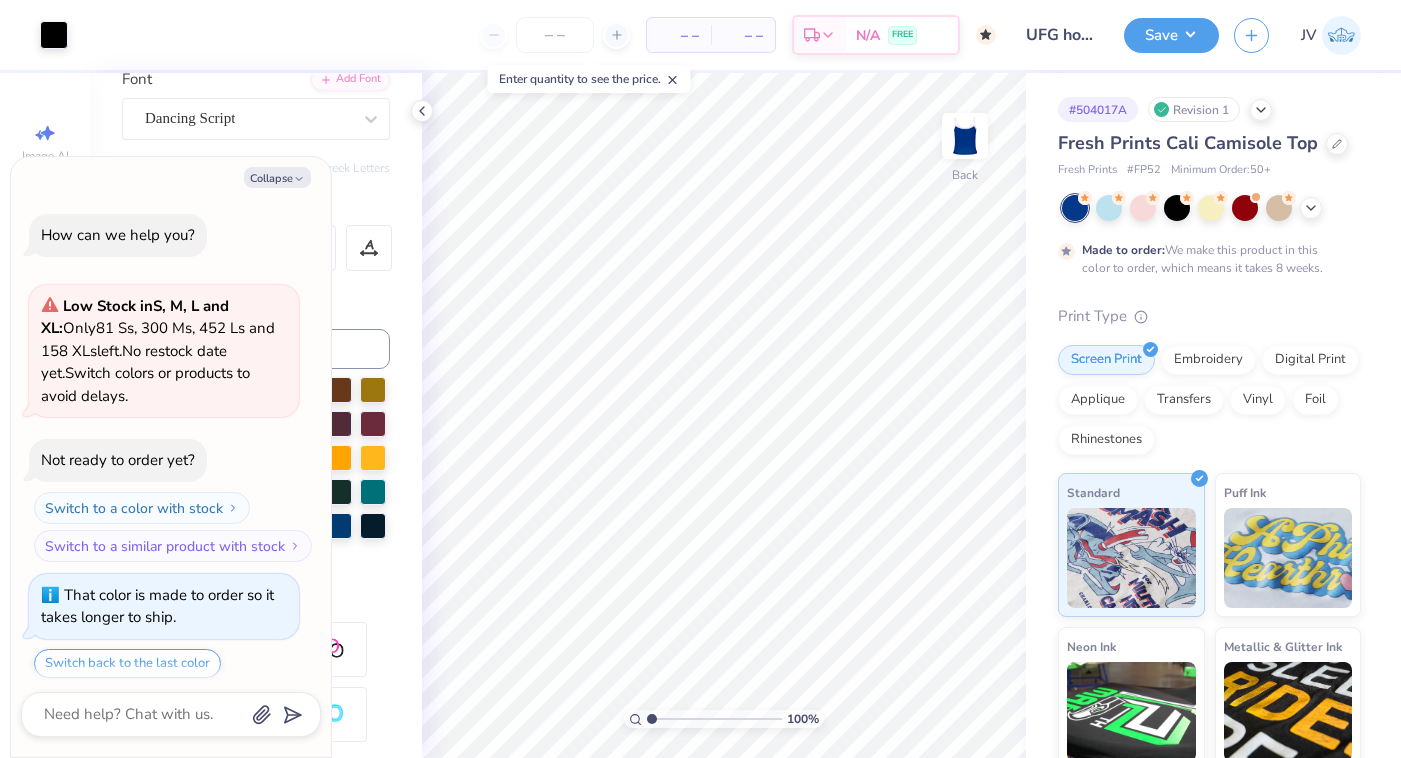 scroll, scrollTop: 61, scrollLeft: 0, axis: vertical 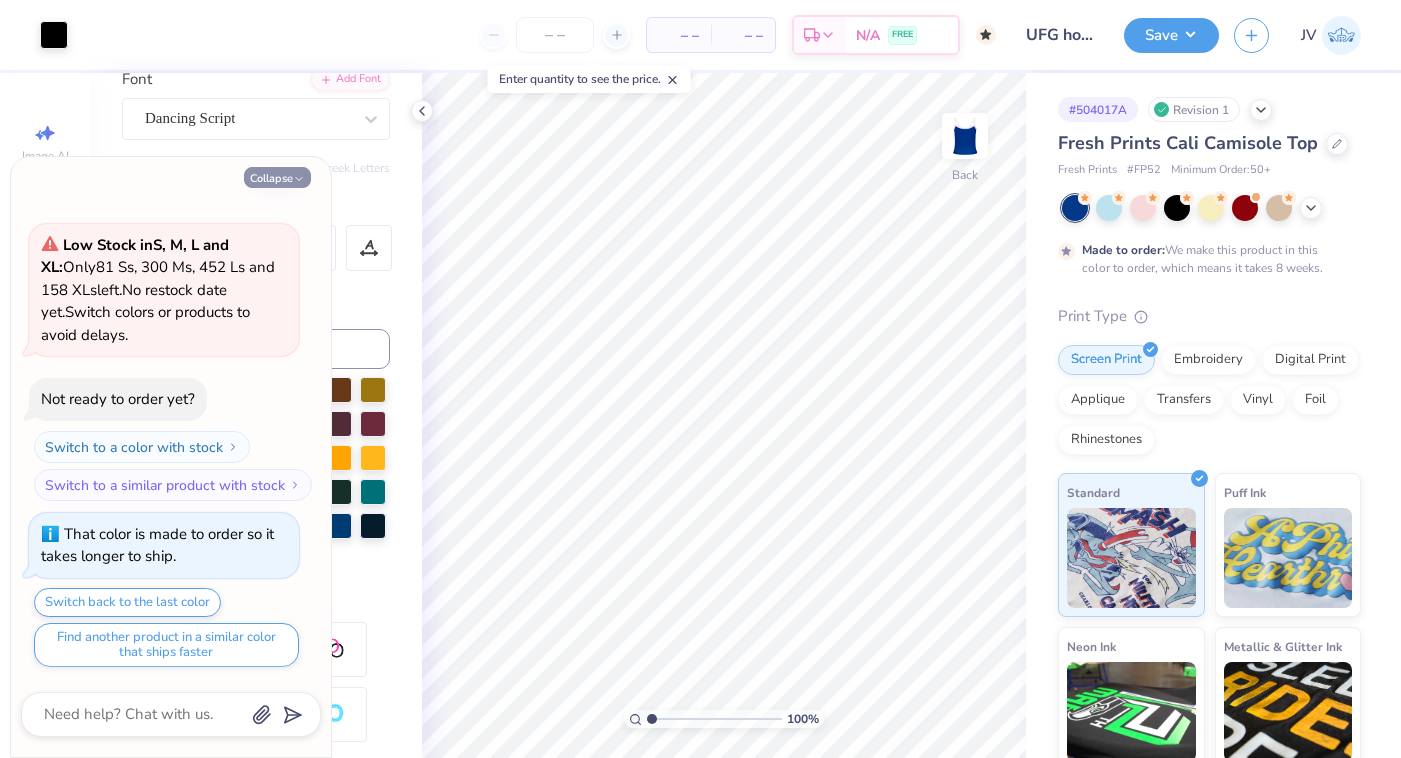 click 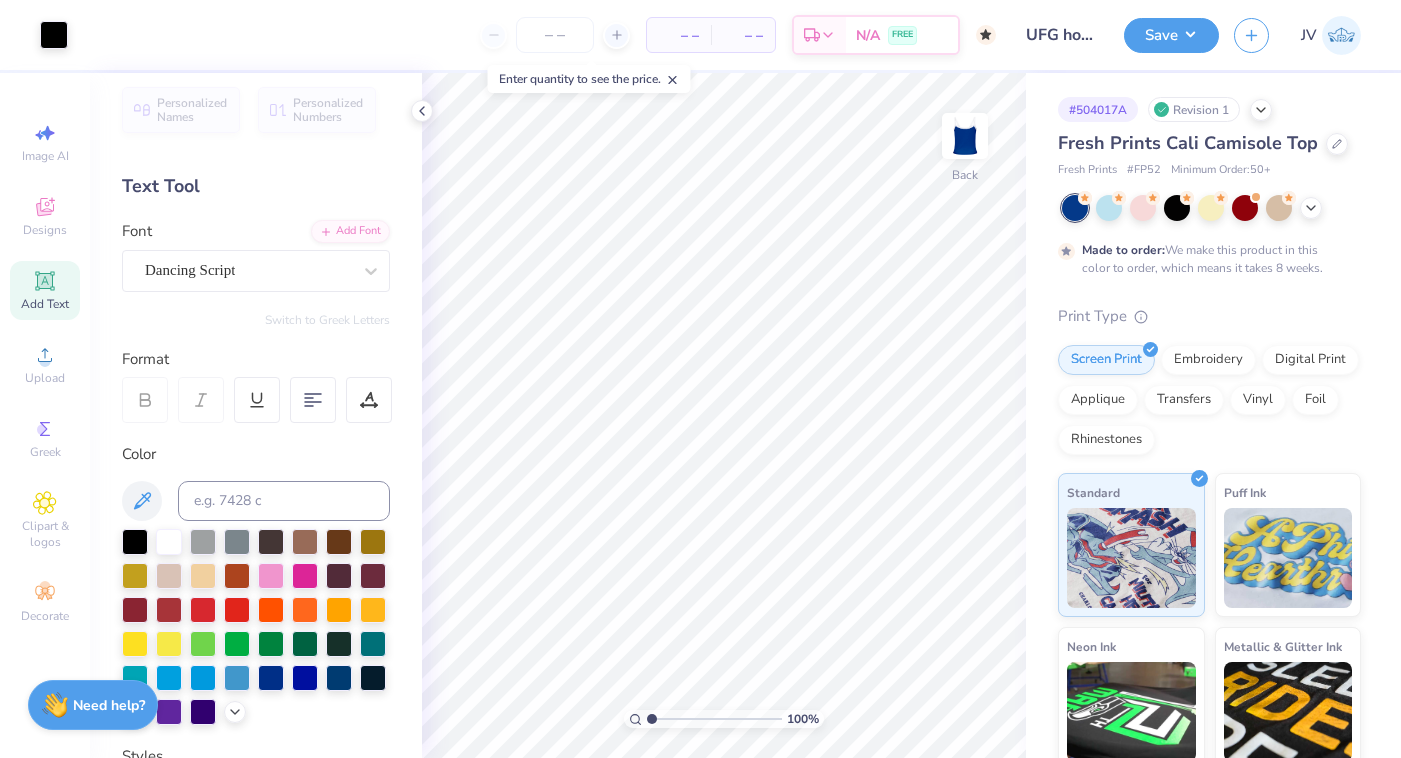 scroll, scrollTop: 0, scrollLeft: 0, axis: both 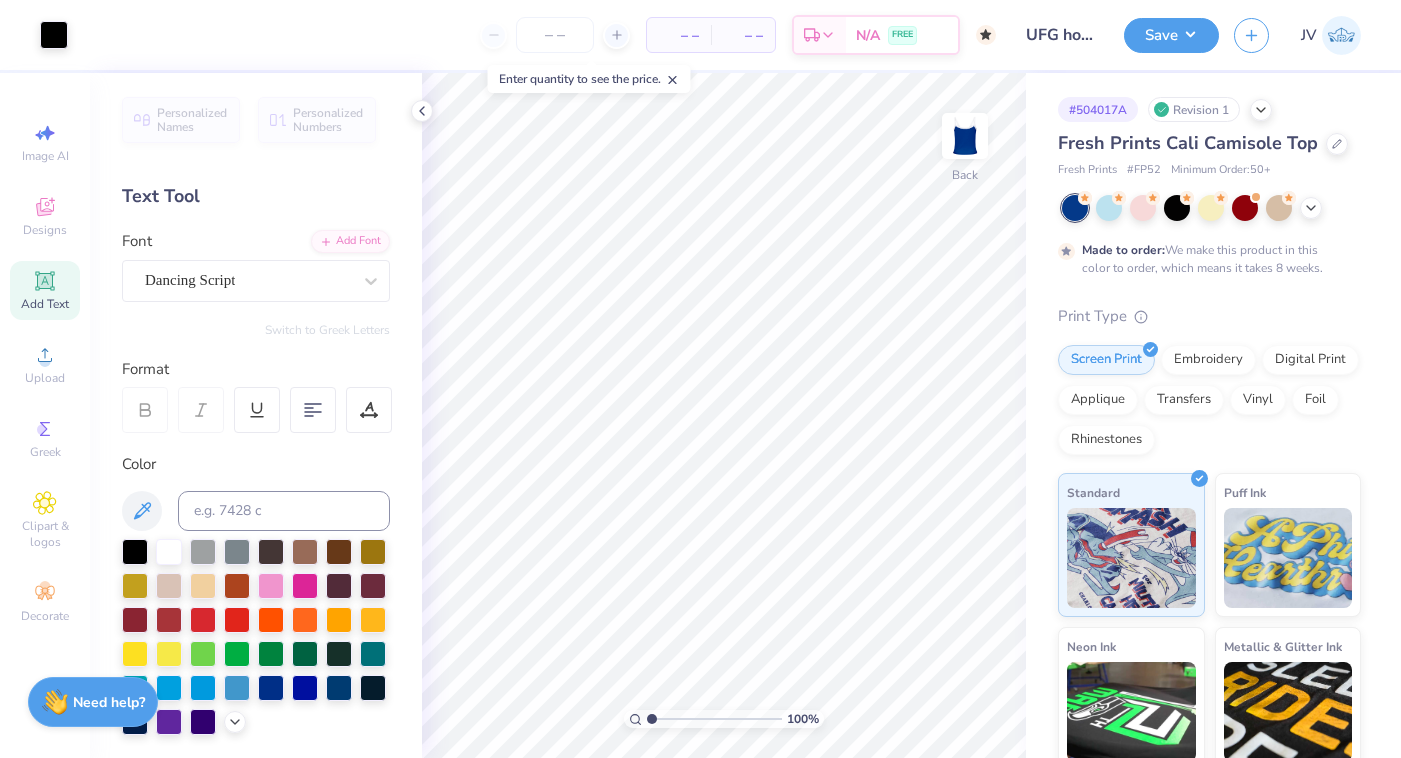 click on "Need help?" at bounding box center [109, 702] 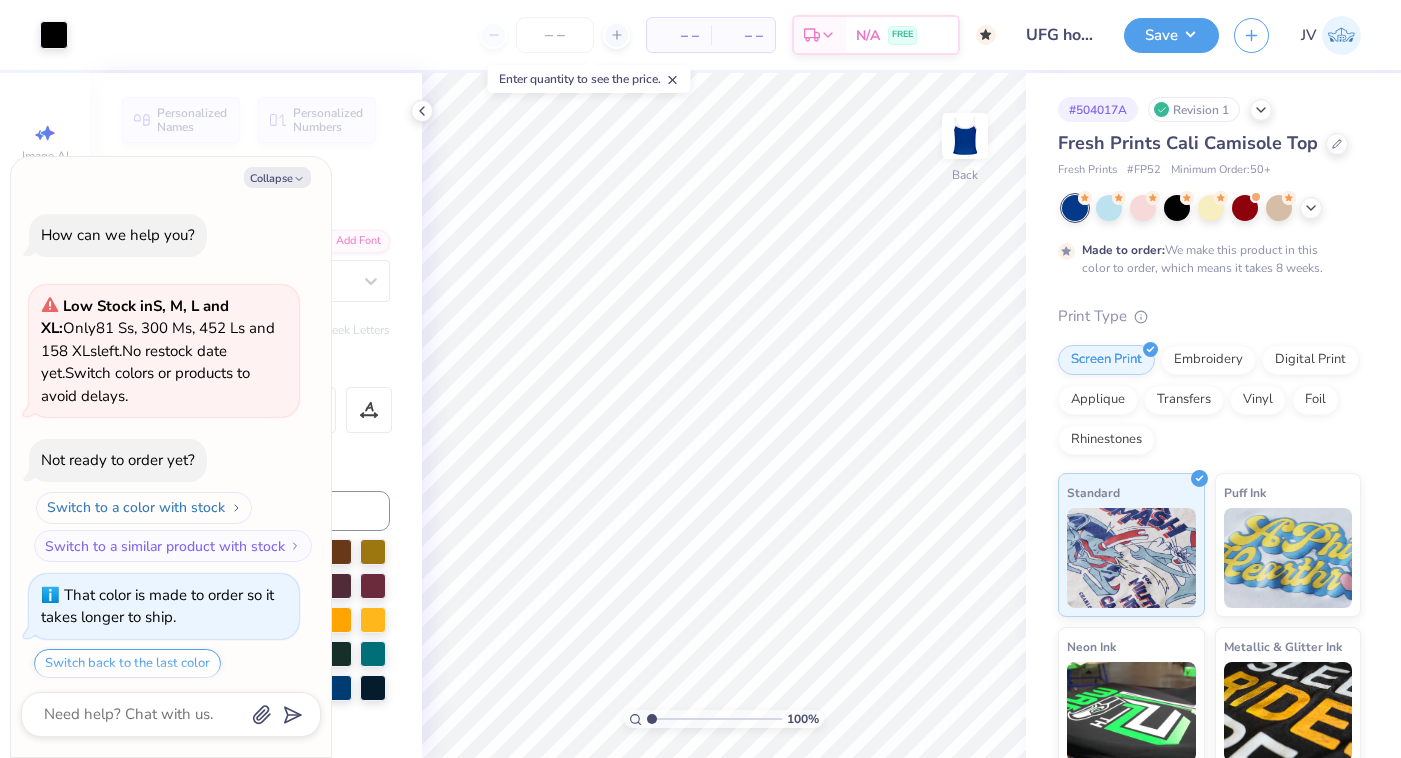 scroll, scrollTop: 61, scrollLeft: 0, axis: vertical 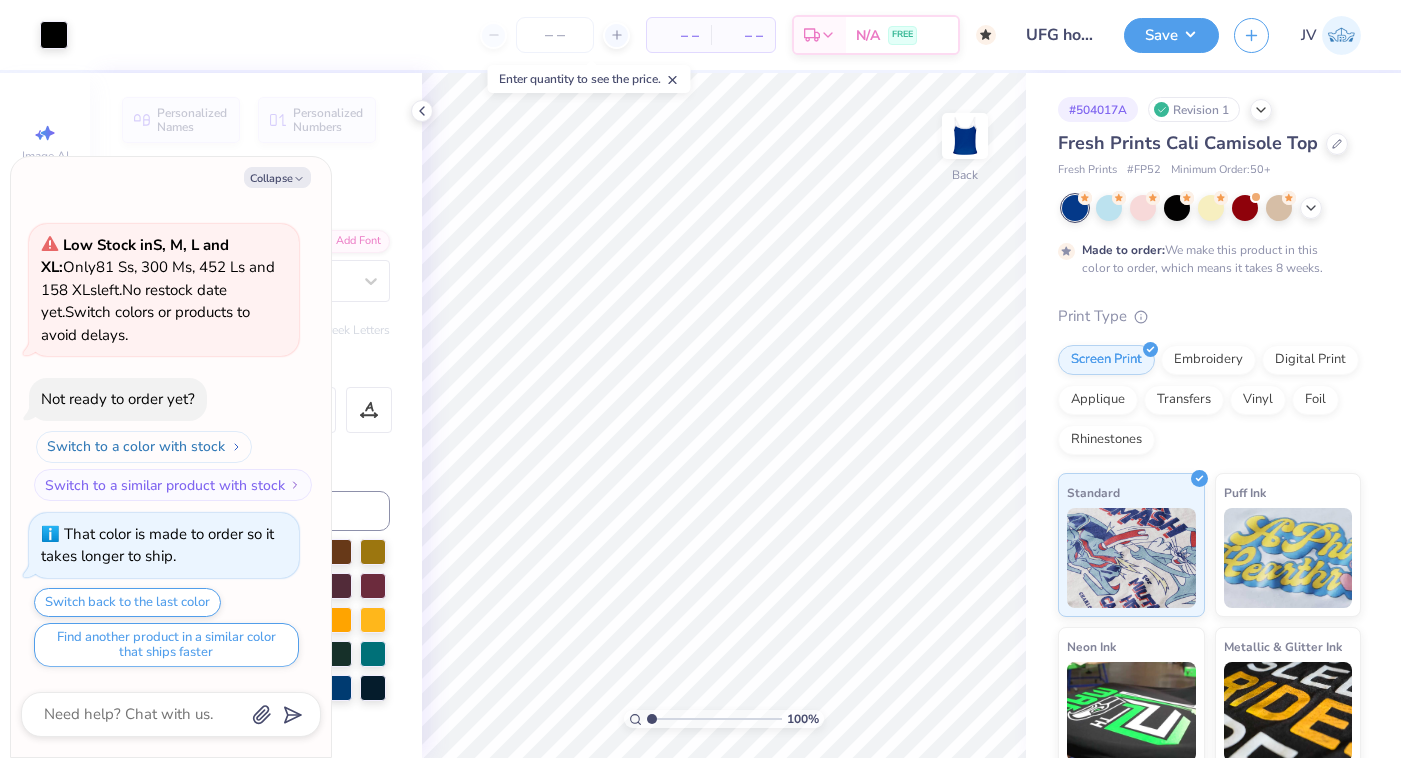 click on "Switch to a color with stock" at bounding box center (144, 447) 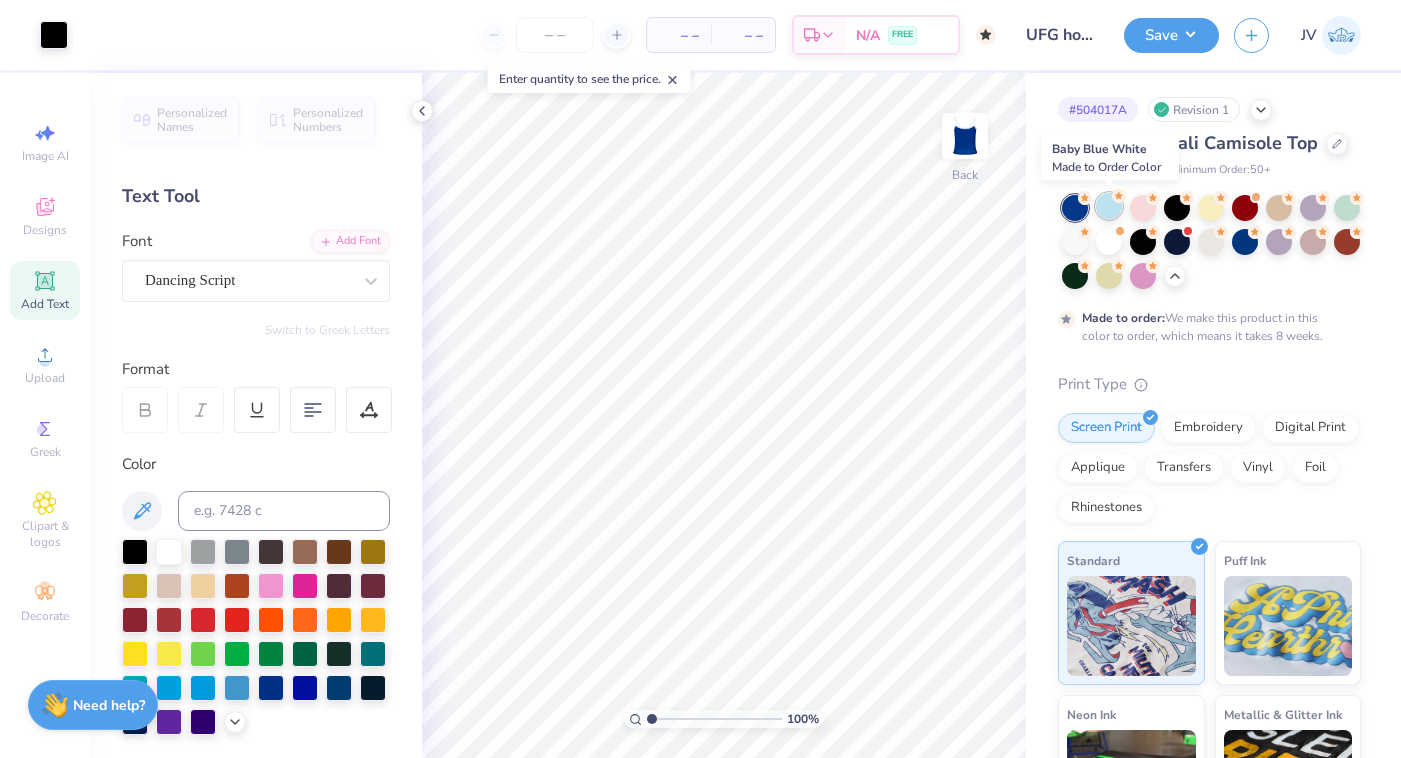 click at bounding box center [1109, 206] 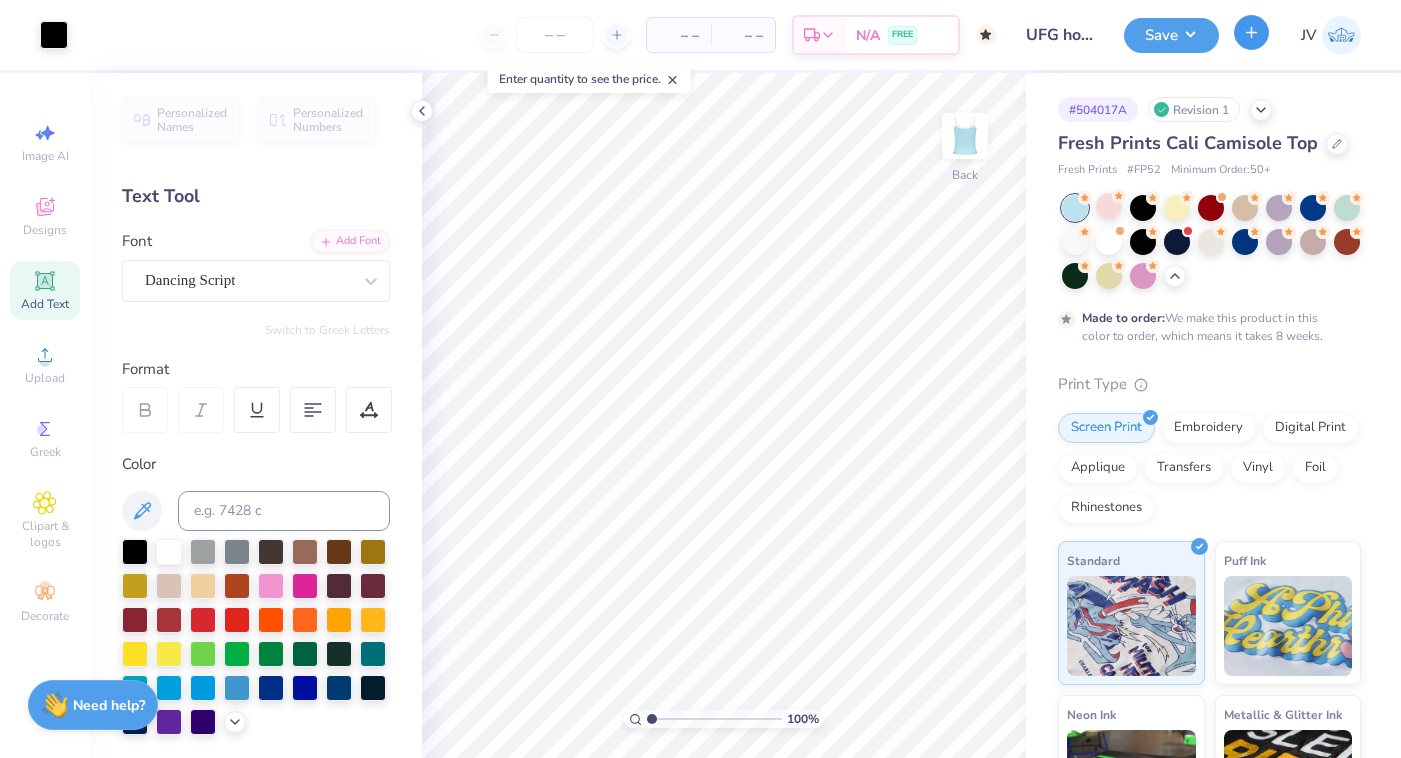 click at bounding box center [1251, 32] 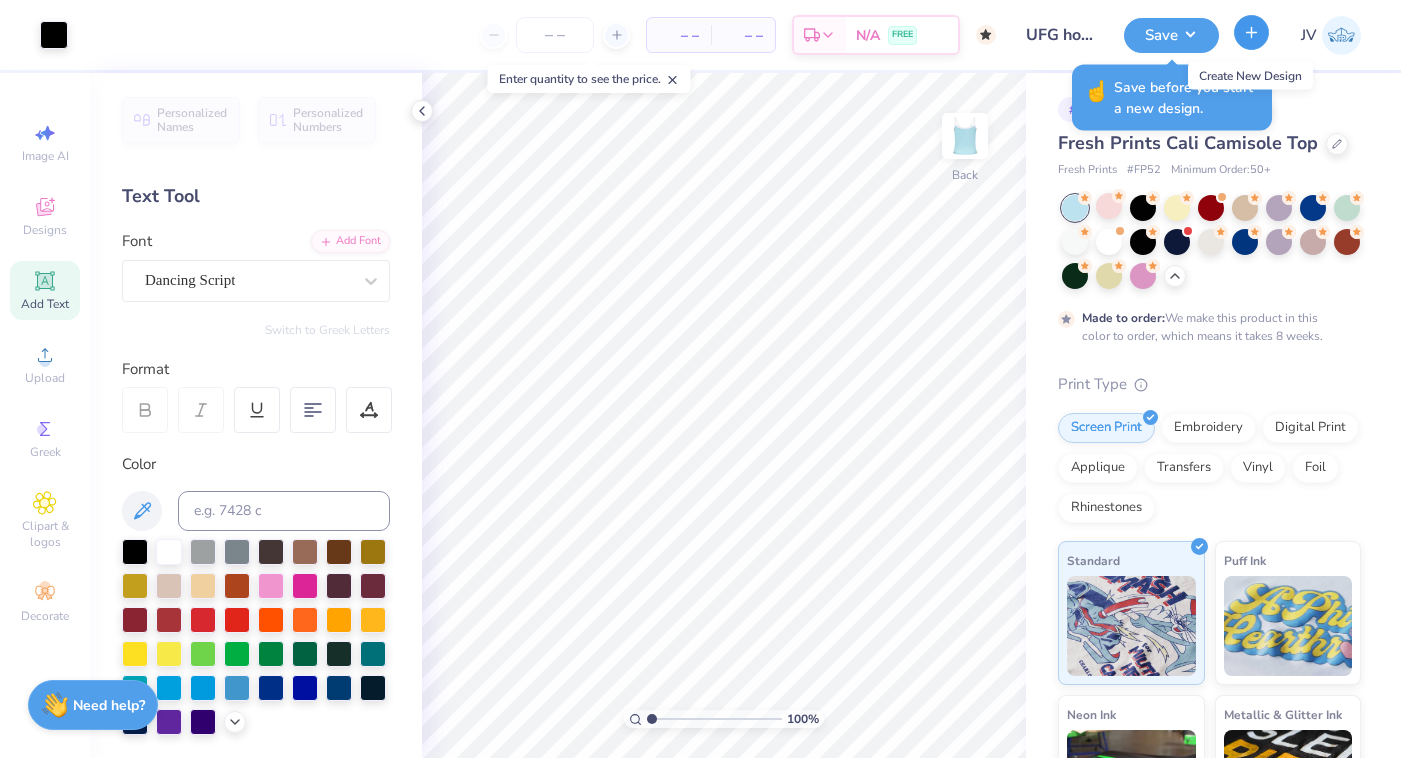 click 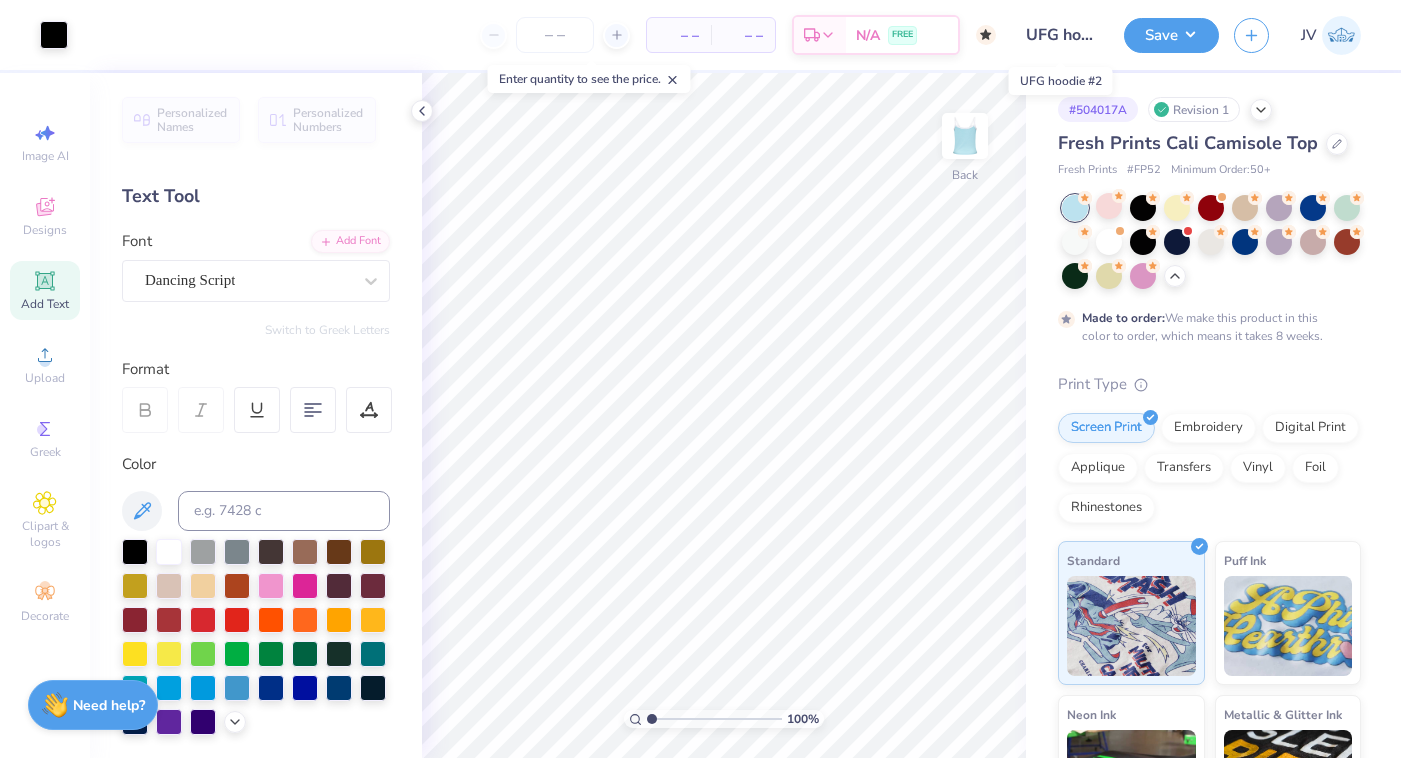 click on "UFG hoodie #2" at bounding box center (1060, 35) 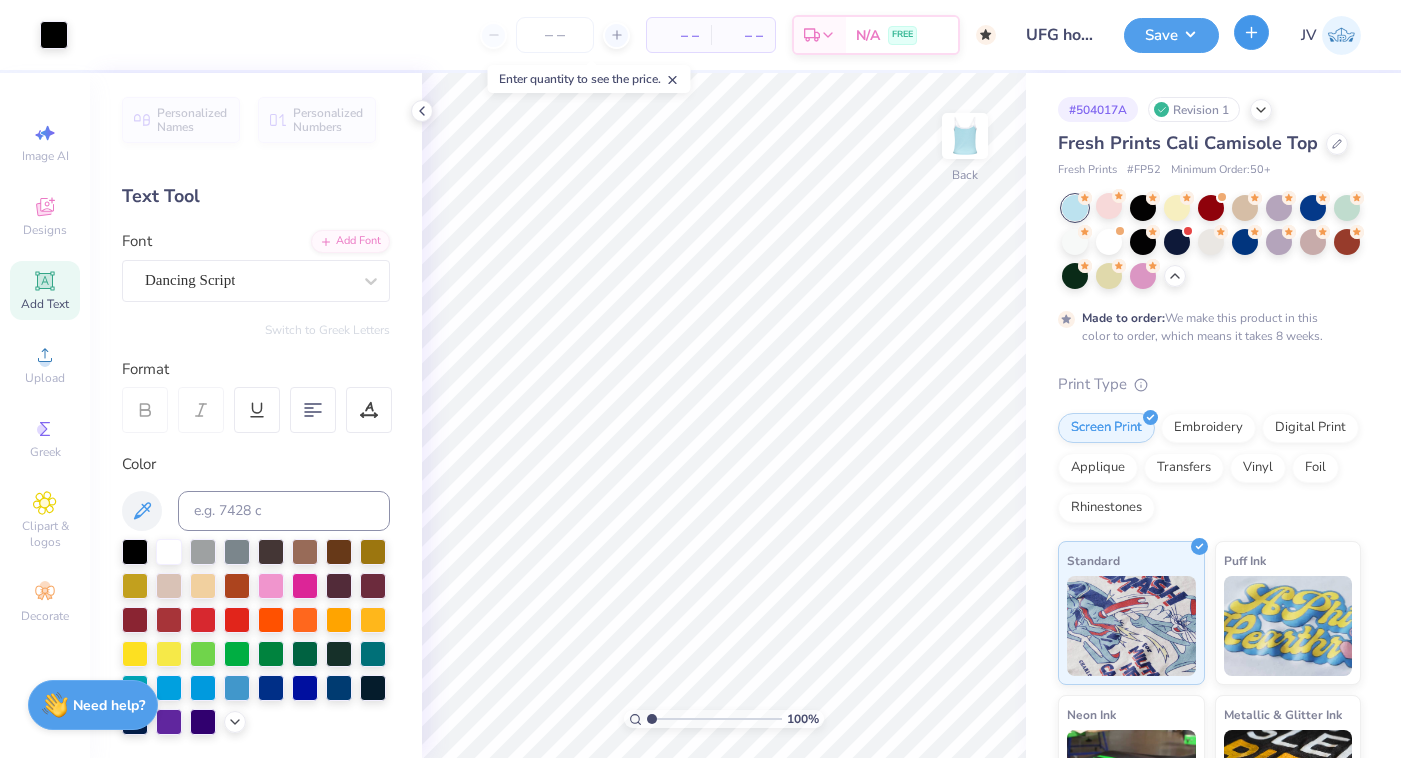 click at bounding box center (1251, 32) 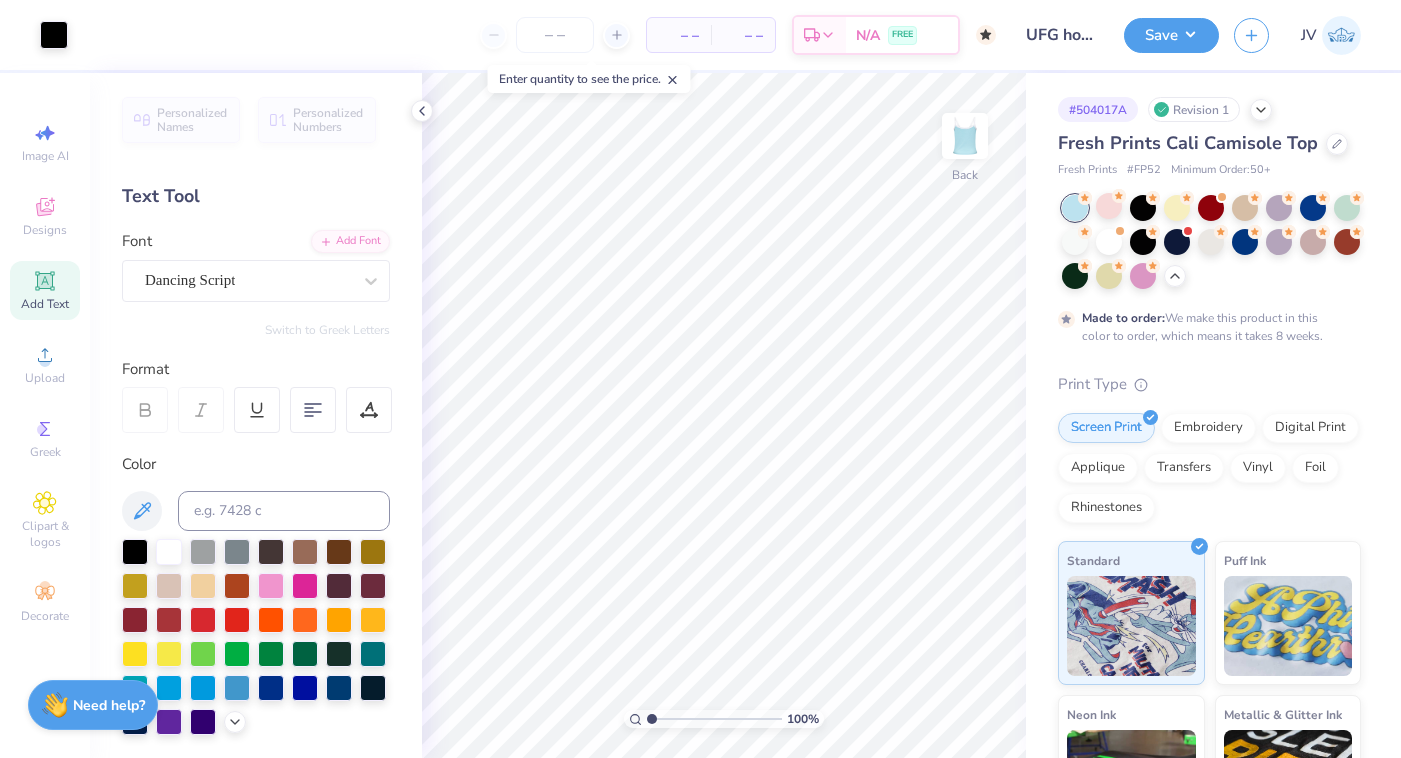 click on "UFG hoodie #2" at bounding box center [1060, 35] 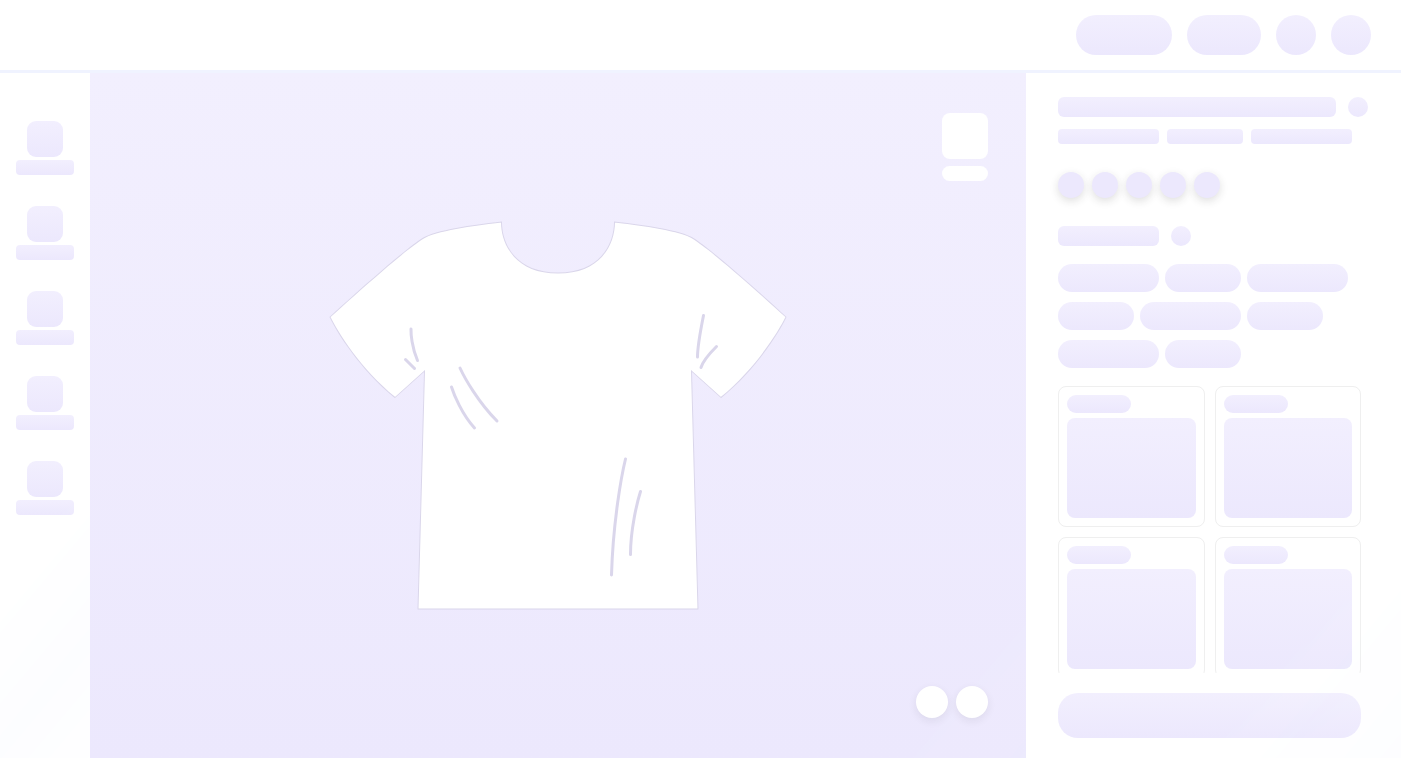 scroll, scrollTop: 0, scrollLeft: 0, axis: both 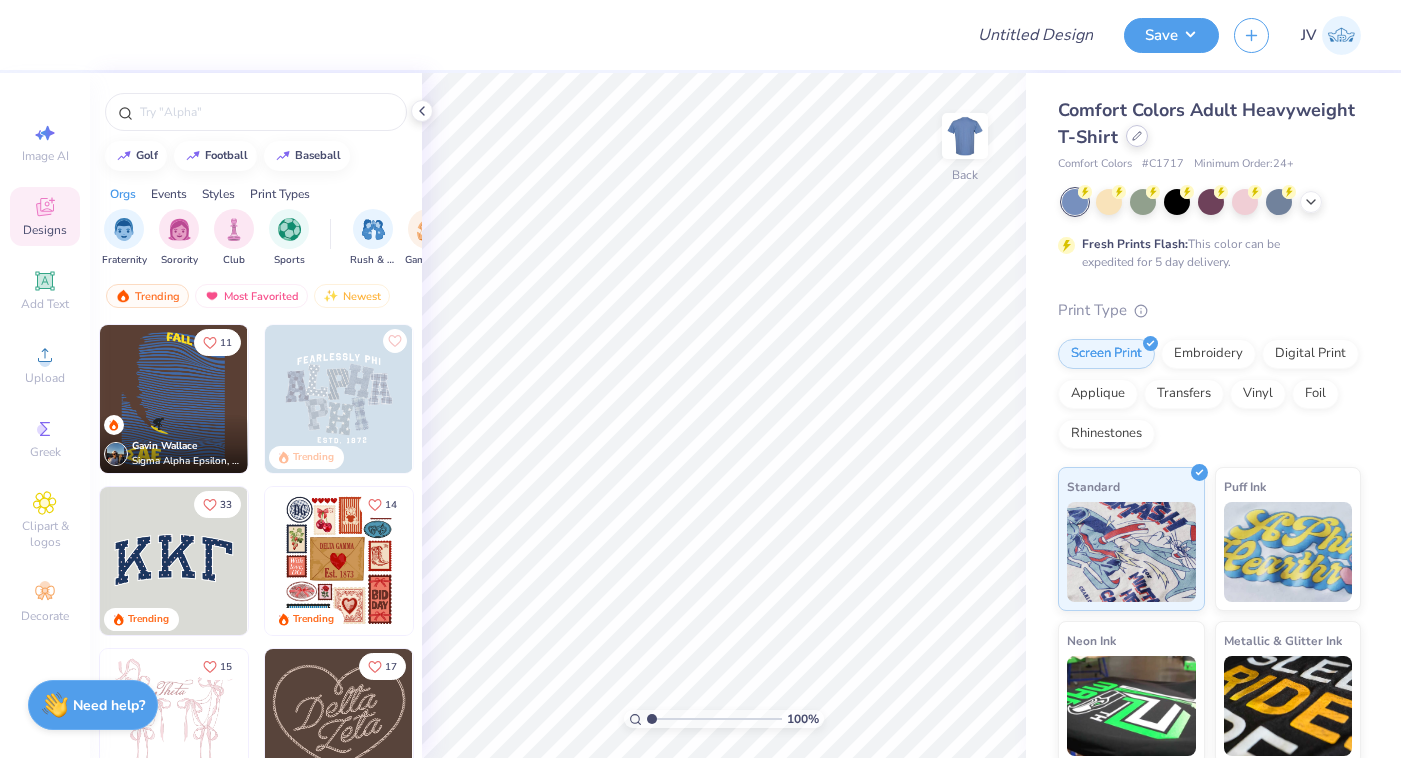 click 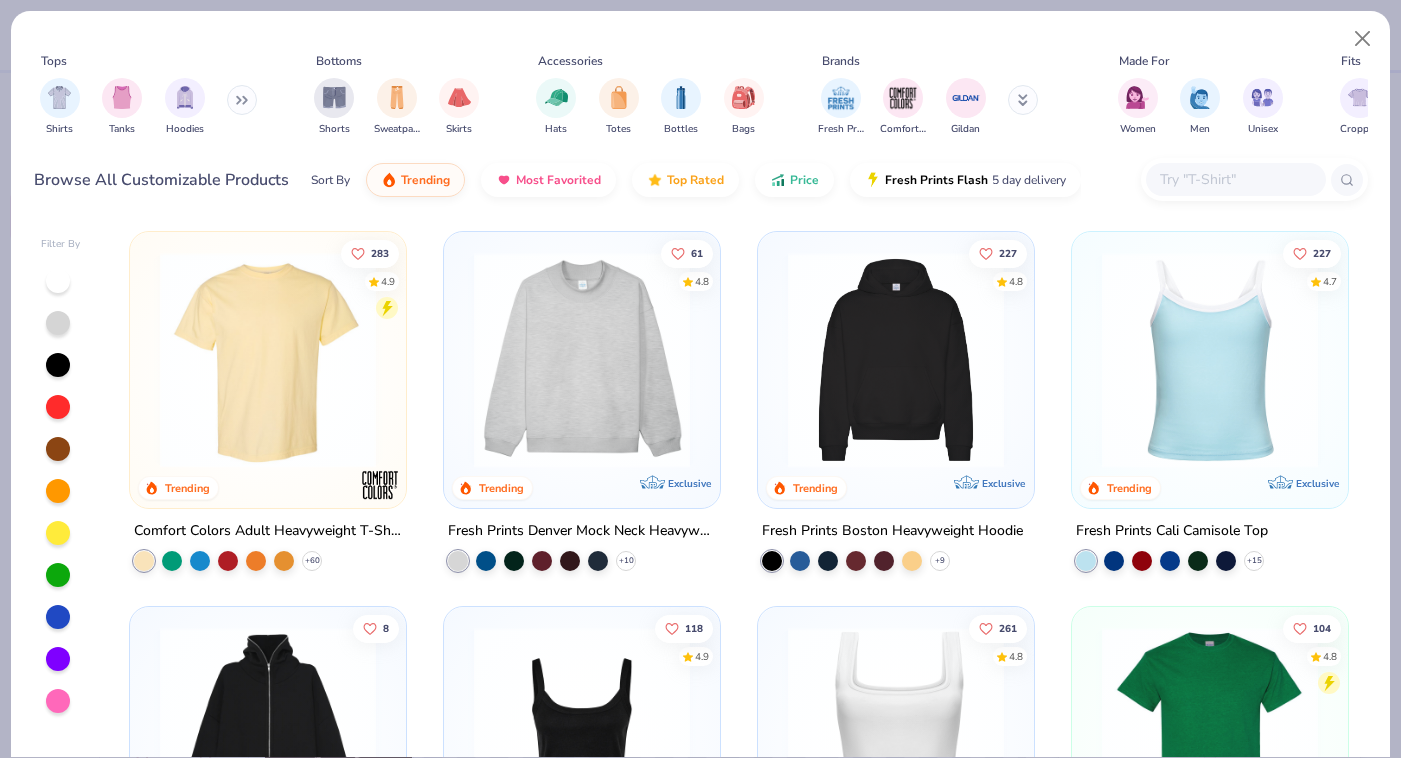 click at bounding box center (242, 100) 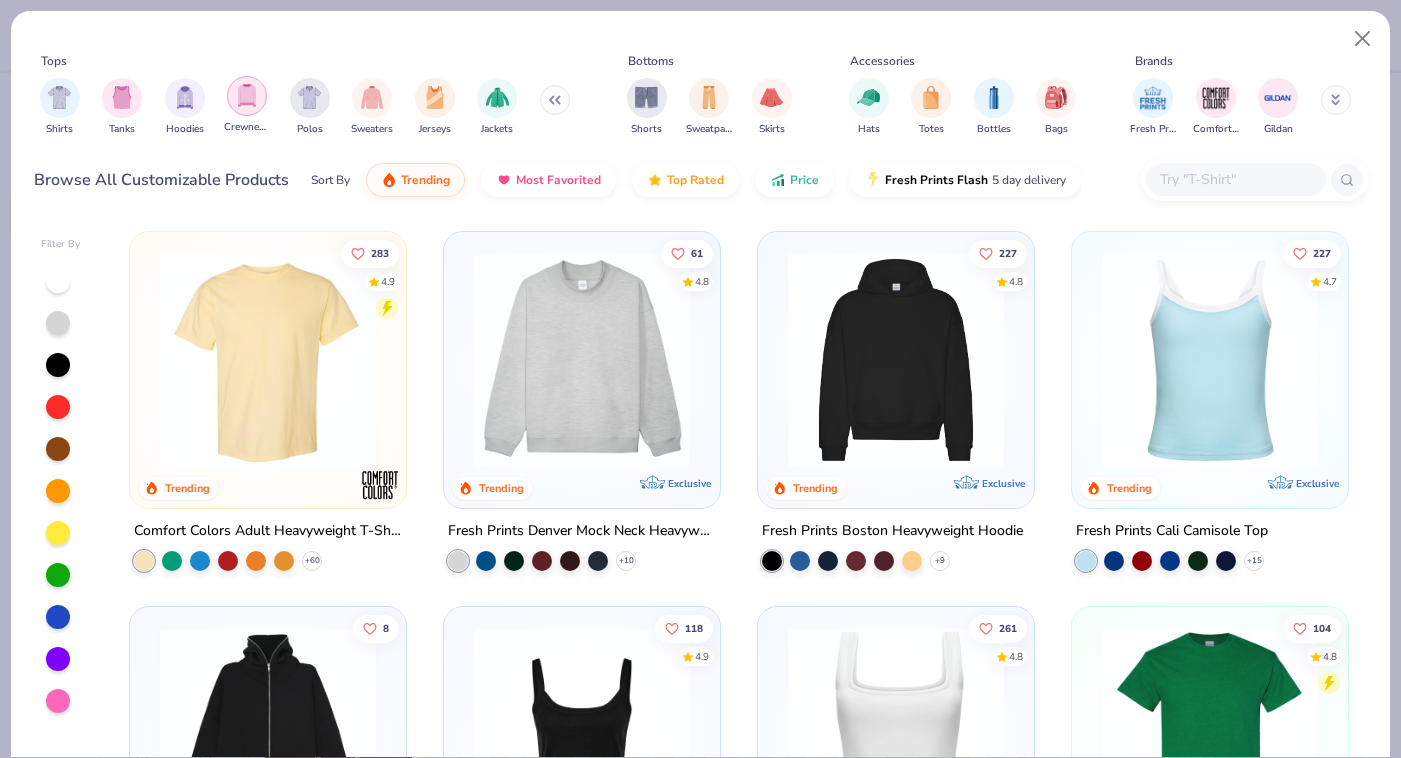 click at bounding box center [247, 96] 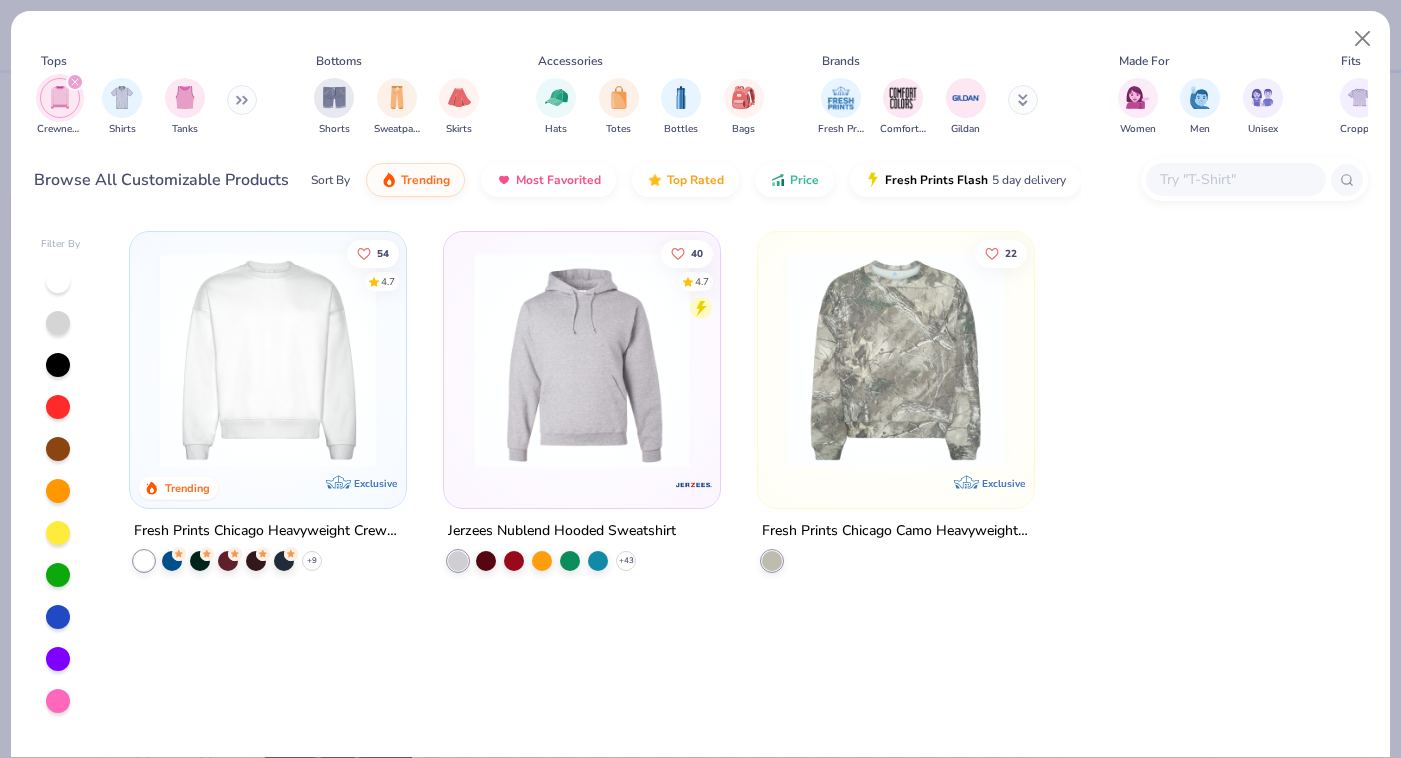 click at bounding box center (268, 360) 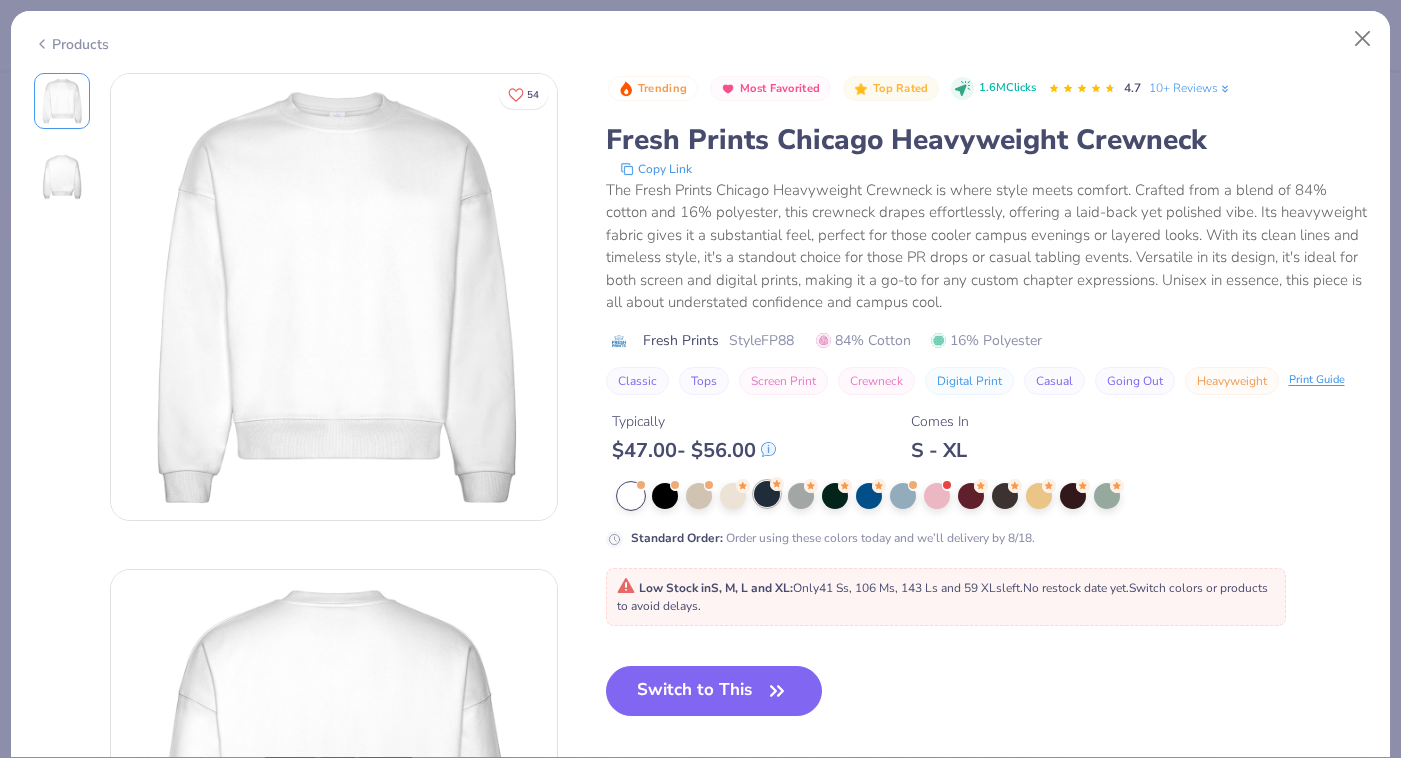 click at bounding box center (767, 494) 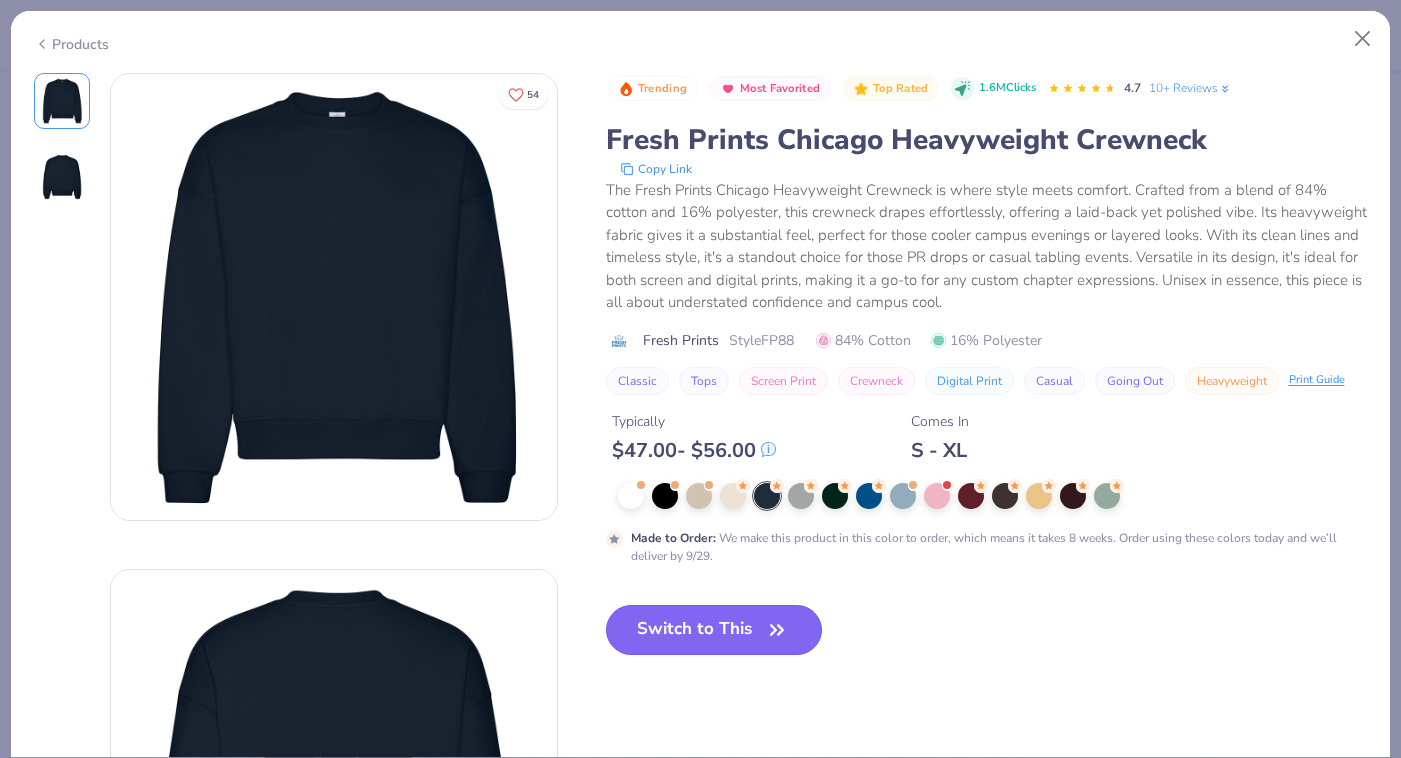 click on "Switch to This" at bounding box center (714, 630) 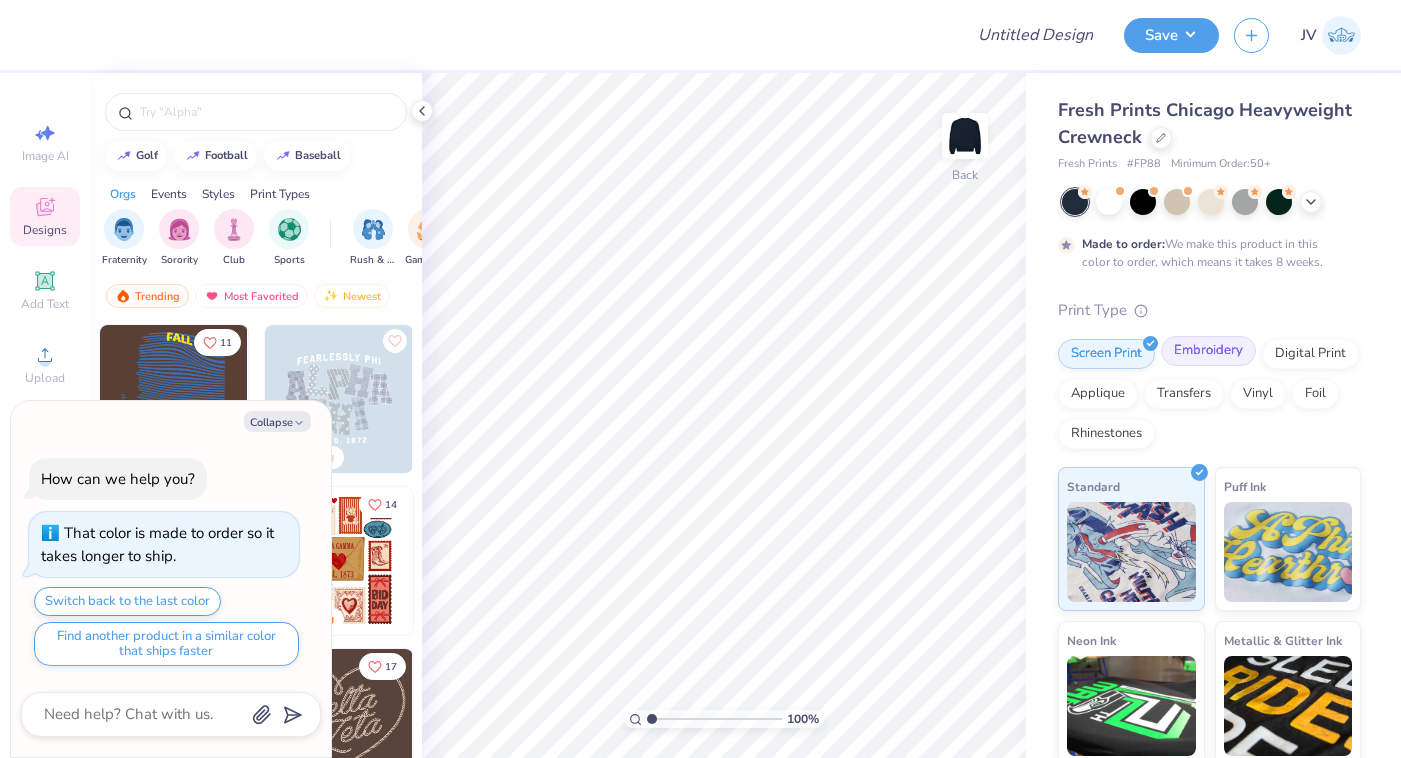 click on "Embroidery" at bounding box center [1208, 351] 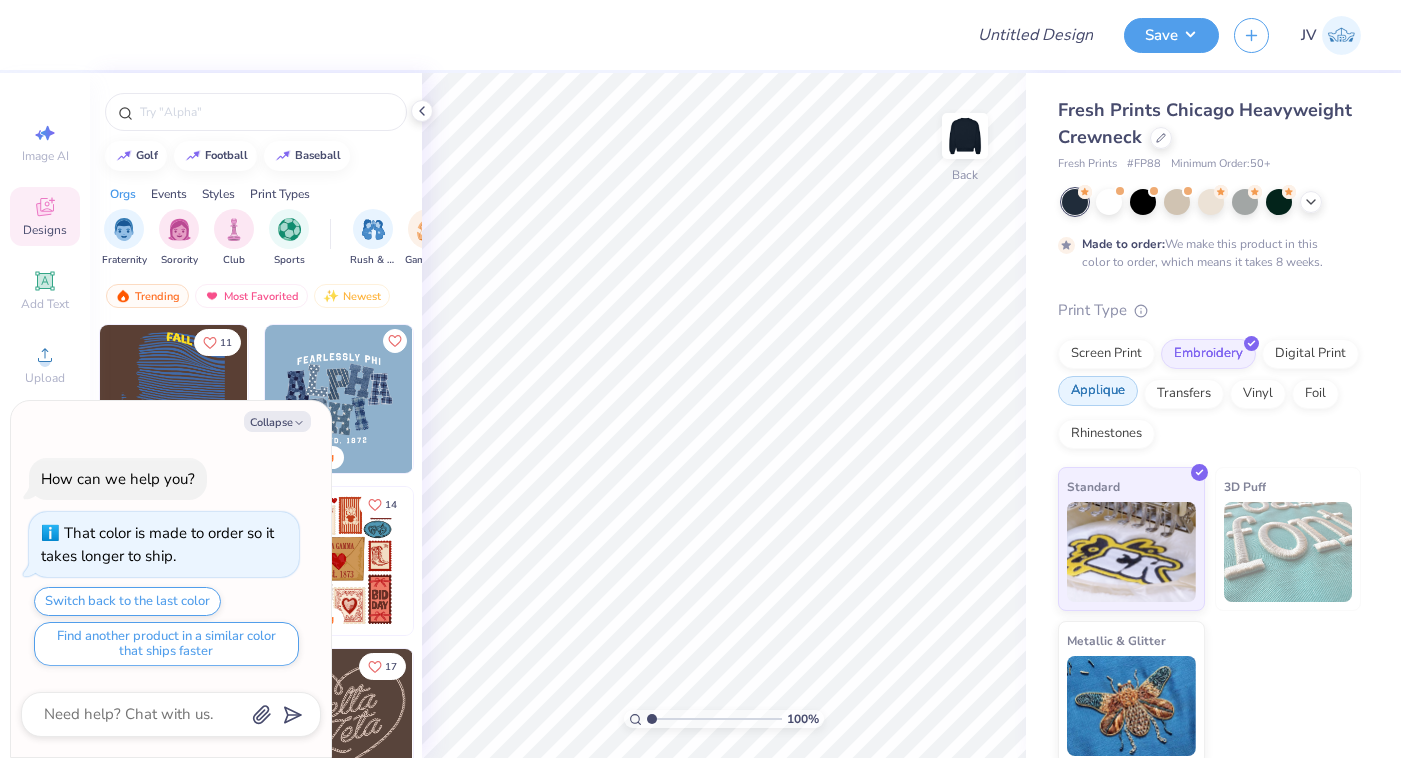 click on "Applique" at bounding box center (1098, 391) 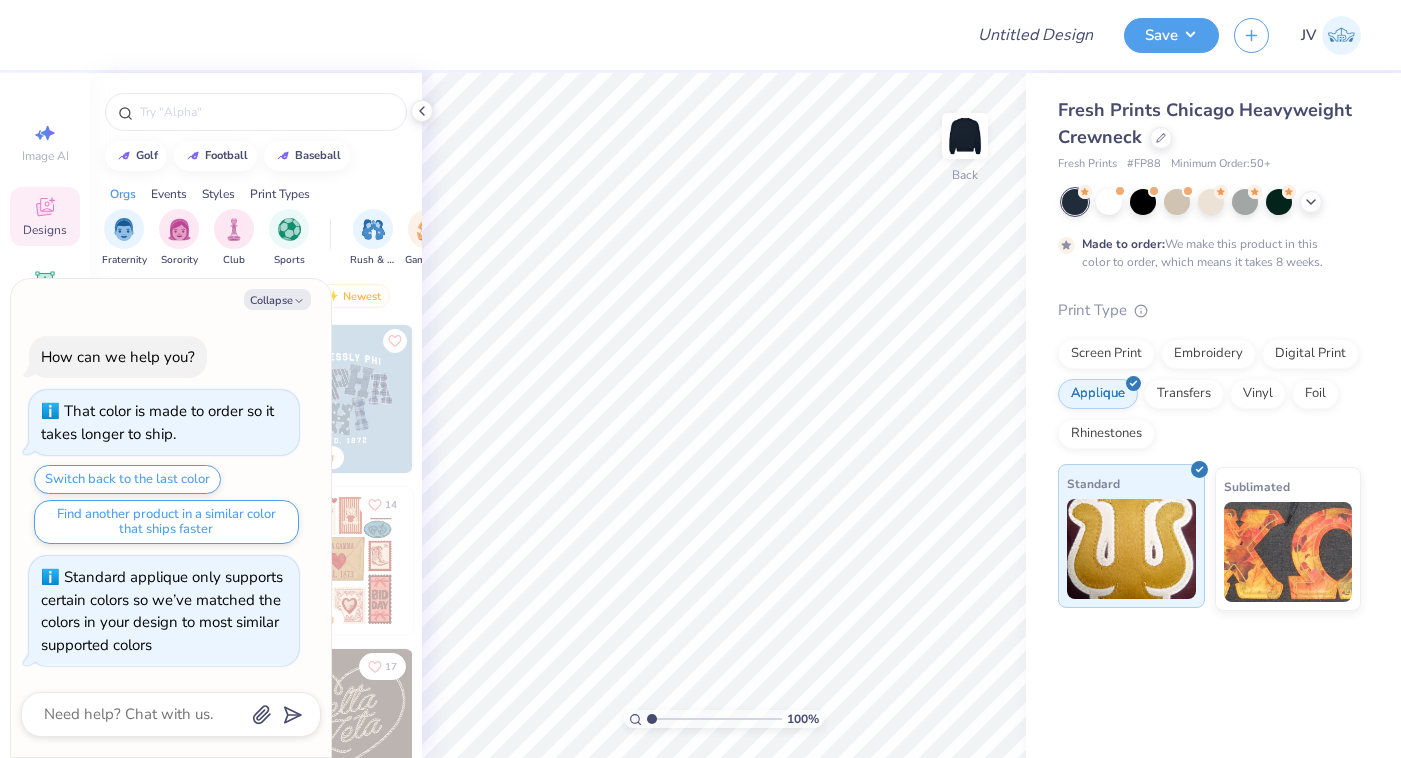 click at bounding box center [1131, 549] 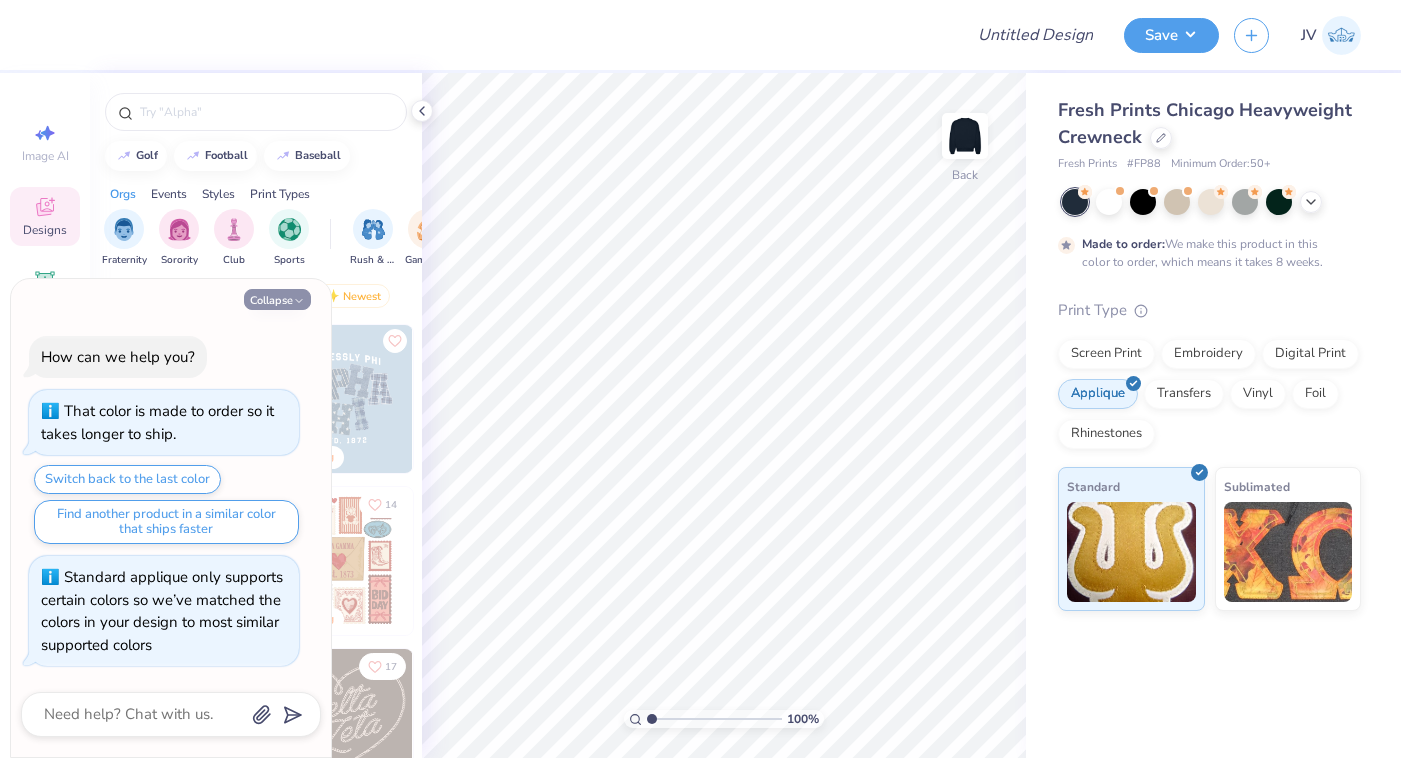 click on "Collapse" at bounding box center (277, 299) 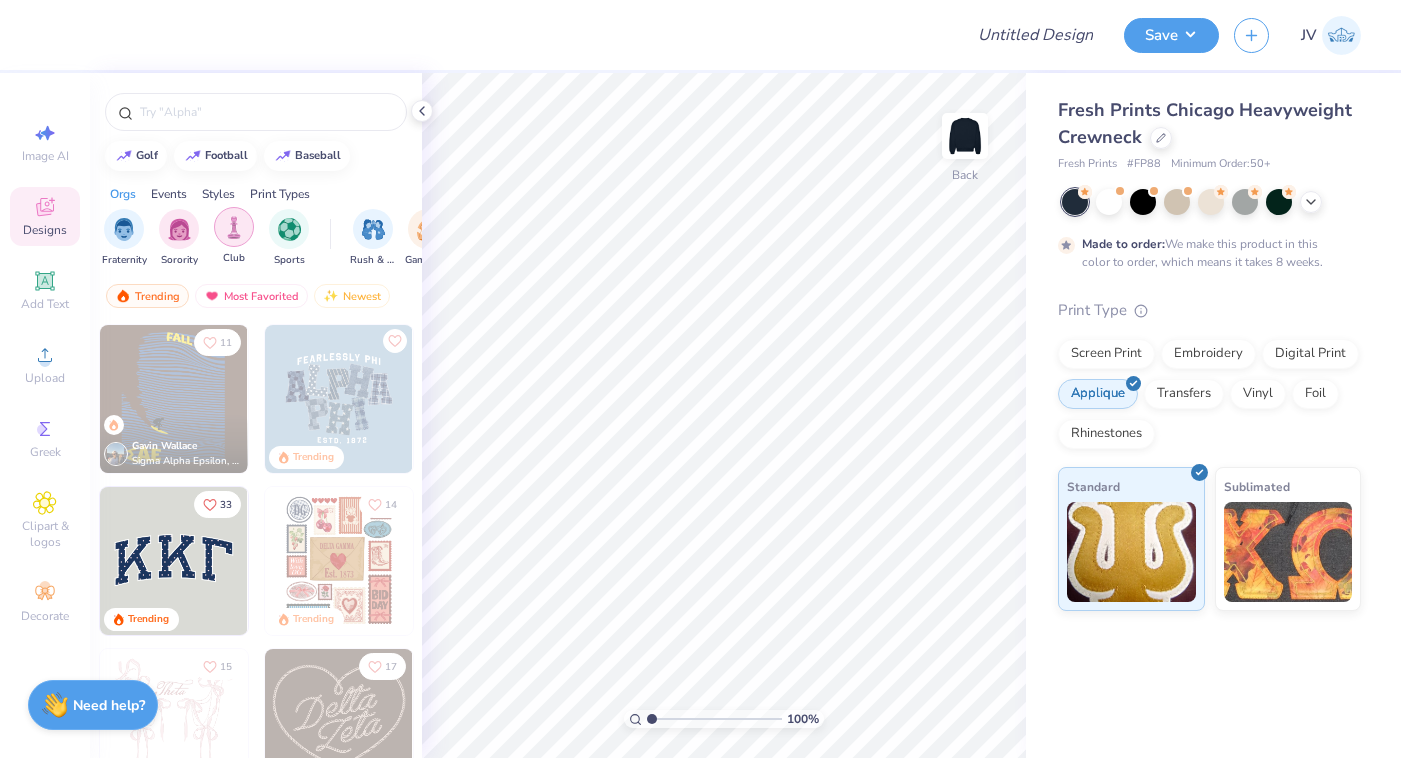 click at bounding box center [234, 227] 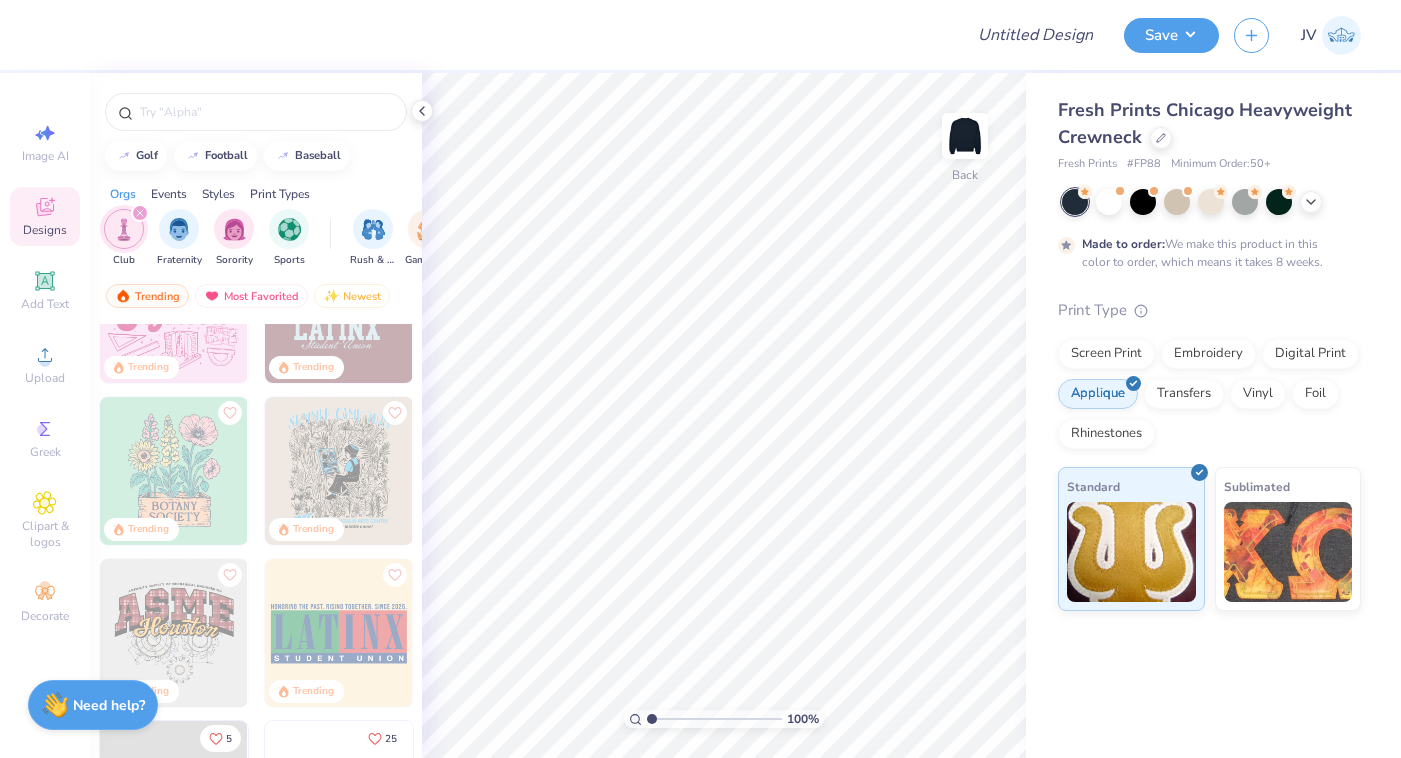 scroll, scrollTop: 479, scrollLeft: 0, axis: vertical 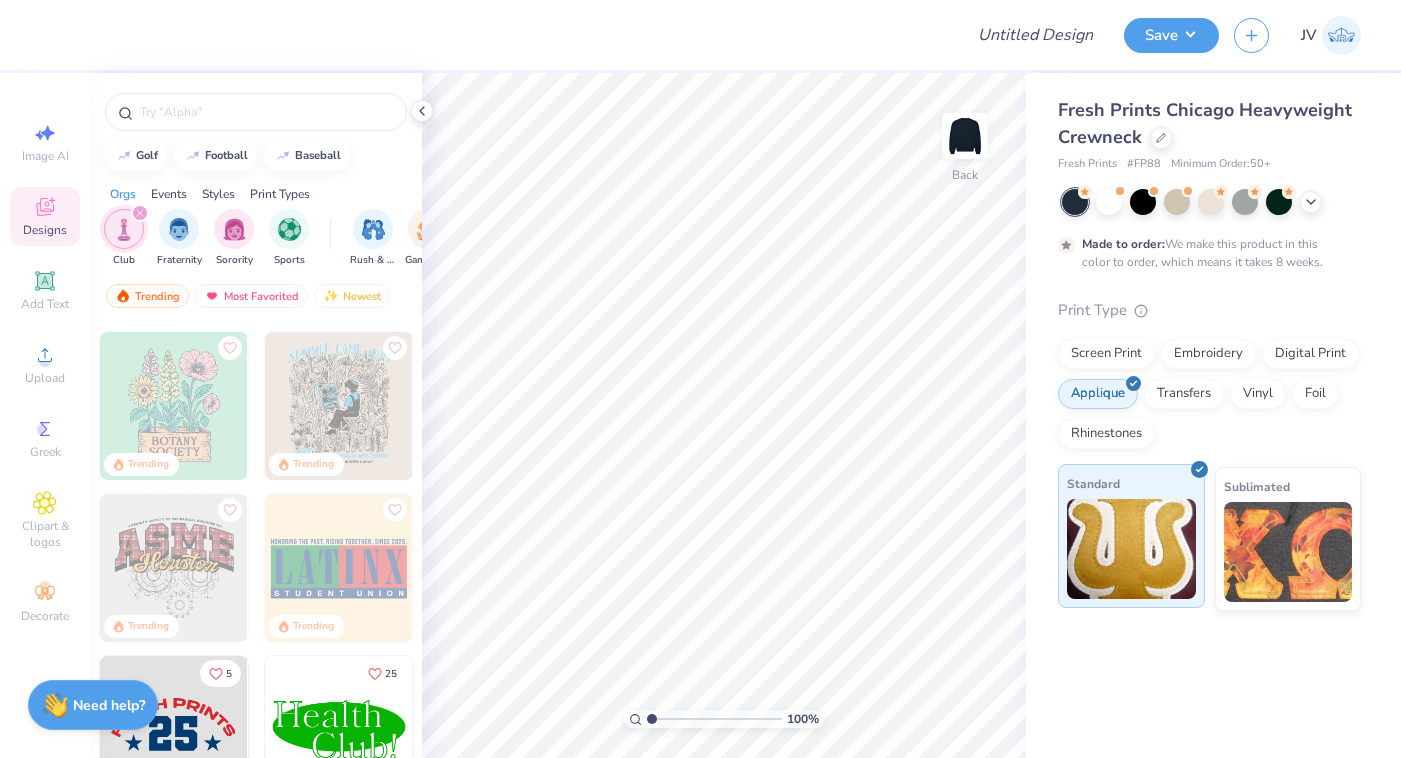 click at bounding box center (1131, 549) 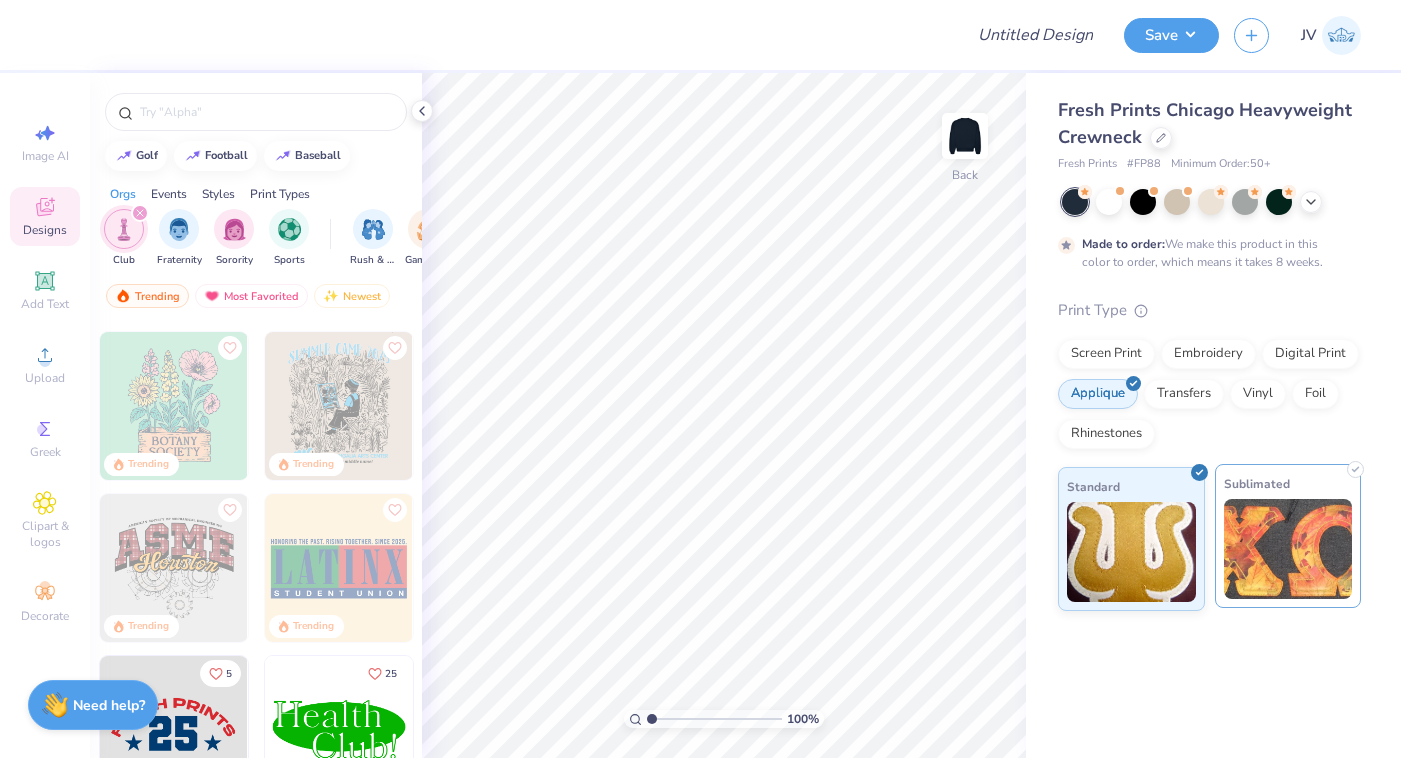 click at bounding box center (1288, 549) 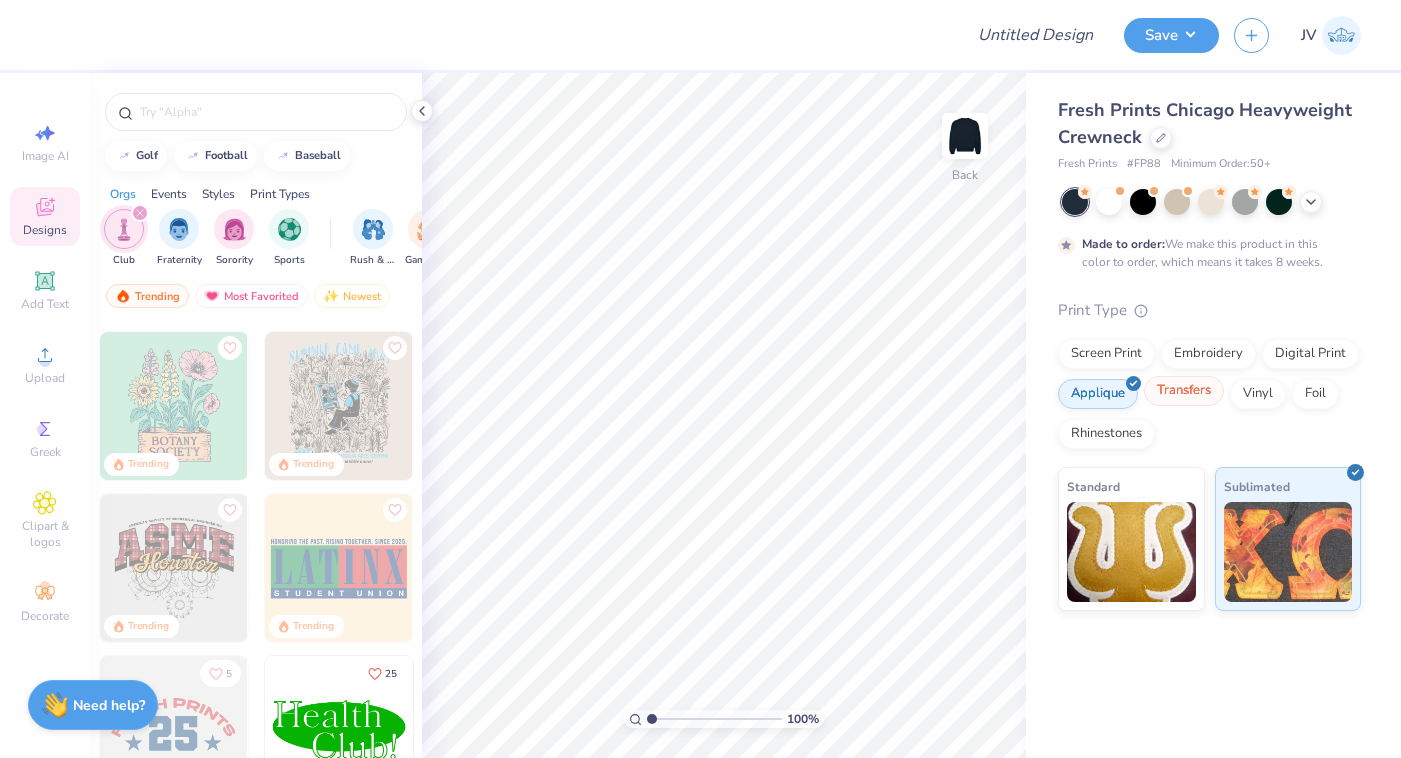 click on "Transfers" at bounding box center (1184, 391) 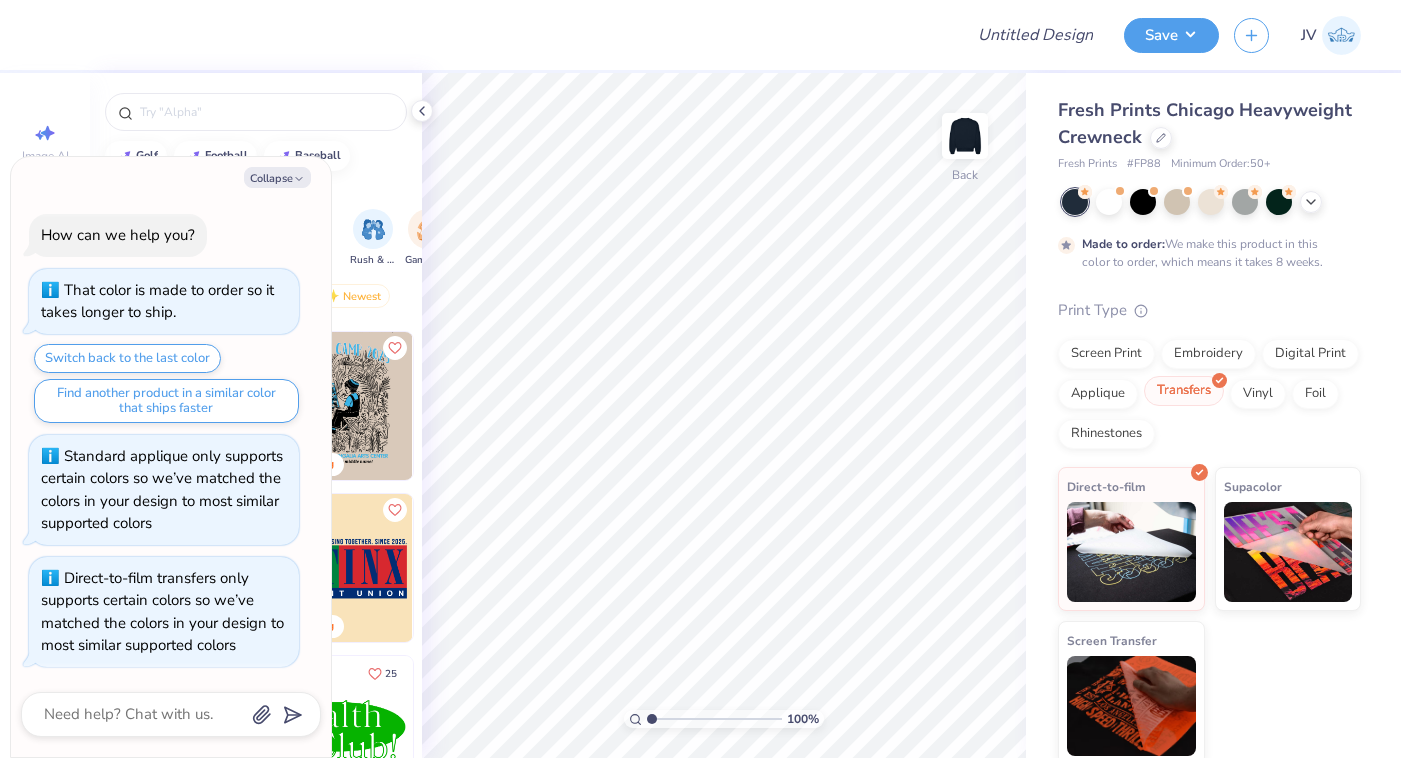 scroll, scrollTop: 0, scrollLeft: 0, axis: both 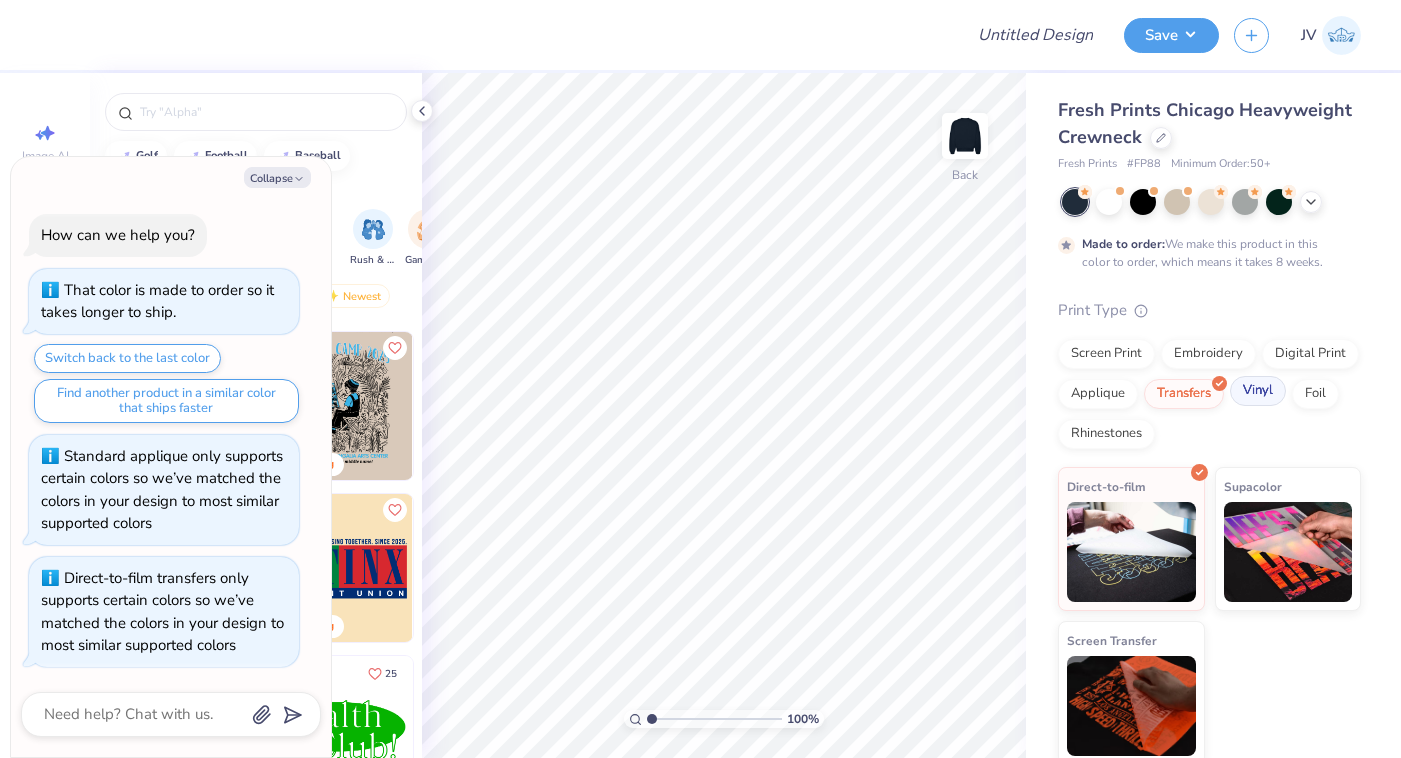 click on "Vinyl" at bounding box center [1258, 391] 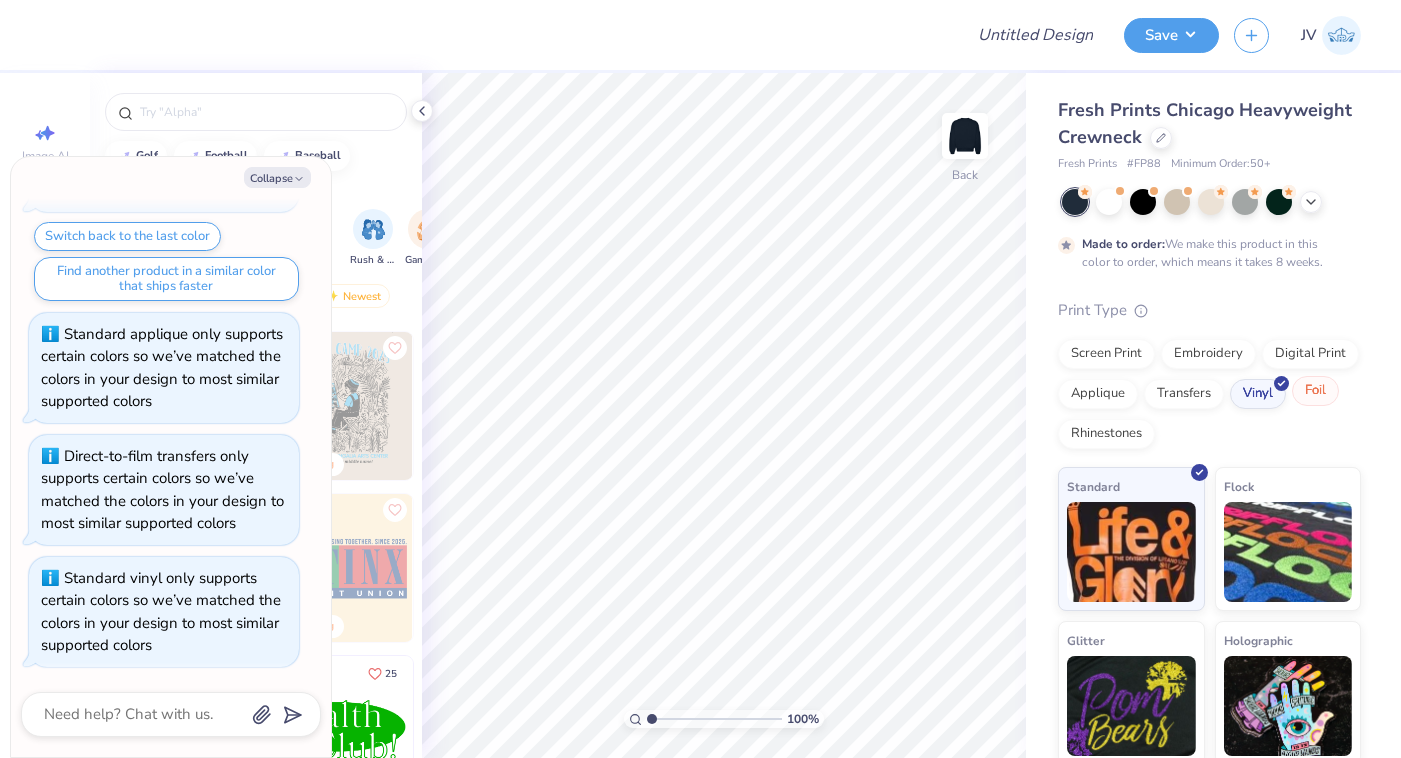 click on "Foil" at bounding box center [1315, 391] 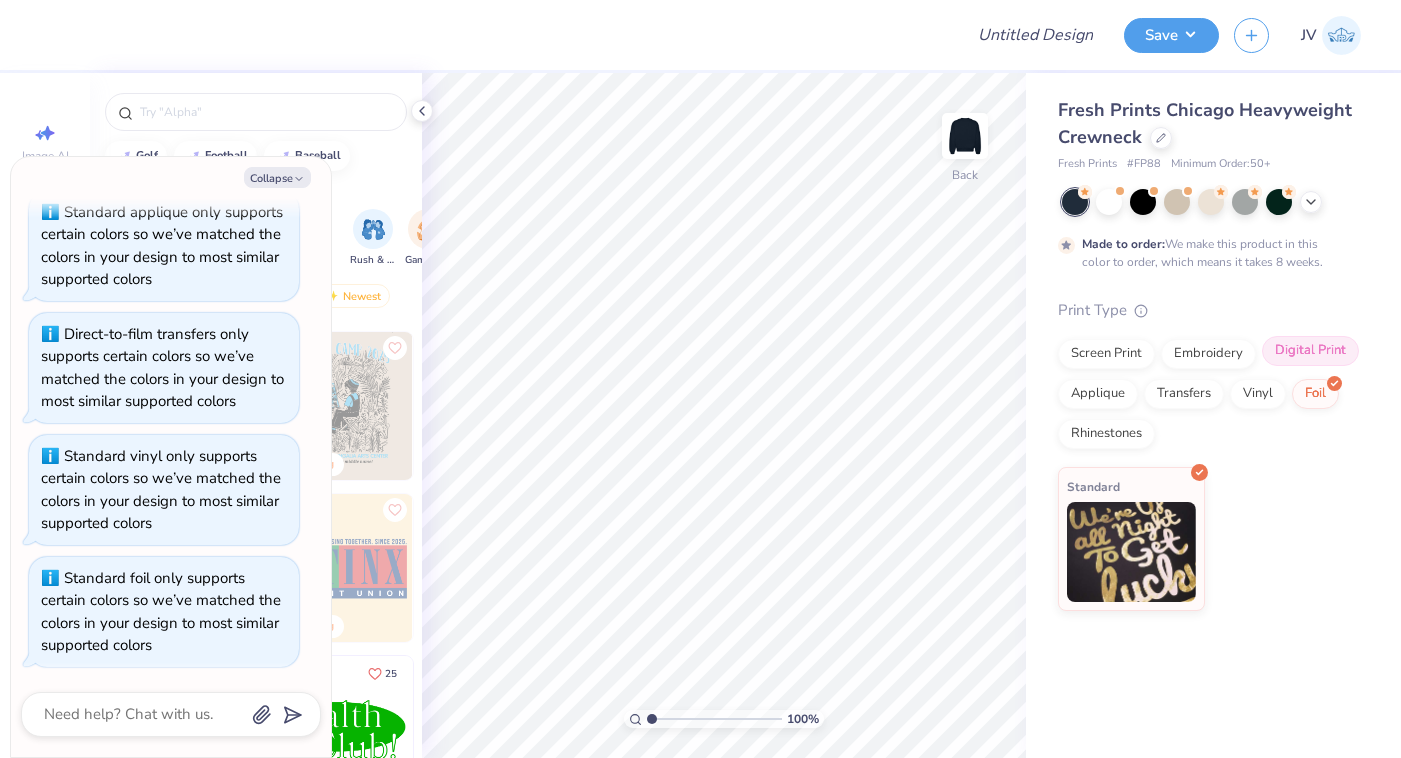 click on "Digital Print" at bounding box center [1310, 351] 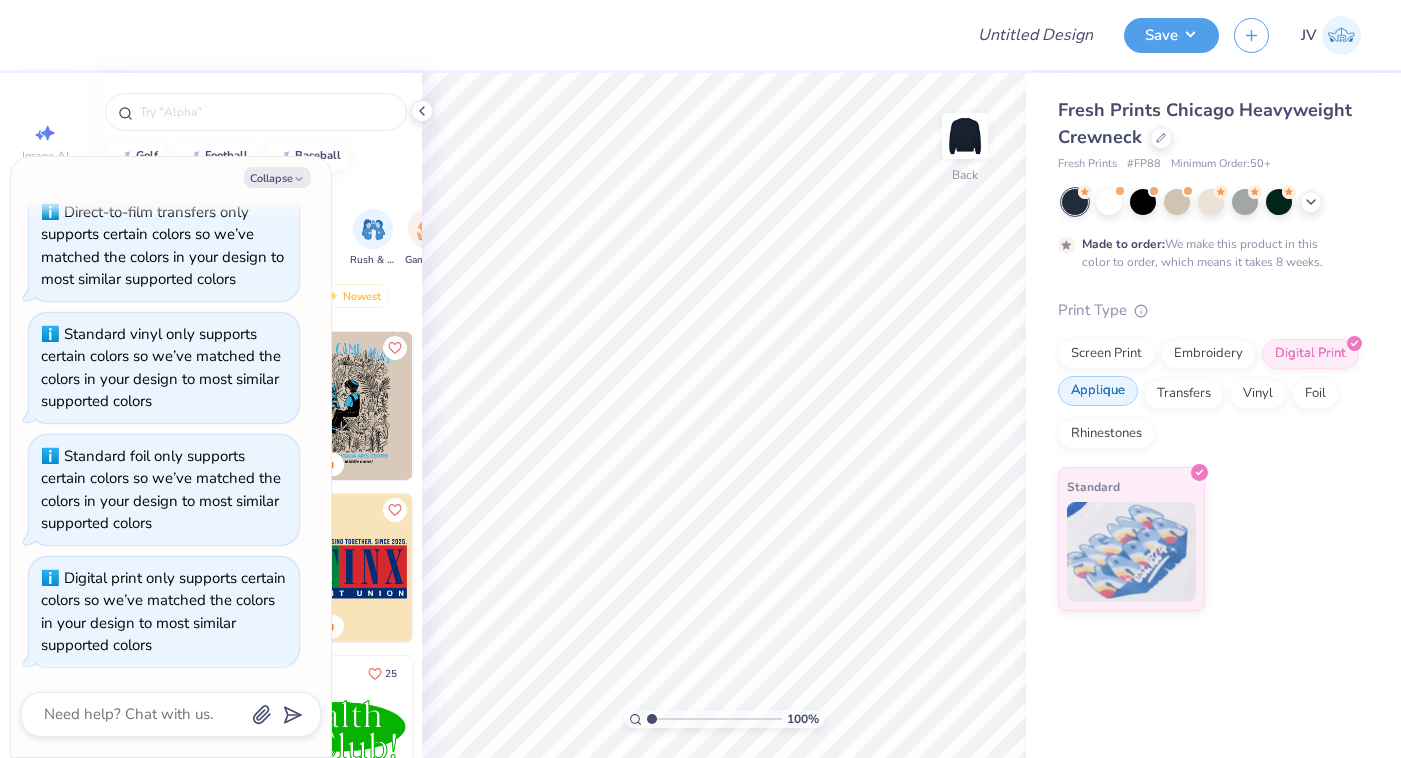 click on "Applique" at bounding box center [1098, 391] 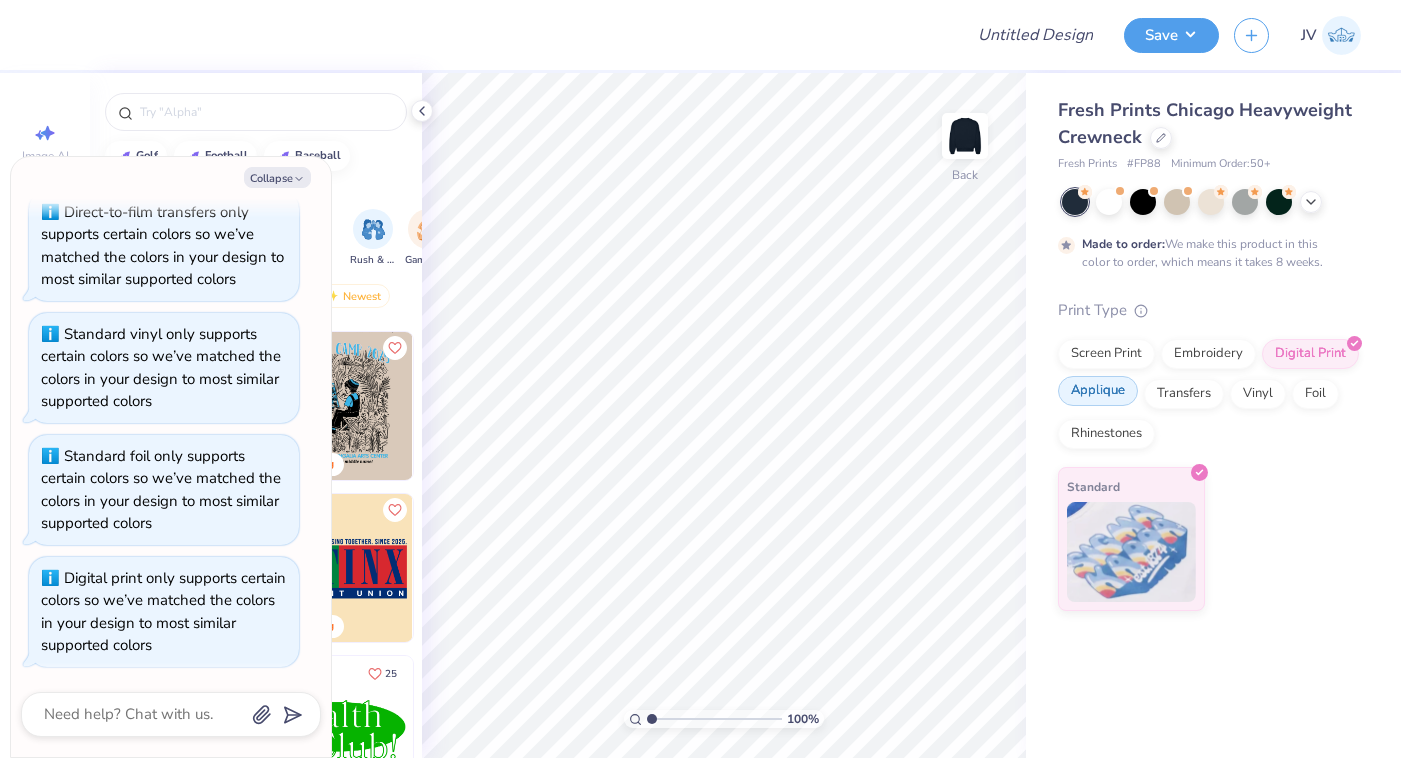 scroll, scrollTop: 488, scrollLeft: 0, axis: vertical 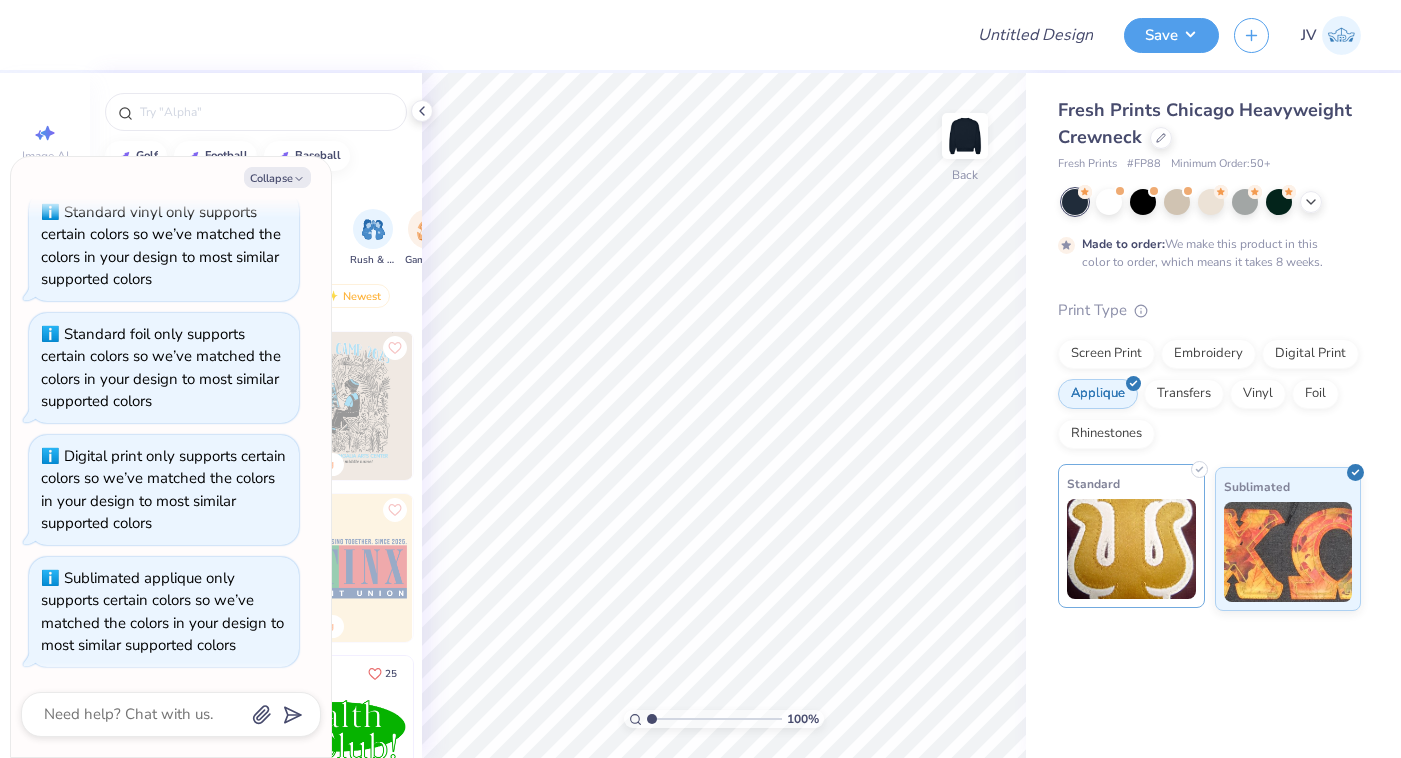 click at bounding box center [1131, 549] 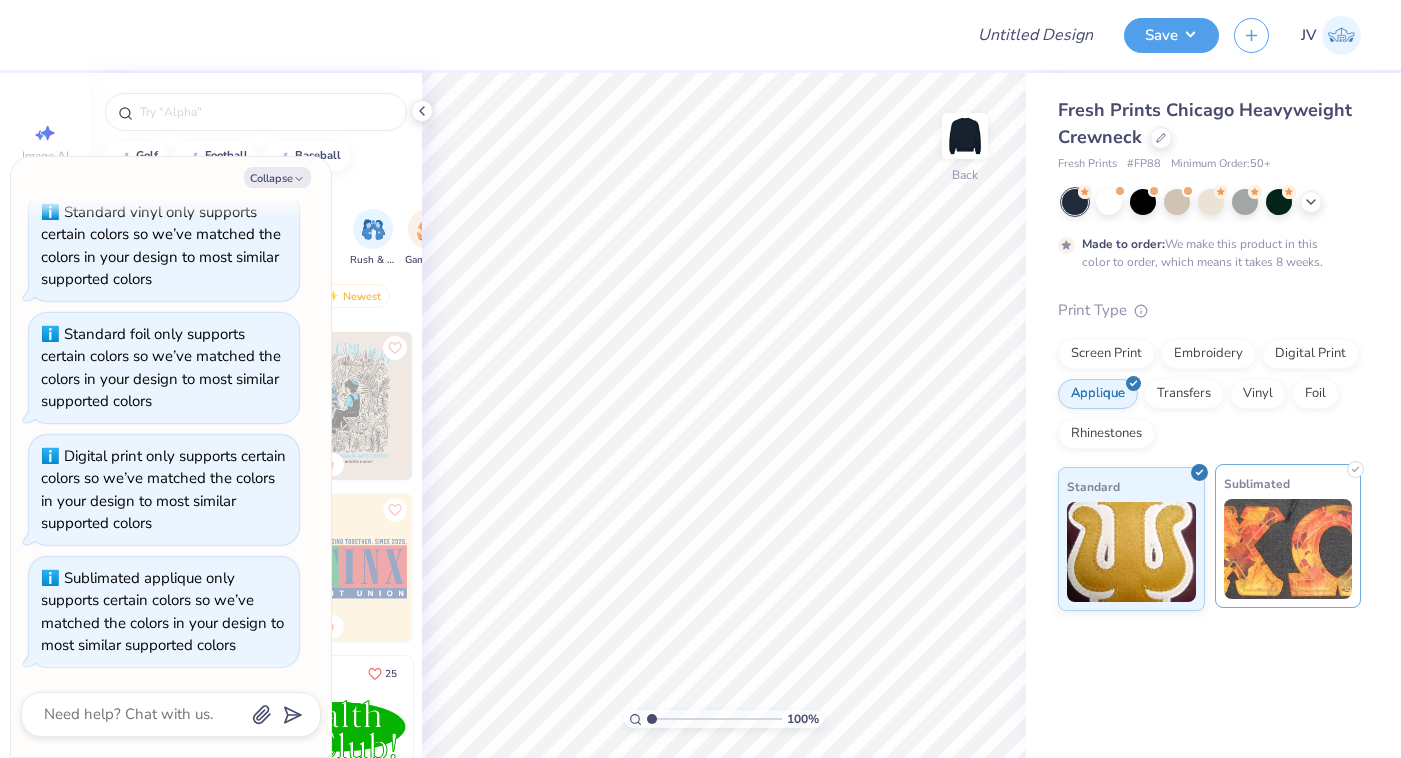 click at bounding box center [1288, 549] 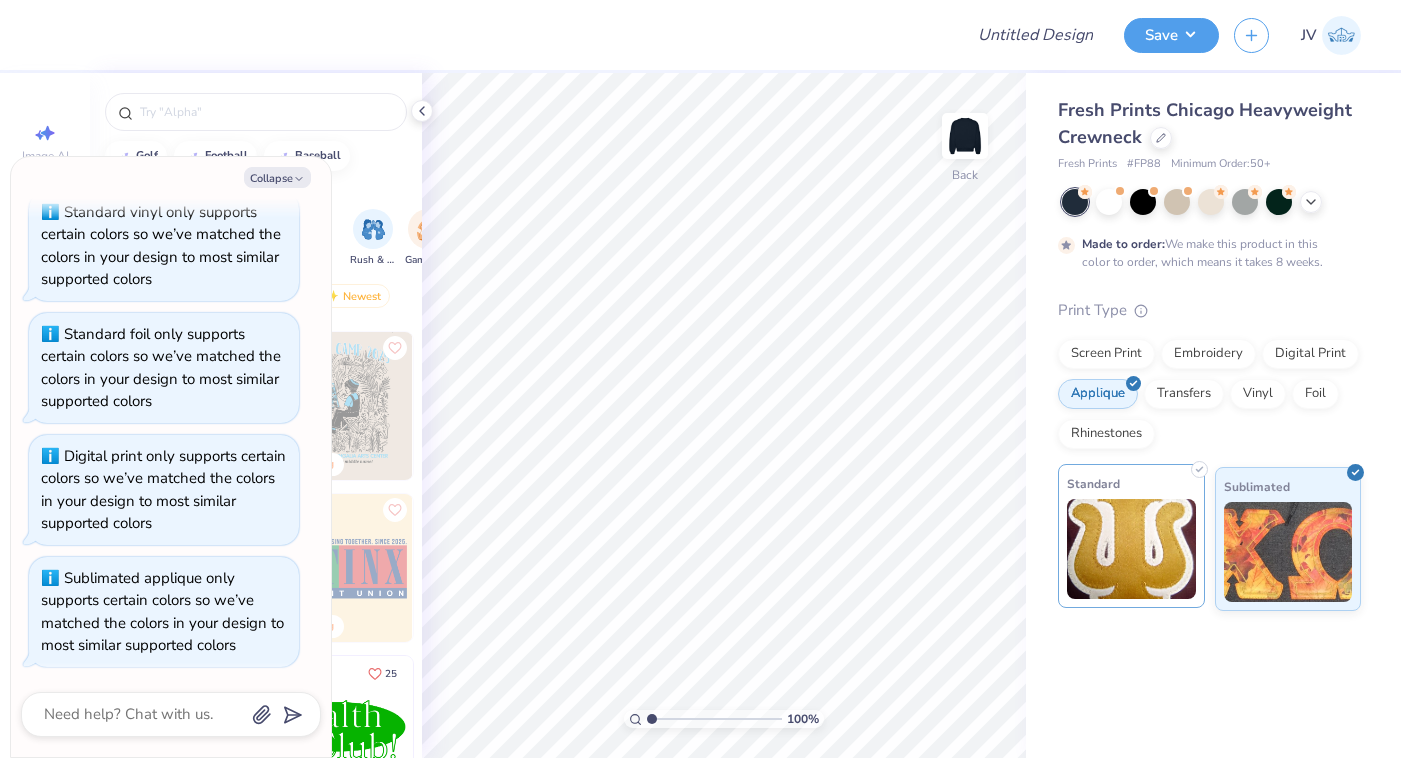 click at bounding box center (1131, 549) 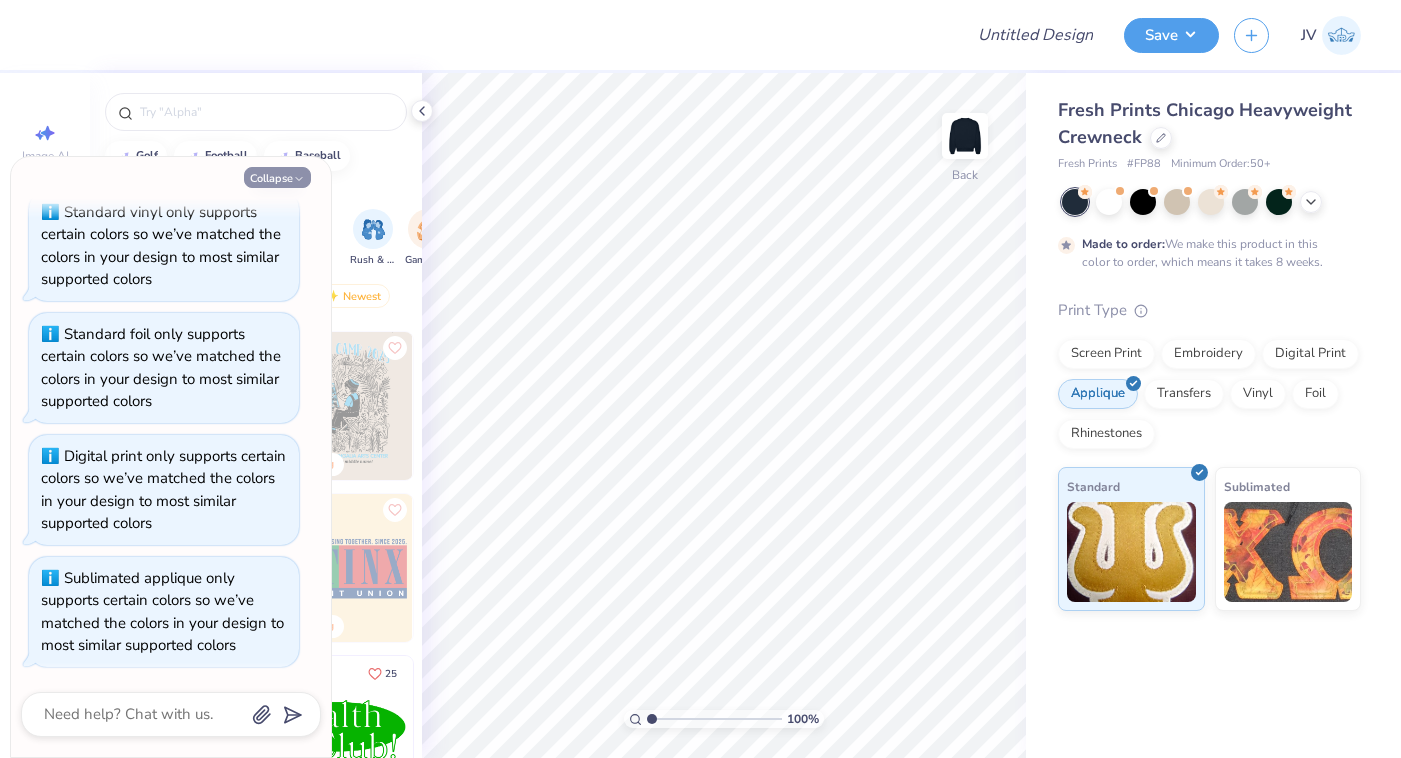 click on "Collapse" at bounding box center [277, 177] 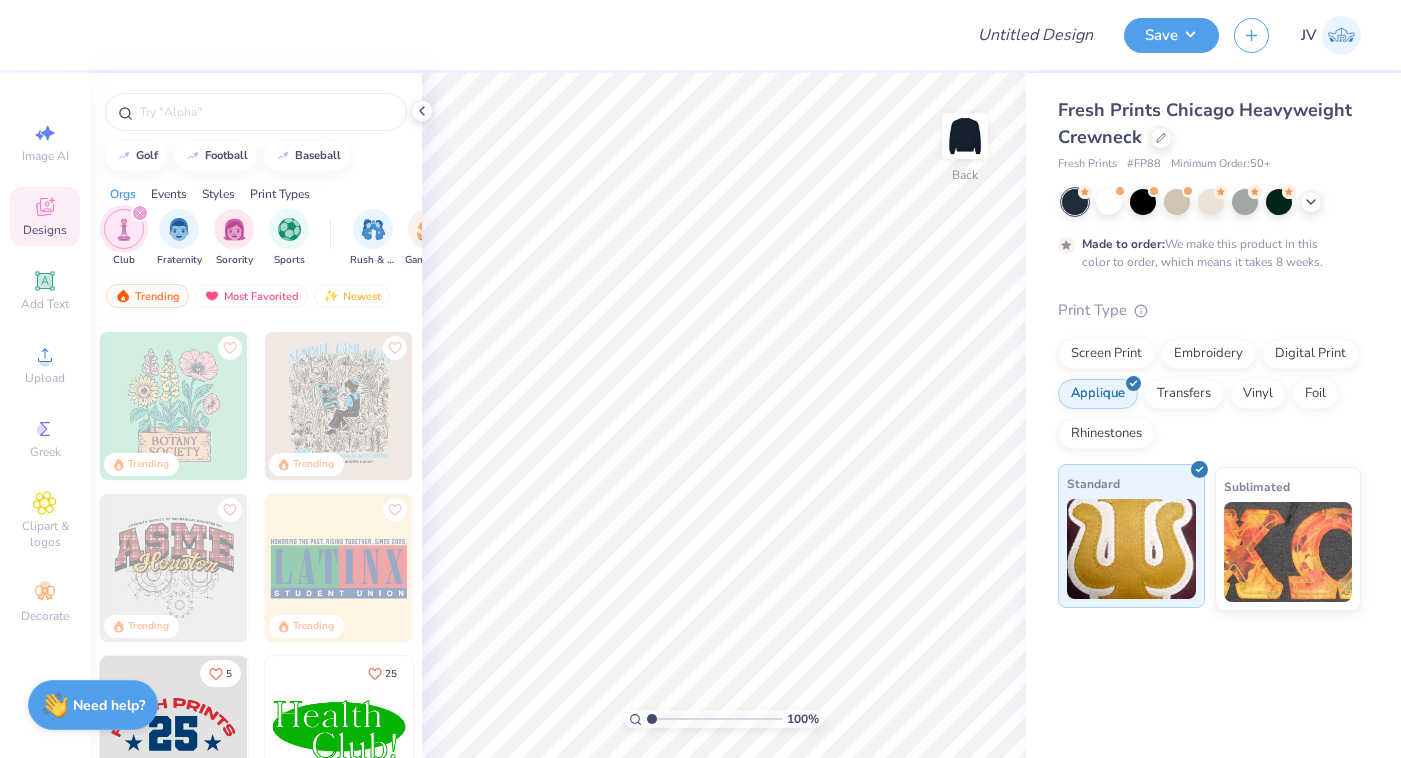 click at bounding box center [1131, 549] 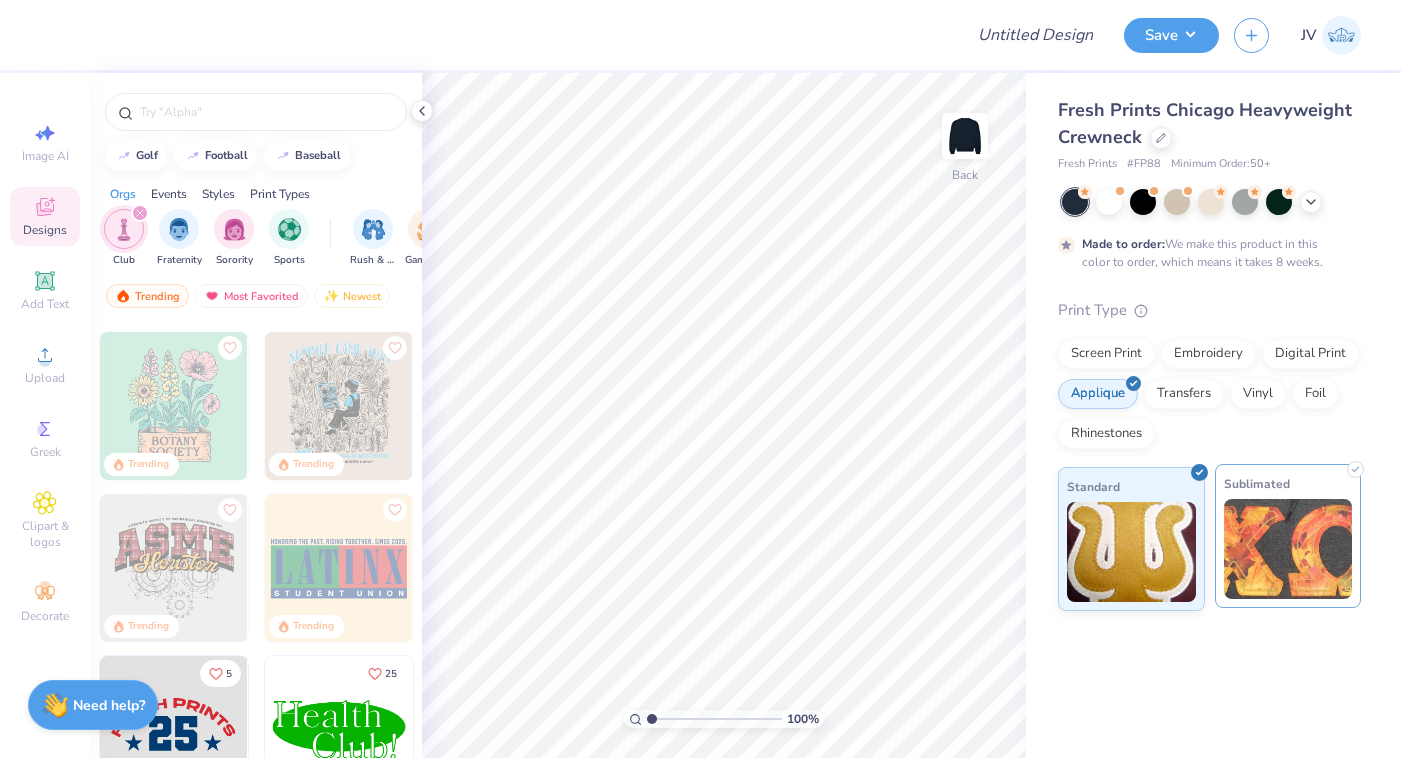 click at bounding box center (1288, 549) 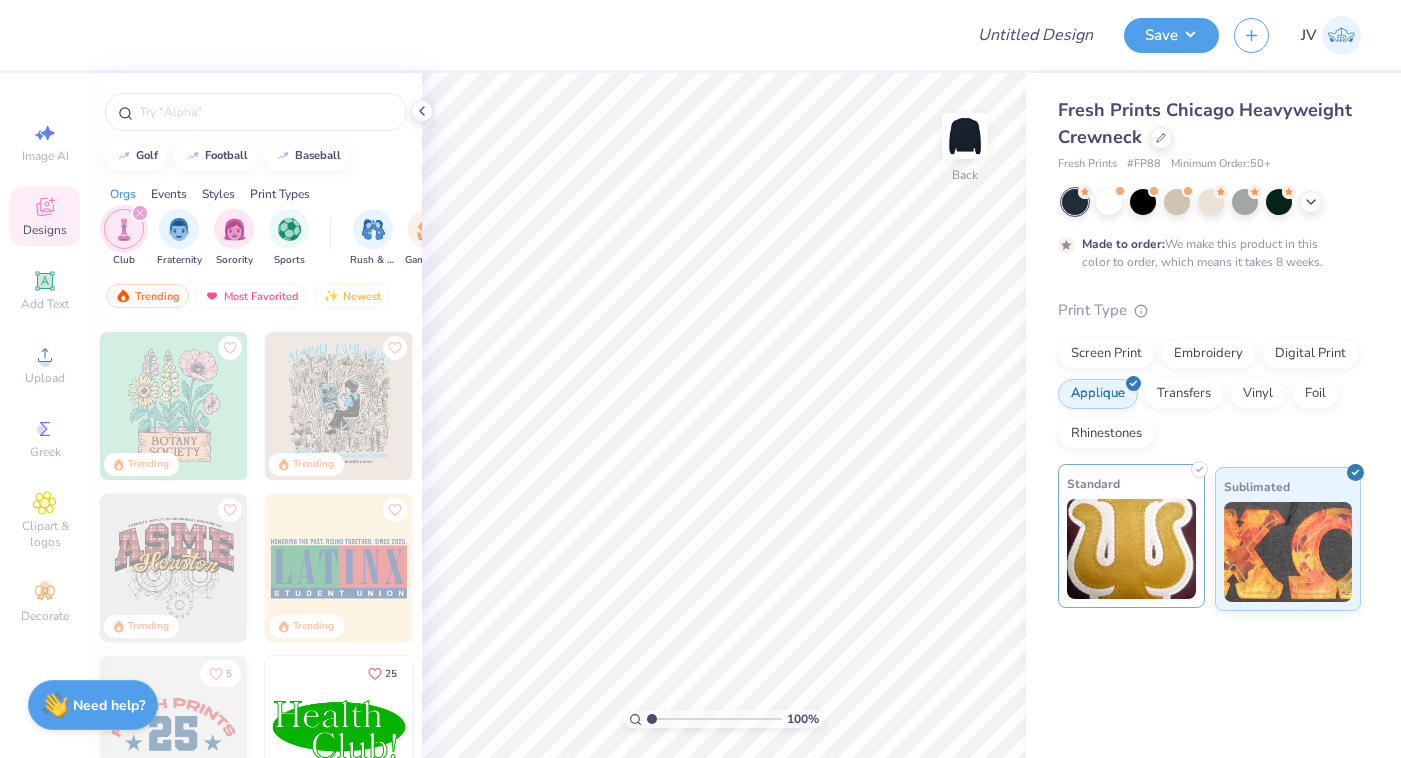 click at bounding box center (1131, 549) 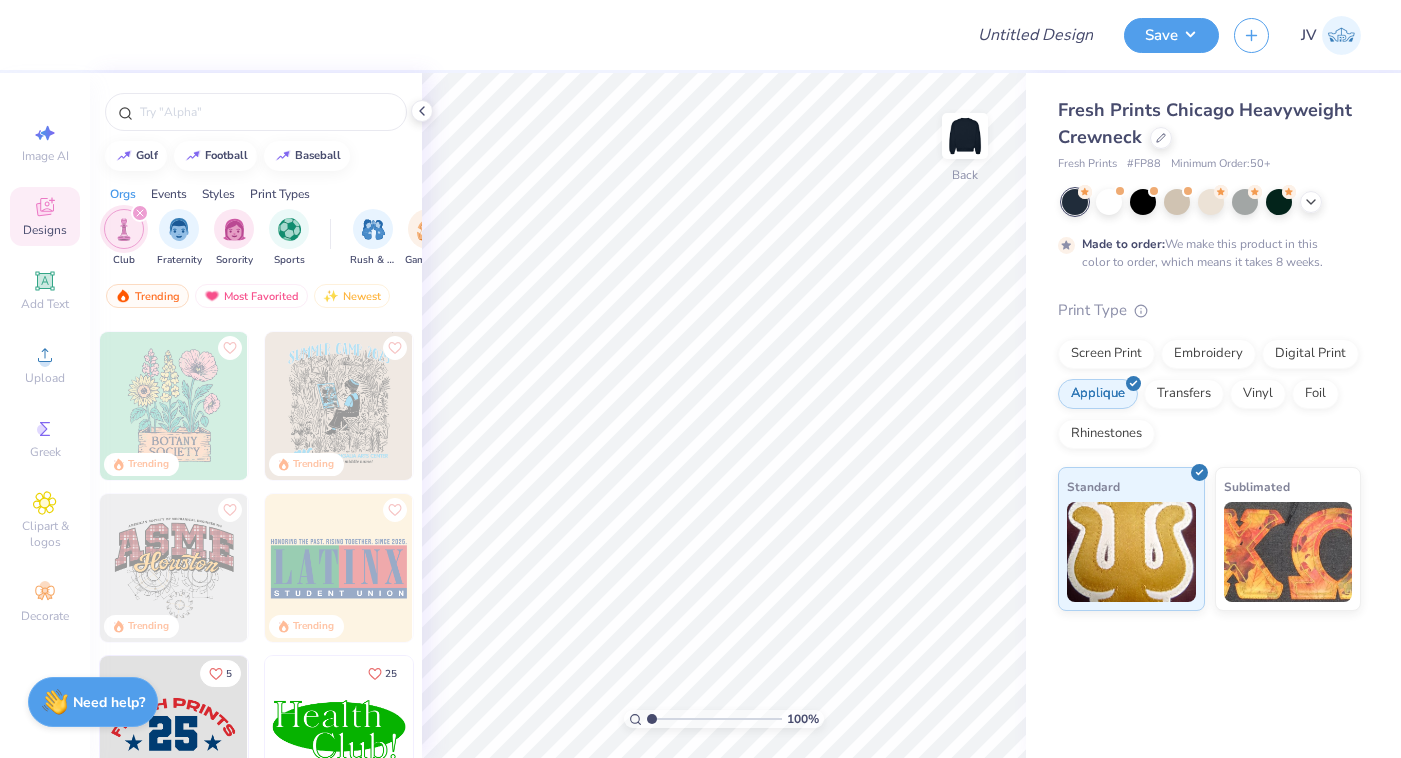 click on "Need help?" at bounding box center [109, 702] 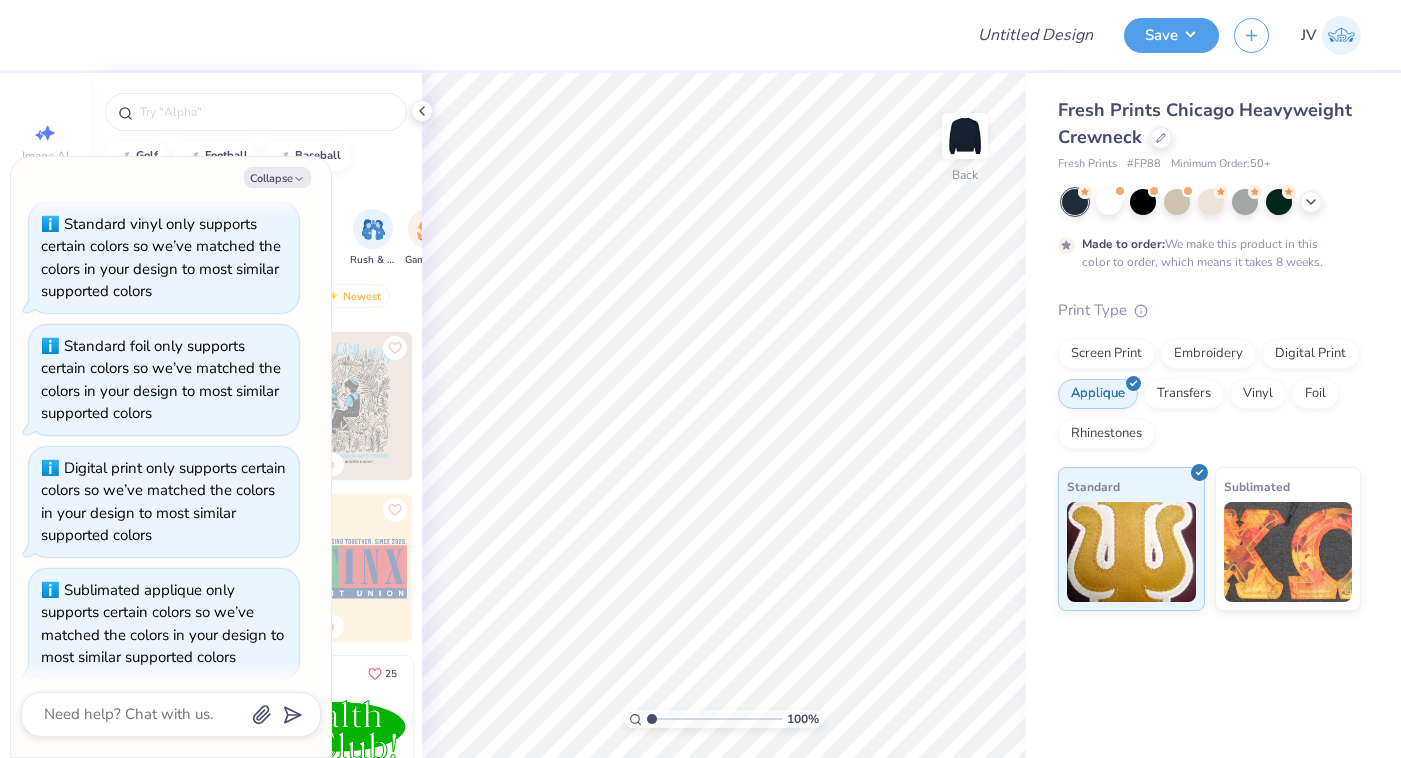 scroll, scrollTop: 477, scrollLeft: 0, axis: vertical 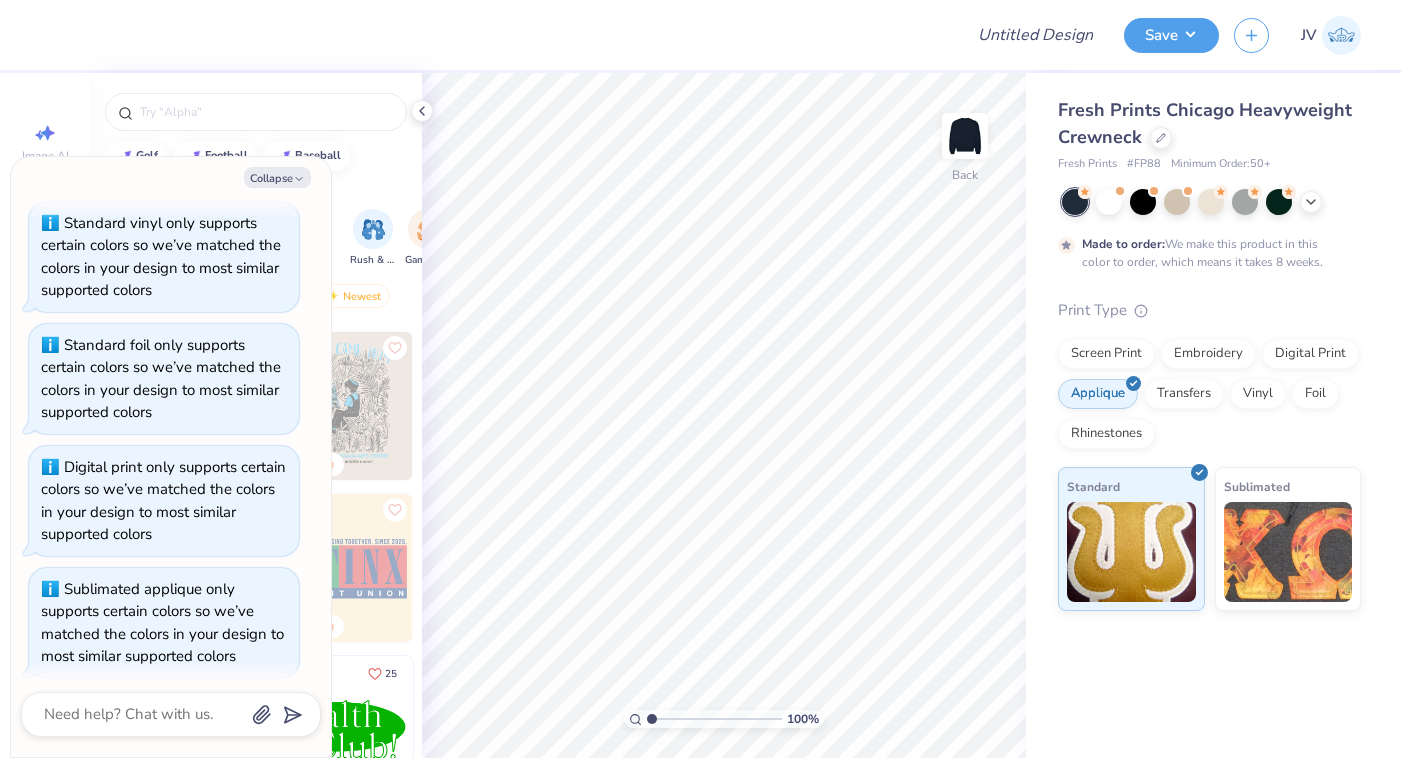 click on "Digital print only supports certain colors so we’ve matched the colors in your design to most similar supported colors" at bounding box center [163, 501] 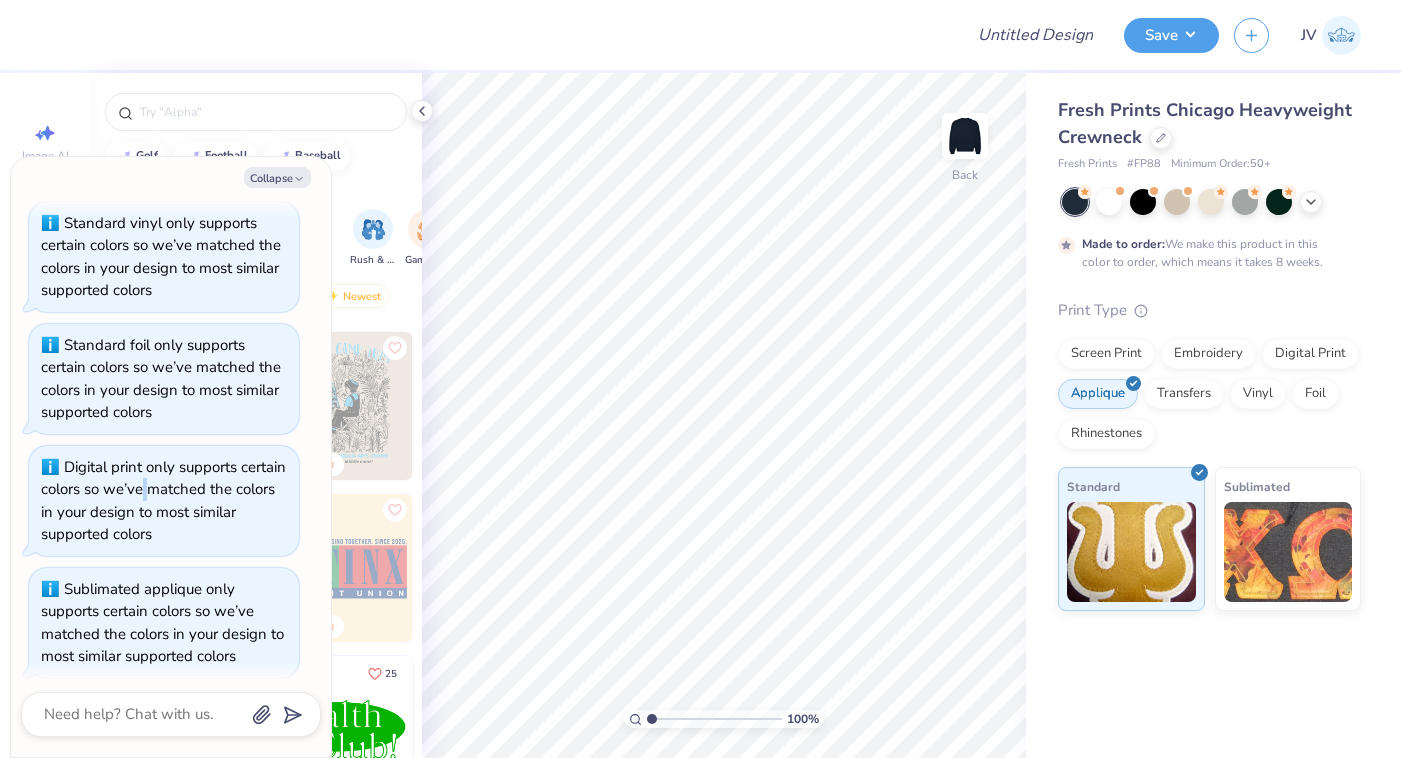 click on "Digital print only supports certain colors so we’ve matched the colors in your design to most similar supported colors" at bounding box center [163, 501] 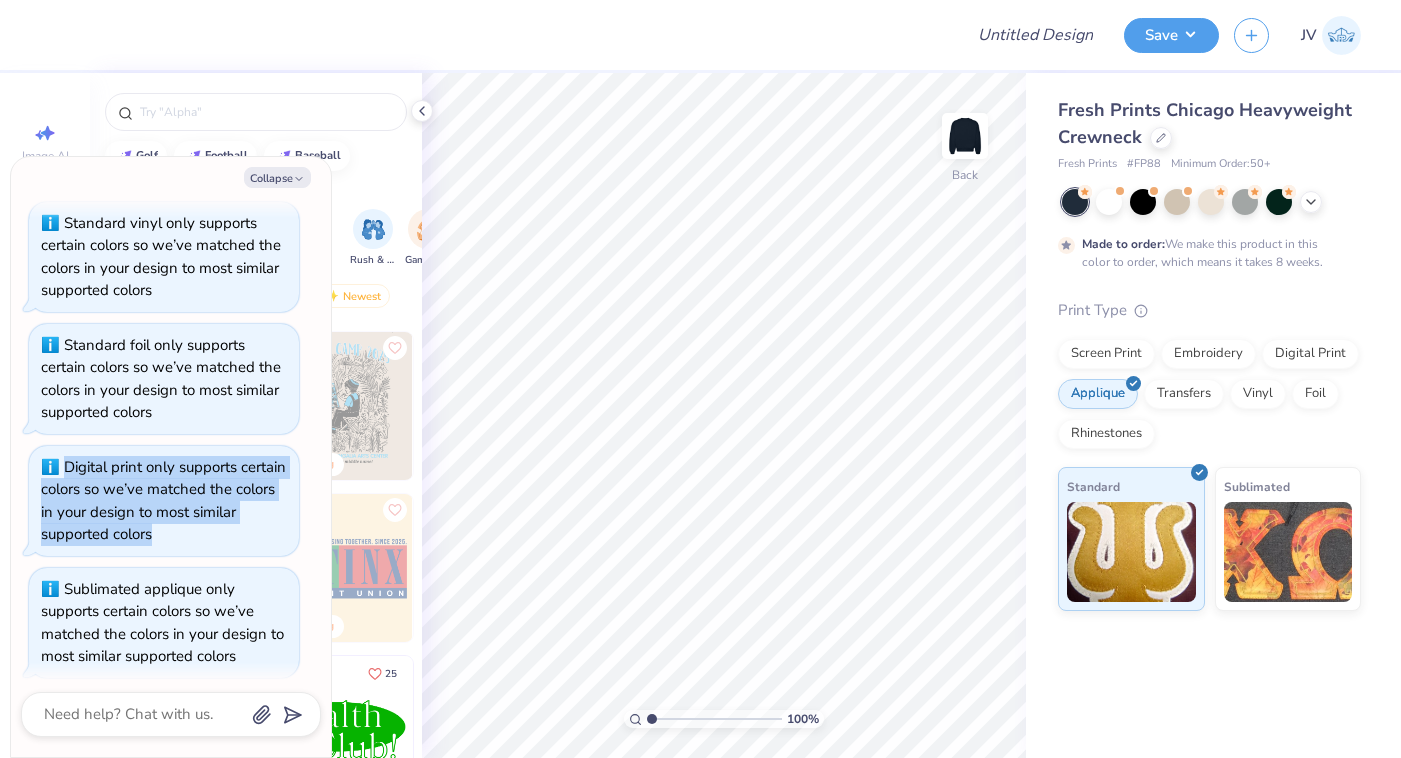 click on "Digital print only supports certain colors so we’ve matched the colors in your design to most similar supported colors" at bounding box center [163, 501] 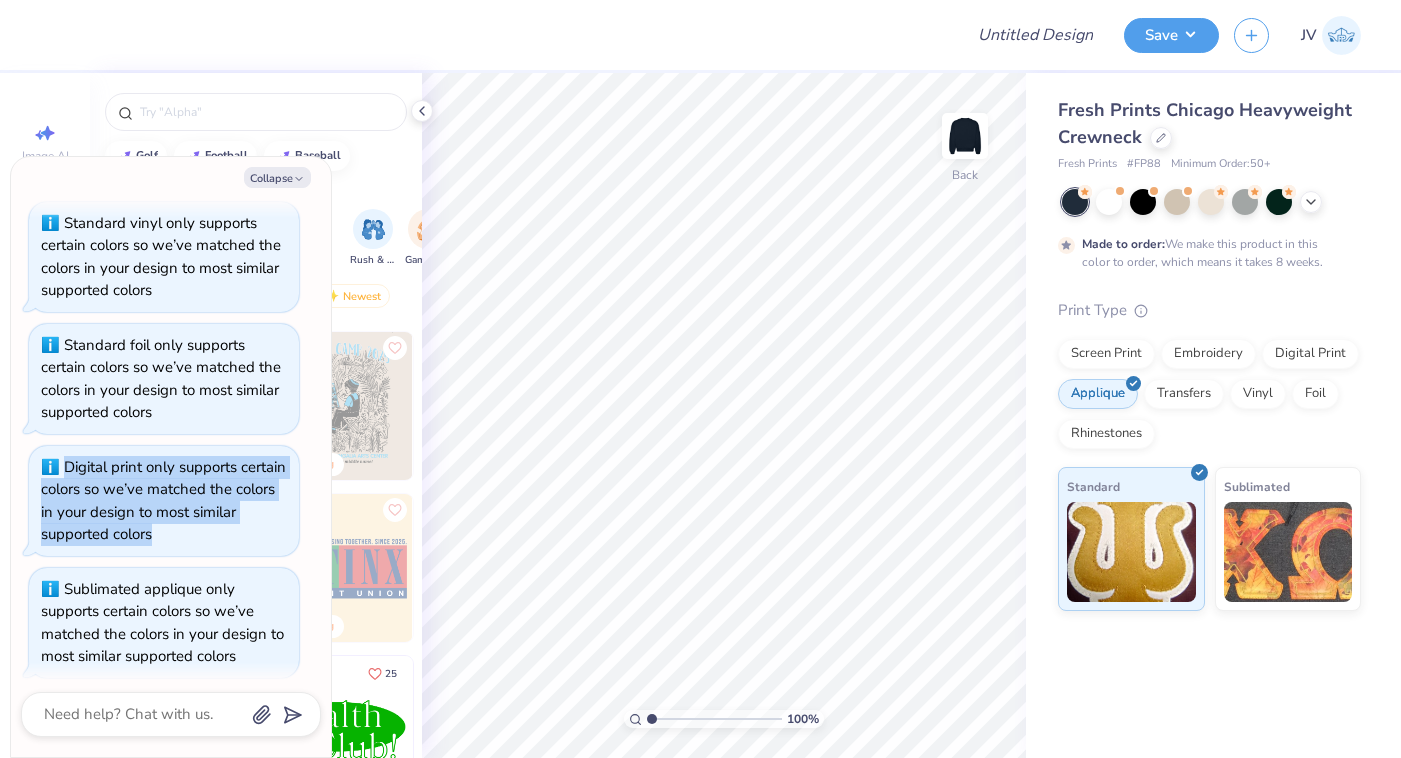 scroll, scrollTop: 488, scrollLeft: 0, axis: vertical 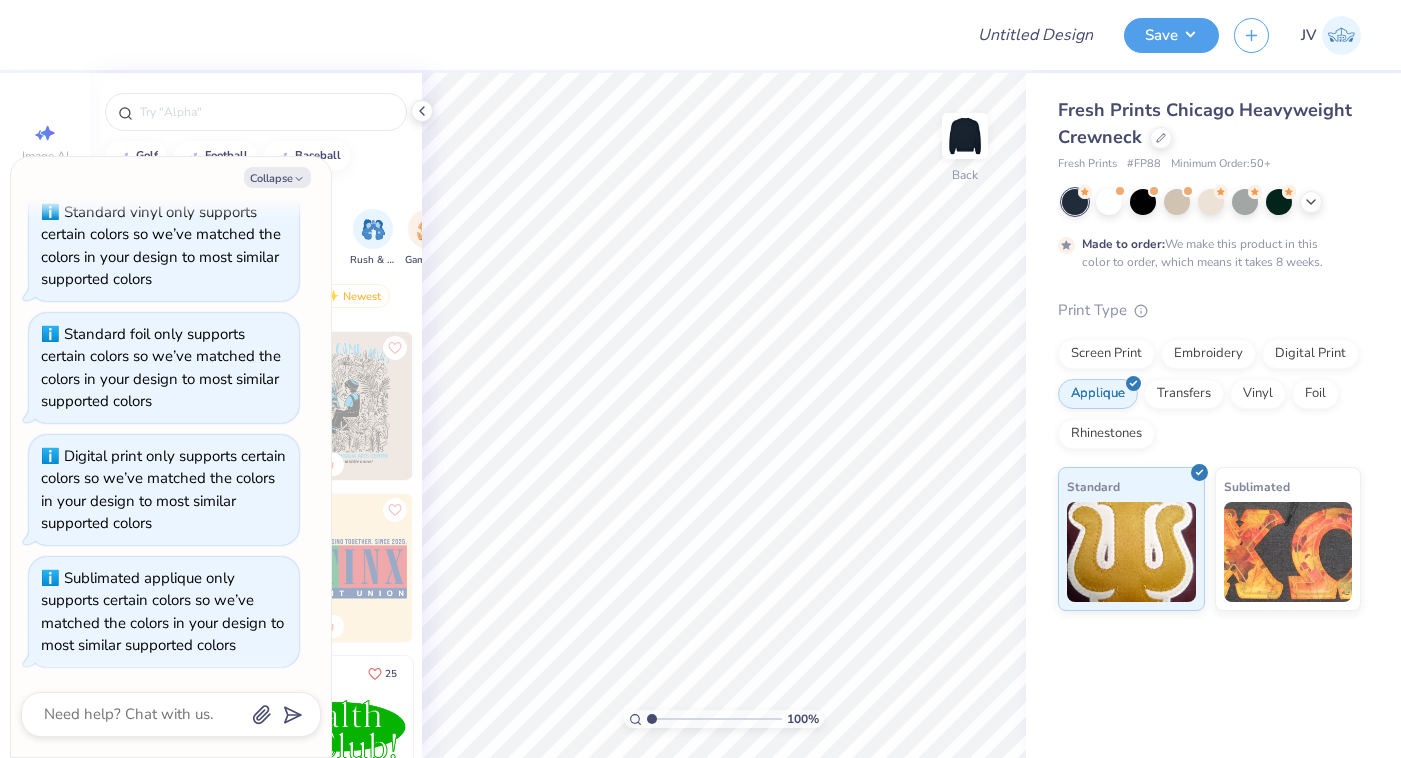 click on "Sublimated applique only supports certain colors so we’ve matched the colors in your design to most similar supported colors" at bounding box center [162, 612] 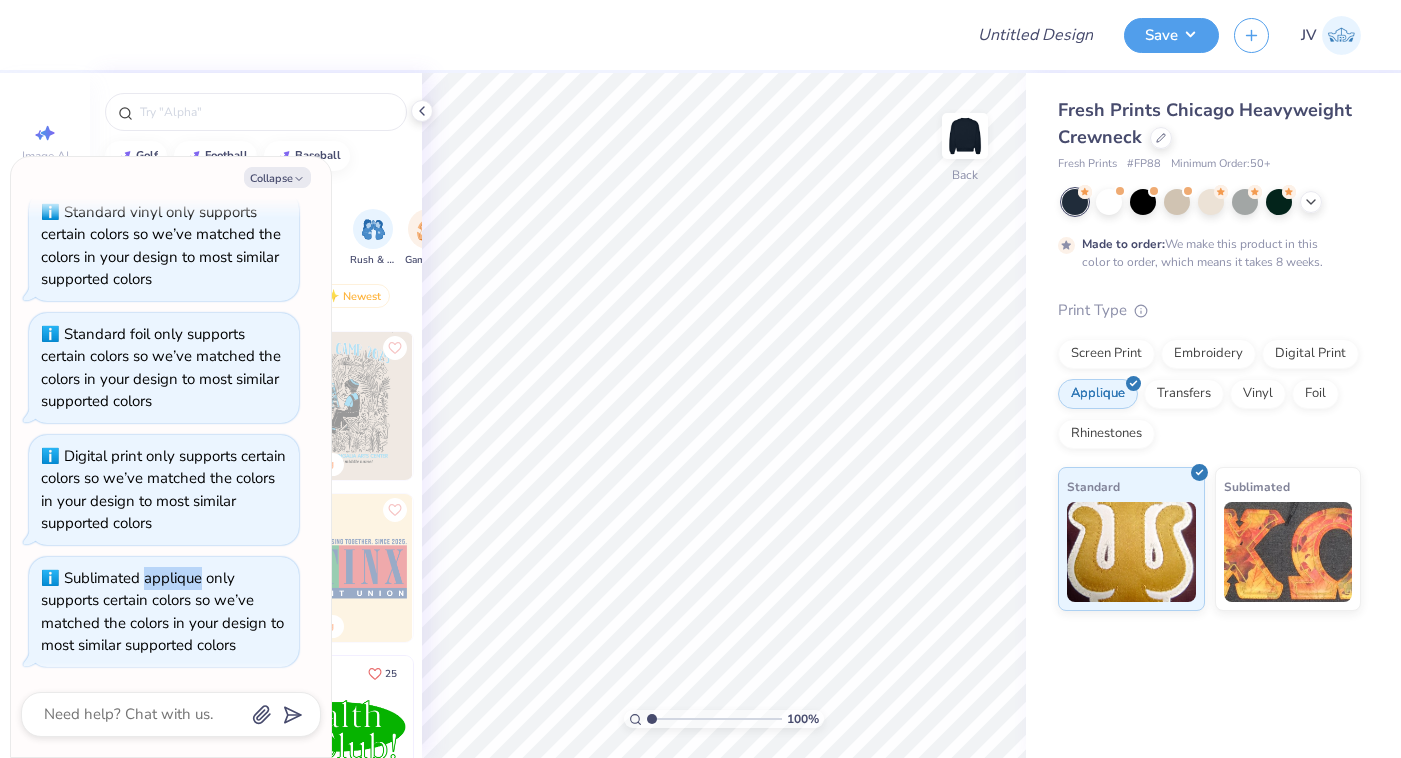 click on "Sublimated applique only supports certain colors so we’ve matched the colors in your design to most similar supported colors" at bounding box center [162, 612] 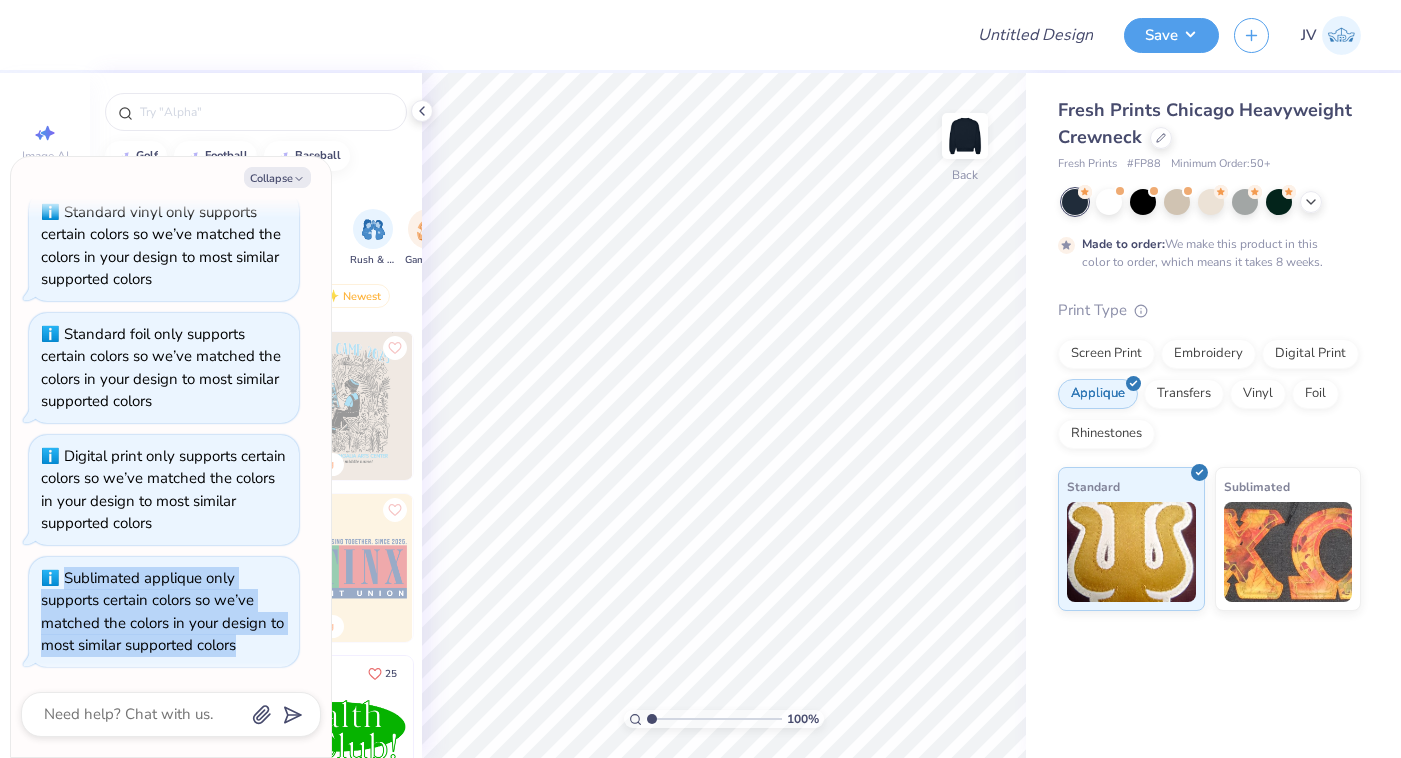 click on "Sublimated applique only supports certain colors so we’ve matched the colors in your design to most similar supported colors" at bounding box center [162, 612] 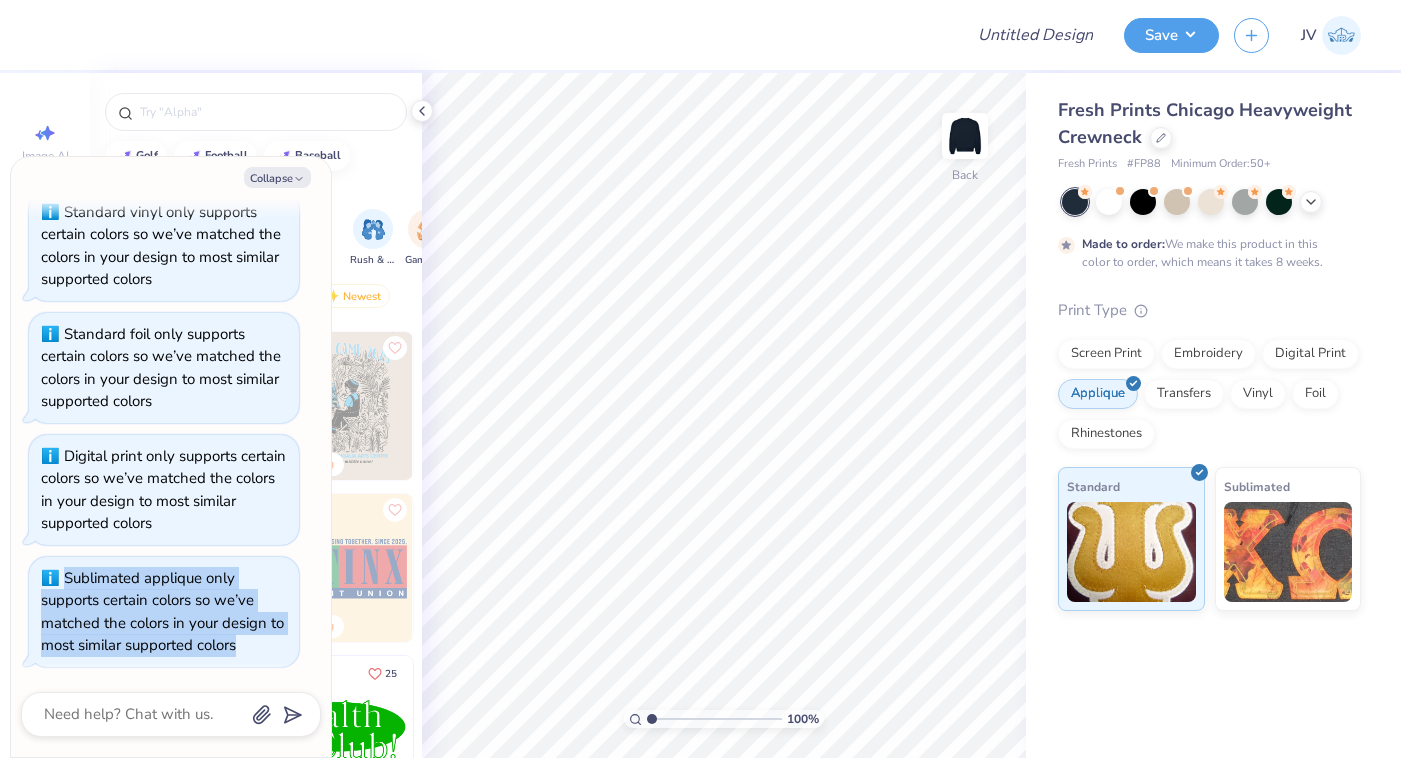 click on "Sublimated applique only supports certain colors so we’ve matched the colors in your design to most similar supported colors" at bounding box center (162, 612) 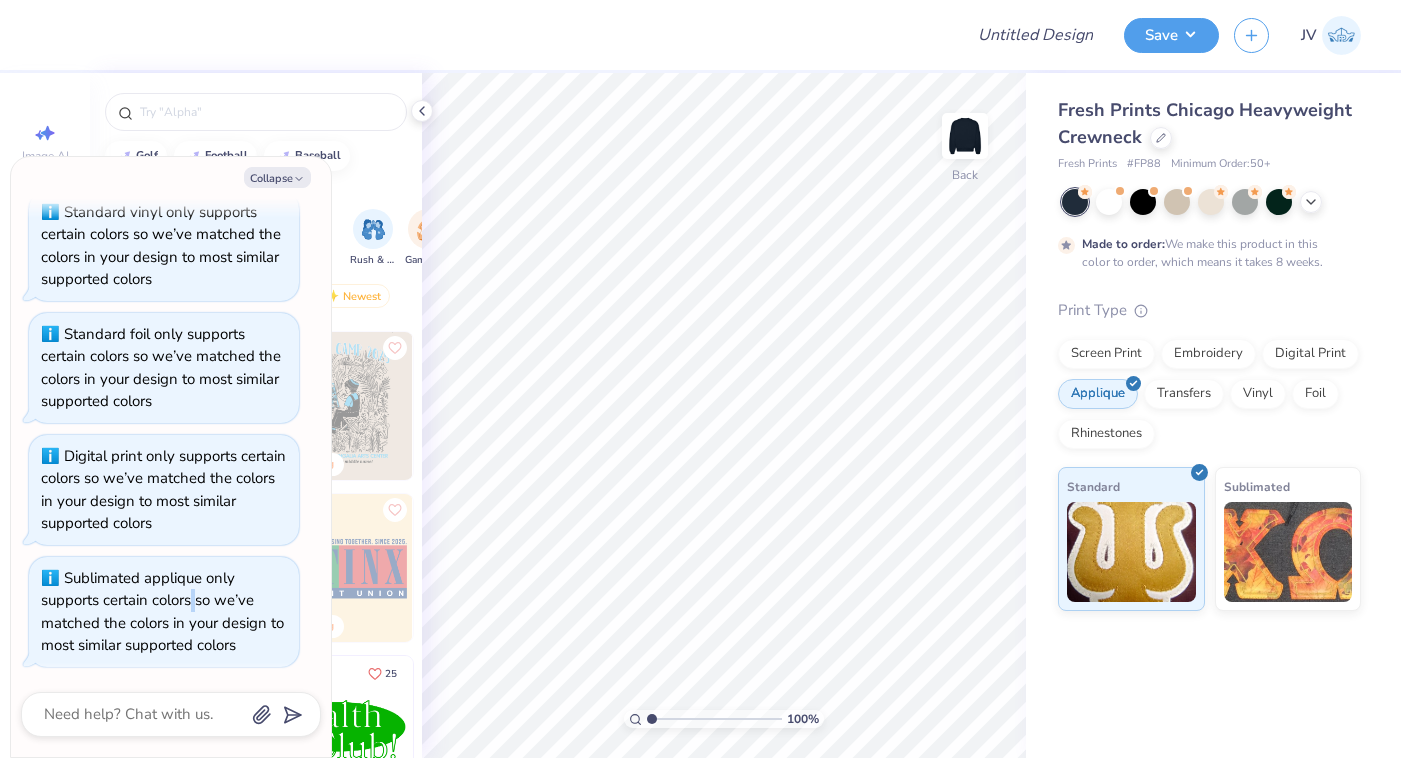 click on "Sublimated applique only supports certain colors so we’ve matched the colors in your design to most similar supported colors" at bounding box center (162, 612) 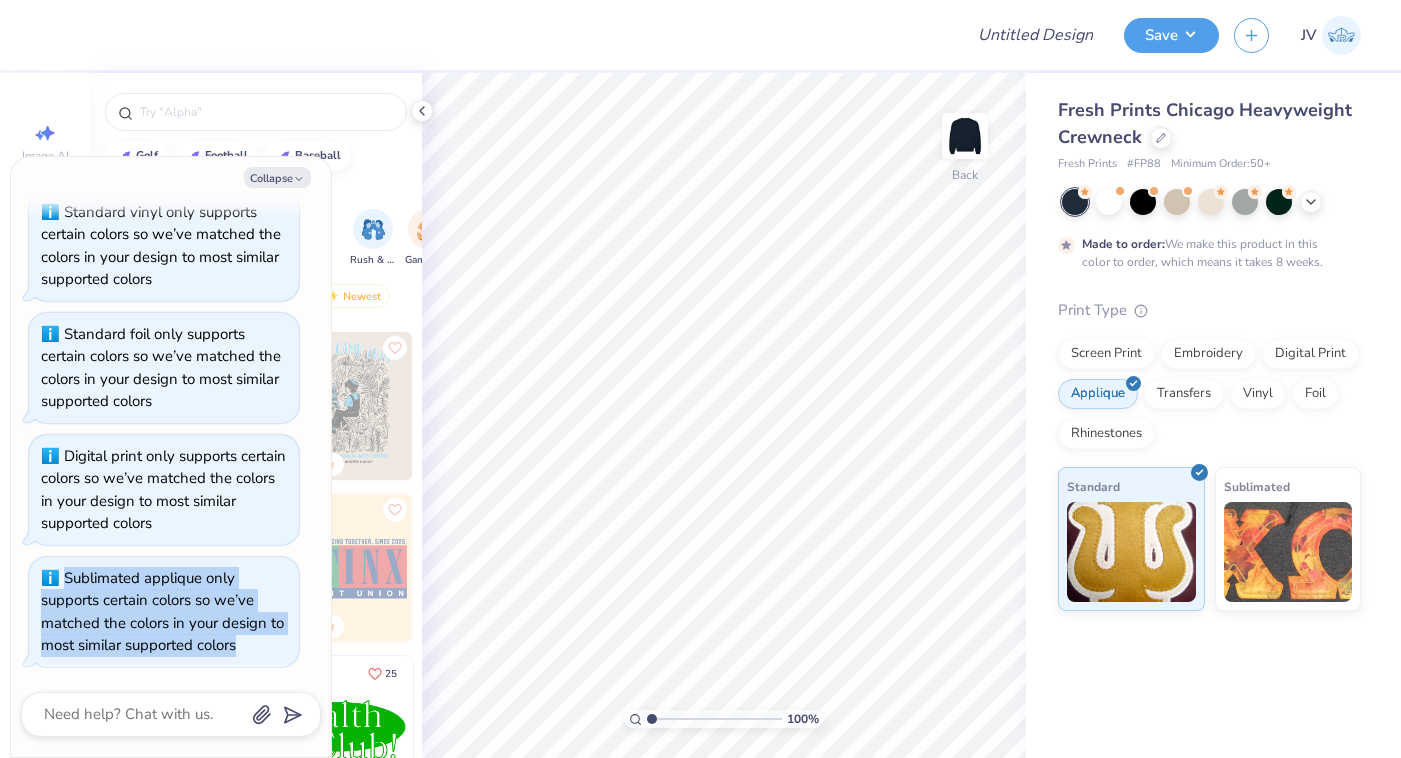 click on "Sublimated applique only supports certain colors so we’ve matched the colors in your design to most similar supported colors" at bounding box center (162, 612) 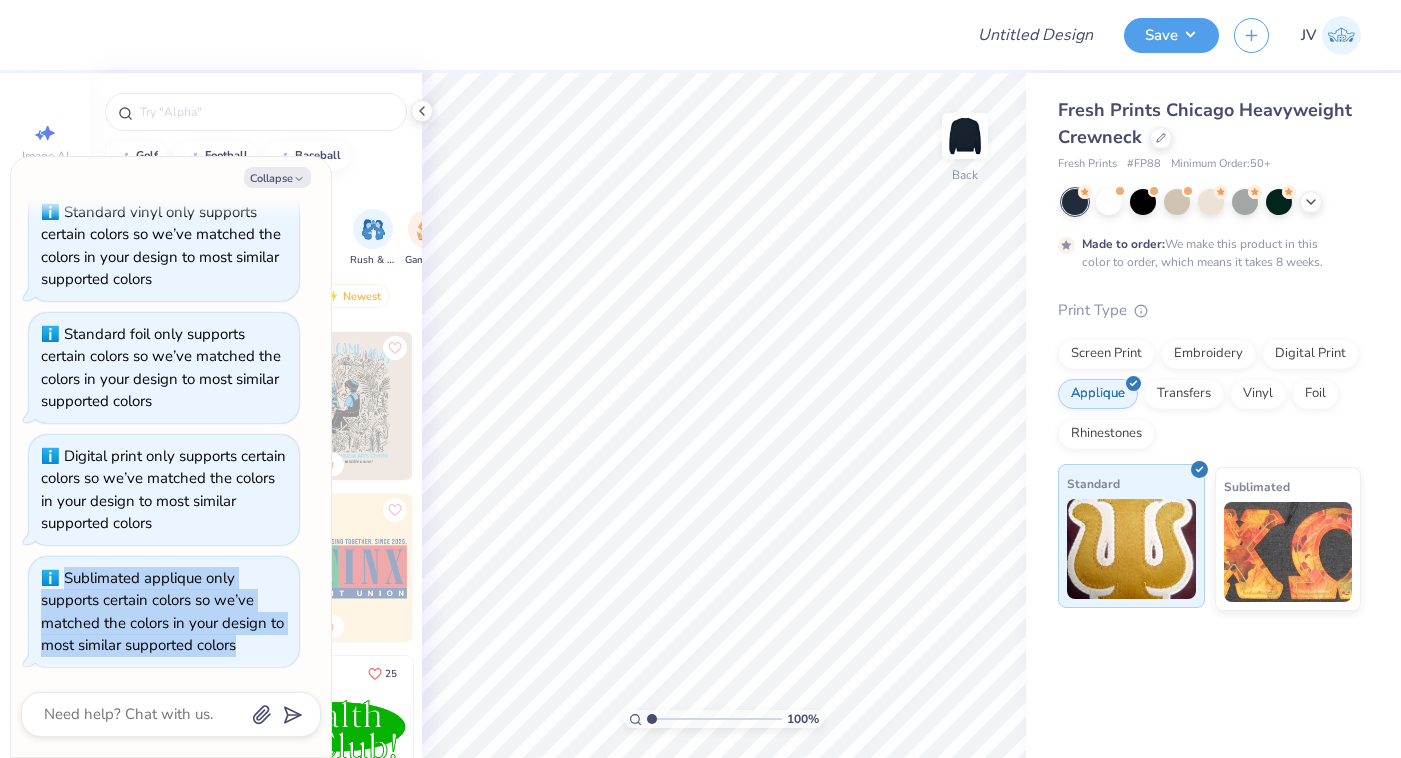 click at bounding box center (1131, 549) 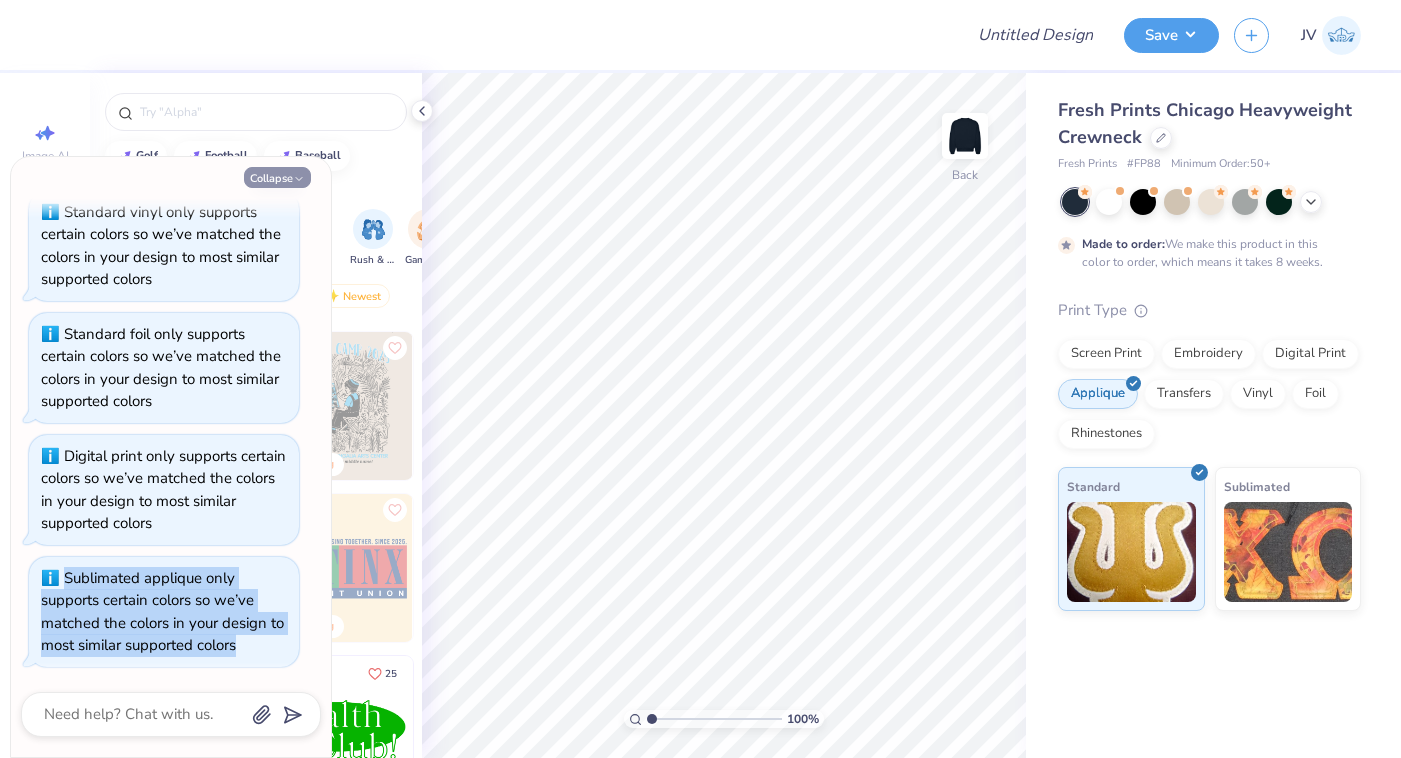 click on "Collapse" at bounding box center [277, 177] 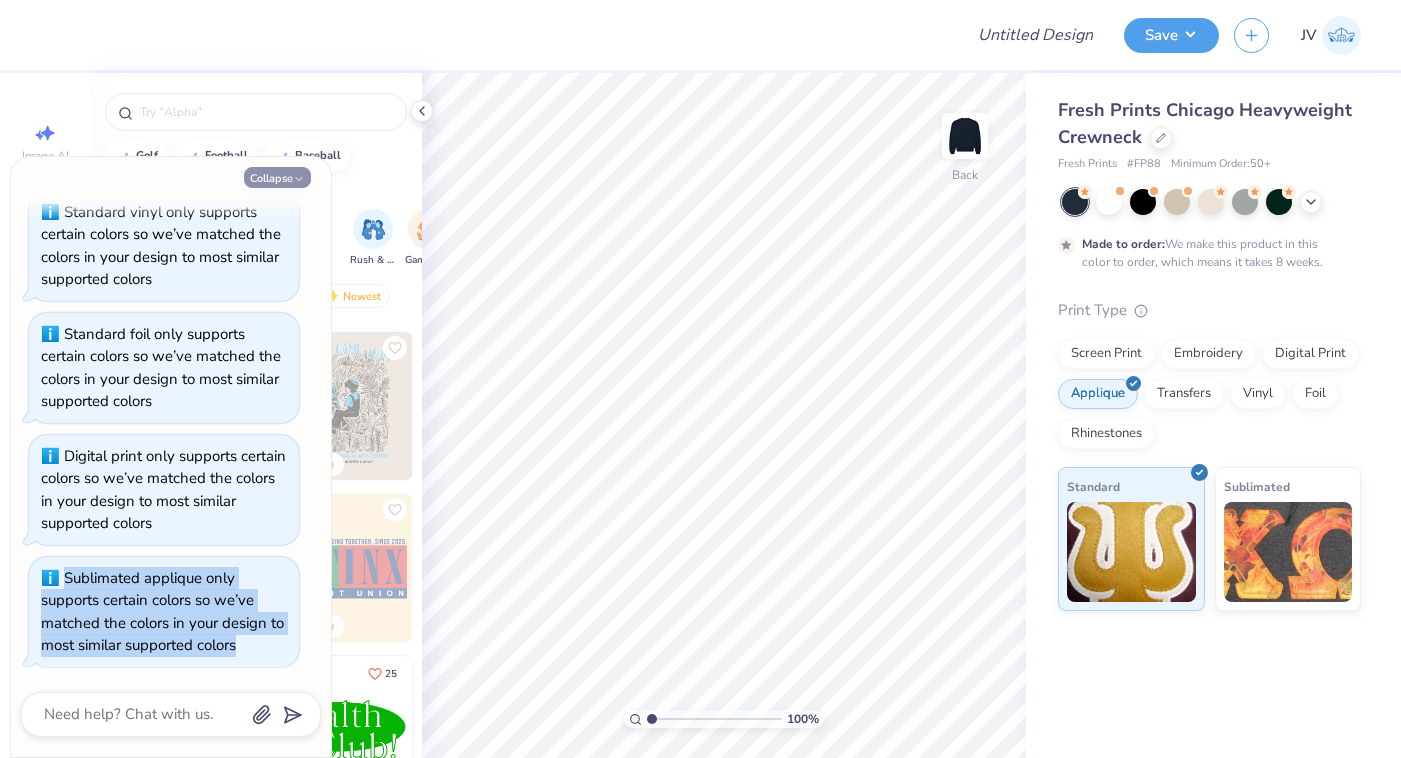 type on "x" 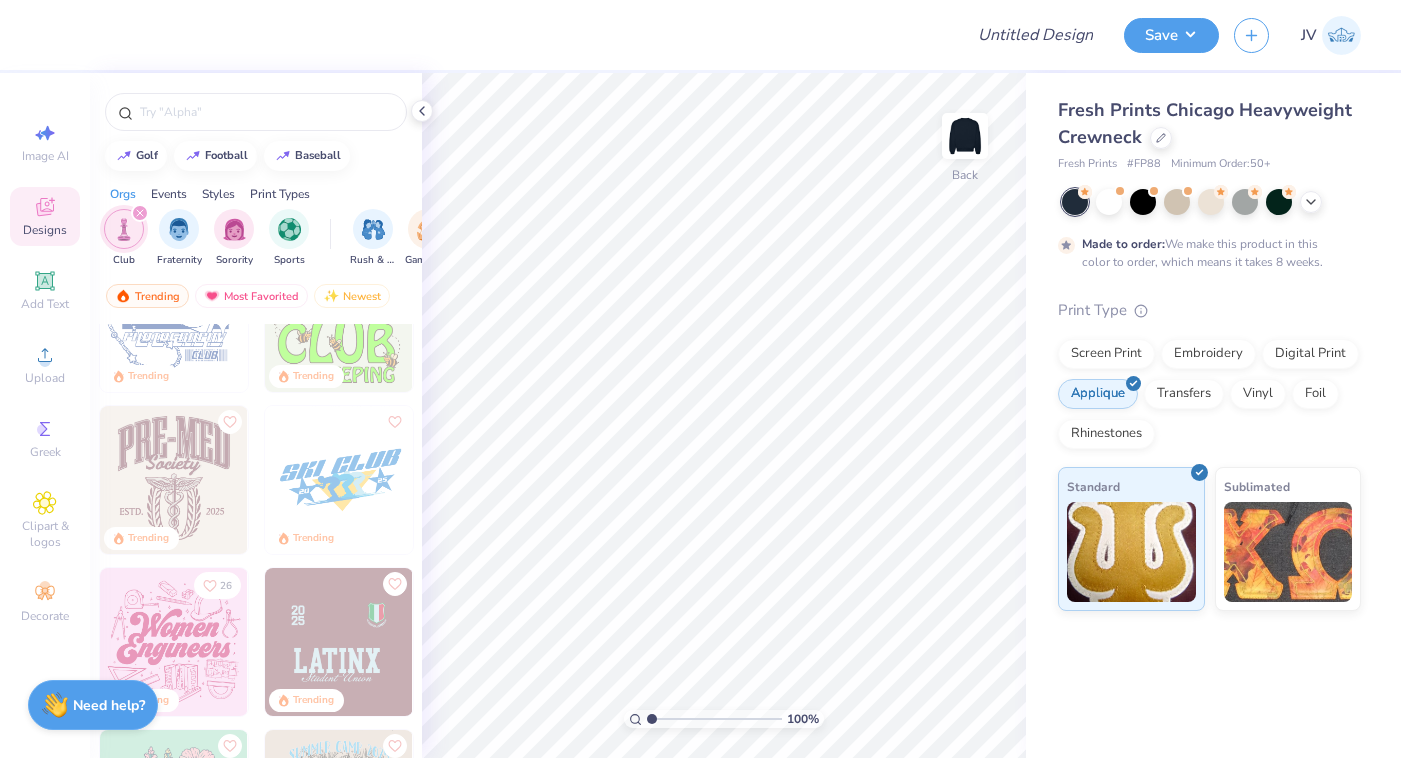scroll, scrollTop: 0, scrollLeft: 0, axis: both 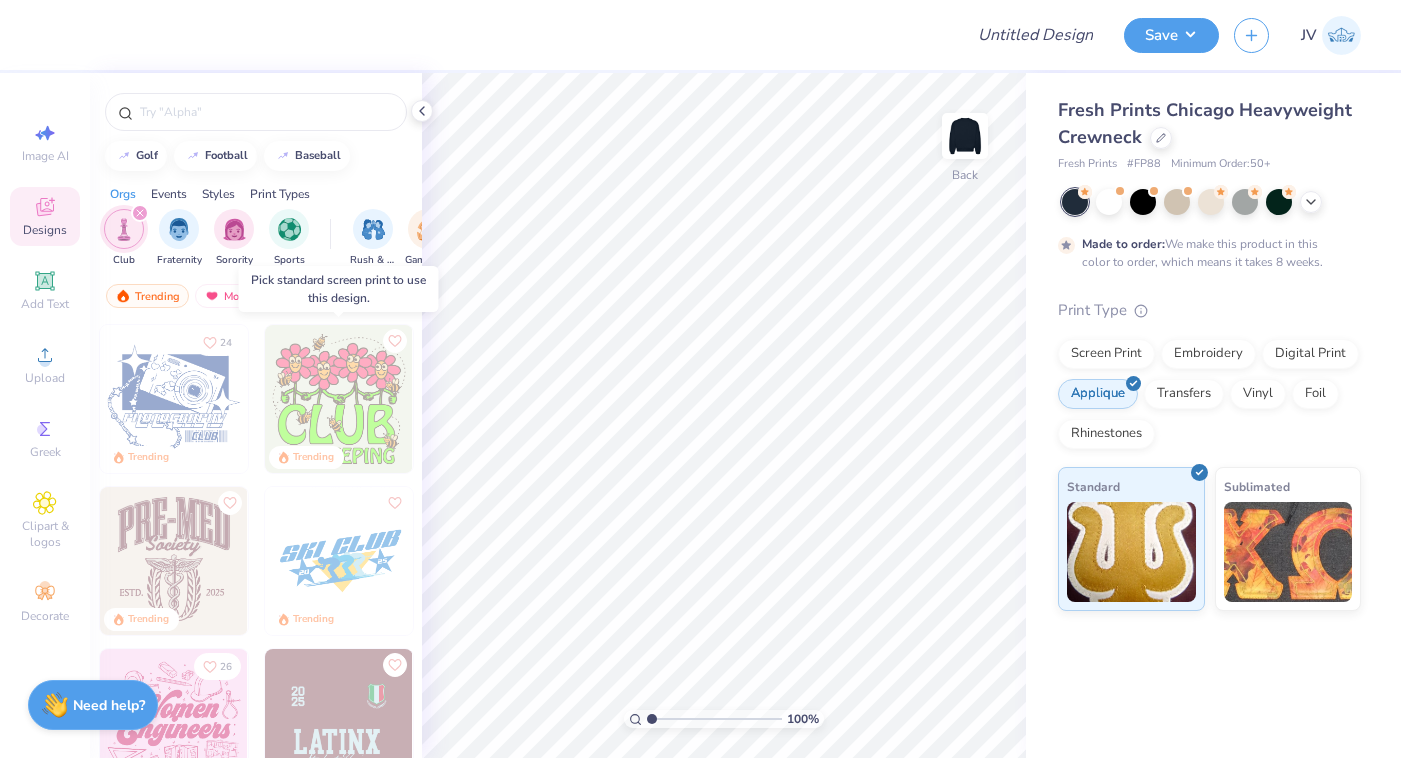 click at bounding box center [339, 399] 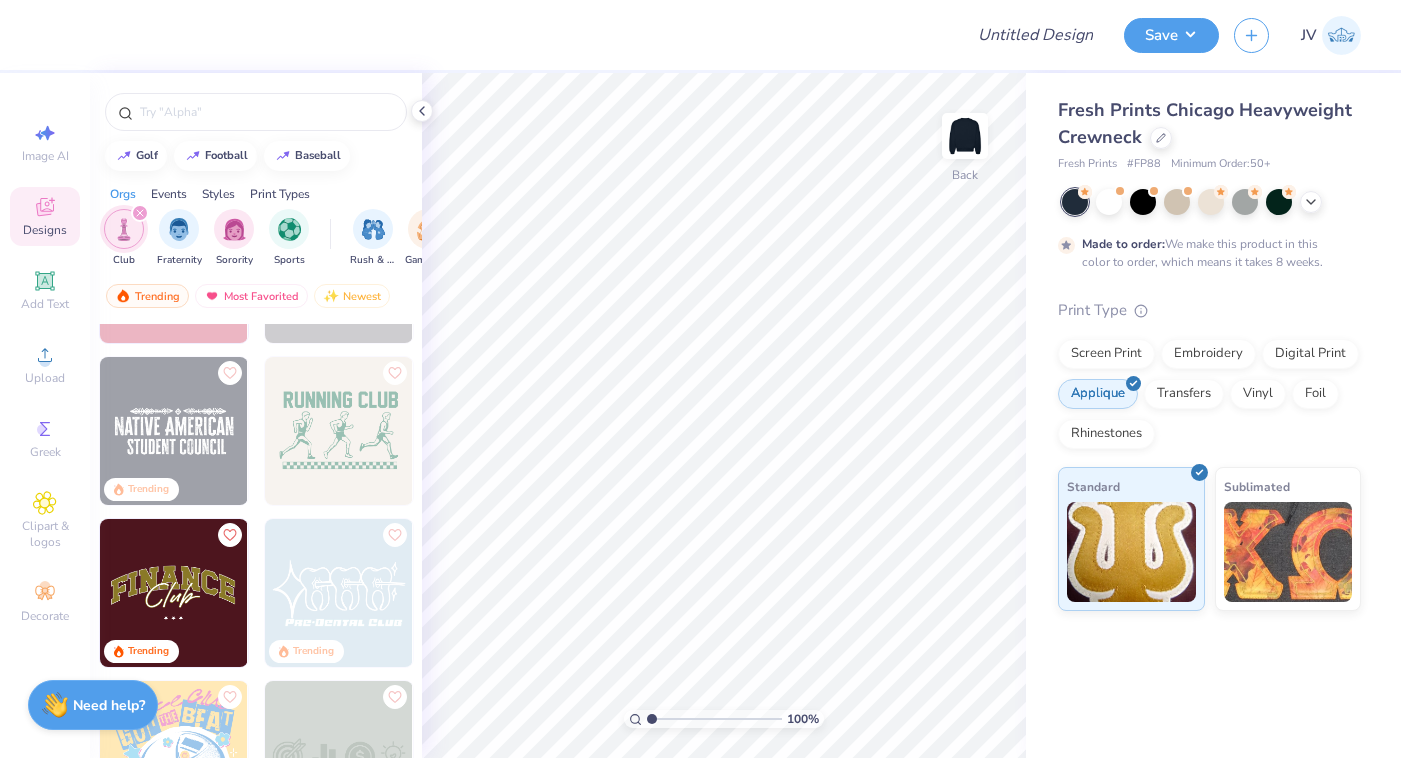 scroll, scrollTop: 2075, scrollLeft: 0, axis: vertical 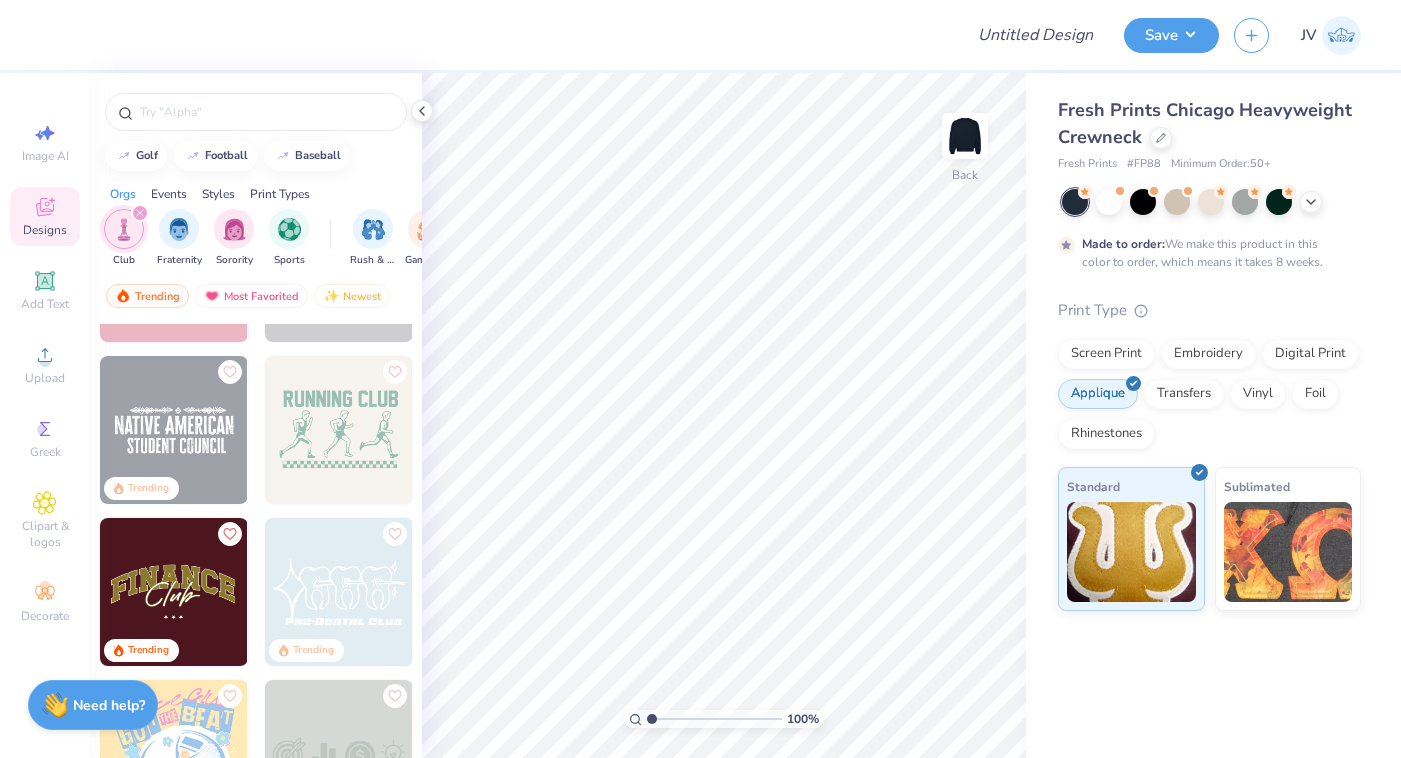 click at bounding box center (174, 592) 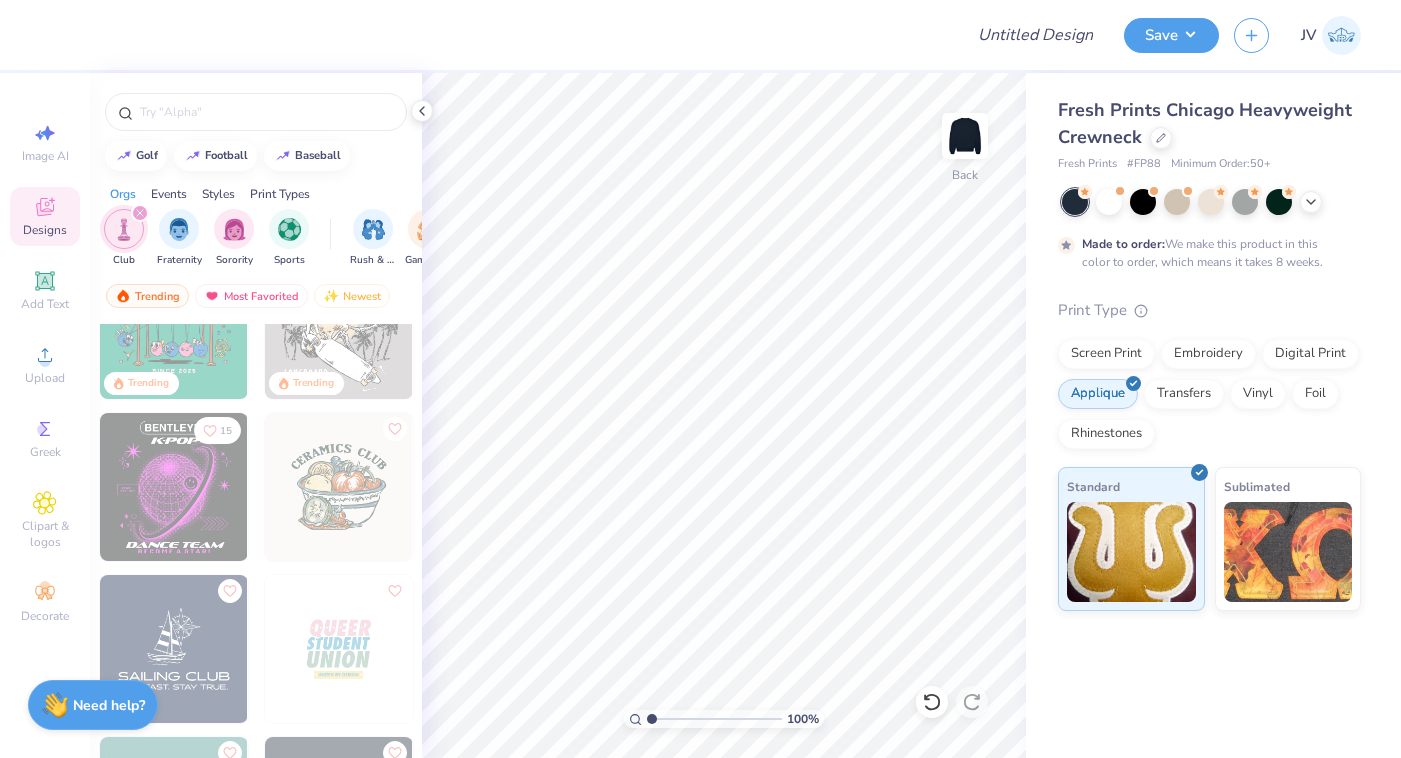 scroll, scrollTop: 2767, scrollLeft: 0, axis: vertical 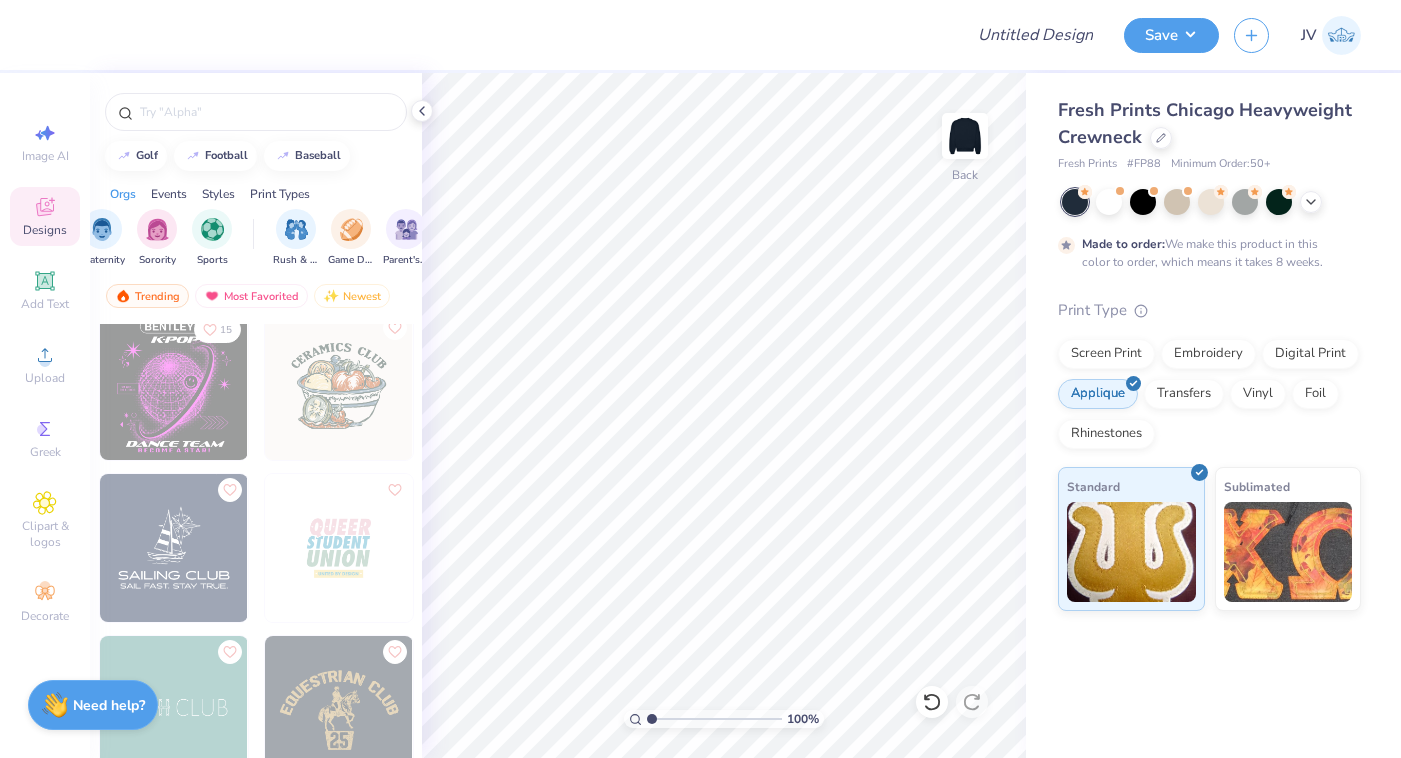 click on "Print Types" at bounding box center (280, 194) 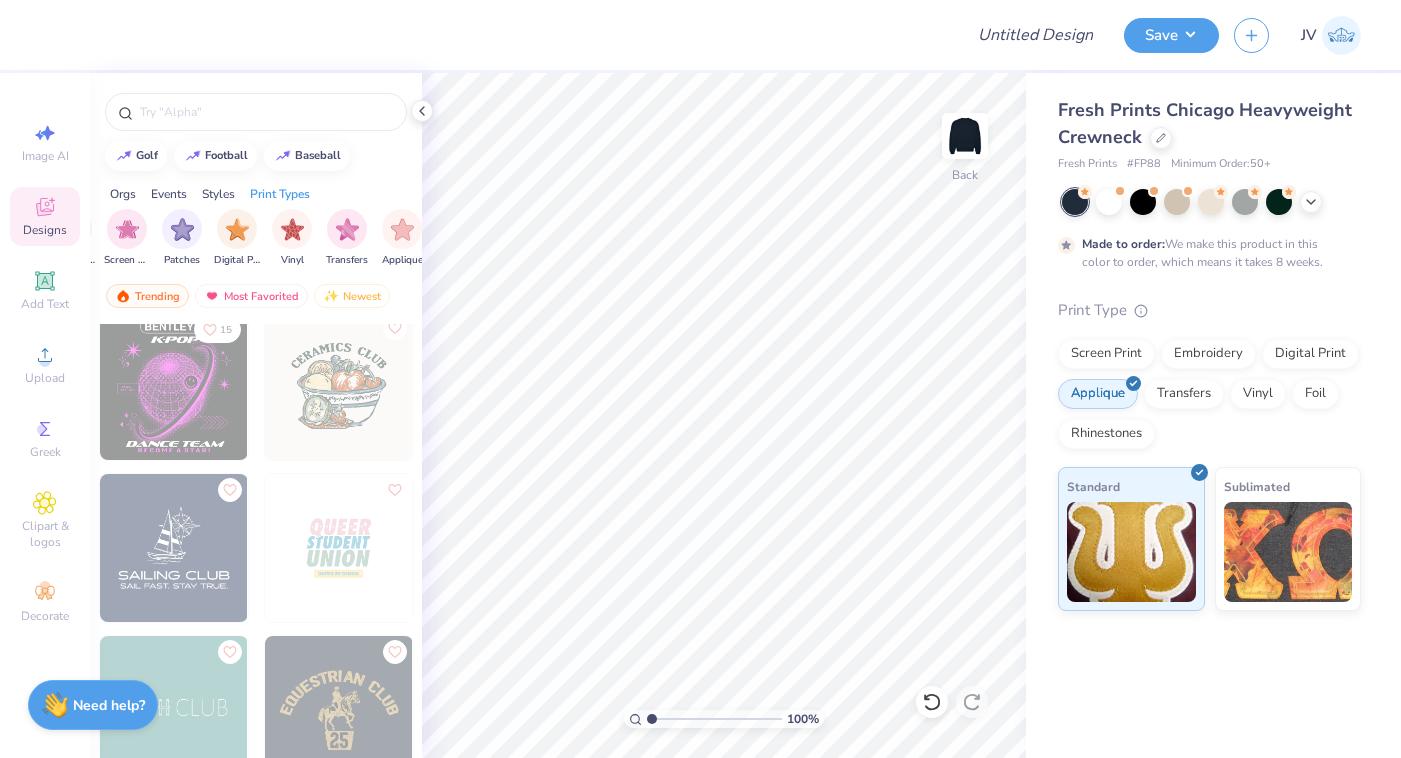 scroll, scrollTop: 0, scrollLeft: 1693, axis: horizontal 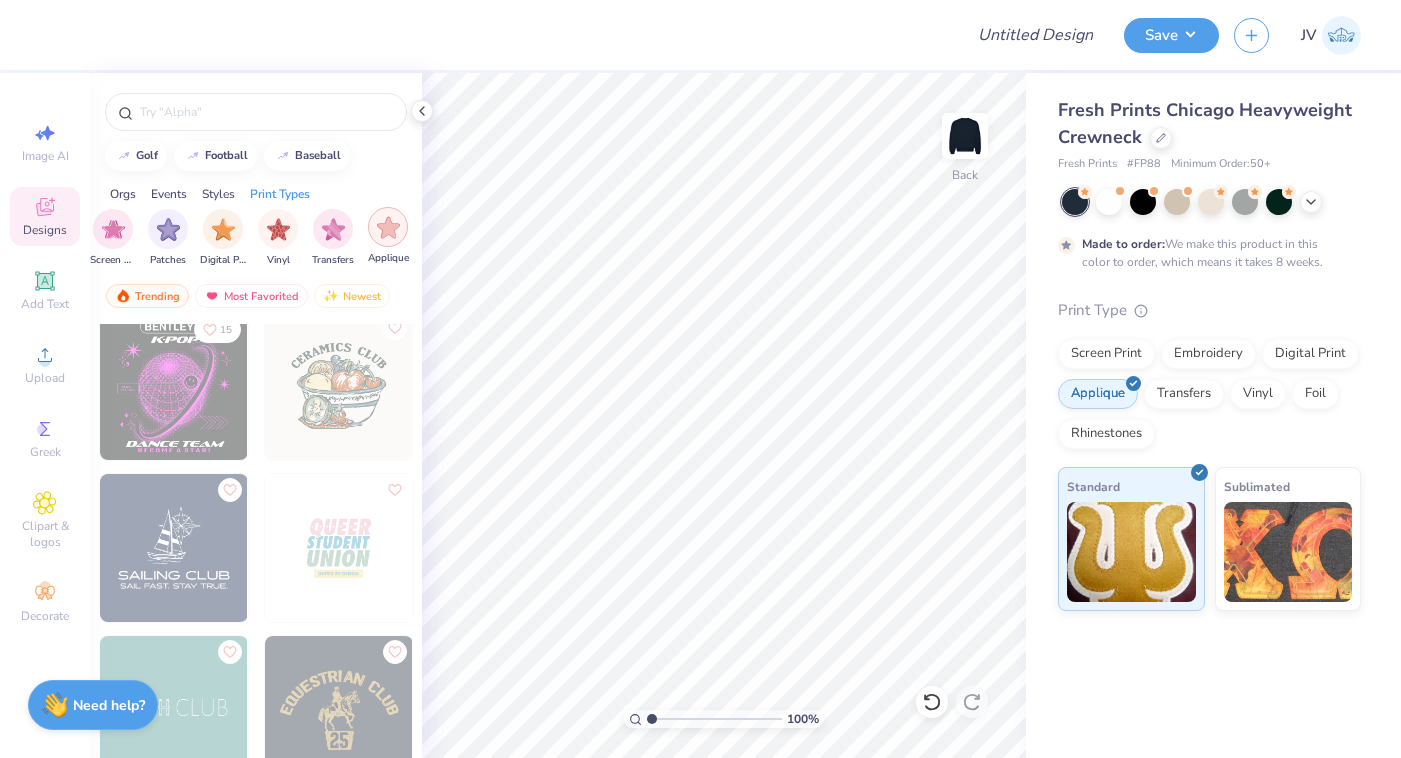 click at bounding box center (388, 227) 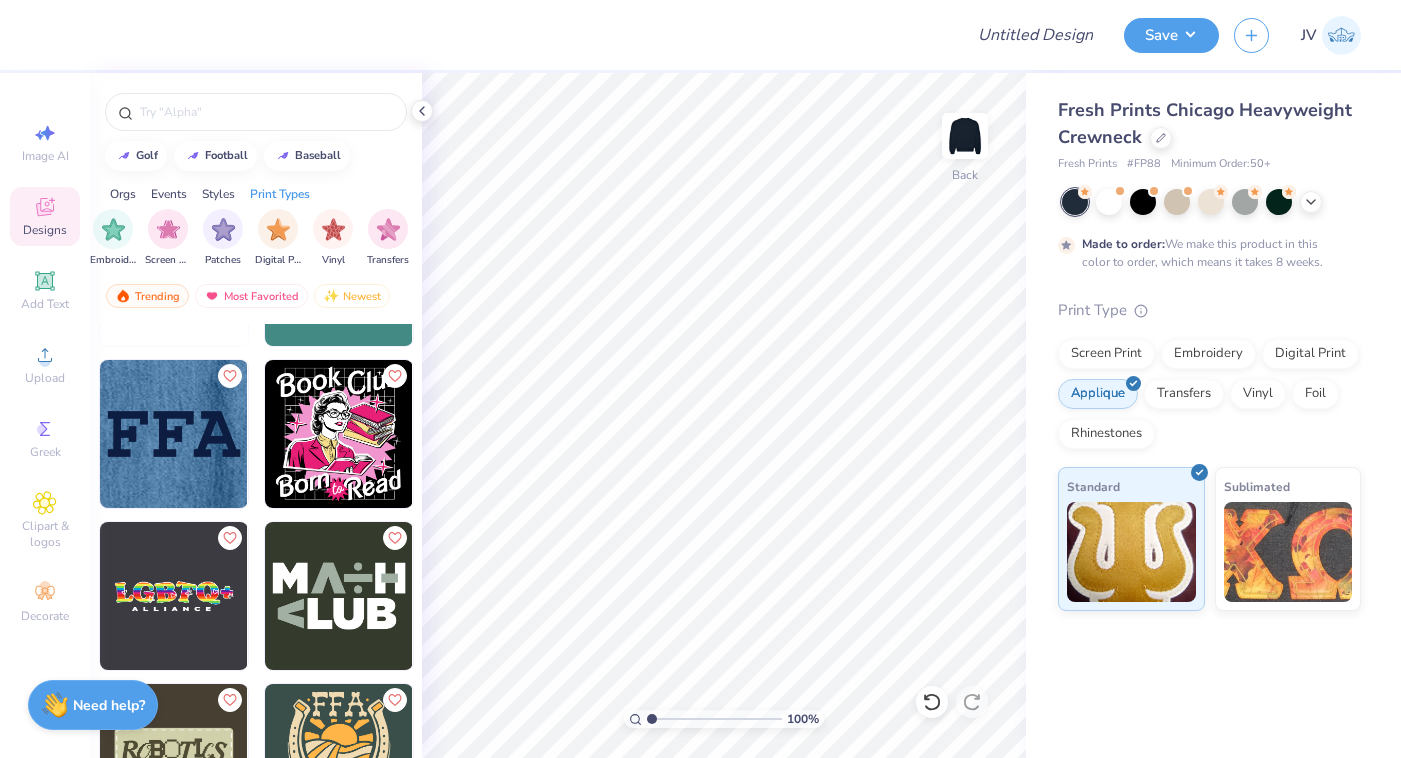 scroll, scrollTop: 625, scrollLeft: 0, axis: vertical 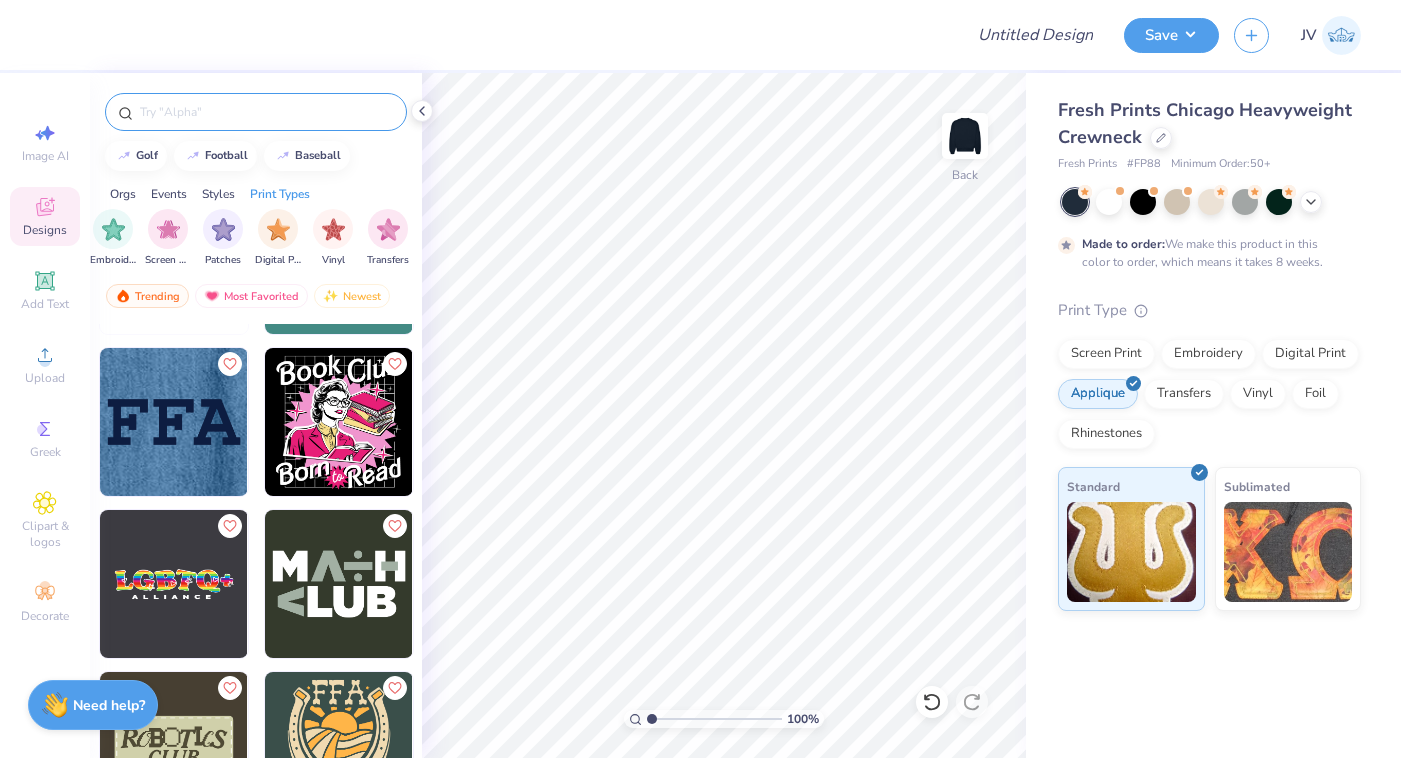 click at bounding box center (266, 112) 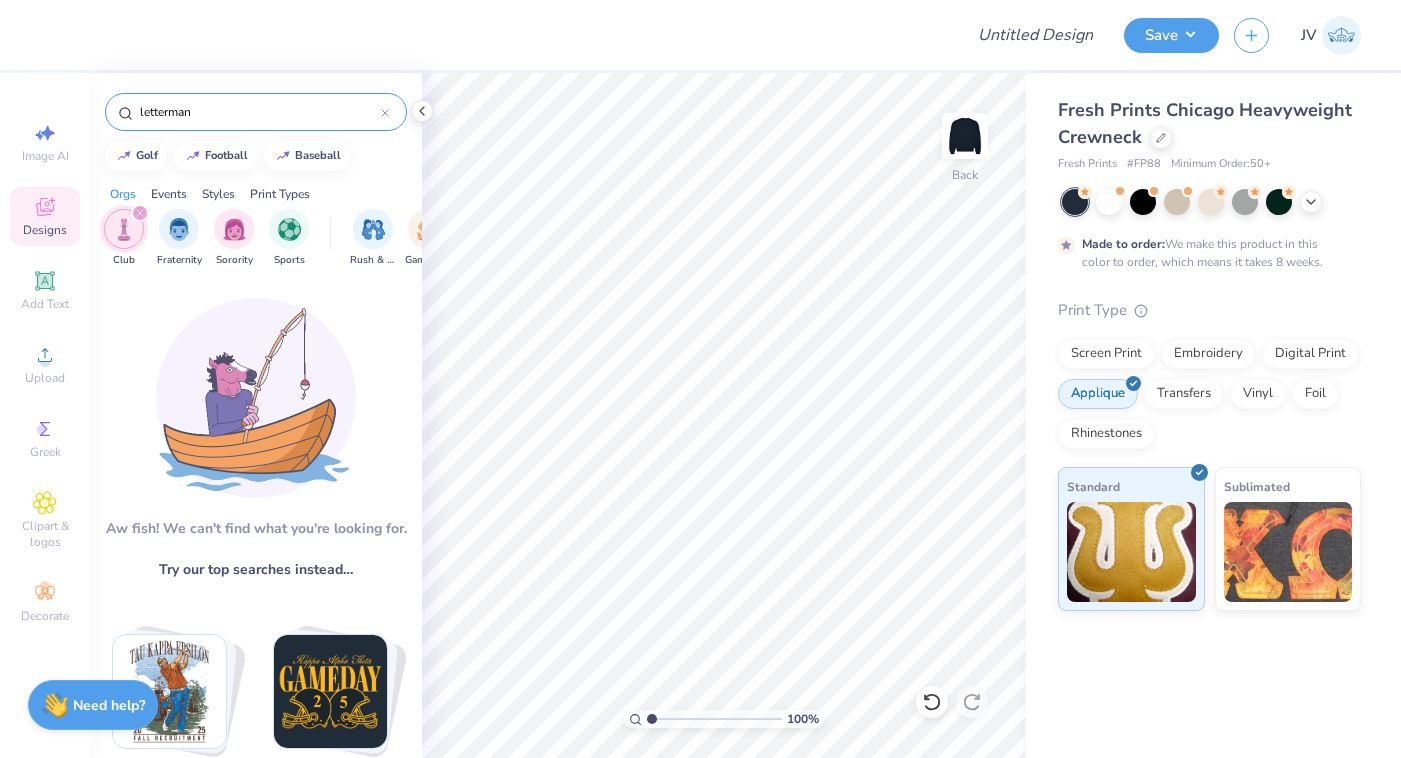 click on "letterman" at bounding box center (259, 112) 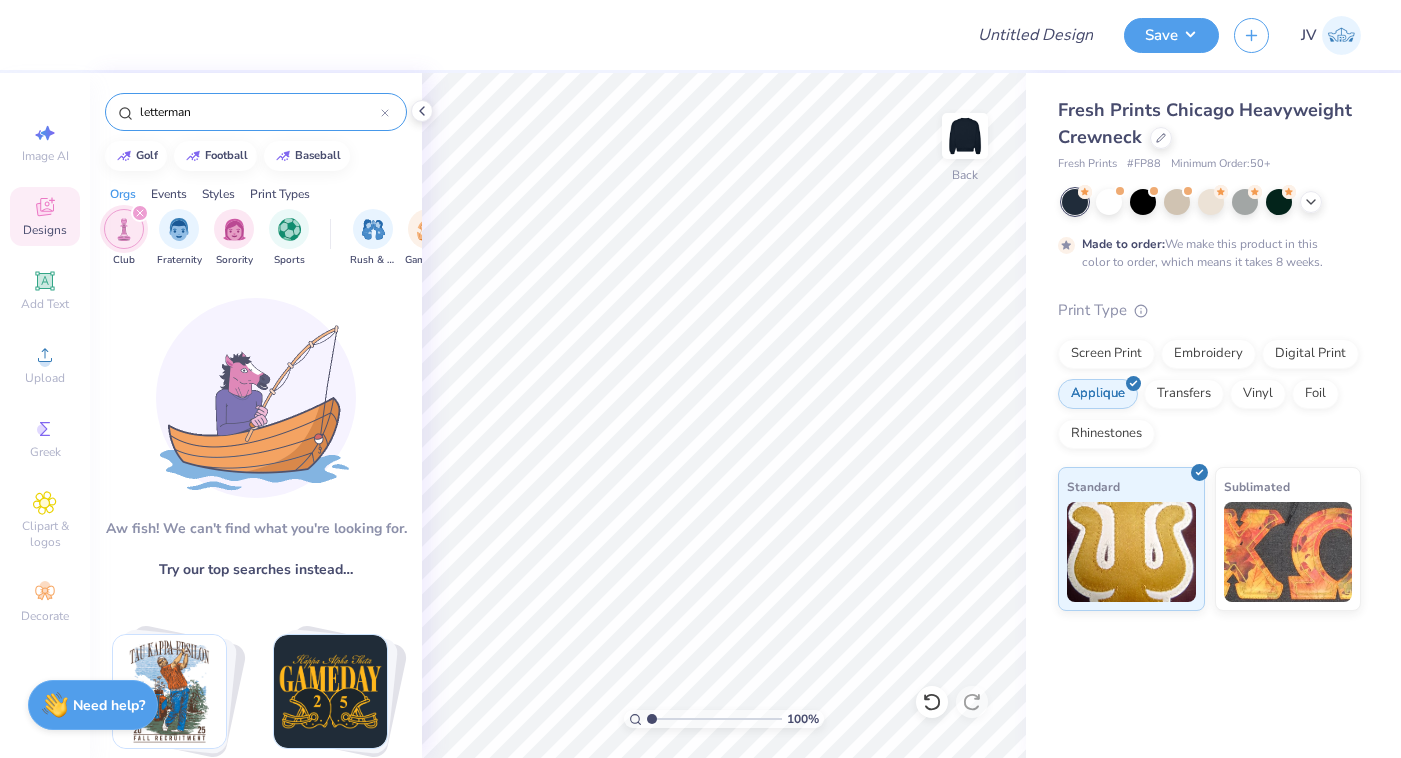 click on "letterman" at bounding box center (259, 112) 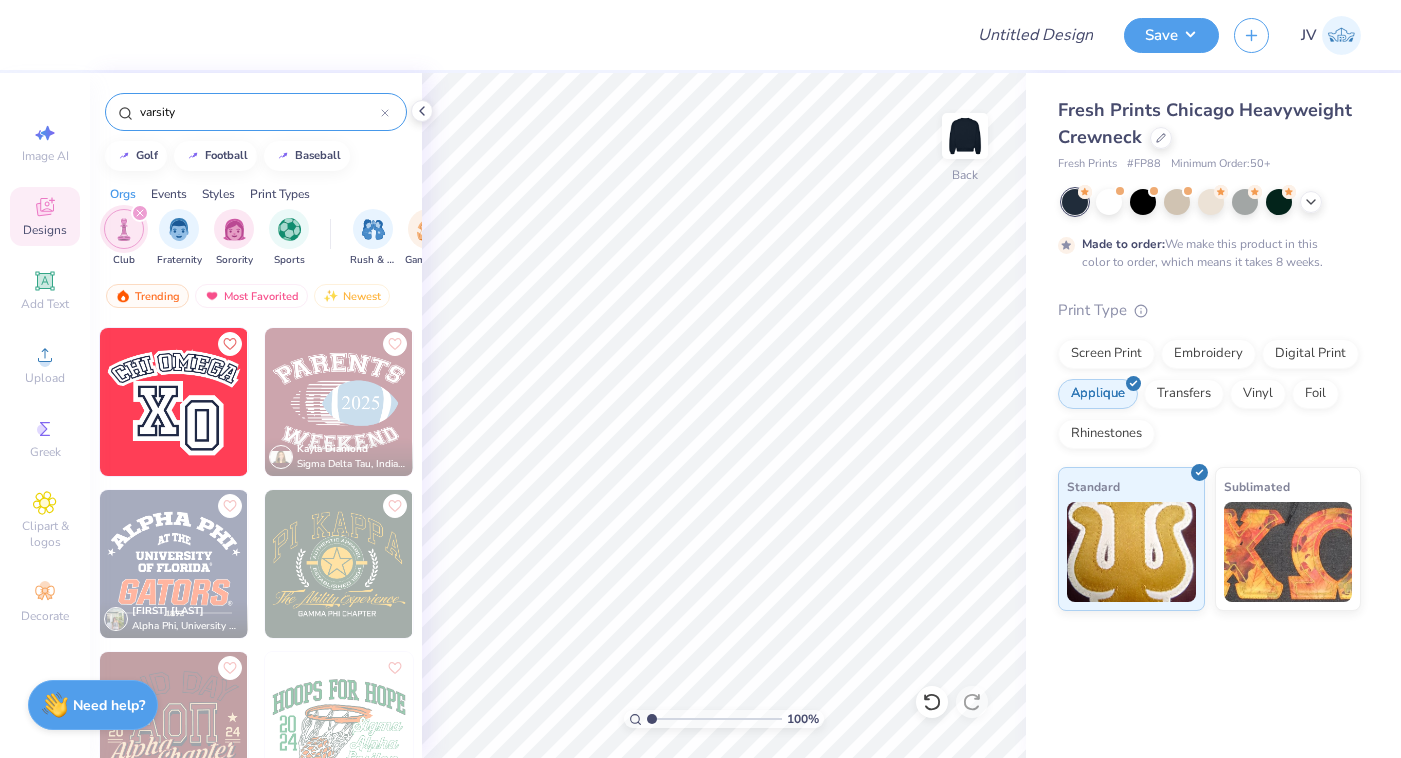 scroll, scrollTop: 1252, scrollLeft: 0, axis: vertical 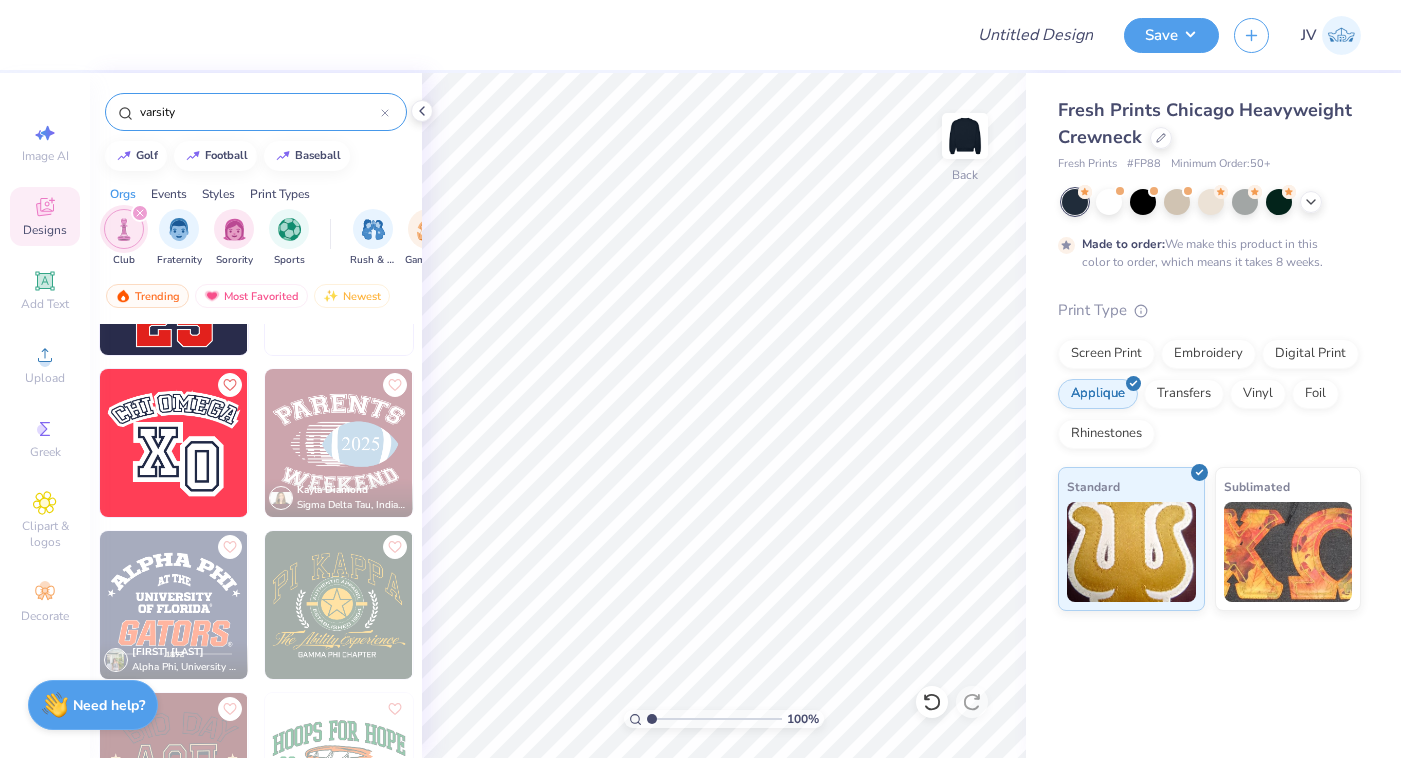 type on "varsity" 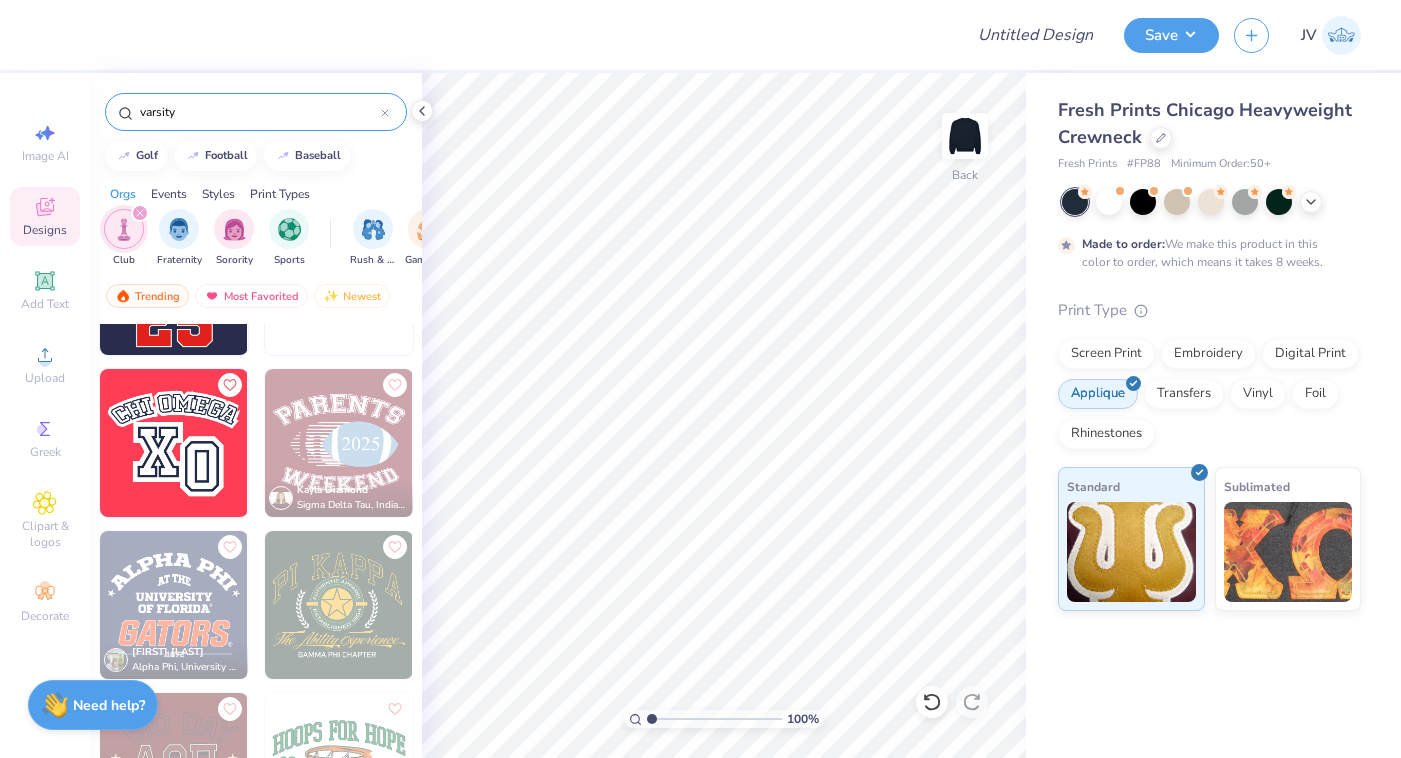 click on "Kayla Diamond Sigma Delta Tau, Indiana University Bloomington Emma Kushner Alpha Phi, University of Florida SA Sarah Al-Turk Delta Zeta, University of Florida Wyatt Russell Theta Chi, Linfield University" at bounding box center (256, 578) 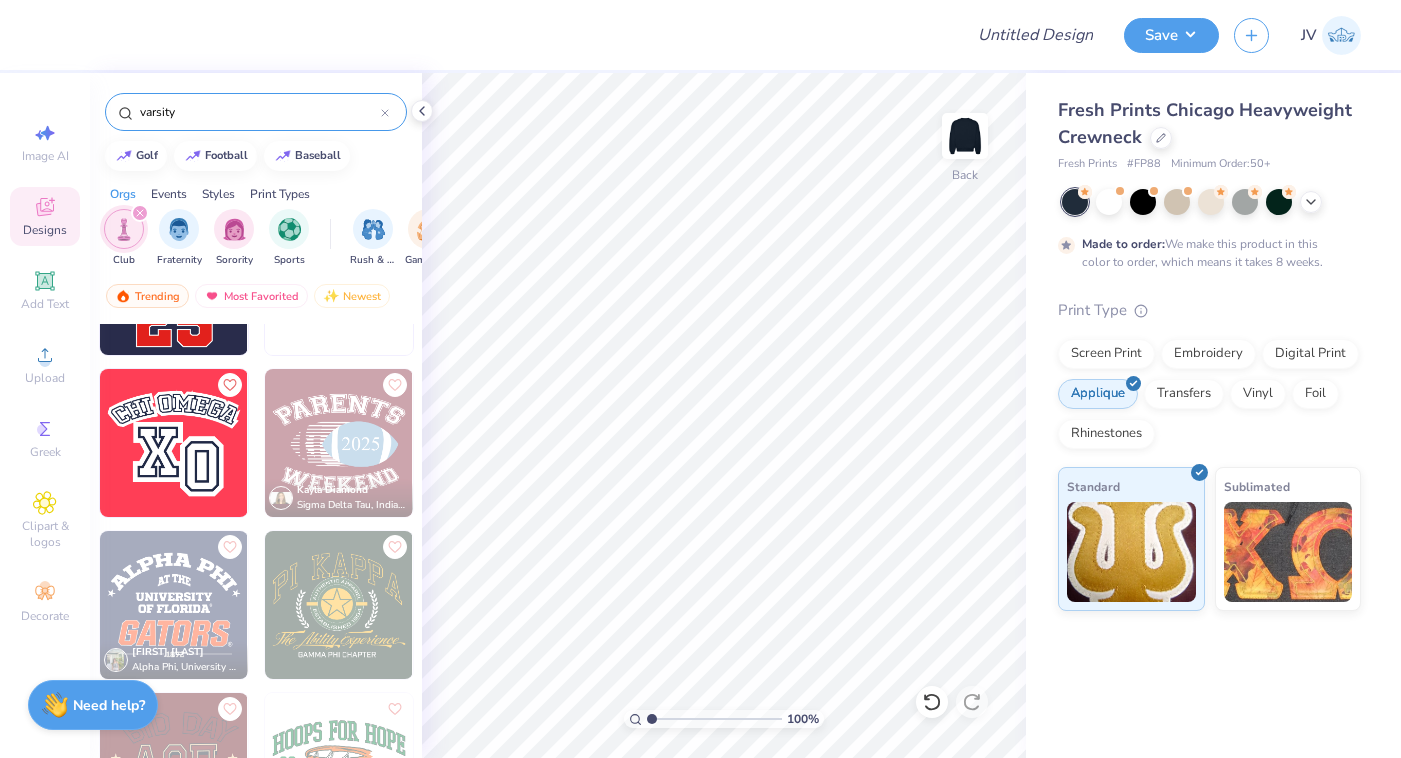 click at bounding box center [174, 443] 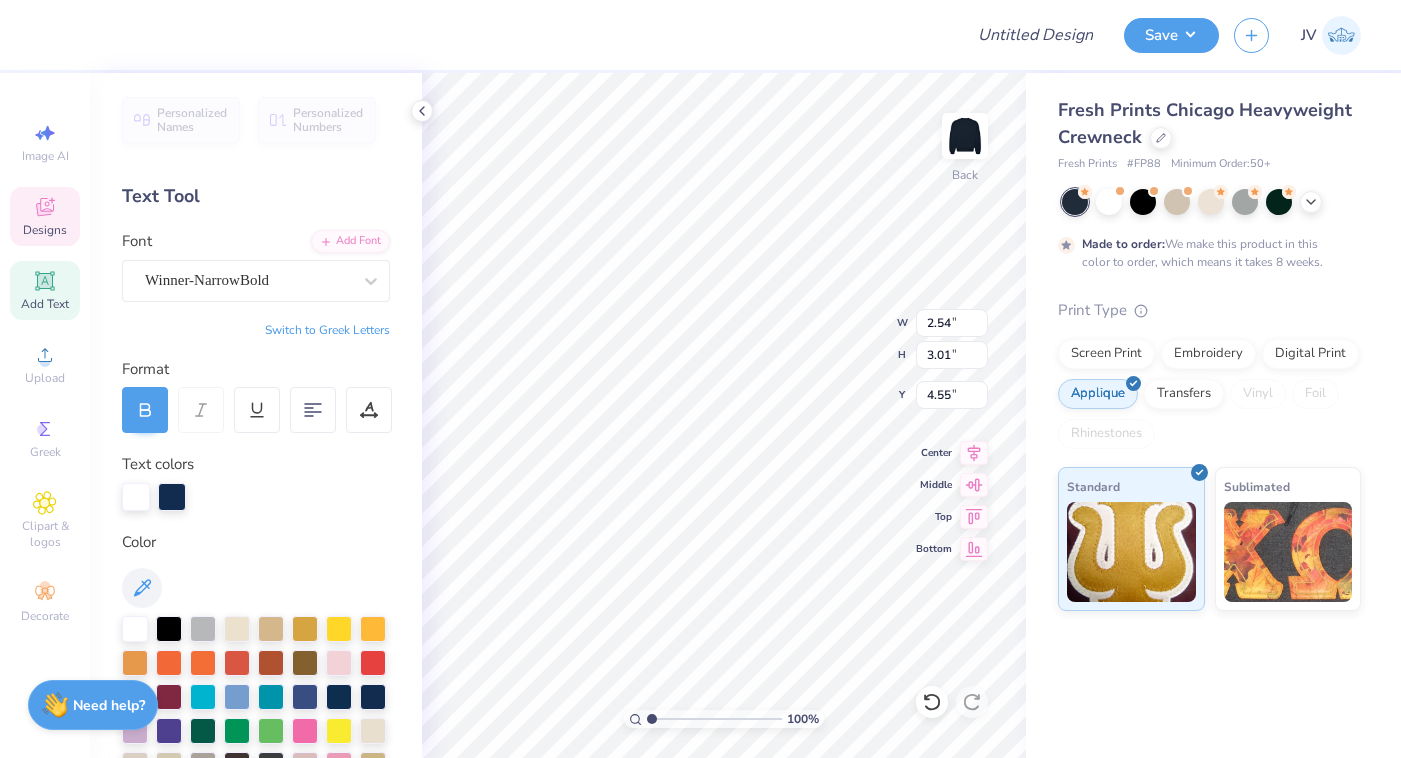 type on "U" 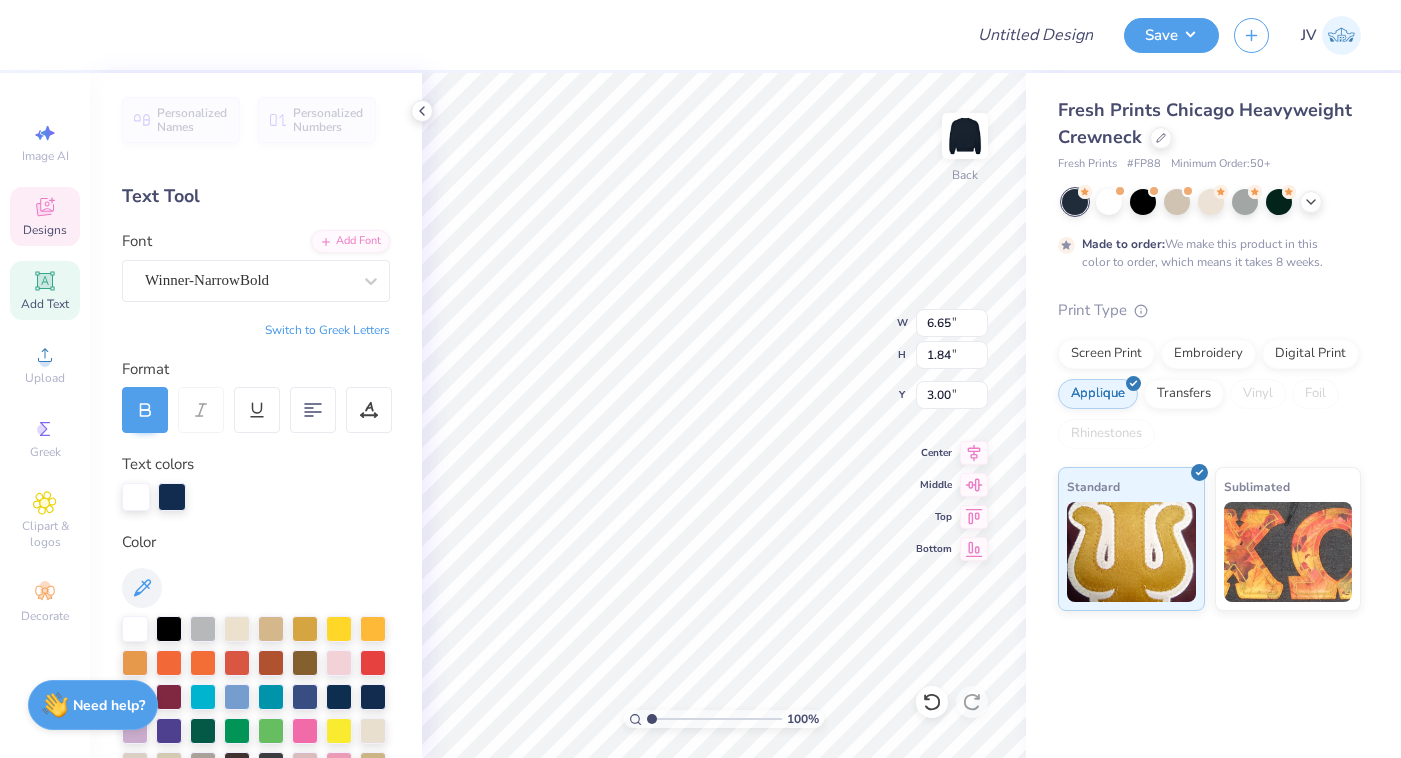 type on "6.65" 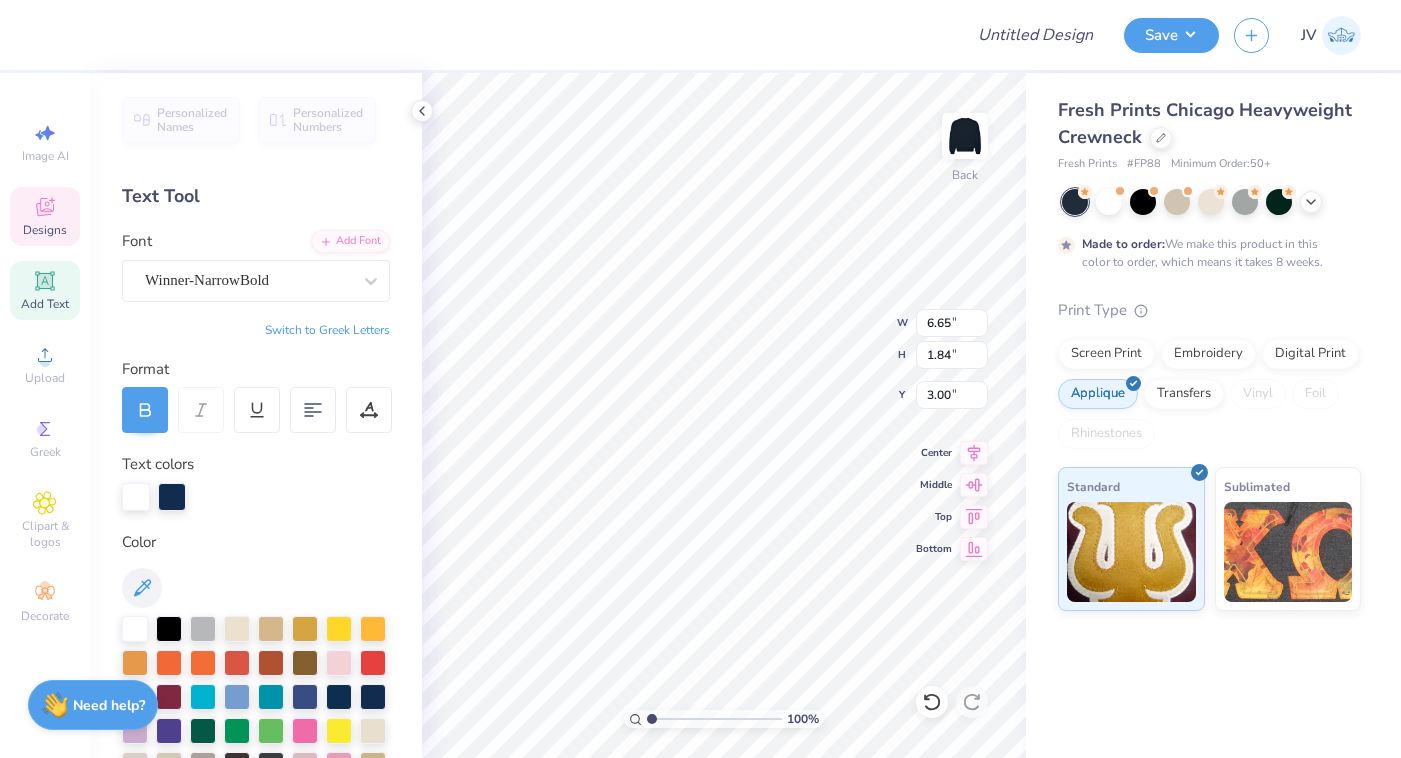 type on "CH OMEGA" 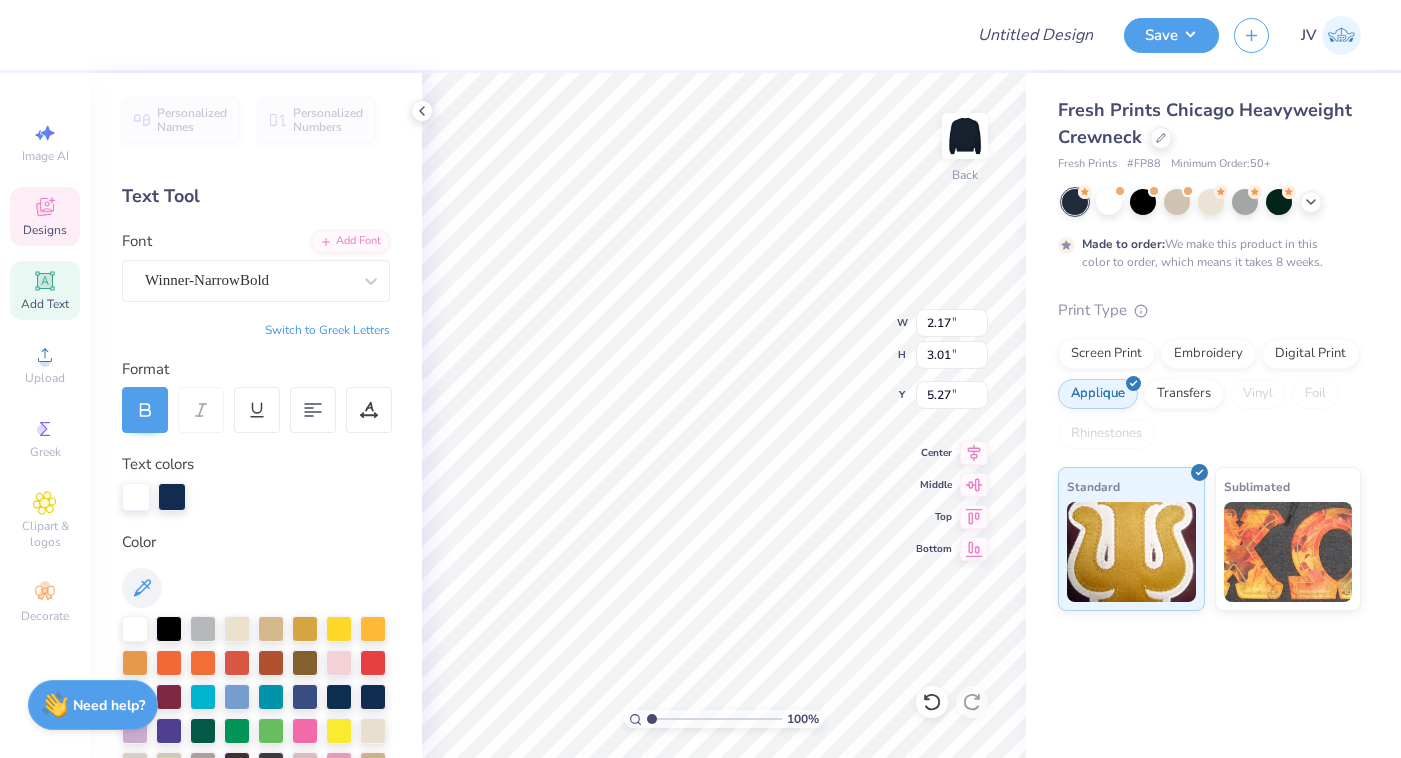 type on "F" 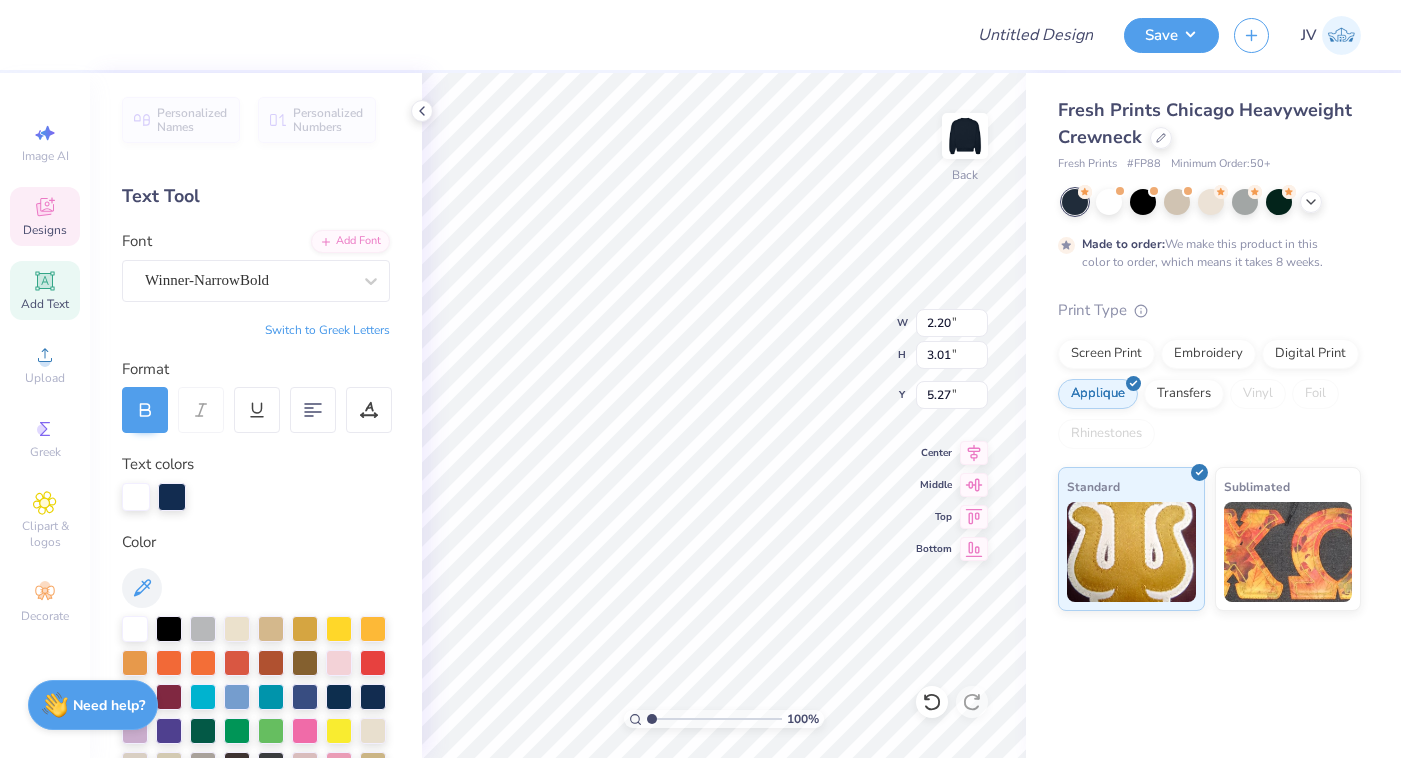 type on "7.24" 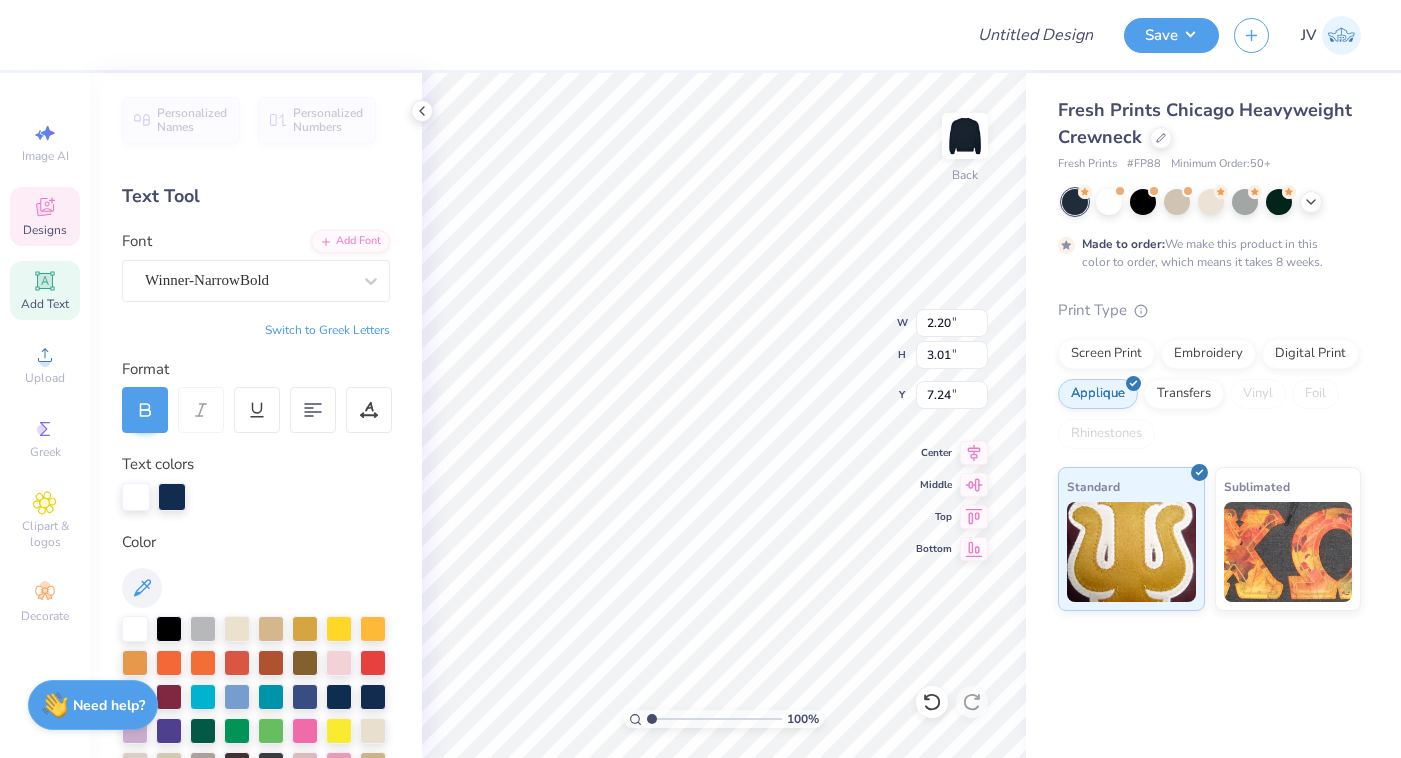 type on "G" 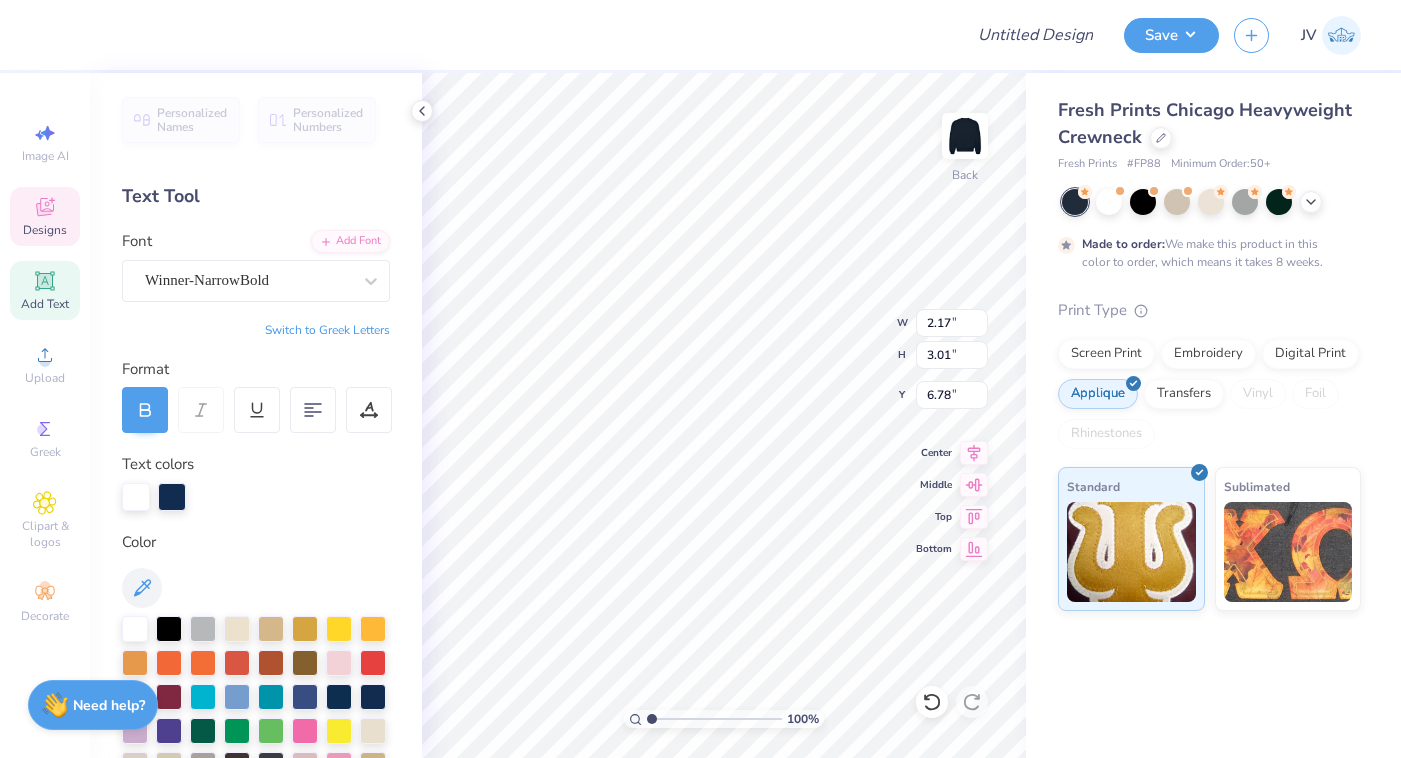 type on "6.78" 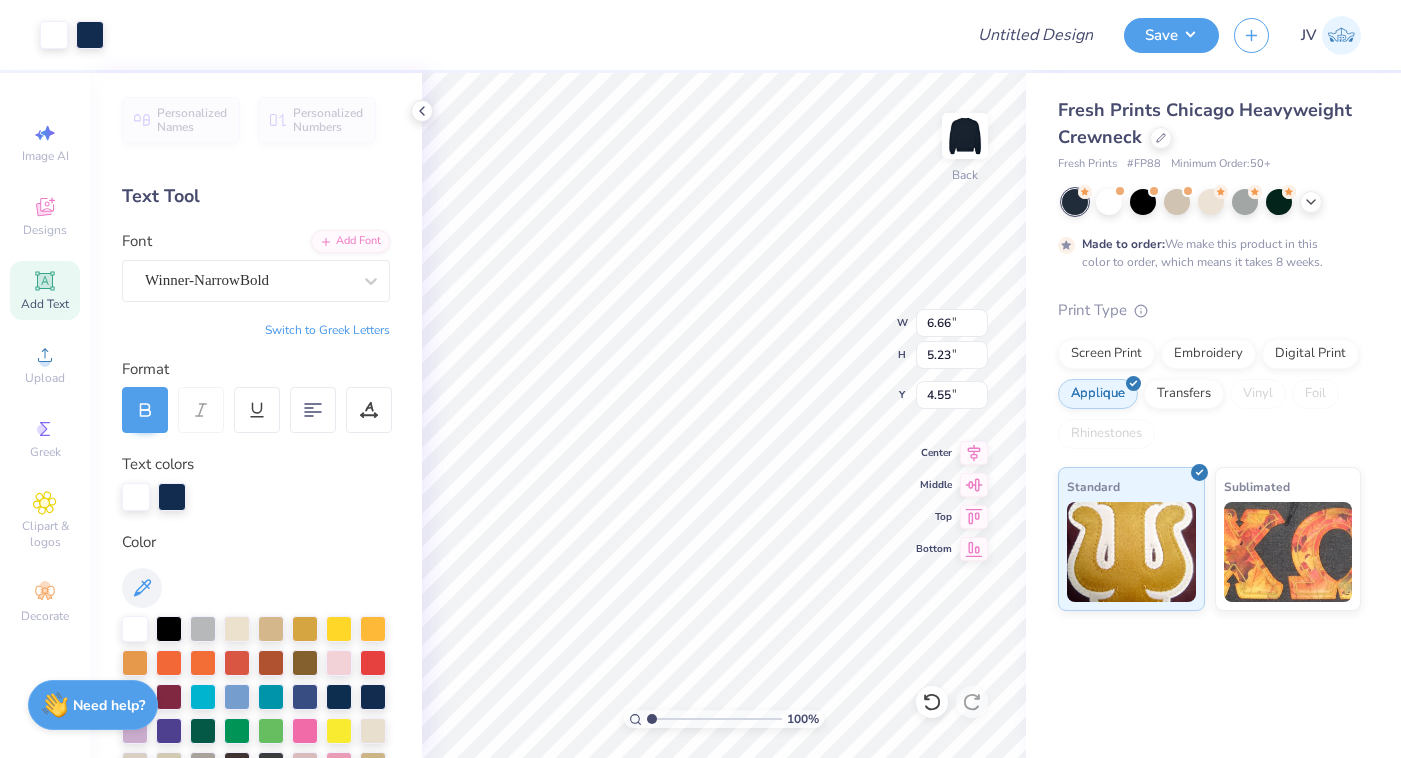 type on "8.35" 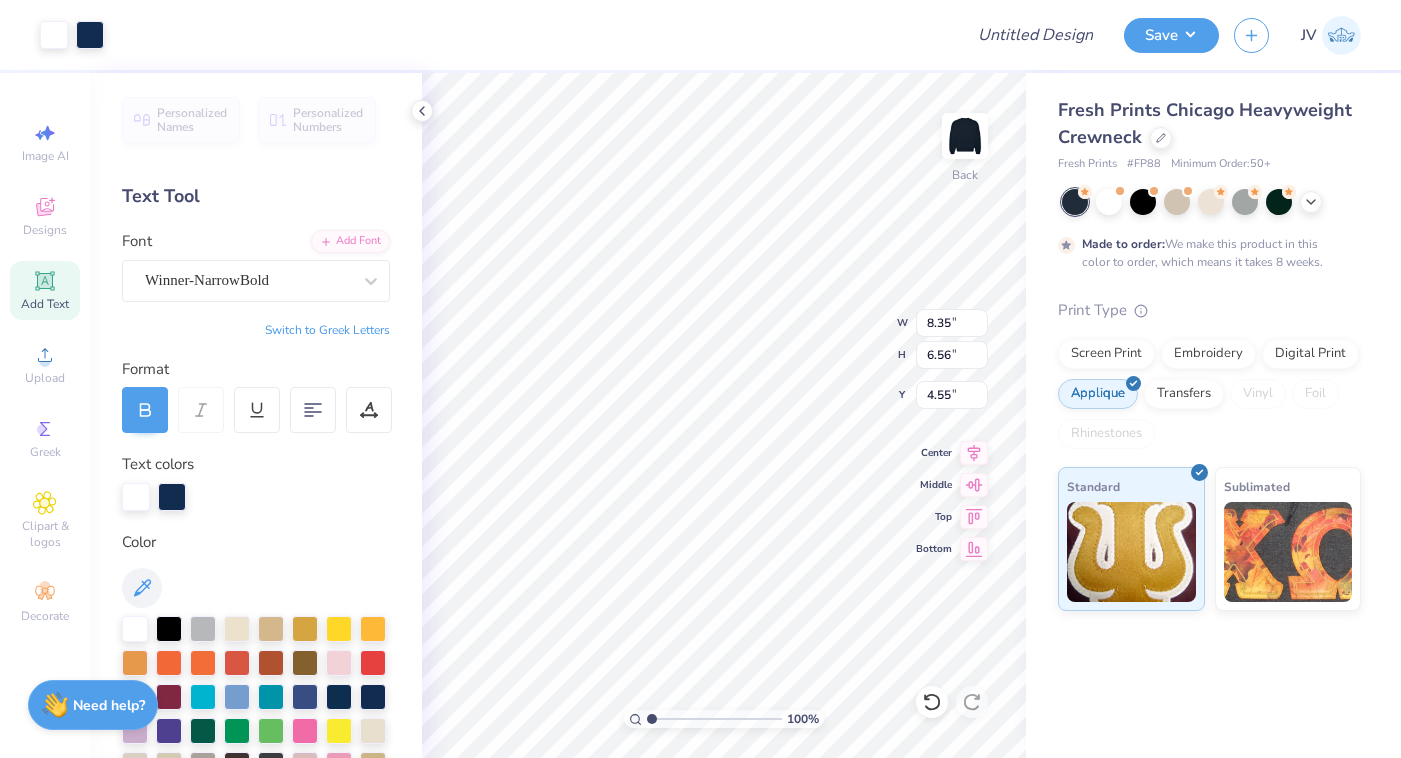 type on "2.36" 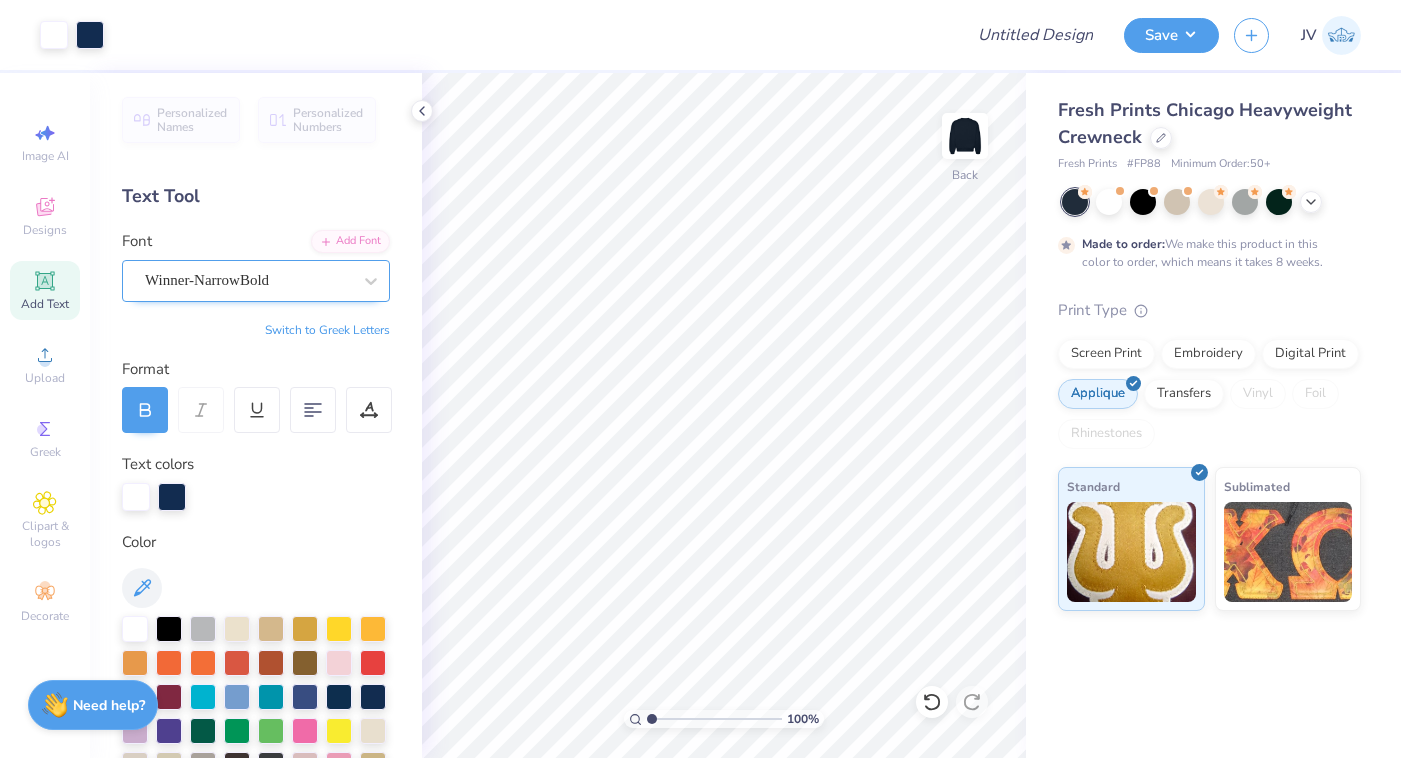 click on "Winner-NarrowBold" at bounding box center (248, 280) 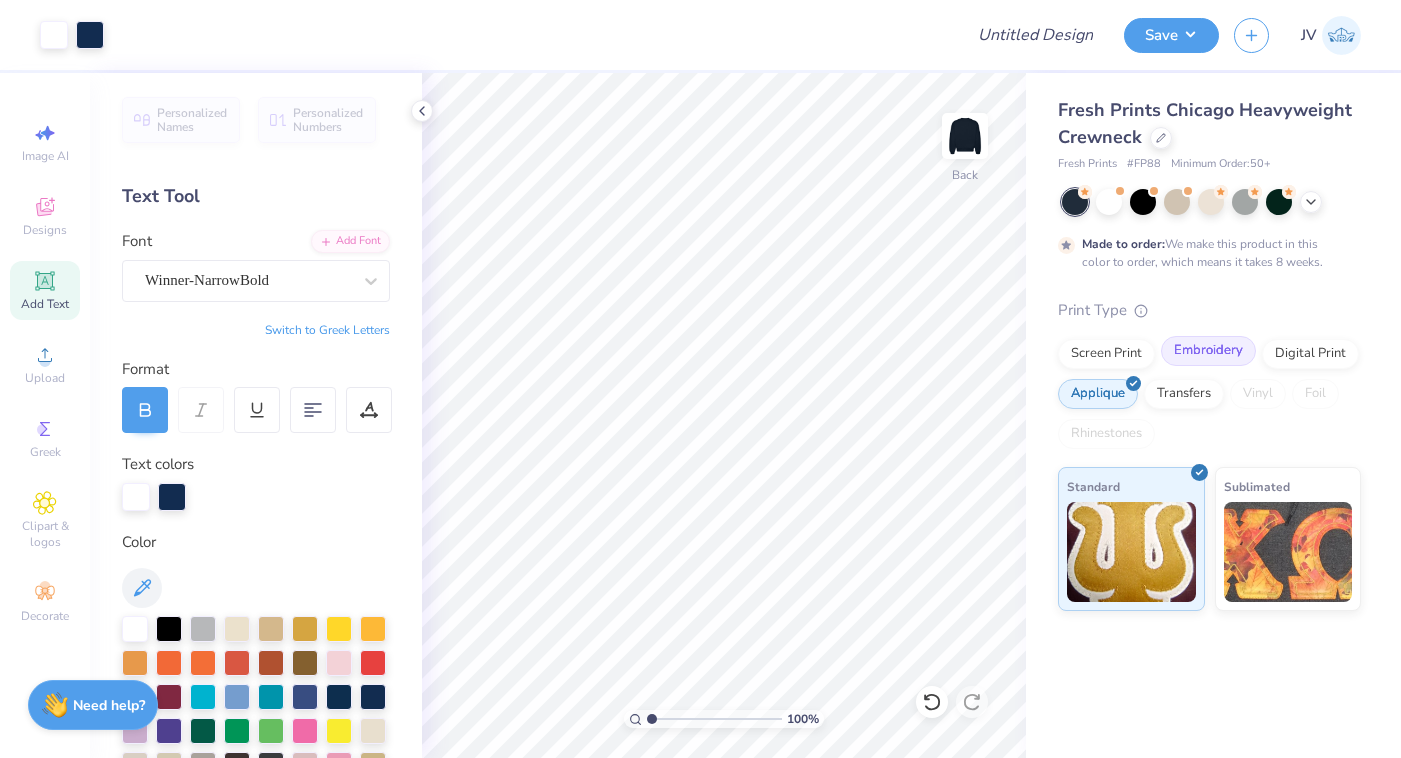 click on "Screen Print" at bounding box center (1106, 354) 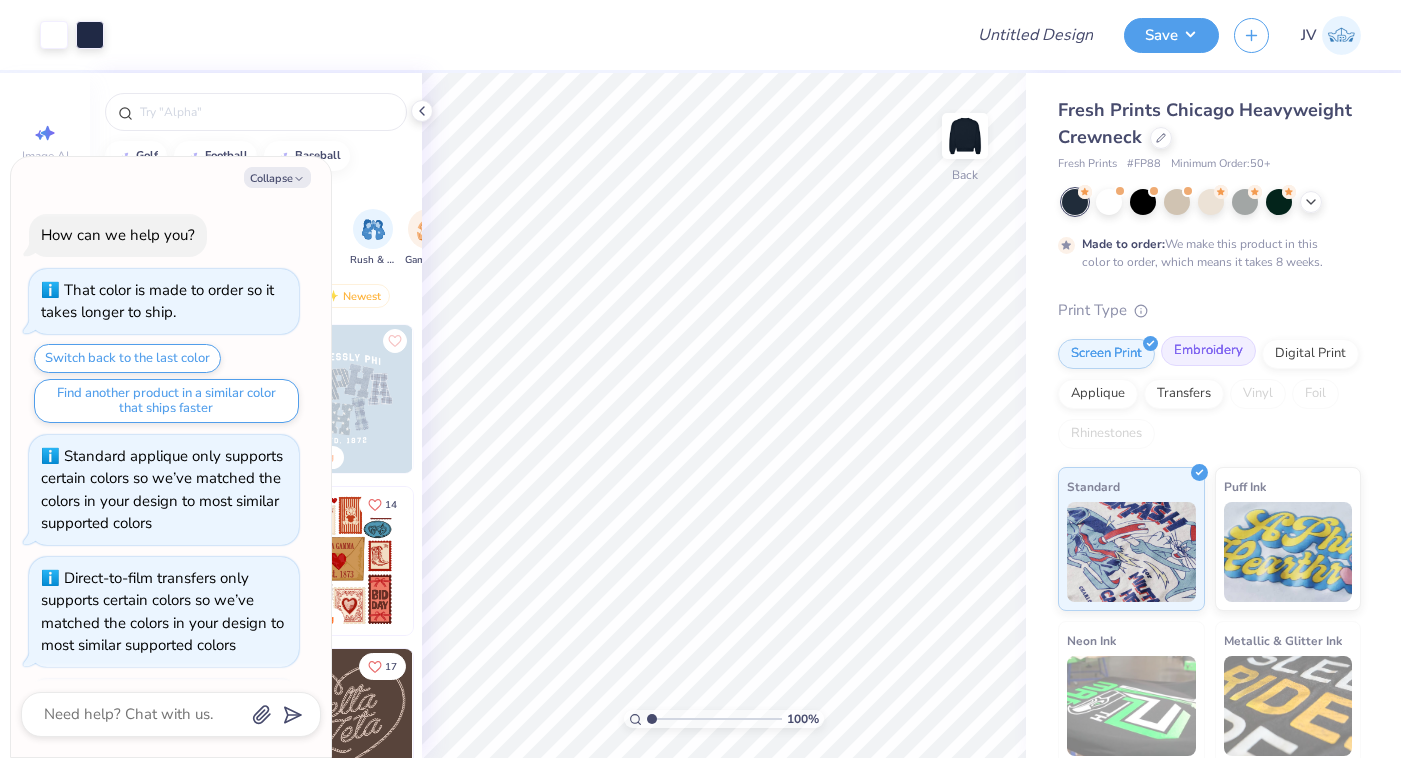 scroll, scrollTop: 610, scrollLeft: 0, axis: vertical 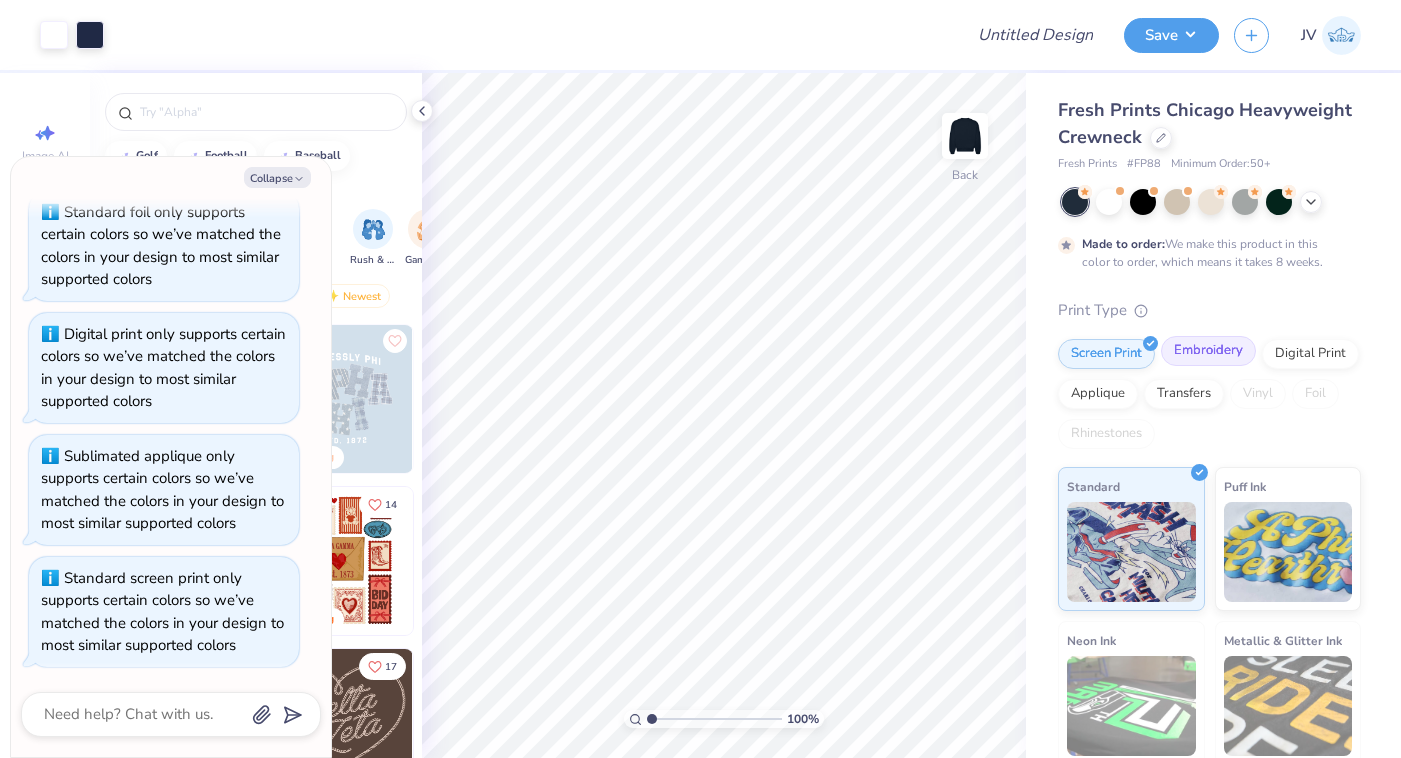 click on "Embroidery" at bounding box center [1208, 351] 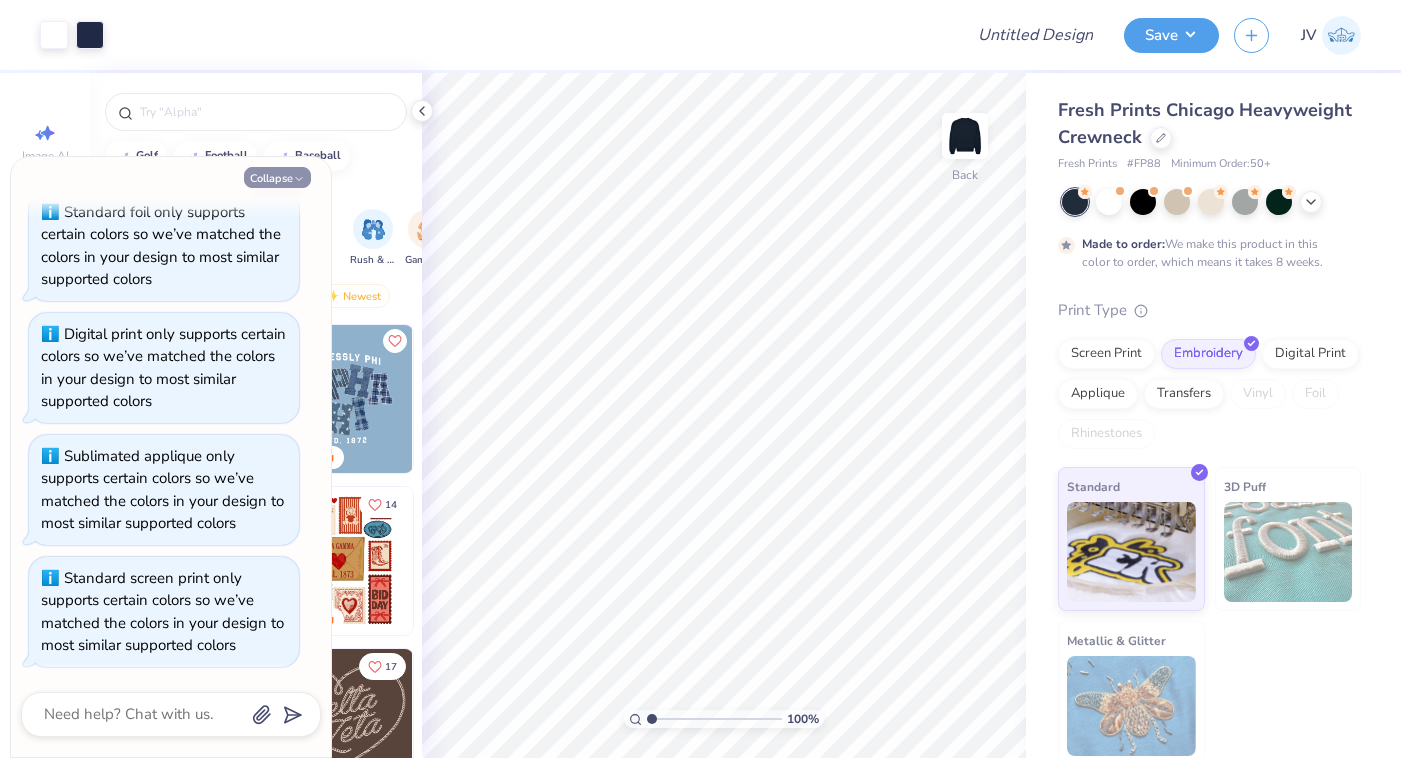 click on "Collapse" at bounding box center (277, 177) 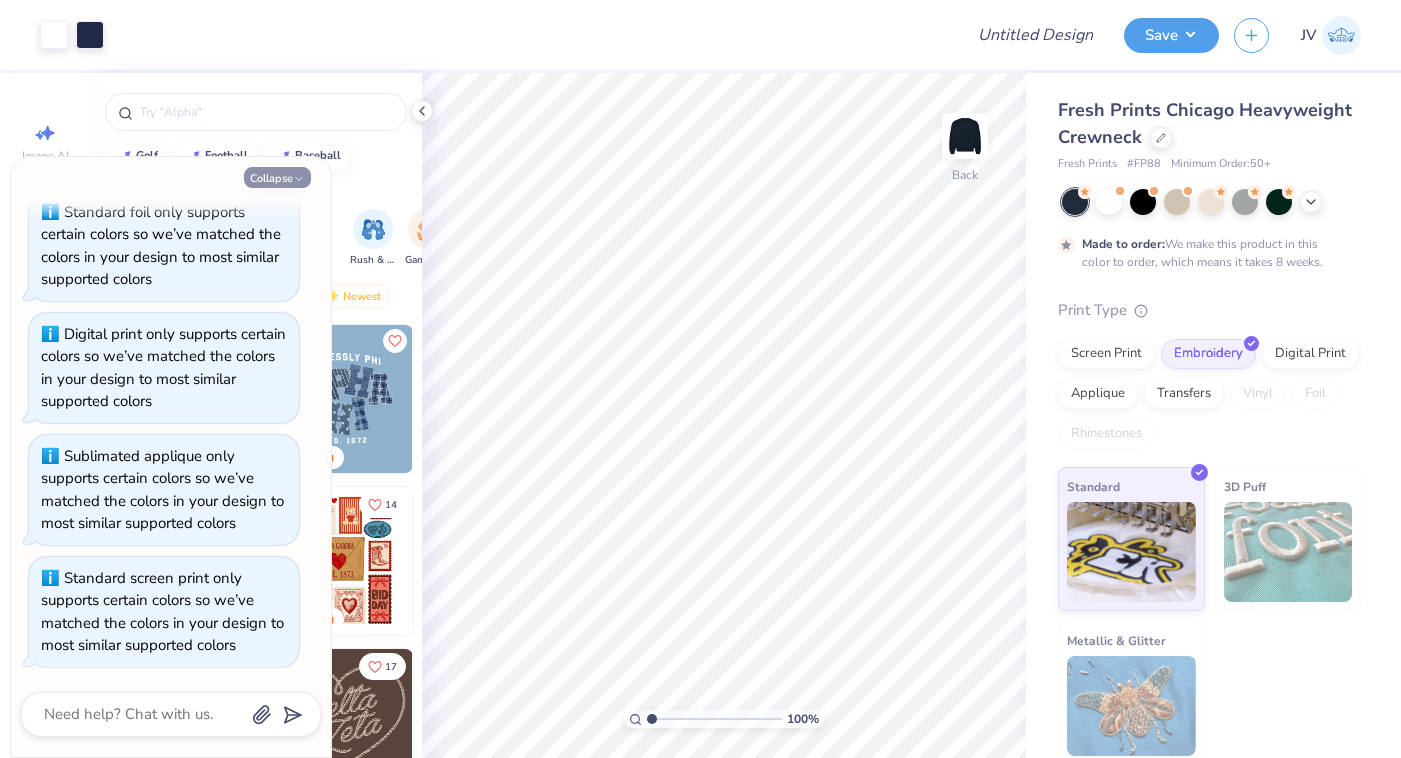 type on "x" 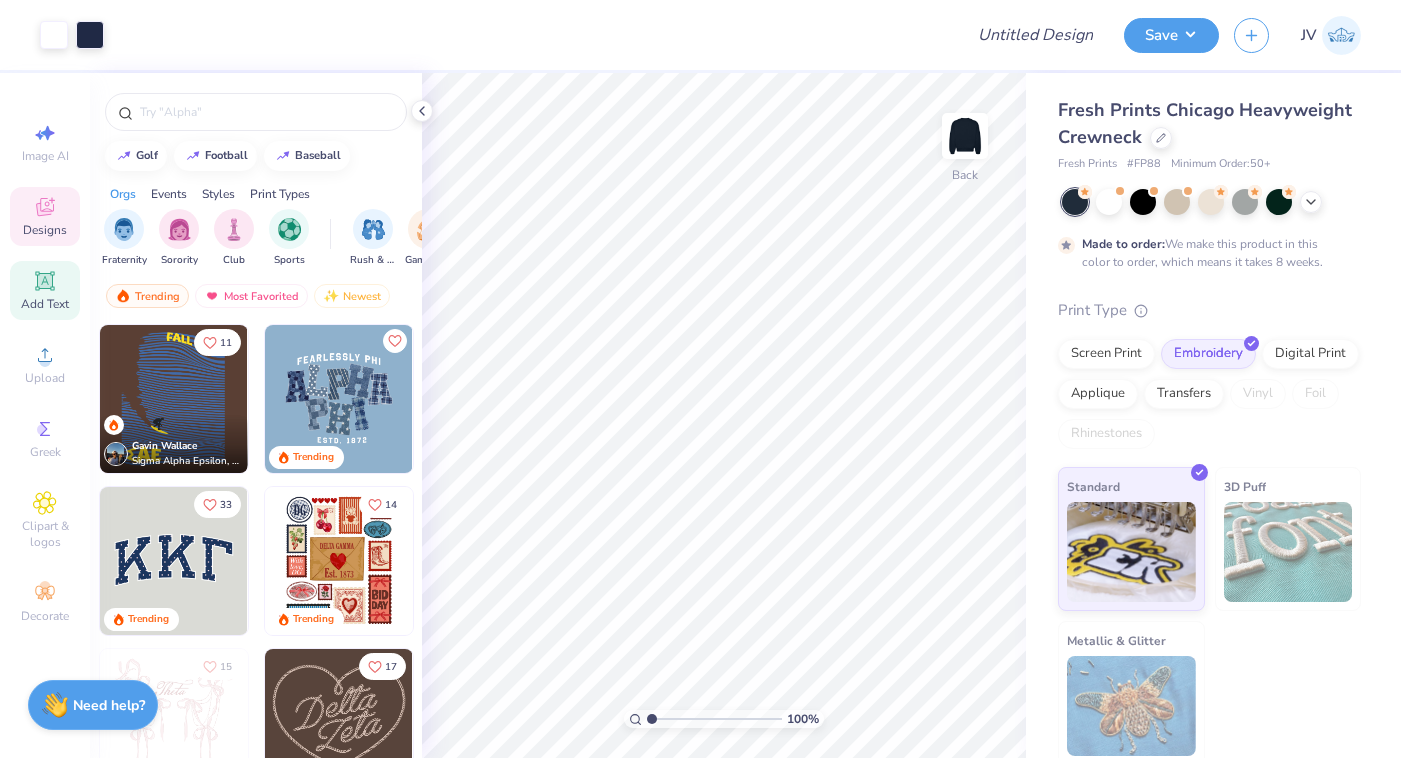click 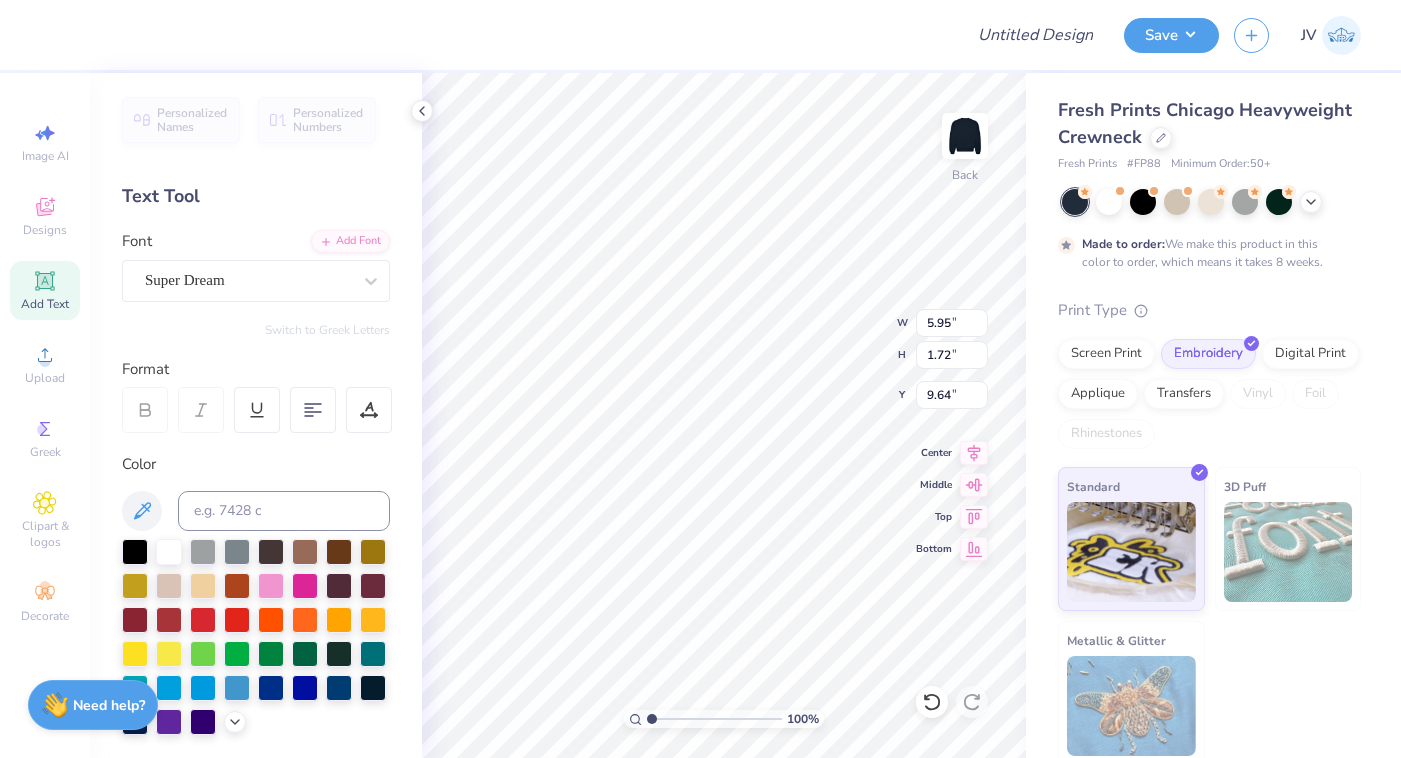 scroll, scrollTop: 0, scrollLeft: 7, axis: horizontal 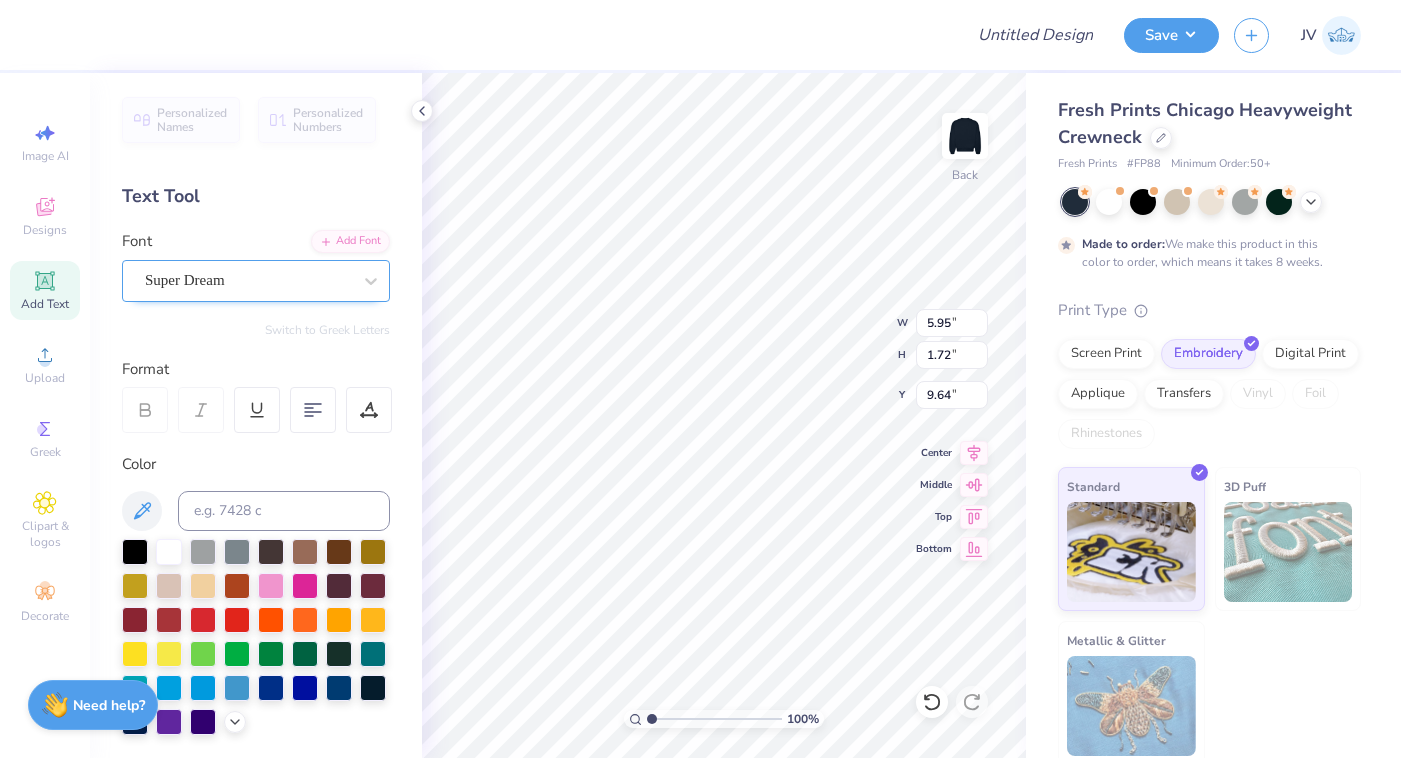 type on "Established in 1978" 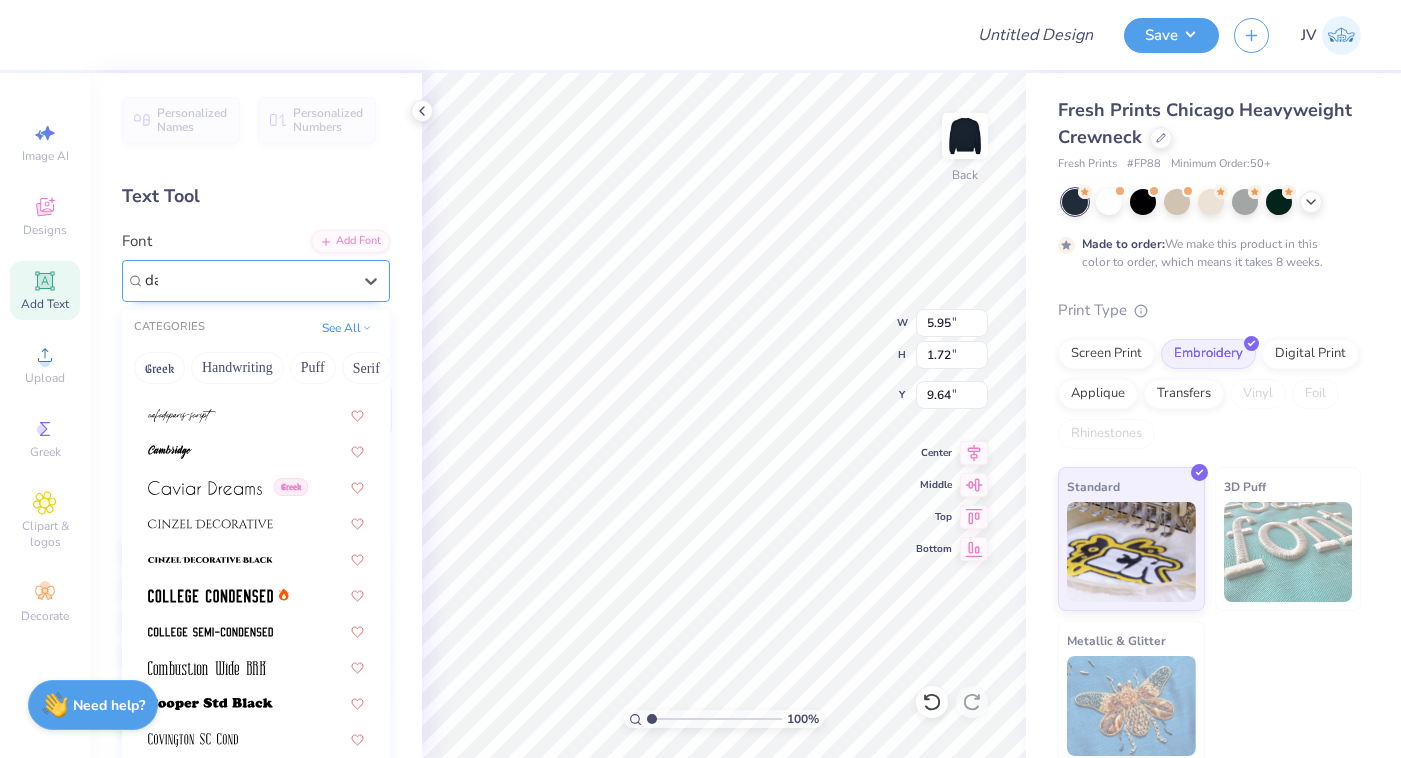 scroll, scrollTop: 0, scrollLeft: 0, axis: both 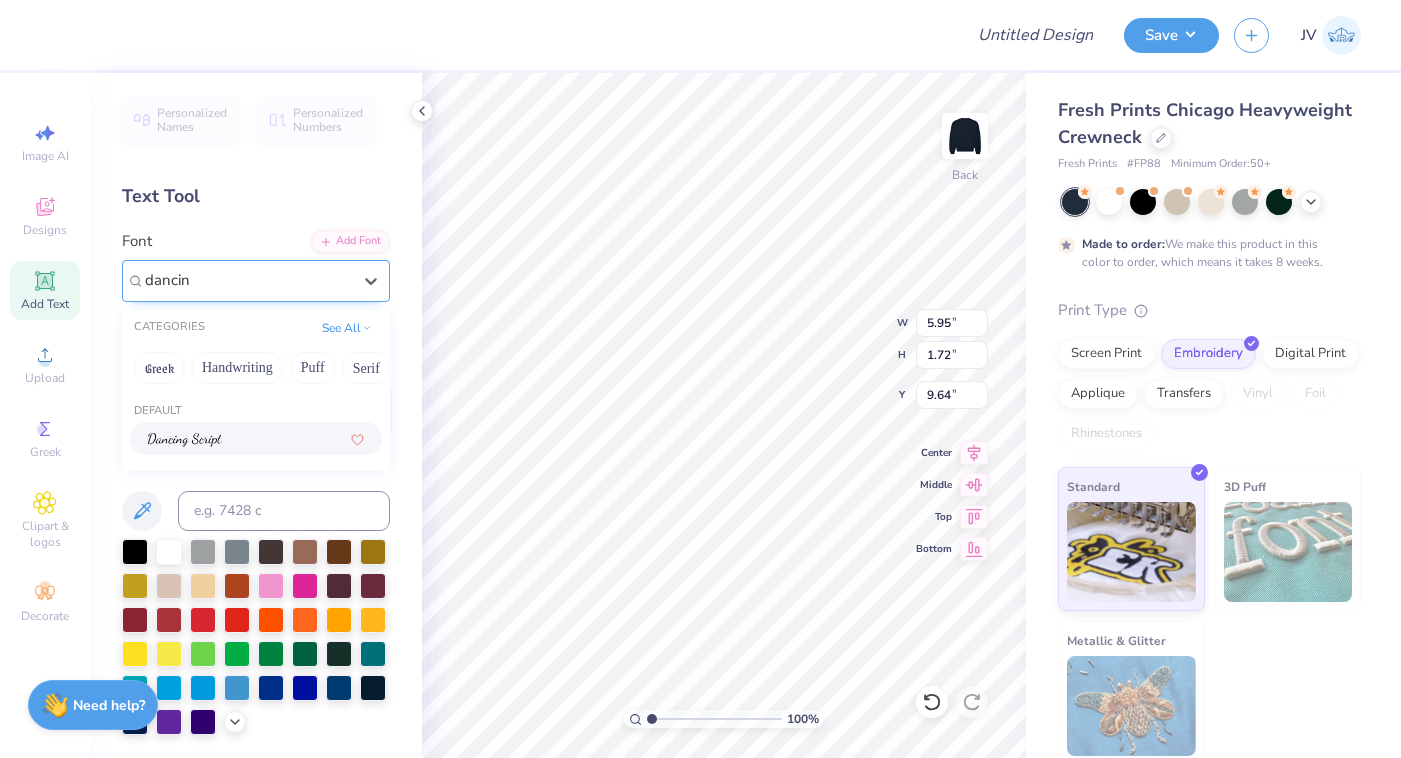 click at bounding box center (185, 440) 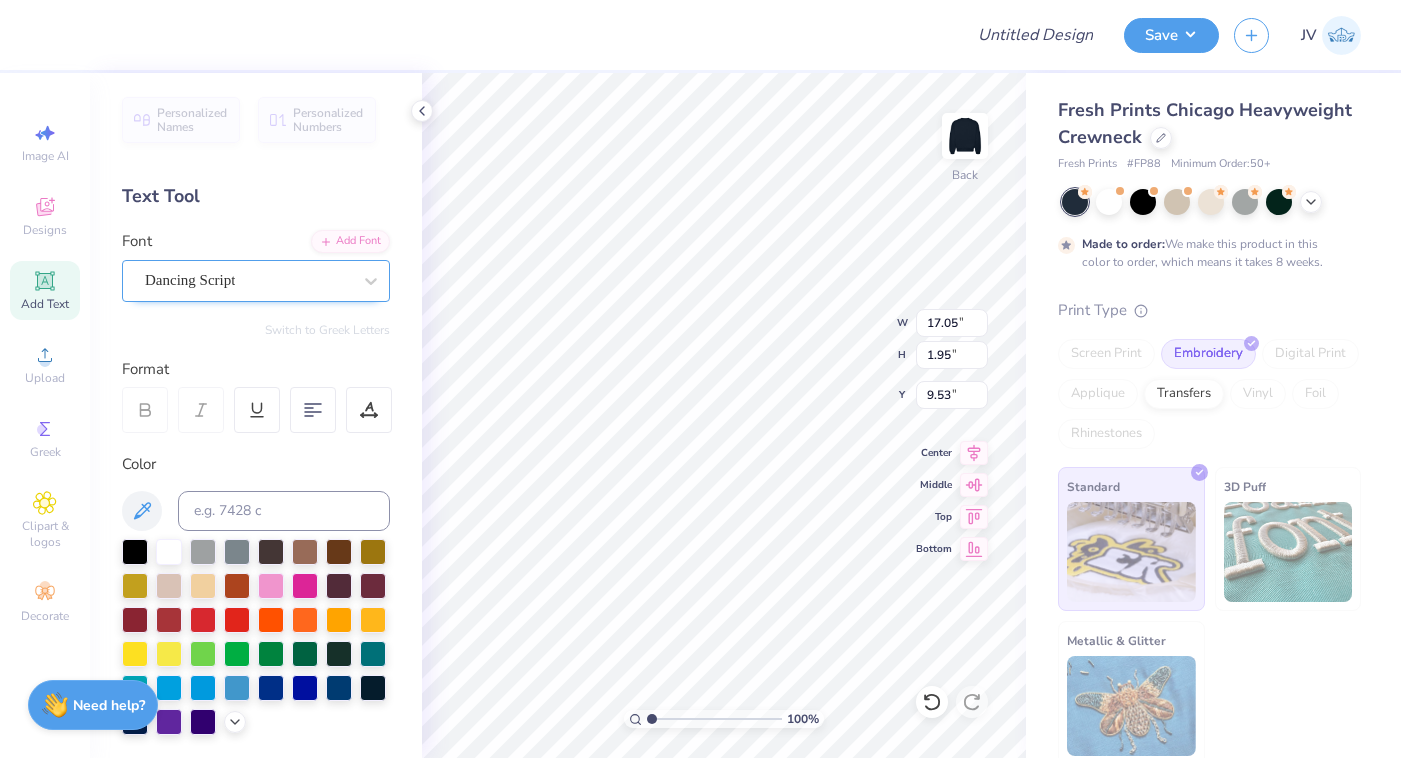 type on "8.13" 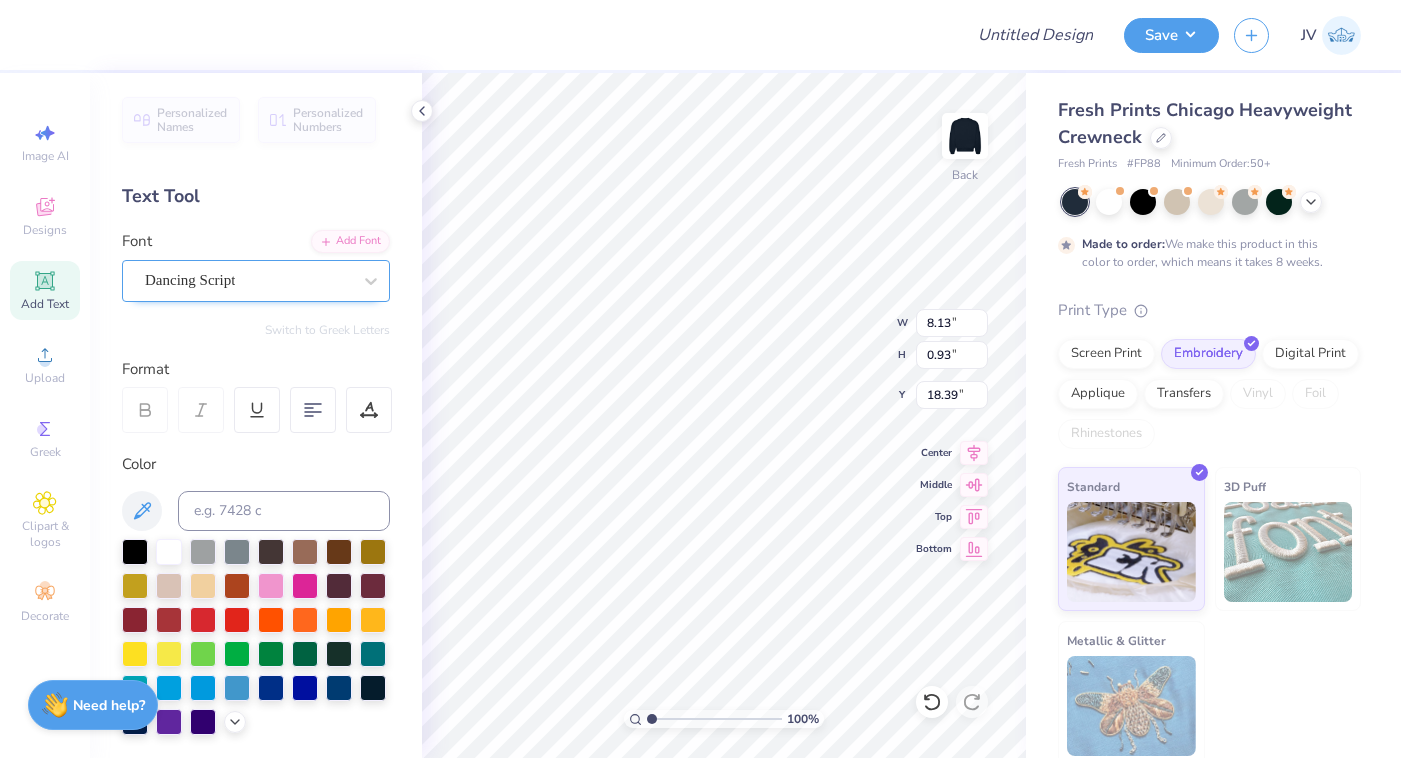 type on "19.18" 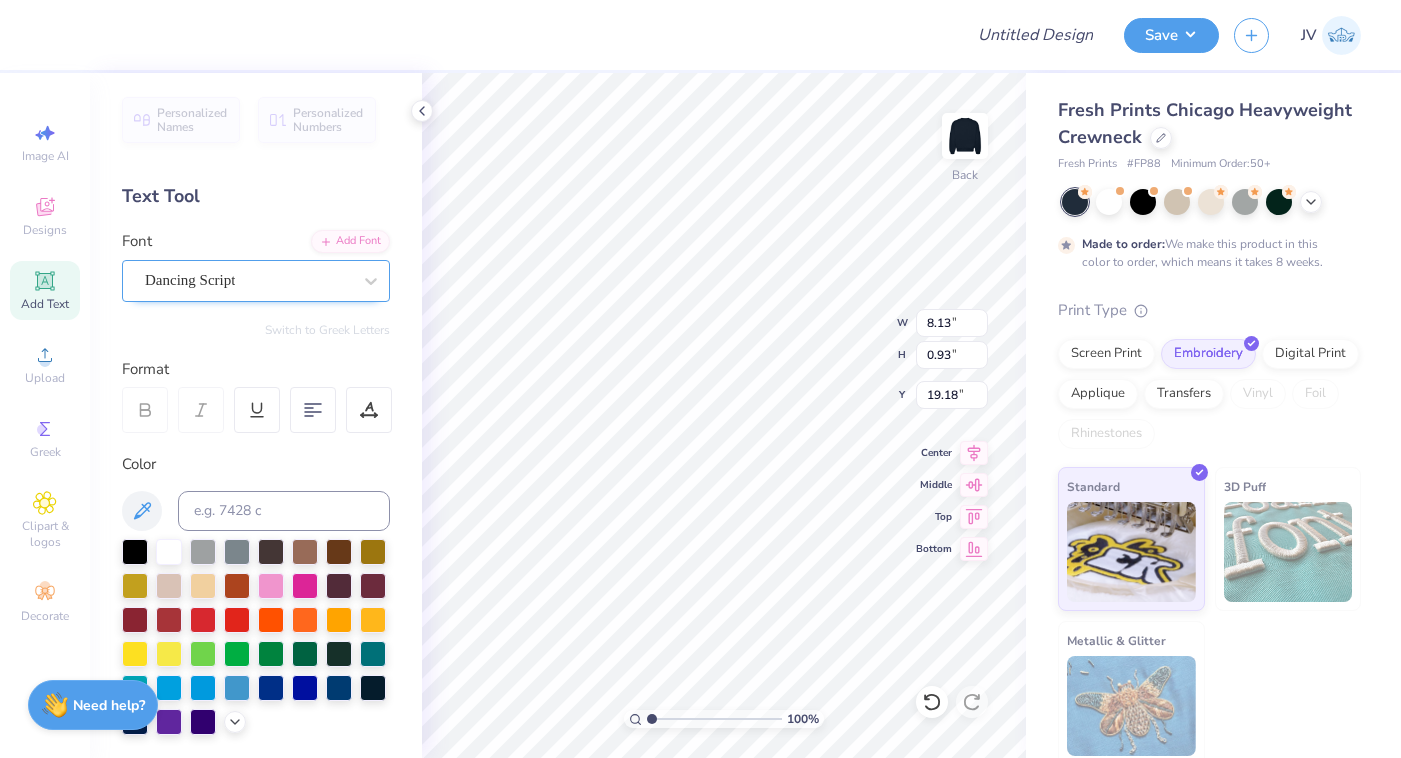 type on "4.33" 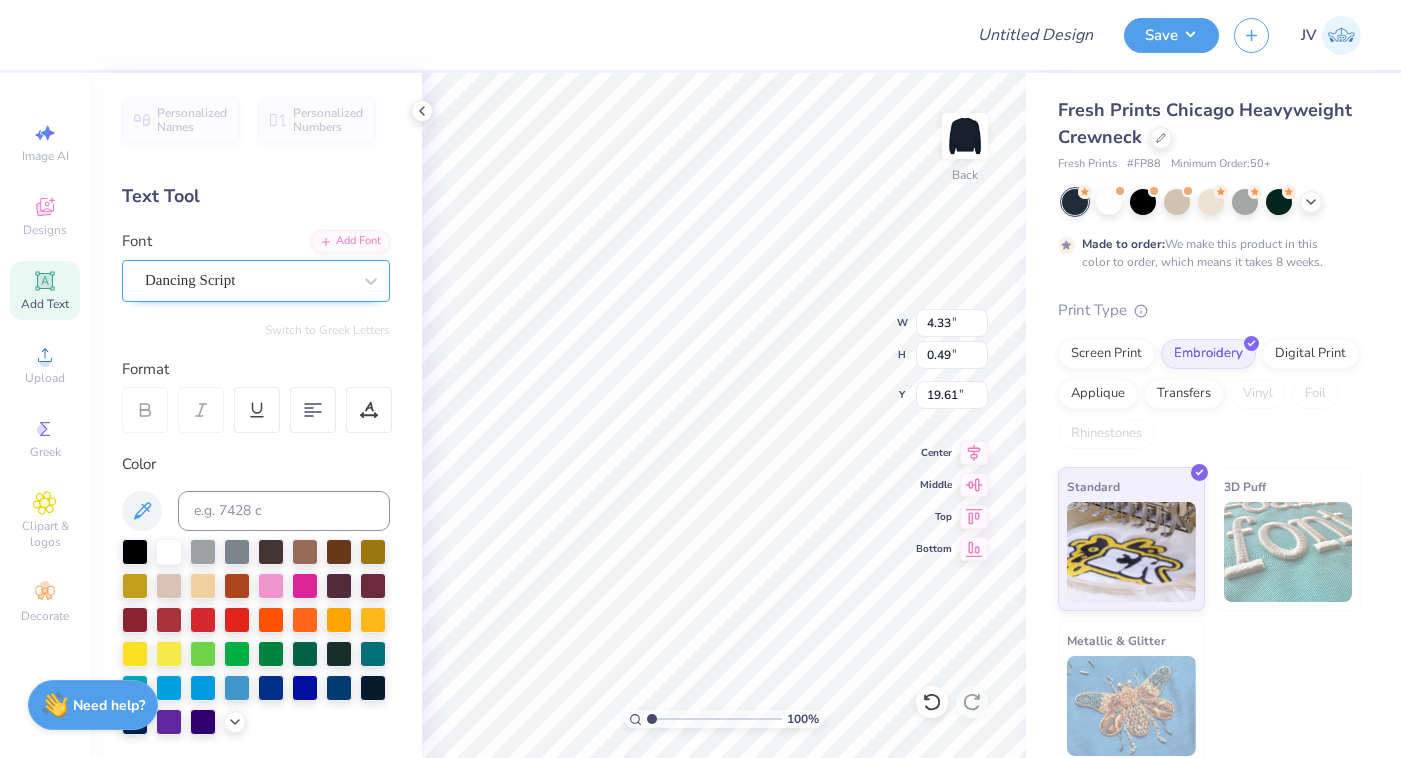 type on "5.25" 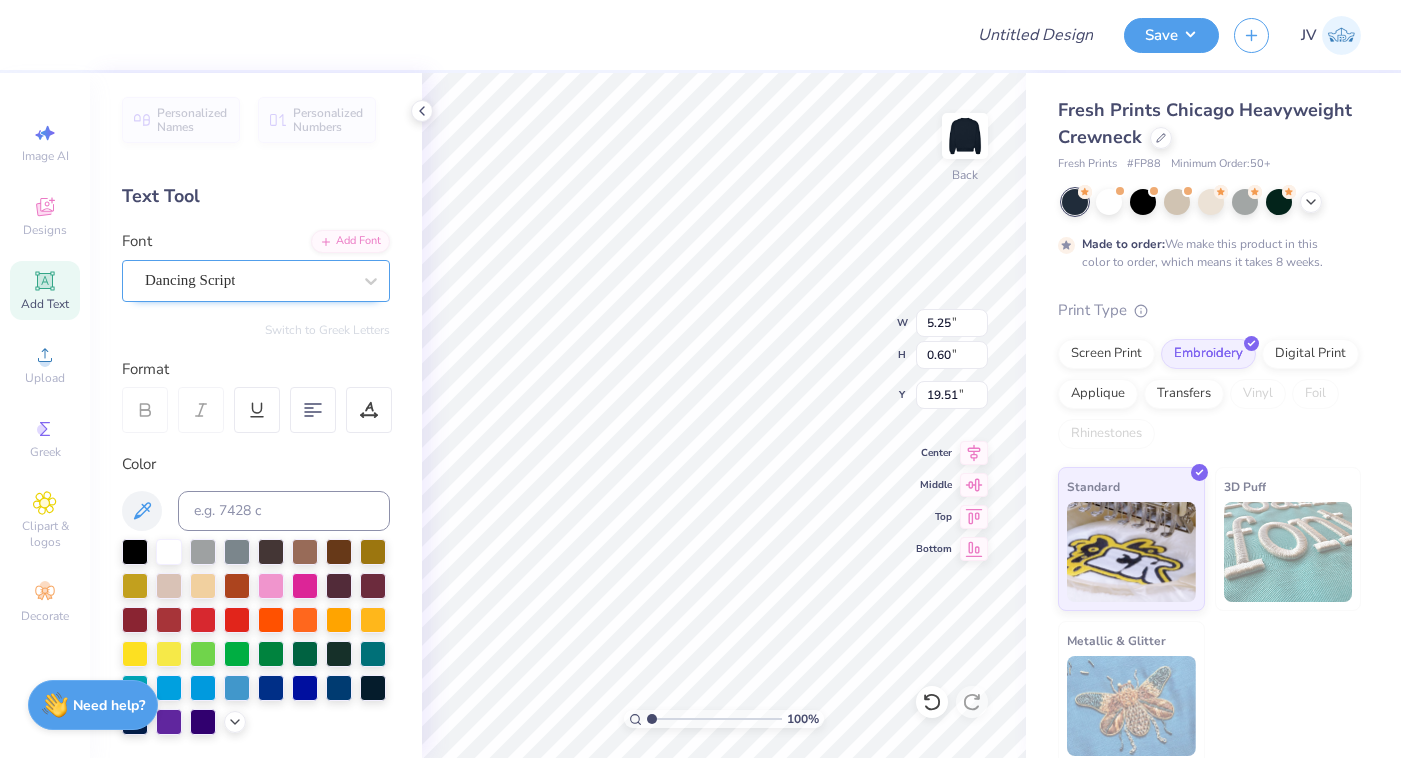 type on "19.90" 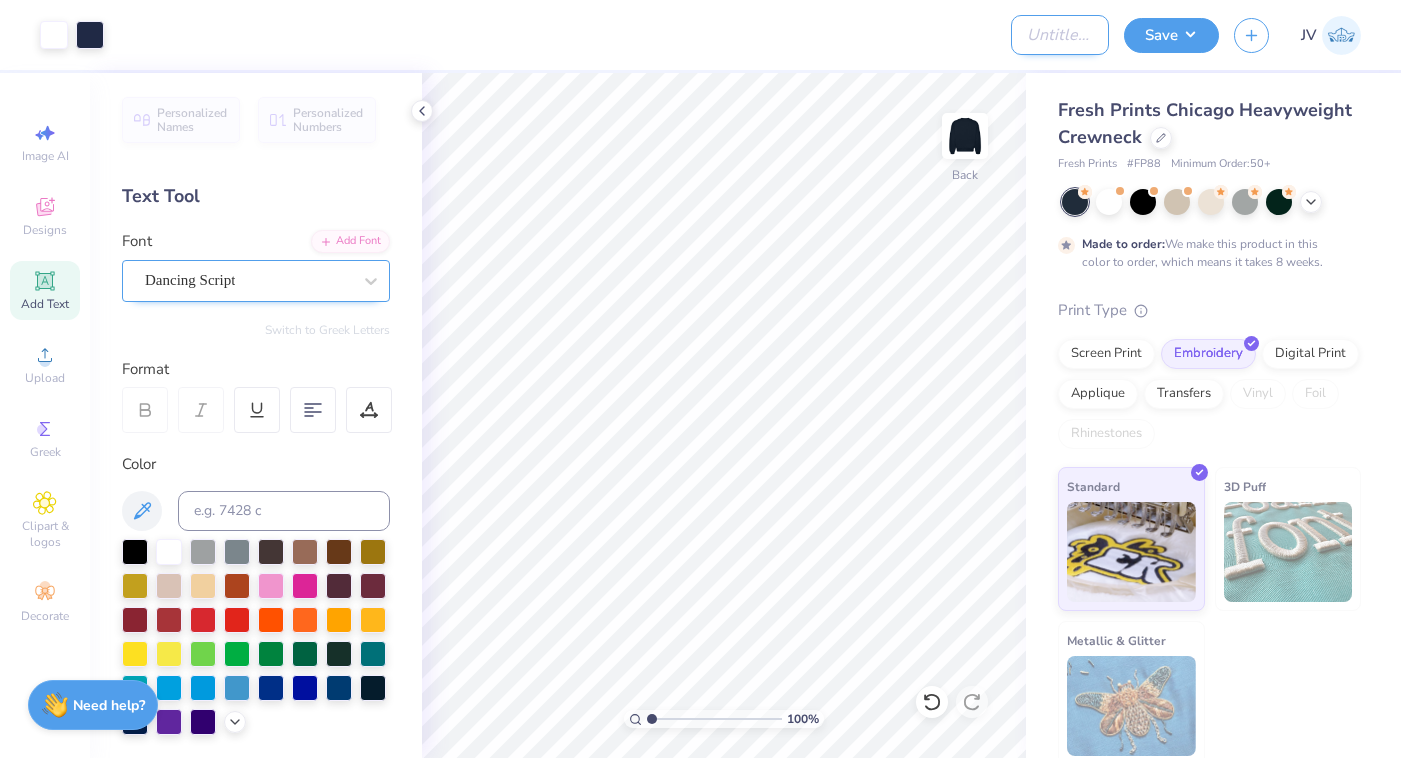 click on "Design Title" at bounding box center [1060, 35] 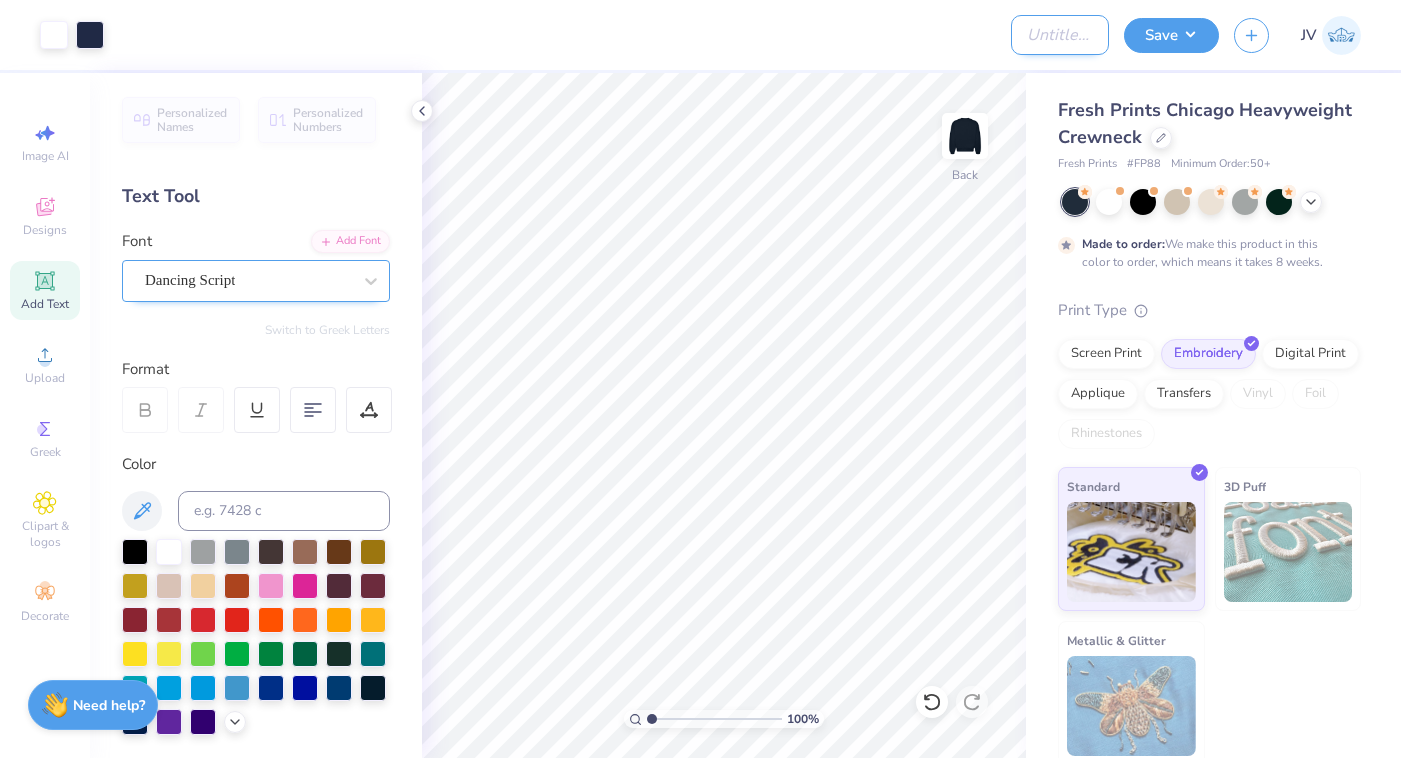 type on "E" 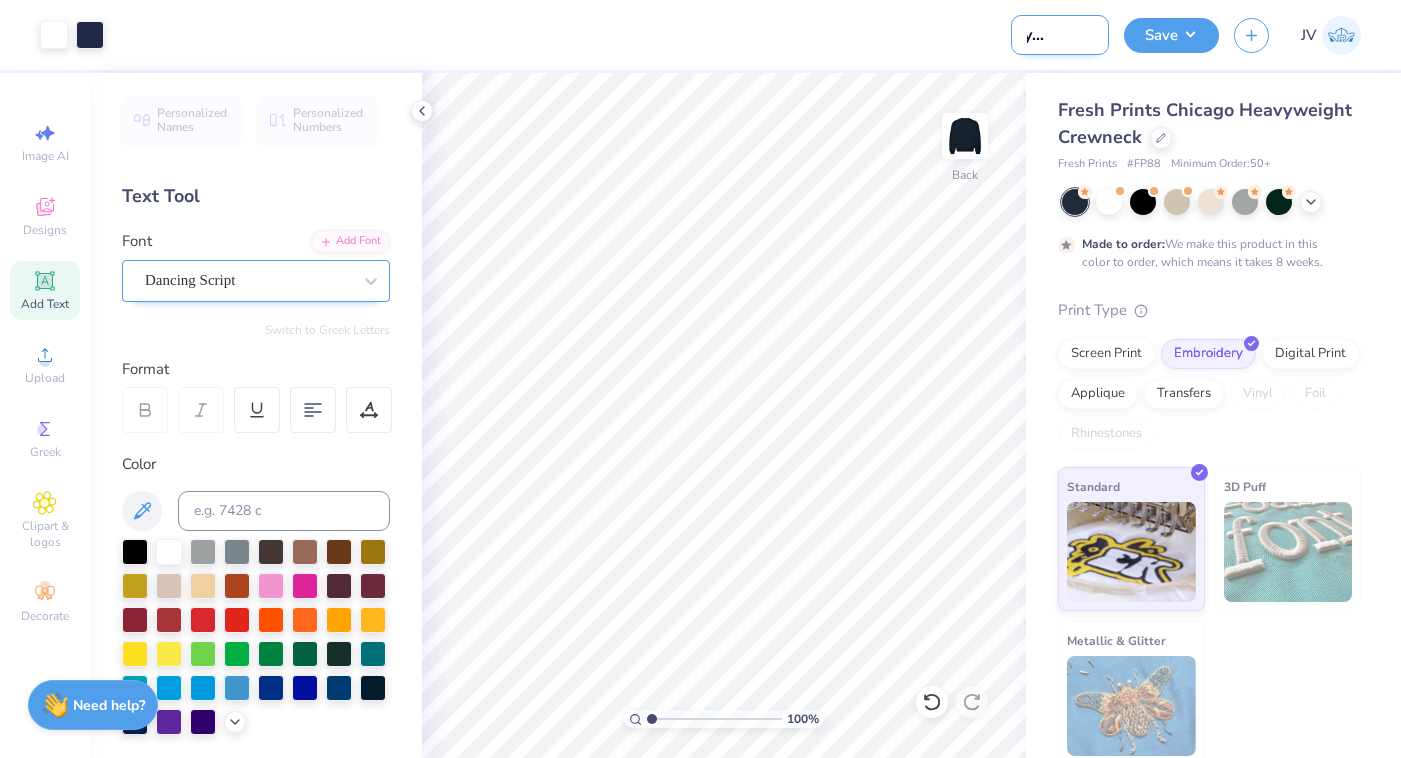 scroll, scrollTop: 0, scrollLeft: 67, axis: horizontal 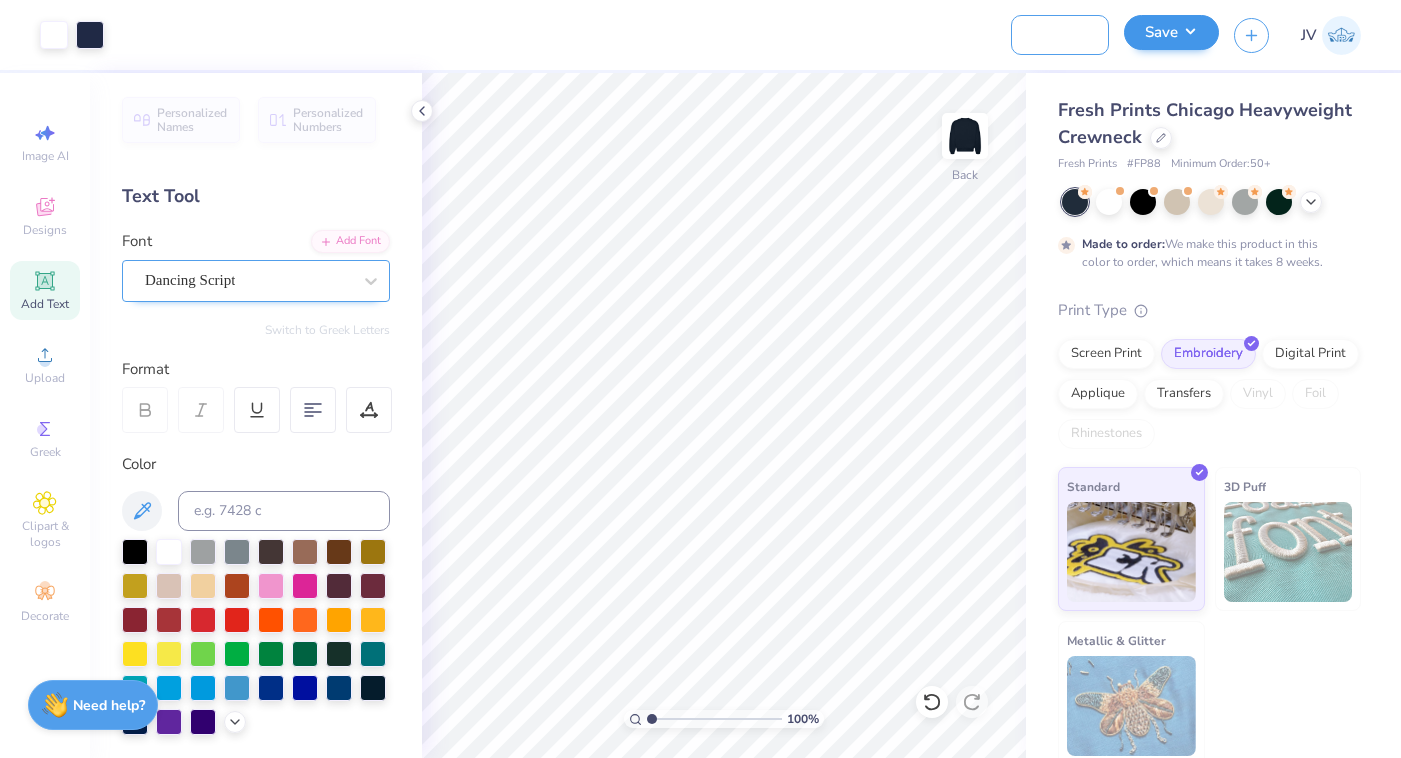 type on "Varsity letter UFG" 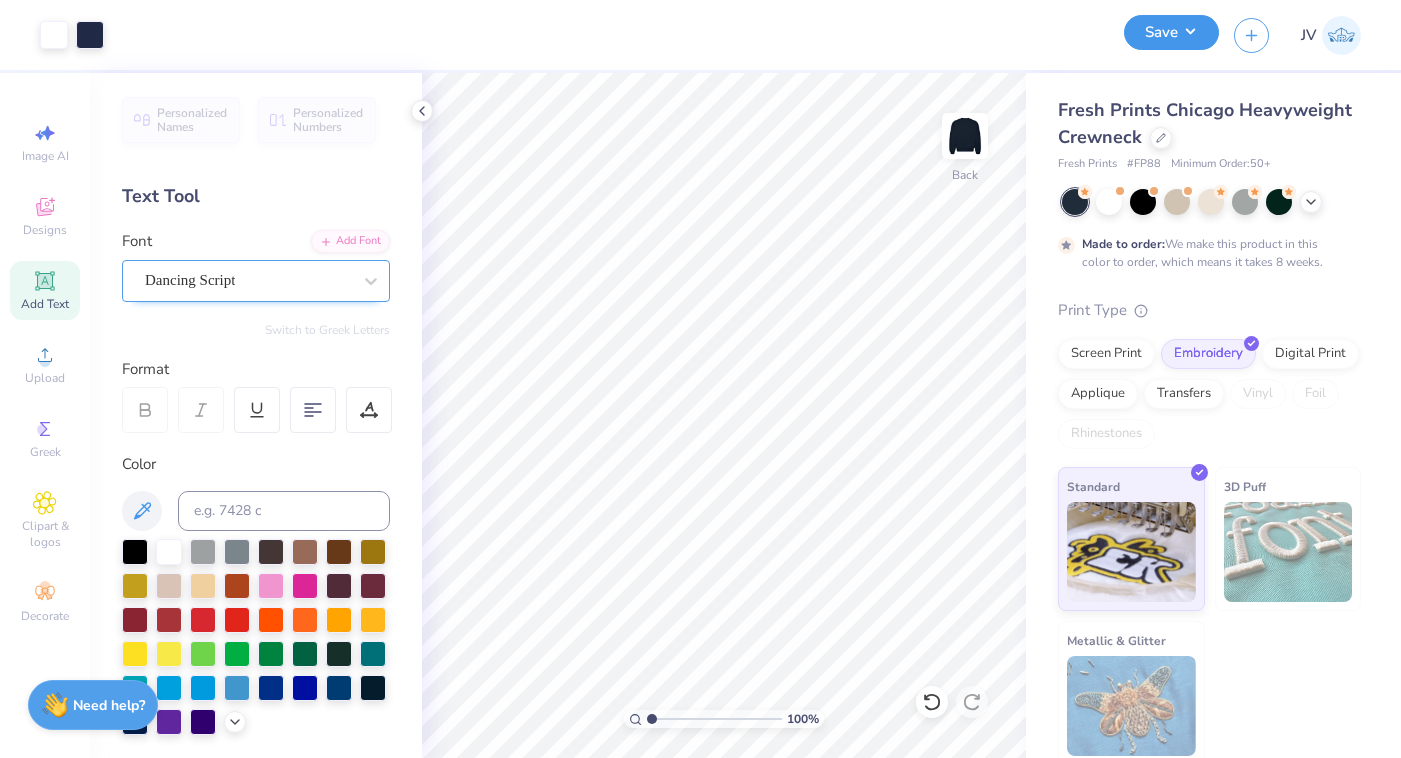 click on "Save" at bounding box center [1171, 32] 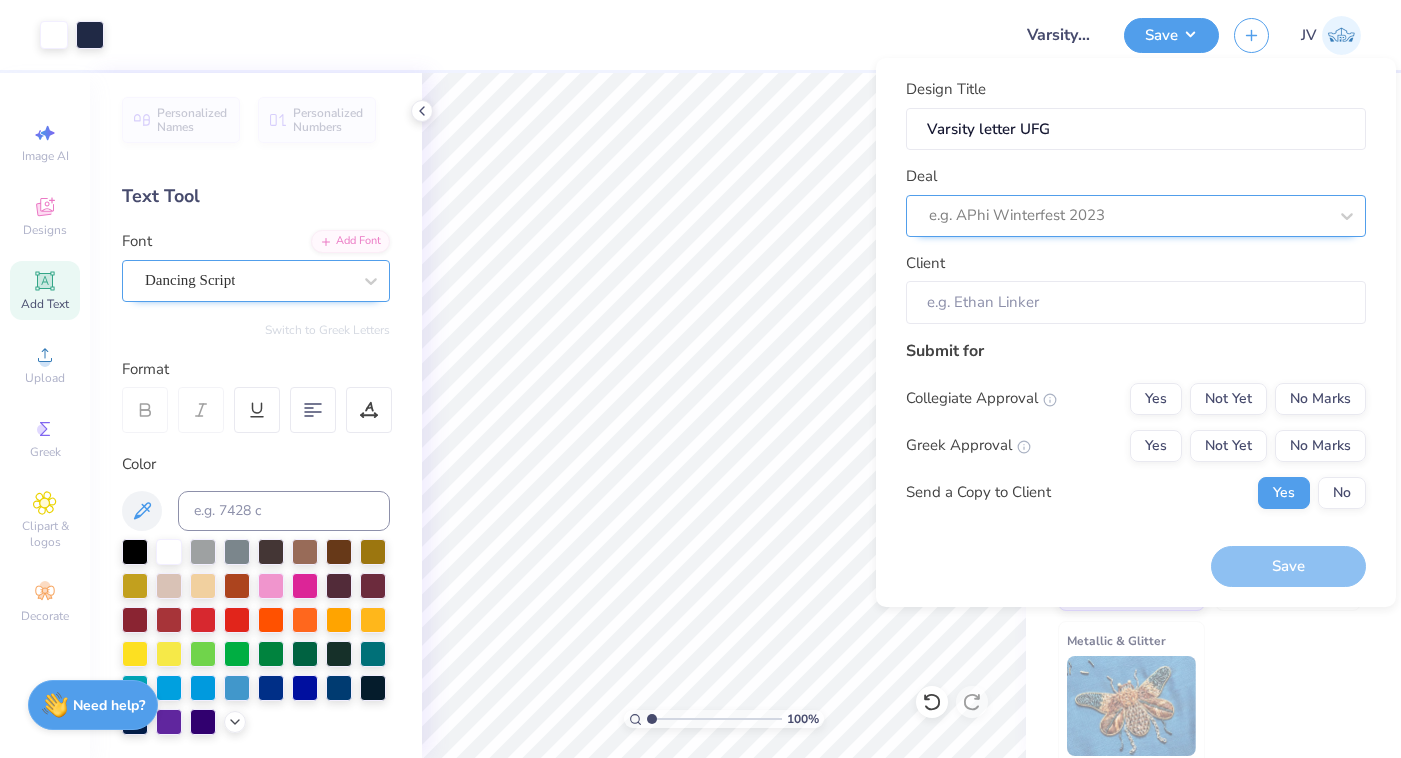 click at bounding box center (1128, 215) 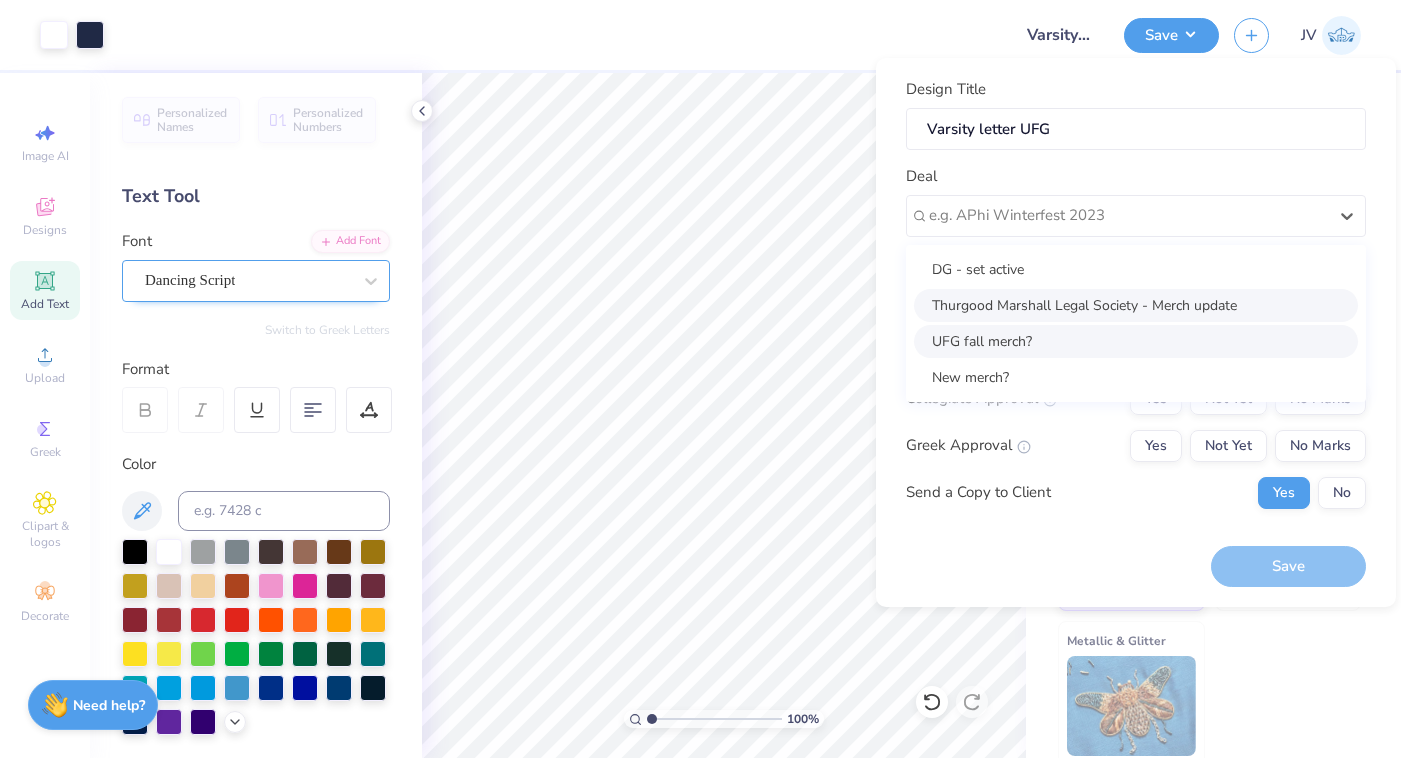 click on "UFG fall merch?" at bounding box center (1136, 341) 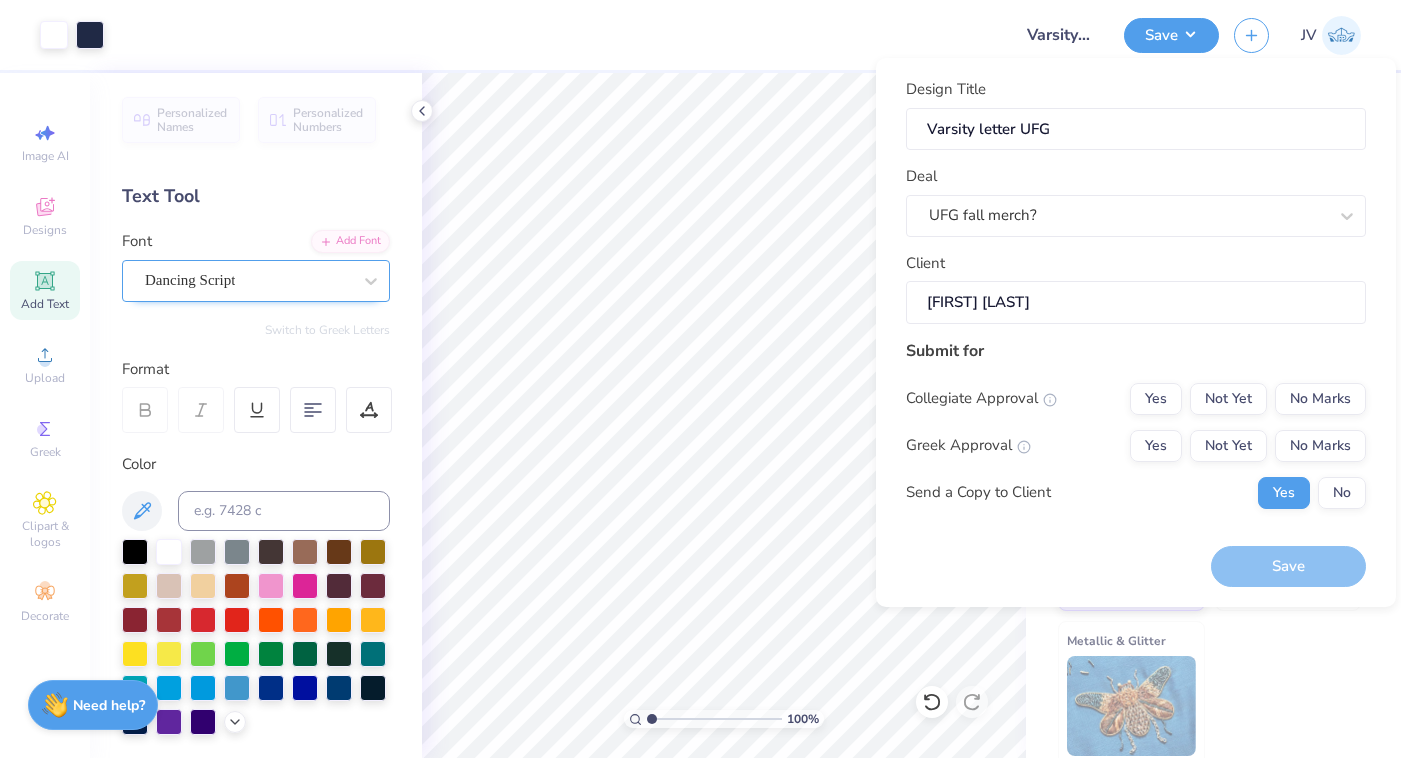 click on "Submit for Collegiate Approval Yes Not Yet No Marks Greek Approval Yes Not Yet No Marks Send a Copy to Client Yes No" at bounding box center [1136, 431] 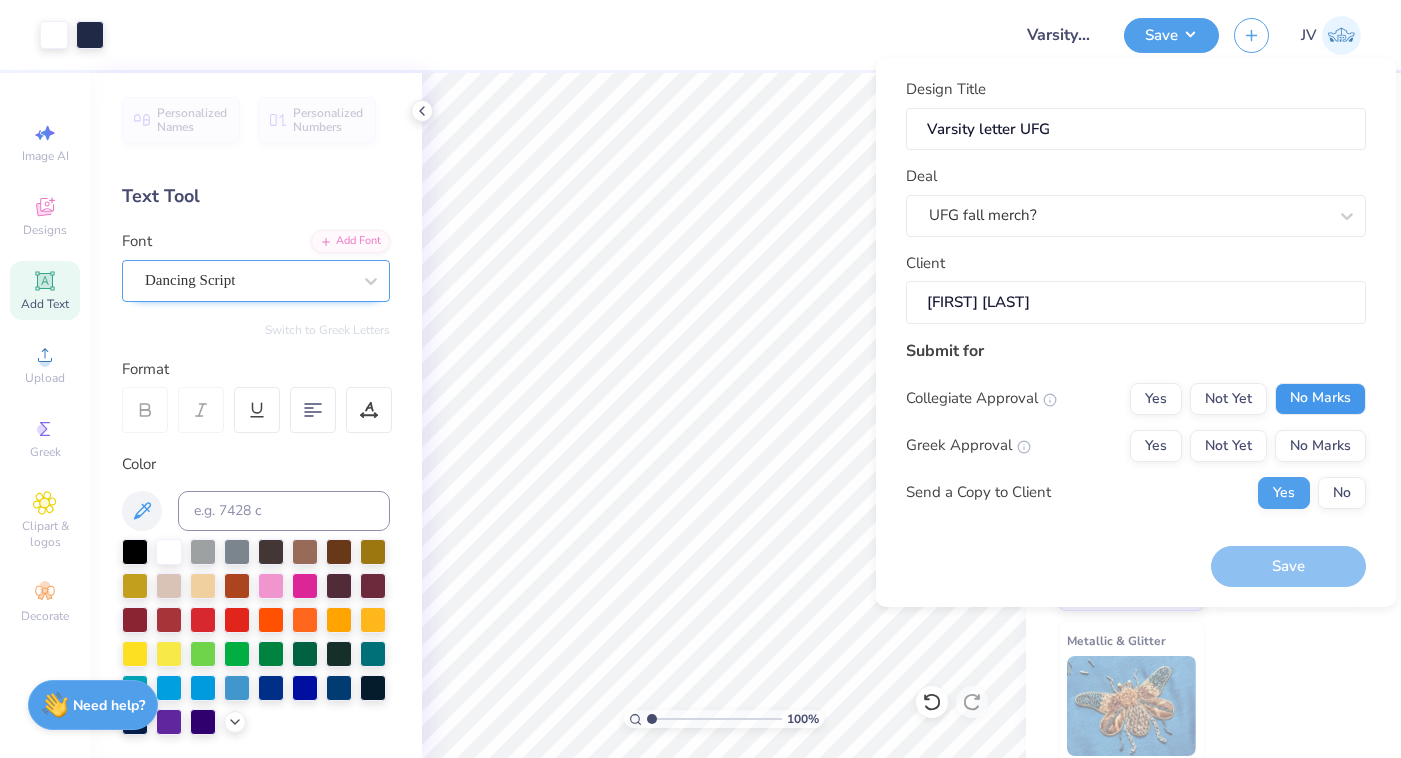 click on "No Marks" at bounding box center [1320, 399] 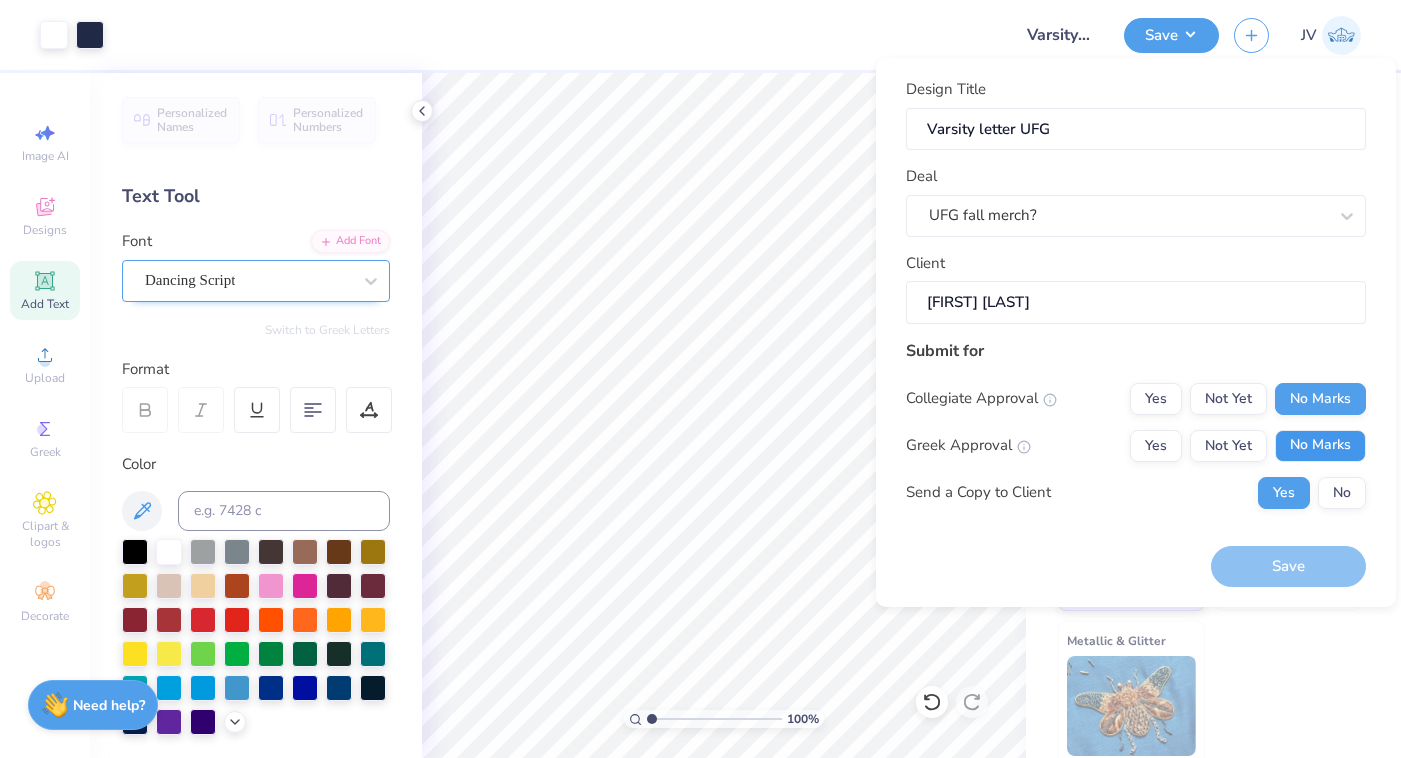 click on "No Marks" at bounding box center (1320, 446) 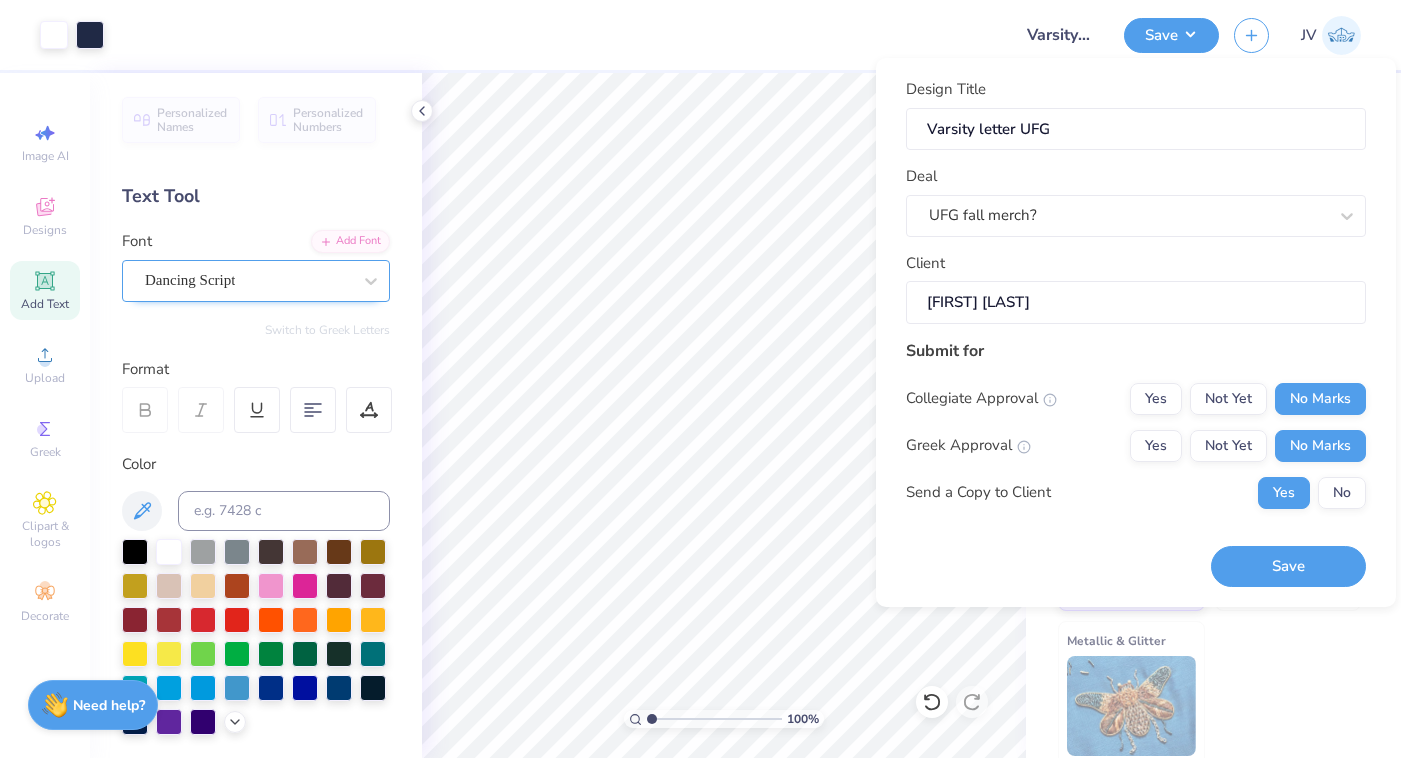click on "Collegiate Approval Yes Not Yet No Marks Greek Approval Yes Not Yet No Marks Send a Copy to Client Yes No" at bounding box center (1136, 446) 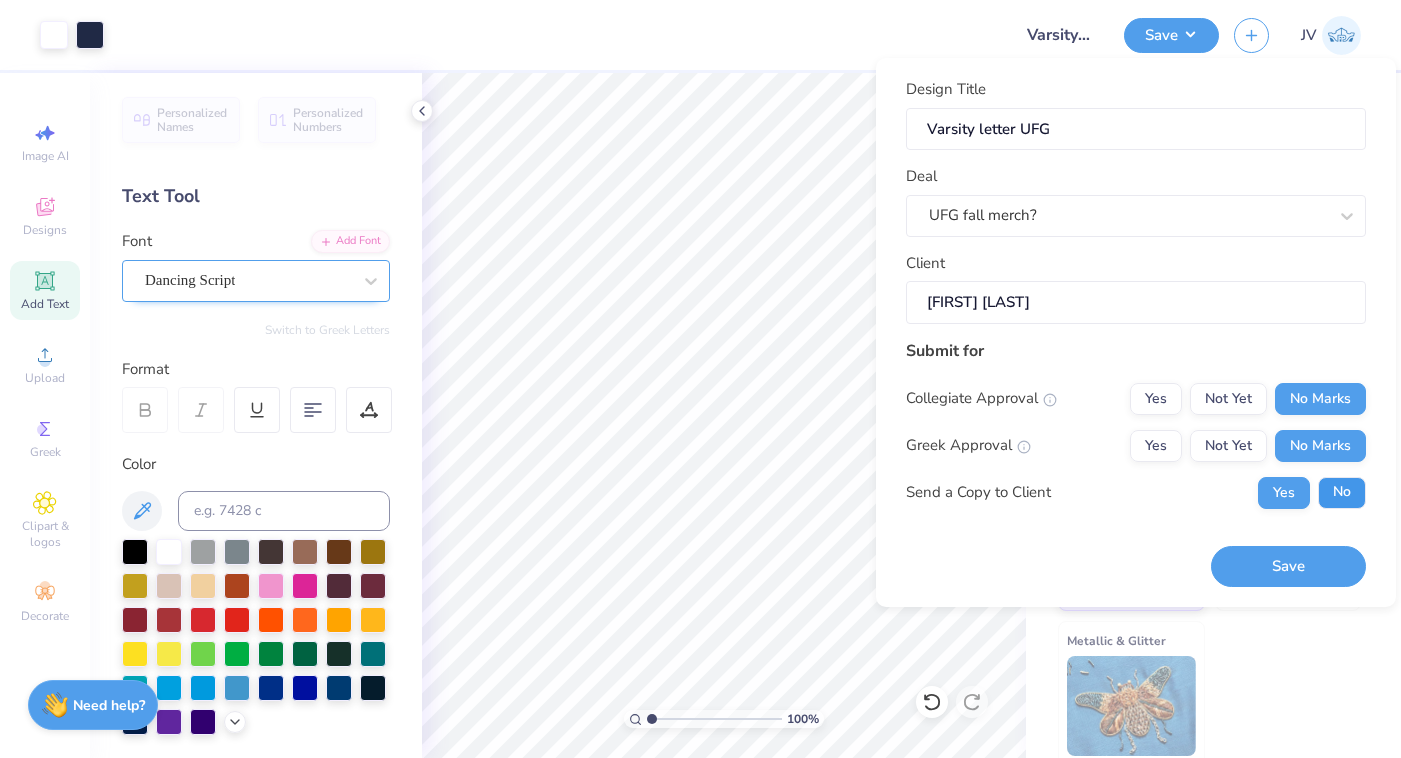 click on "No" at bounding box center (1342, 493) 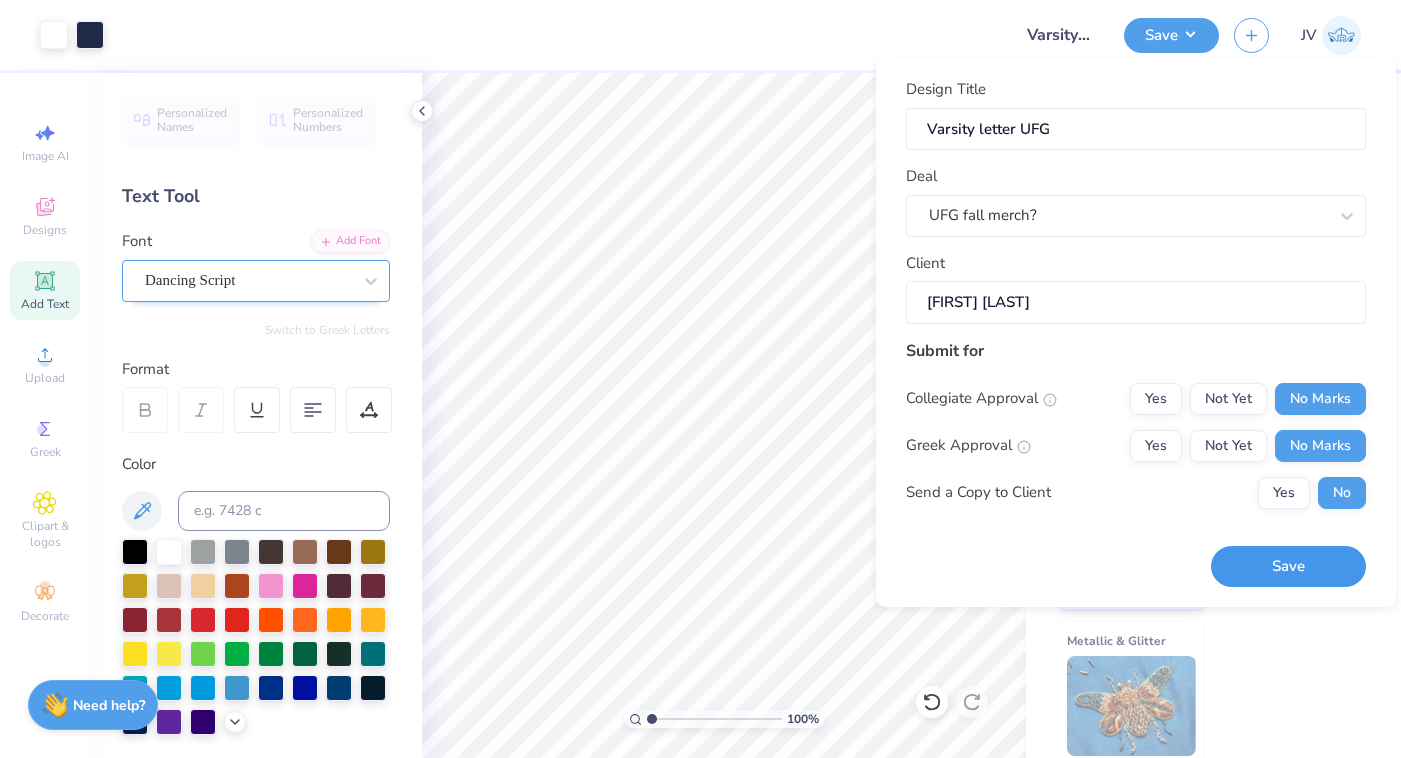 click on "Save" at bounding box center (1288, 566) 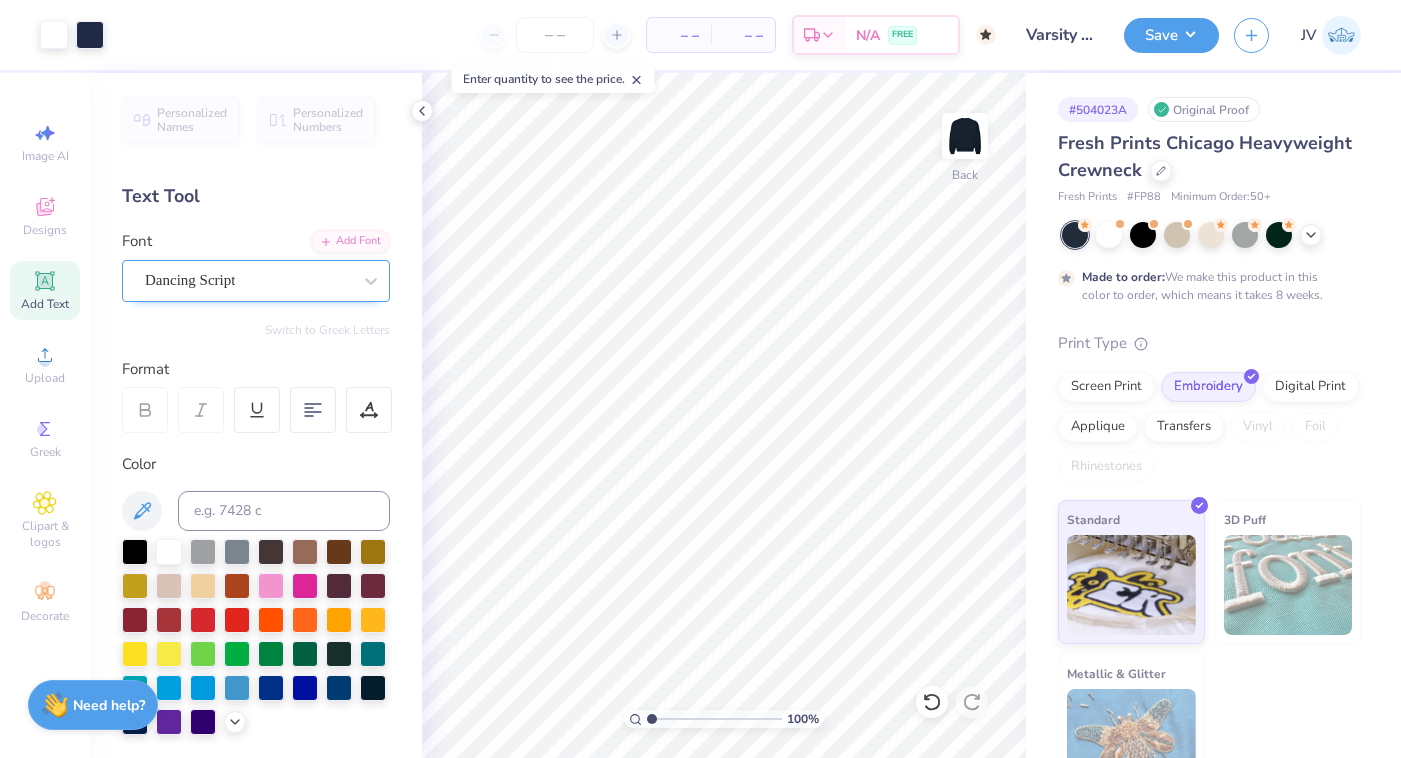 click on "Design Saved" at bounding box center [1207, 61] 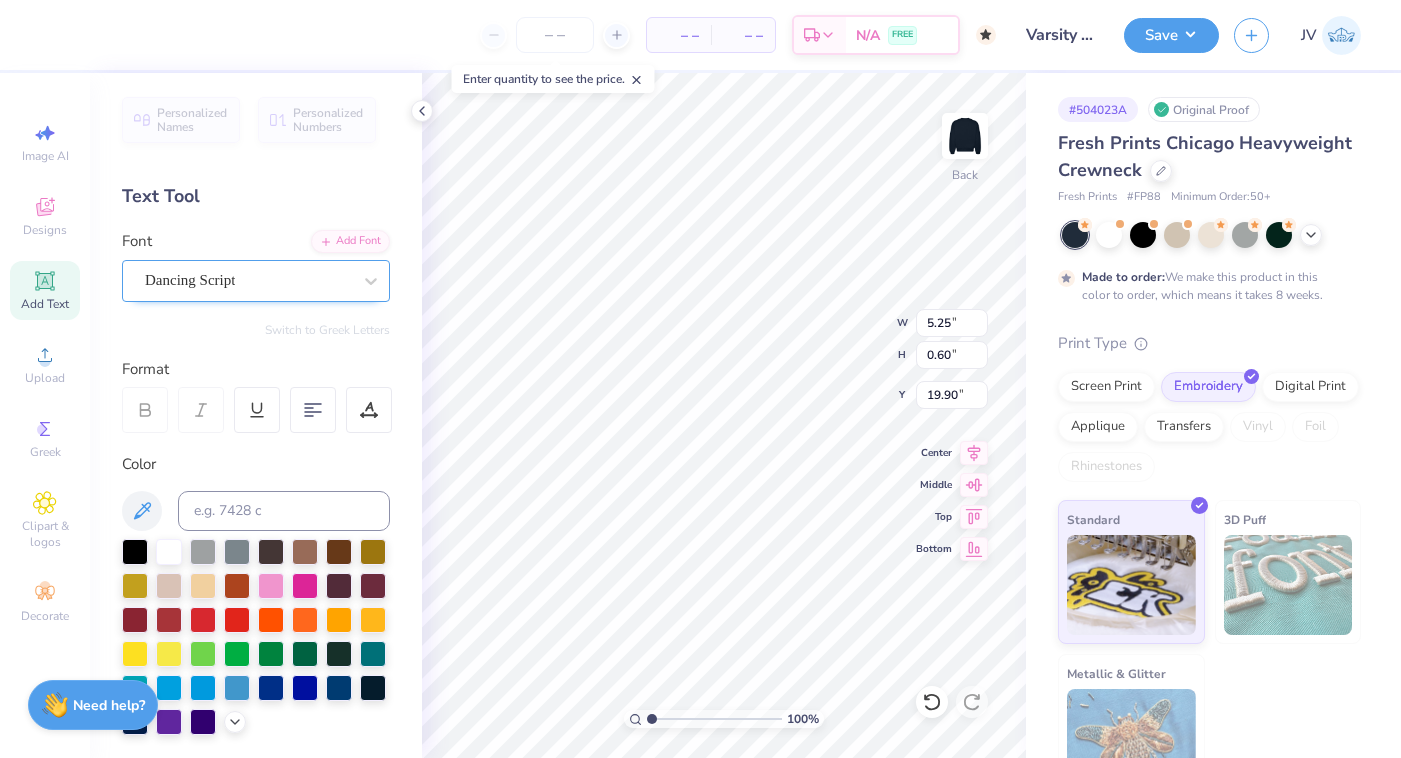 type on "established in 1978" 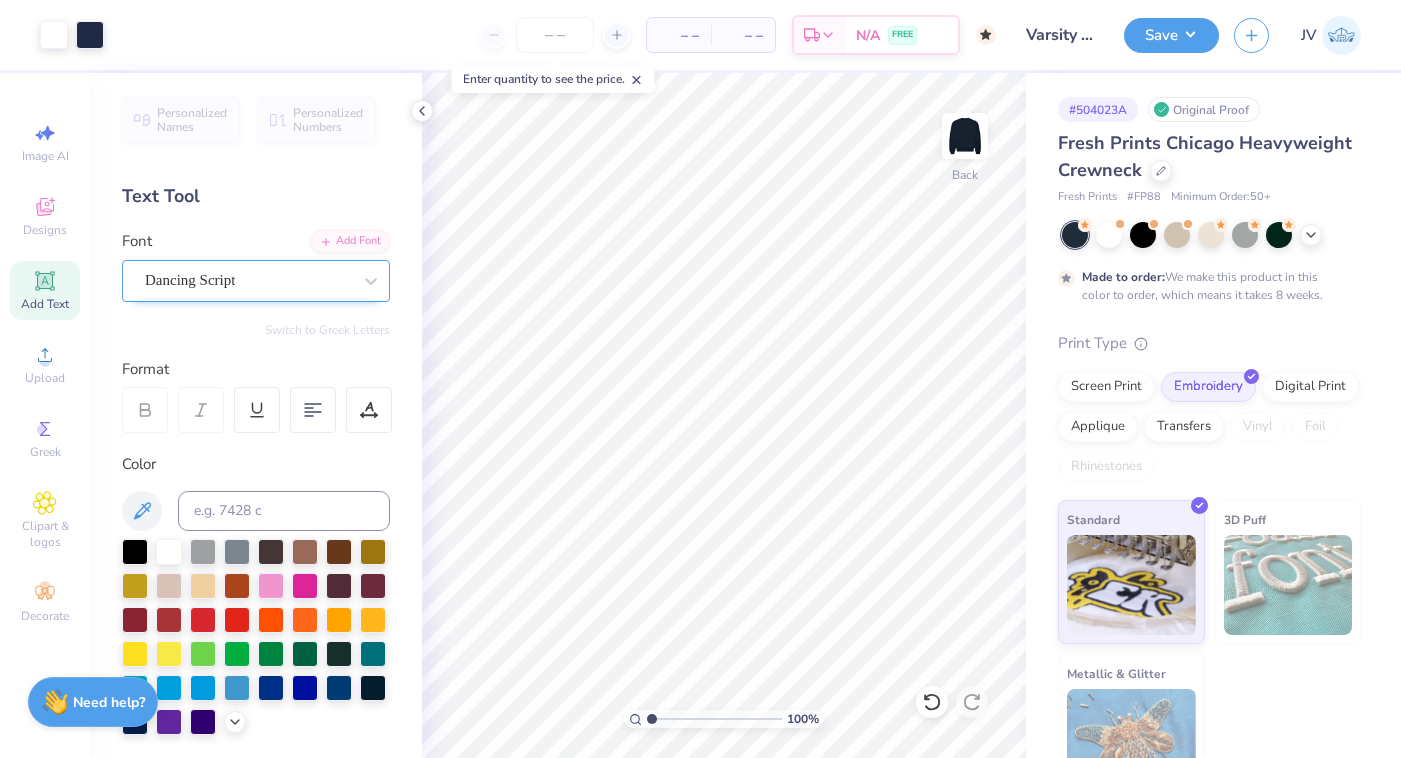 click on "Need help?  Chat with us." at bounding box center [93, 702] 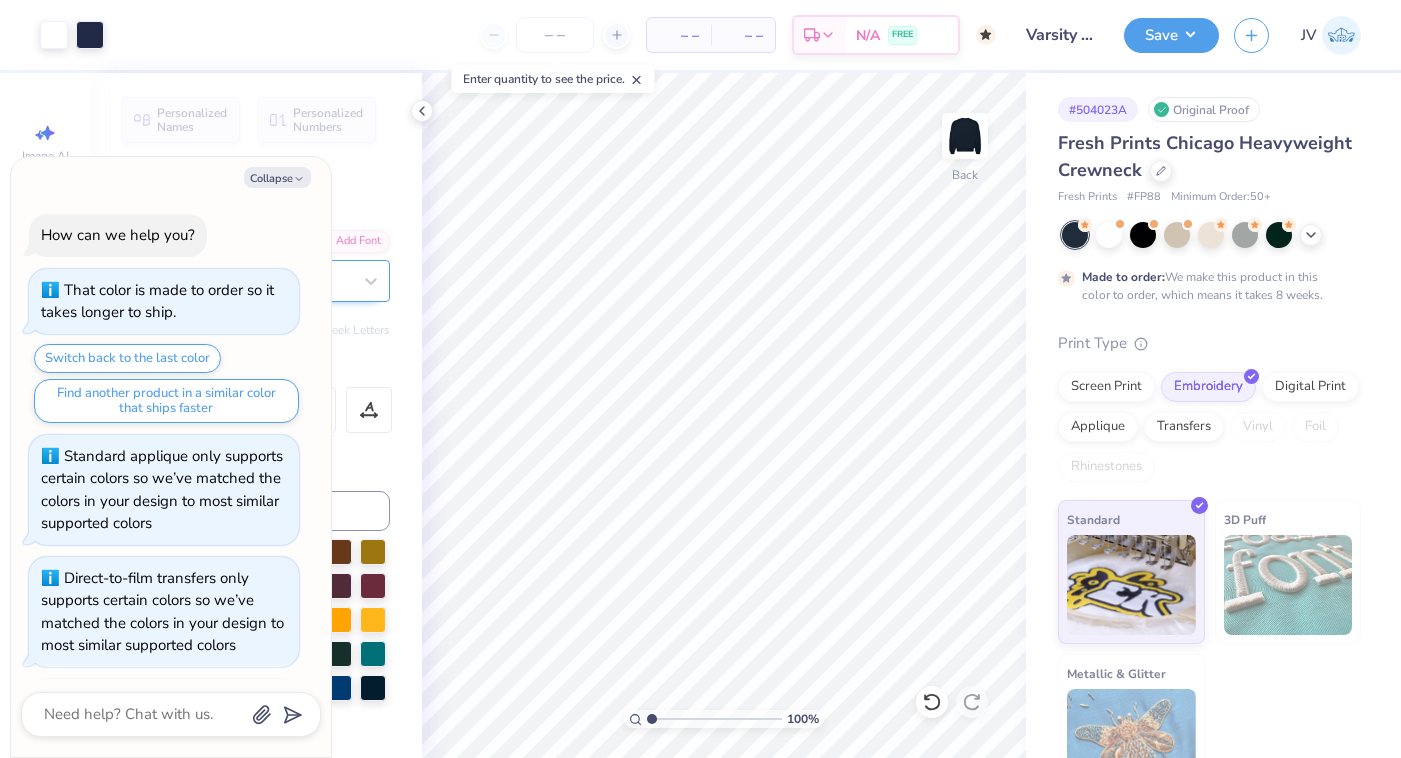 scroll, scrollTop: 610, scrollLeft: 0, axis: vertical 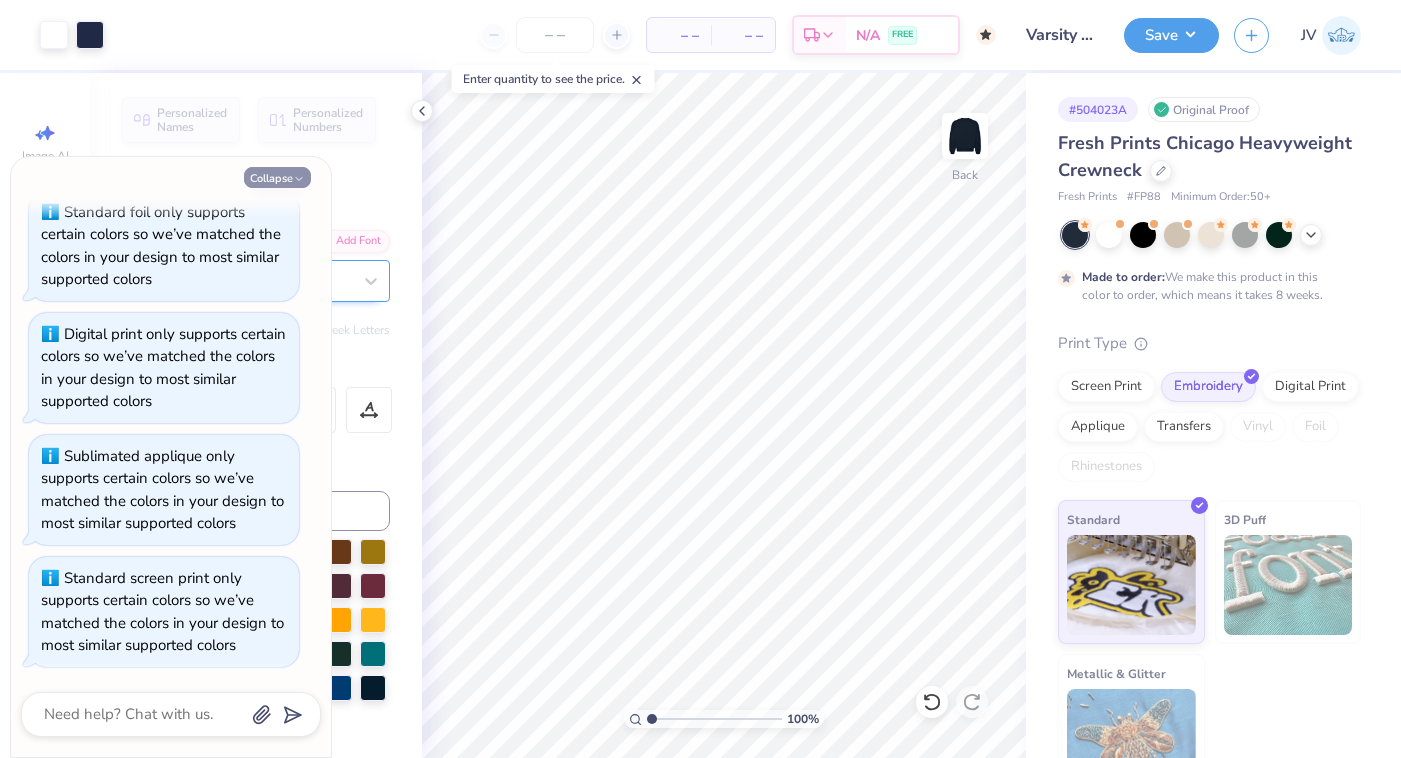 click on "Collapse" at bounding box center [277, 177] 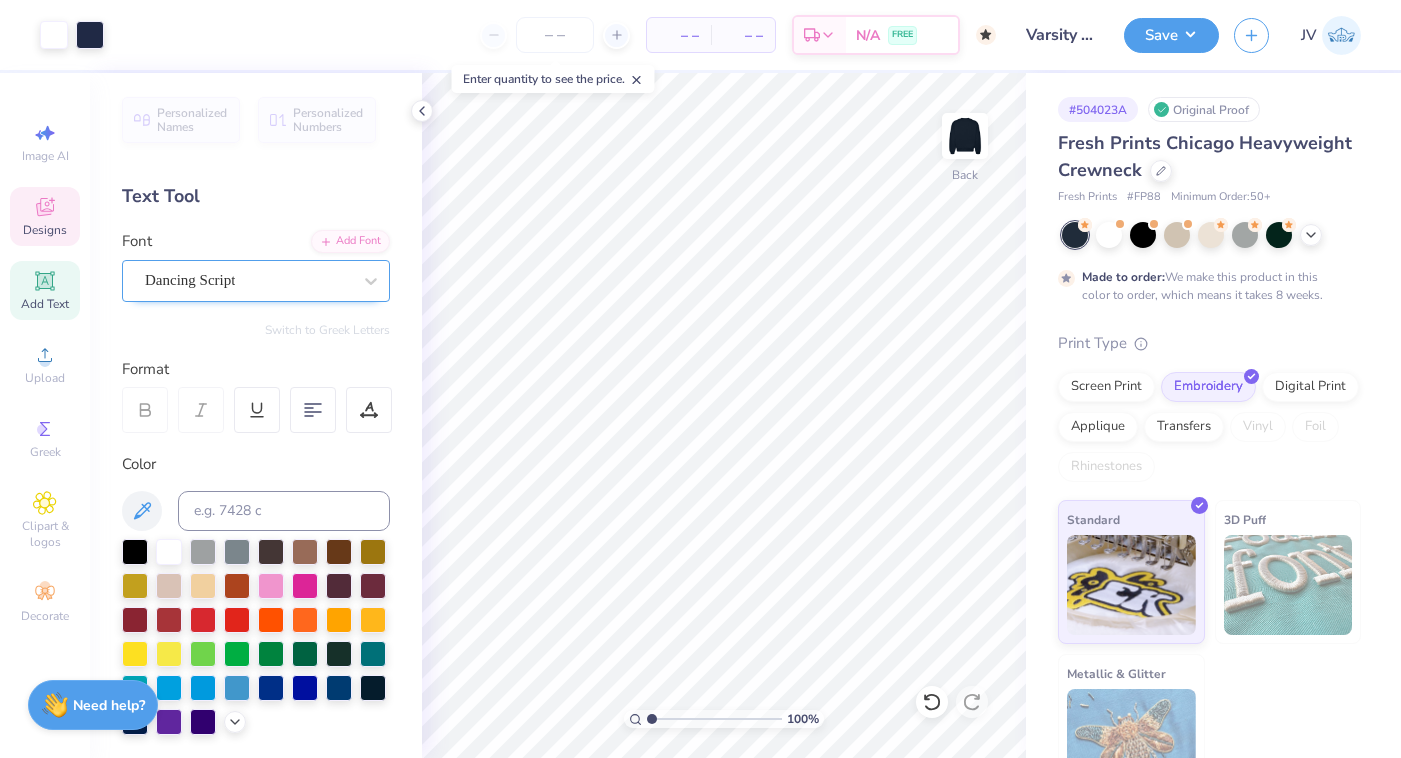 click on "Designs" at bounding box center [45, 216] 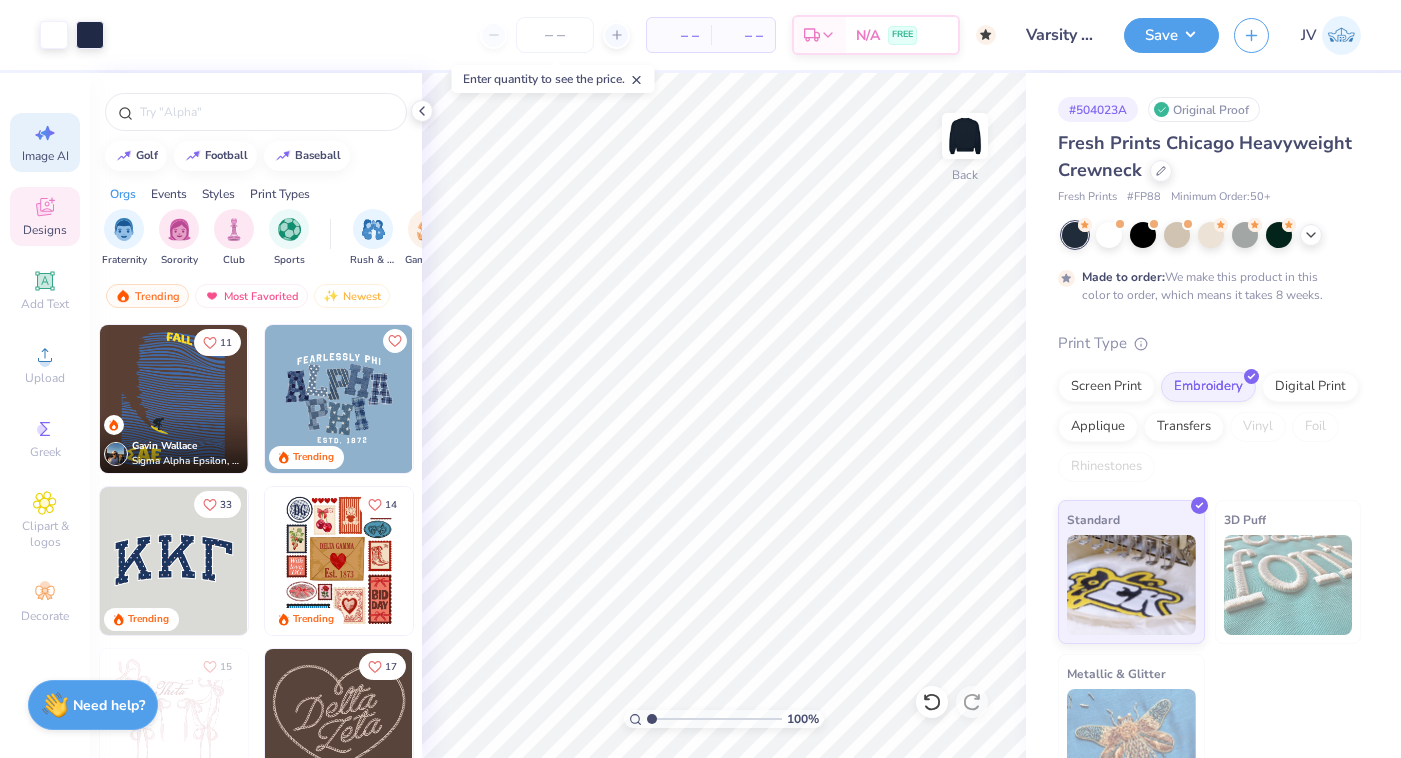 click on "Image AI" at bounding box center (45, 156) 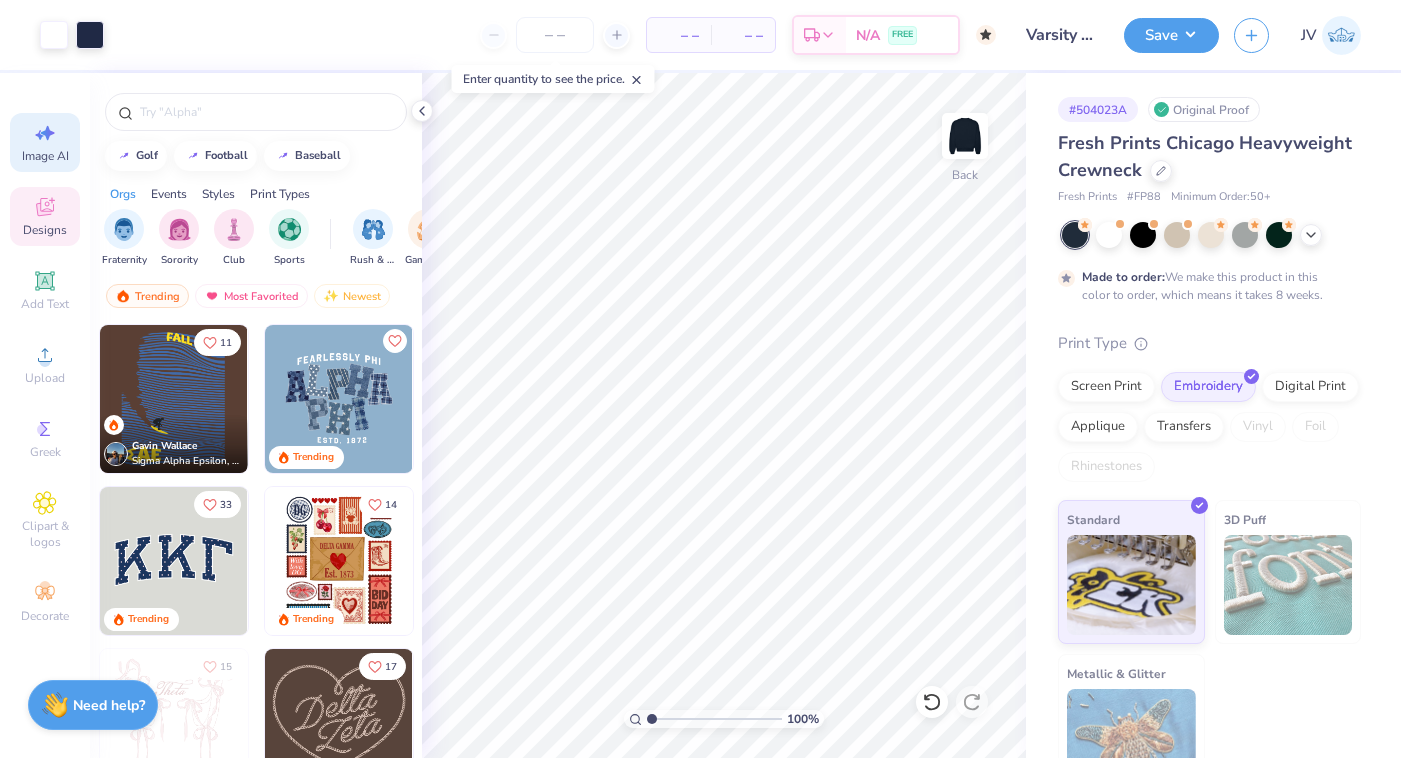 select on "4" 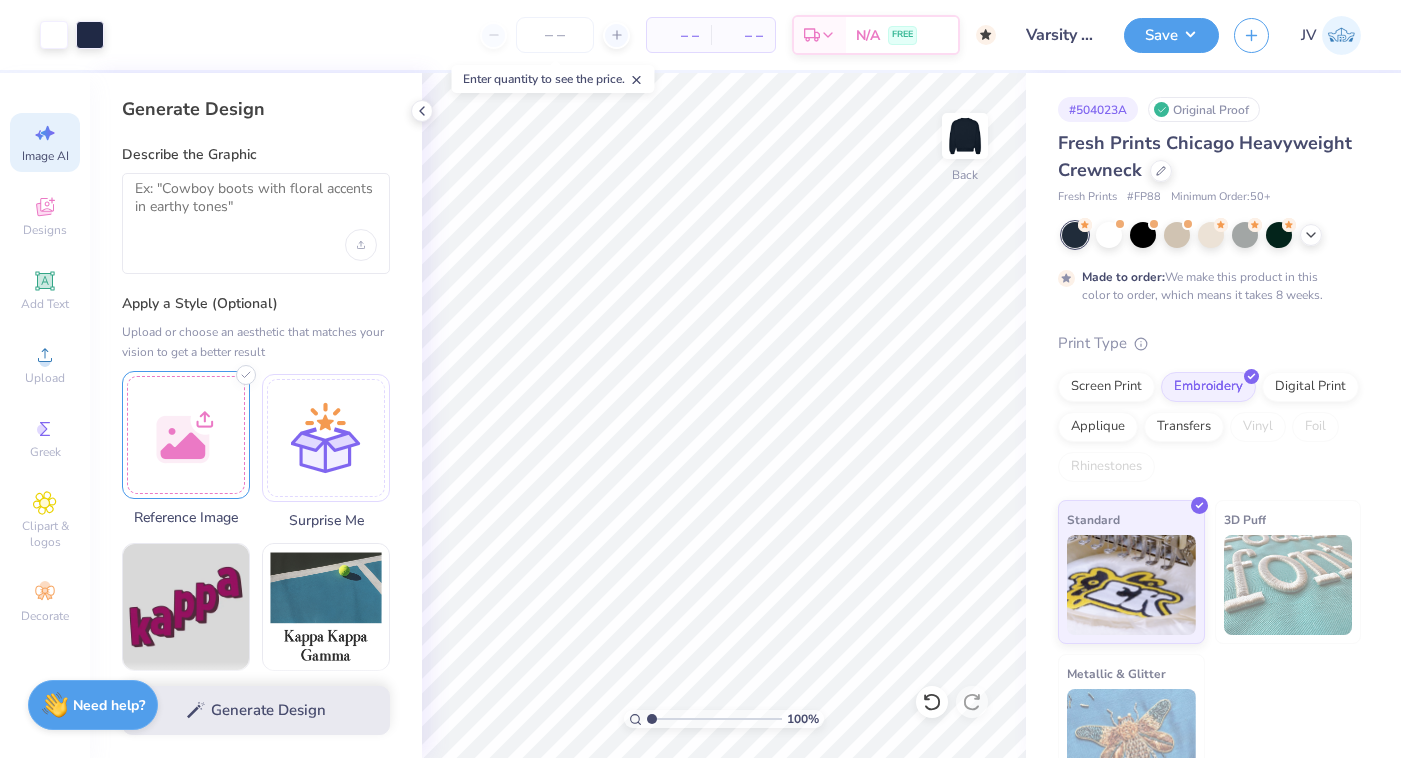 click at bounding box center [186, 435] 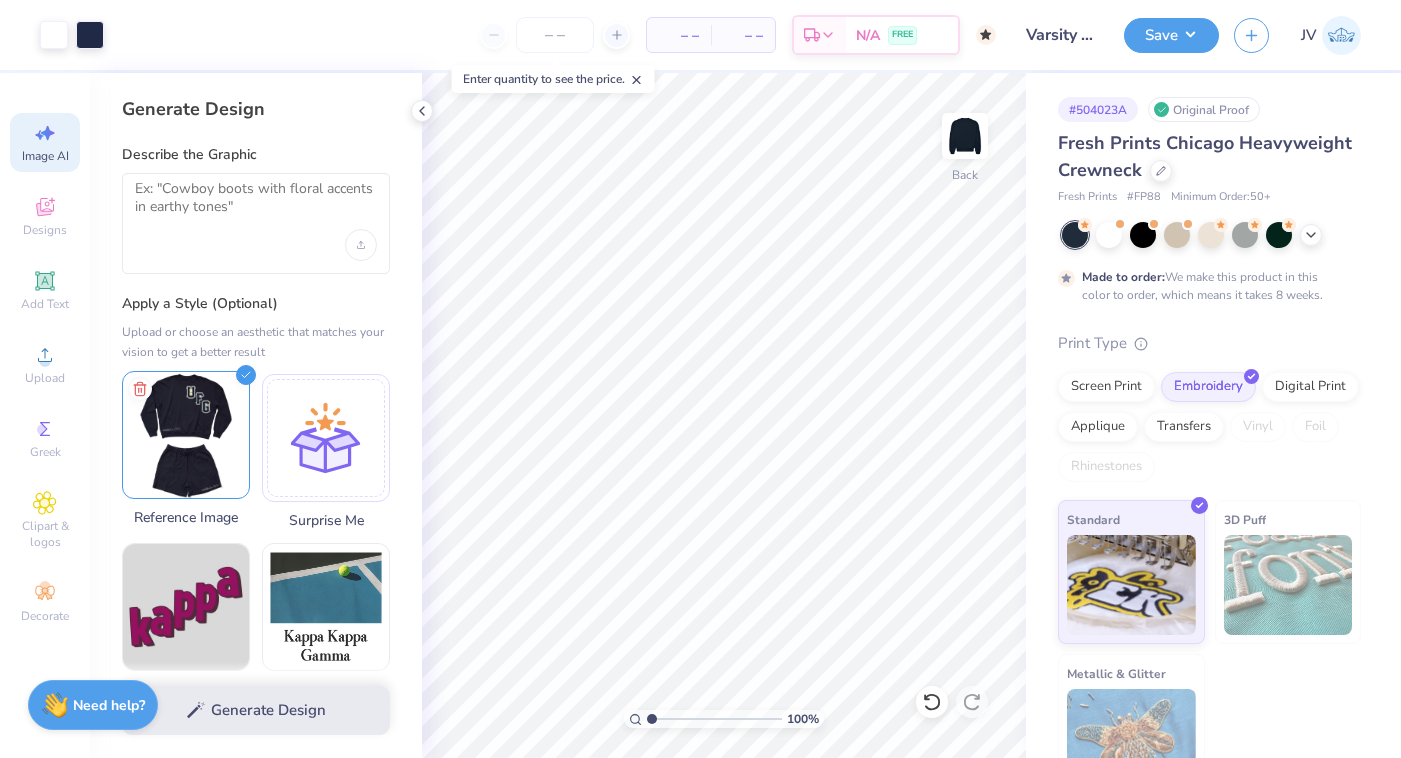 click at bounding box center [186, 435] 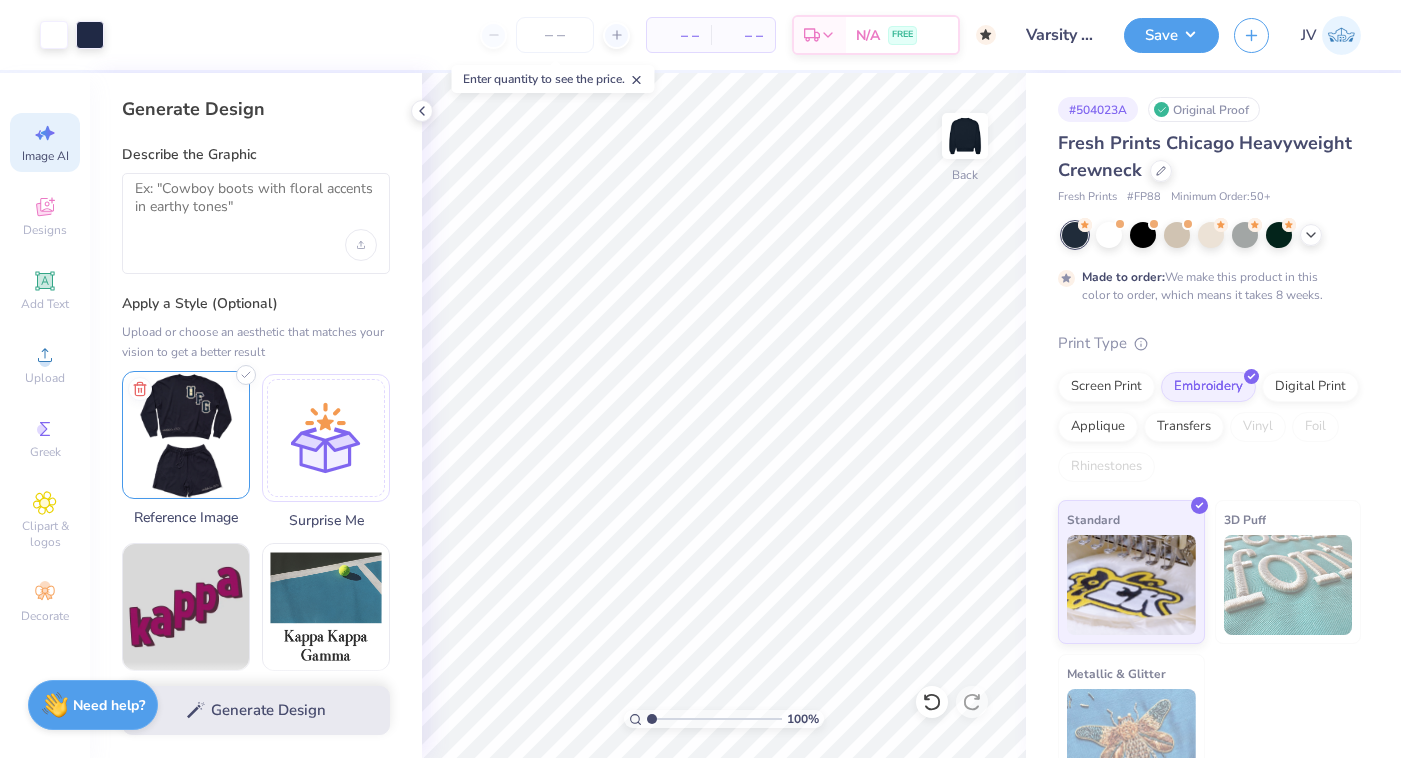 click at bounding box center (186, 435) 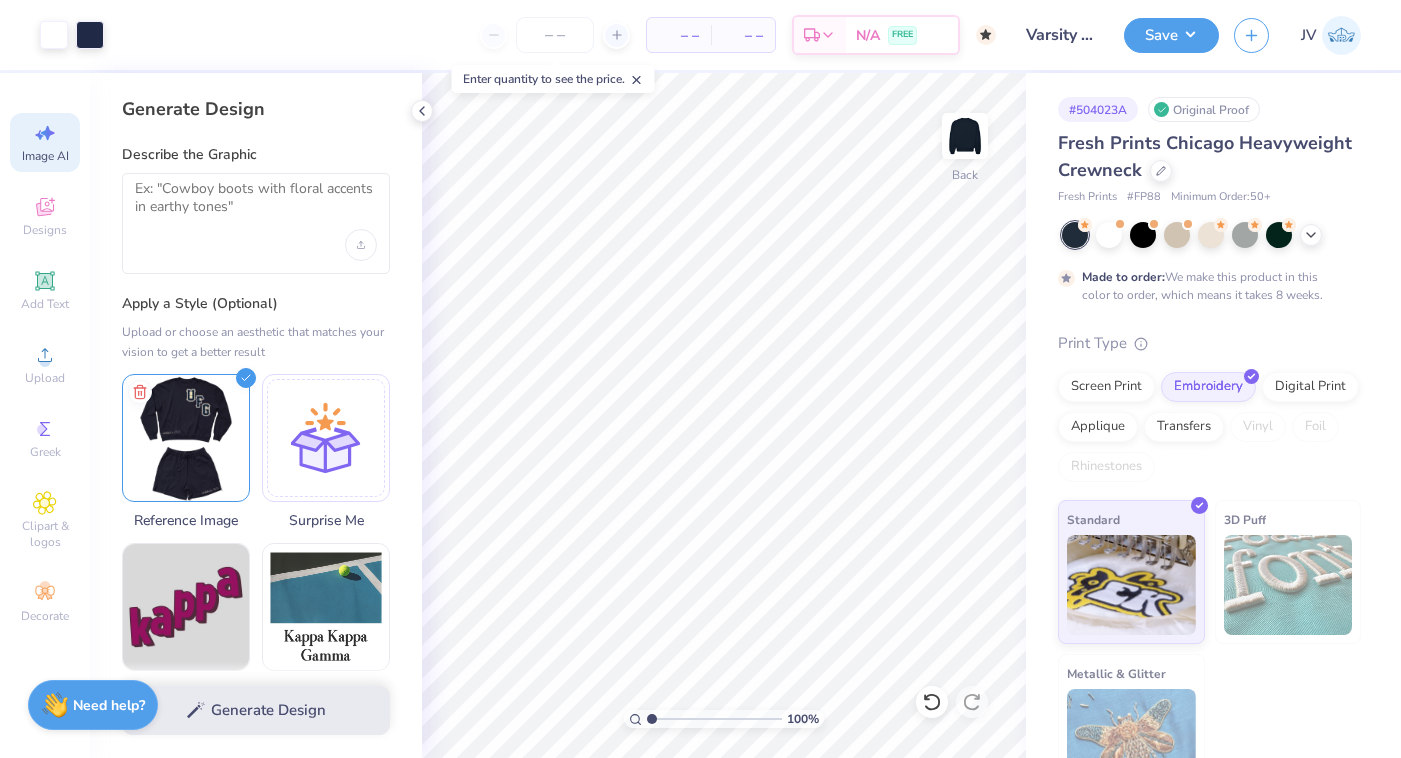 click on "Generate Design" at bounding box center [256, 710] 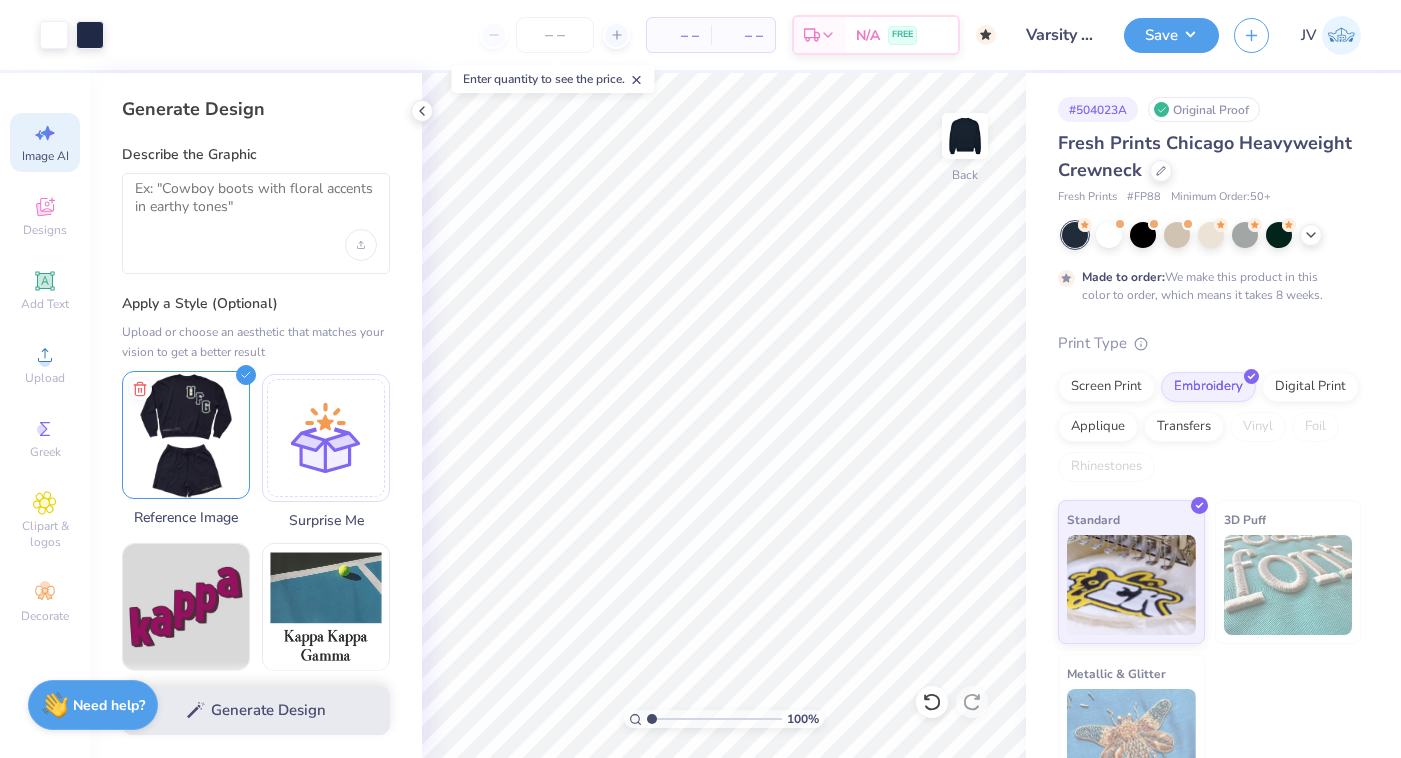 click at bounding box center [186, 435] 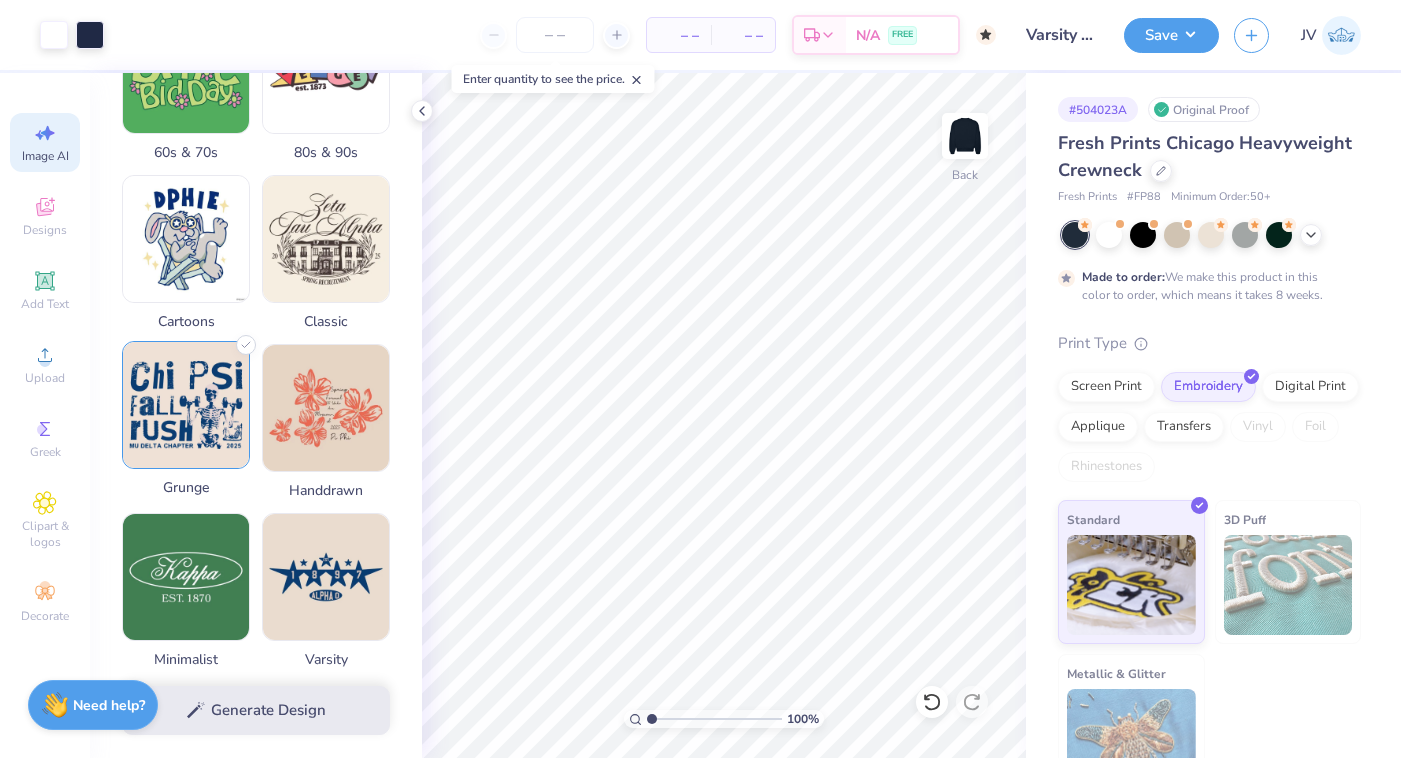 scroll, scrollTop: 0, scrollLeft: 0, axis: both 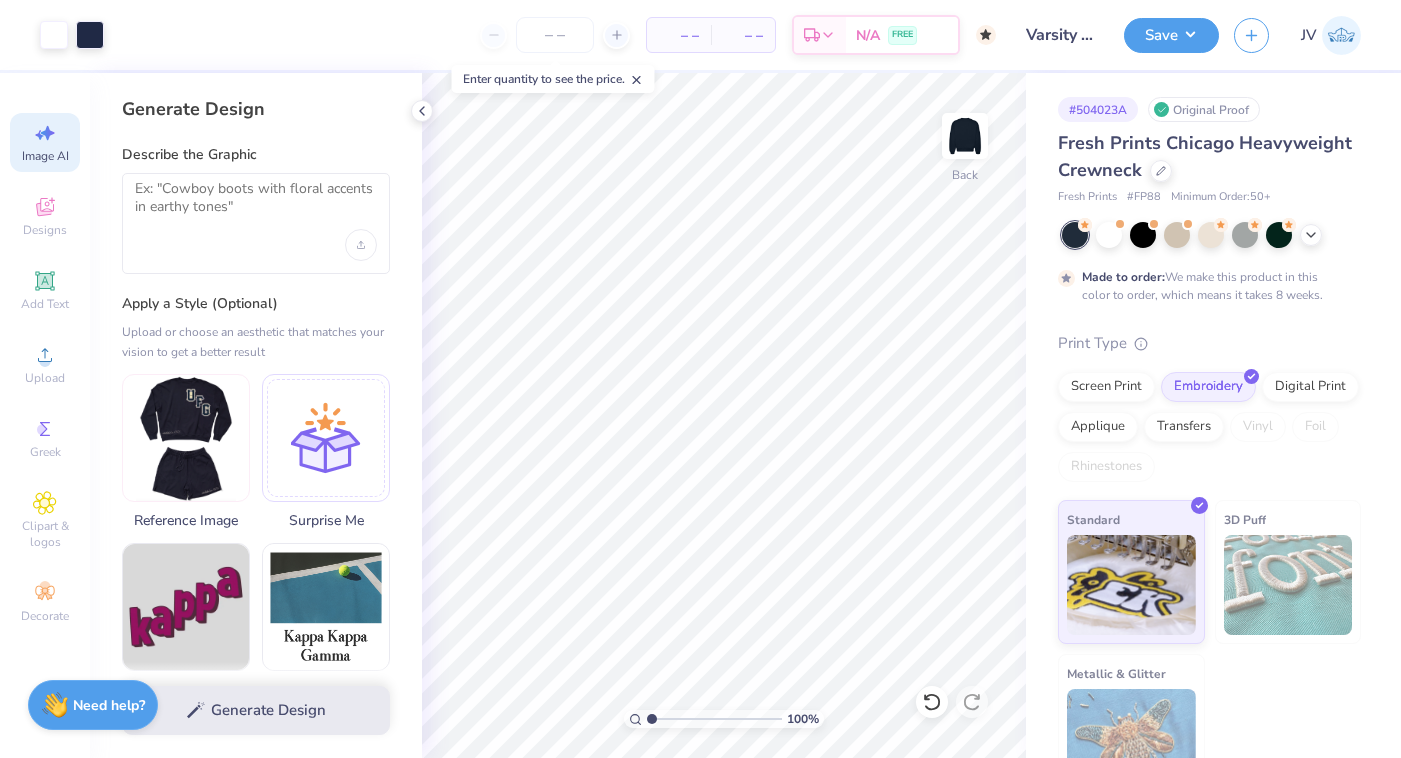 click on "# FP88" at bounding box center (1144, 197) 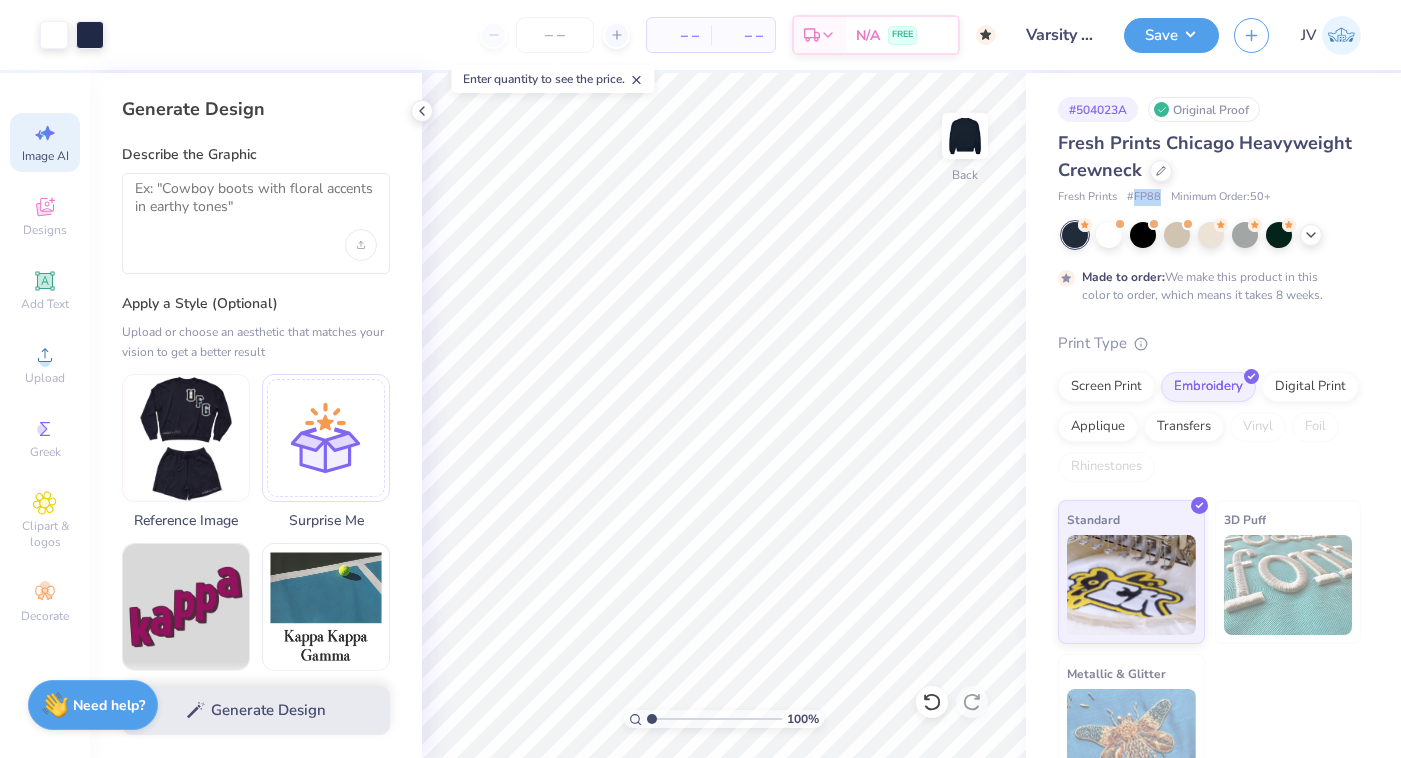 click on "# FP88" at bounding box center [1144, 197] 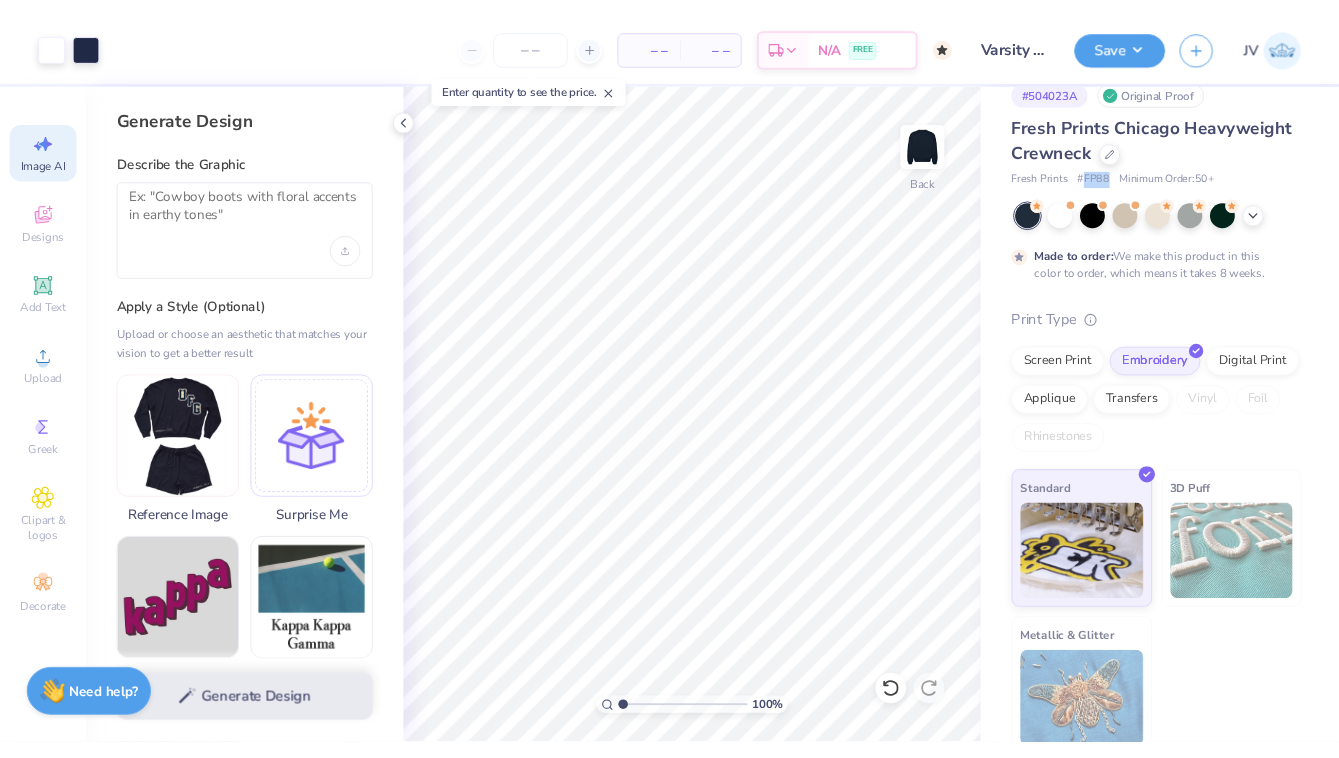 scroll, scrollTop: 35, scrollLeft: 0, axis: vertical 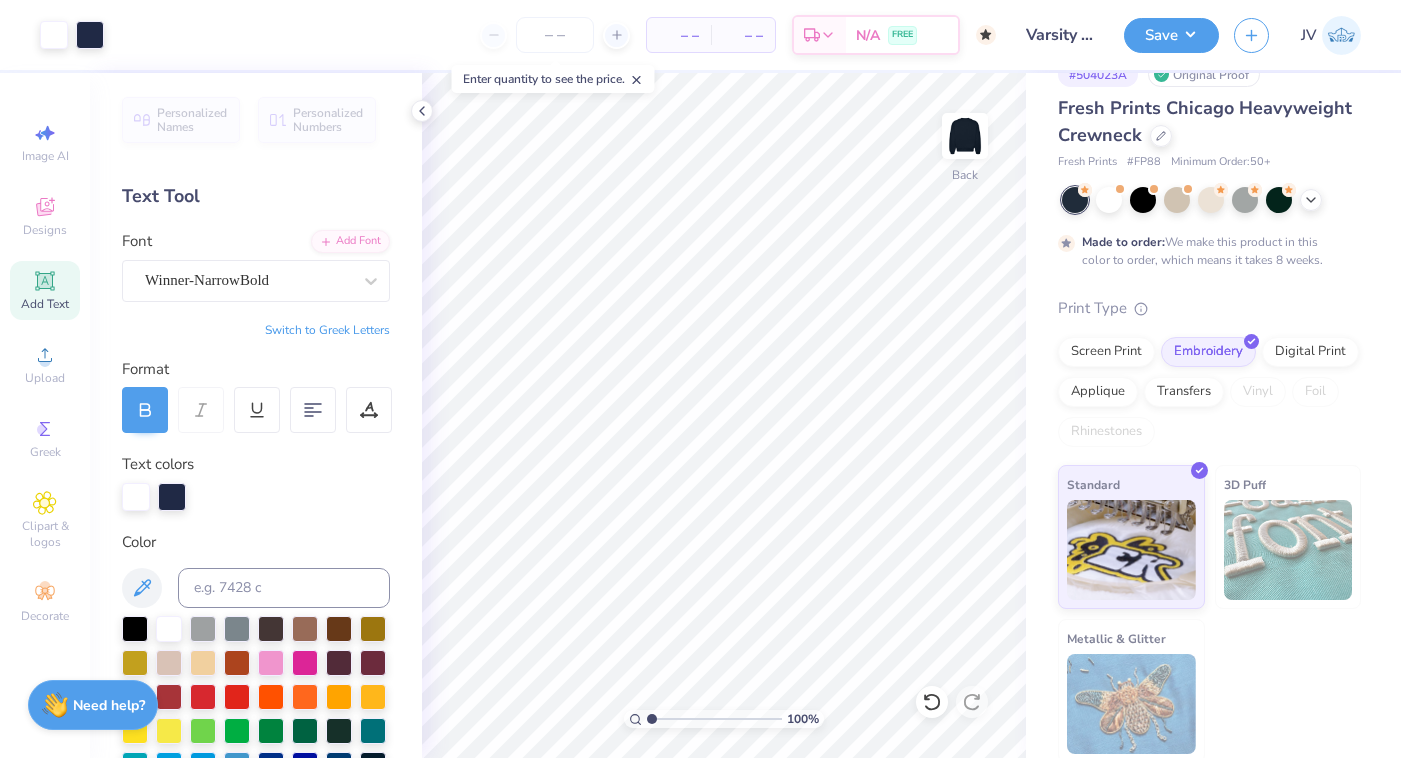 click at bounding box center (1211, 200) 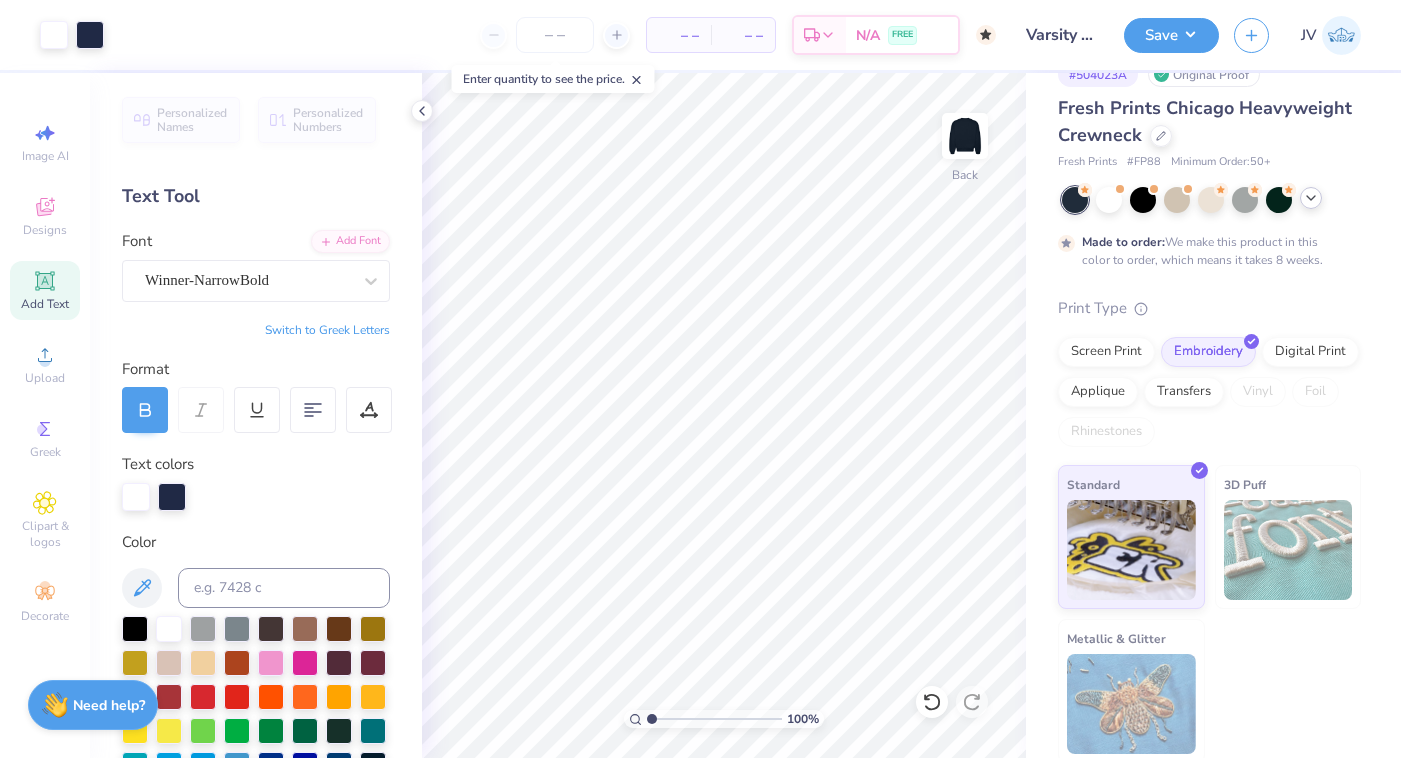 click 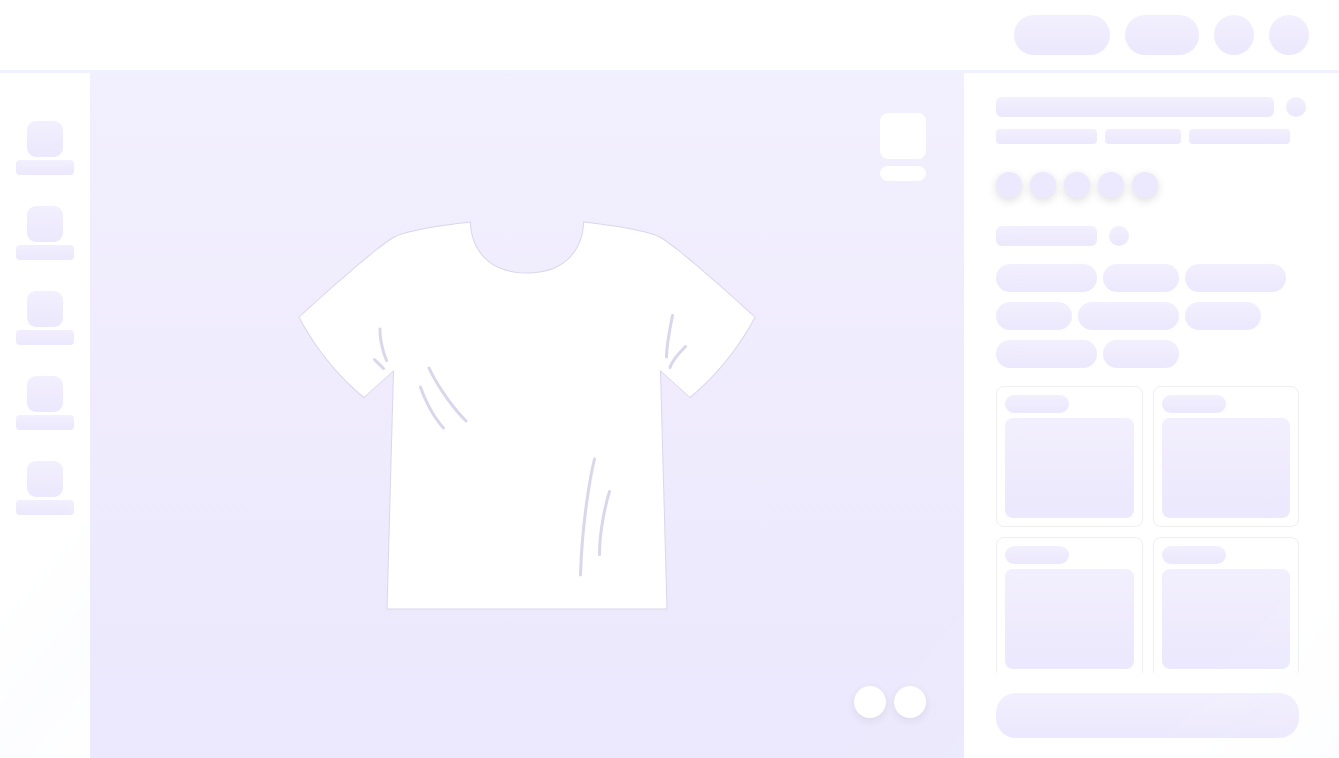 scroll, scrollTop: 0, scrollLeft: 0, axis: both 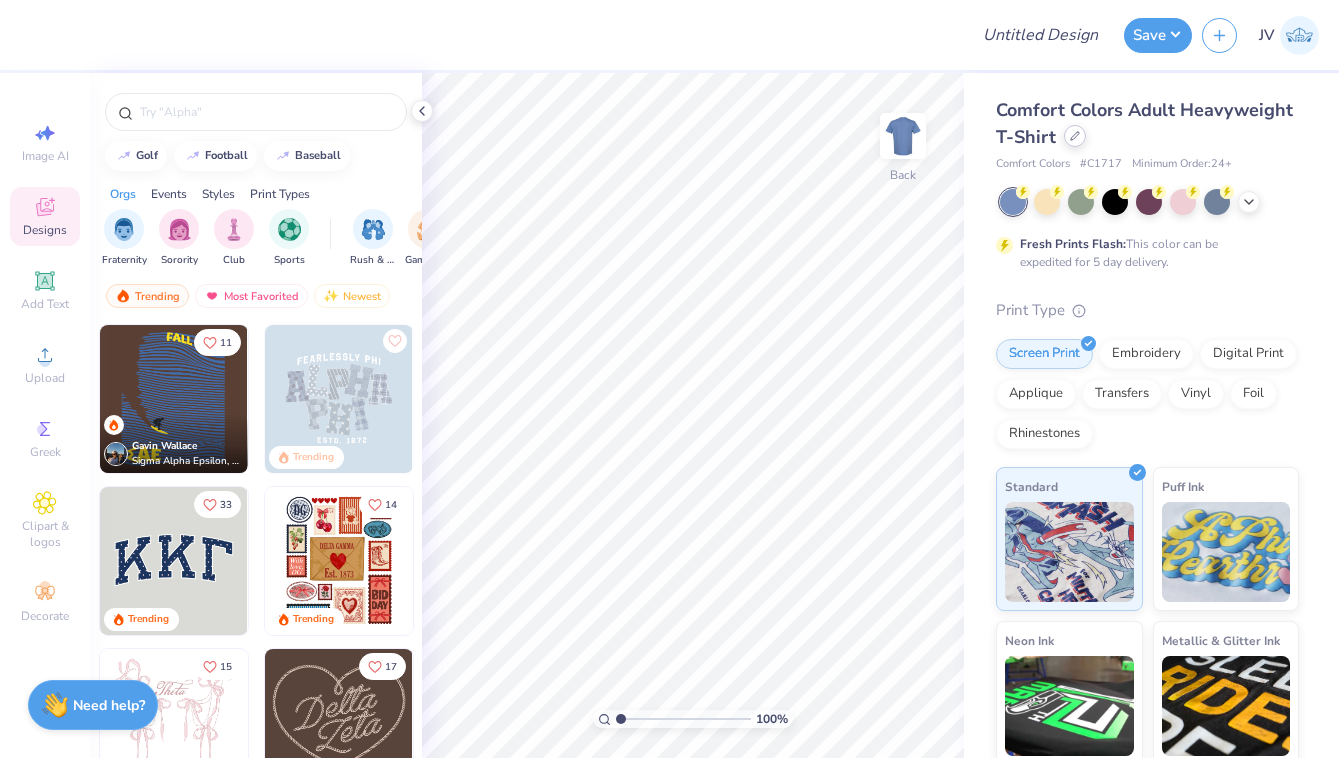 click 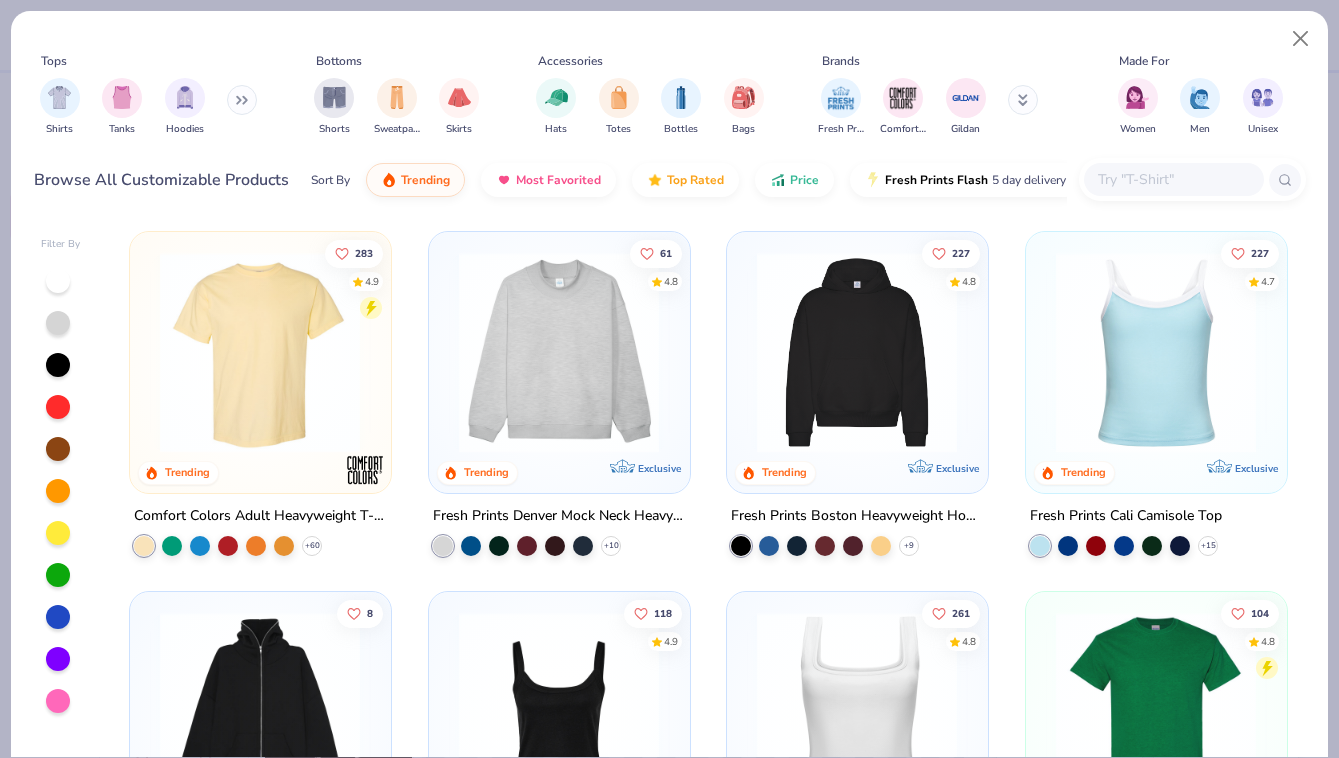 click on "Shirts Tanks Hoodies" at bounding box center (149, 107) 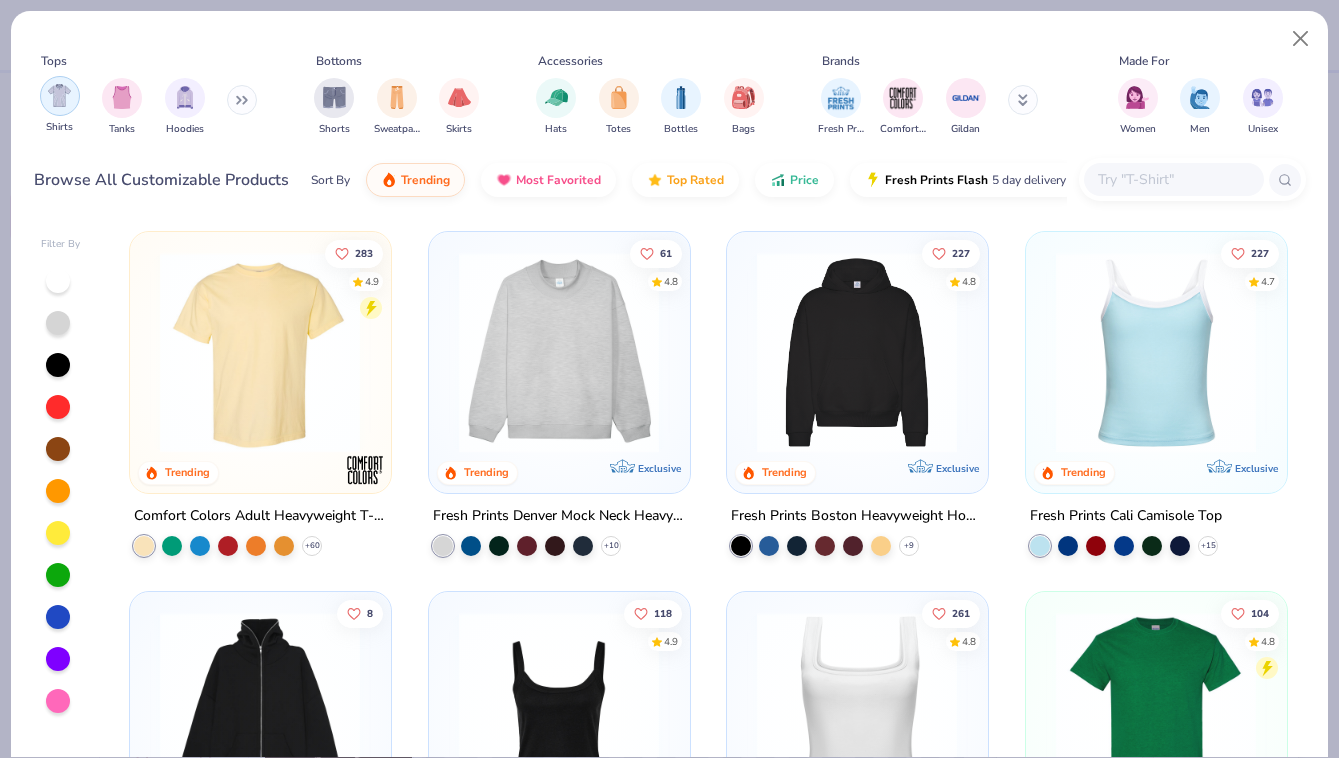 click at bounding box center (59, 95) 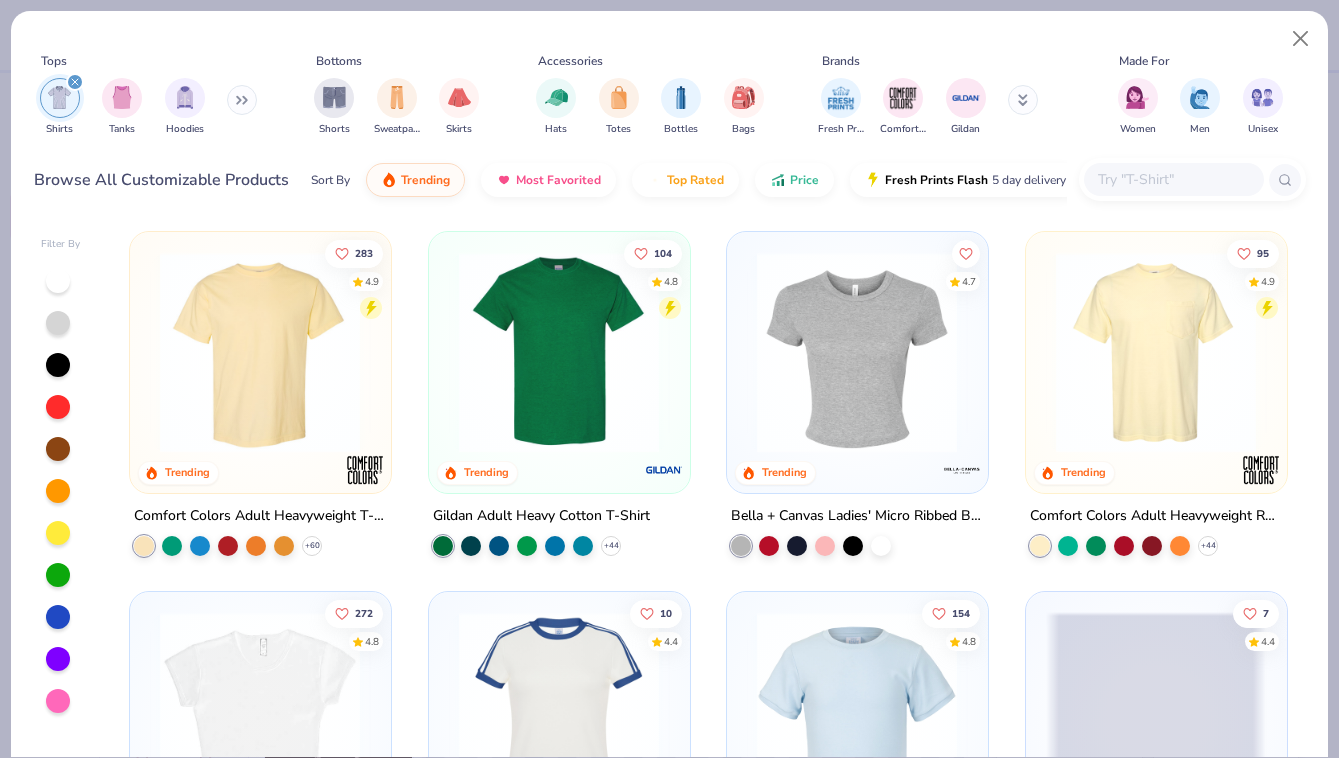 click at bounding box center (58, 281) 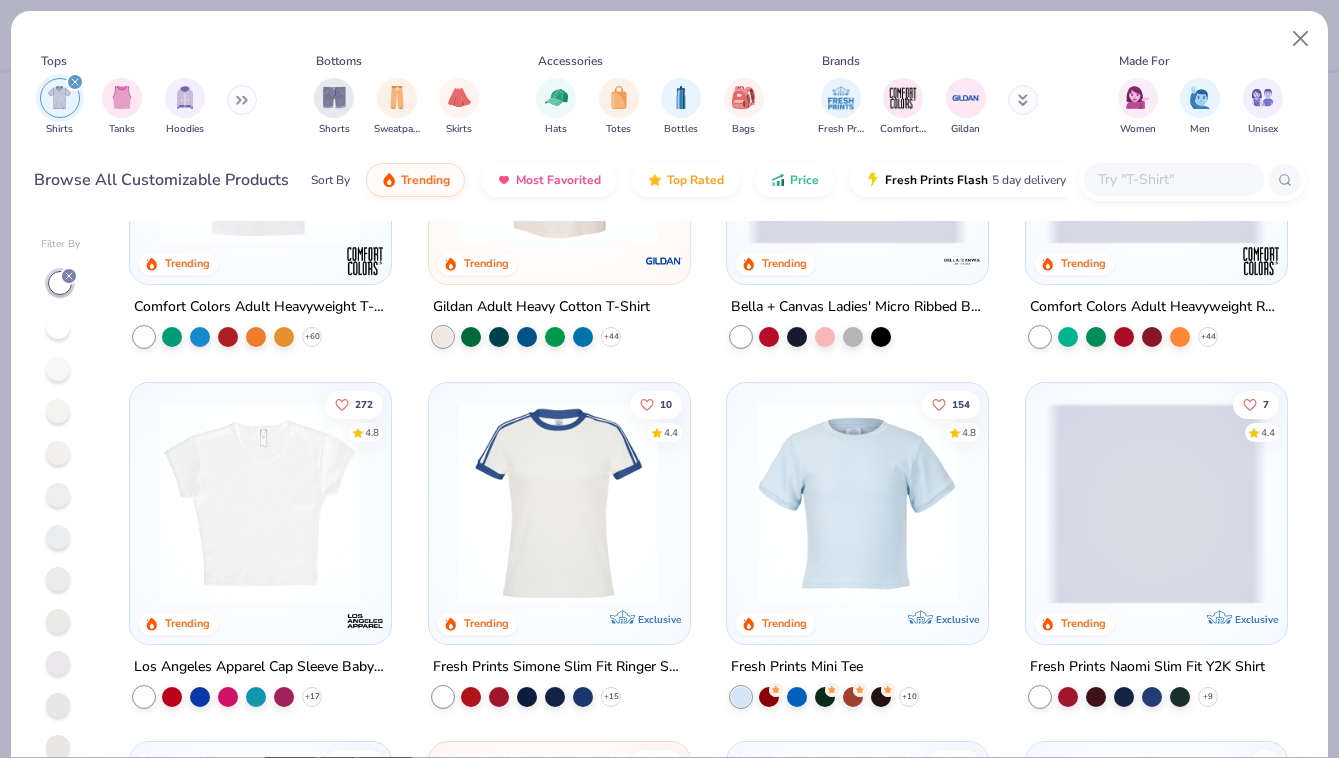 scroll, scrollTop: 212, scrollLeft: 0, axis: vertical 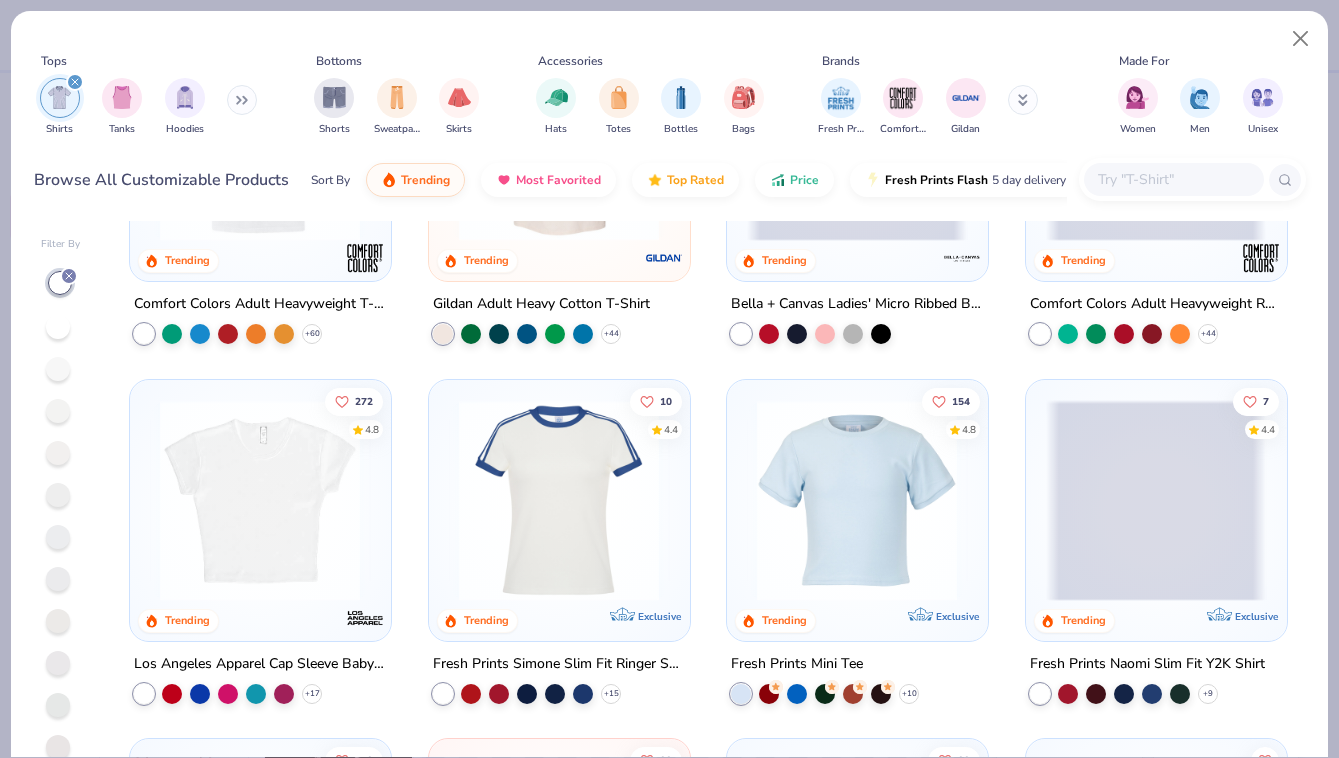 click at bounding box center (857, 499) 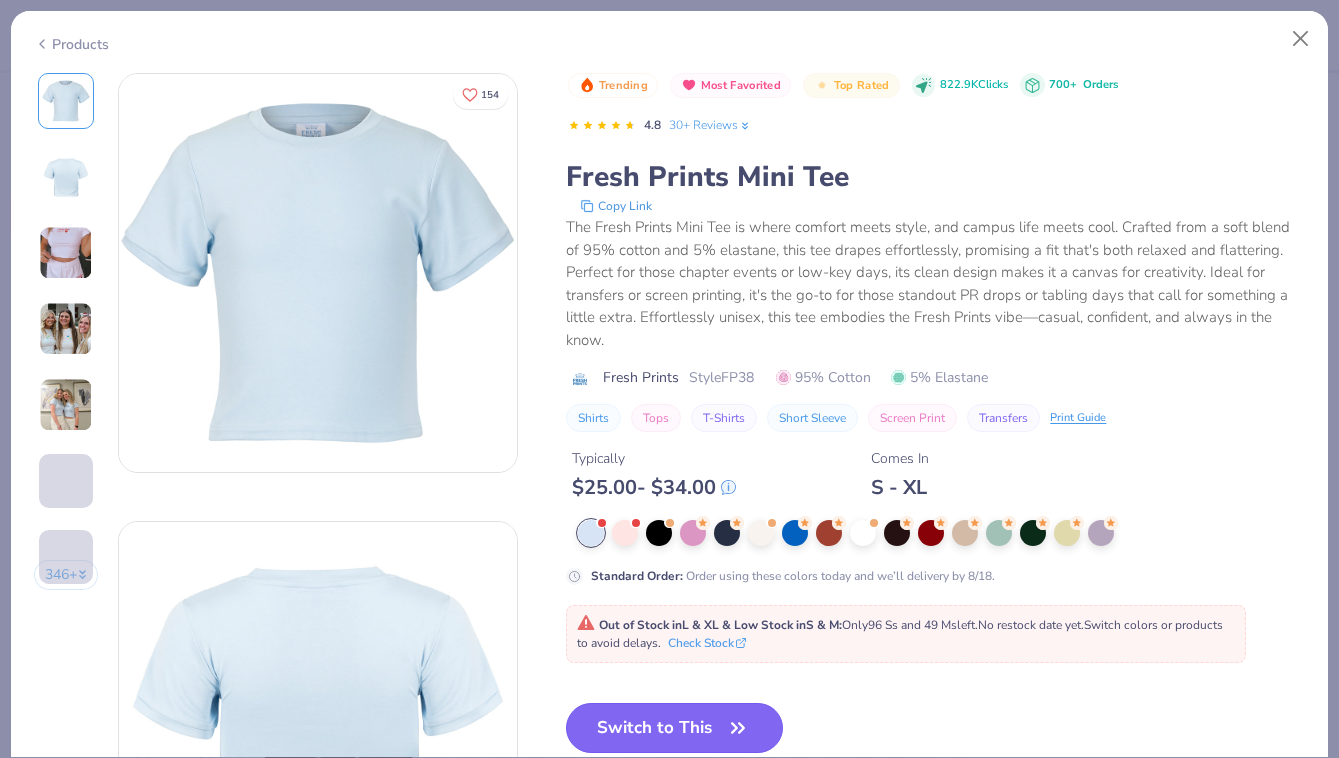 click on "Switch to This" at bounding box center [674, 728] 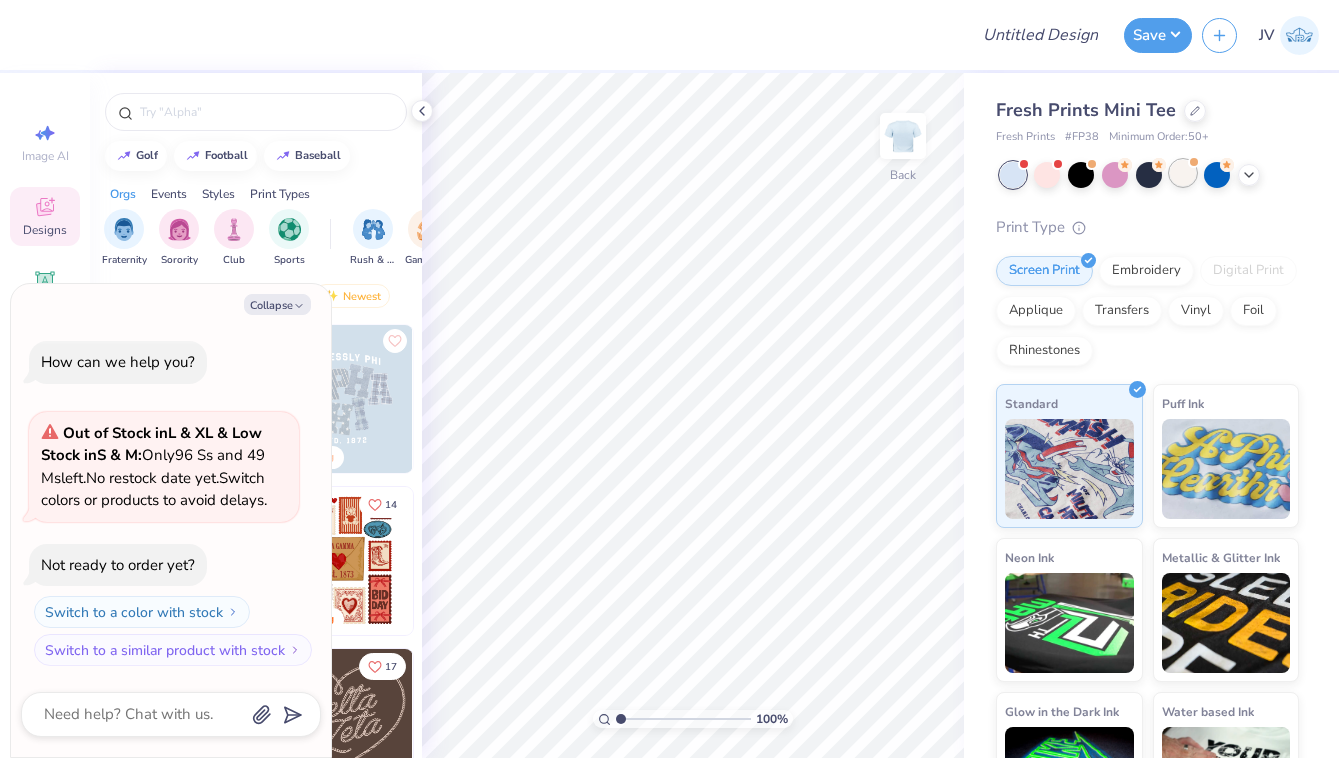 click at bounding box center [1183, 173] 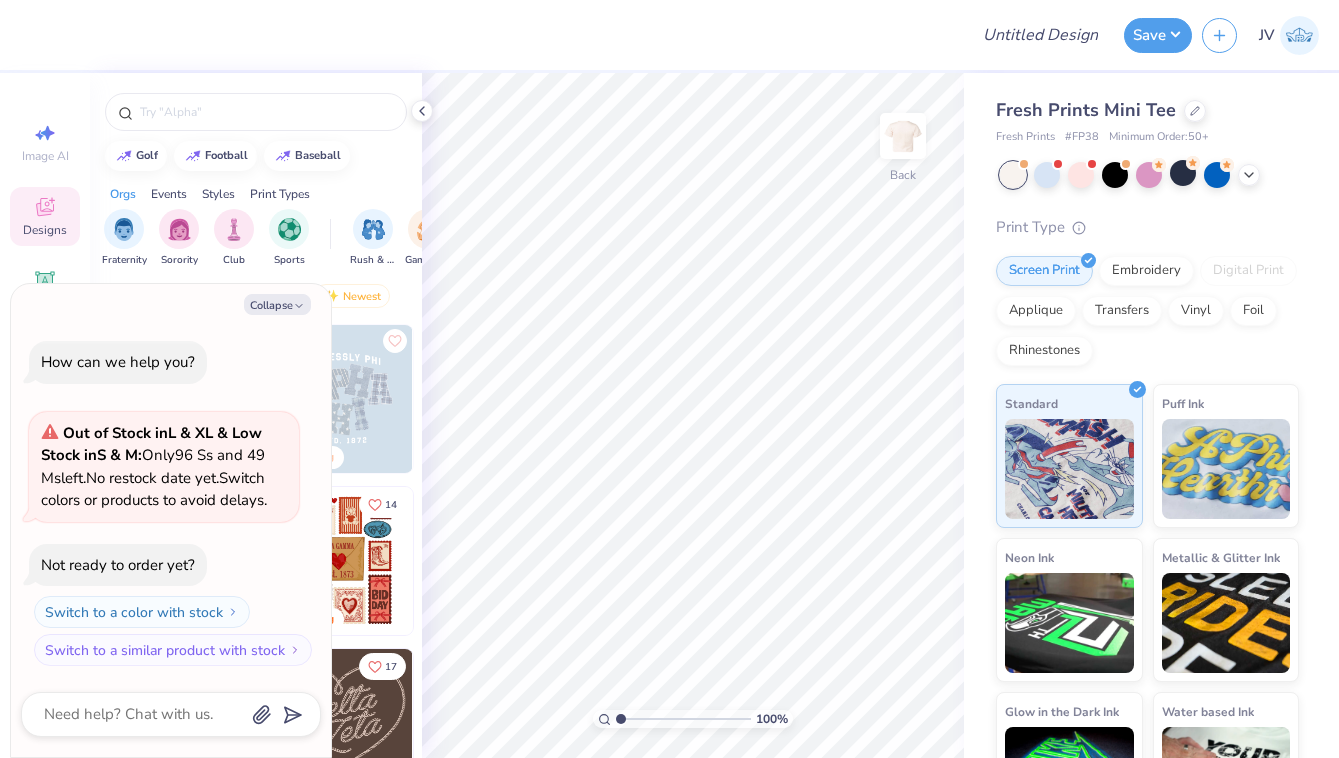 scroll, scrollTop: 178, scrollLeft: 0, axis: vertical 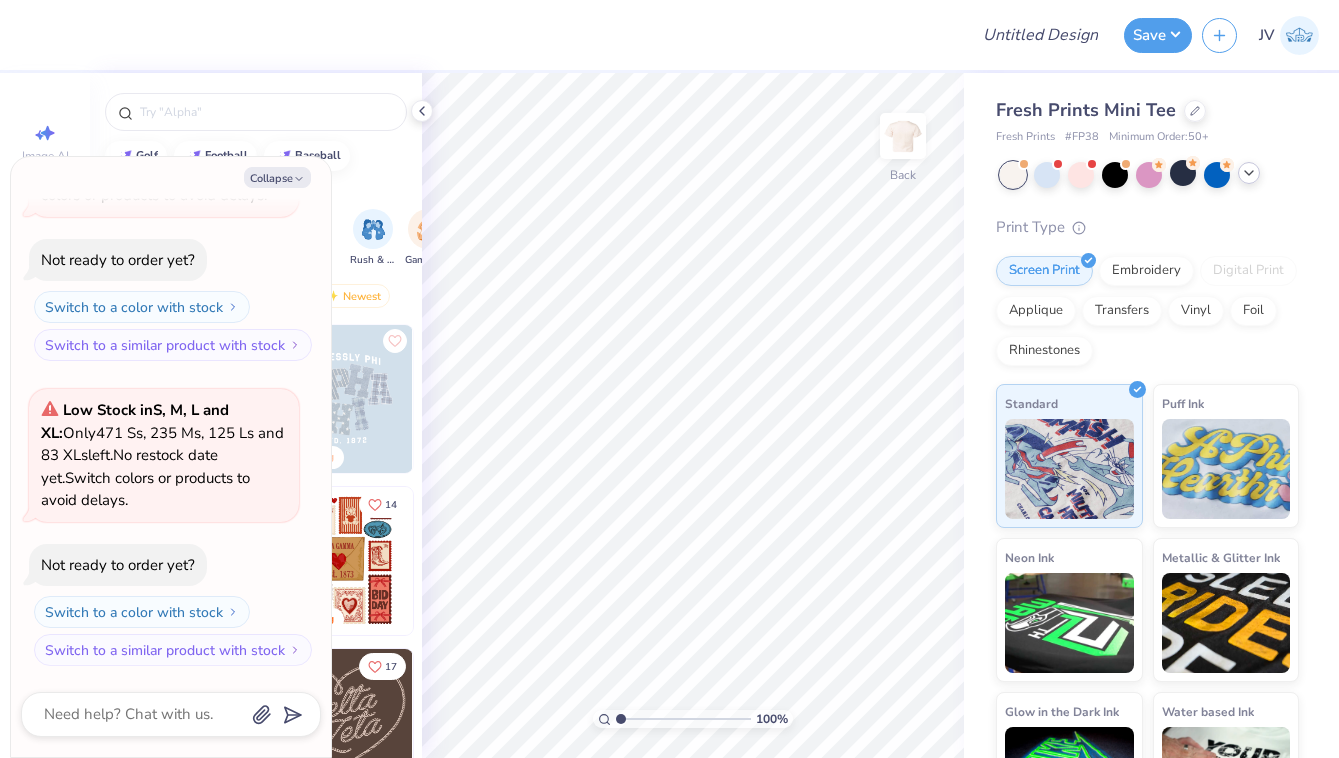 click 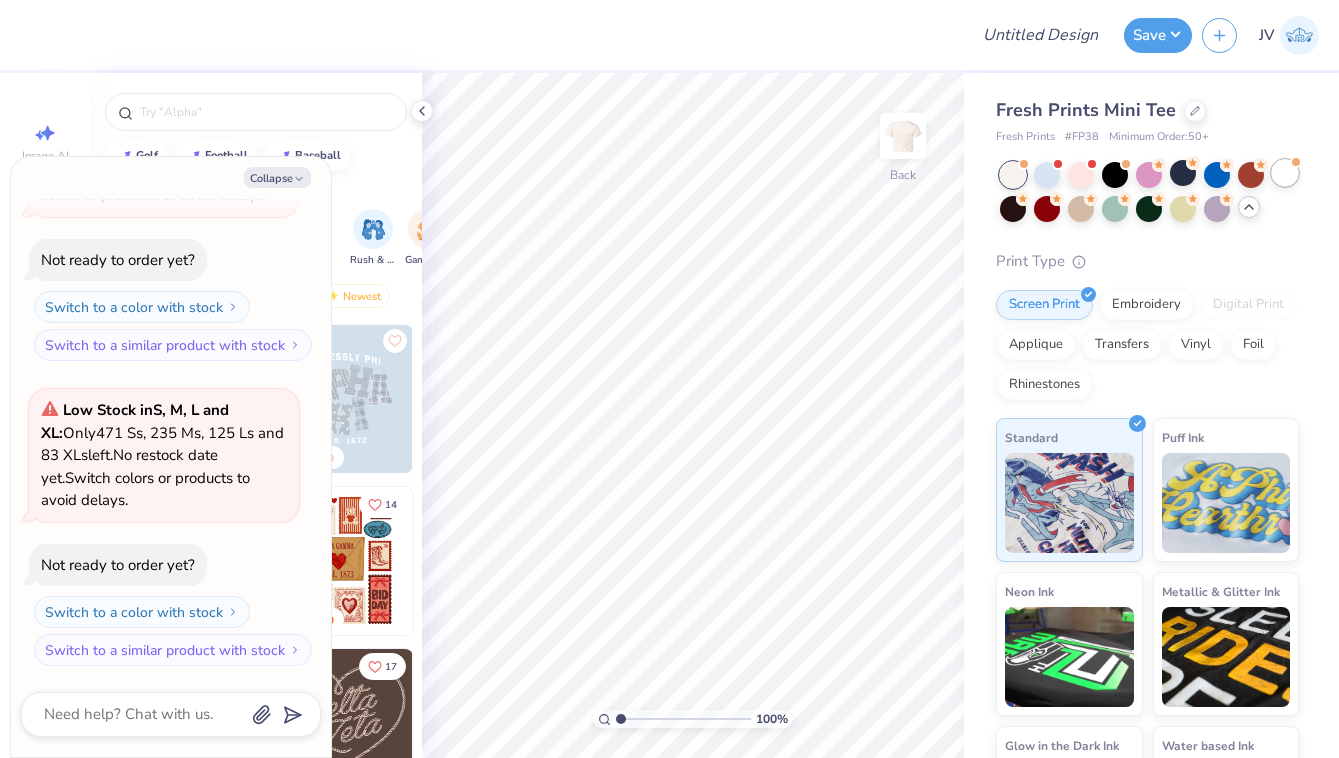 click at bounding box center (1285, 173) 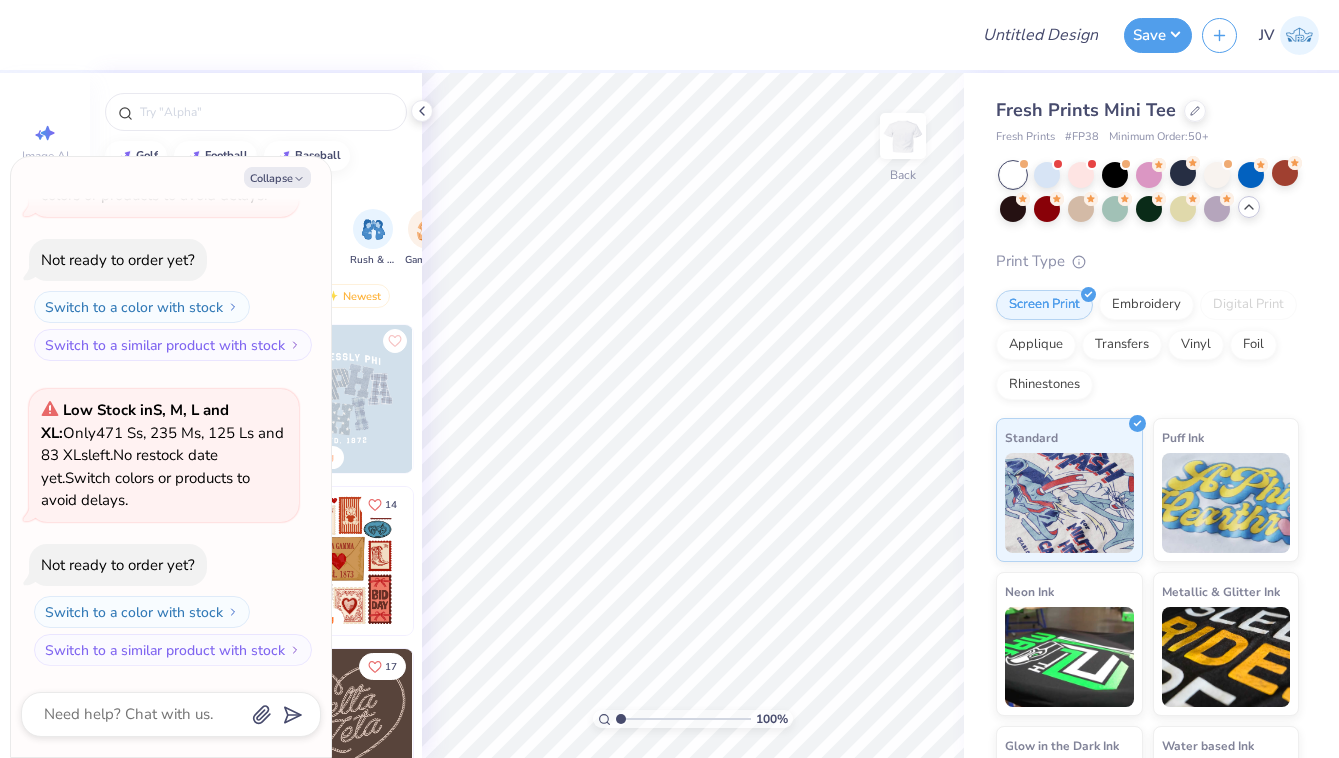 scroll, scrollTop: 483, scrollLeft: 0, axis: vertical 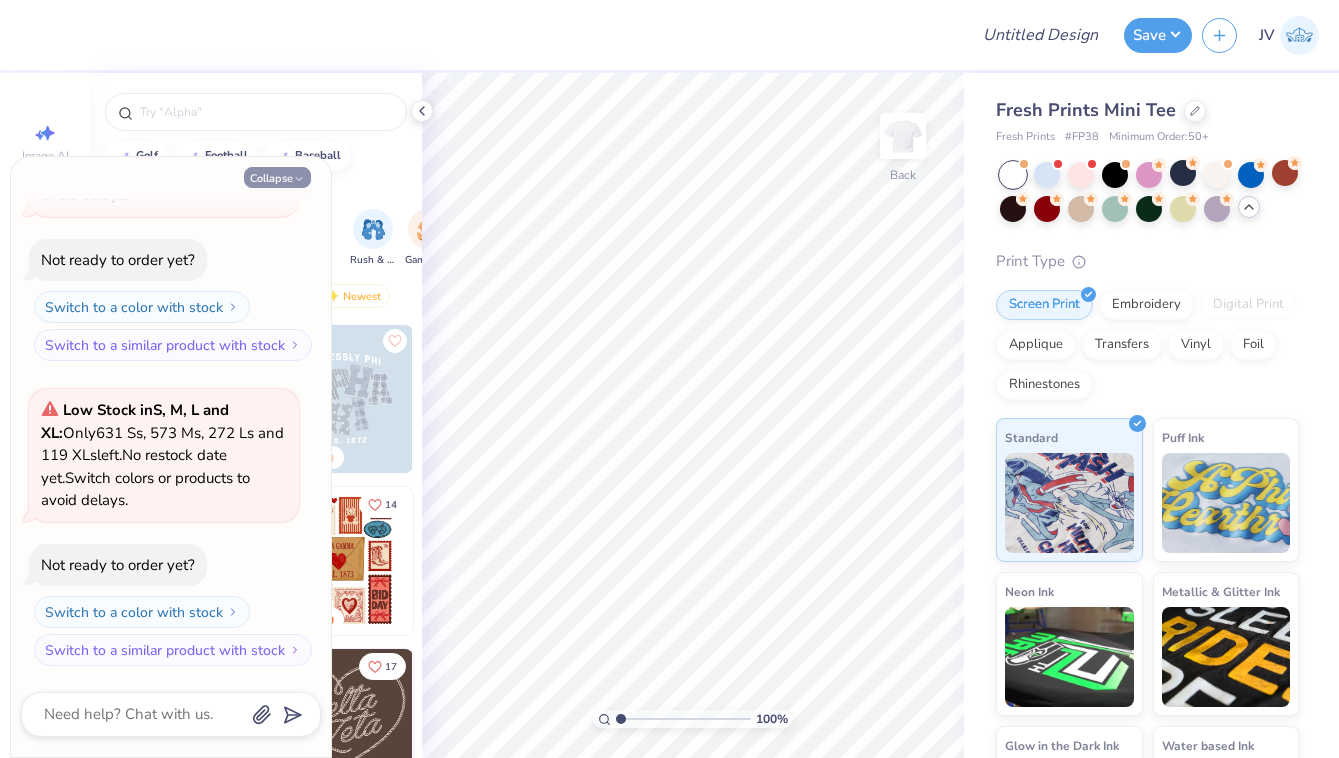 click on "Collapse" at bounding box center (277, 177) 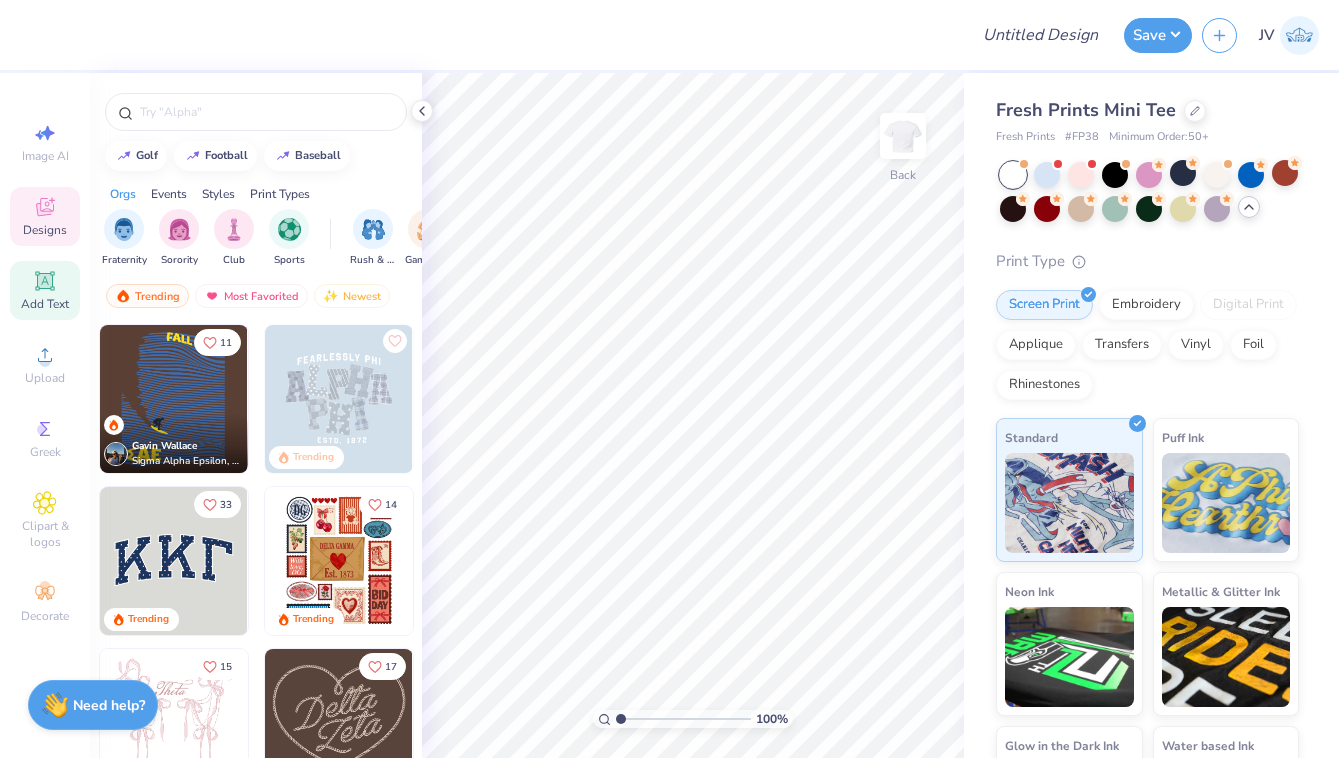 click 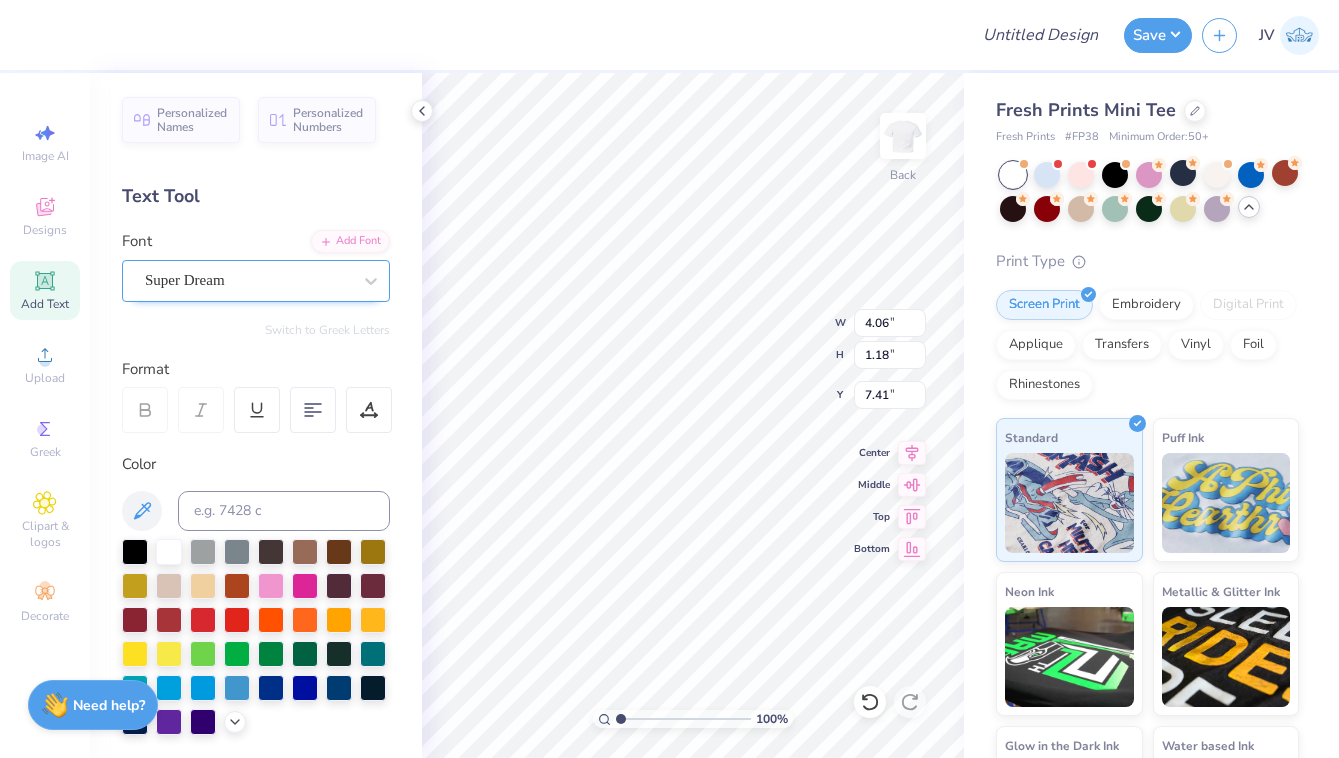 click on "Super Dream" at bounding box center (248, 280) 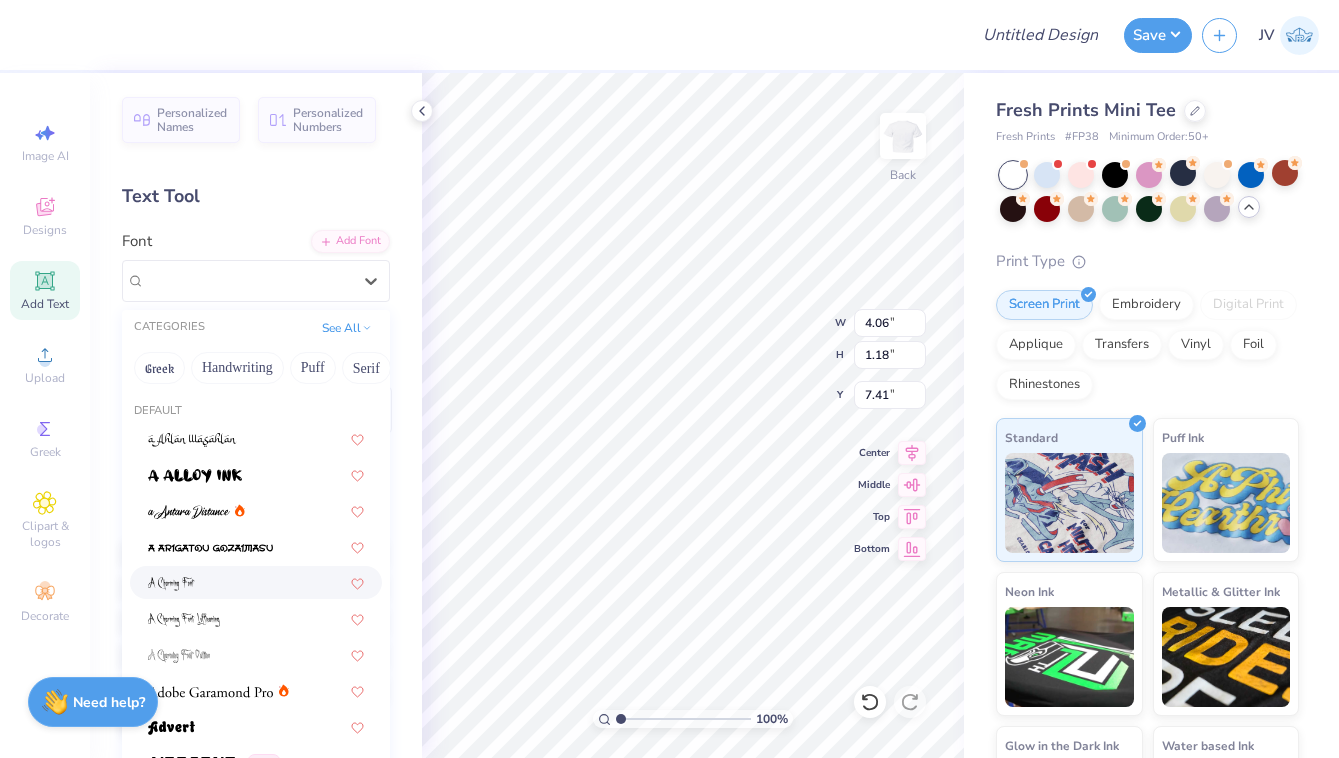 click on "Need help?" at bounding box center [109, 702] 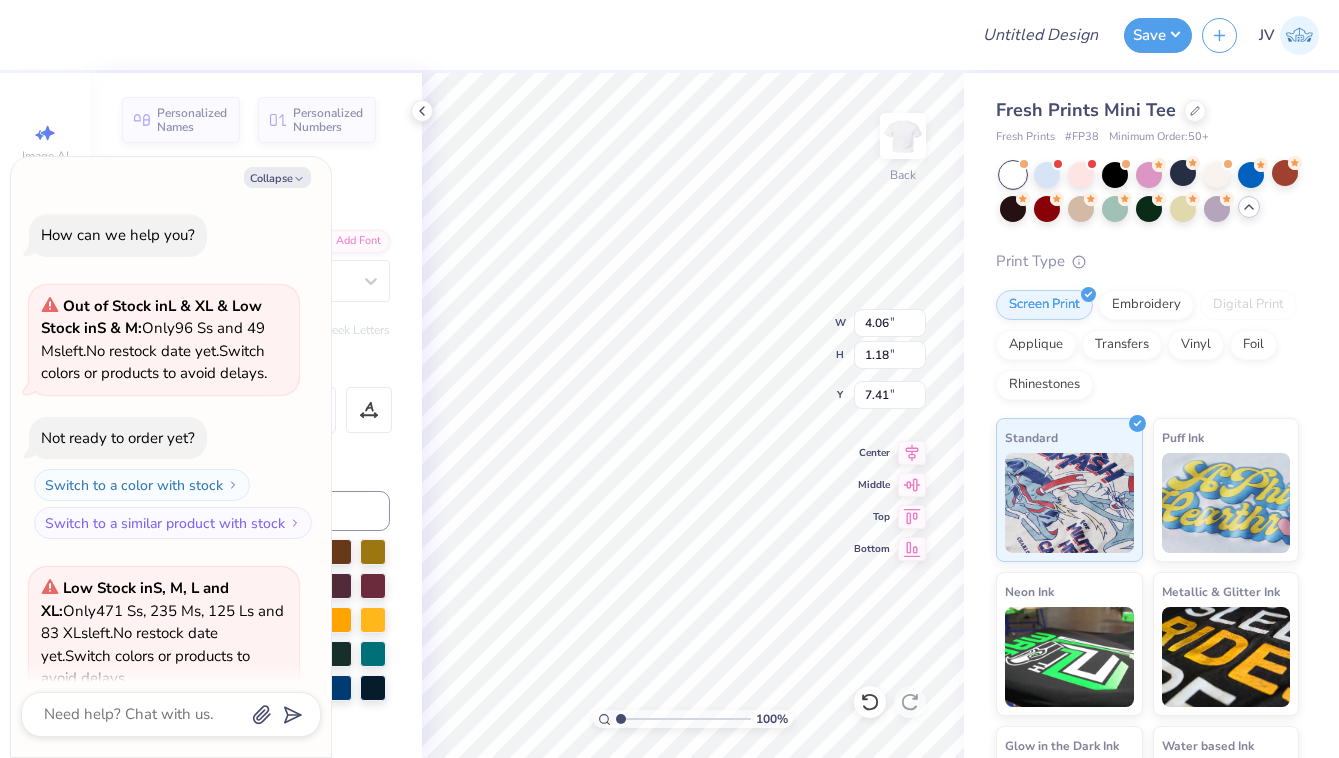 scroll, scrollTop: 483, scrollLeft: 0, axis: vertical 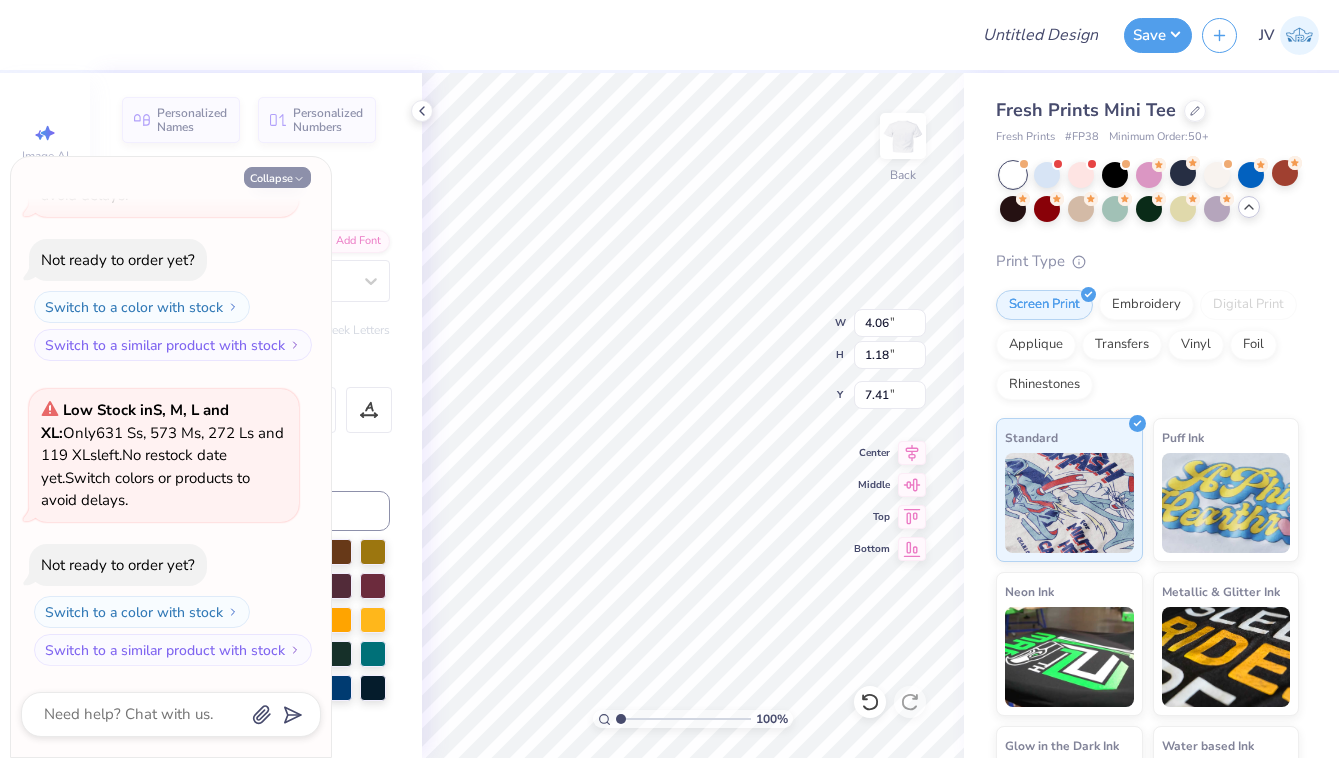 click on "Collapse" at bounding box center (277, 177) 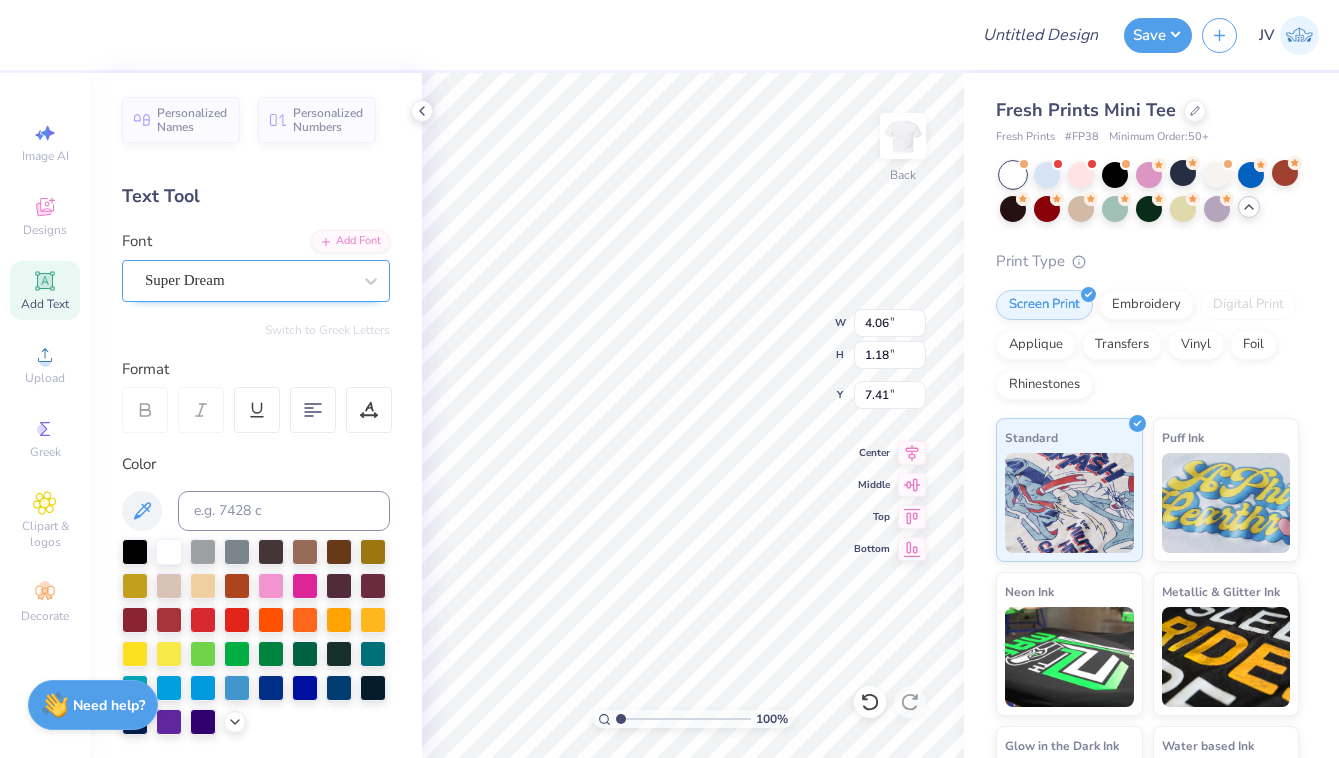 click on "Super Dream" at bounding box center [248, 280] 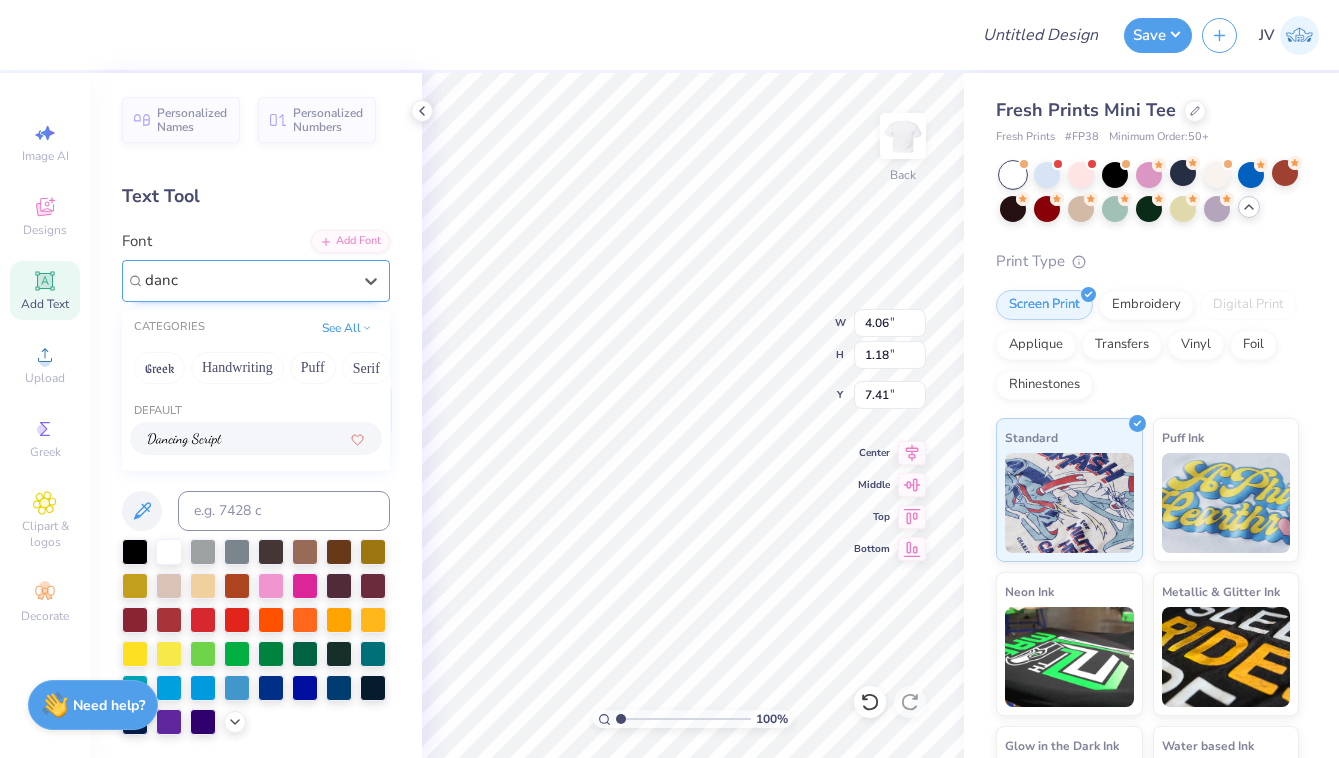 click at bounding box center [256, 438] 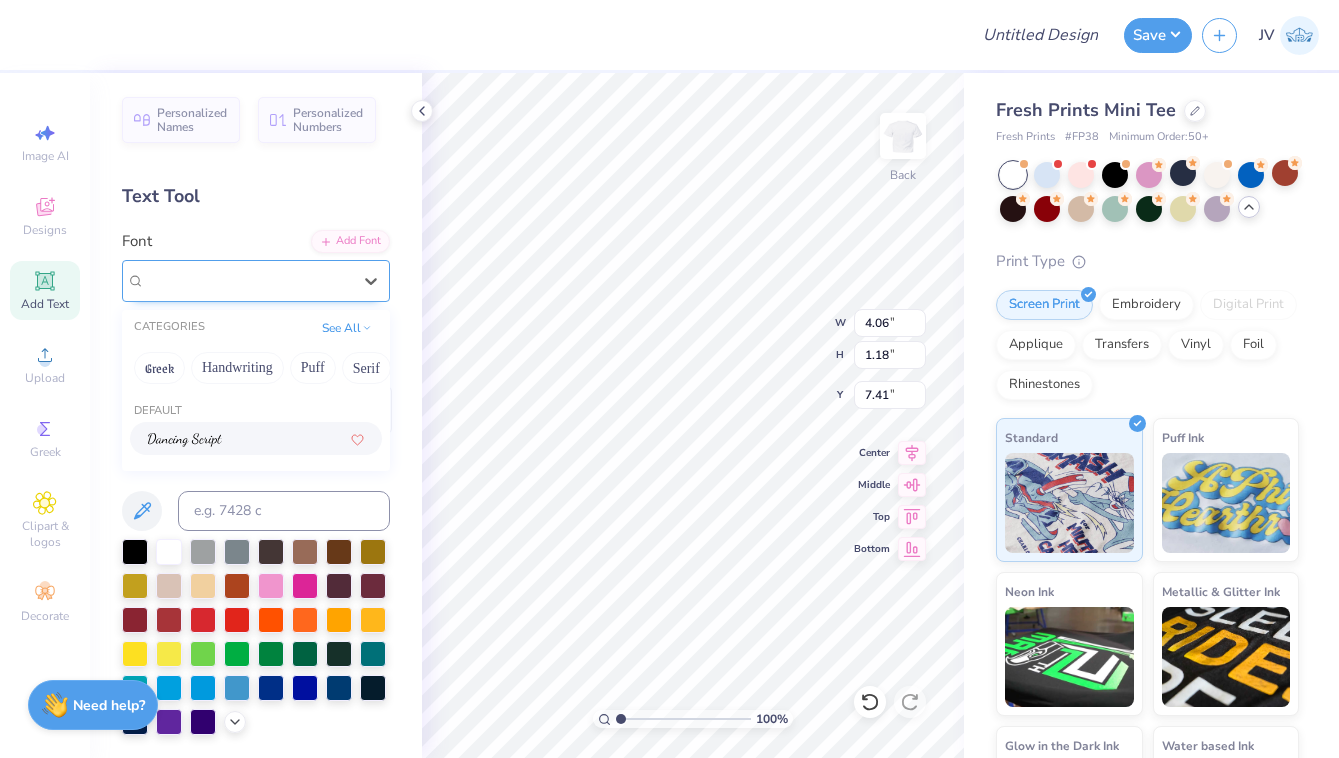 type on "3.64" 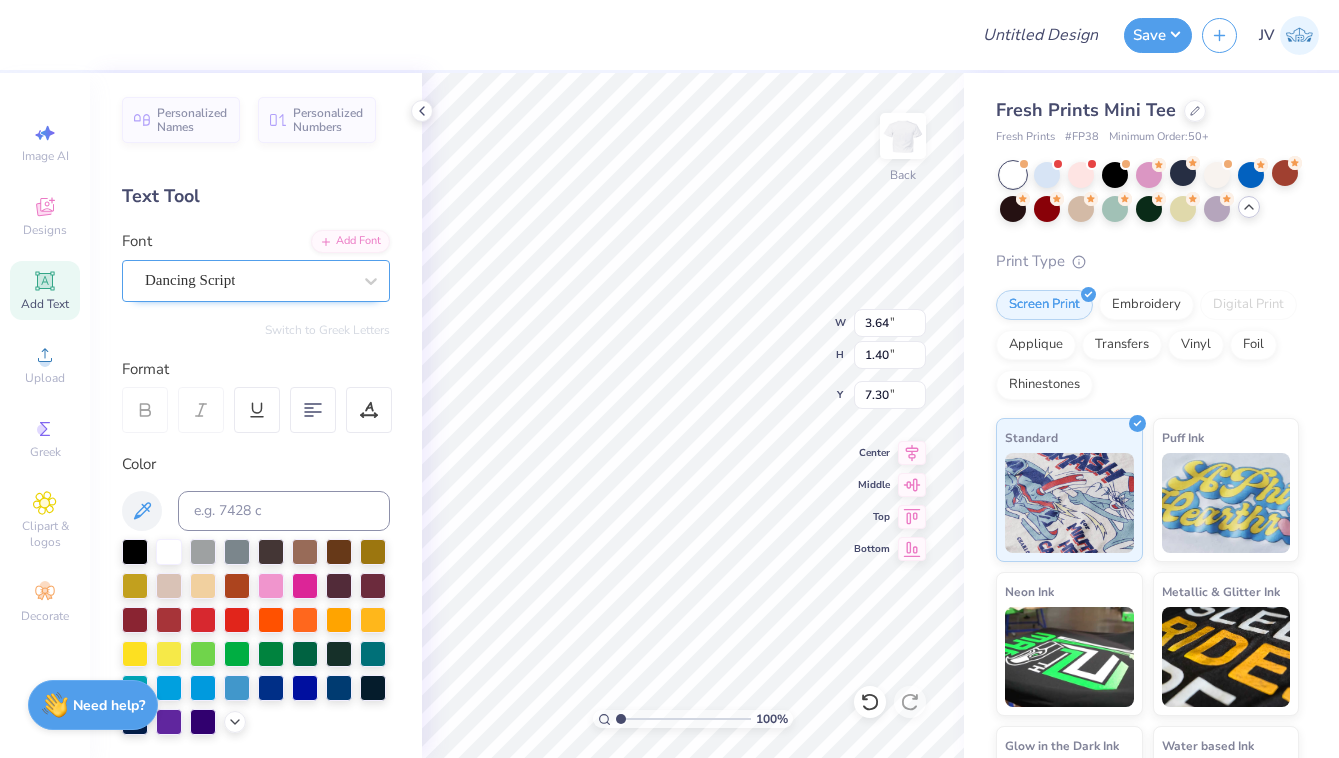 scroll, scrollTop: 0, scrollLeft: 3, axis: horizontal 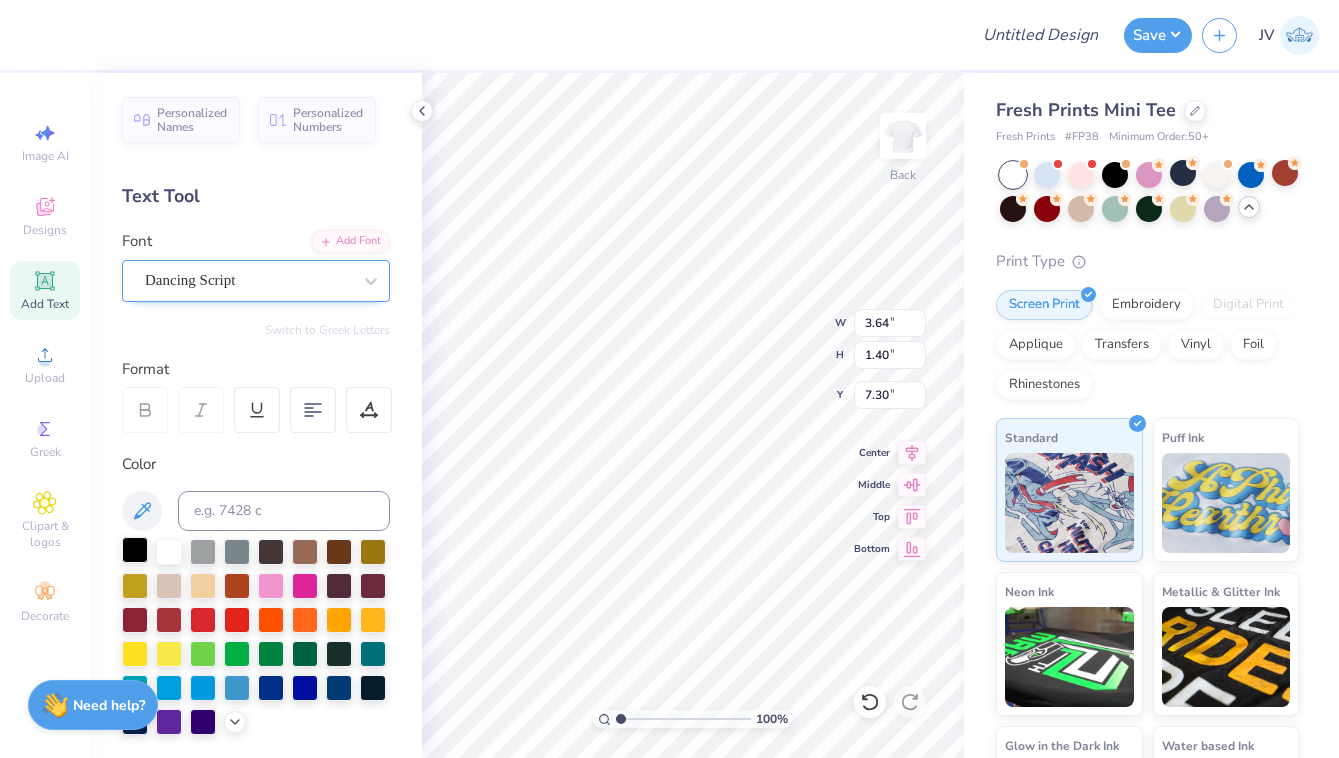 type on "Fashion Icon" 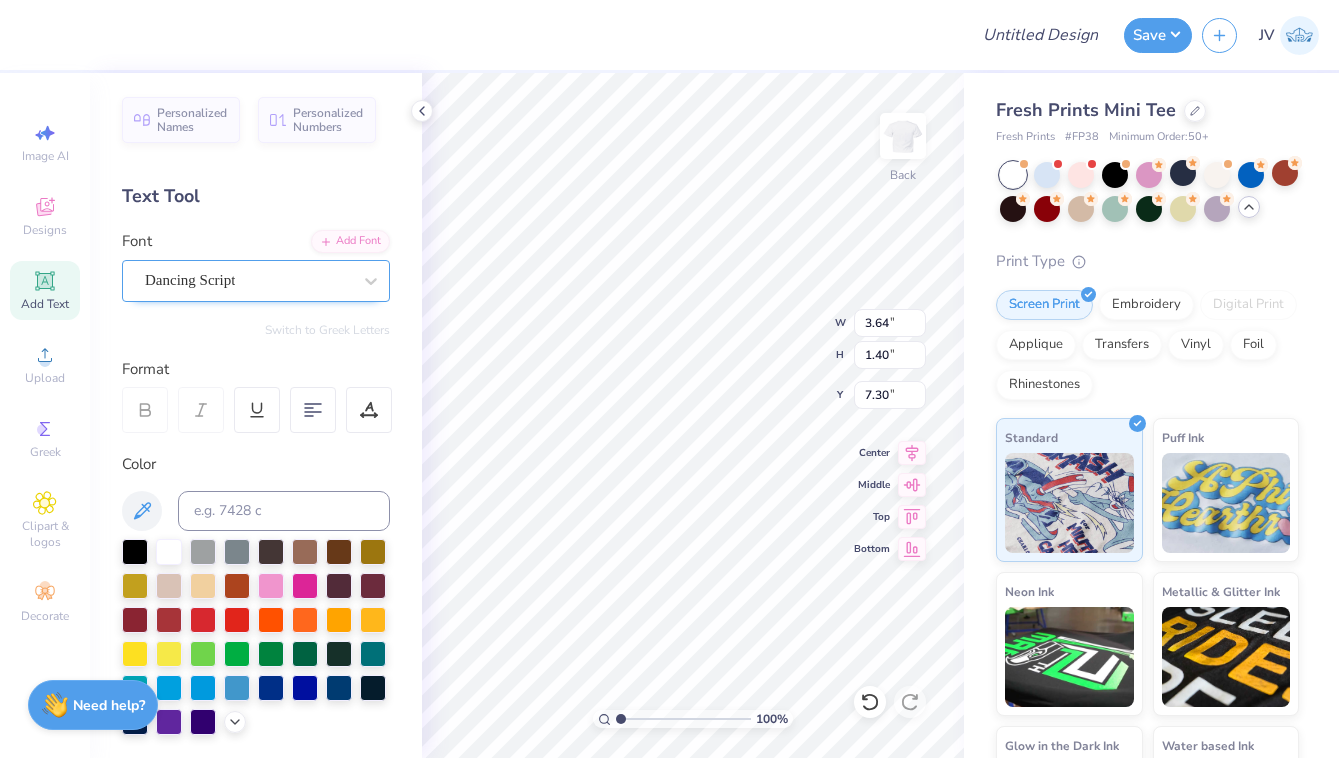 scroll, scrollTop: 404, scrollLeft: 0, axis: vertical 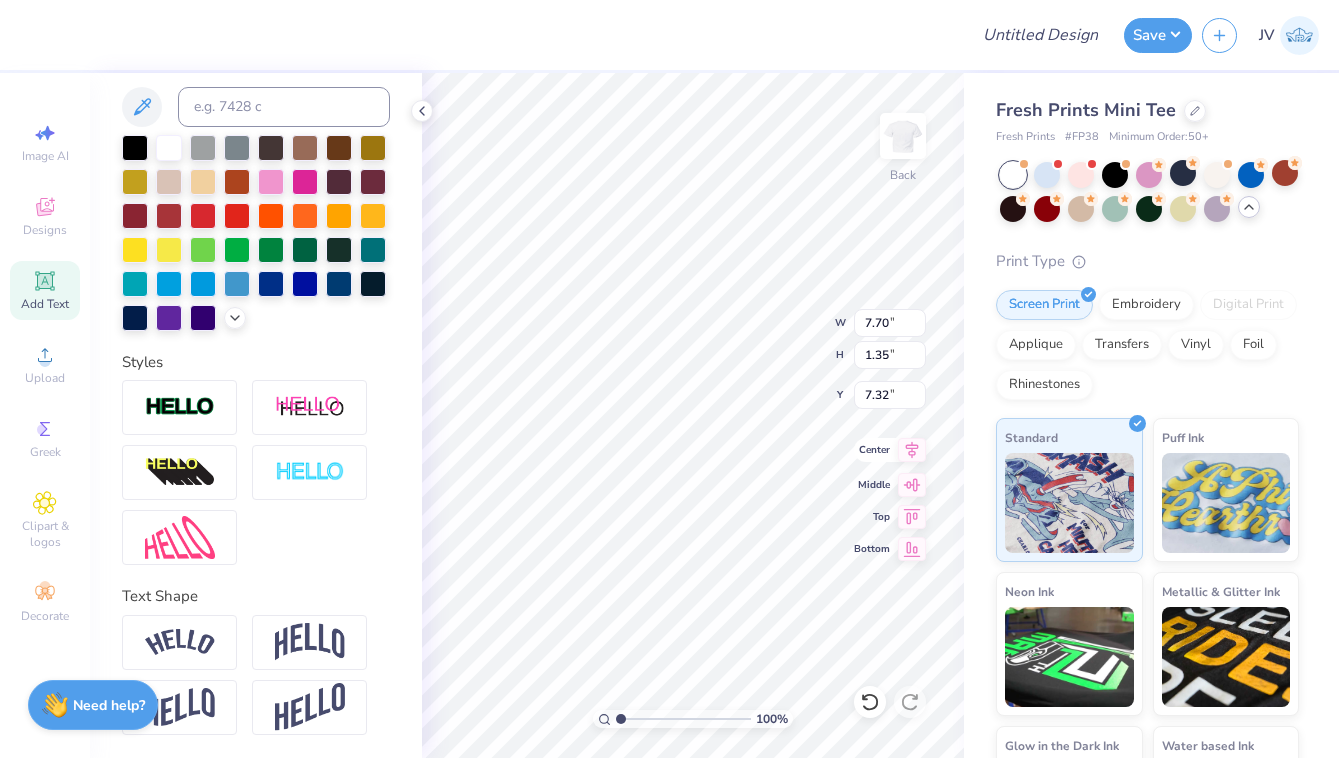 click on "100  % Back W 7.70 7.70 " H 1.35 1.35 " Y 7.32 7.32 " Center Middle Top Bottom" at bounding box center [693, 415] 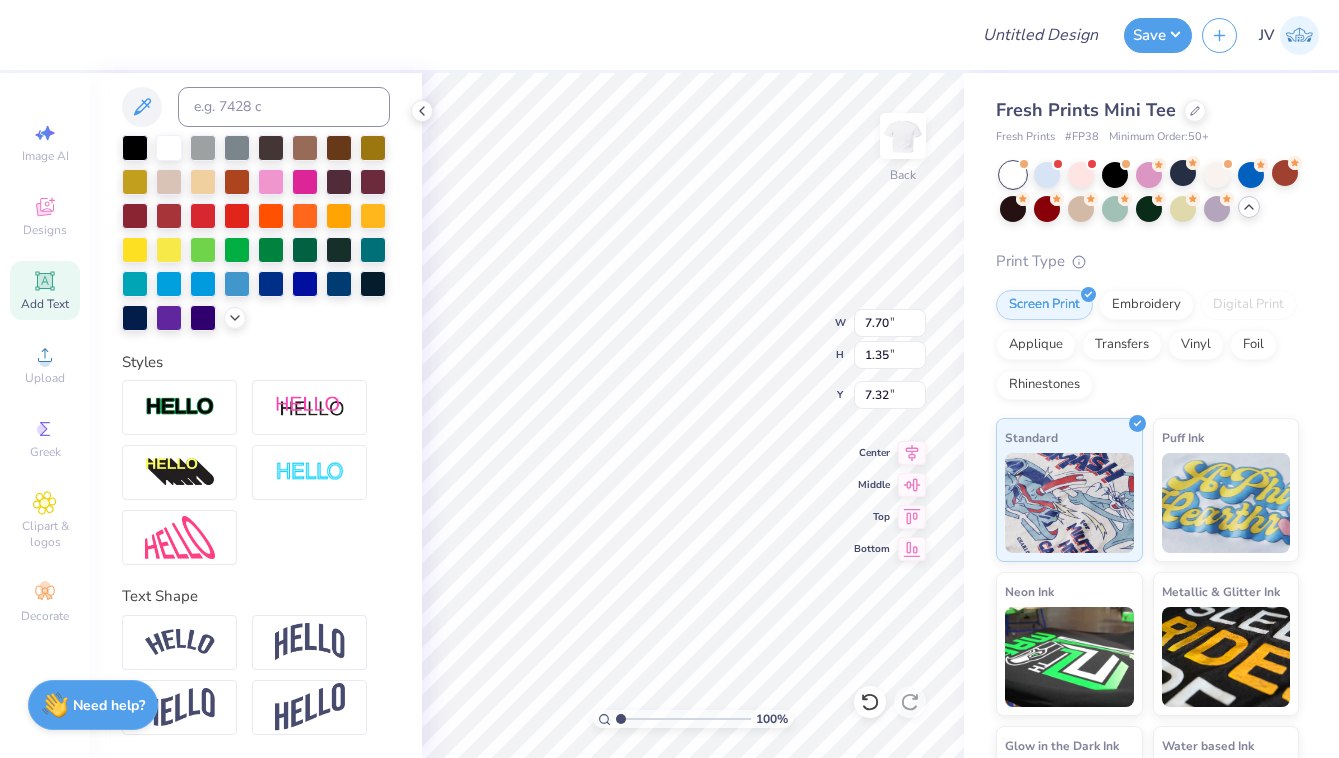 type on "Fashion" 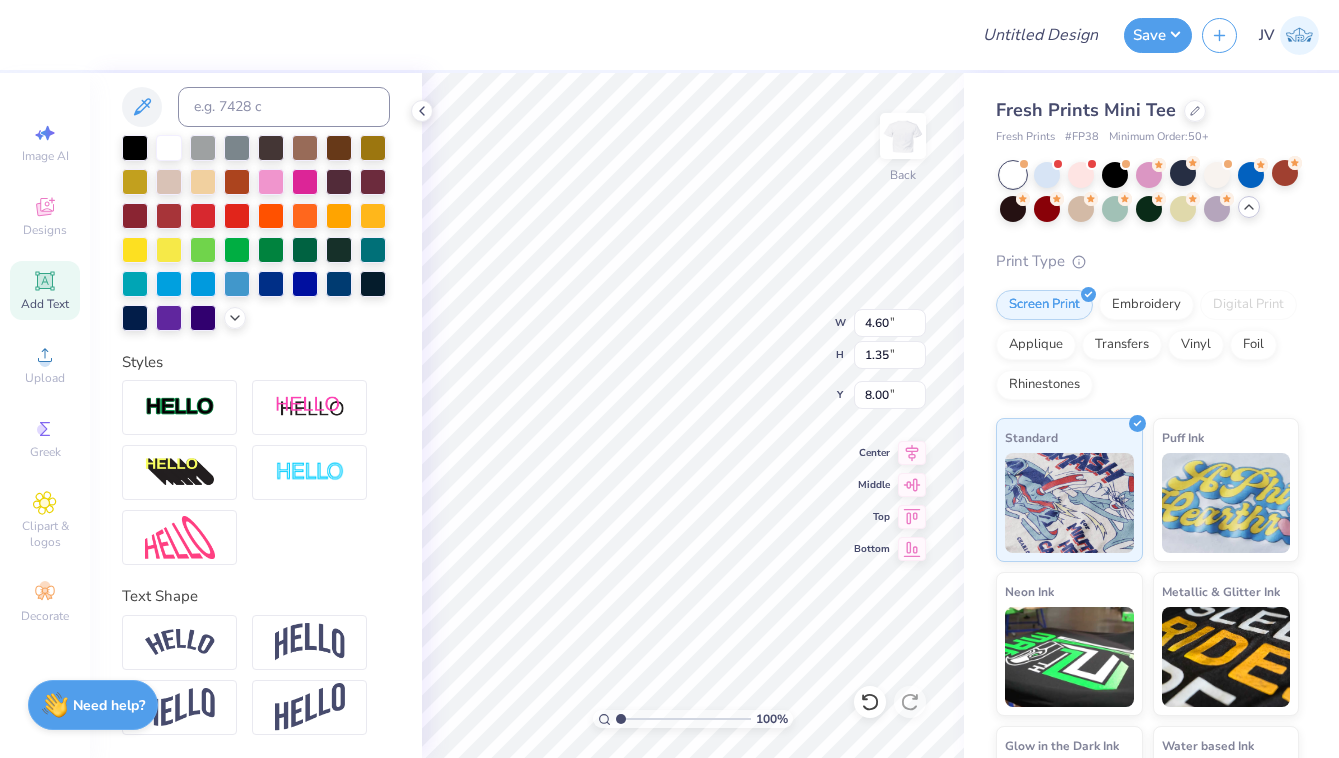 type on "1.65" 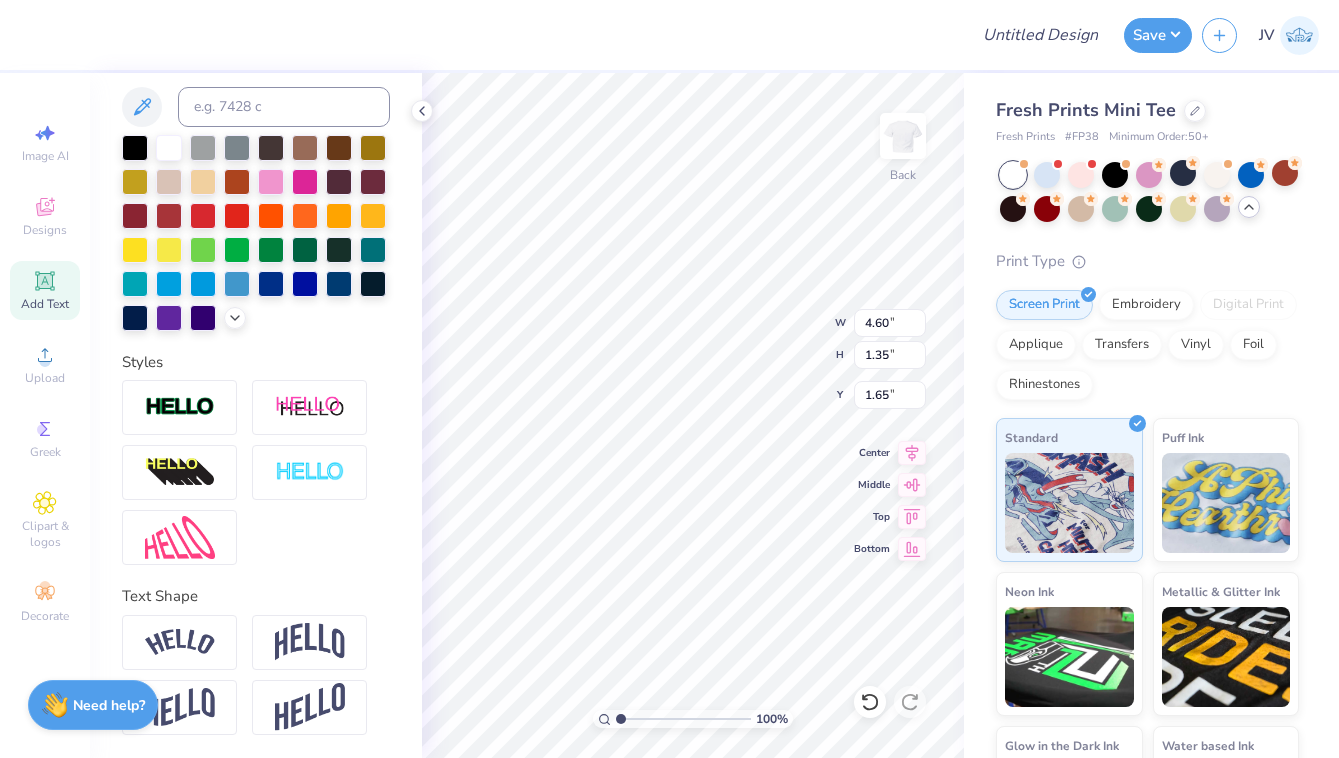 type on "Icon" 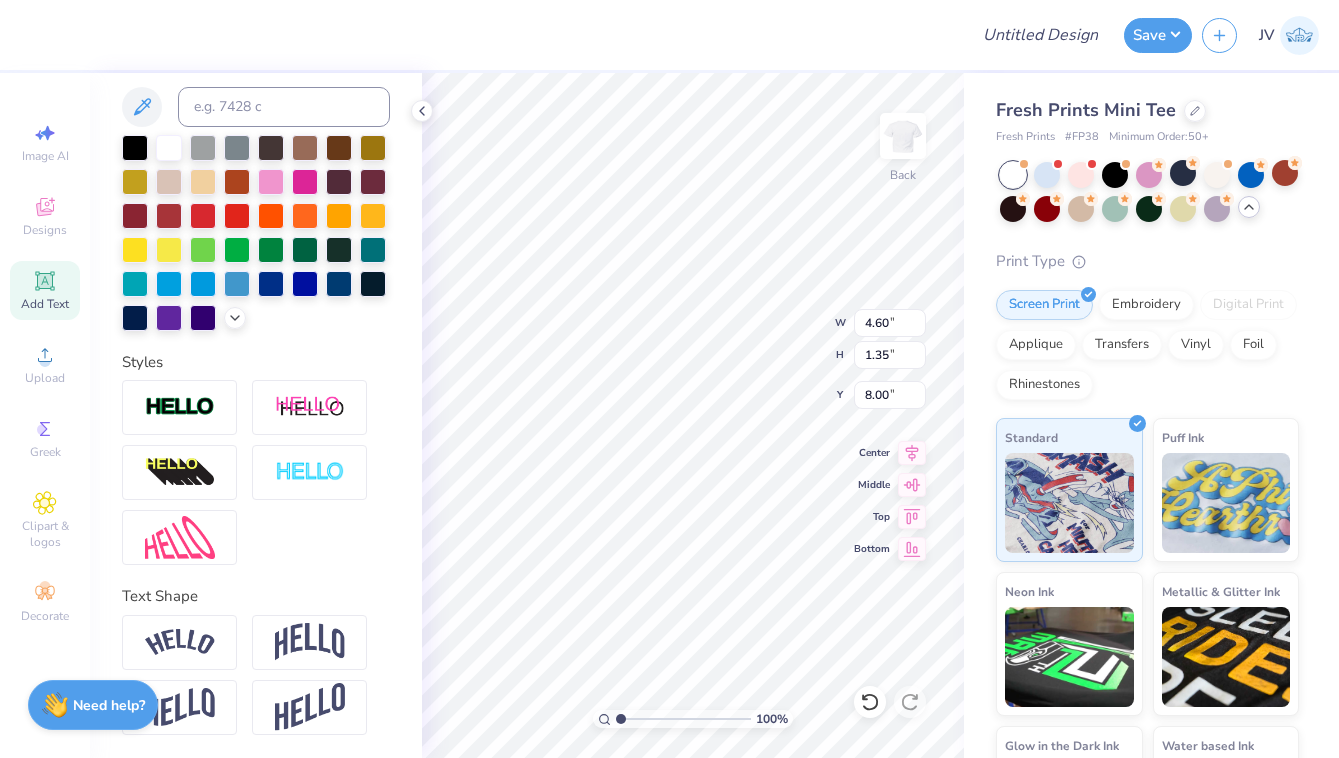 type on "3.68" 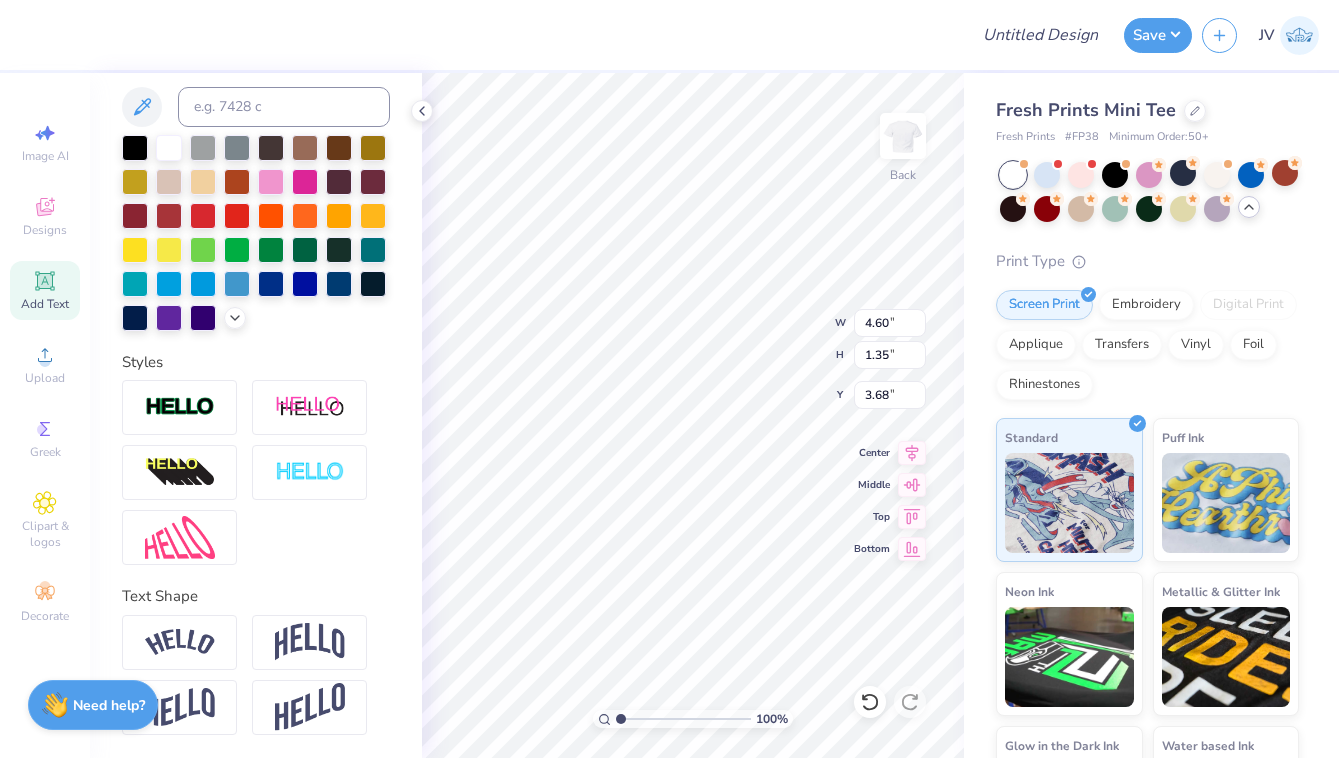 type on "2.78" 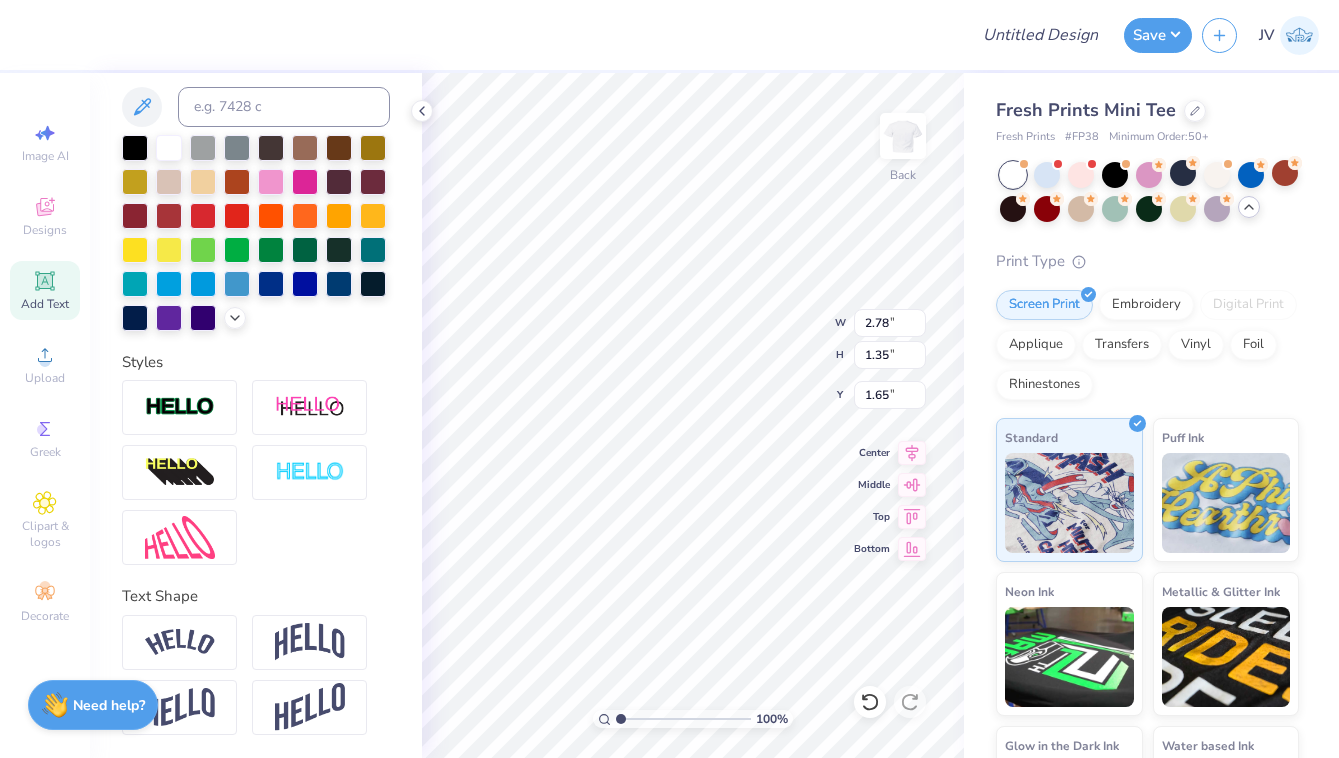 type on "5.03" 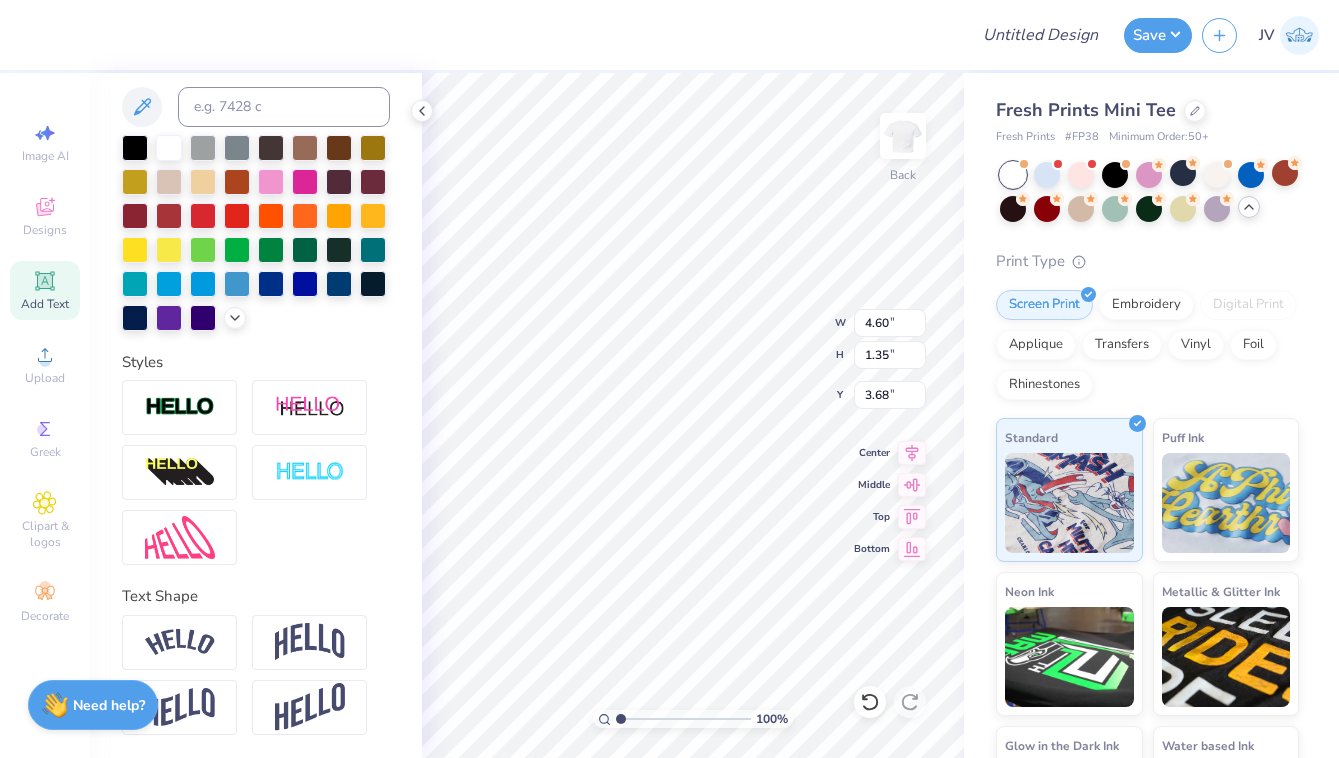 type on "7.32" 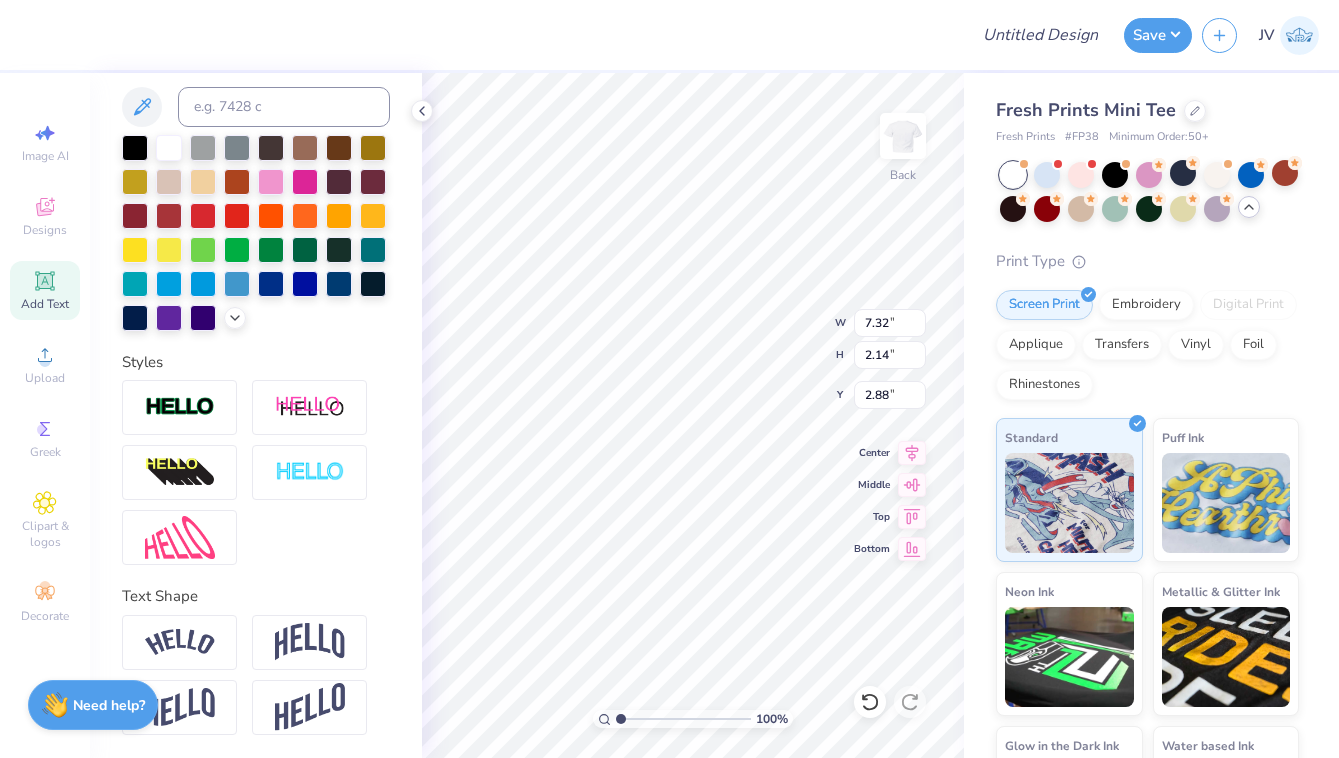 type on "3.00" 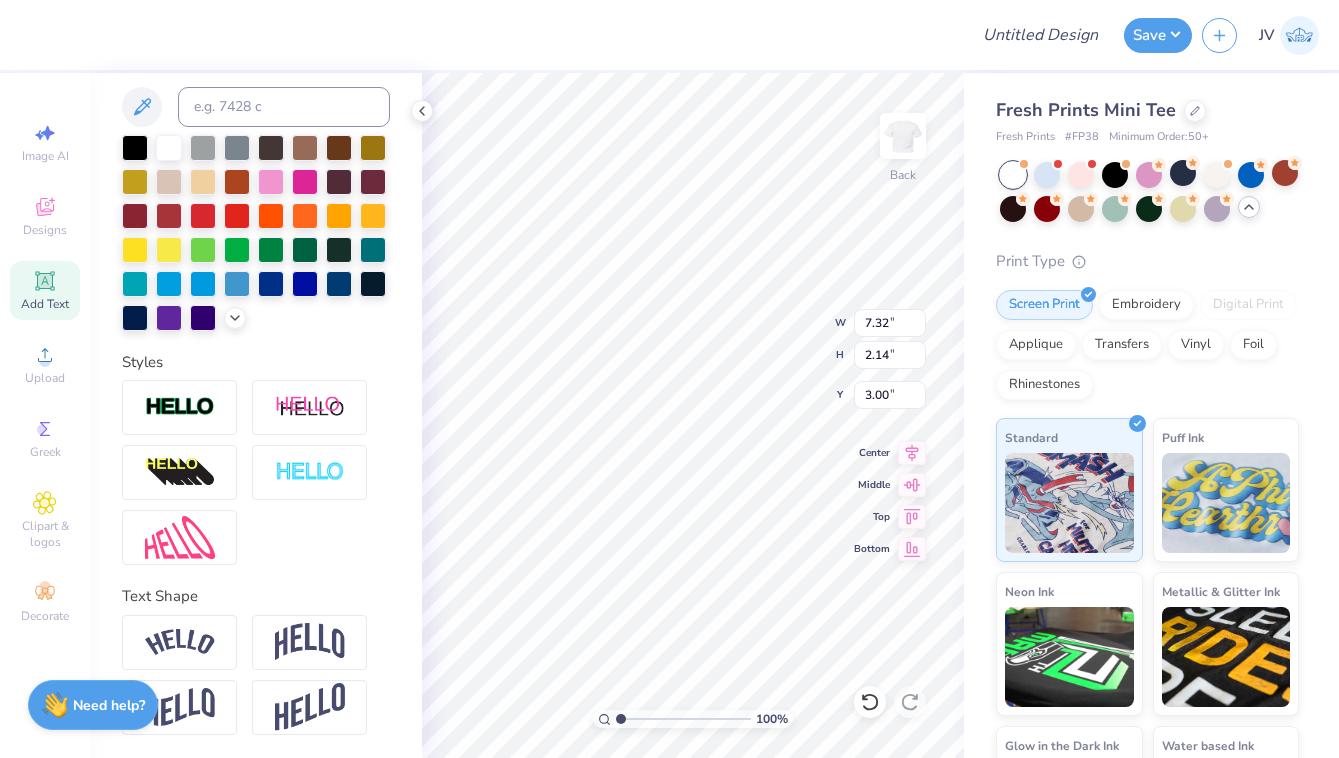 type on "2.78" 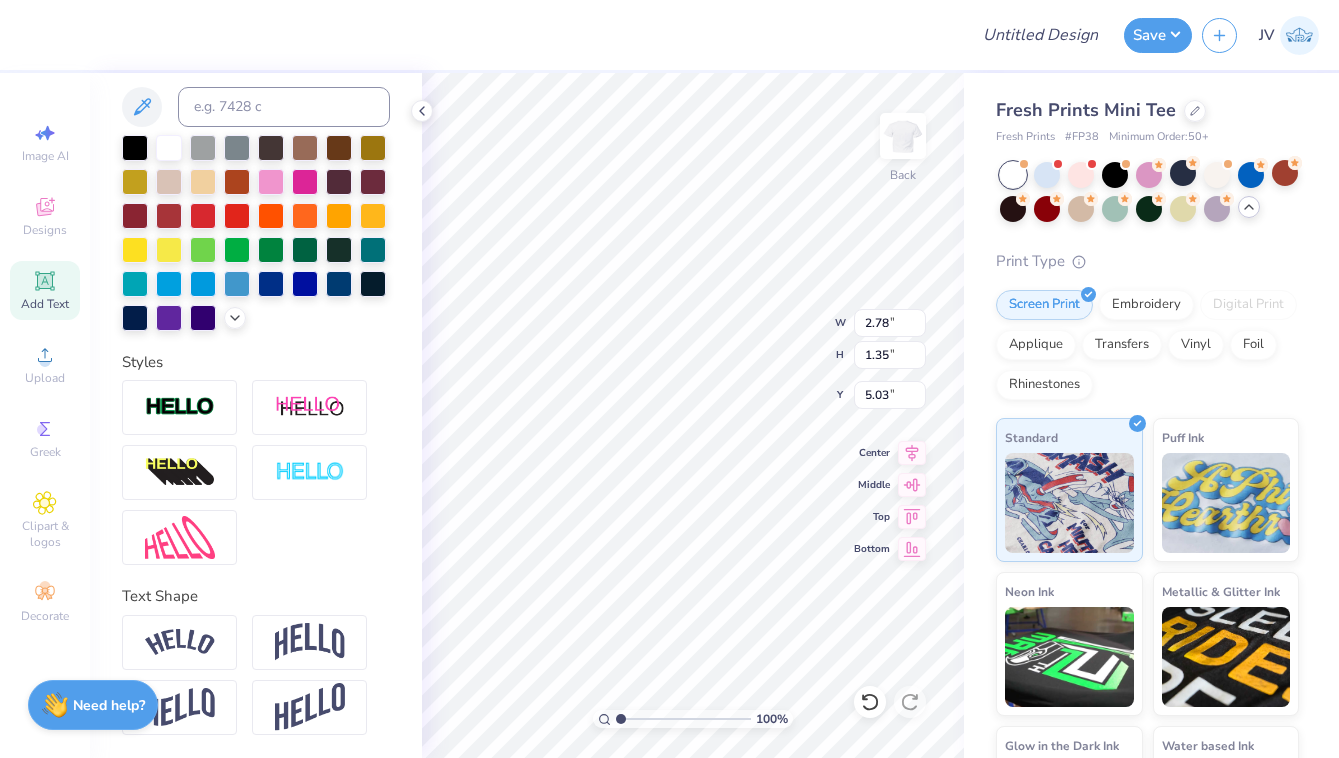 type on "5.14" 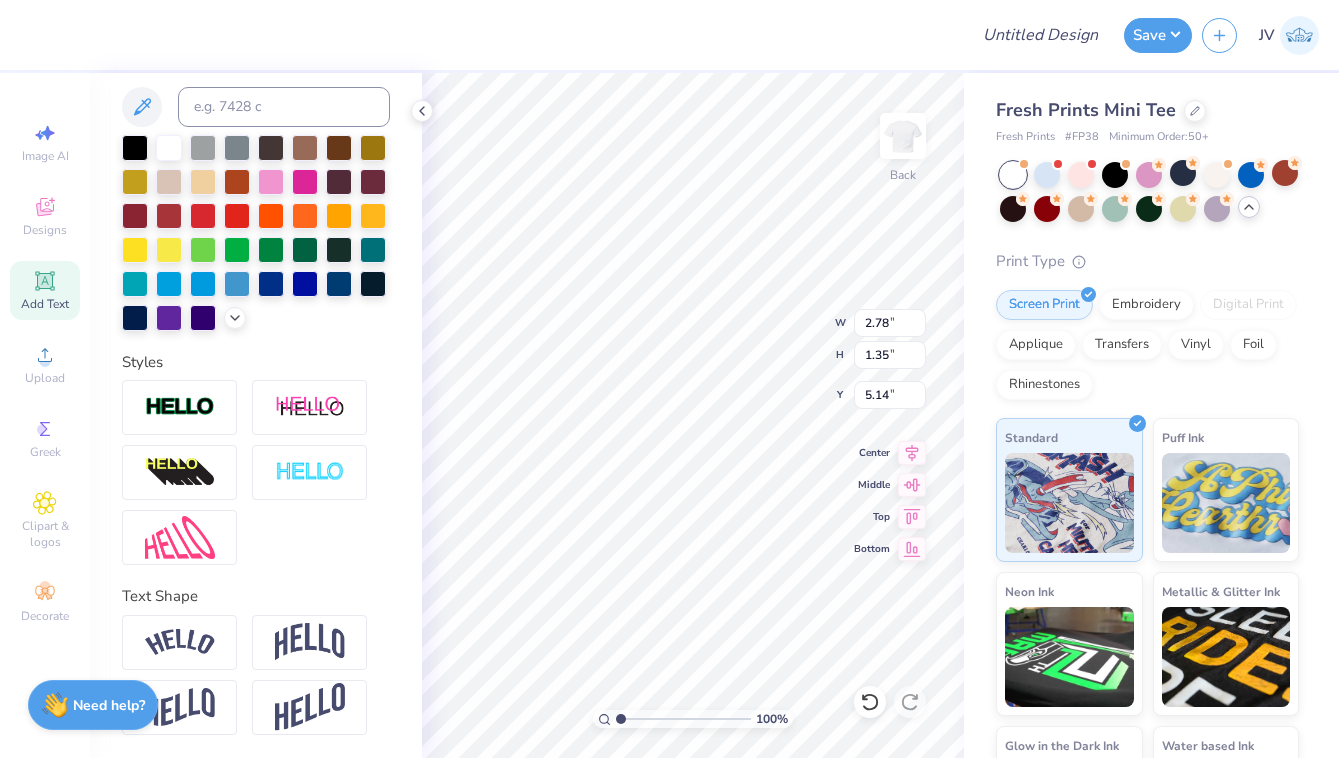 type on "3.37" 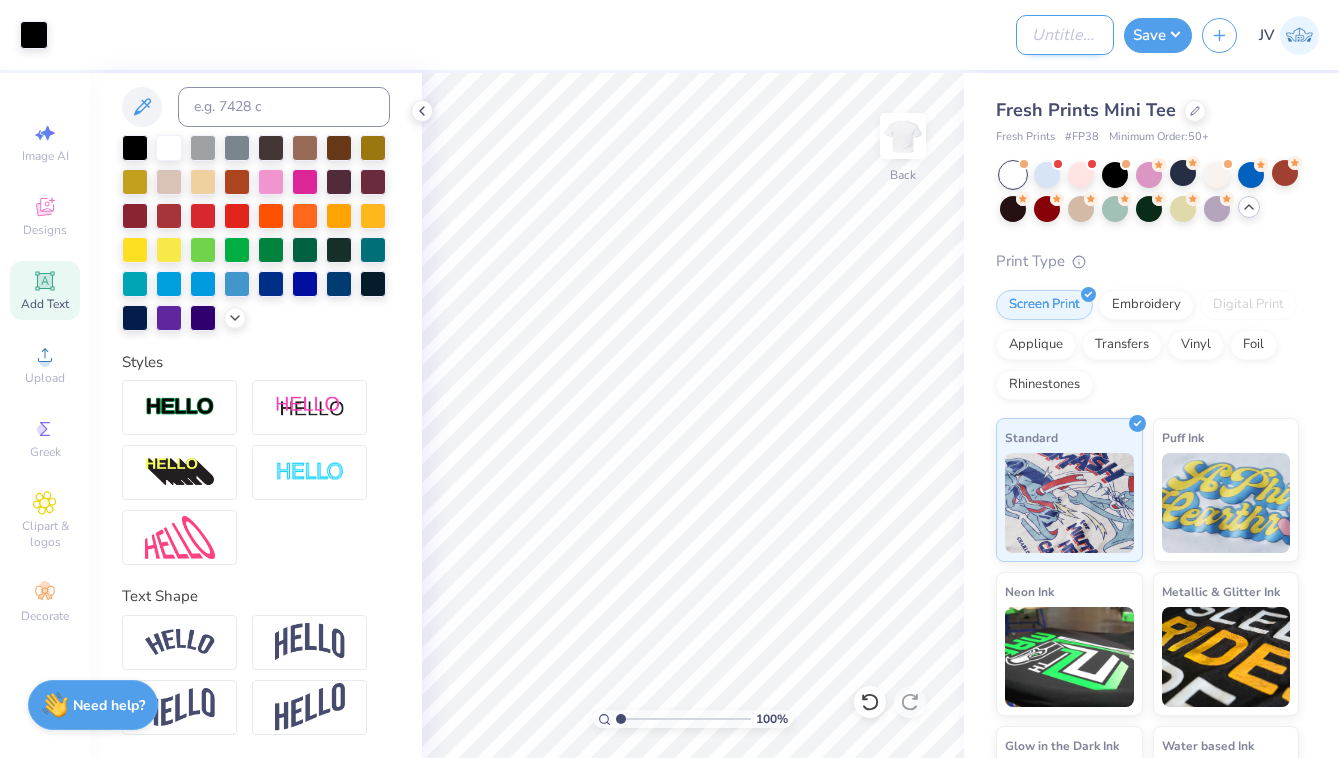 click on "Design Title" at bounding box center (1065, 35) 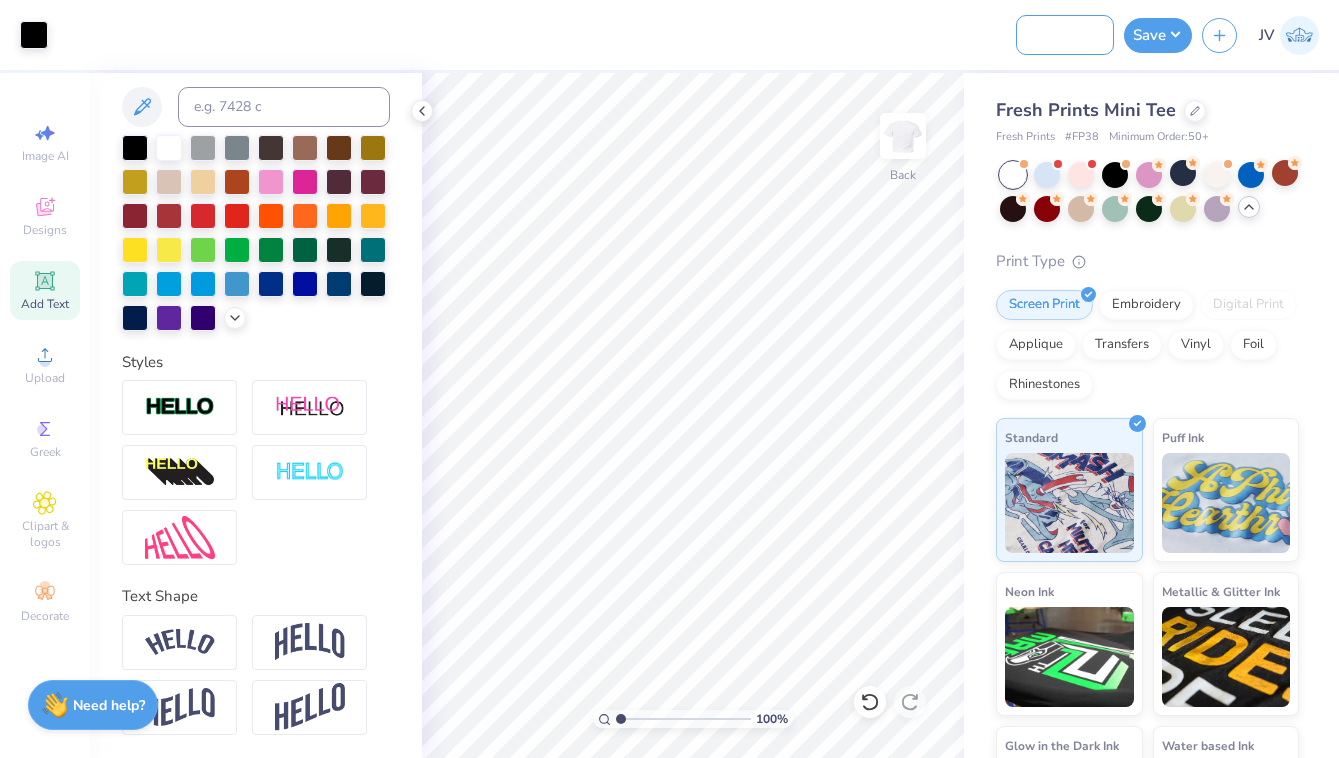 scroll, scrollTop: 0, scrollLeft: 95, axis: horizontal 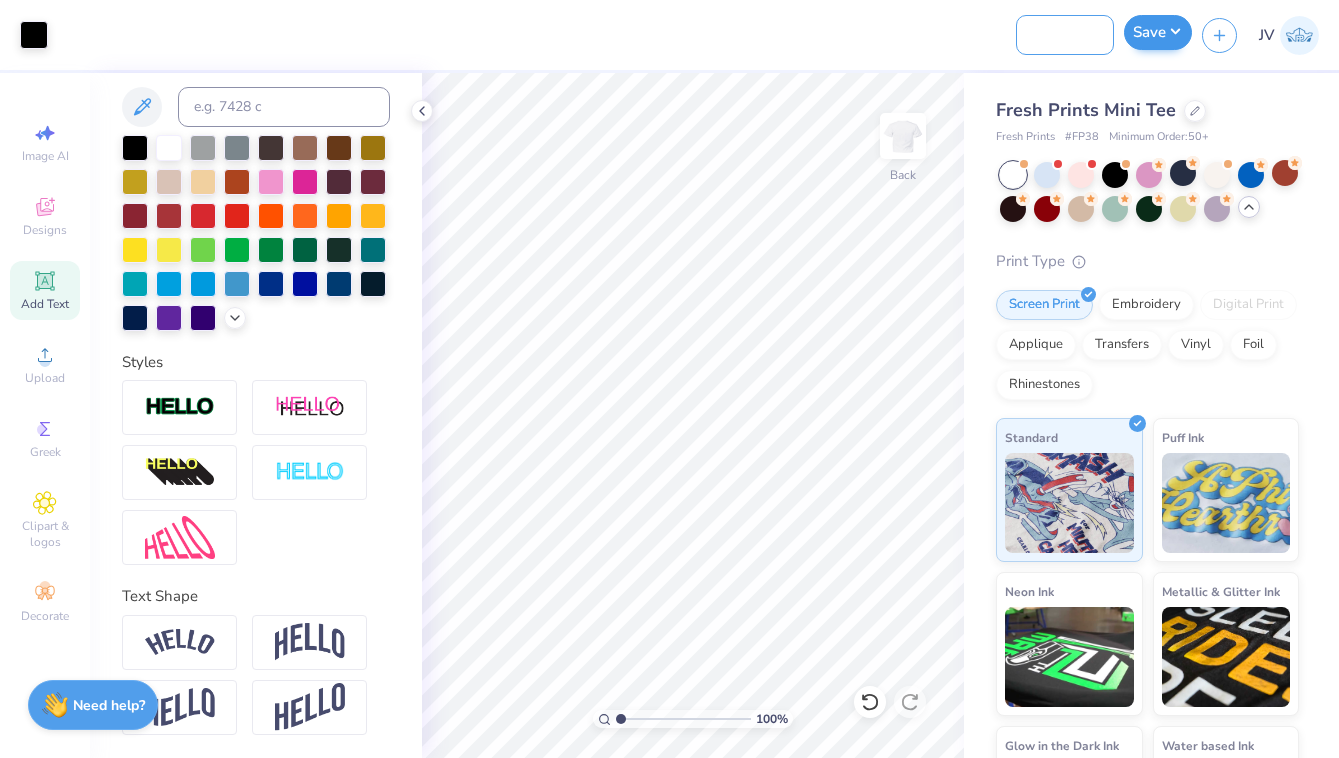 type on "Fashion Icon Baby tee" 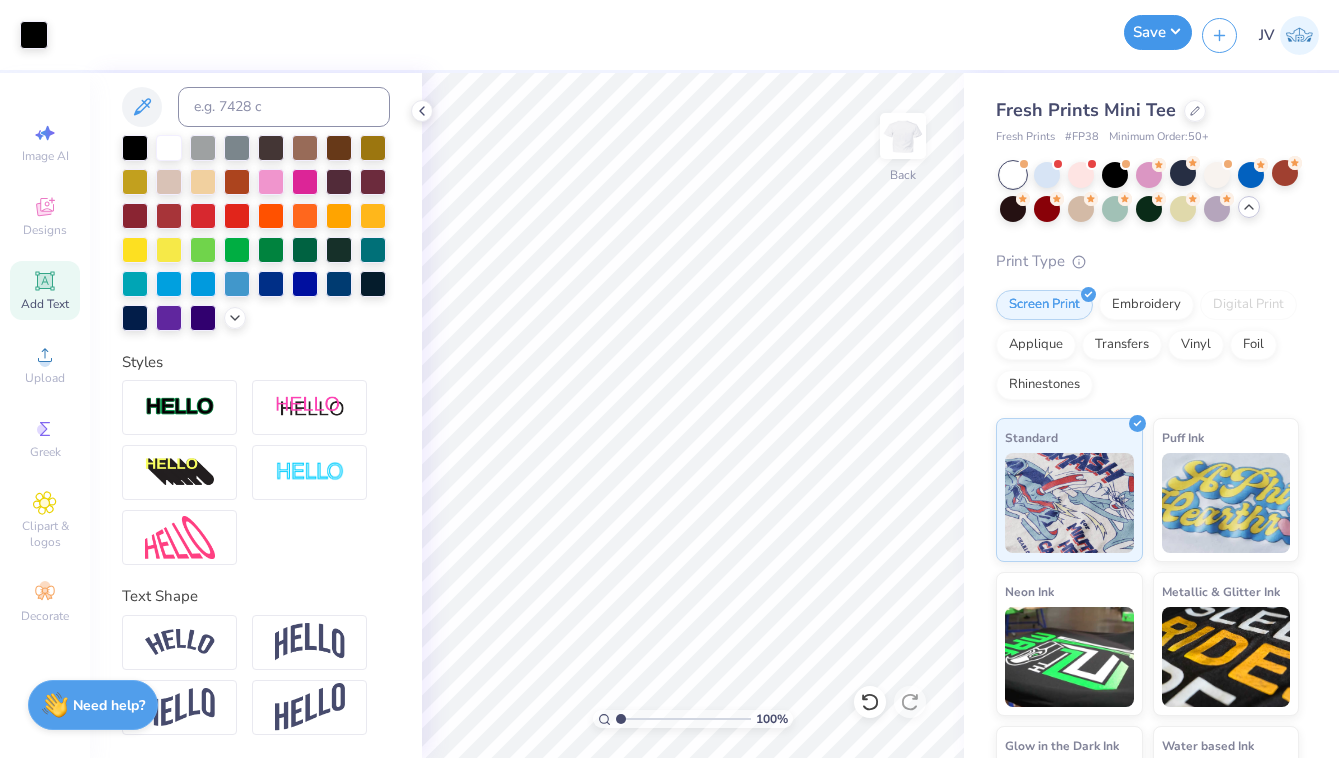 click on "Save" at bounding box center [1158, 32] 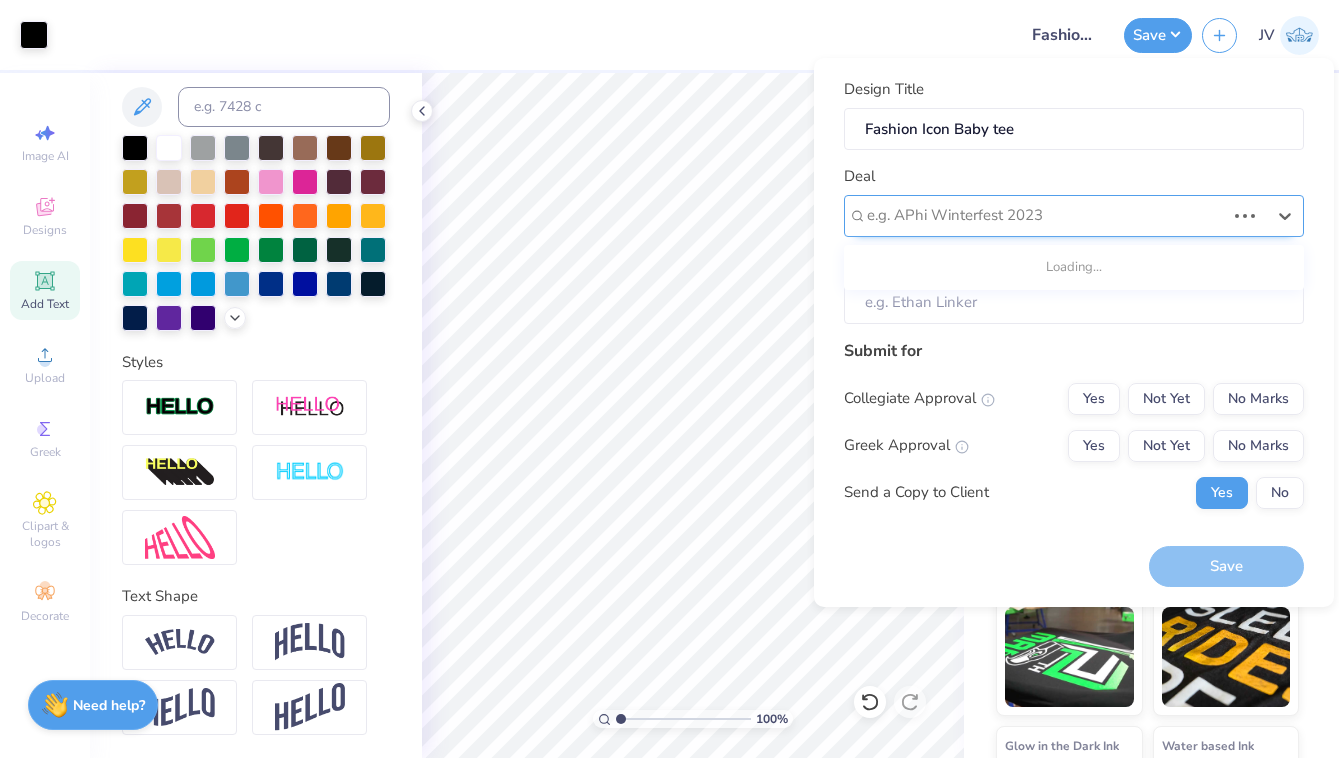 click 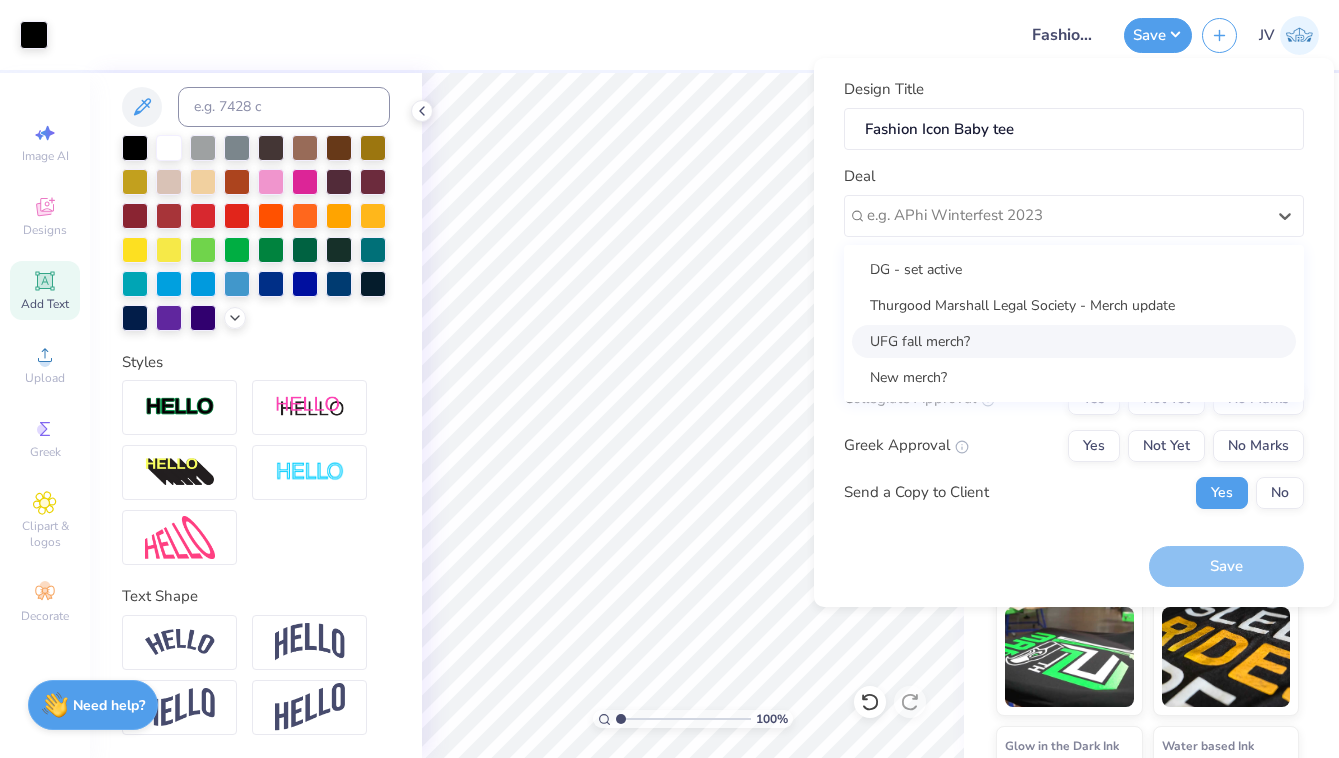 click on "UFG fall merch?" 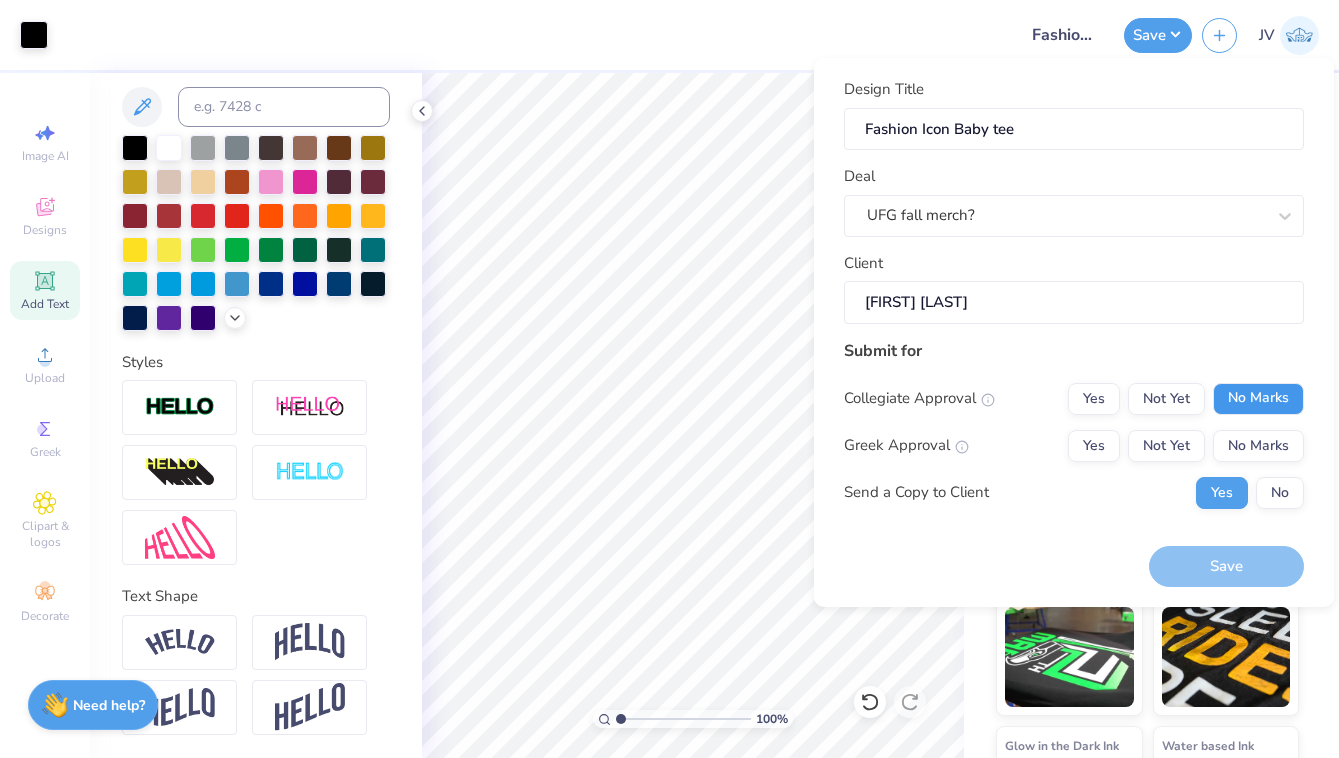 click on "No Marks" 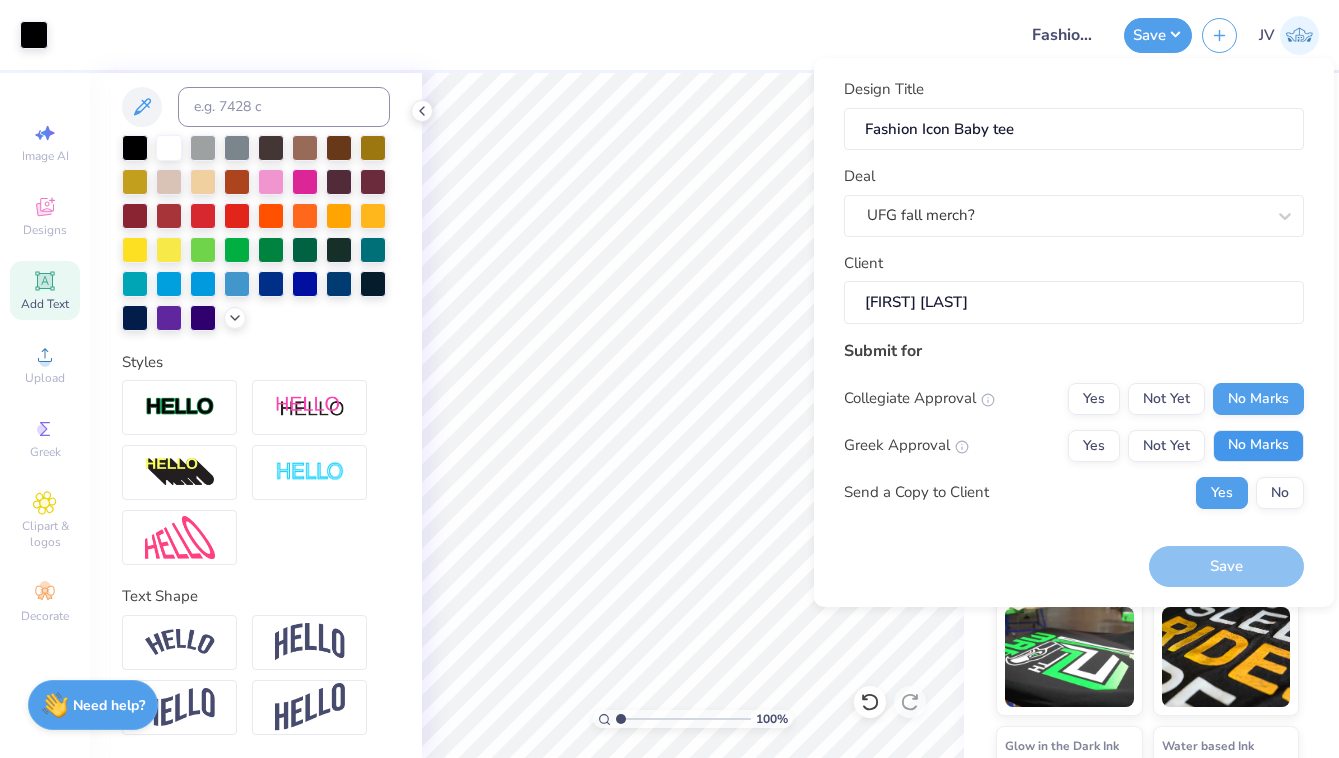 click on "No Marks" 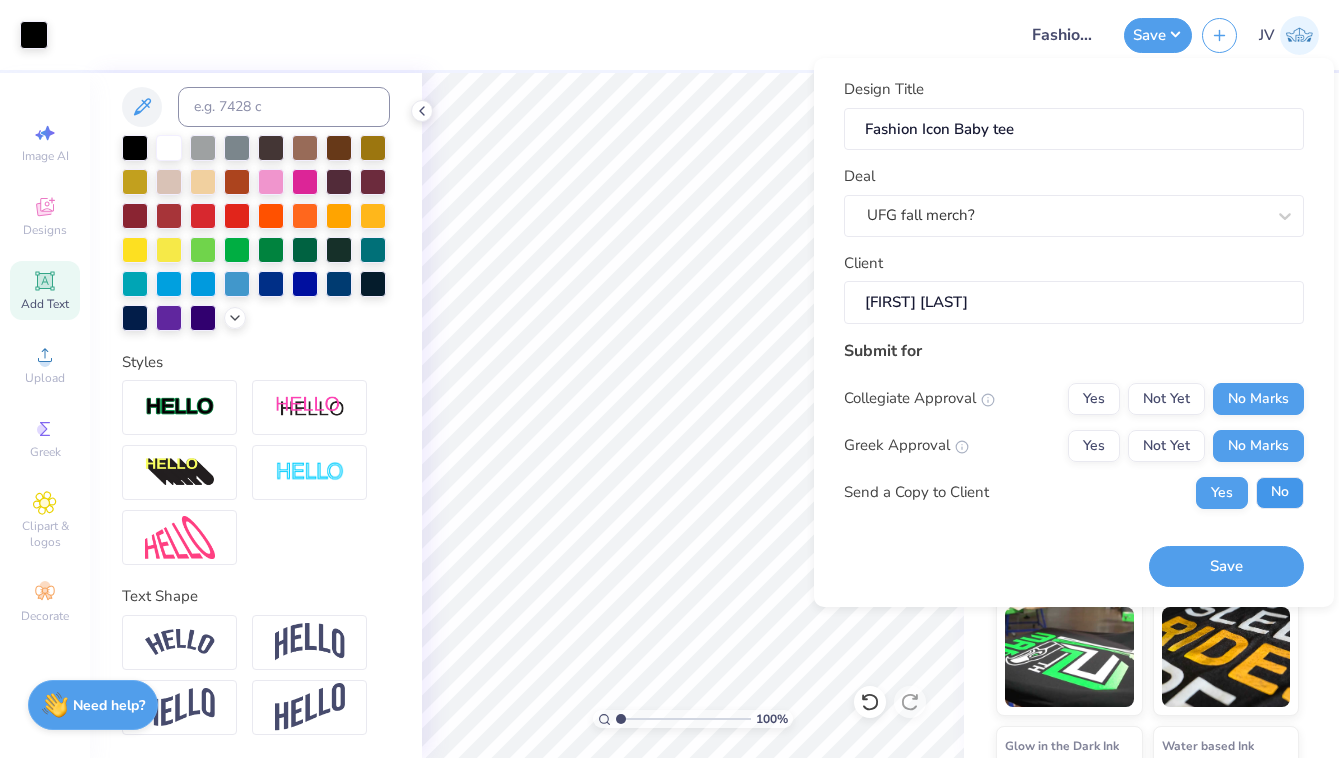 click on "No" 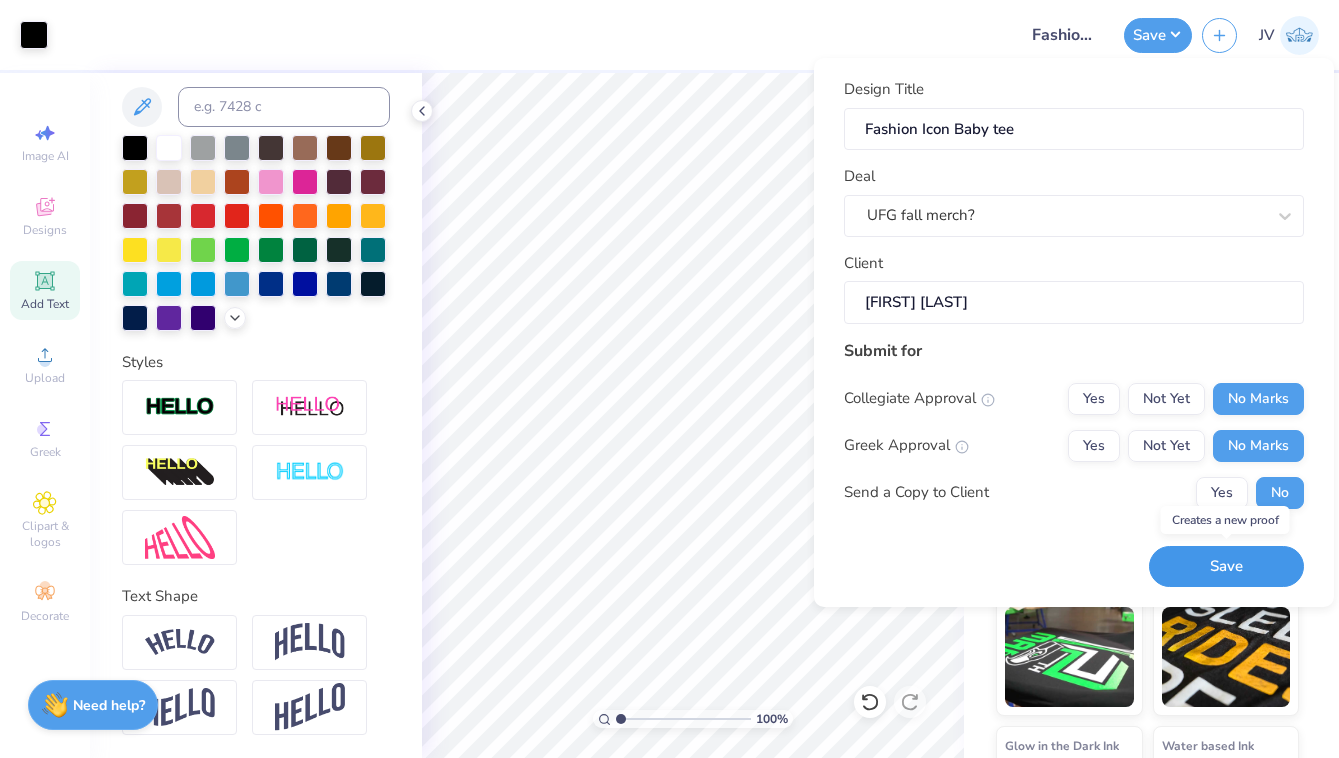 click on "Save" 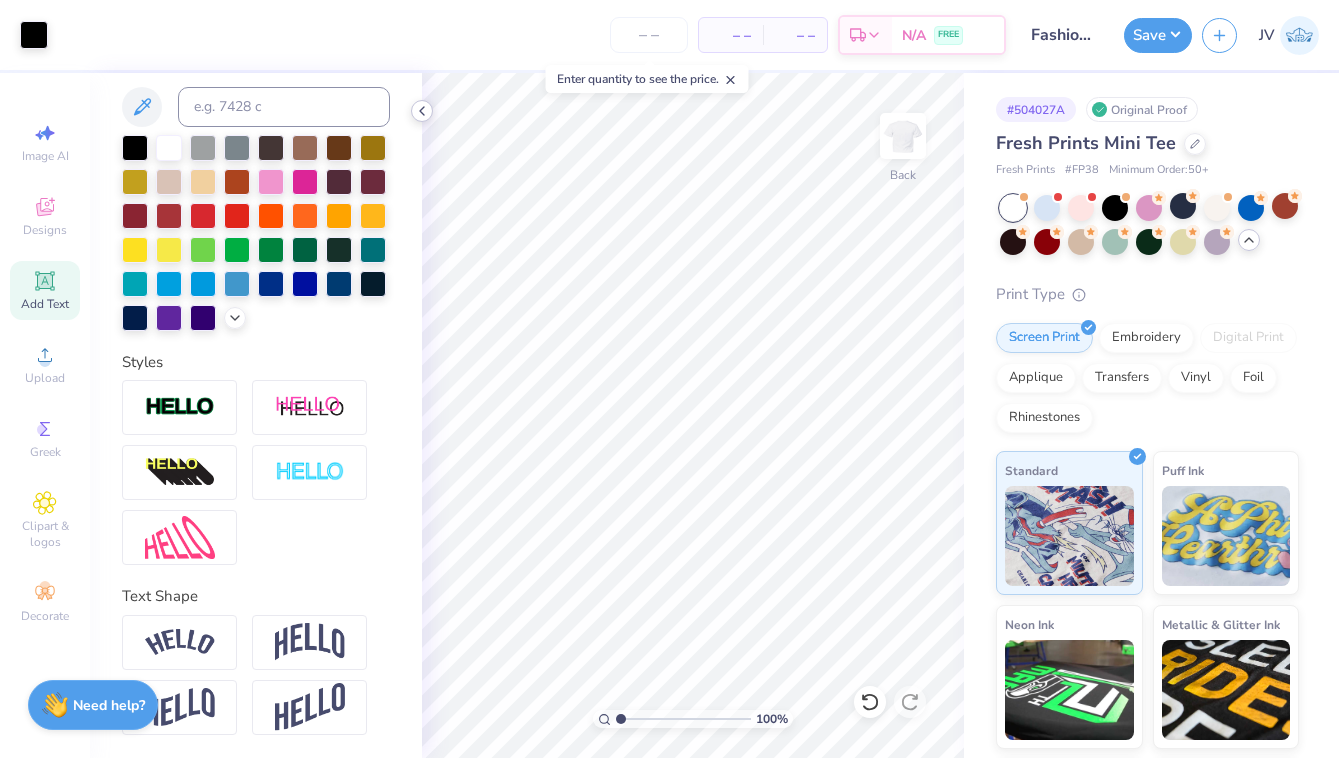 click 